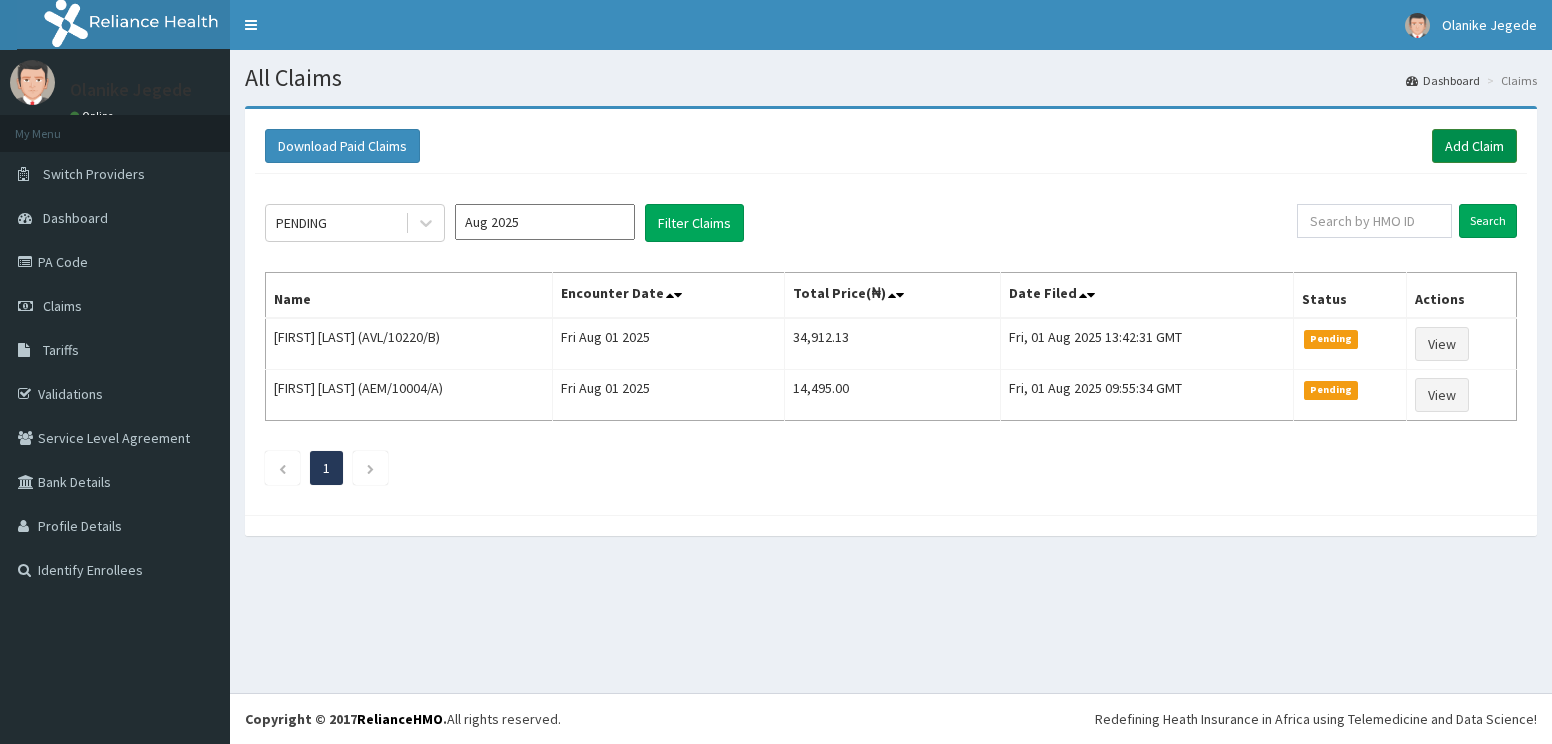 scroll, scrollTop: 0, scrollLeft: 0, axis: both 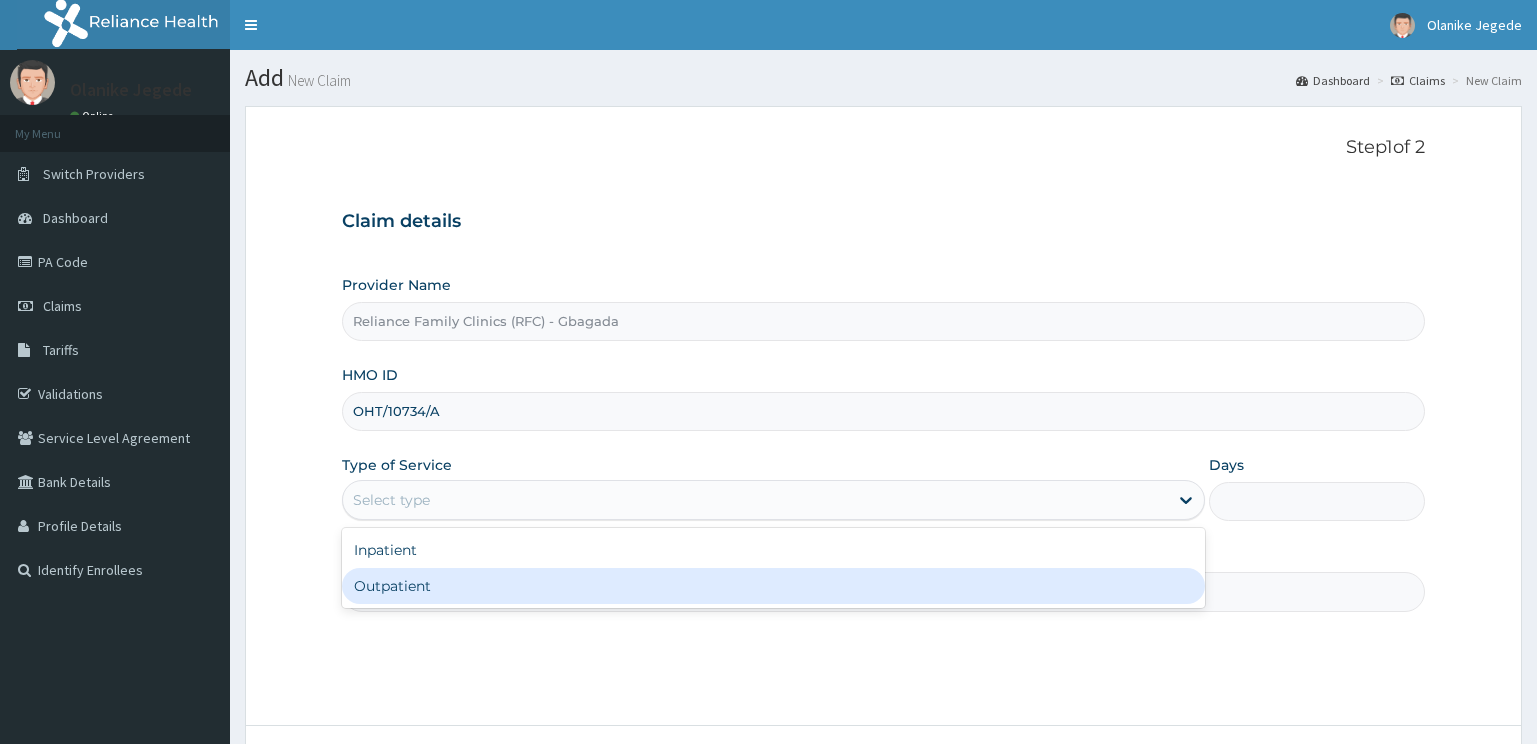 click on "Outpatient" at bounding box center (774, 586) 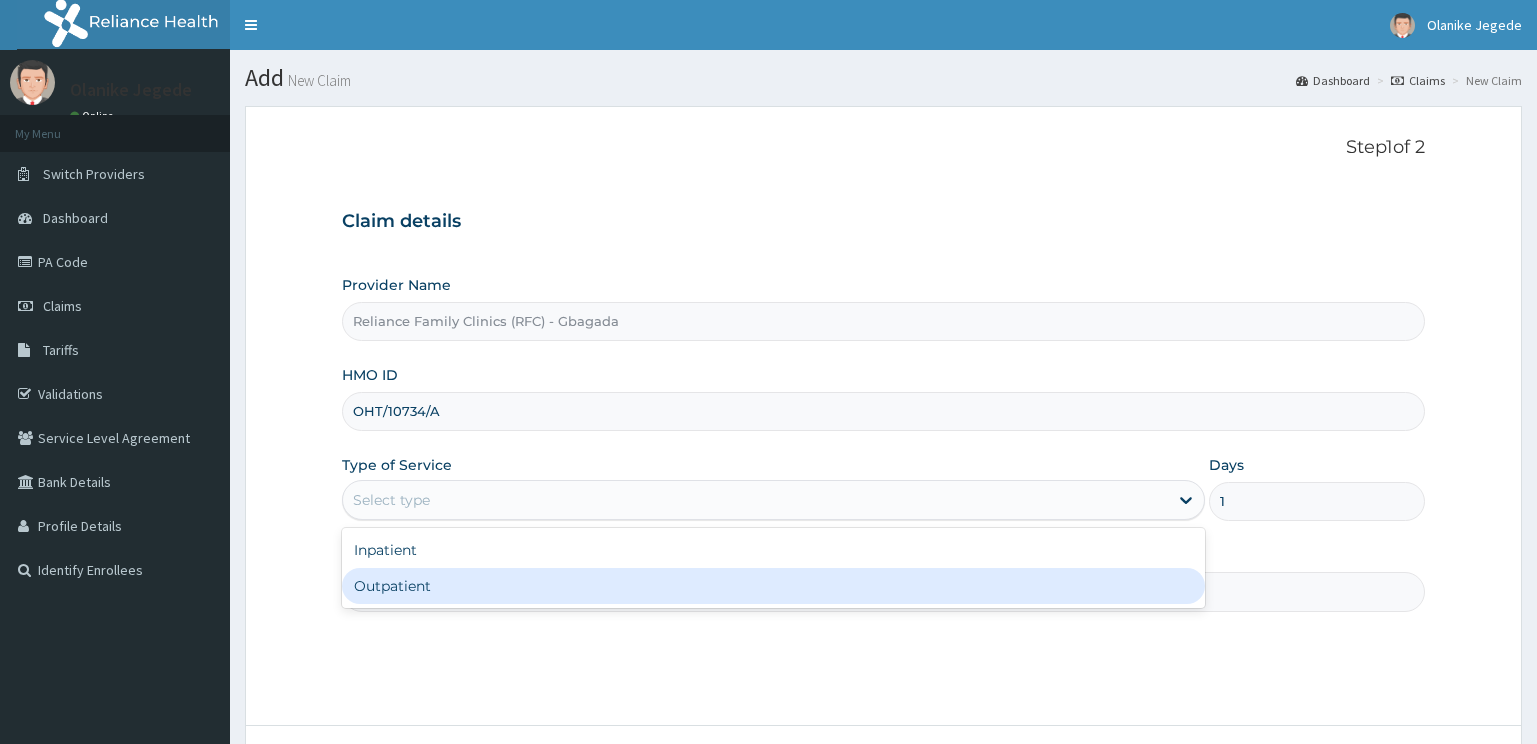 scroll, scrollTop: 0, scrollLeft: 0, axis: both 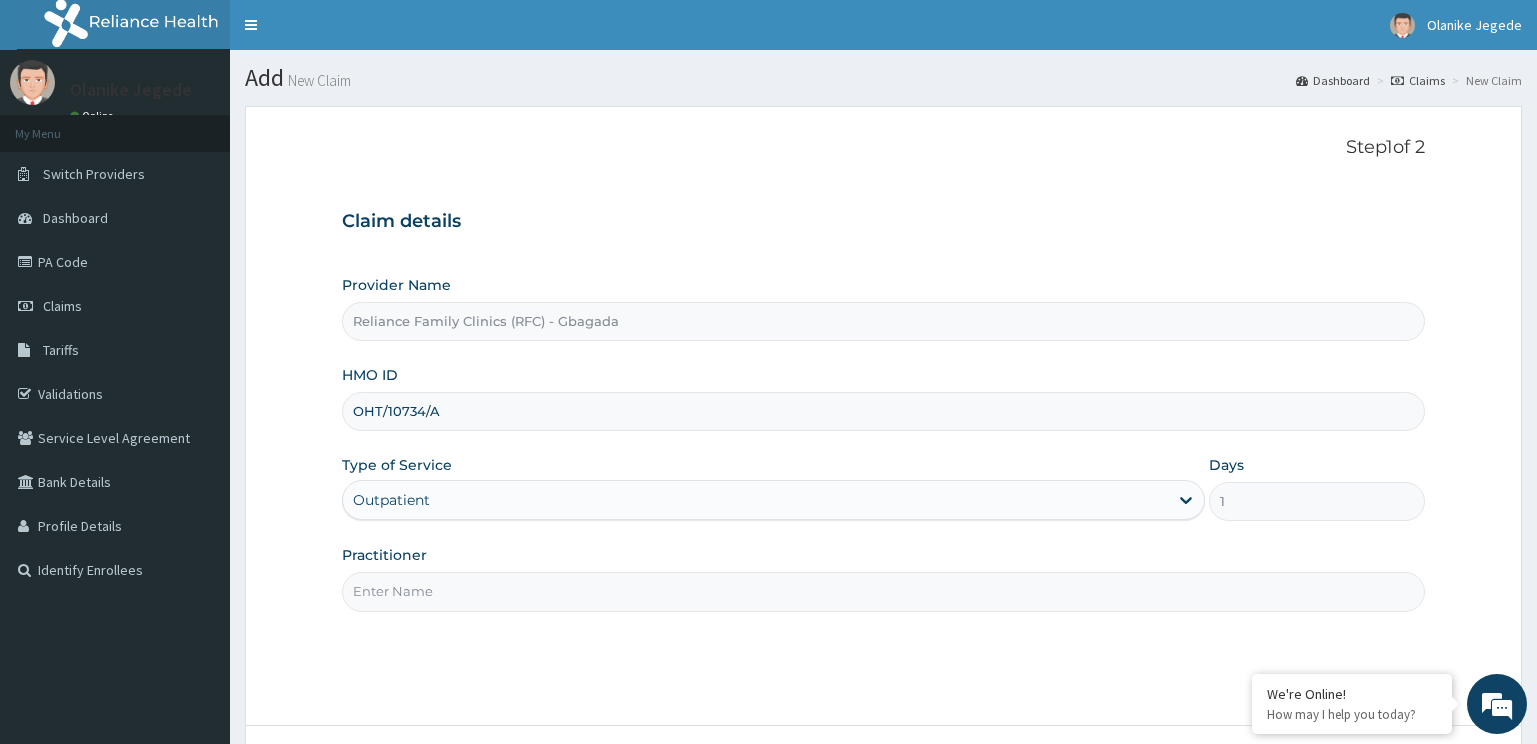 type on "Locum" 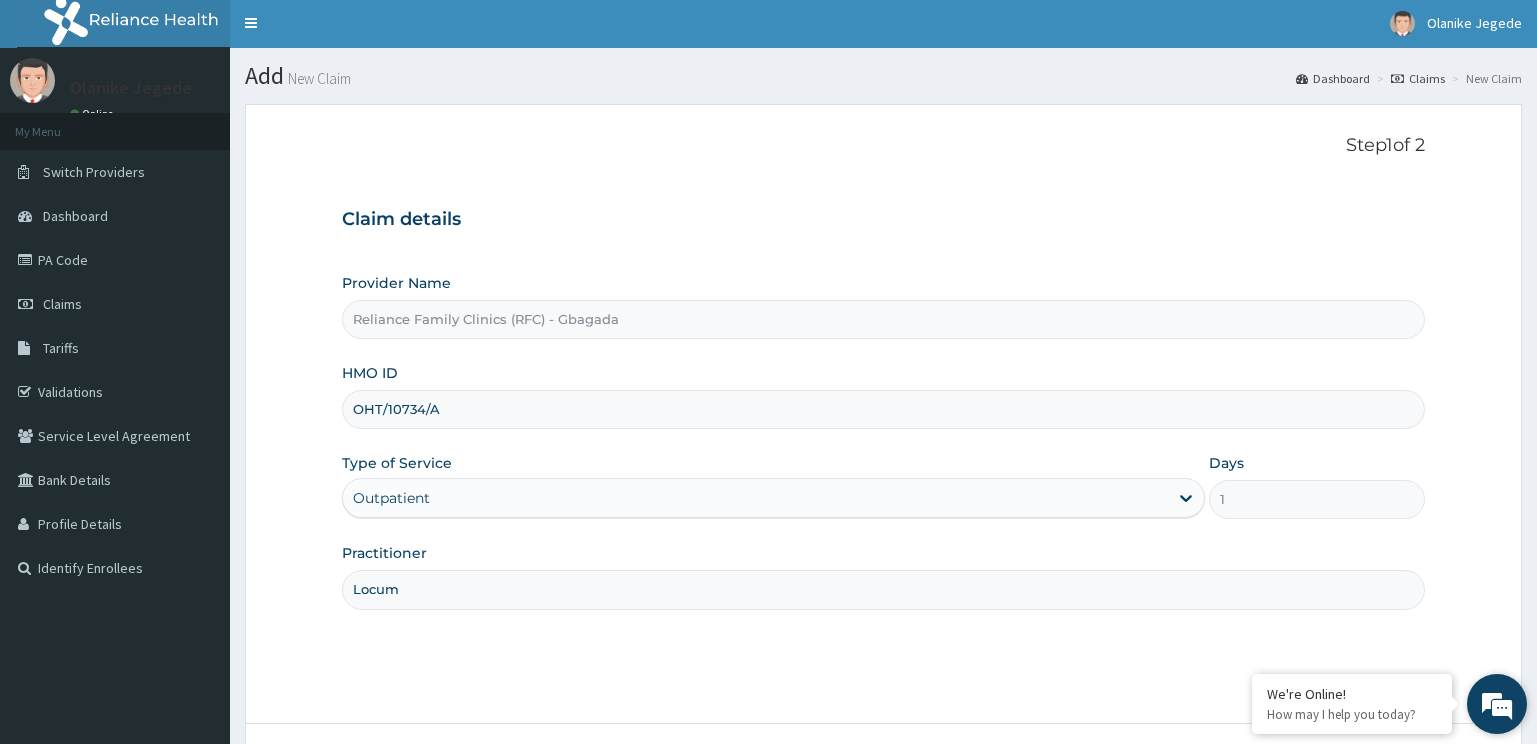 scroll, scrollTop: 161, scrollLeft: 0, axis: vertical 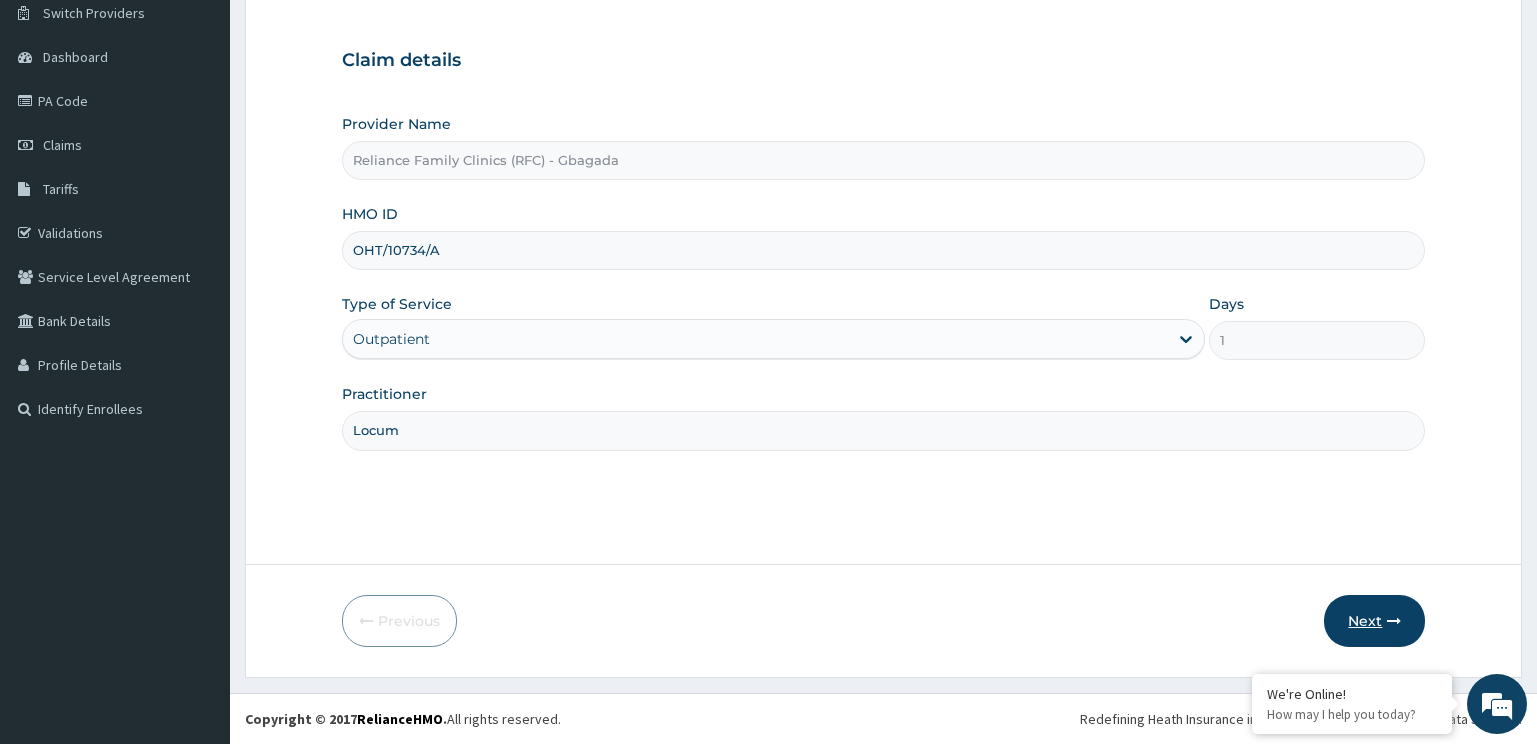 click on "Next" at bounding box center (1374, 621) 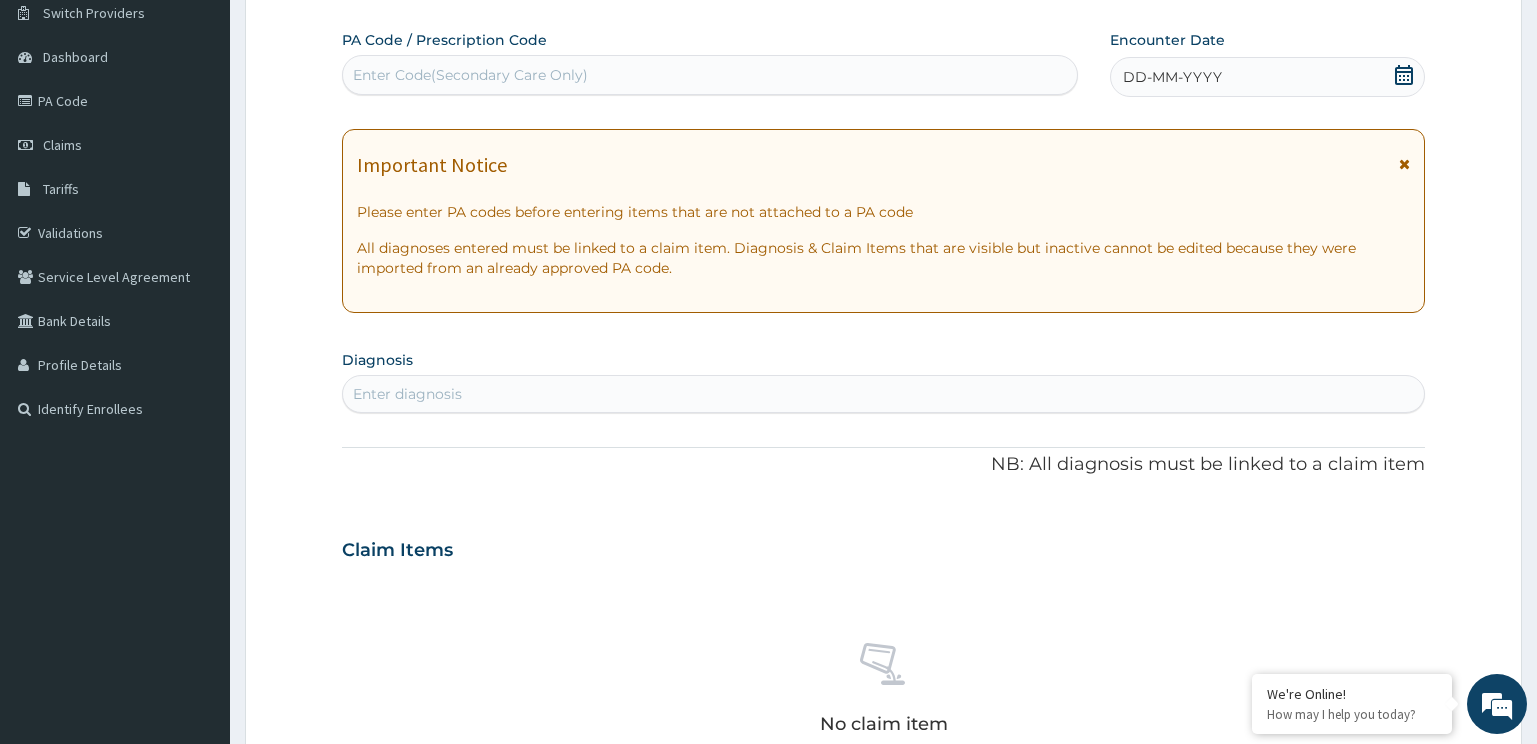 click on "Enter diagnosis" at bounding box center [884, 394] 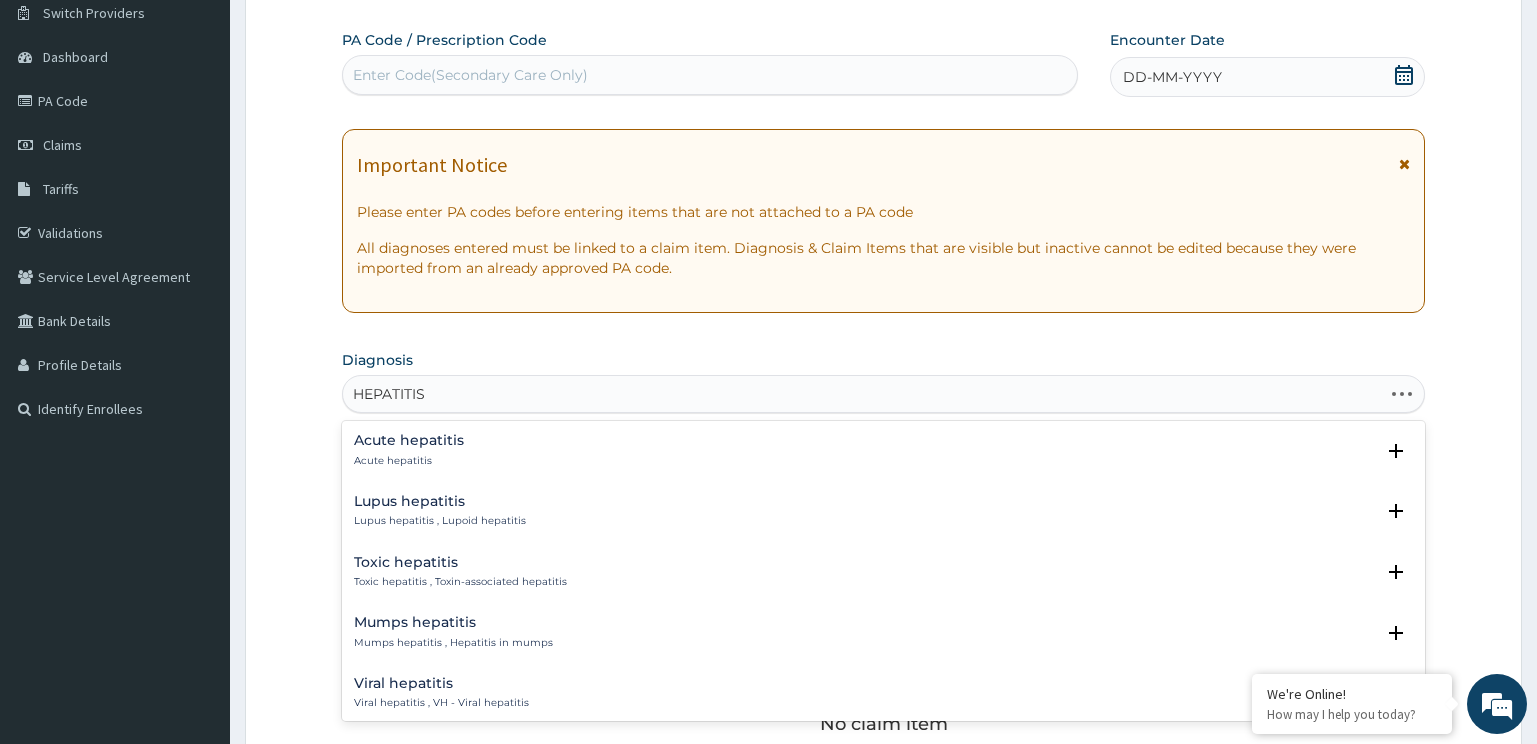 type on "HEPATITIS B" 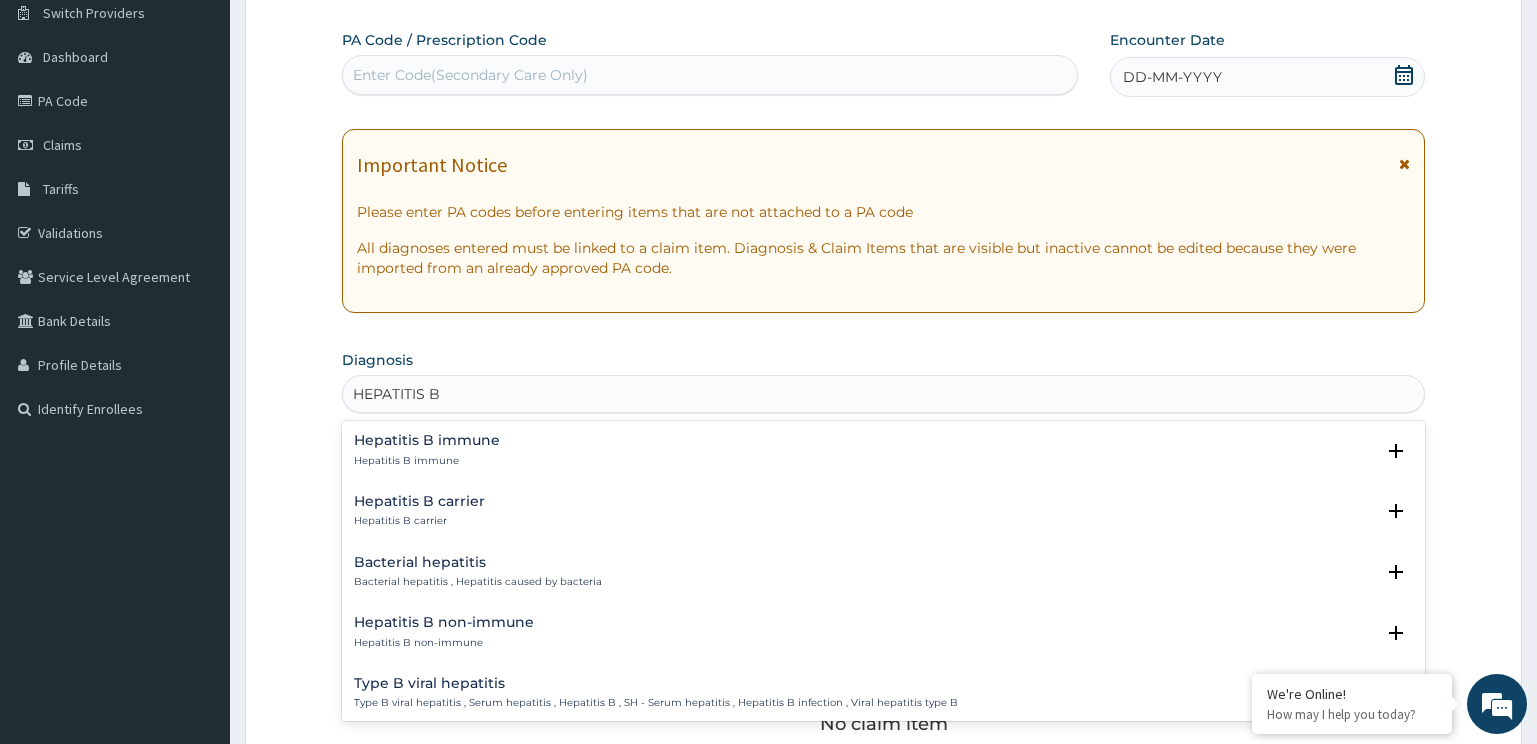 click on "Hepatitis B immune" at bounding box center (427, 461) 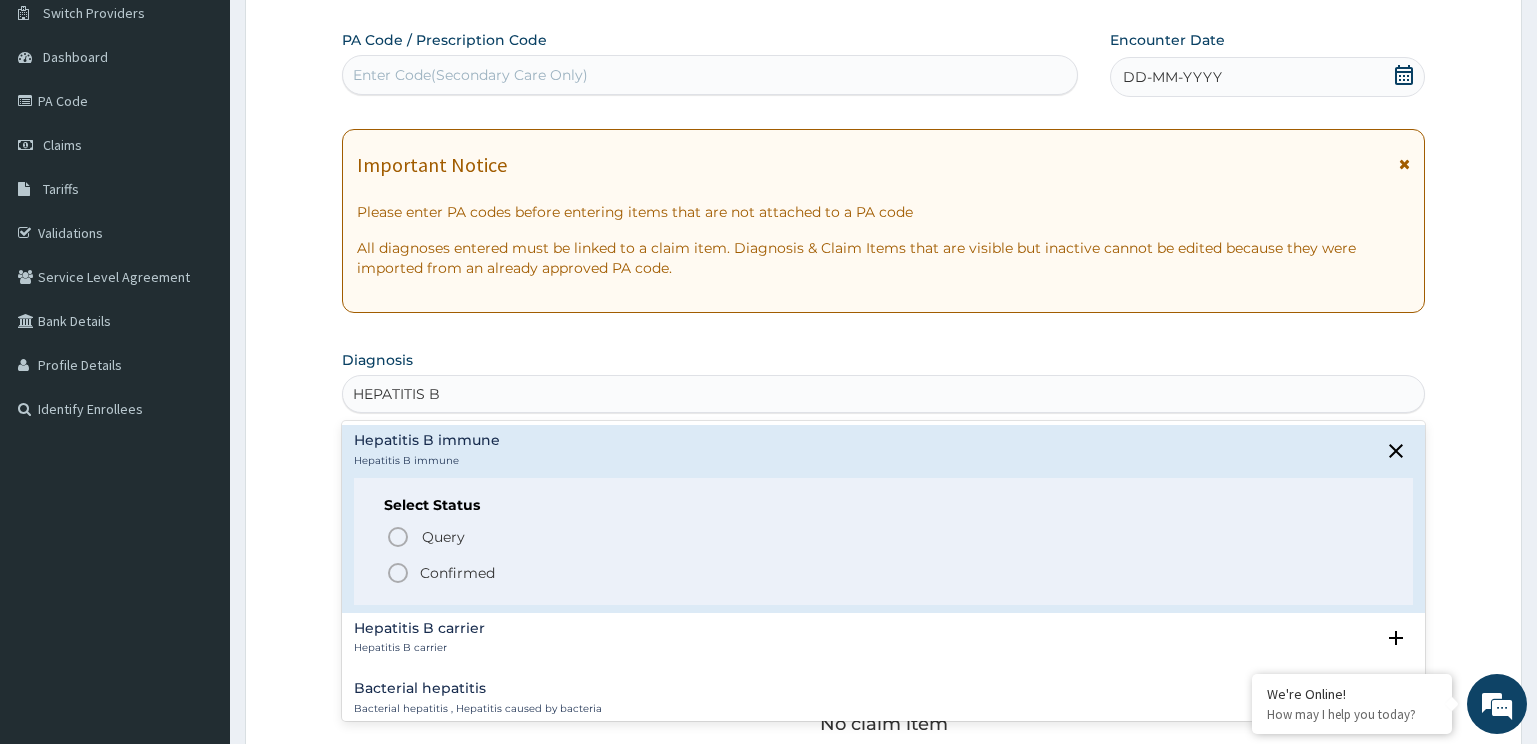 click on "Query" at bounding box center (443, 537) 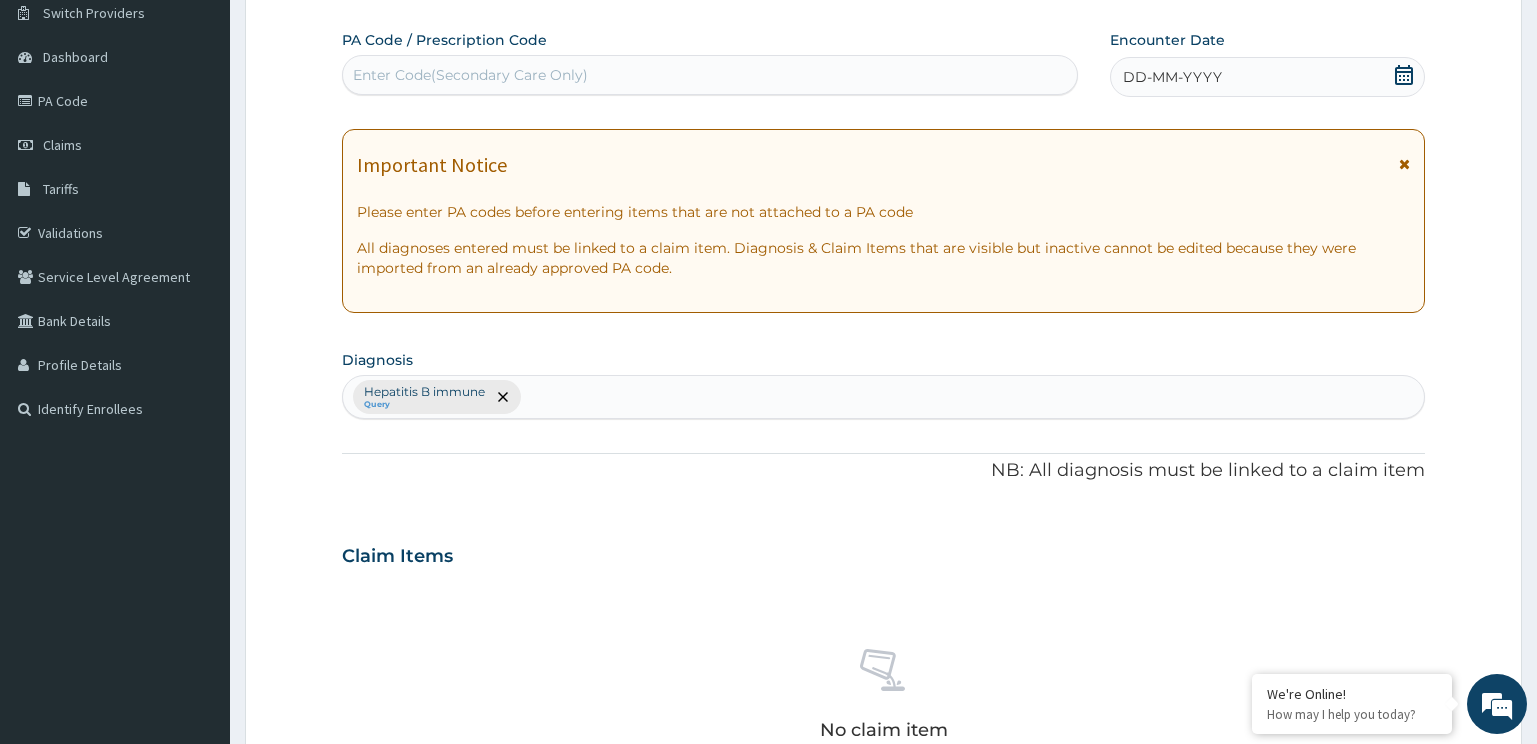 click on "DD-MM-YYYY" at bounding box center (1268, 77) 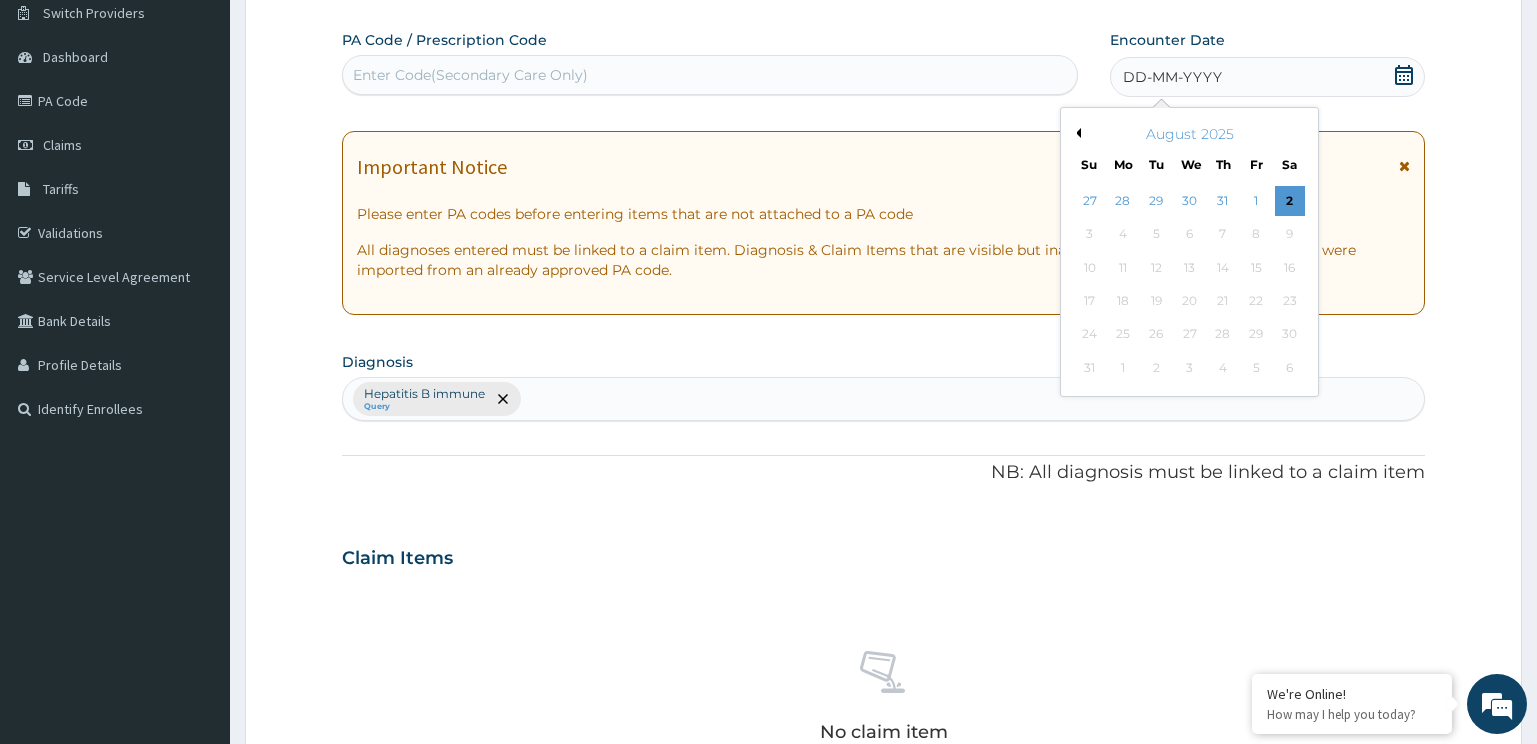 click on "2" at bounding box center (1289, 201) 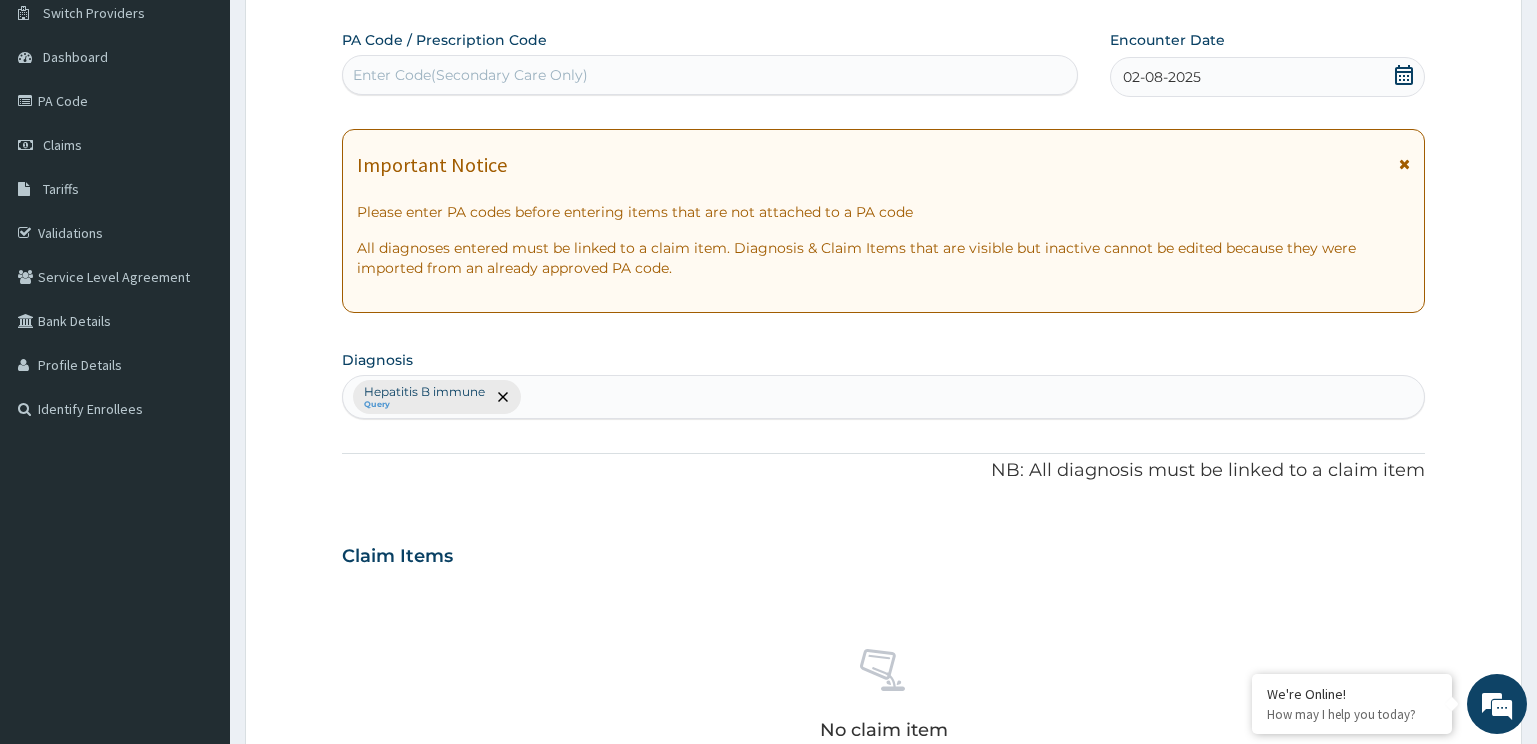 scroll, scrollTop: 561, scrollLeft: 0, axis: vertical 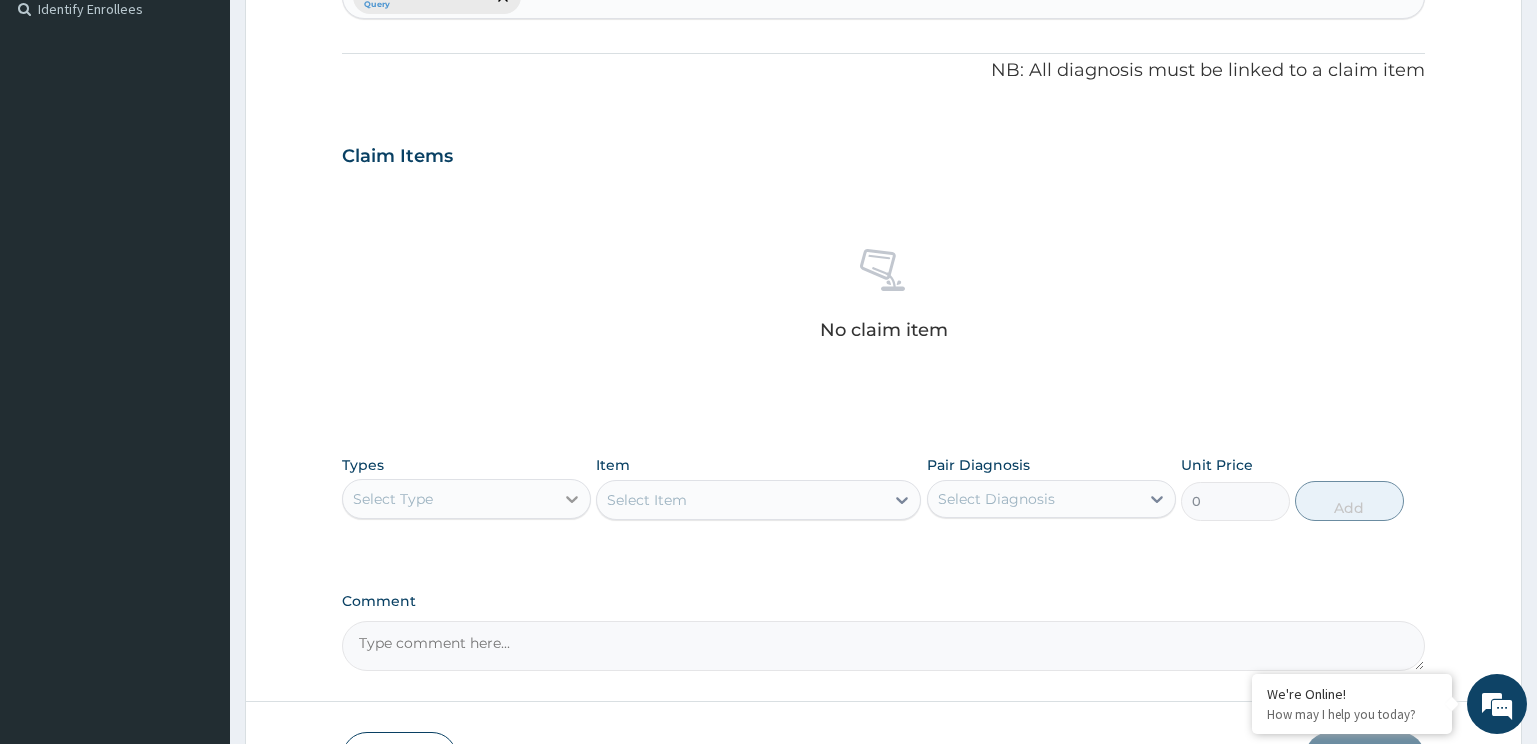 click 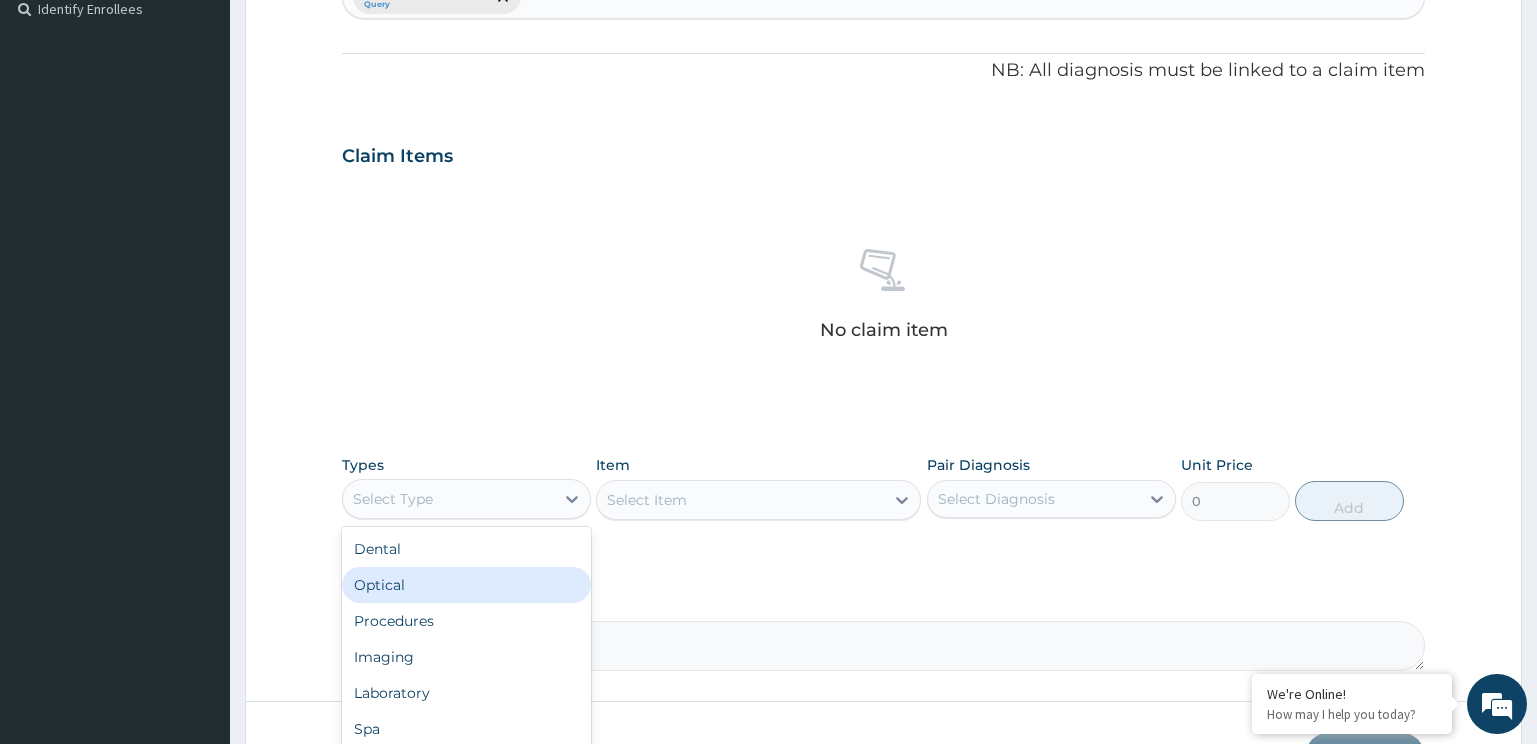scroll, scrollTop: 0, scrollLeft: 0, axis: both 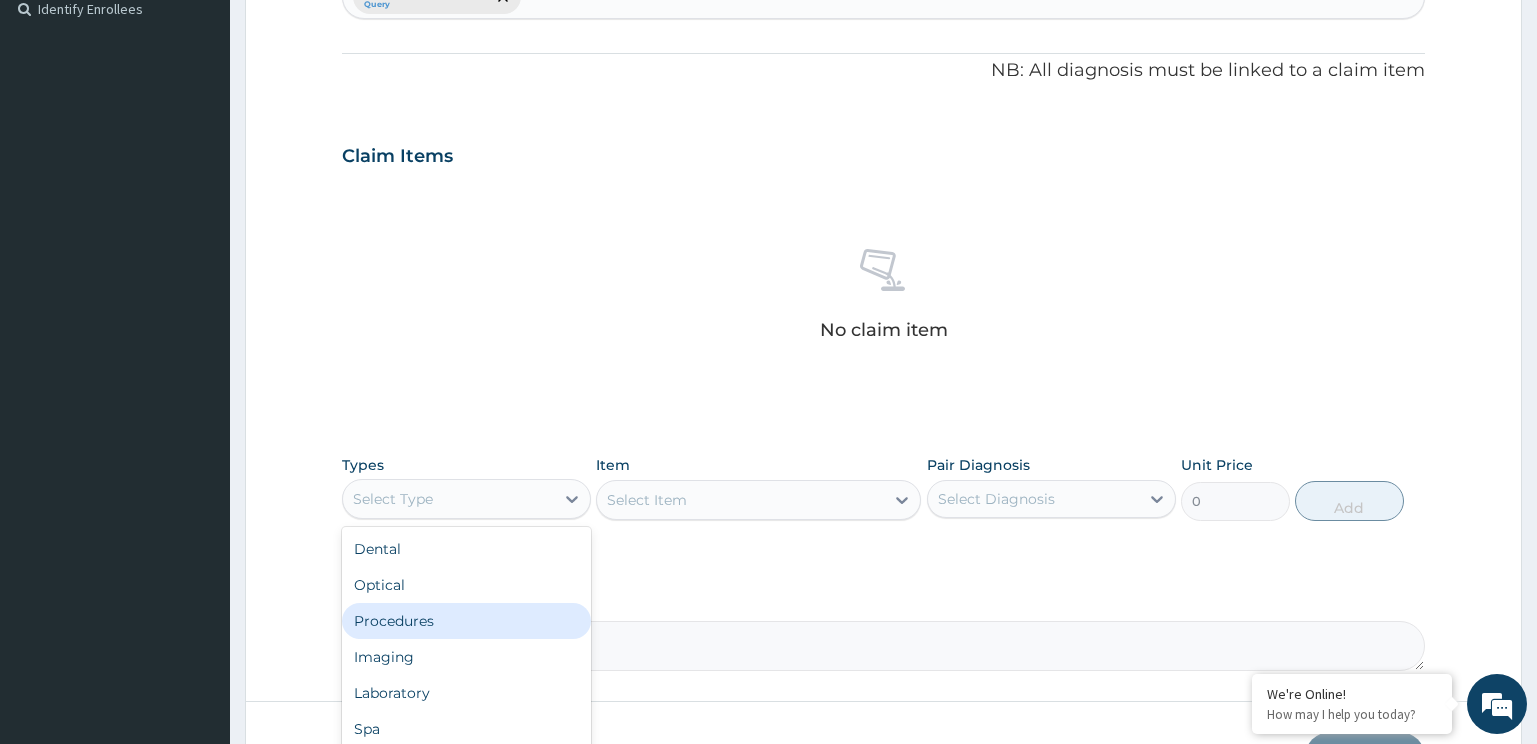 click on "Procedures" at bounding box center [466, 621] 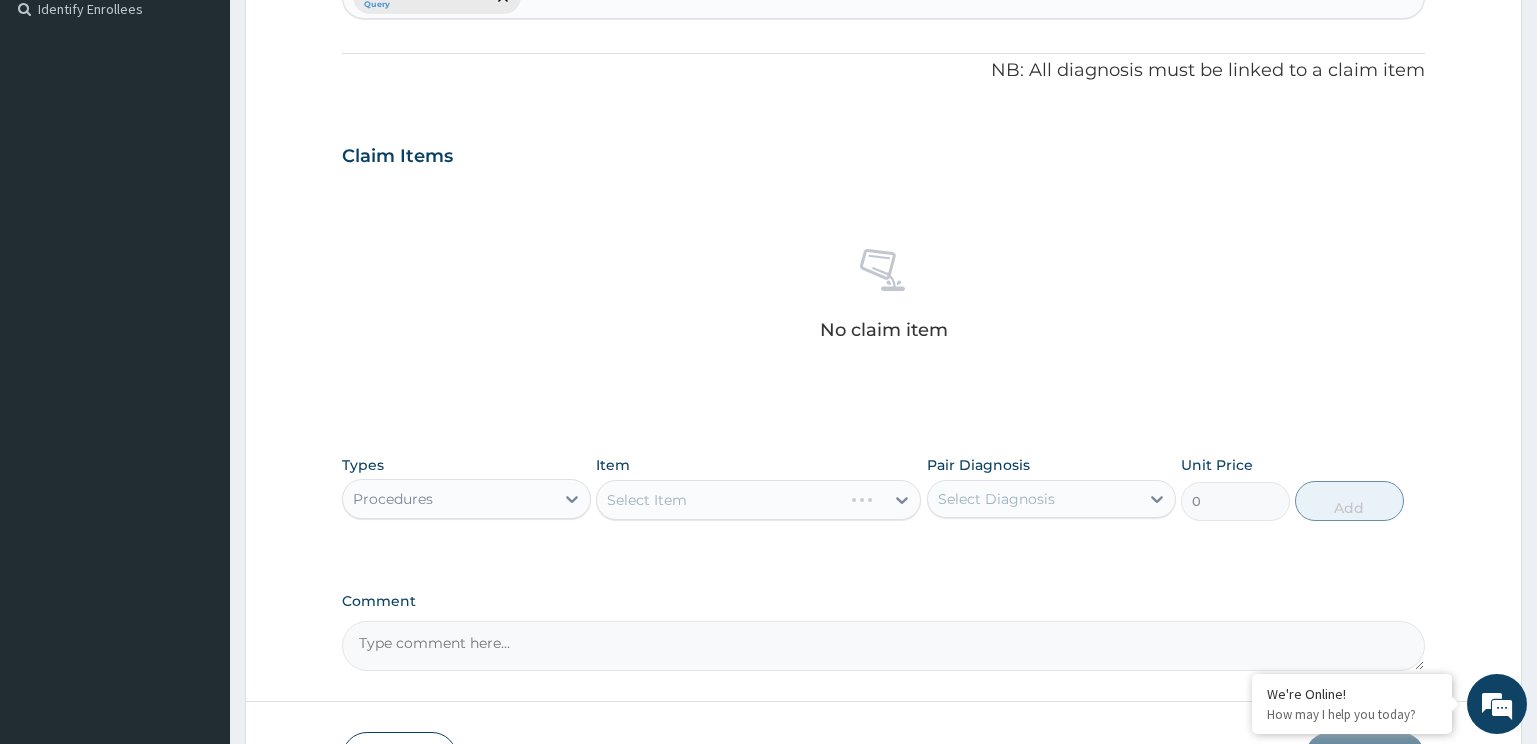 click on "Select Item" at bounding box center (758, 500) 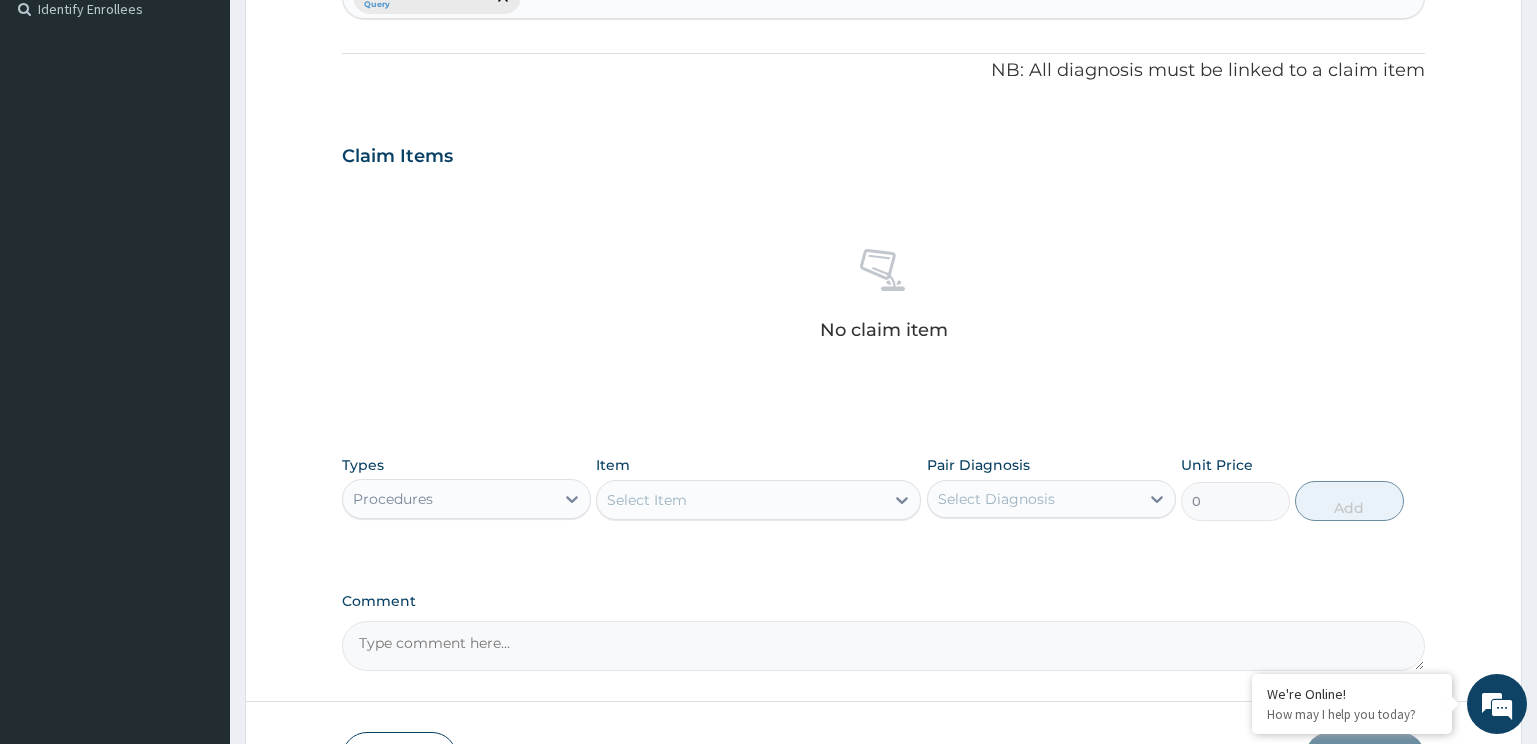 click on "Select Item" at bounding box center (740, 500) 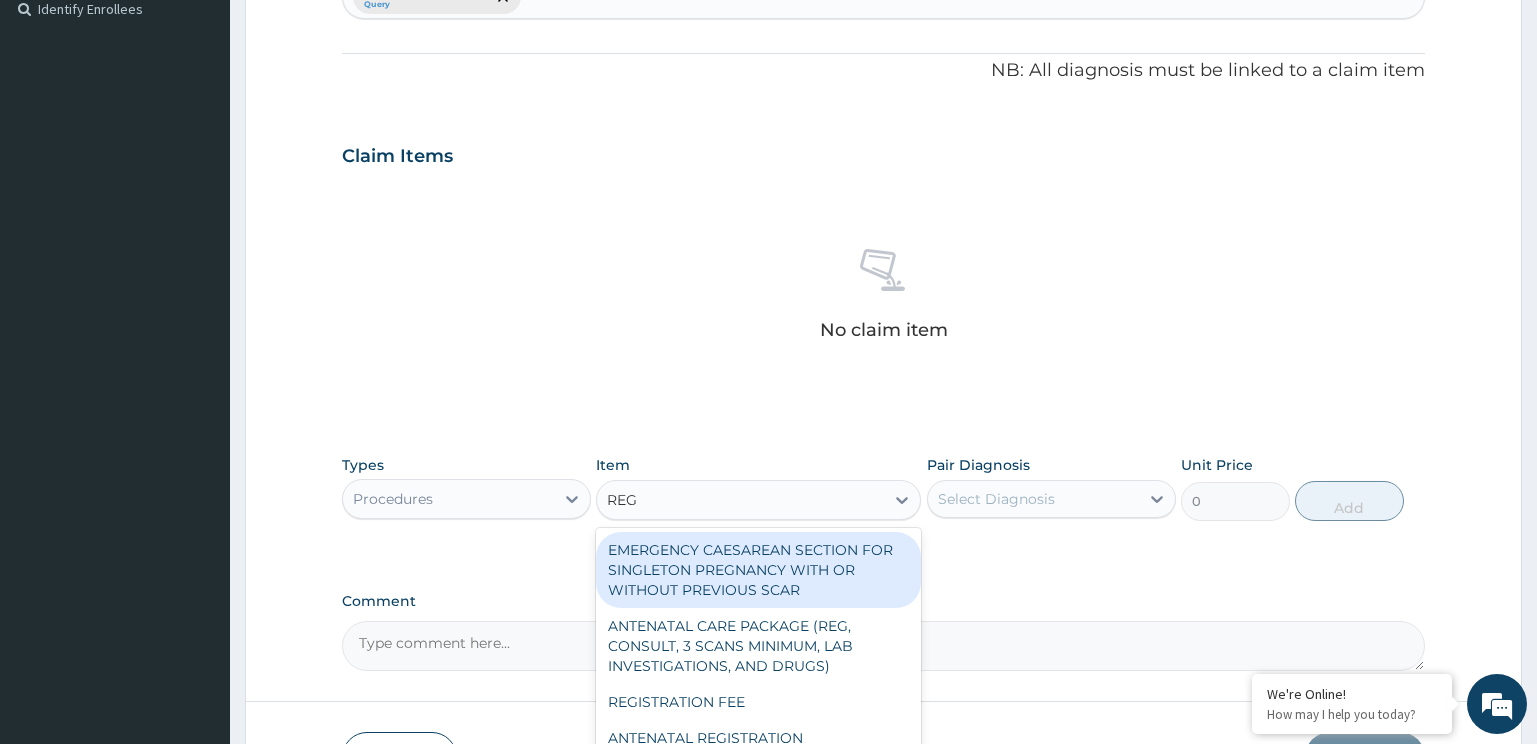 type on "REGI" 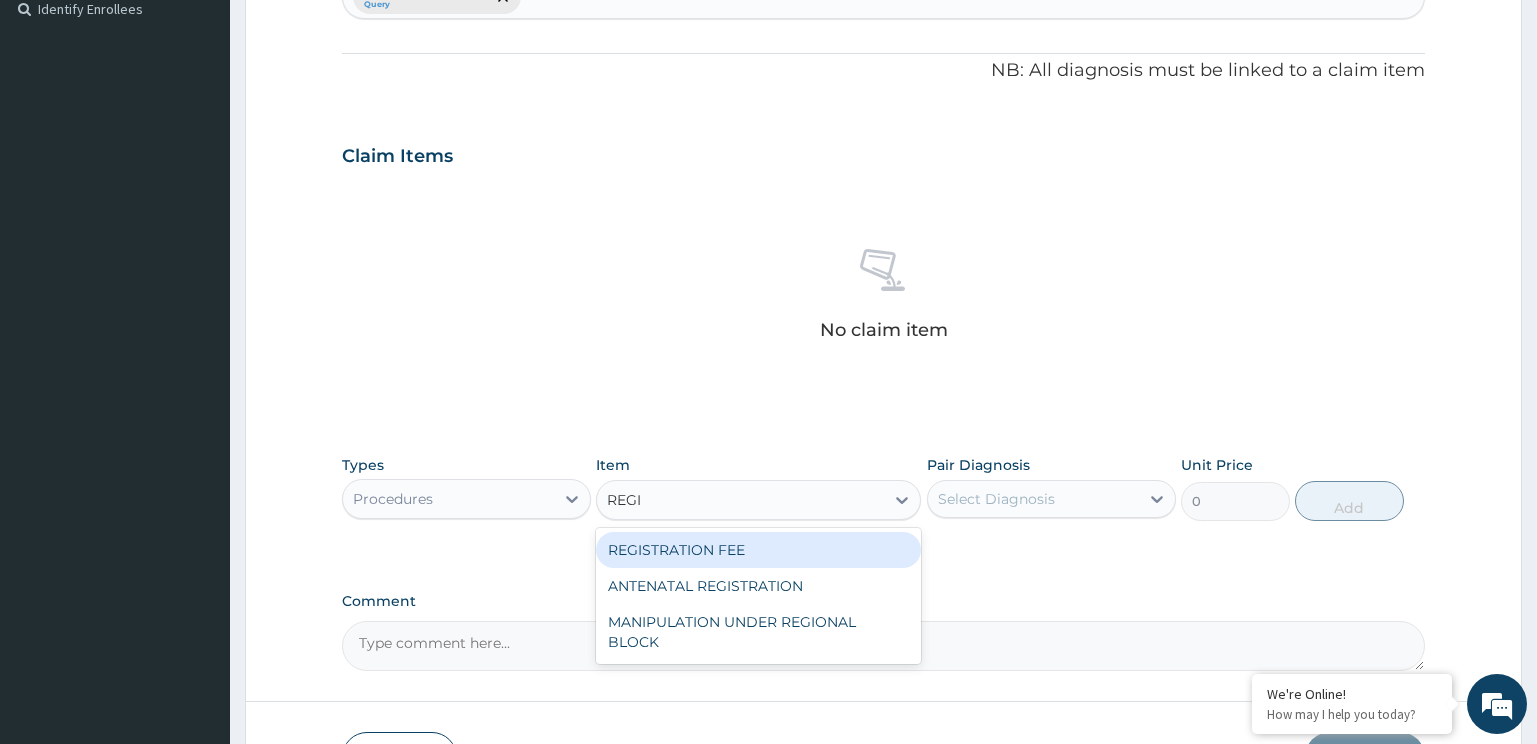 click on "REGISTRATION FEE" at bounding box center (758, 550) 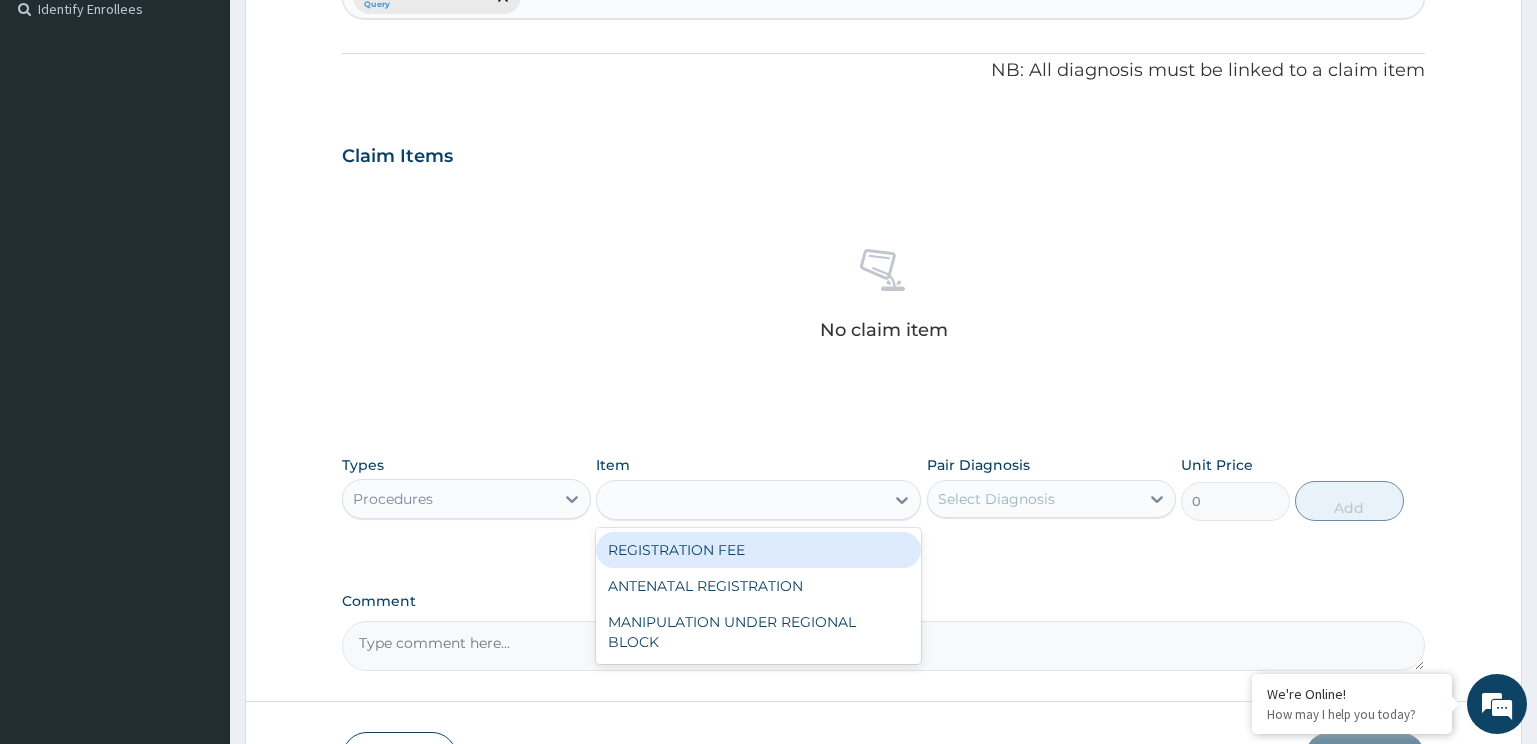 type on "2042.5" 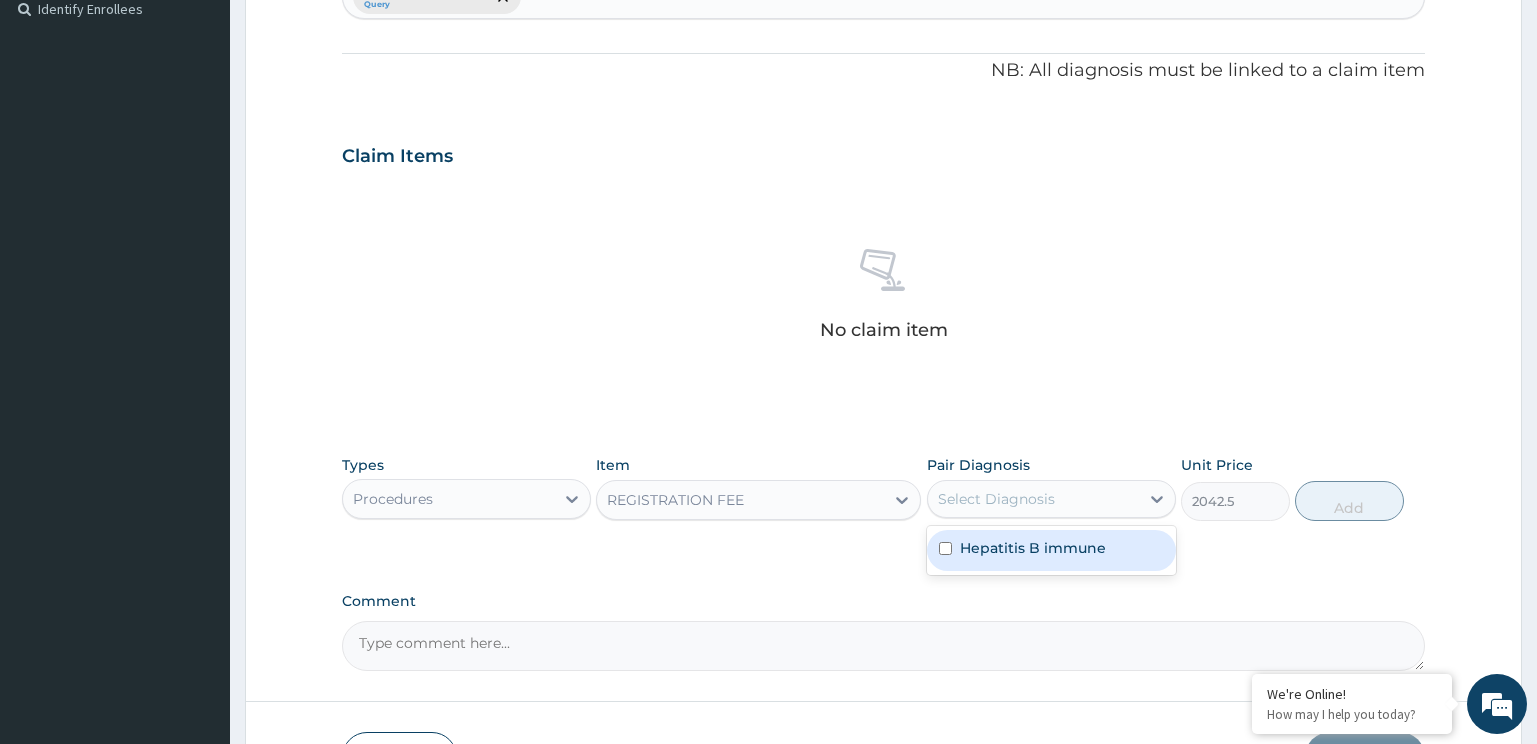 click on "Select Diagnosis" at bounding box center [996, 499] 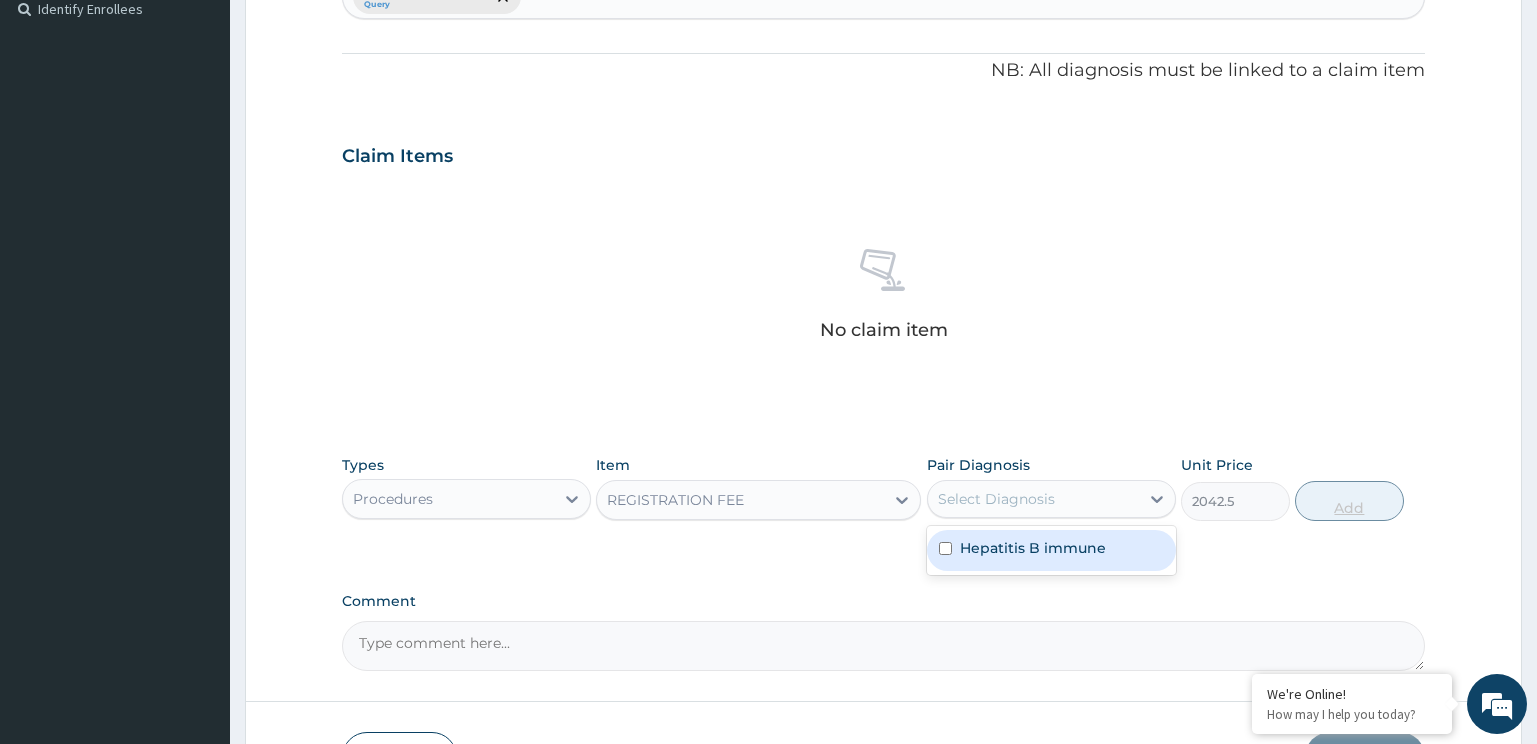 click on "Hepatitis B immune" at bounding box center (1051, 550) 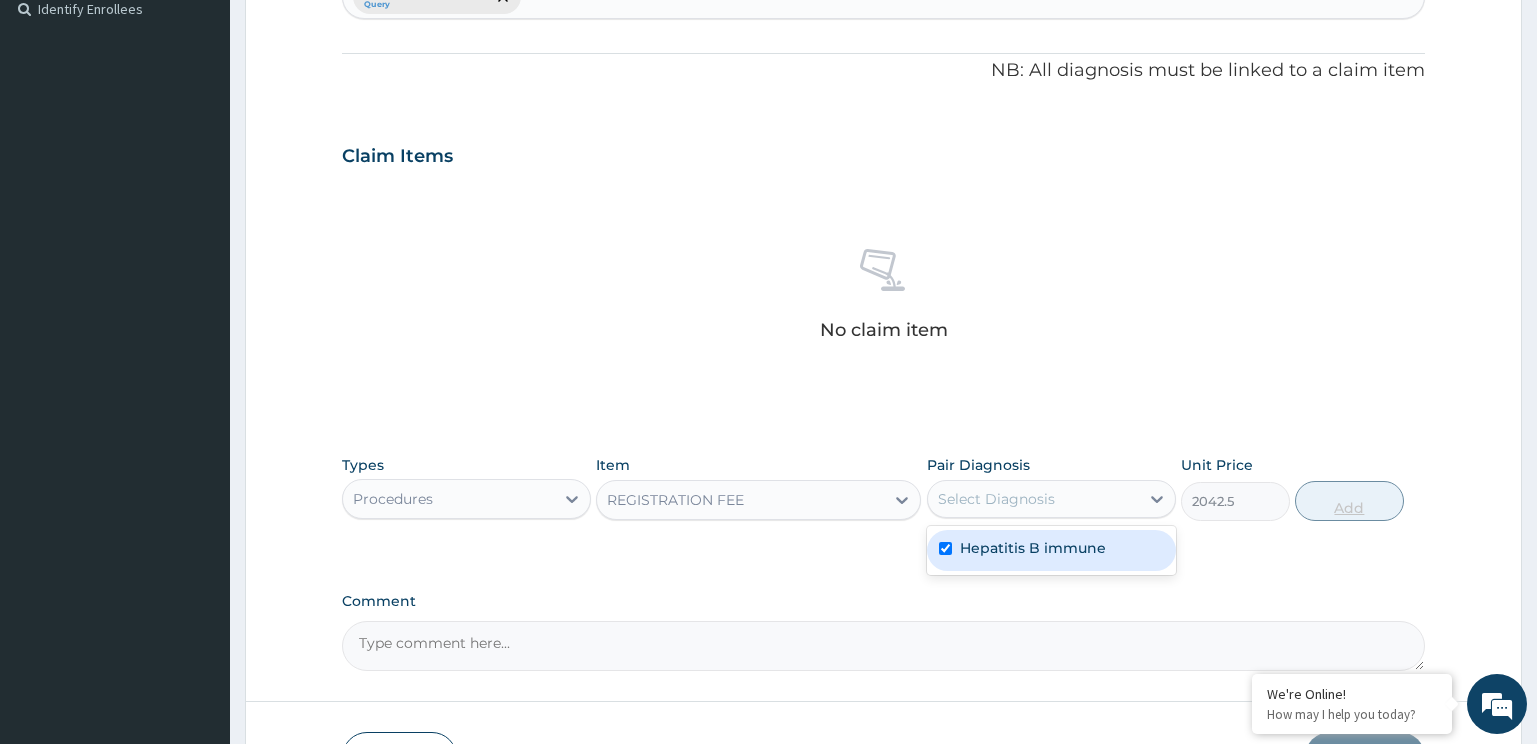 checkbox on "true" 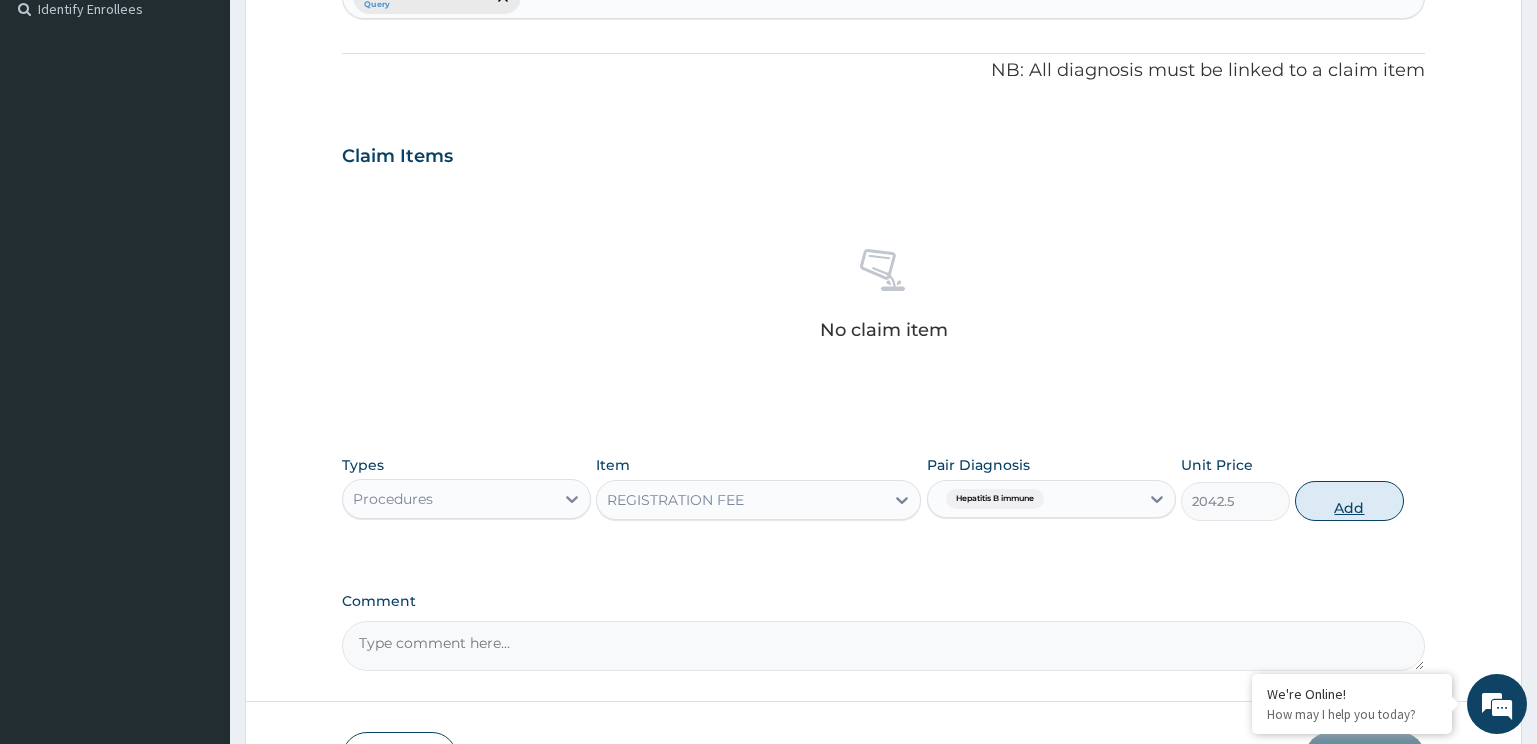 click on "Add" at bounding box center [1349, 501] 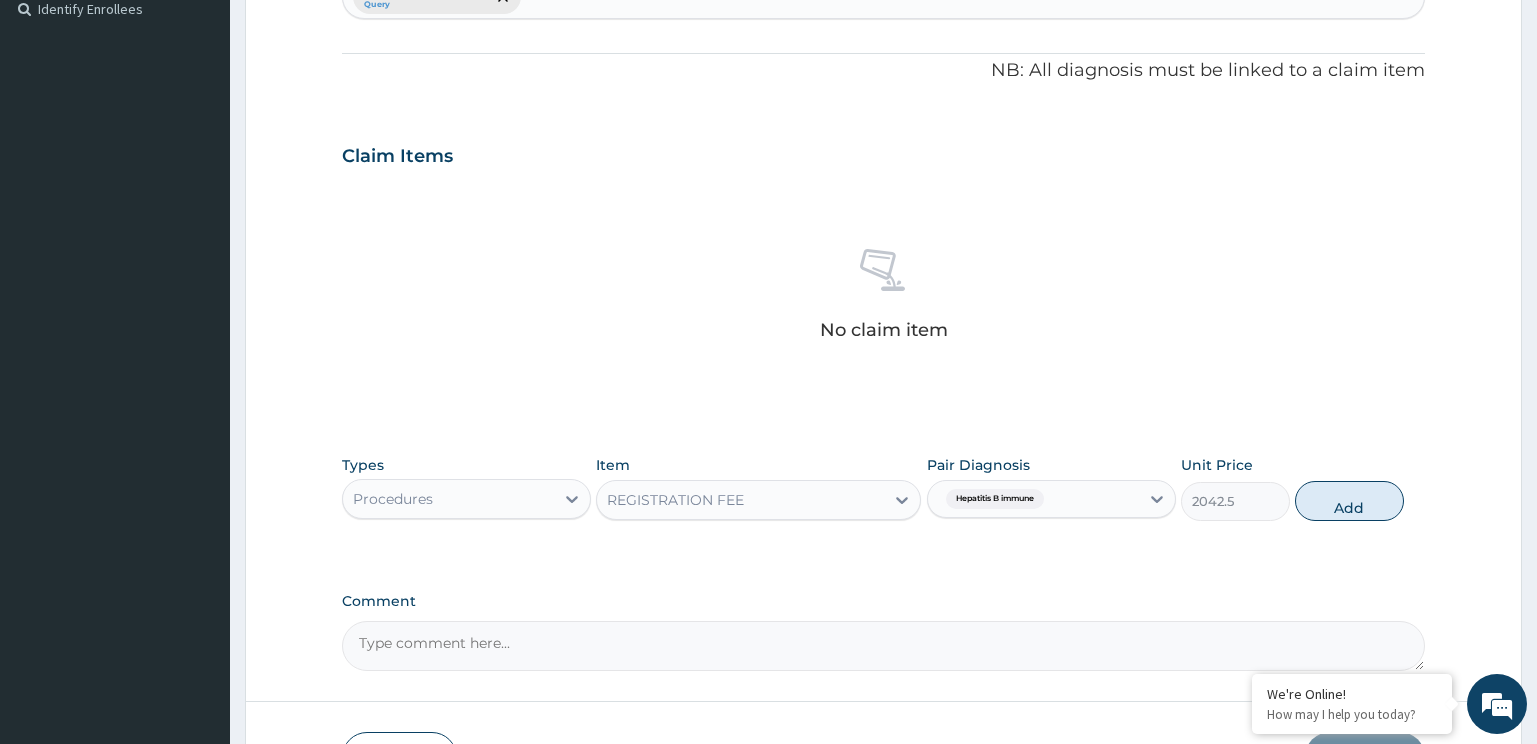 type on "0" 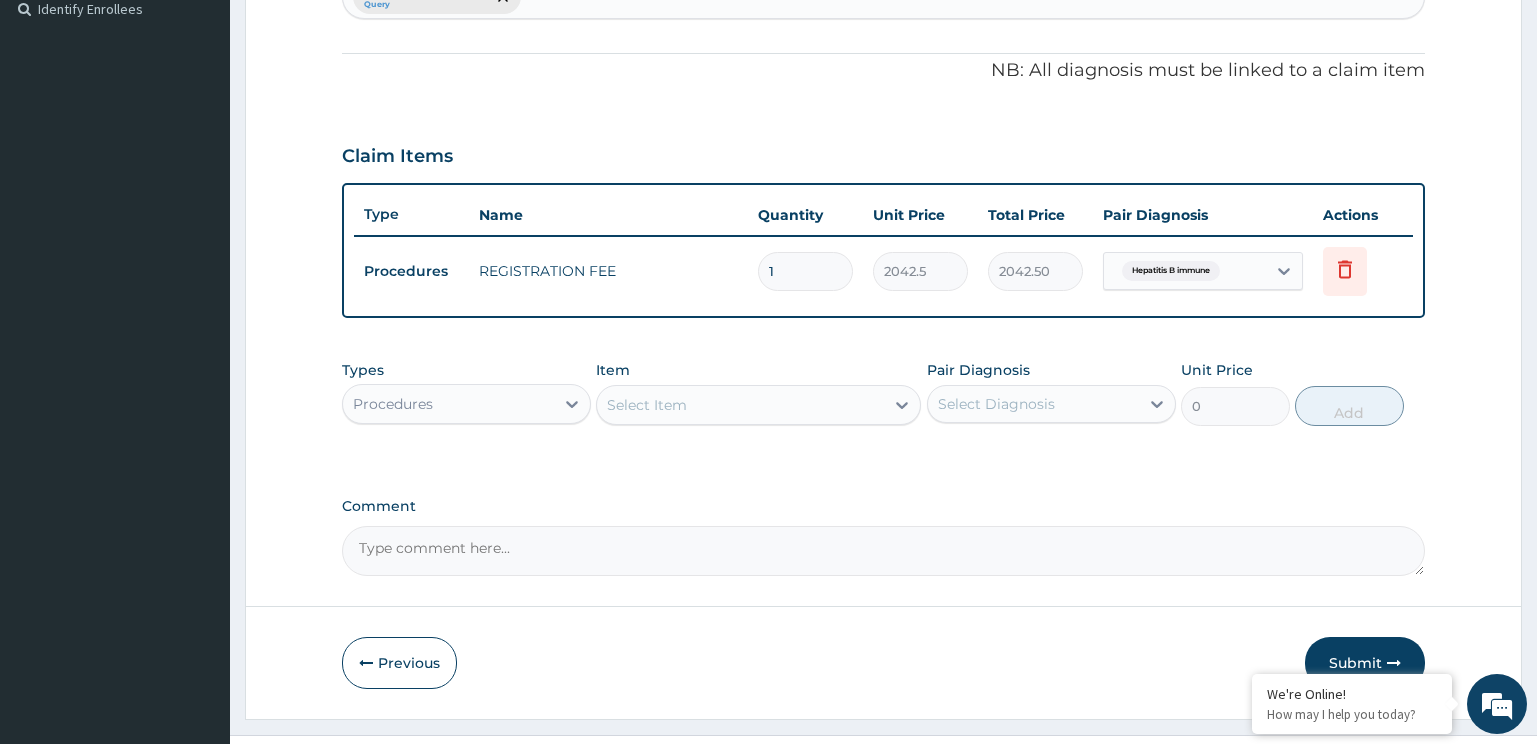 click on "Select Item" at bounding box center [740, 405] 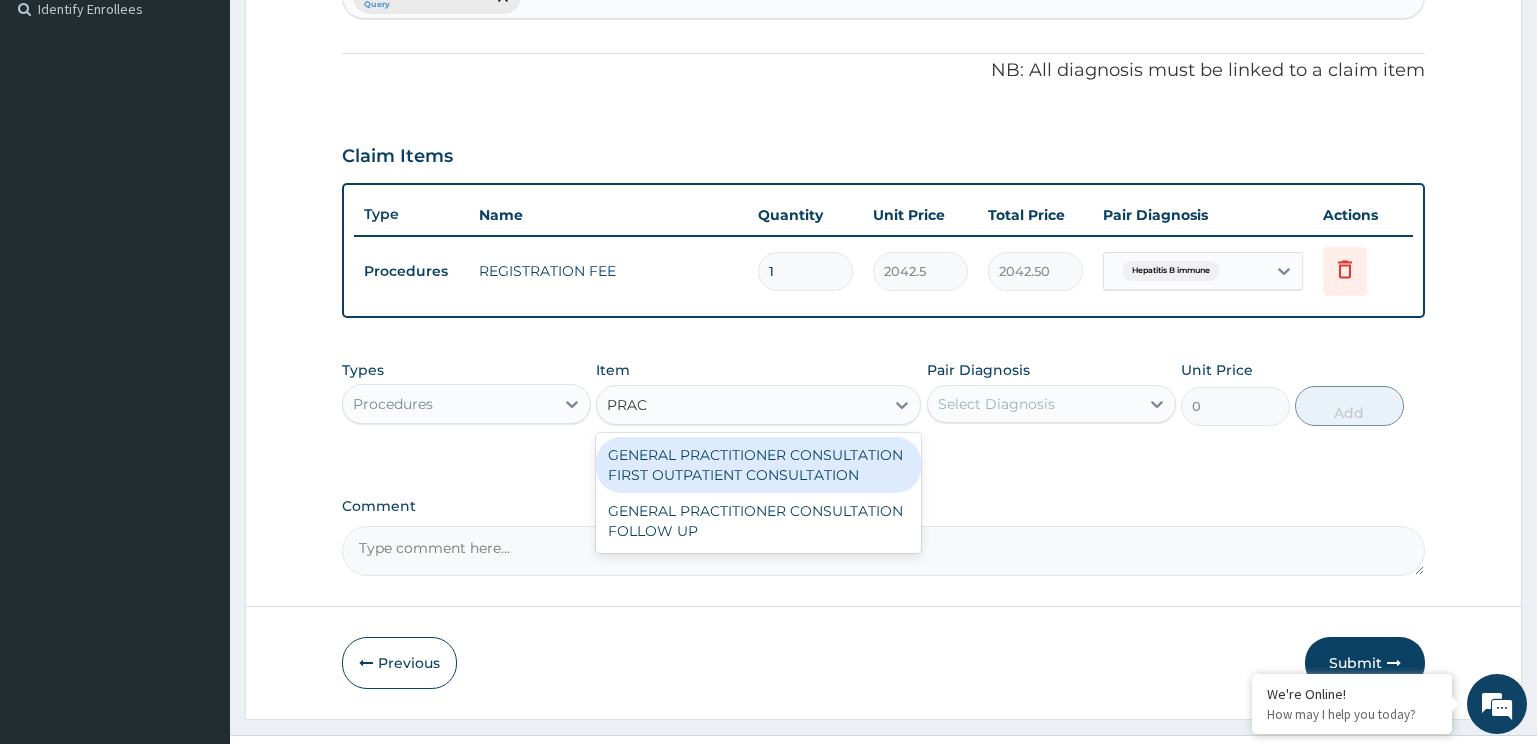 type on "PRACT" 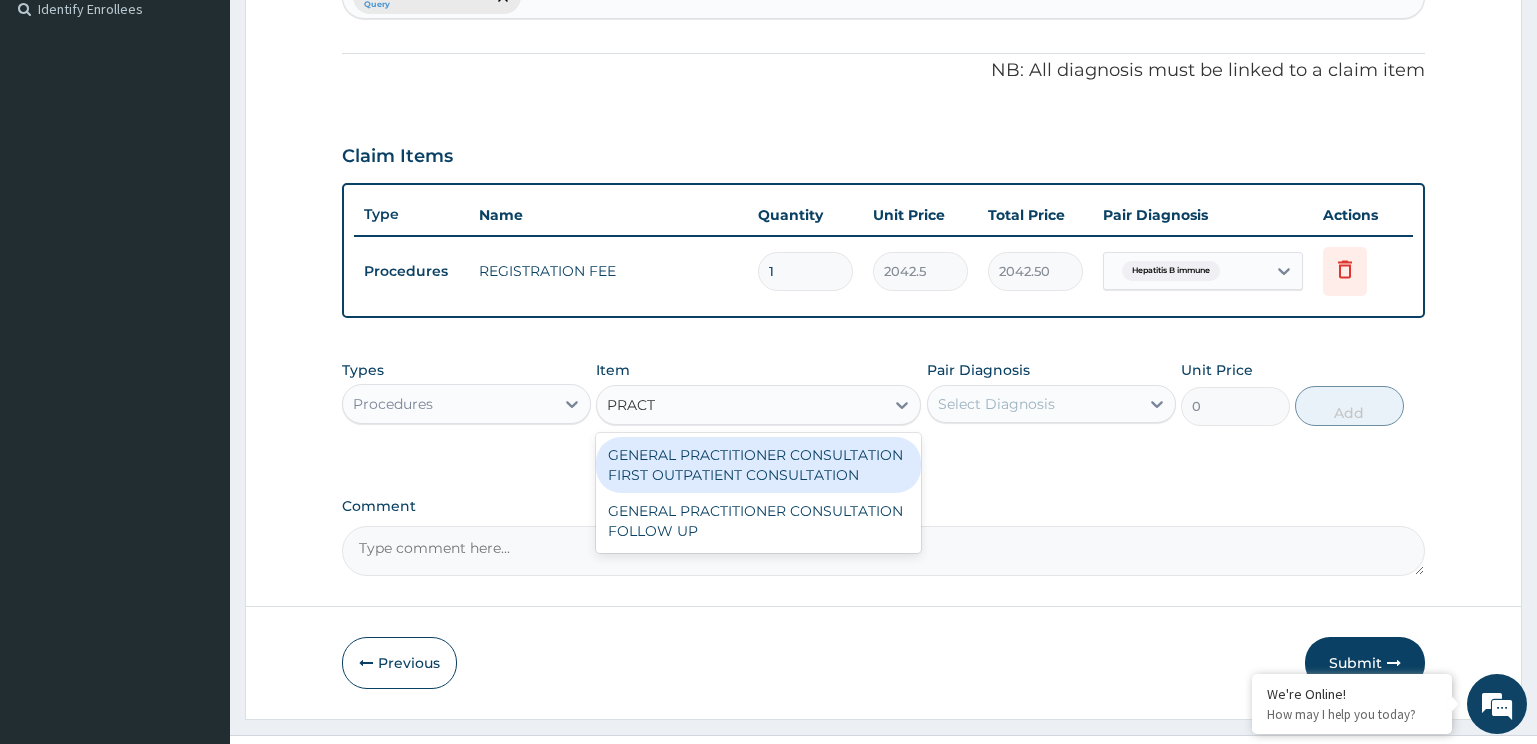 click on "GENERAL PRACTITIONER CONSULTATION FIRST OUTPATIENT CONSULTATION" at bounding box center (758, 465) 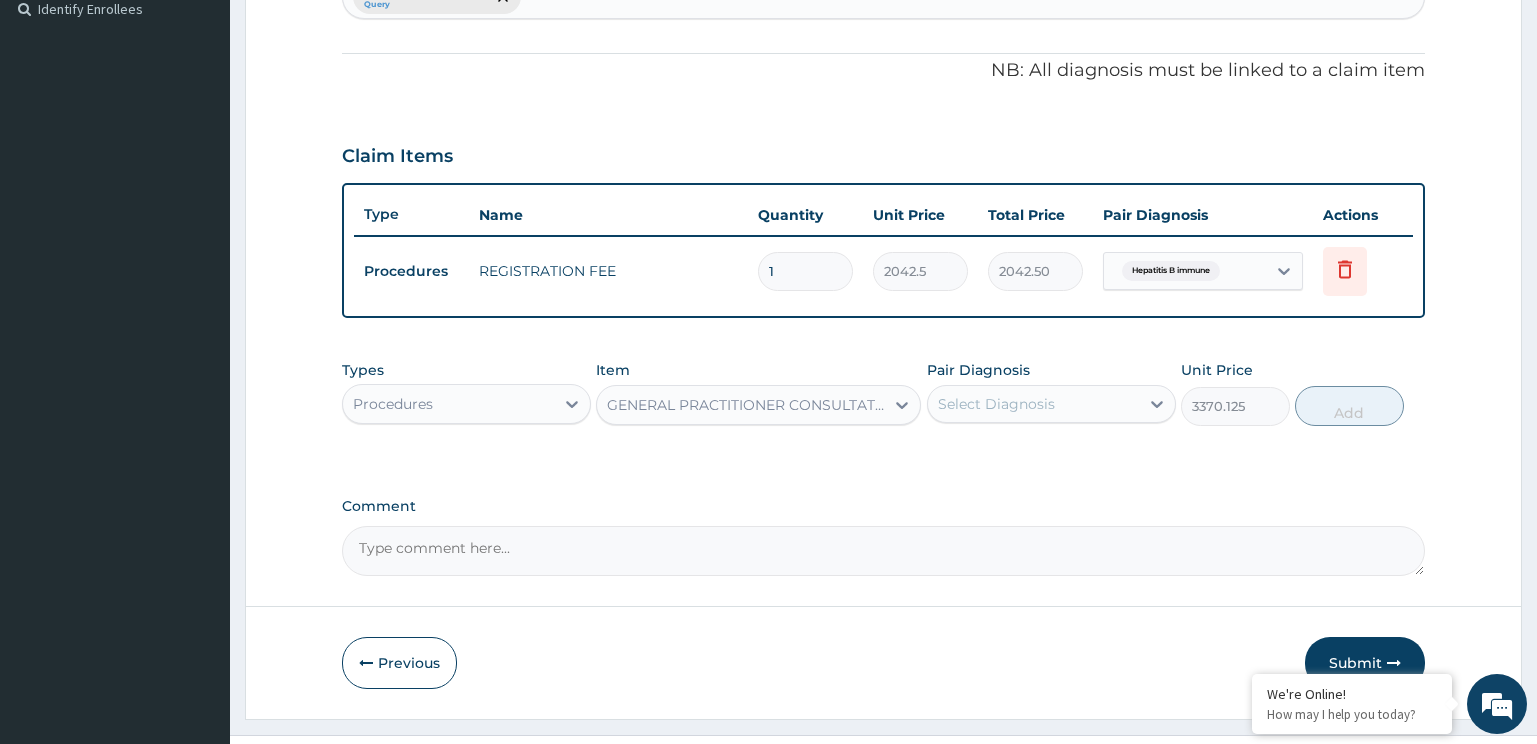 click on "Select Diagnosis" at bounding box center (1033, 404) 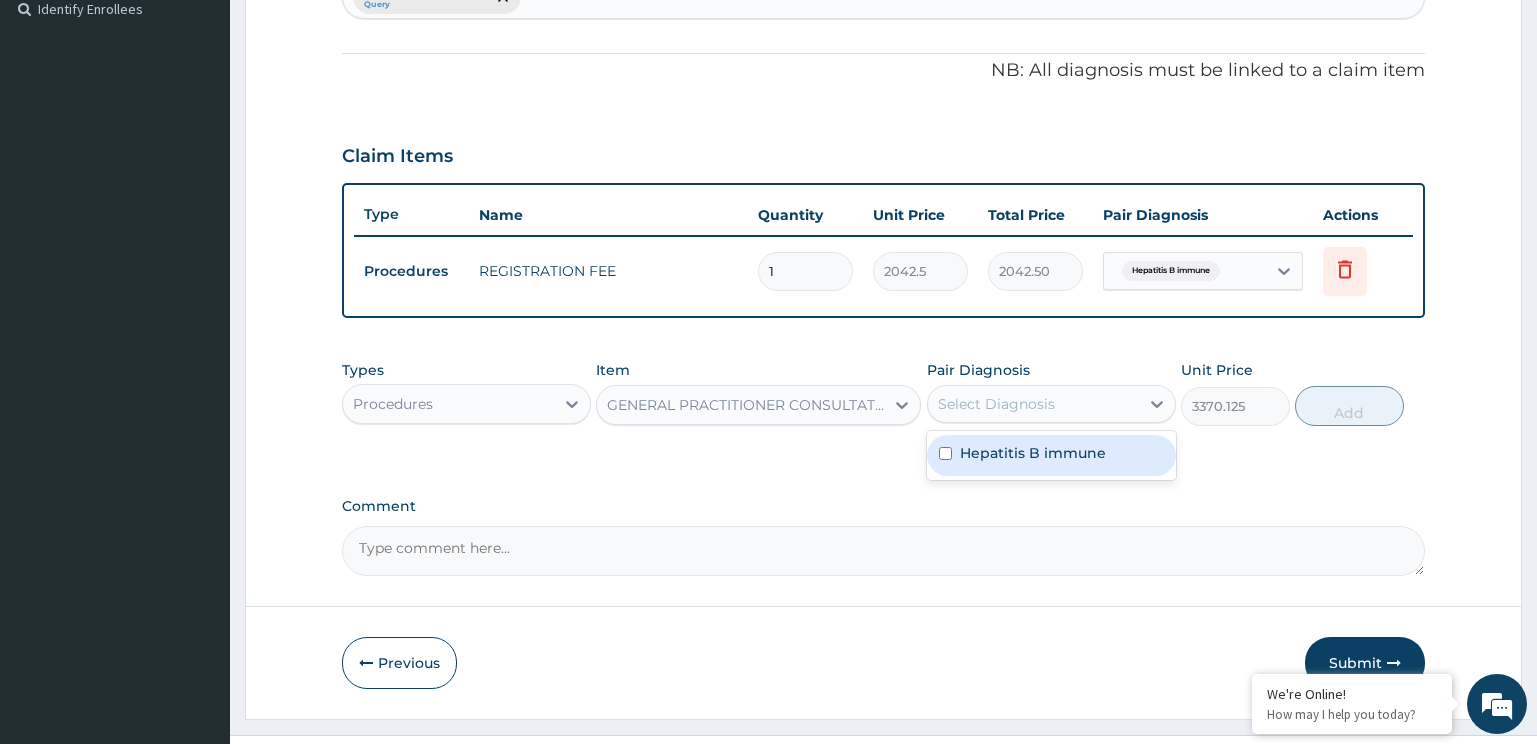 click on "Hepatitis B immune" at bounding box center [1033, 453] 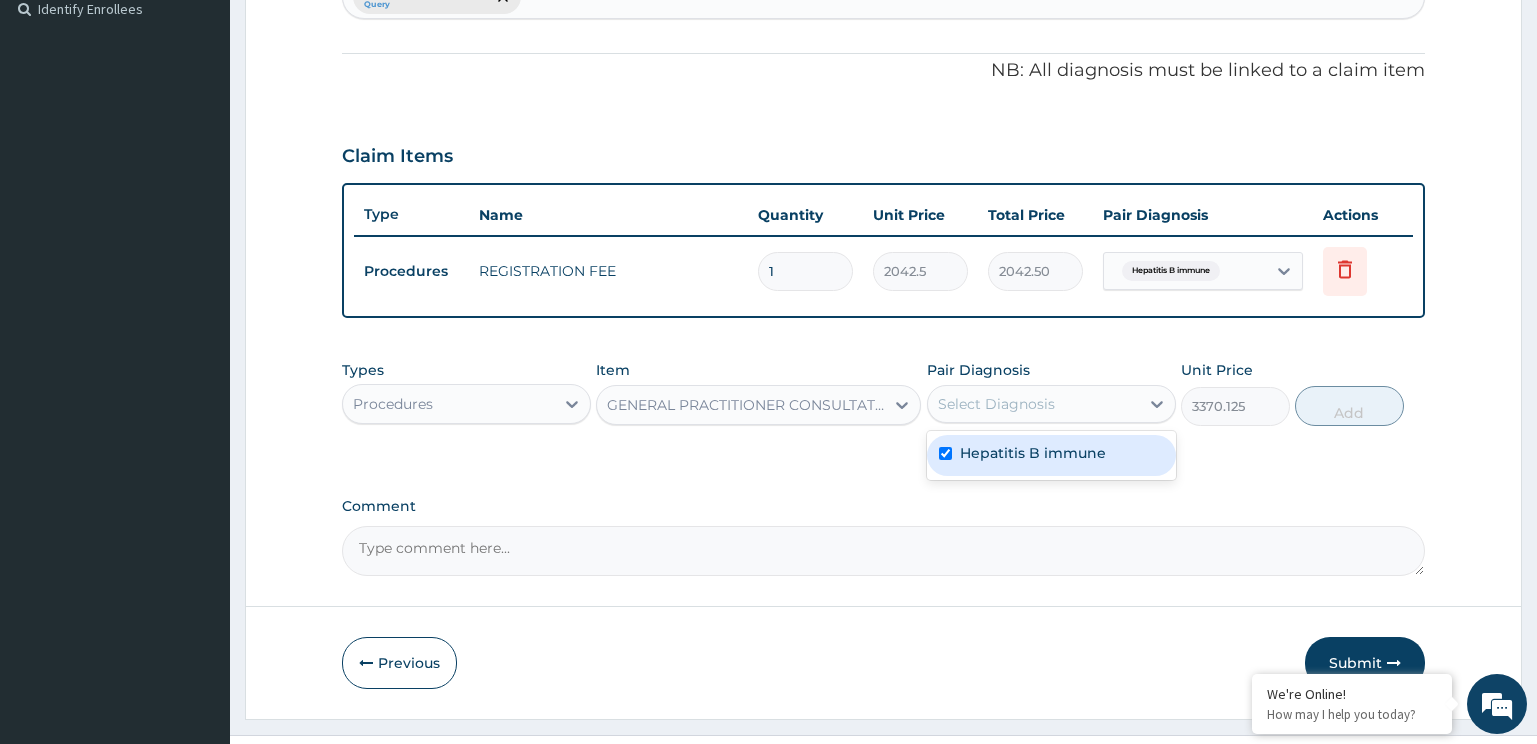 click on "Add" at bounding box center (1349, 406) 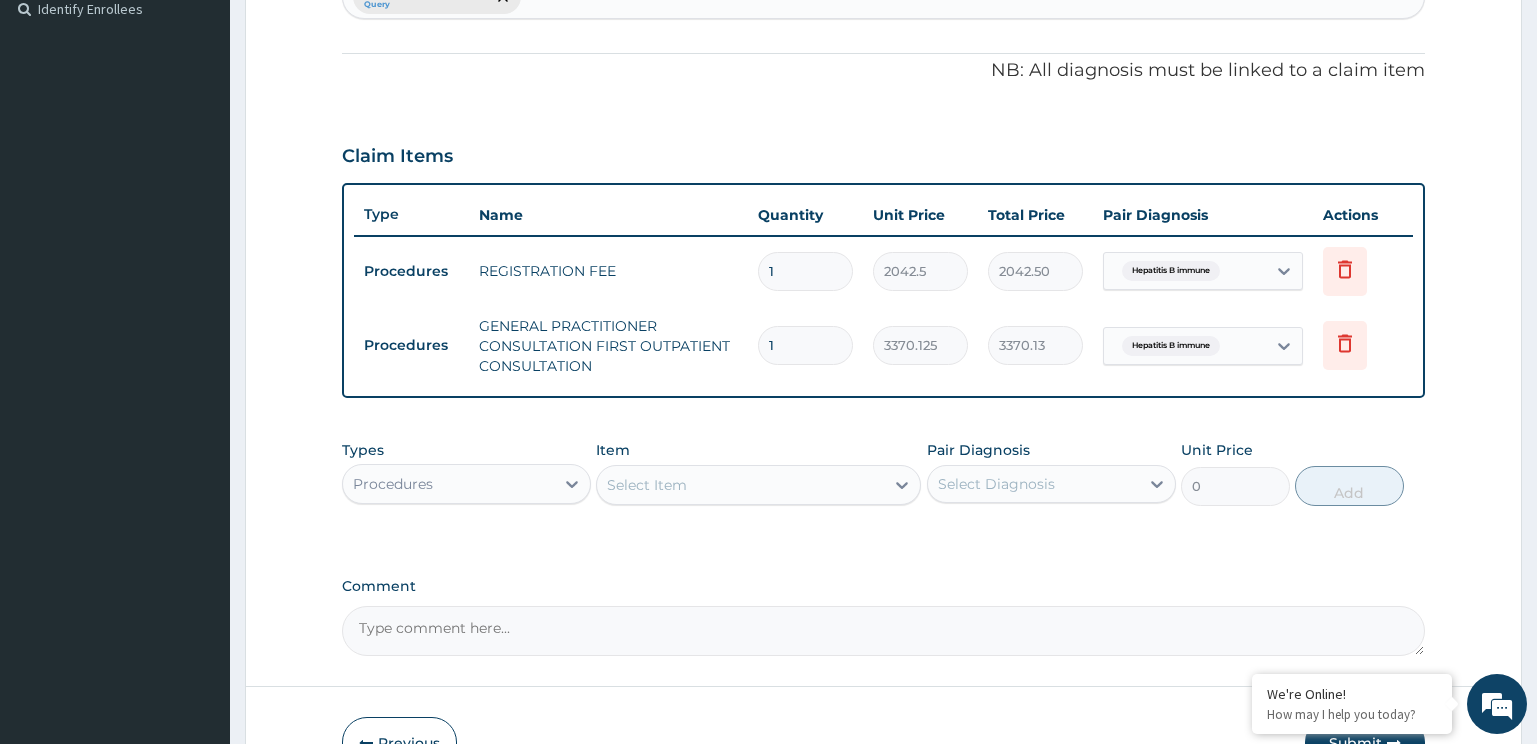 click on "Procedures" at bounding box center (448, 484) 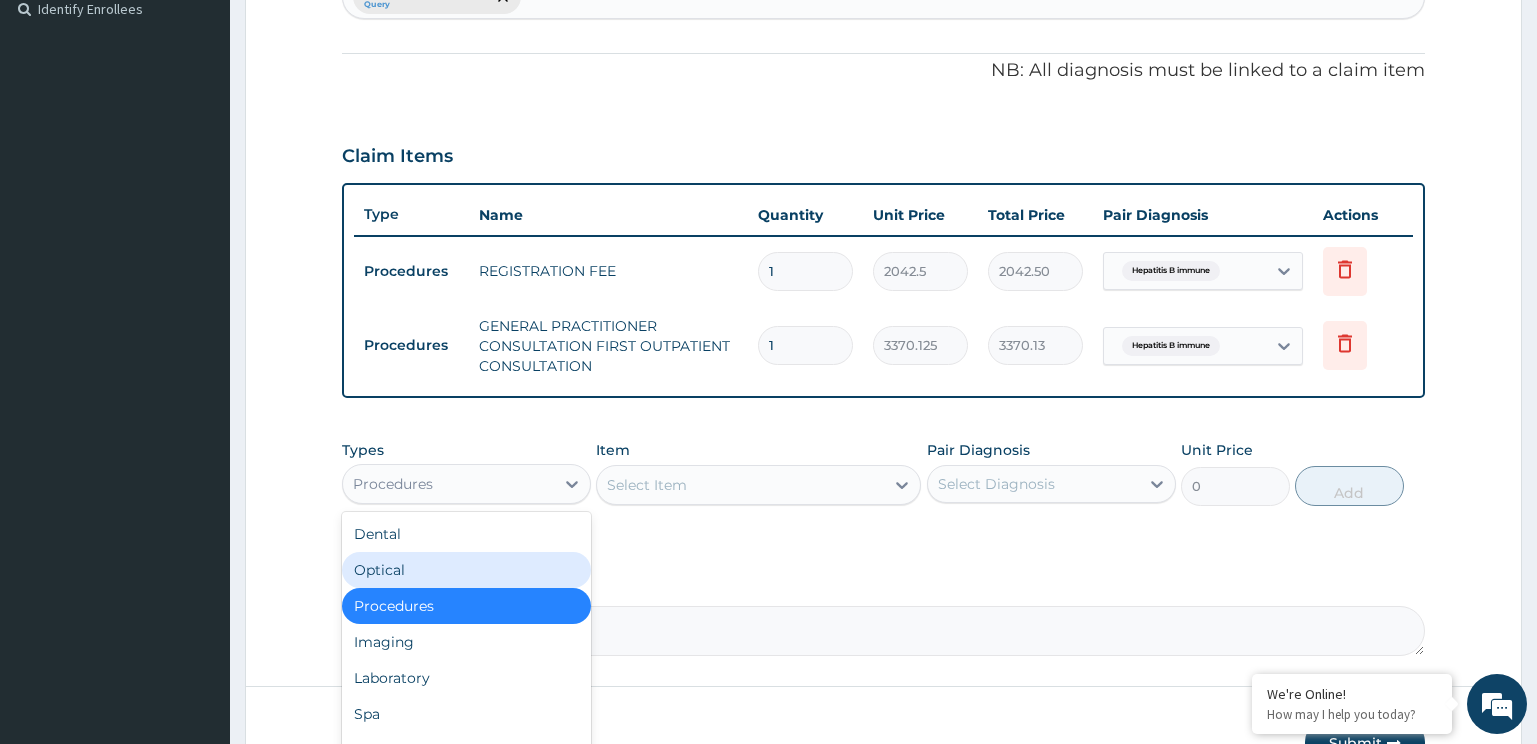 scroll, scrollTop: 683, scrollLeft: 0, axis: vertical 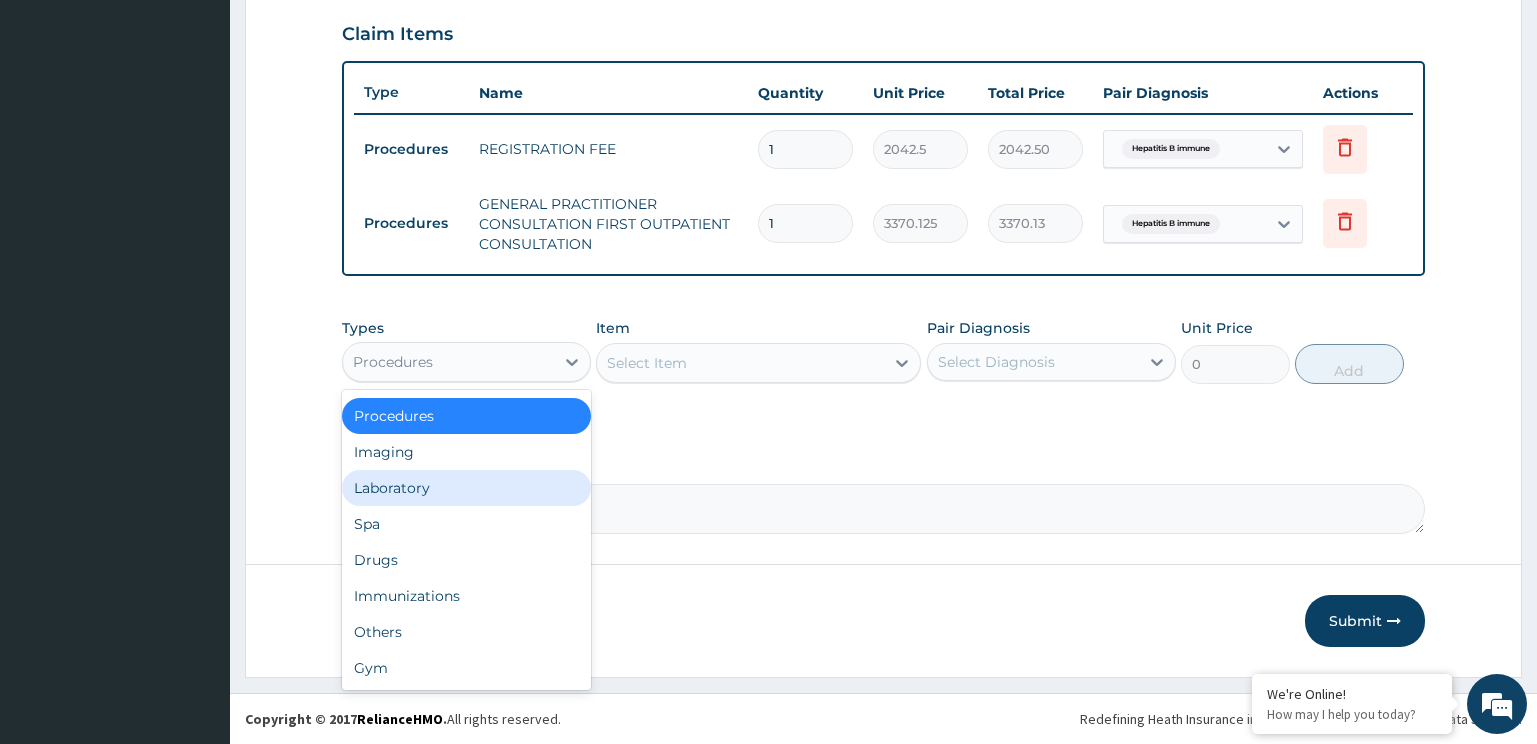click on "Laboratory" at bounding box center (466, 488) 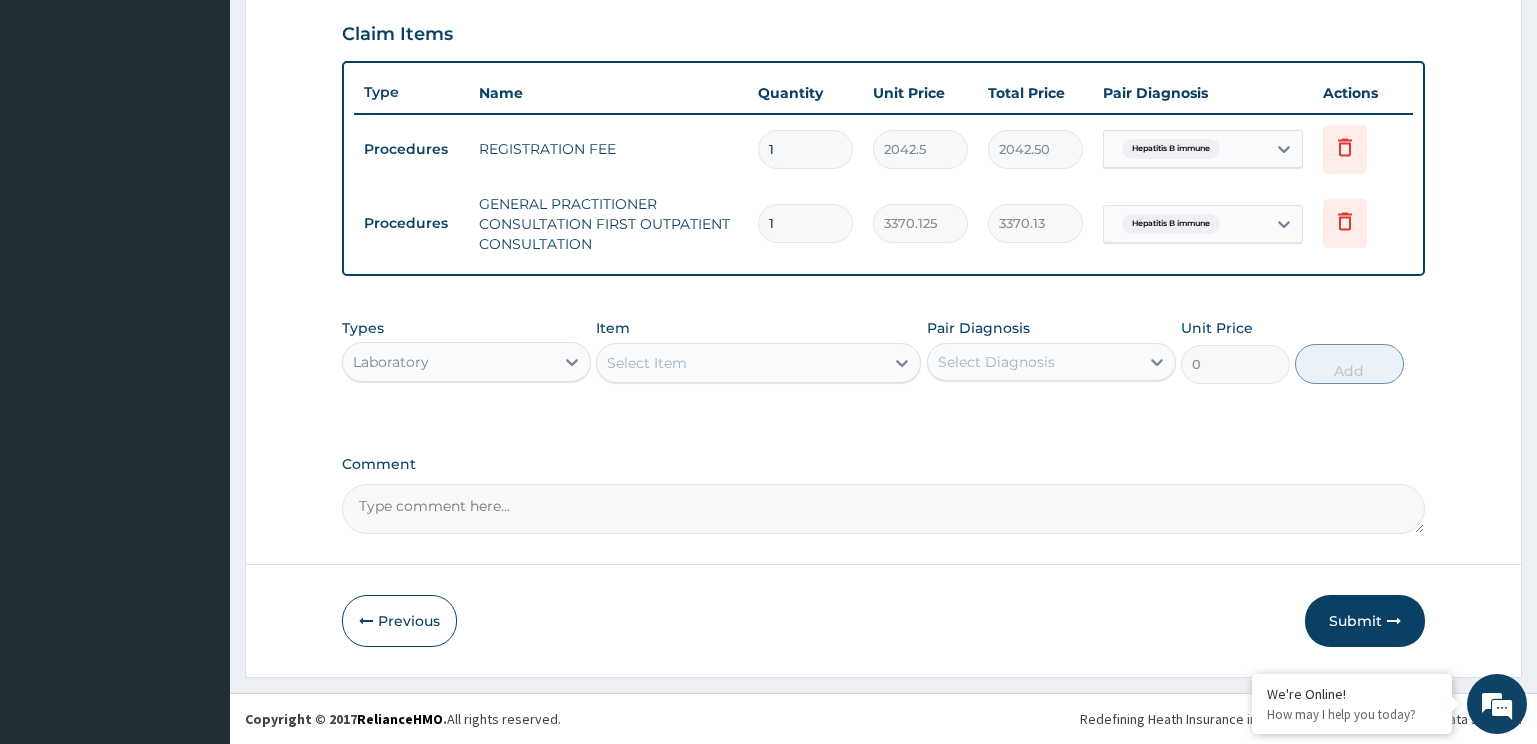 click on "Select Item" at bounding box center [740, 363] 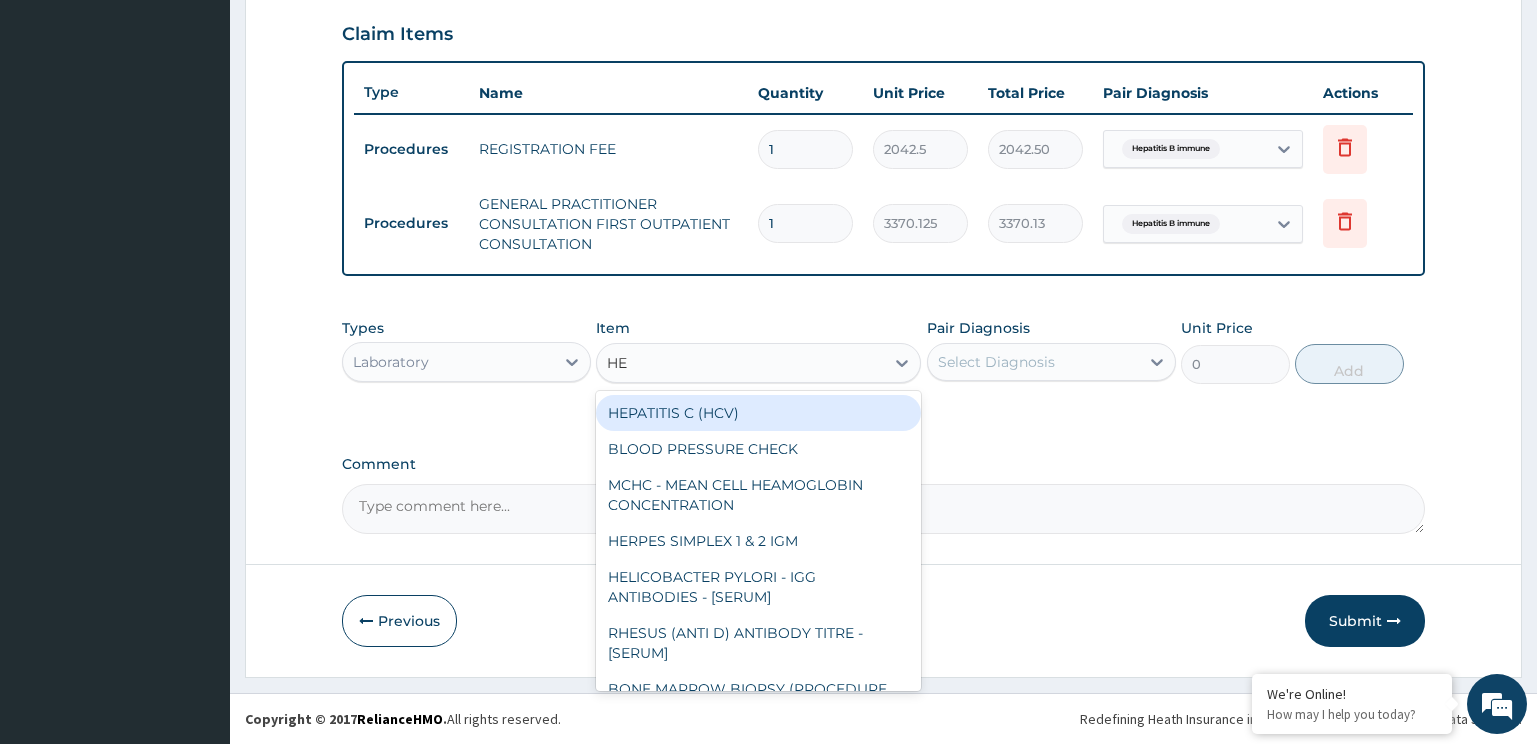 type on "HEP" 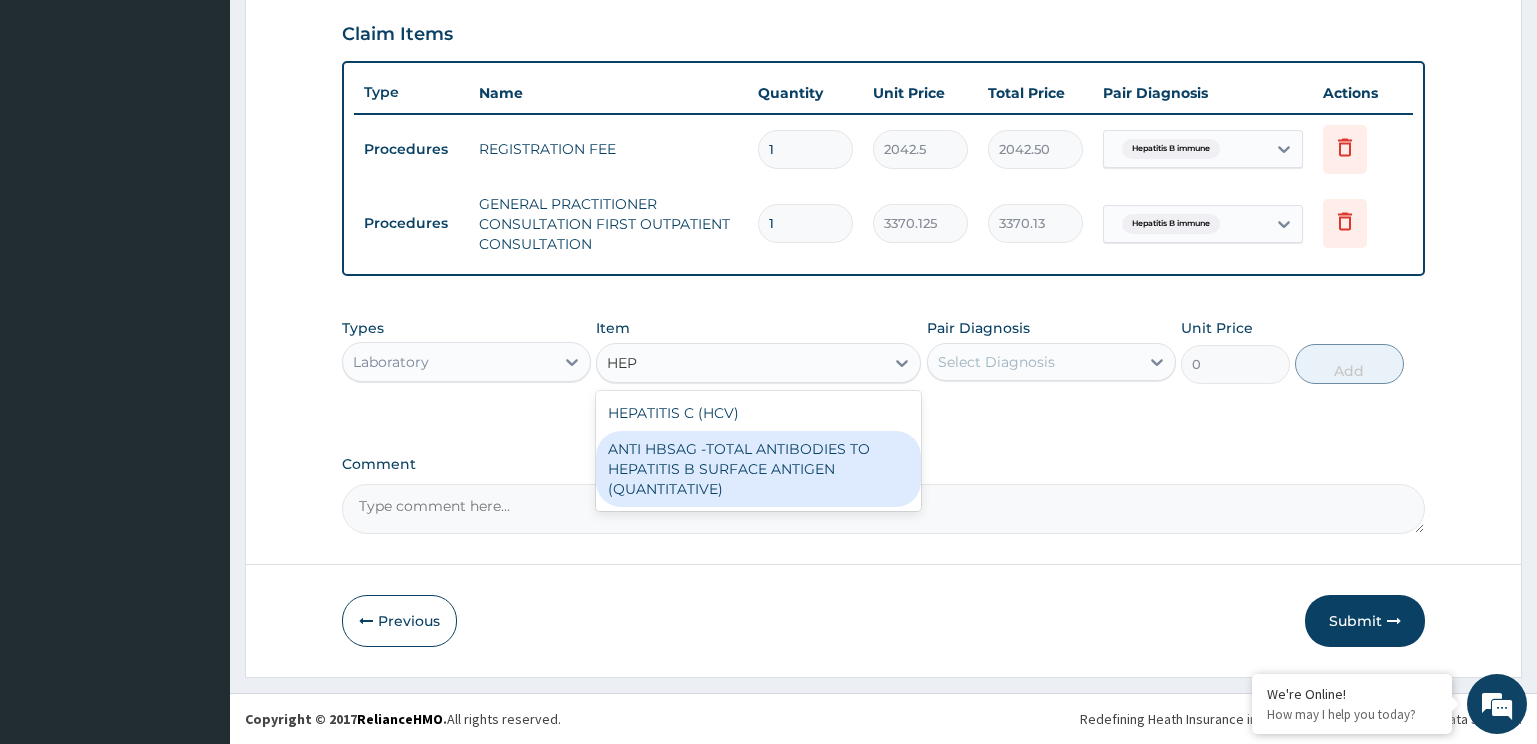 click on "ANTI HBSAG -TOTAL ANTIBODIES TO HEPATITIS B SURFACE ANTIGEN (QUANTITATIVE)" at bounding box center (758, 469) 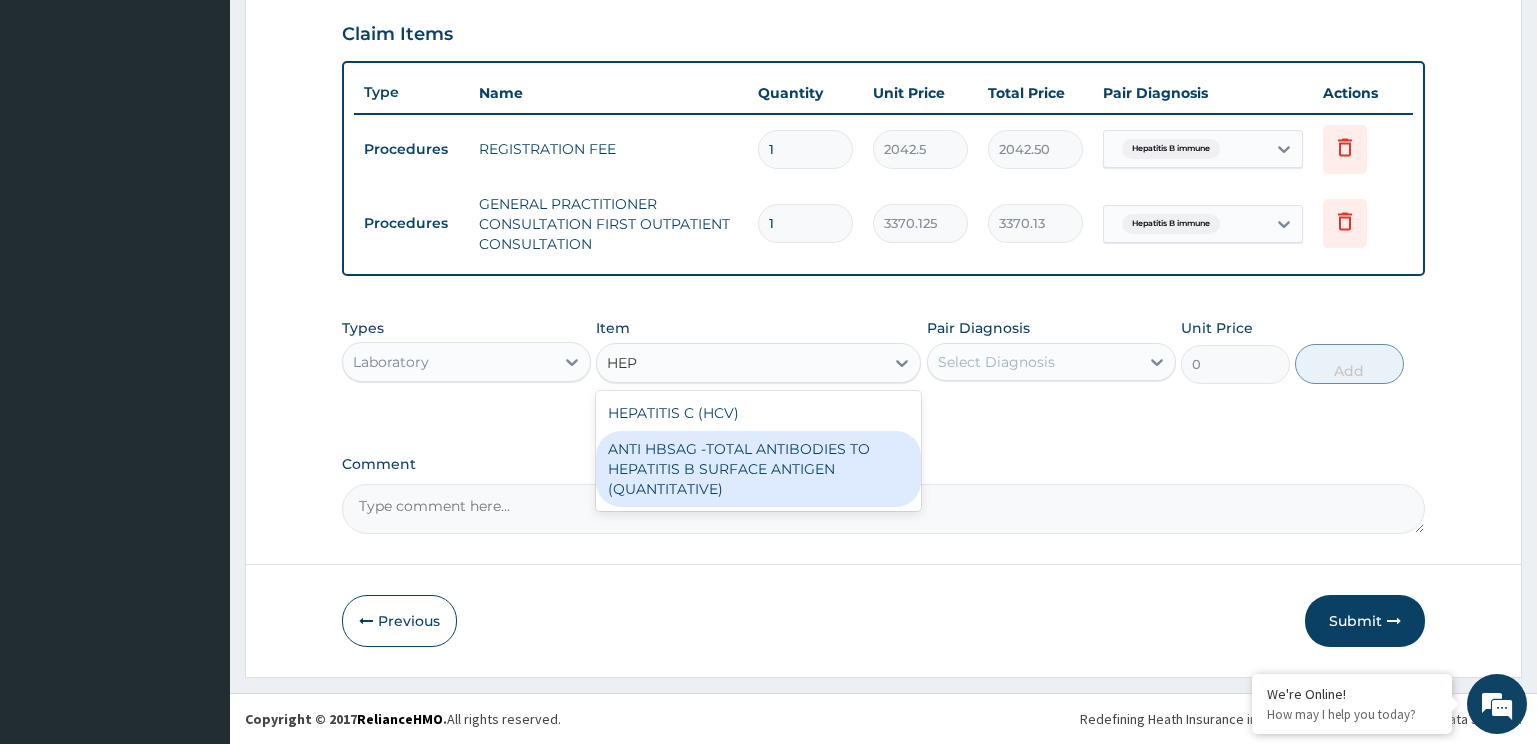 type 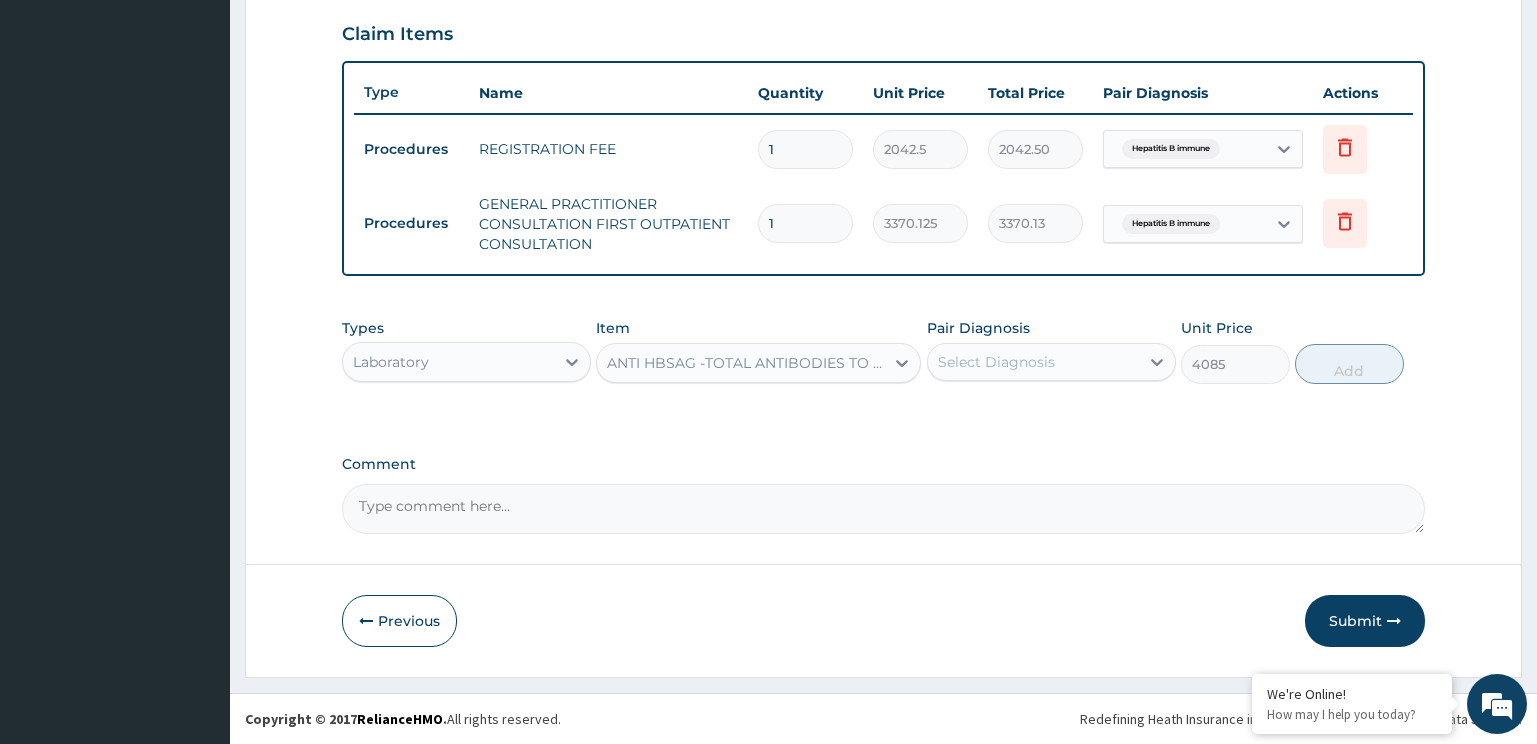 click on "Select Diagnosis" at bounding box center [996, 362] 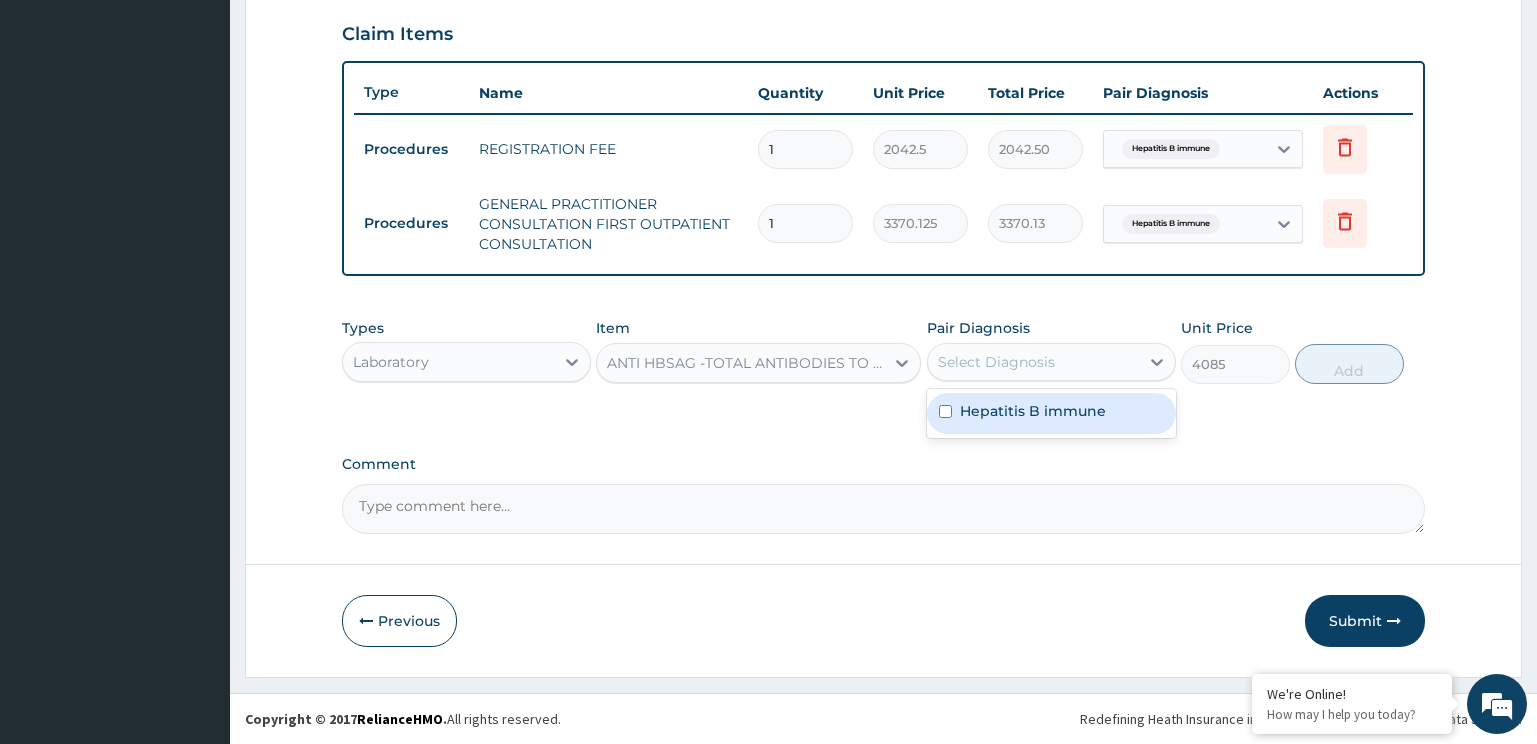 click on "Types Laboratory Item ANTI HBSAG -TOTAL ANTIBODIES TO HEPATITIS B SURFACE ANTIGEN (QUANTITATIVE) Pair Diagnosis option Hepatitis B immune, selected. option Hepatitis B immune focused, 1 of 1. 1 result available. Use Up and Down to choose options, press Enter to select the currently focused option, press Escape to exit the menu, press Tab to select the option and exit the menu. Select Diagnosis Hepatitis B immune Unit Price 4085 Add" at bounding box center [884, 366] 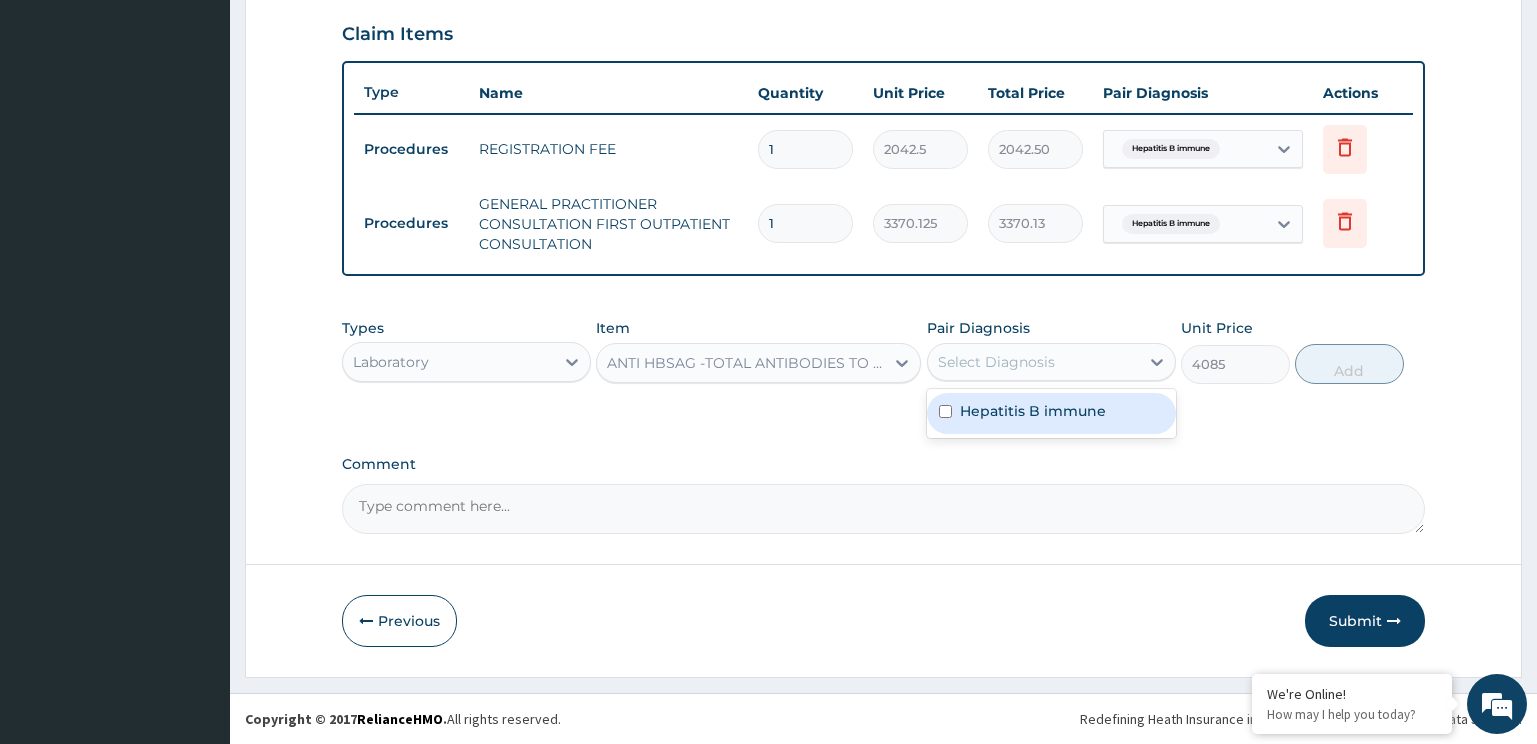 click on "Types Laboratory Item ANTI HBSAG -TOTAL ANTIBODIES TO HEPATITIS B SURFACE ANTIGEN (QUANTITATIVE) Pair Diagnosis option Hepatitis B immune, selected. option Hepatitis B immune focused, 1 of 1. 1 result available. Use Up and Down to choose options, press Enter to select the currently focused option, press Escape to exit the menu, press Tab to select the option and exit the menu. Select Diagnosis Hepatitis B immune Unit Price 4085 Add" at bounding box center (884, 366) 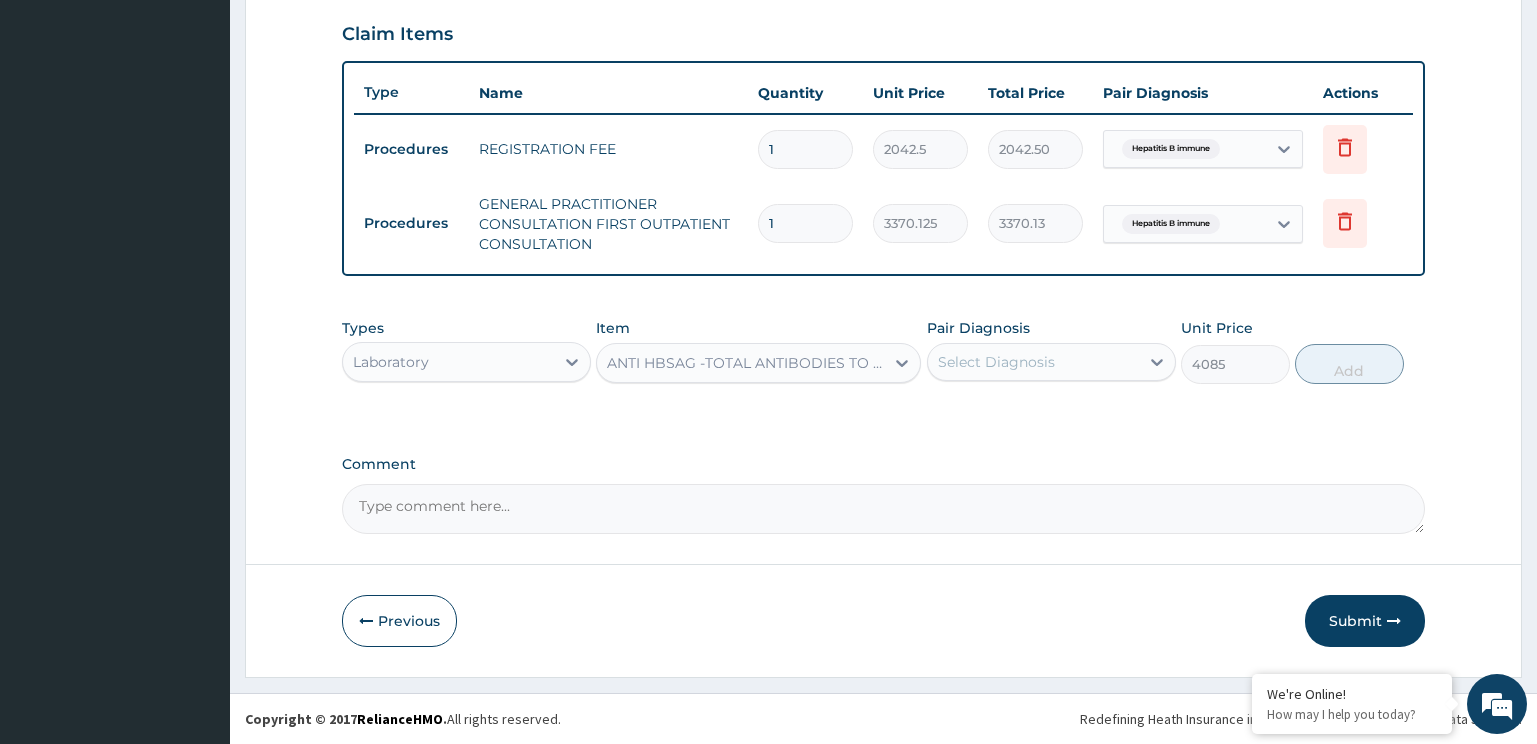 click on "Select Diagnosis" at bounding box center [1051, 362] 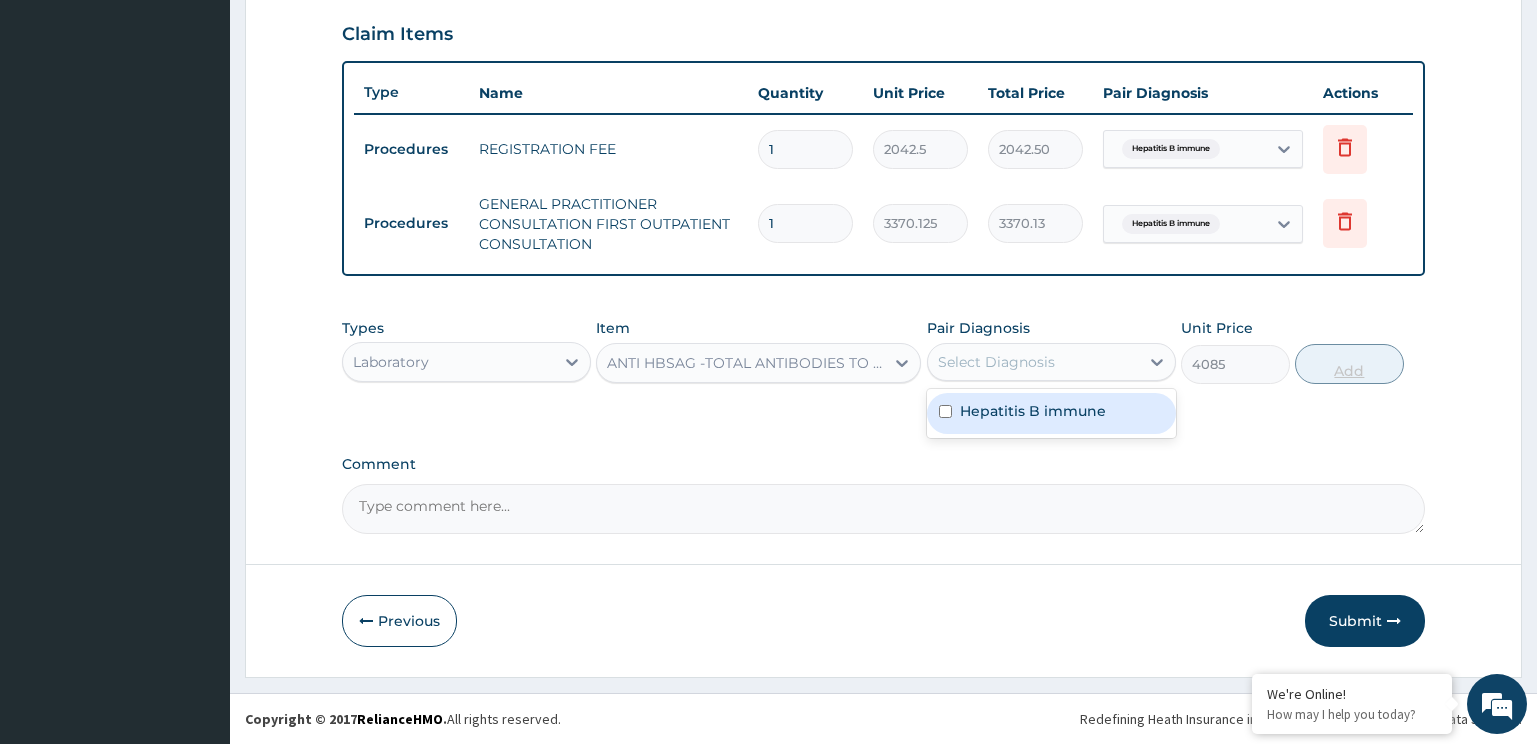 click on "Hepatitis B immune" at bounding box center [1051, 413] 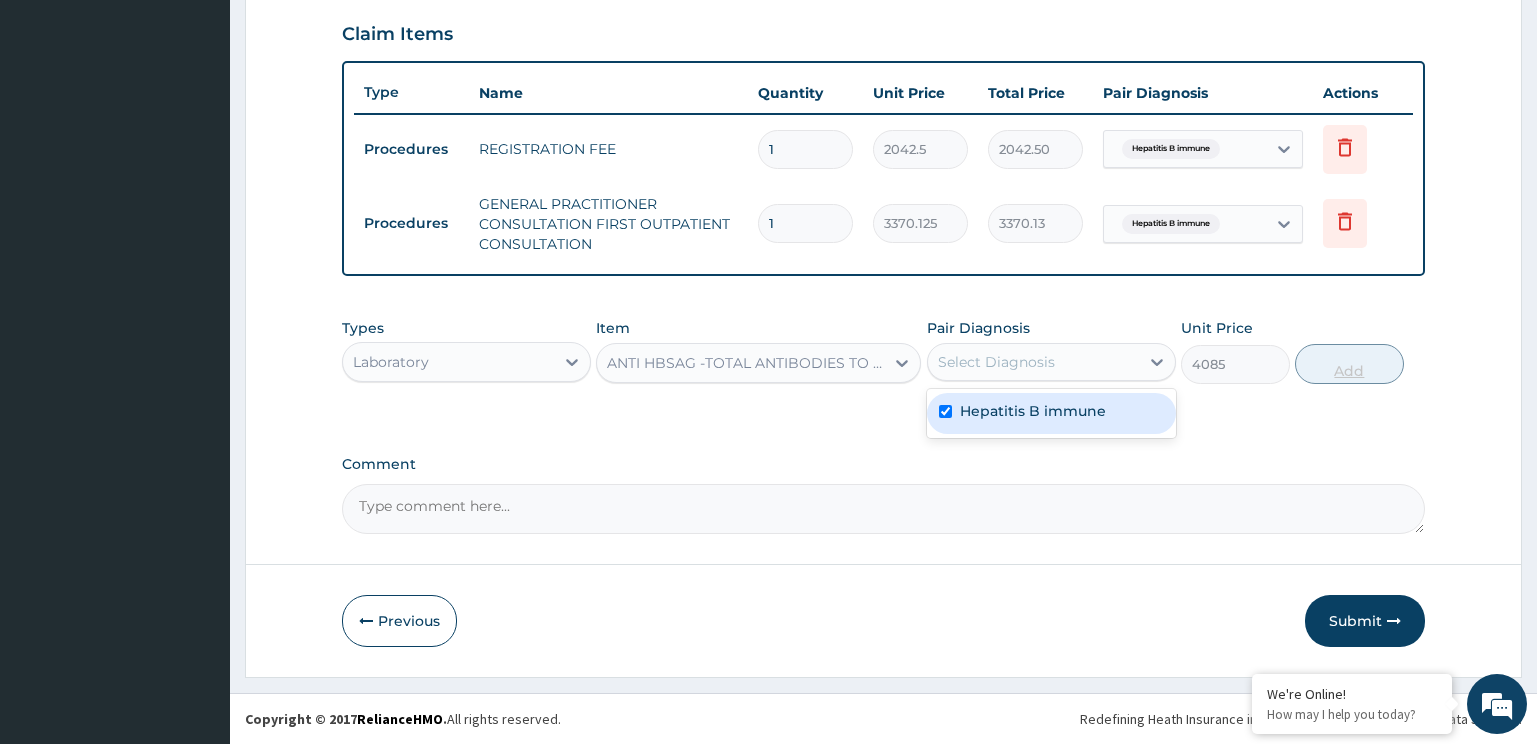 checkbox on "true" 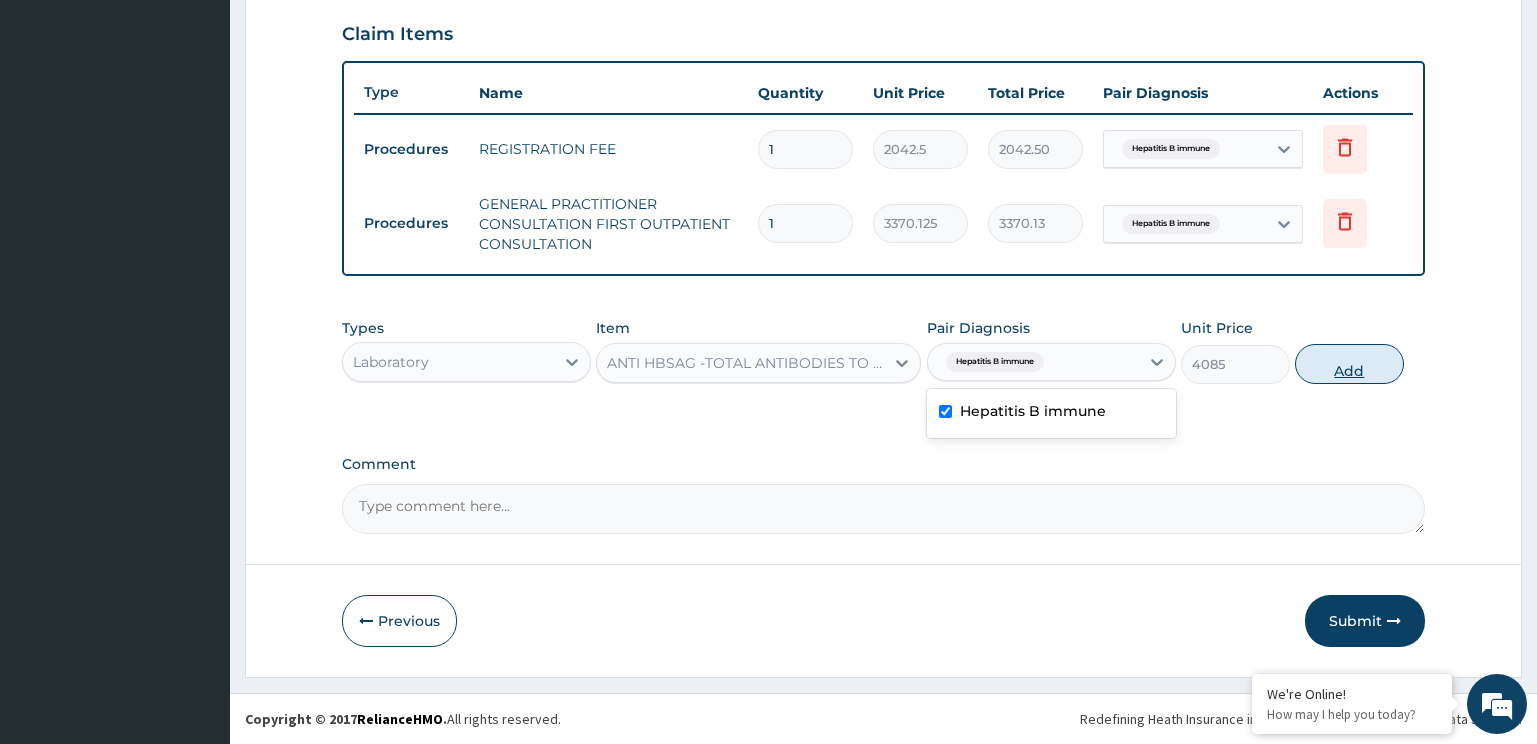 click on "Add" at bounding box center (1349, 364) 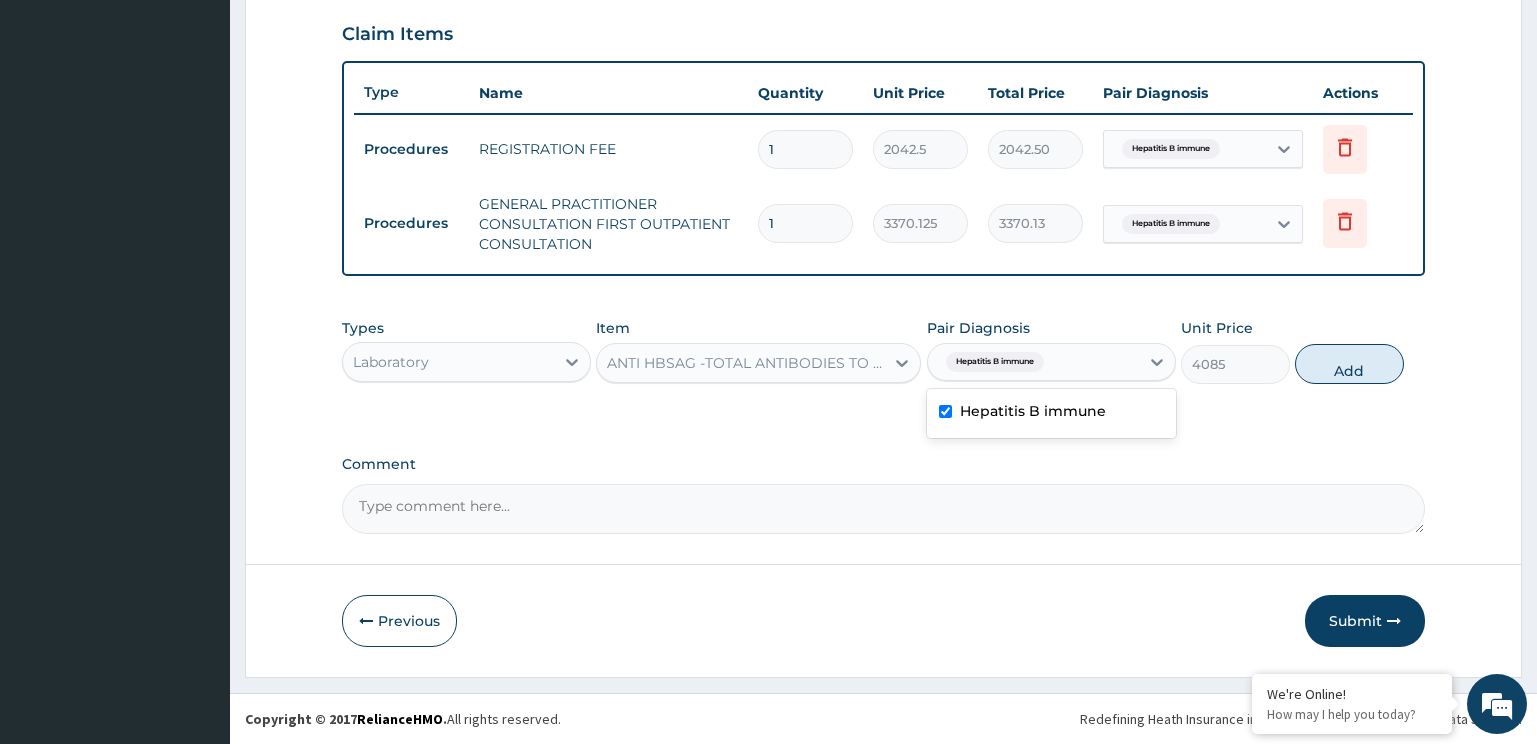 type on "0" 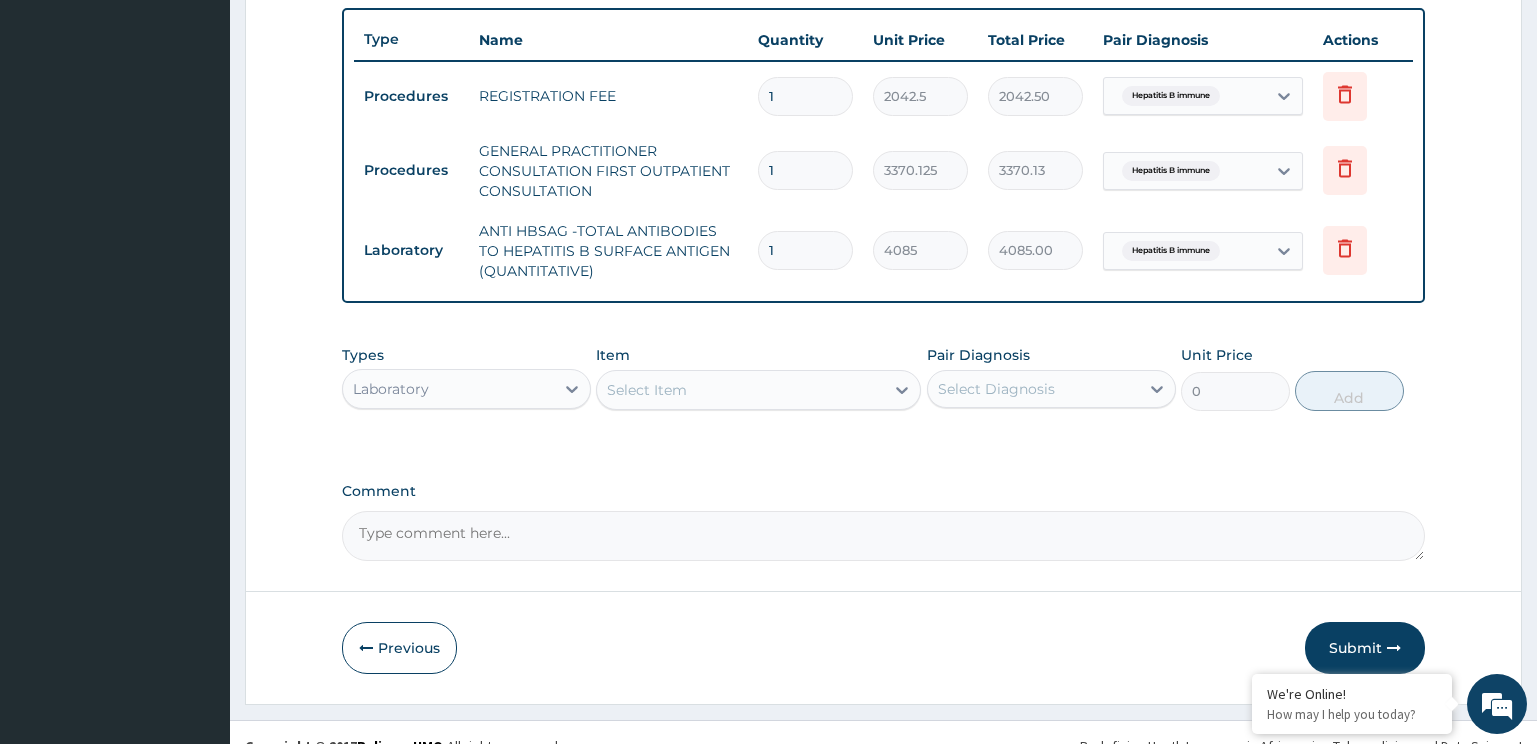 scroll, scrollTop: 763, scrollLeft: 0, axis: vertical 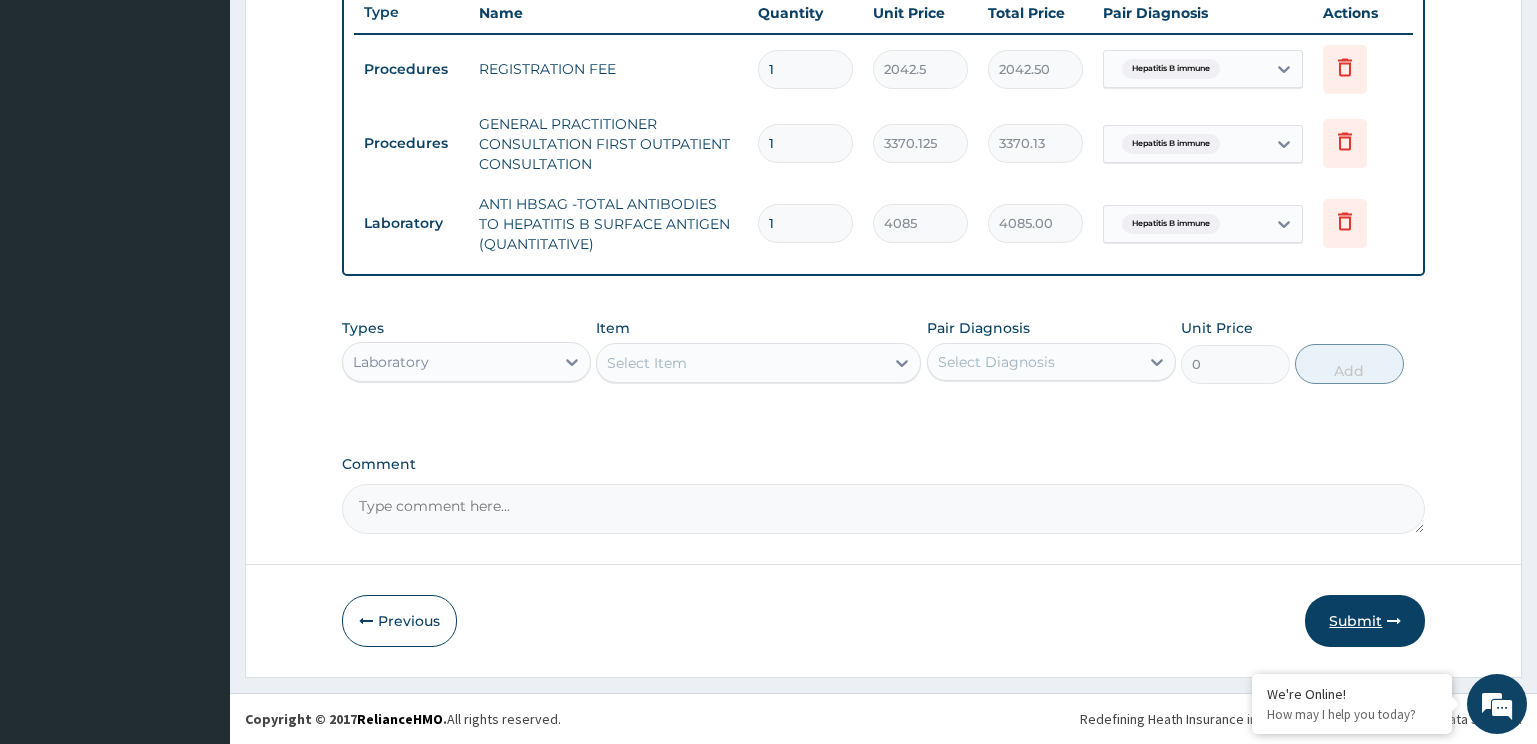 click on "Submit" at bounding box center (1365, 621) 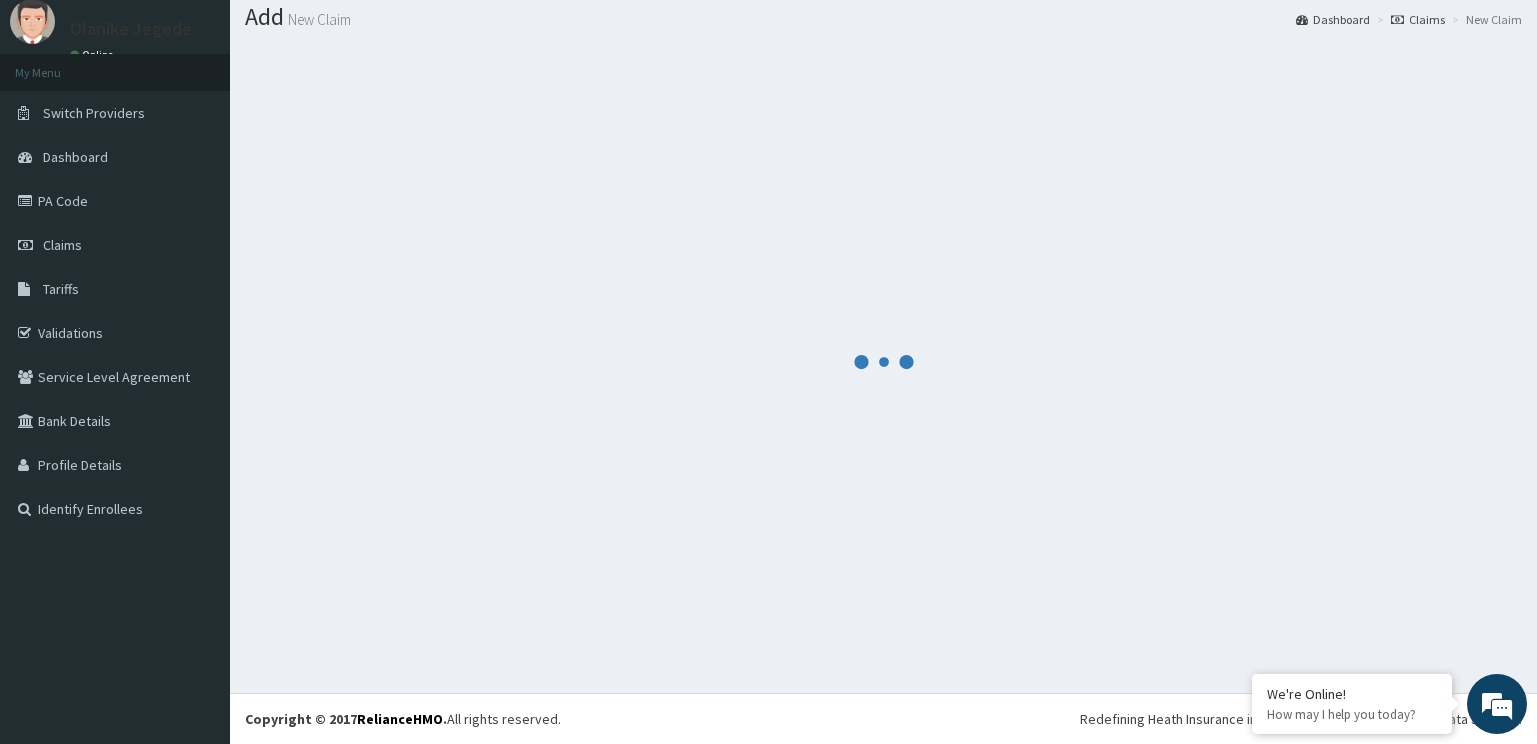 scroll, scrollTop: 61, scrollLeft: 0, axis: vertical 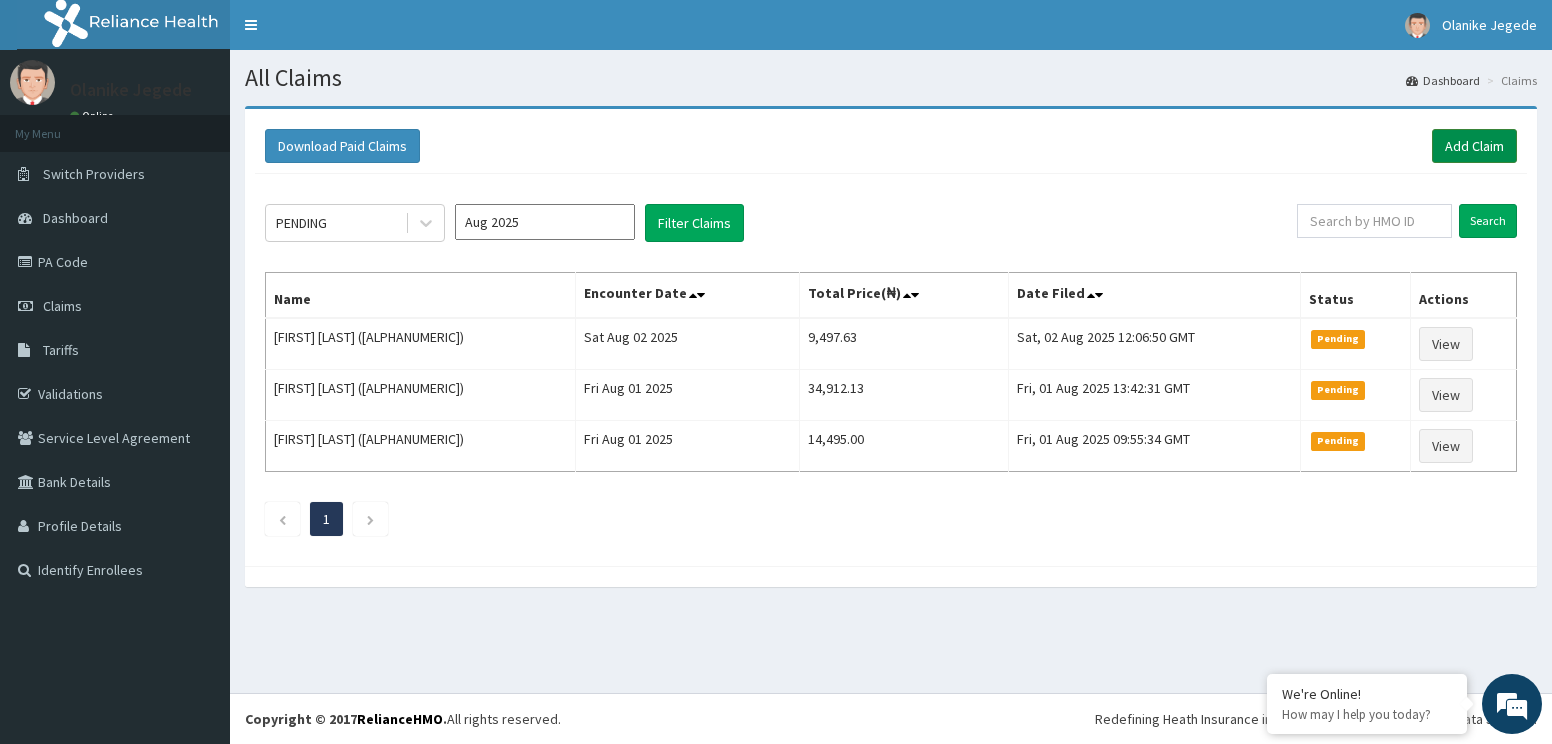 click on "Add Claim" at bounding box center (1474, 146) 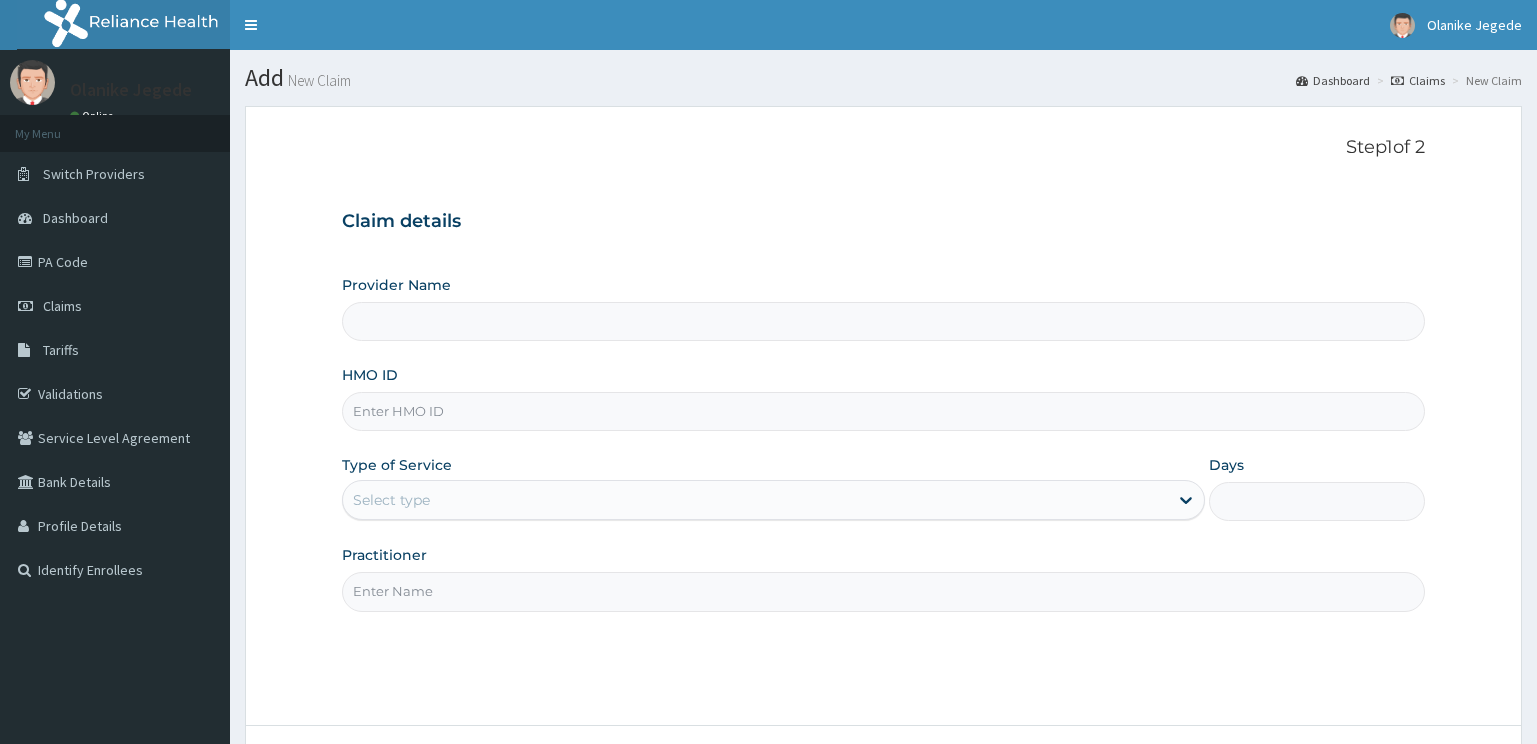 scroll, scrollTop: 0, scrollLeft: 0, axis: both 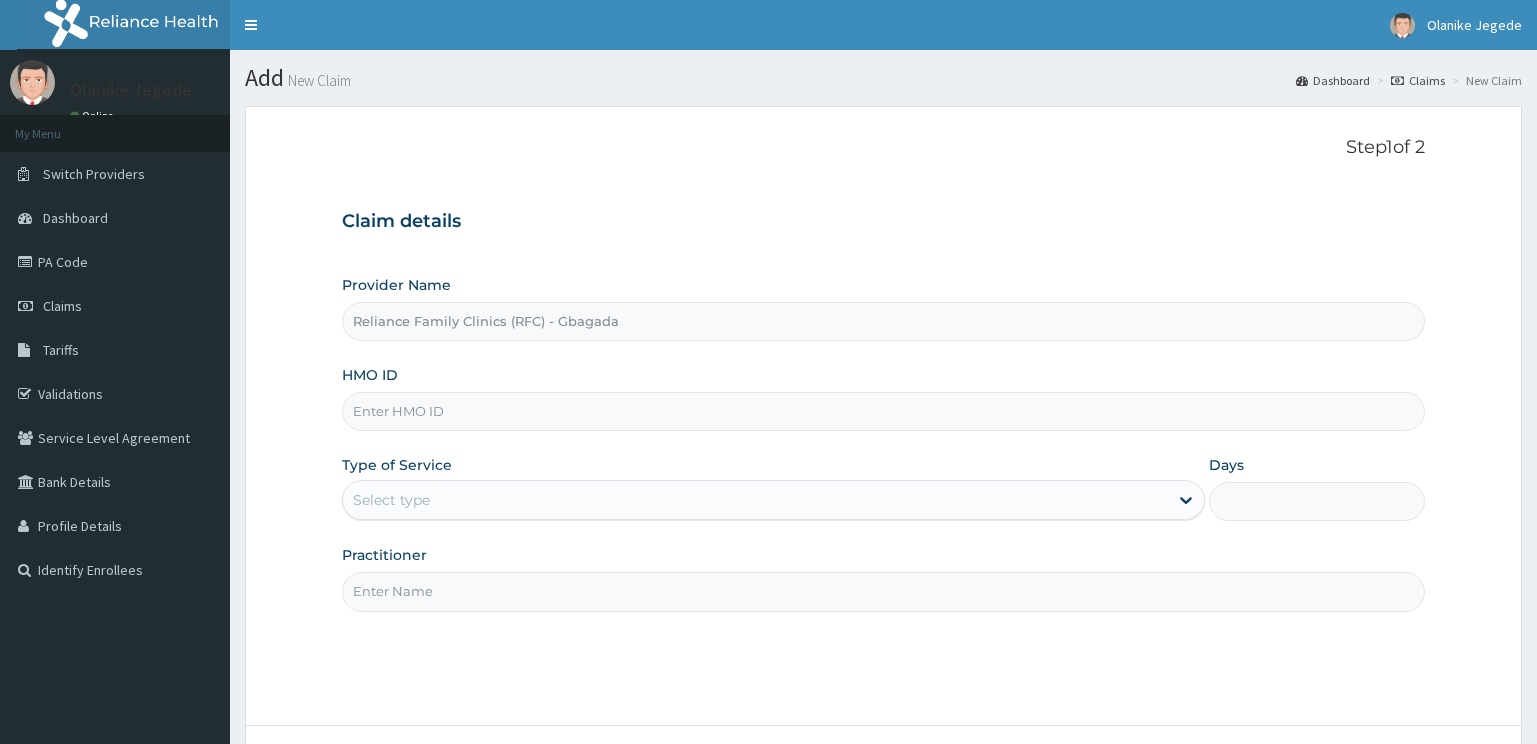 type on "Reliance Family Clinics (RFC) - Gbagada" 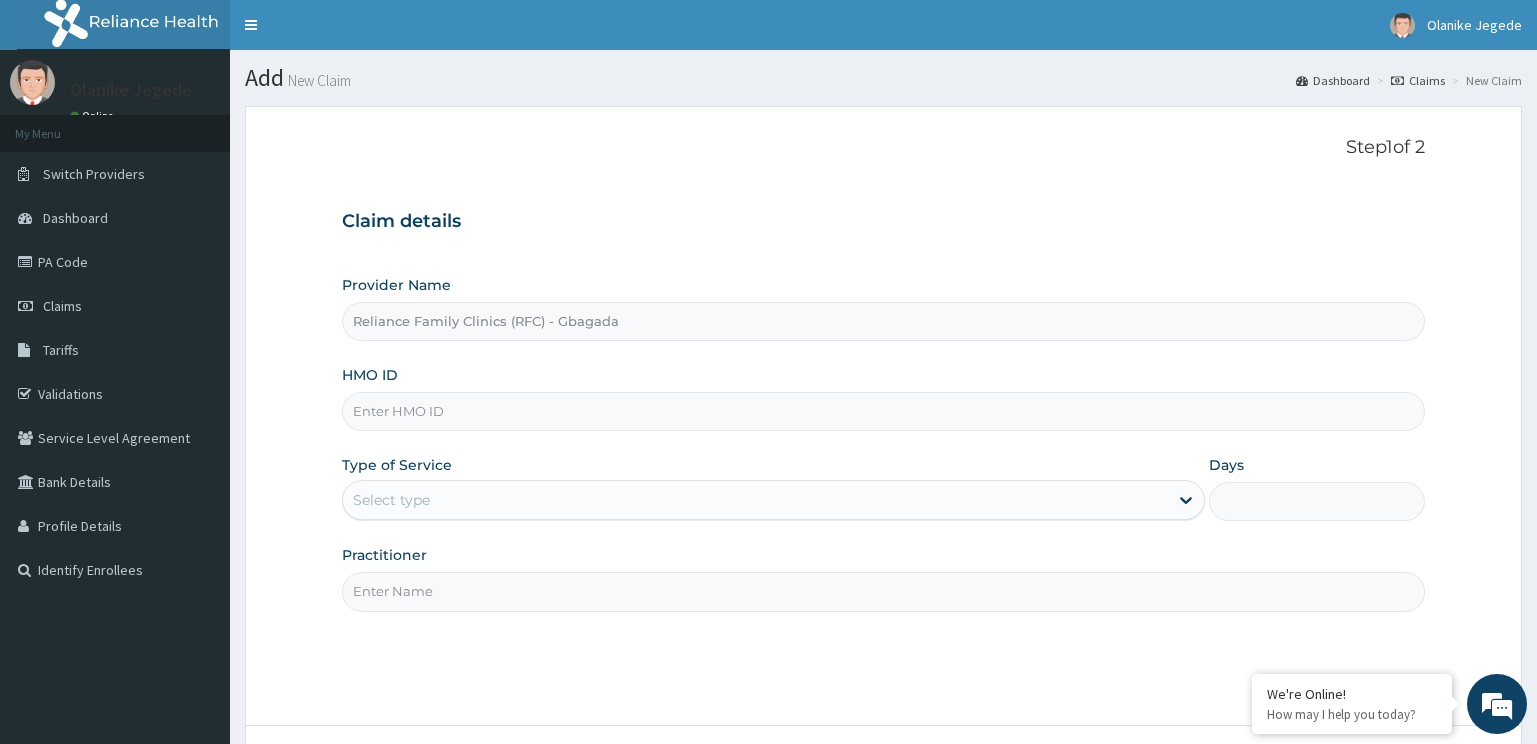 click on "HMO ID" at bounding box center [884, 411] 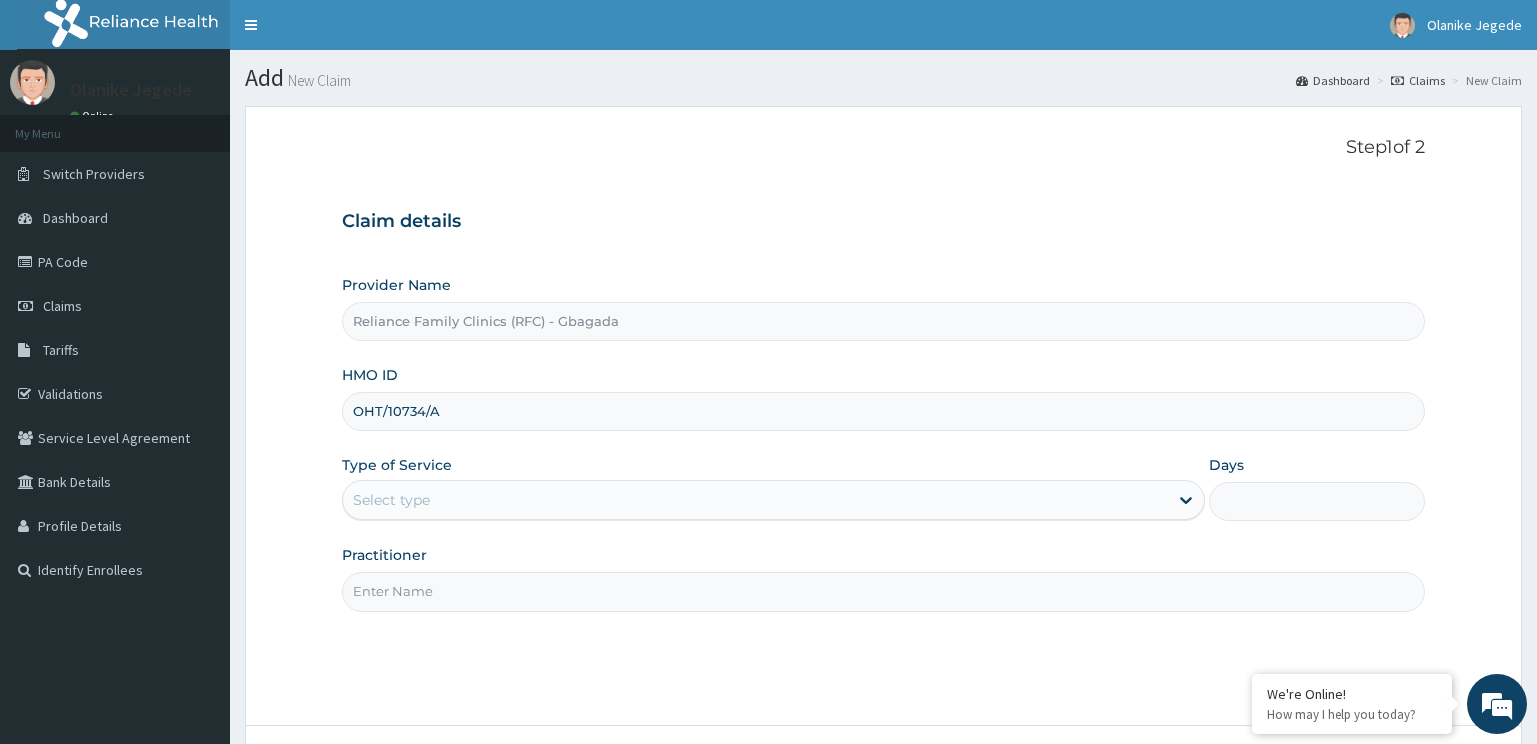 type on "OHT/10734/A" 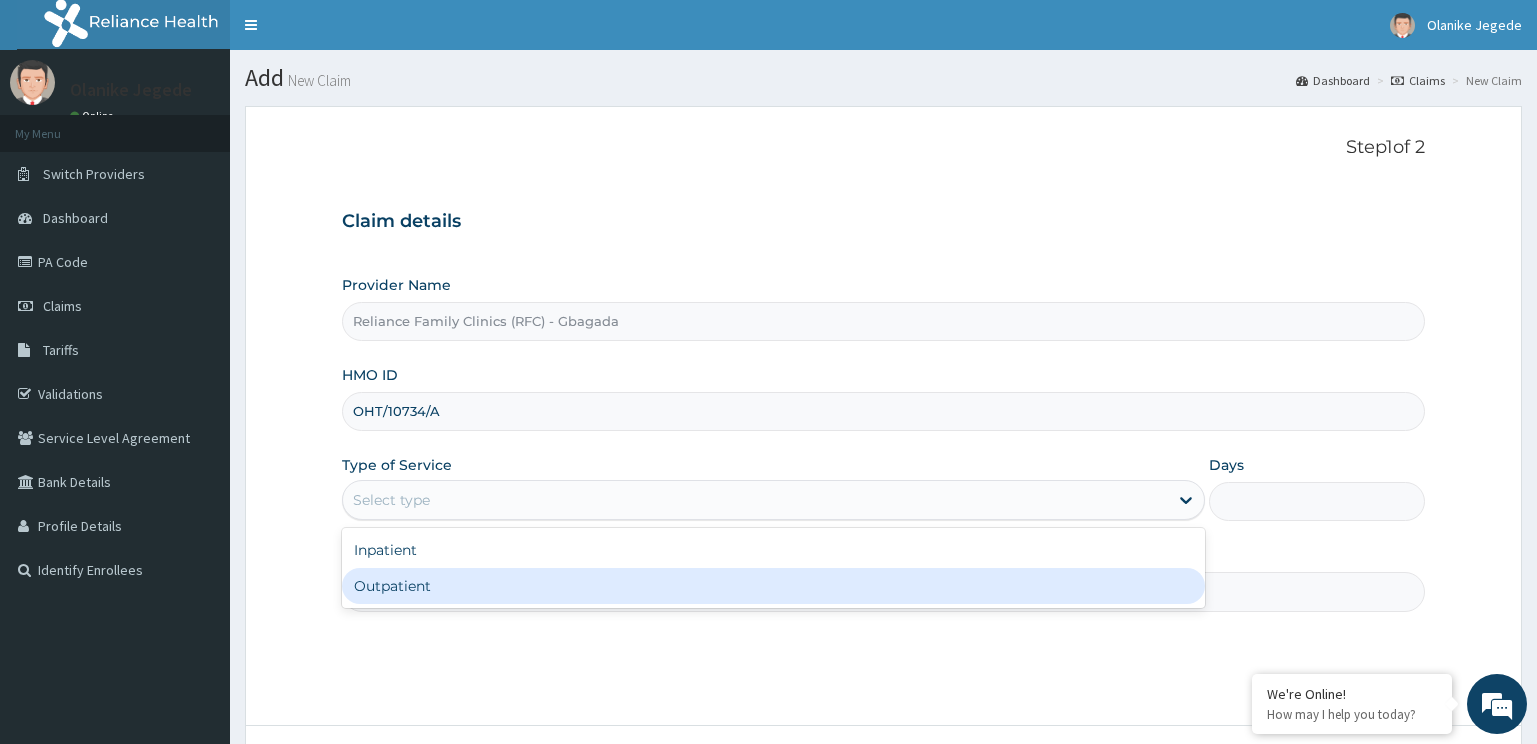 click on "Outpatient" at bounding box center [774, 586] 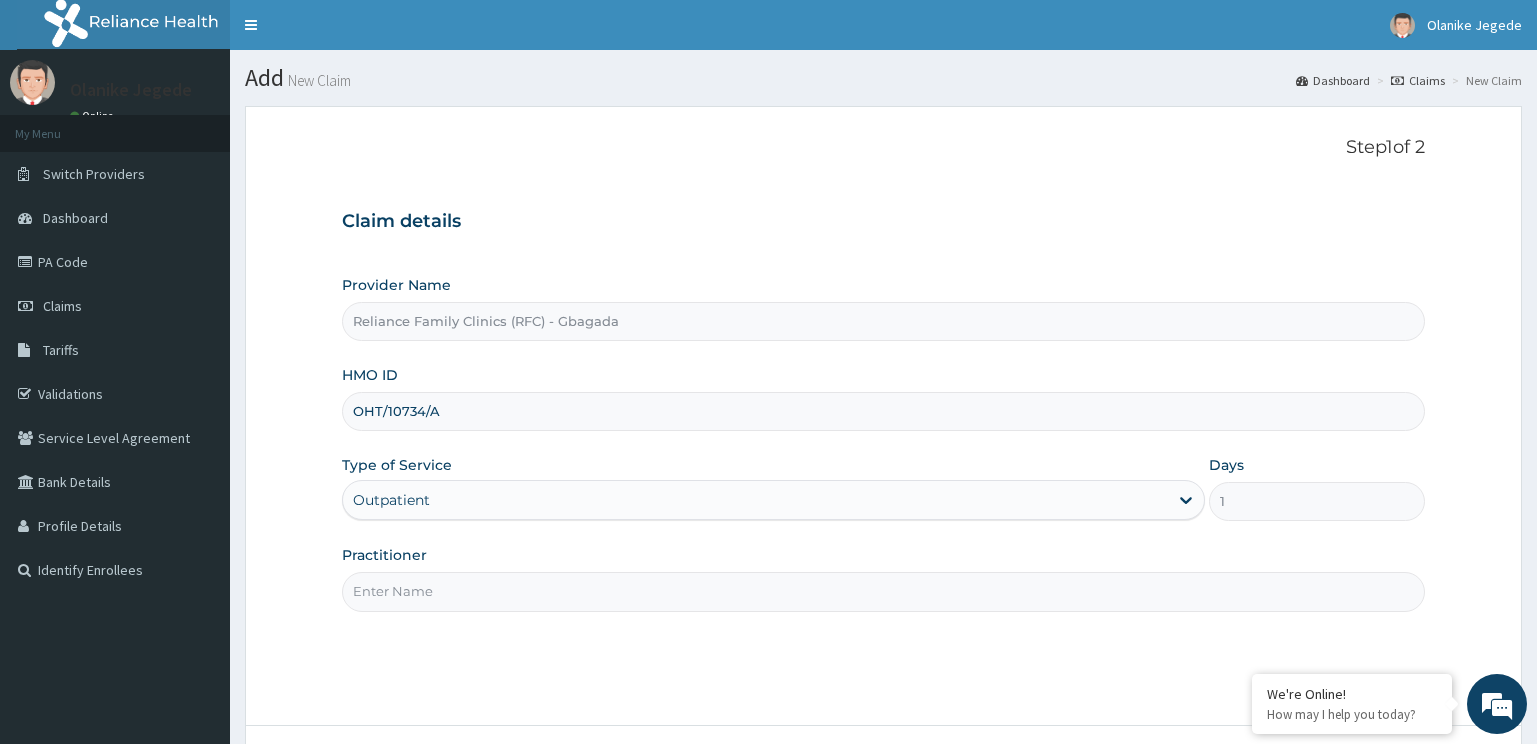 click on "Practitioner" at bounding box center (884, 591) 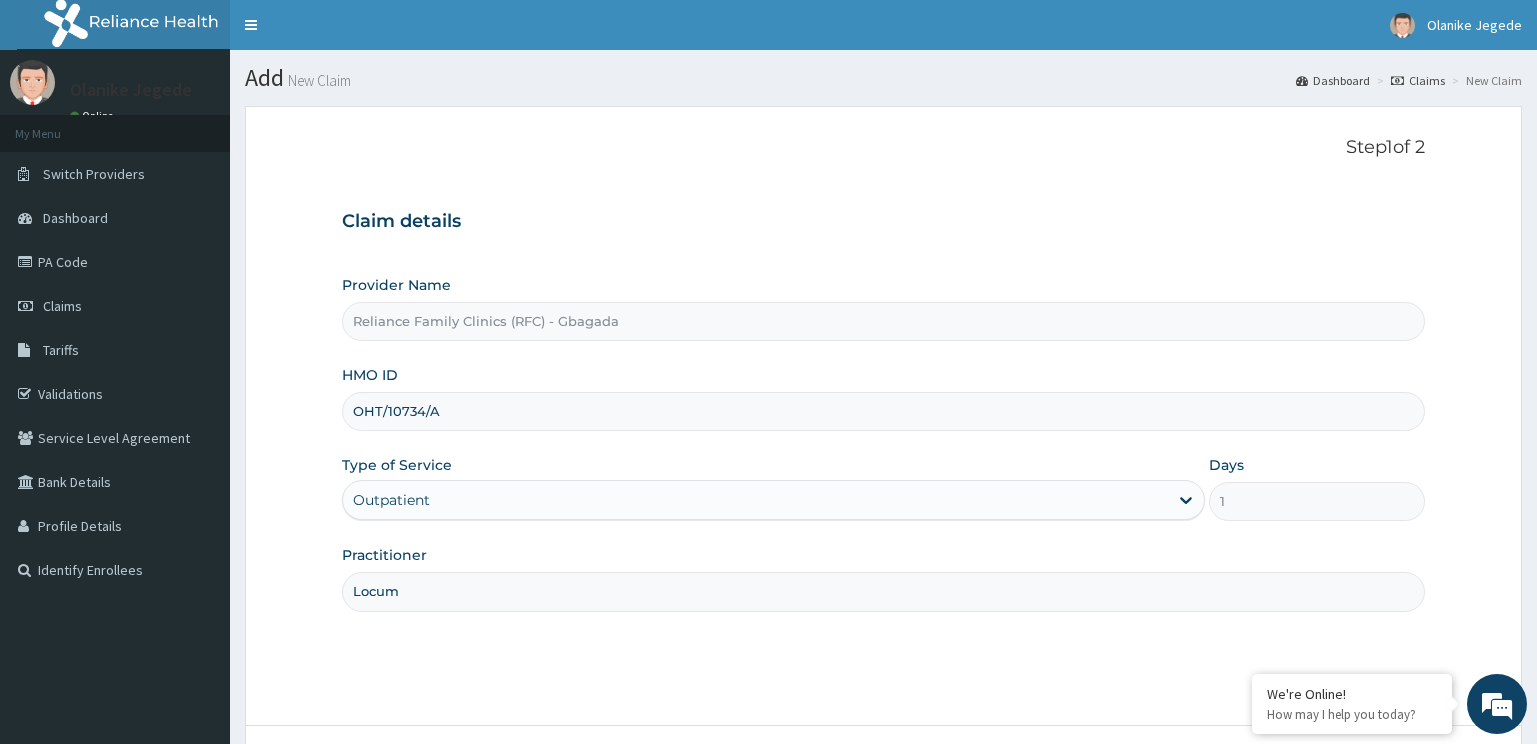 scroll, scrollTop: 161, scrollLeft: 0, axis: vertical 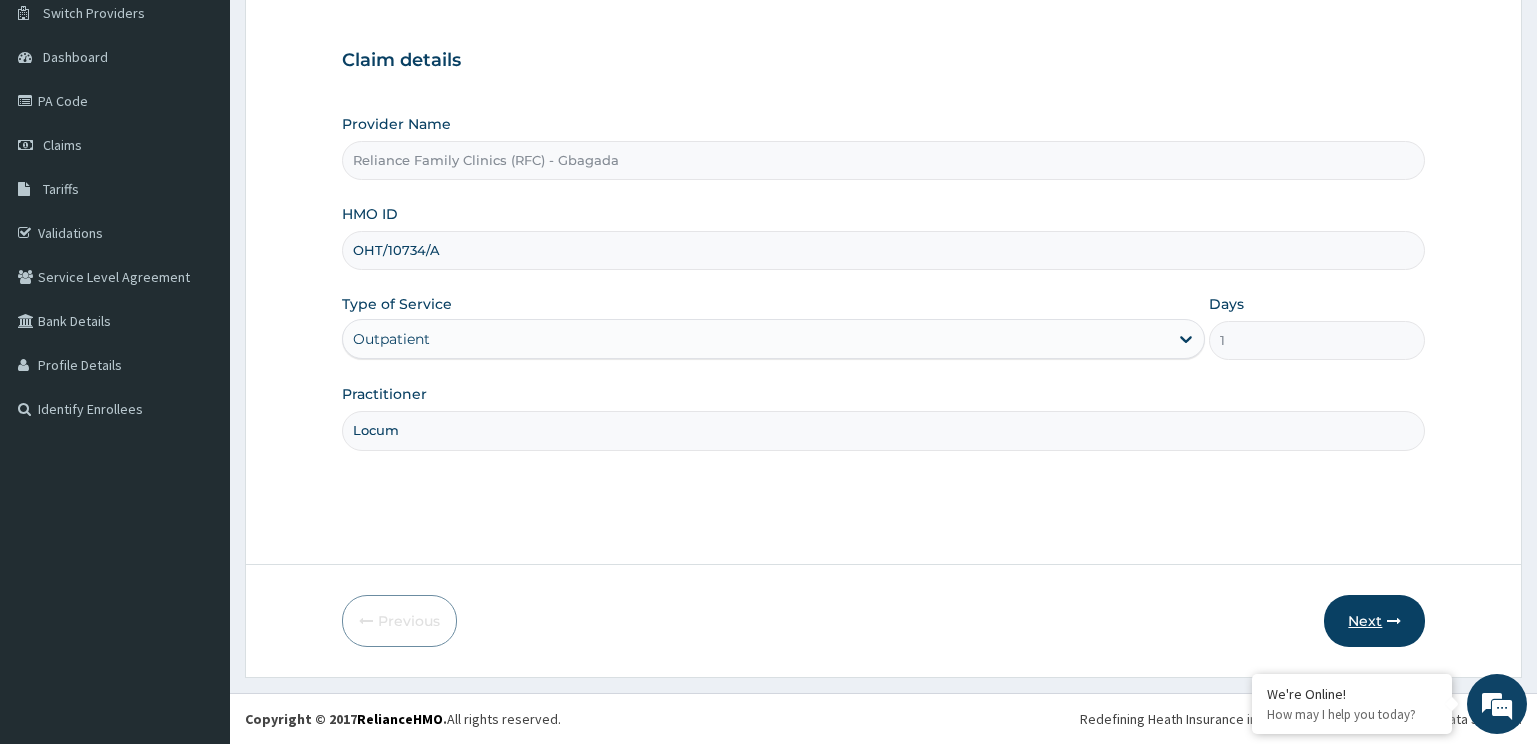 click on "Next" at bounding box center [1374, 621] 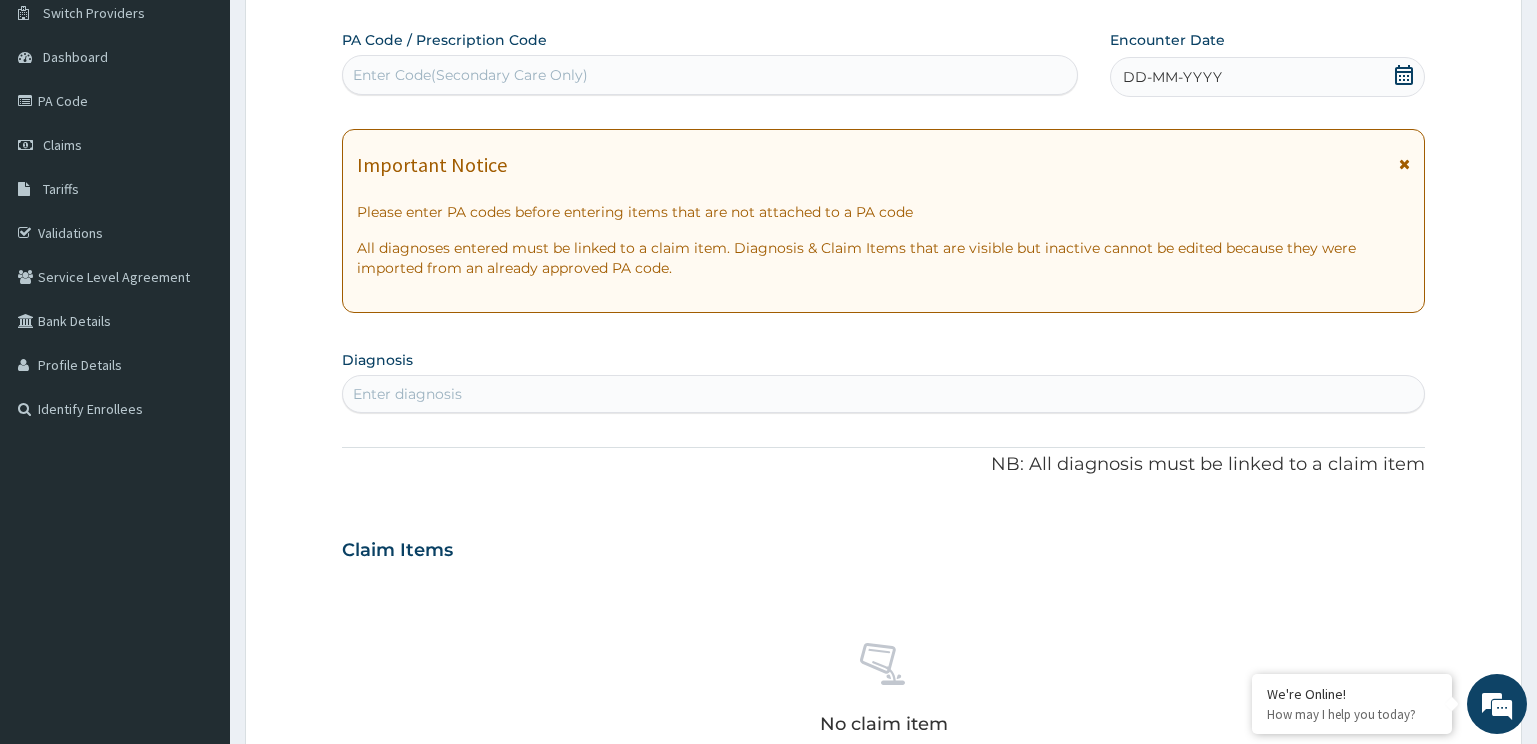 scroll, scrollTop: 0, scrollLeft: 0, axis: both 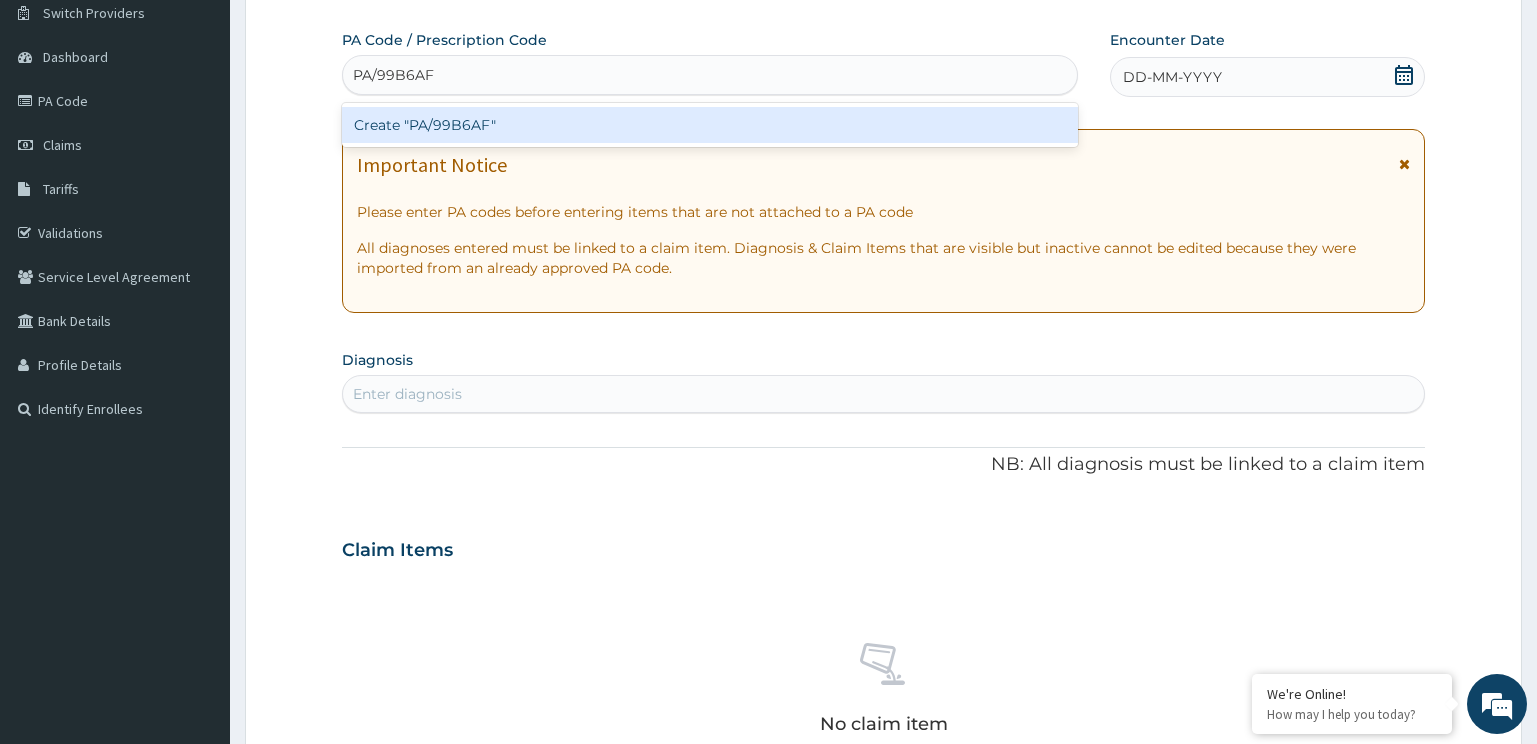 click on "Create "PA/99B6AF"" at bounding box center [710, 125] 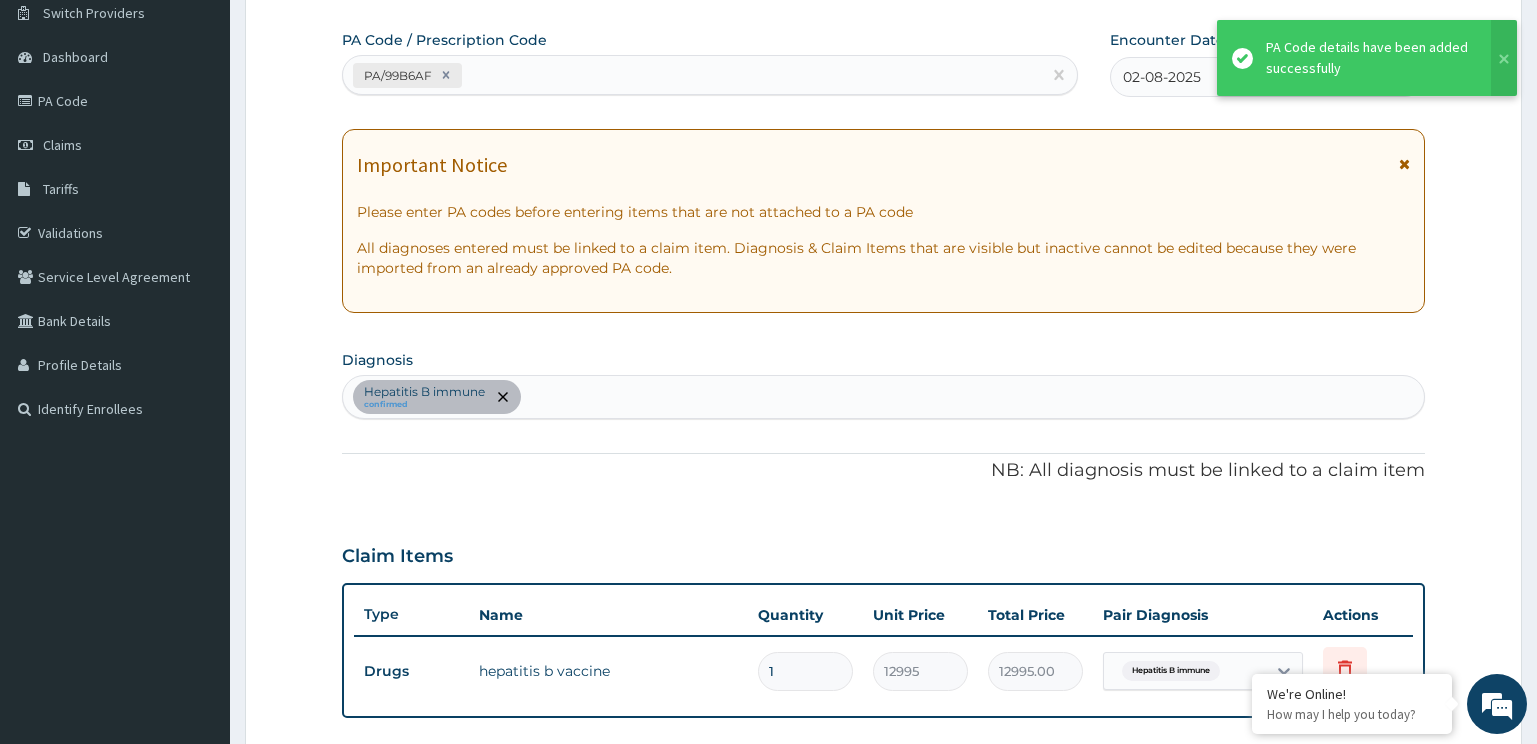scroll, scrollTop: 603, scrollLeft: 0, axis: vertical 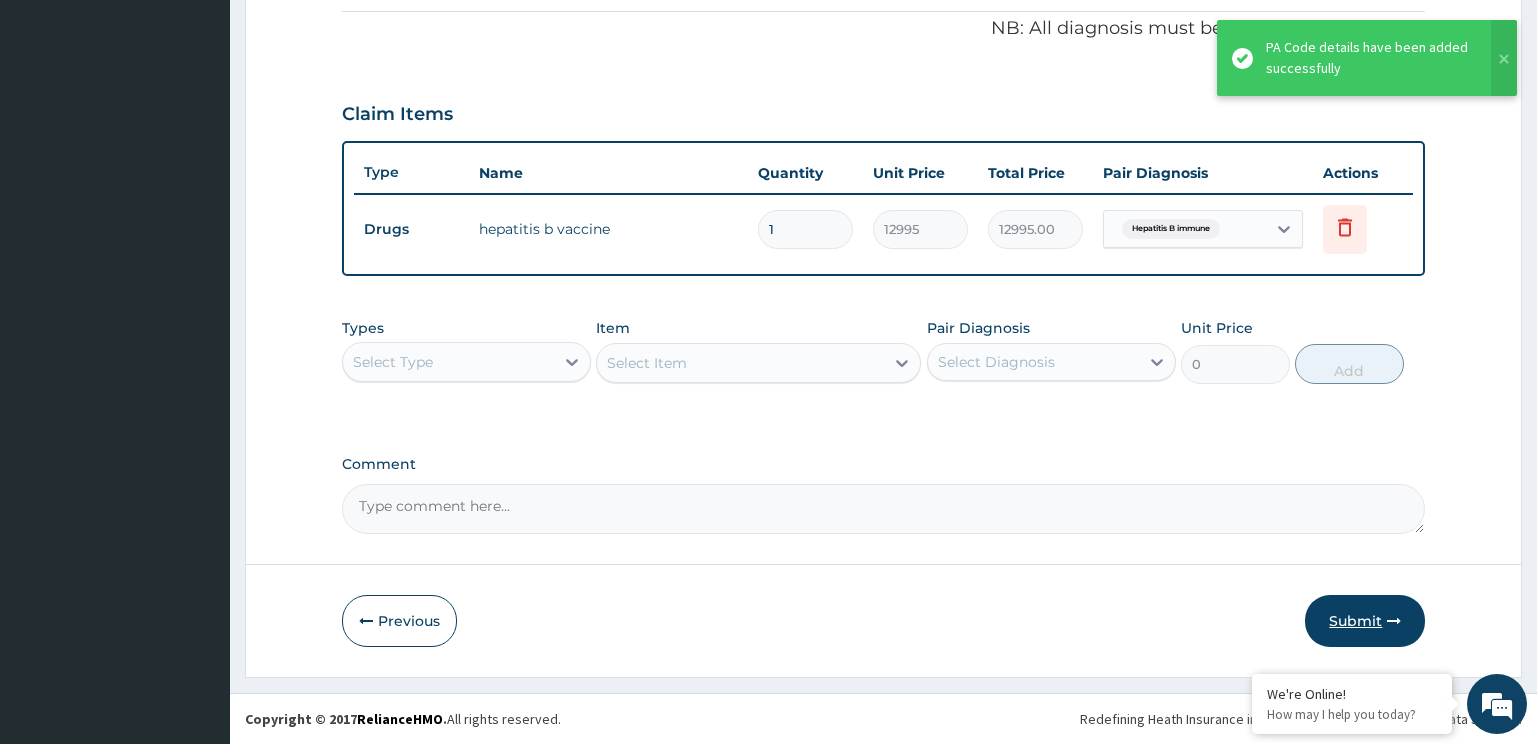 click on "Submit" at bounding box center (1365, 621) 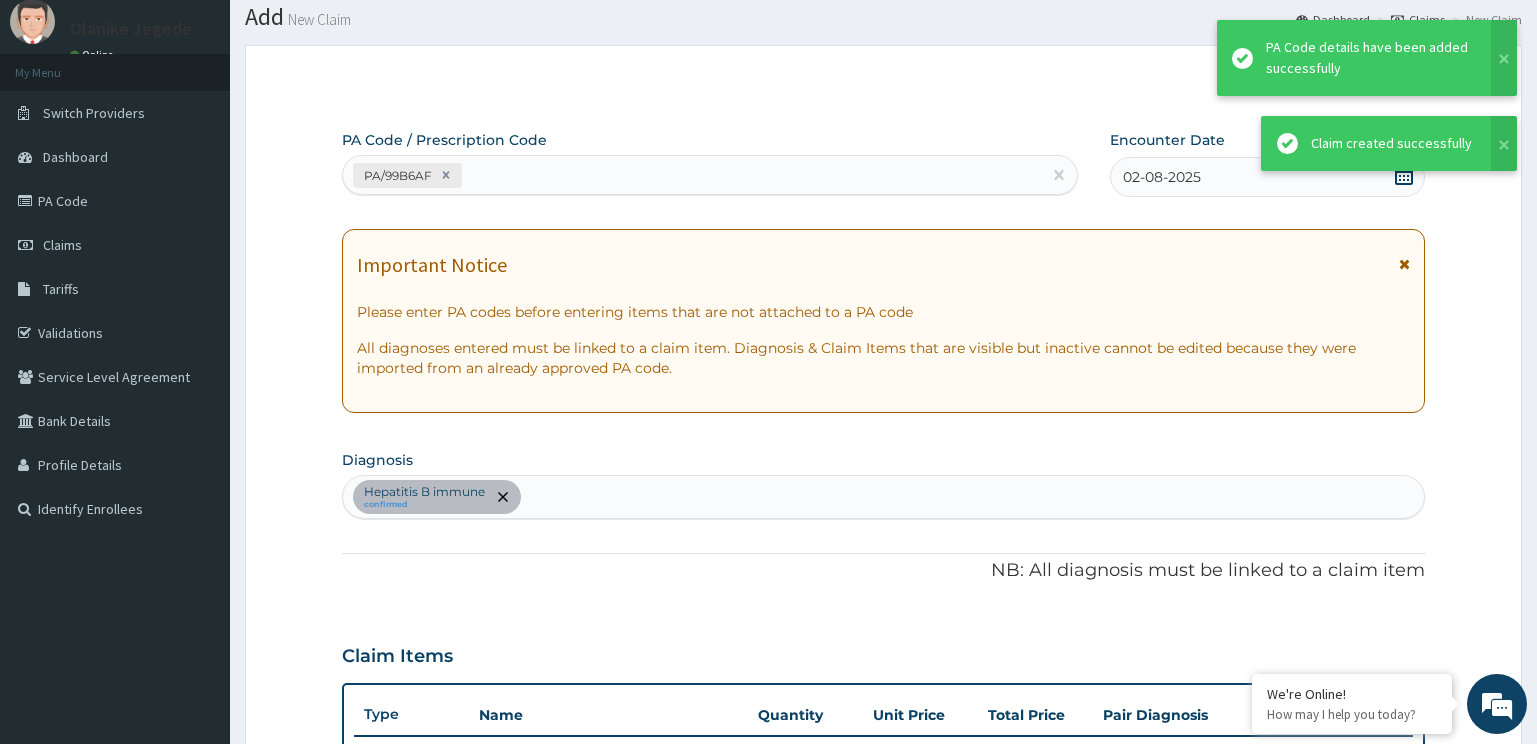 scroll, scrollTop: 603, scrollLeft: 0, axis: vertical 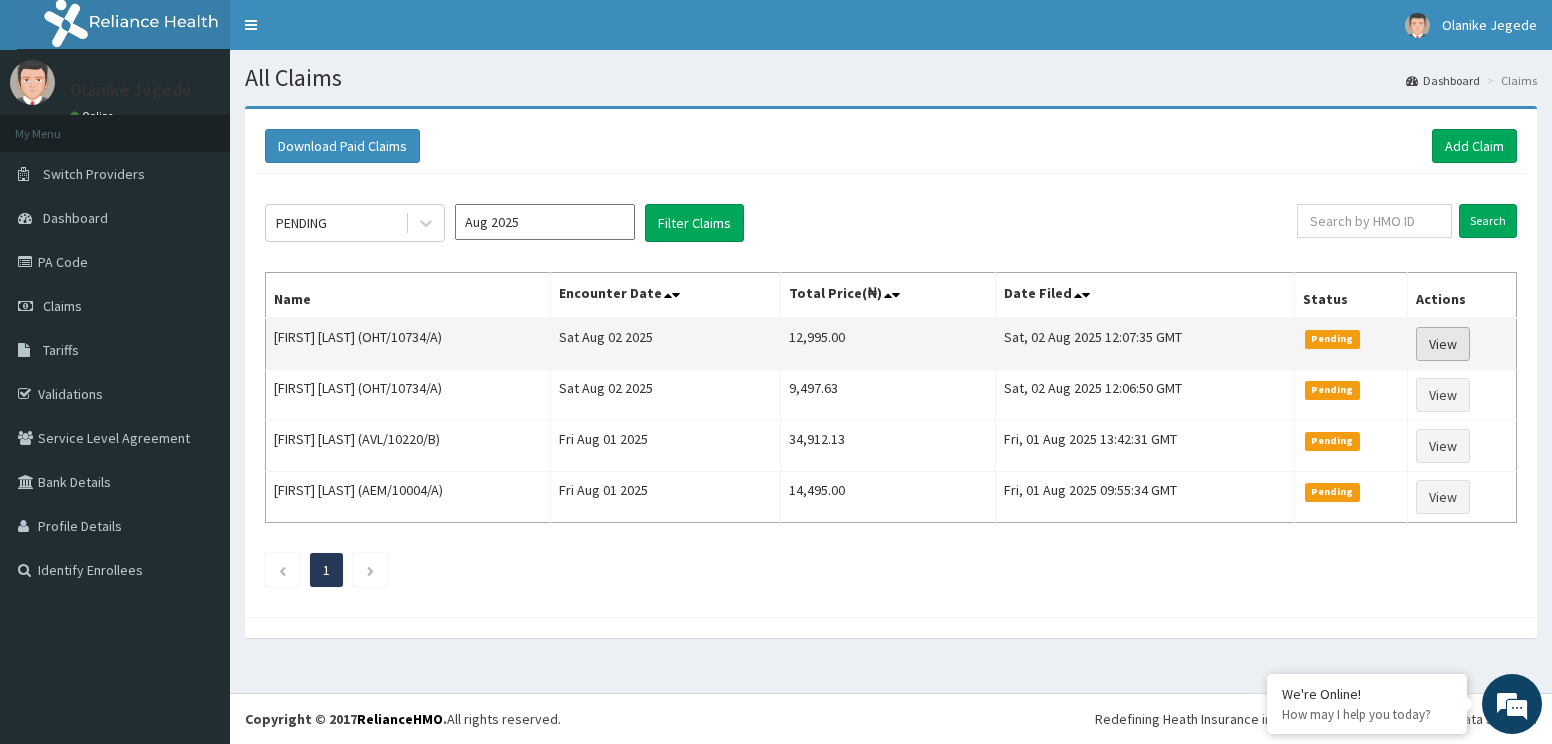click on "View" at bounding box center [1443, 344] 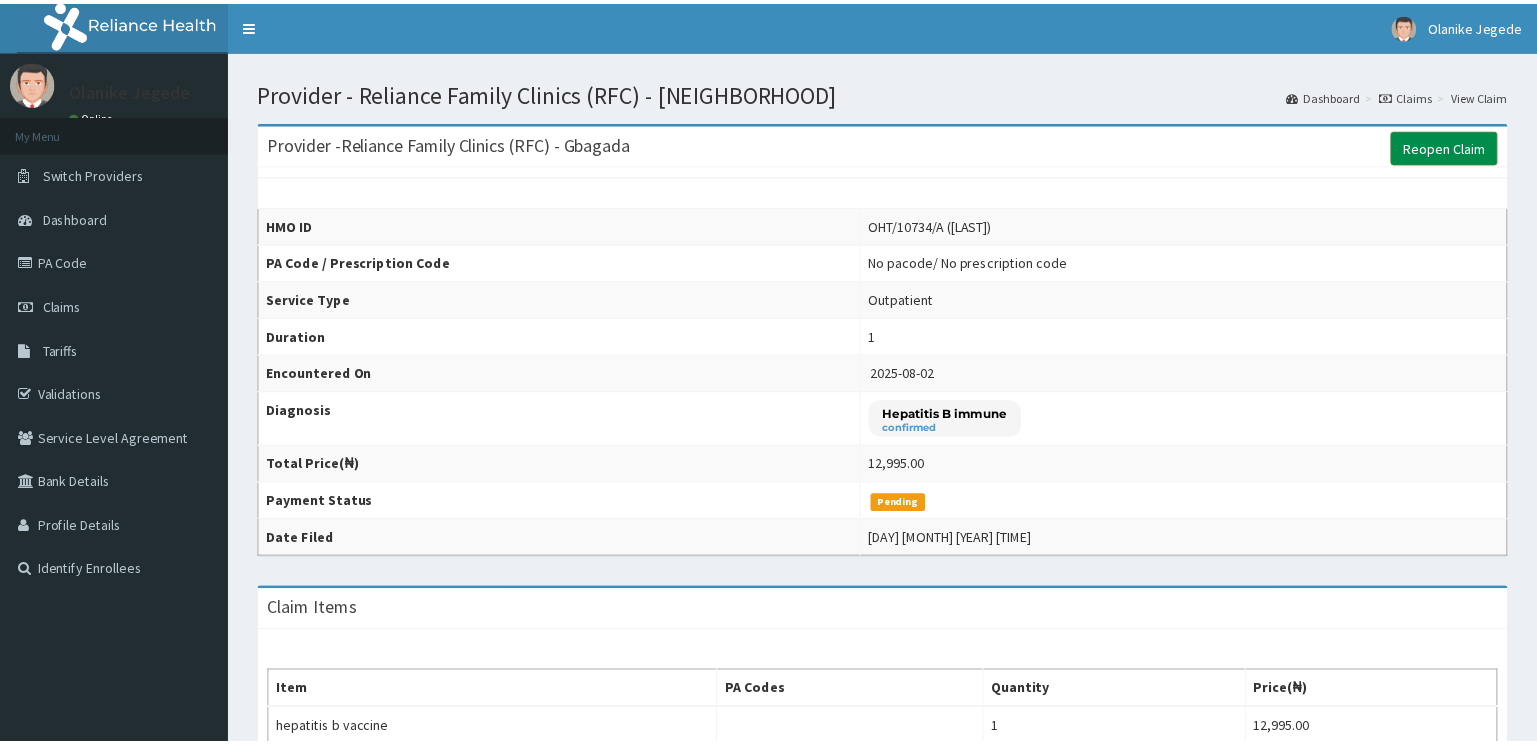 scroll, scrollTop: 0, scrollLeft: 0, axis: both 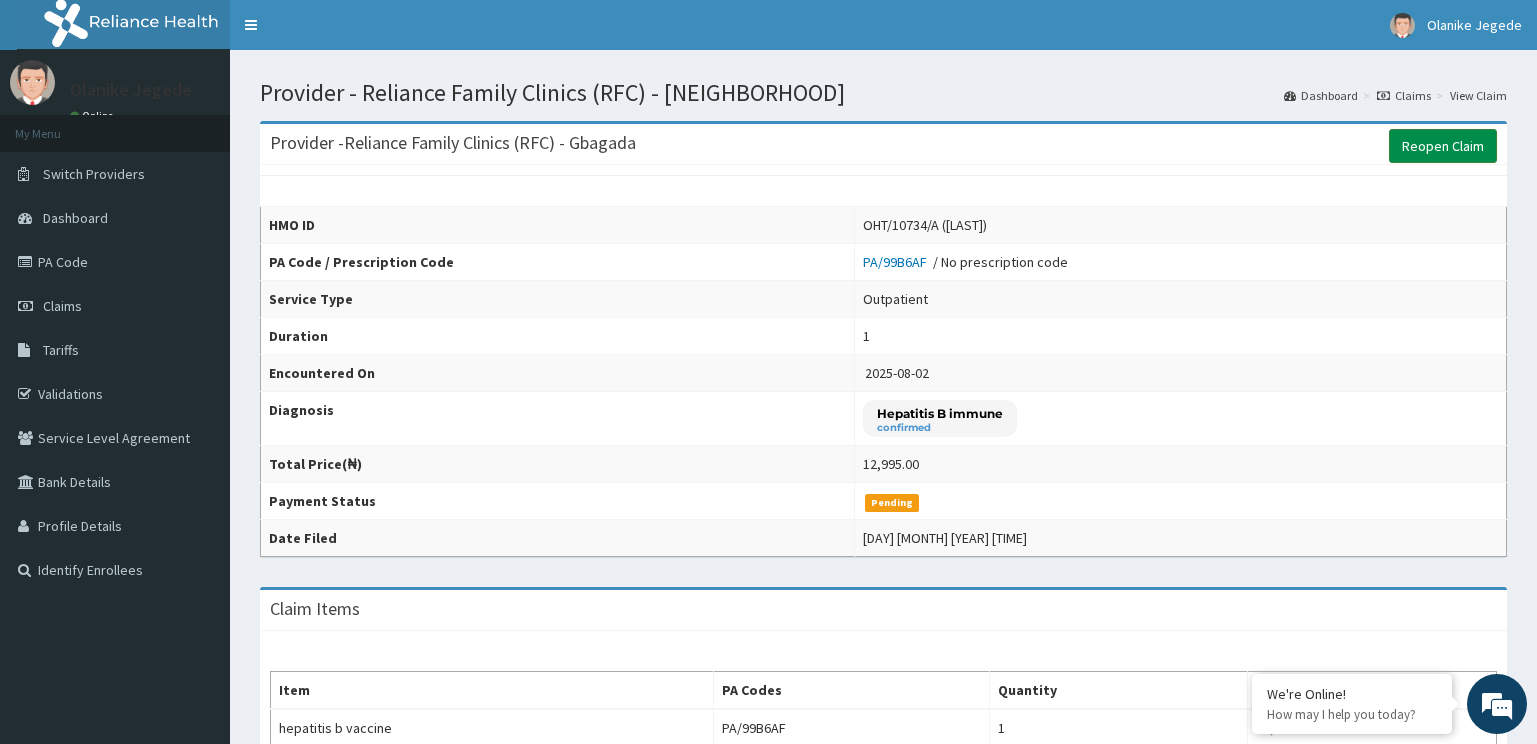 click on "Reopen Claim" at bounding box center [1443, 146] 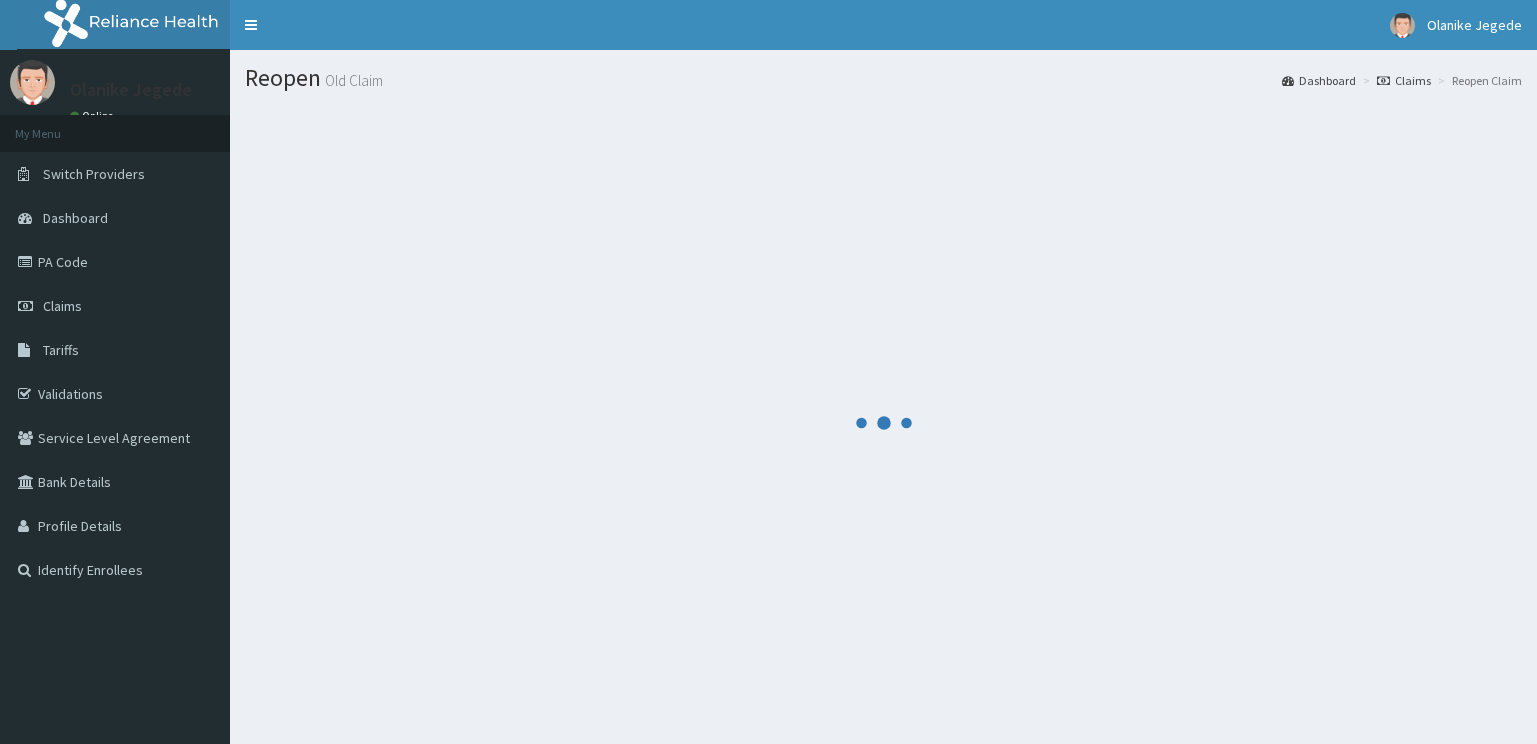 scroll, scrollTop: 0, scrollLeft: 0, axis: both 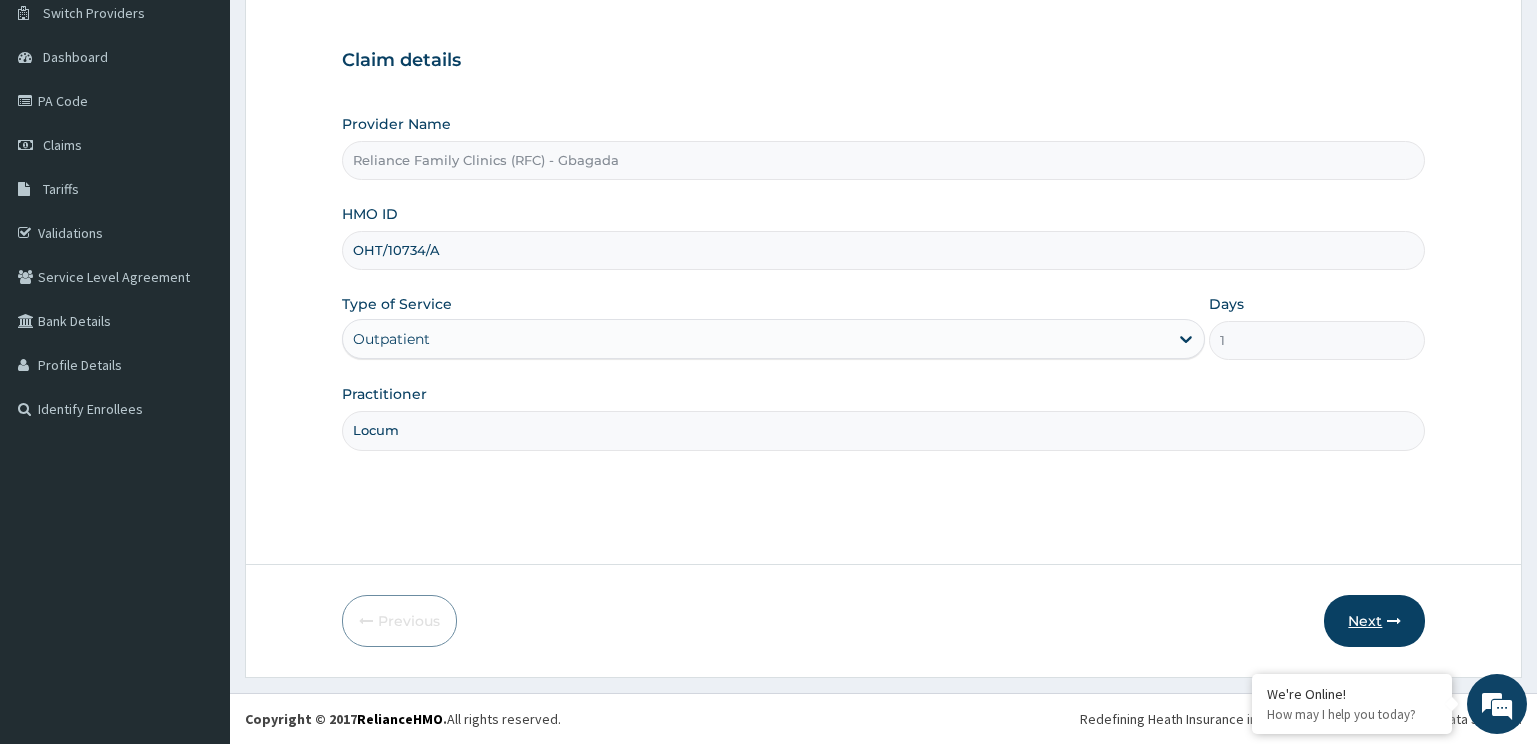 click on "Next" at bounding box center (1374, 621) 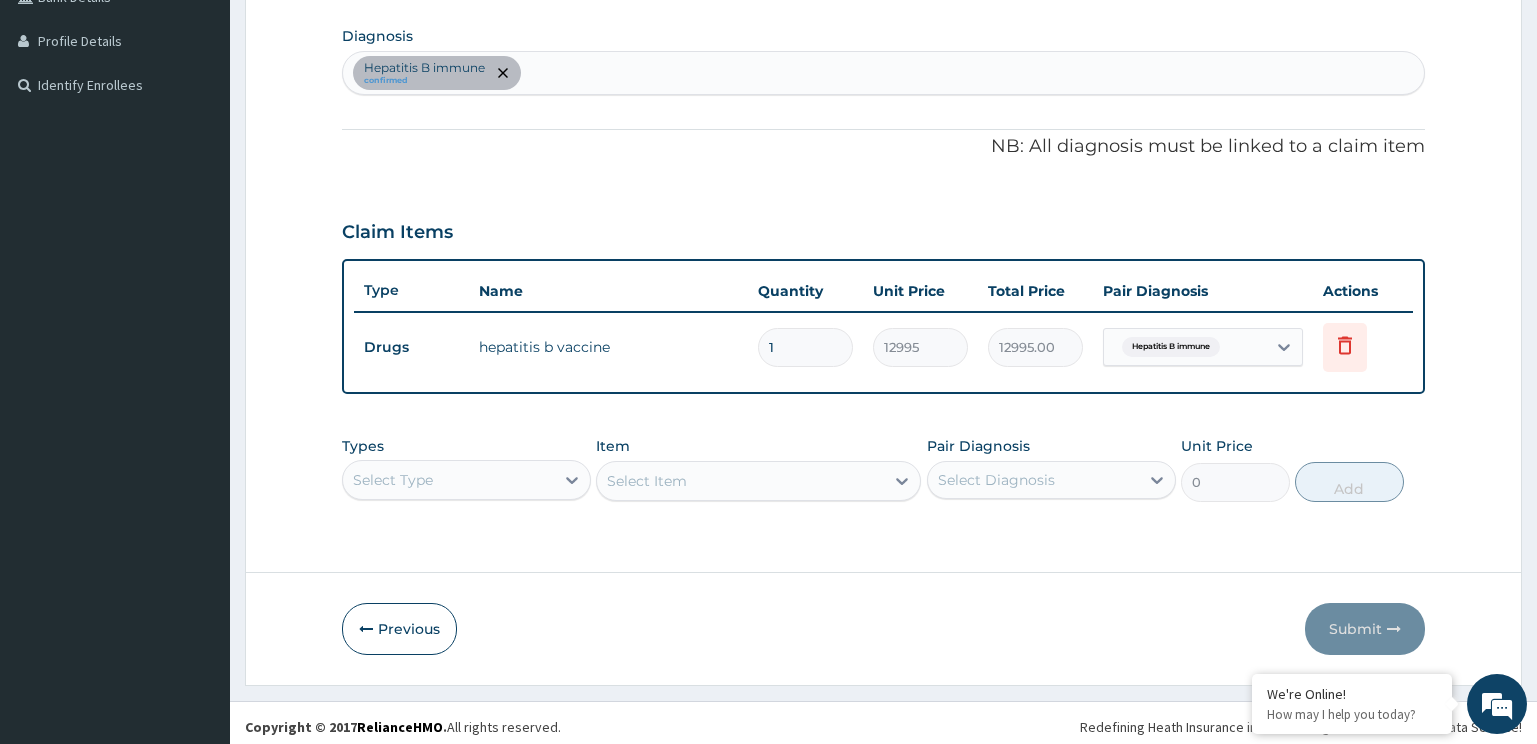 scroll, scrollTop: 493, scrollLeft: 0, axis: vertical 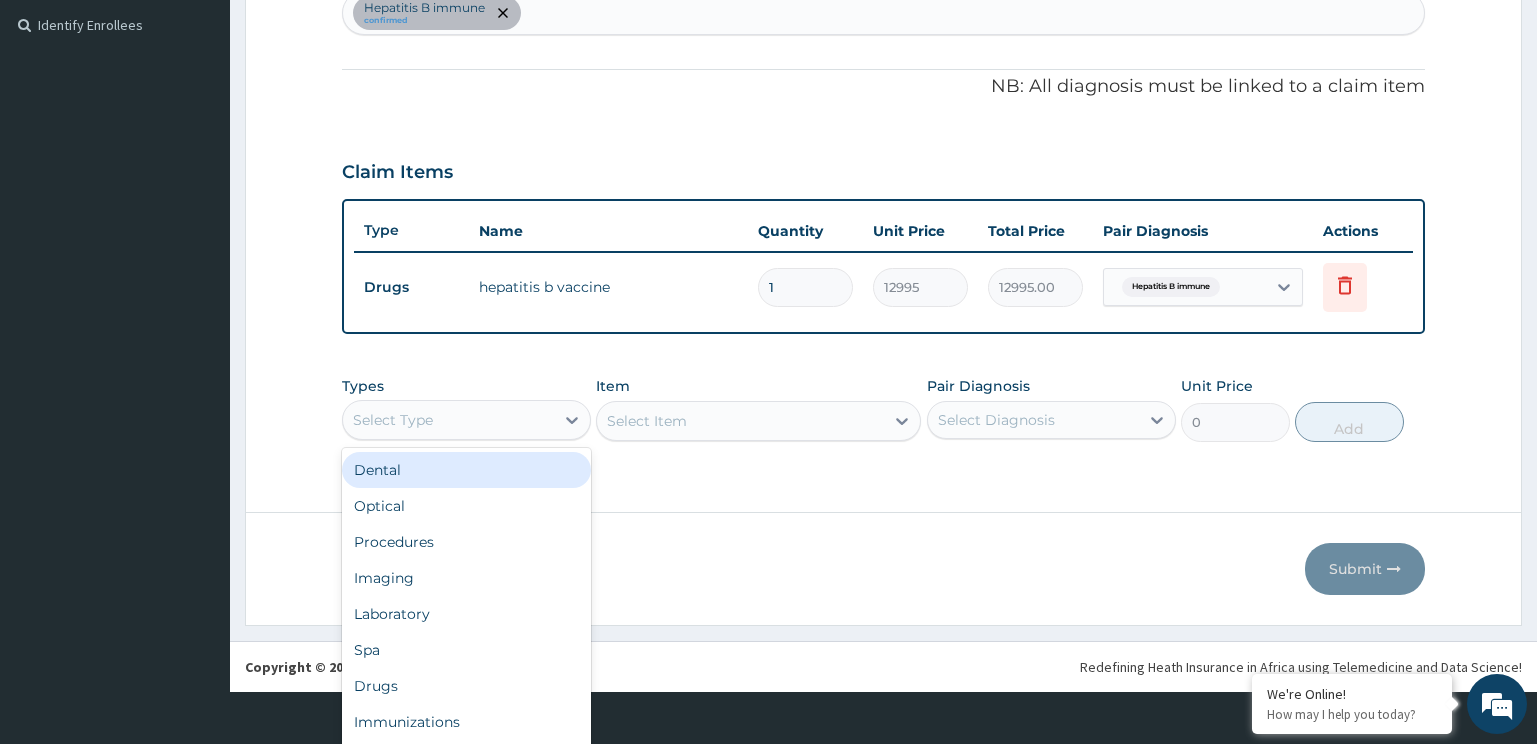 click on "option Dental focused, 1 of 10. 10 results available. Use Up and Down to choose options, press Enter to select the currently focused option, press Escape to exit the menu, press Tab to select the option and exit the menu. Select Type Dental Optical Procedures Imaging Laboratory Spa Drugs Immunizations Others Gym" at bounding box center [466, 420] 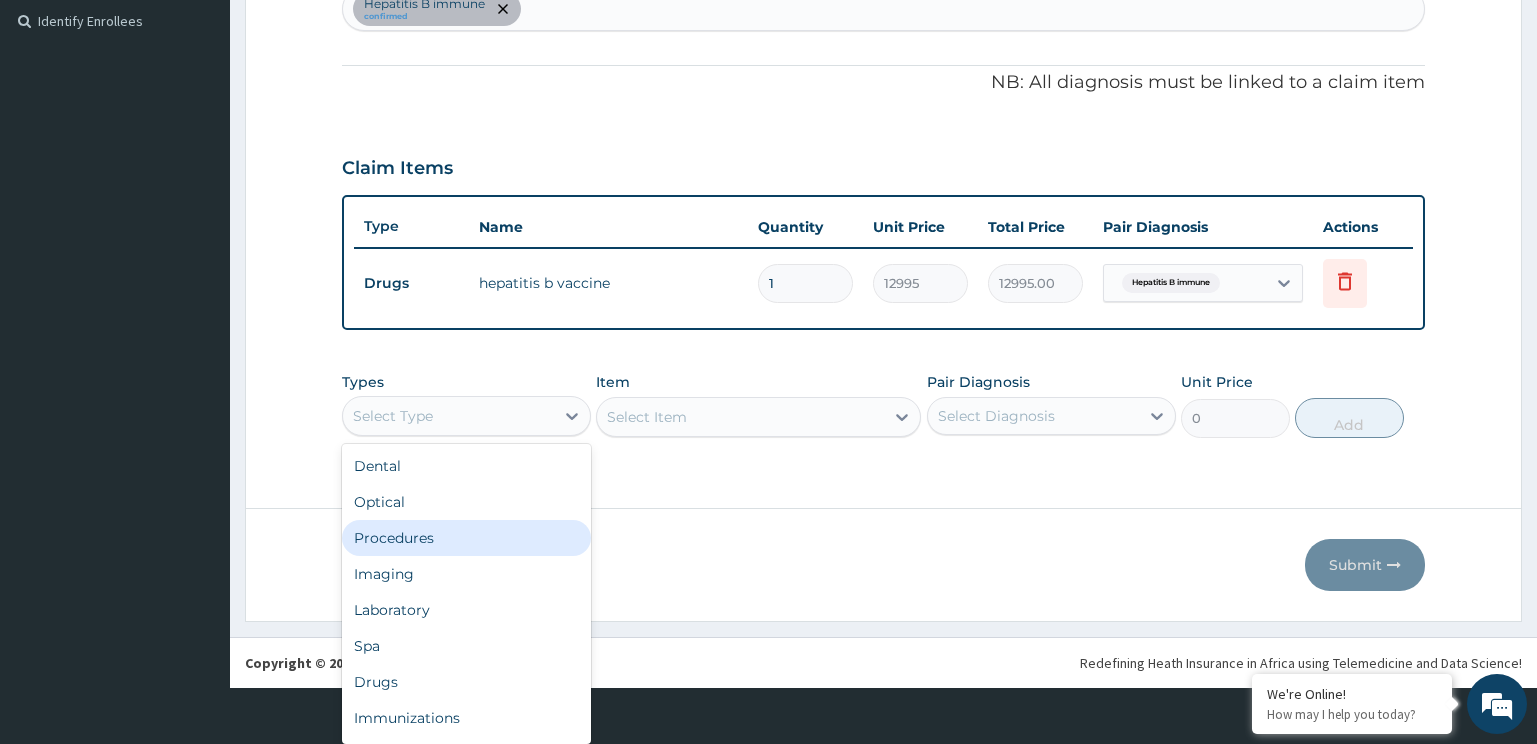 click on "Procedures" at bounding box center [466, 538] 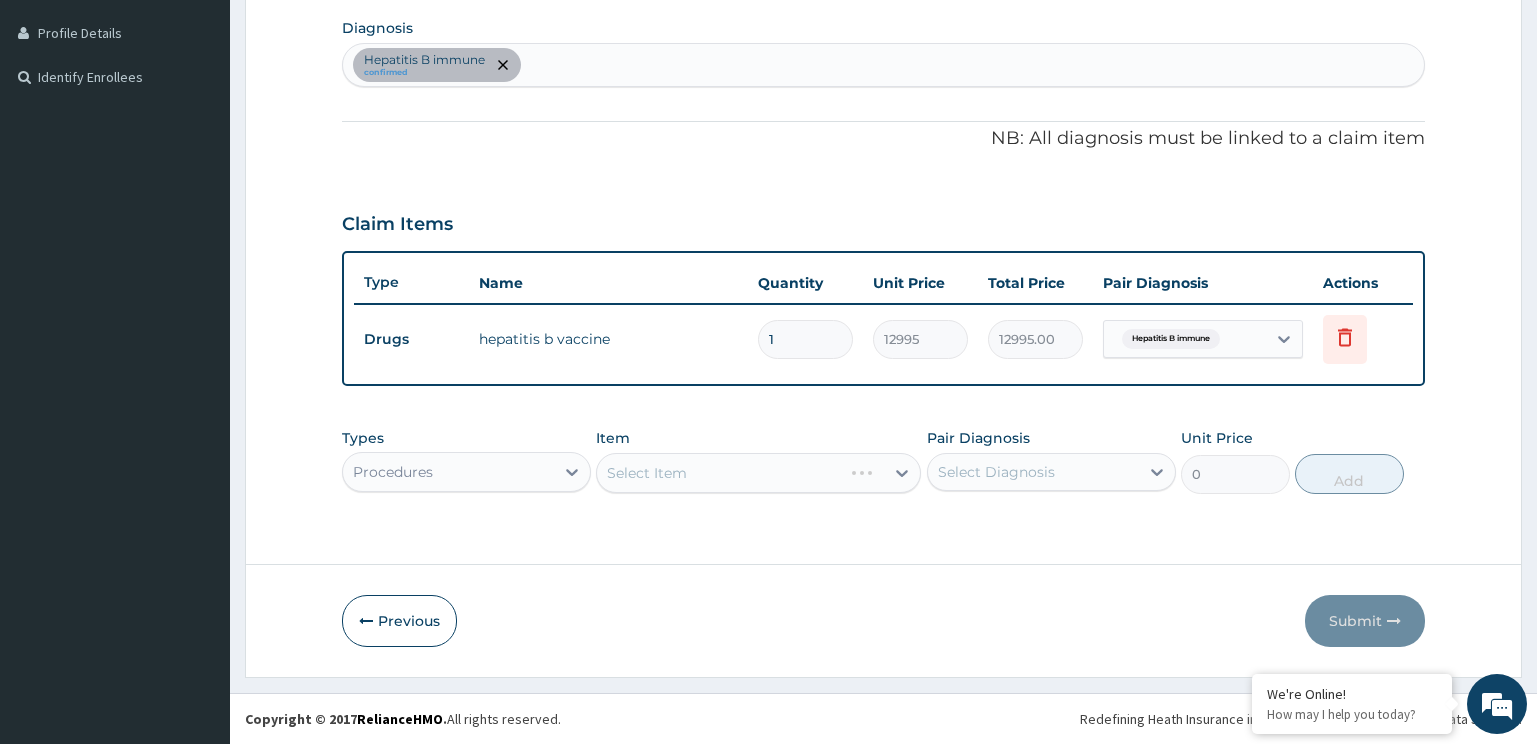 scroll, scrollTop: 0, scrollLeft: 0, axis: both 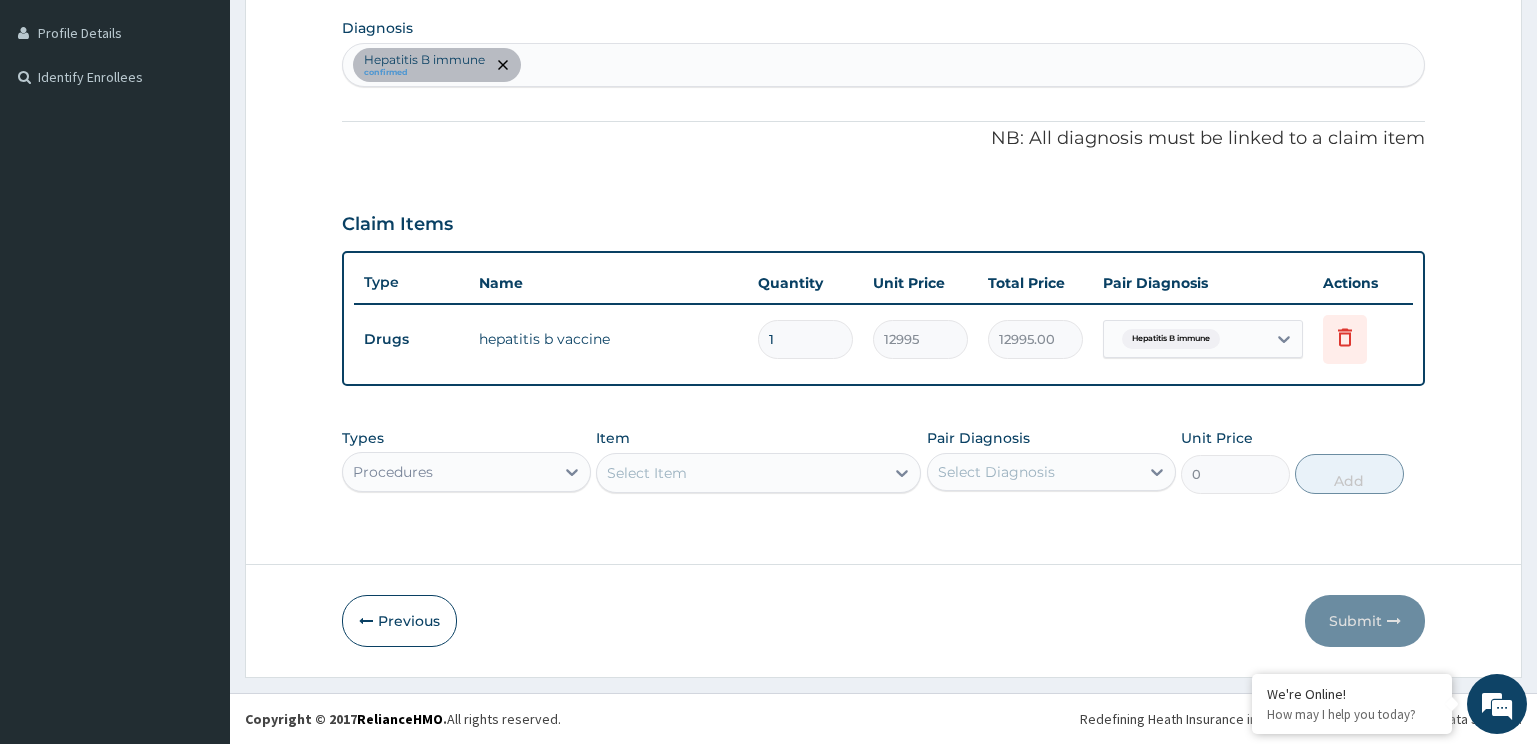 click on "Select Item" at bounding box center [758, 473] 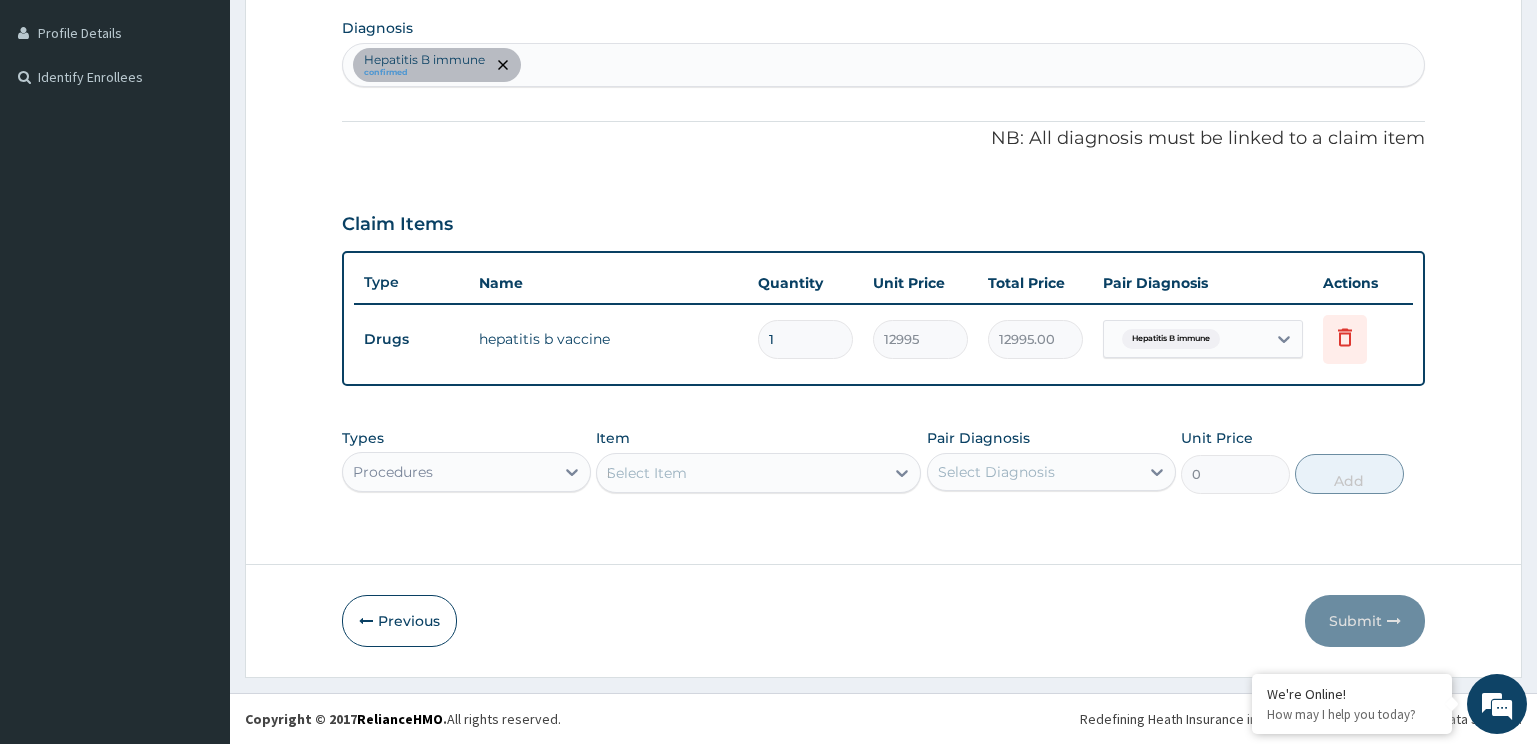 type on "NUR" 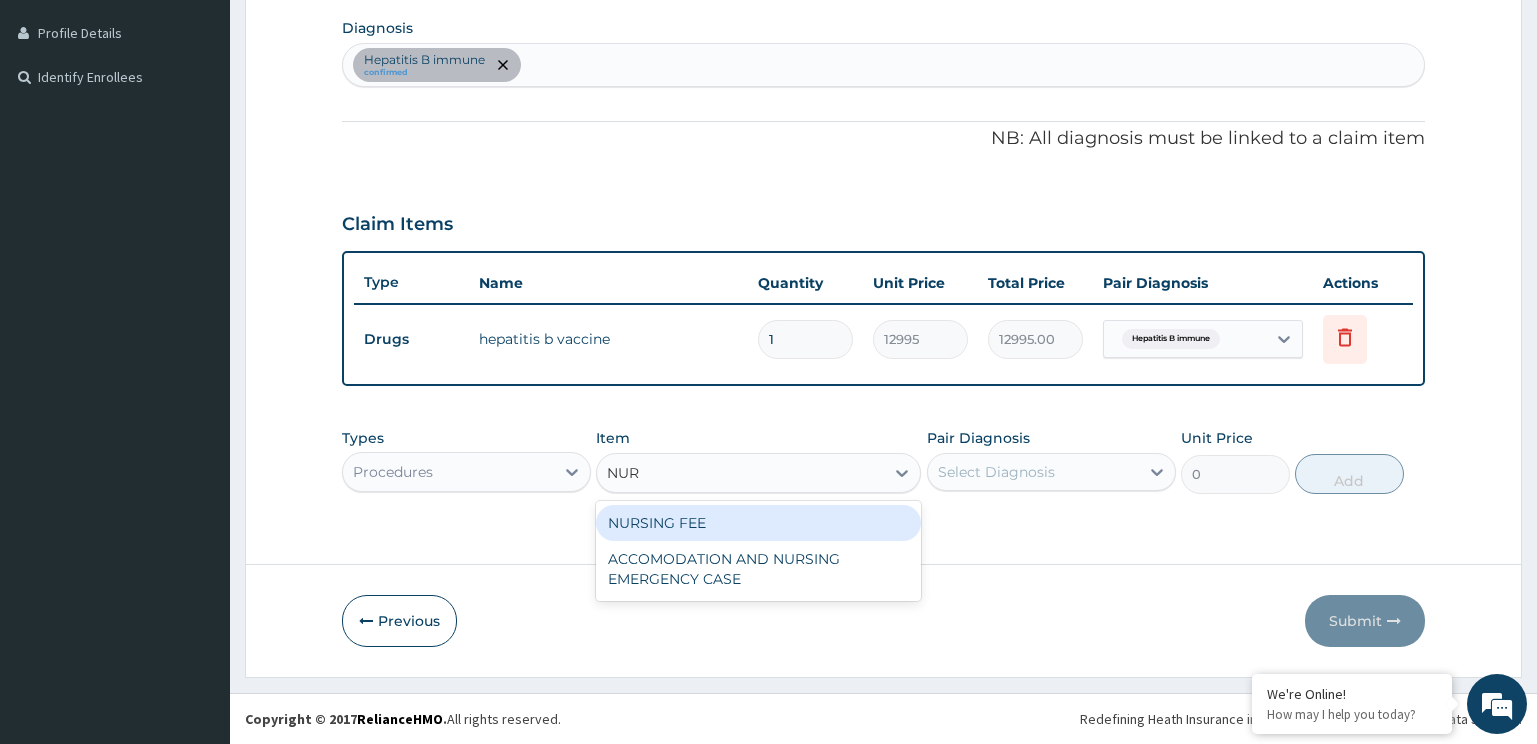 scroll, scrollTop: 0, scrollLeft: 0, axis: both 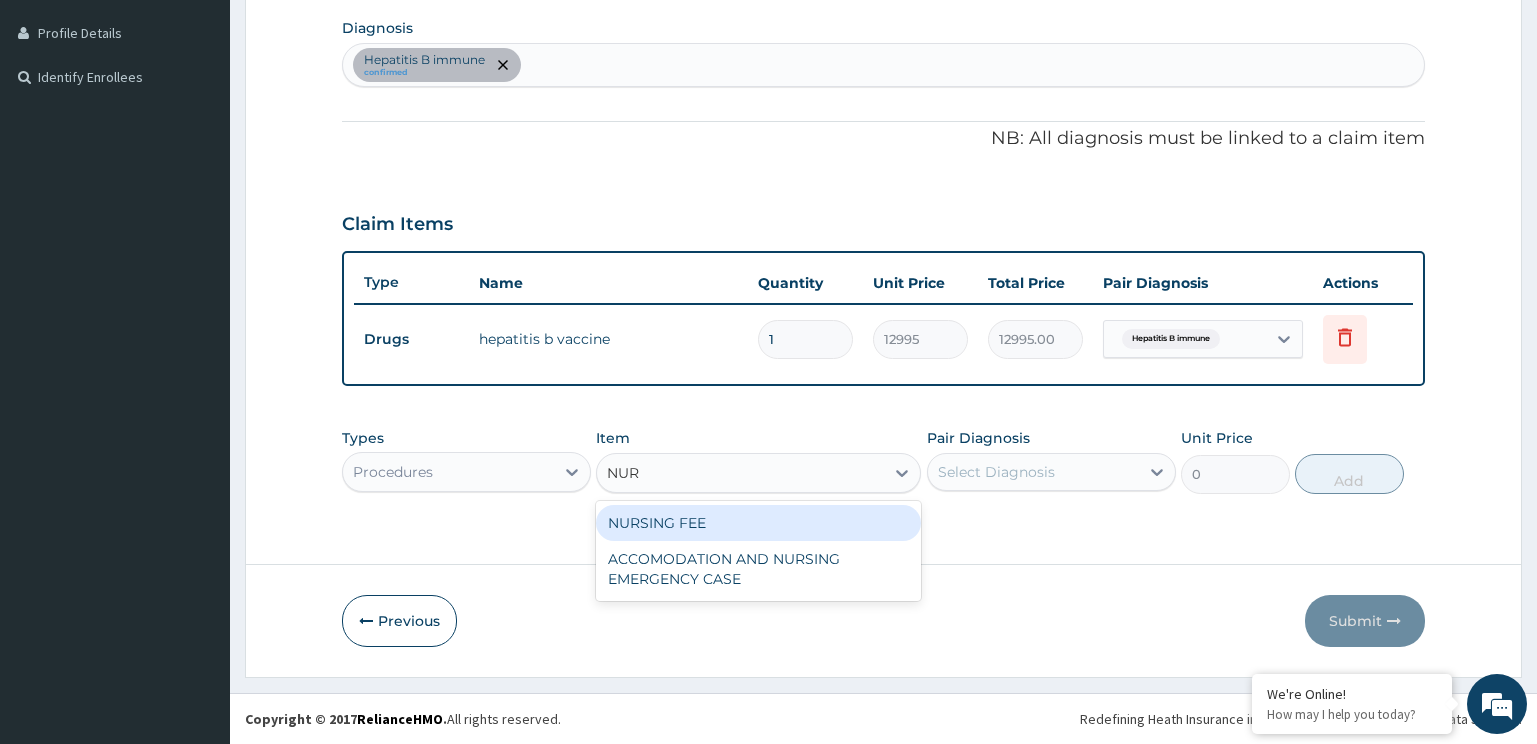 click on "NURSING  FEE" at bounding box center [758, 523] 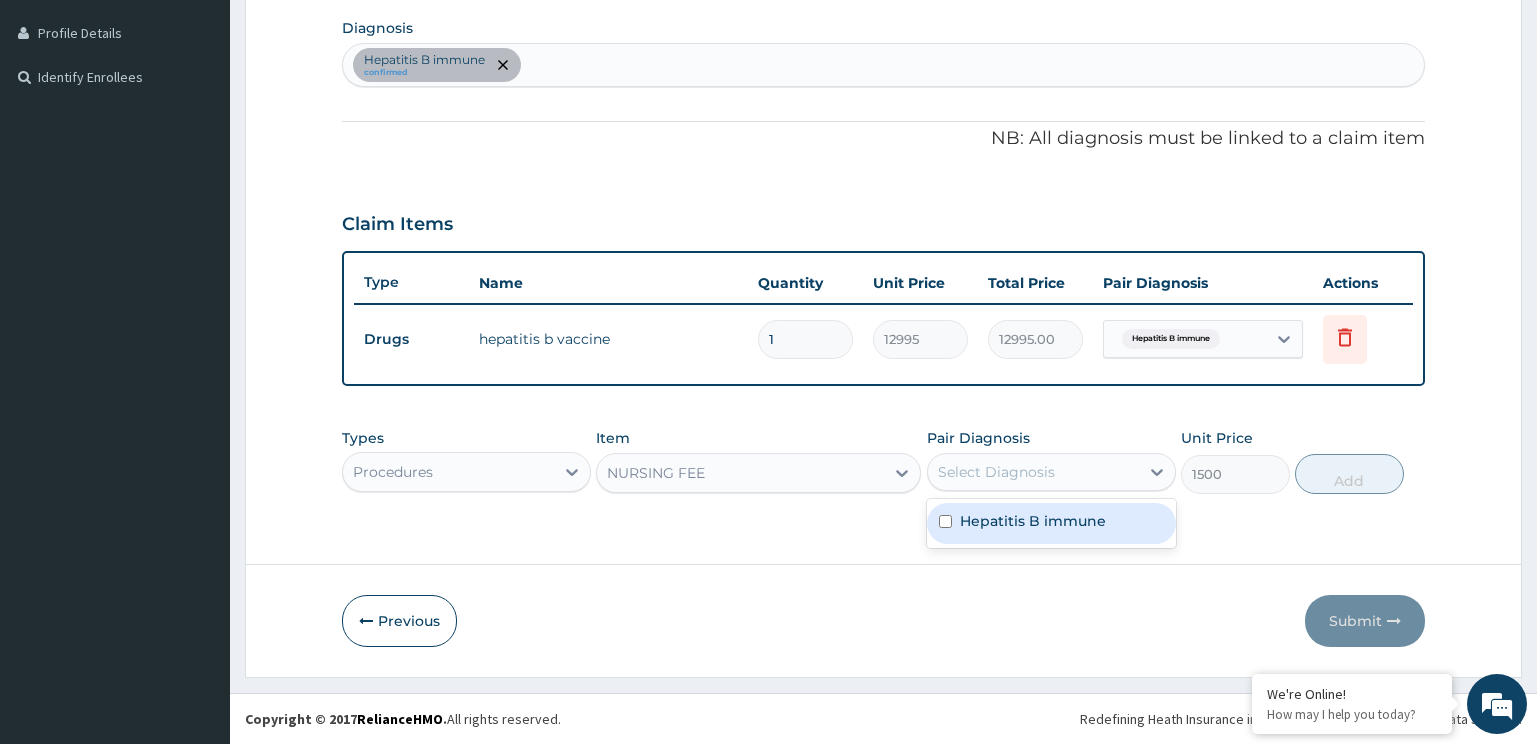 click on "Select Diagnosis" at bounding box center [996, 472] 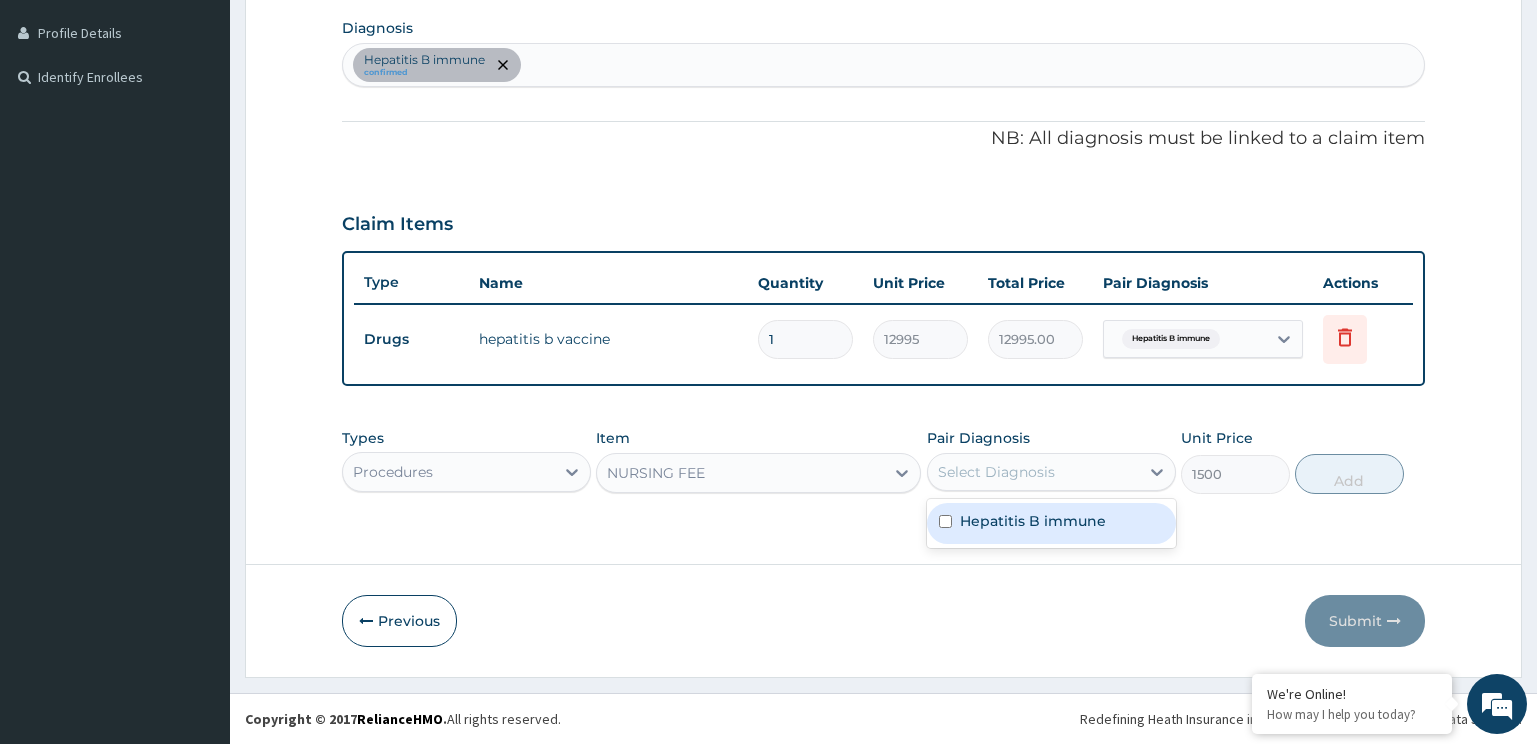 click on "Hepatitis B immune" at bounding box center (1051, 523) 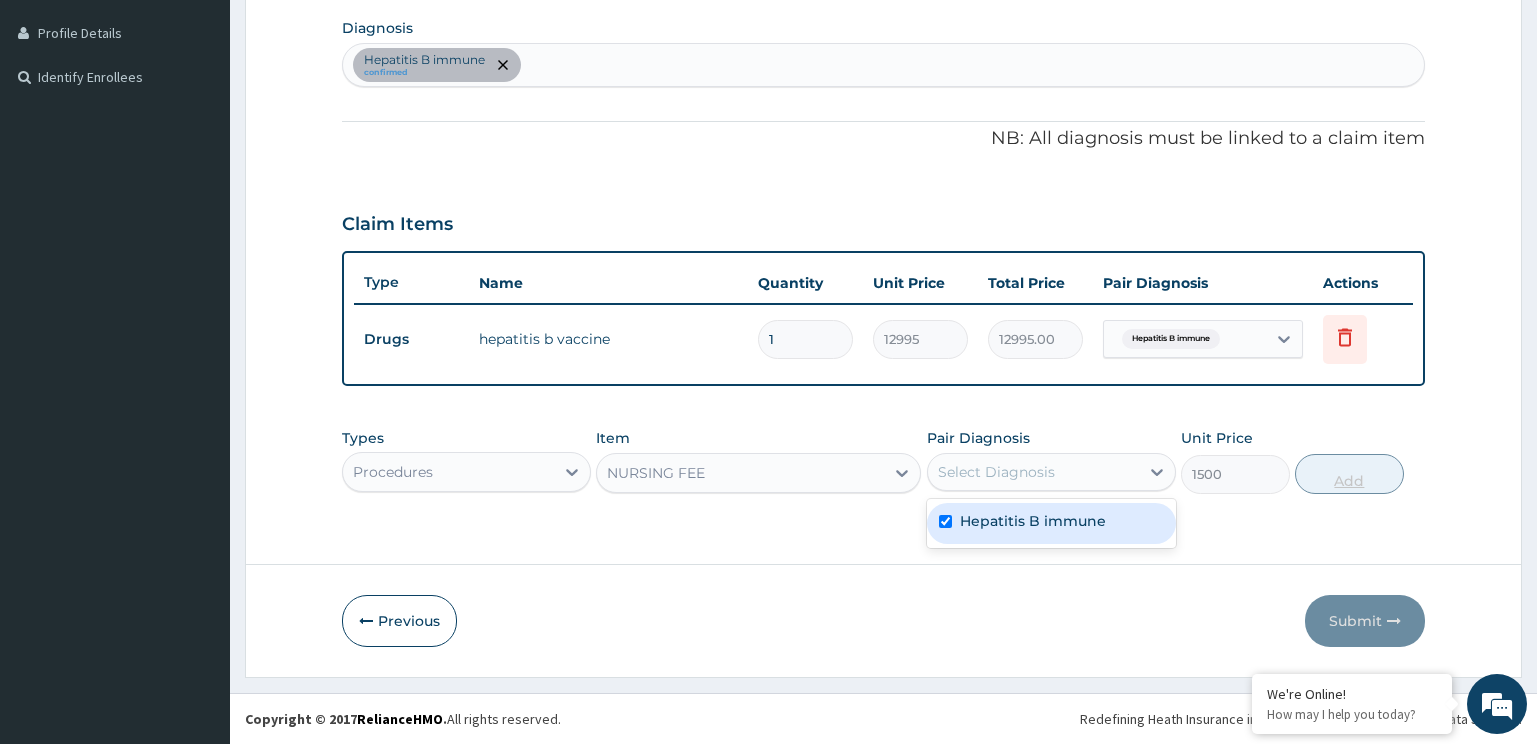 checkbox on "true" 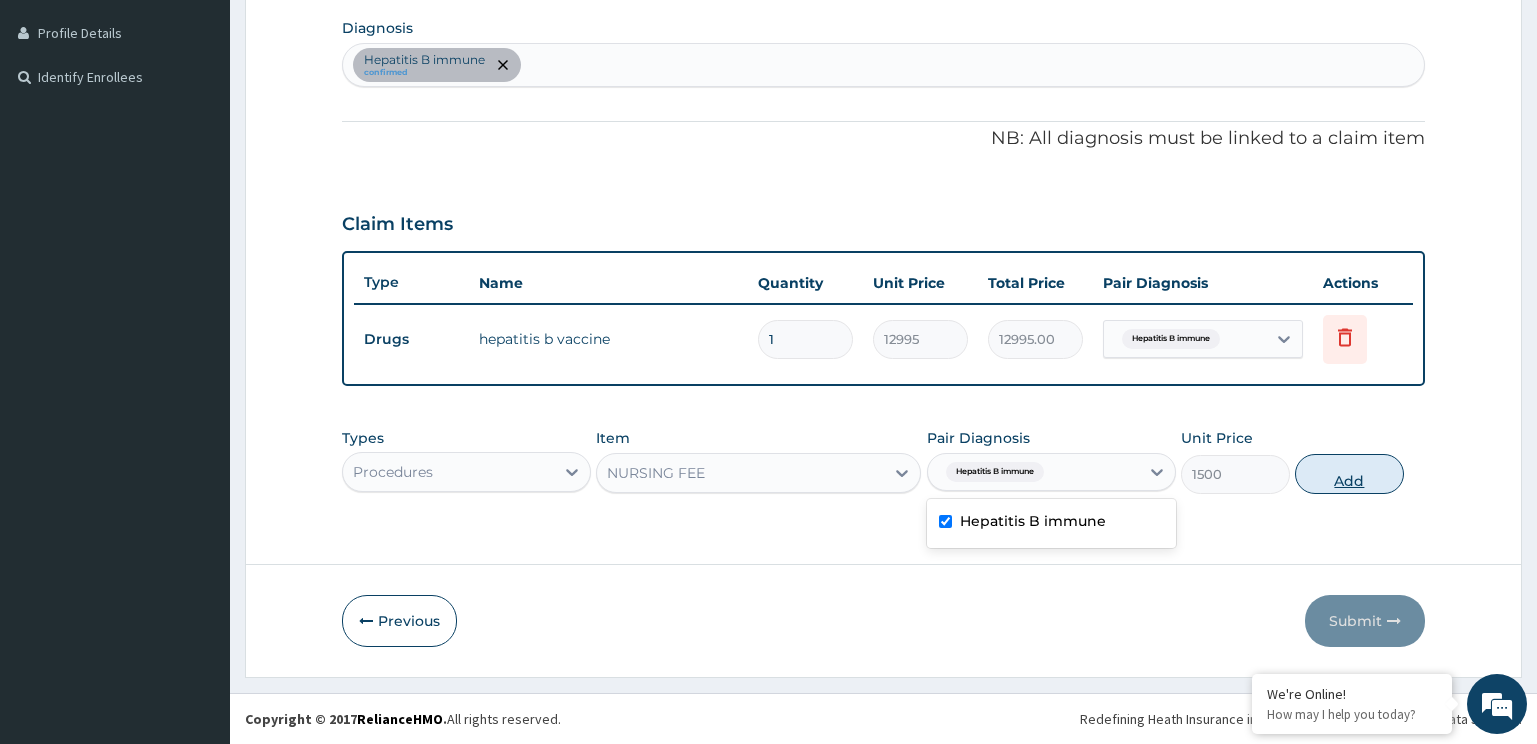 click on "Add" at bounding box center (1349, 474) 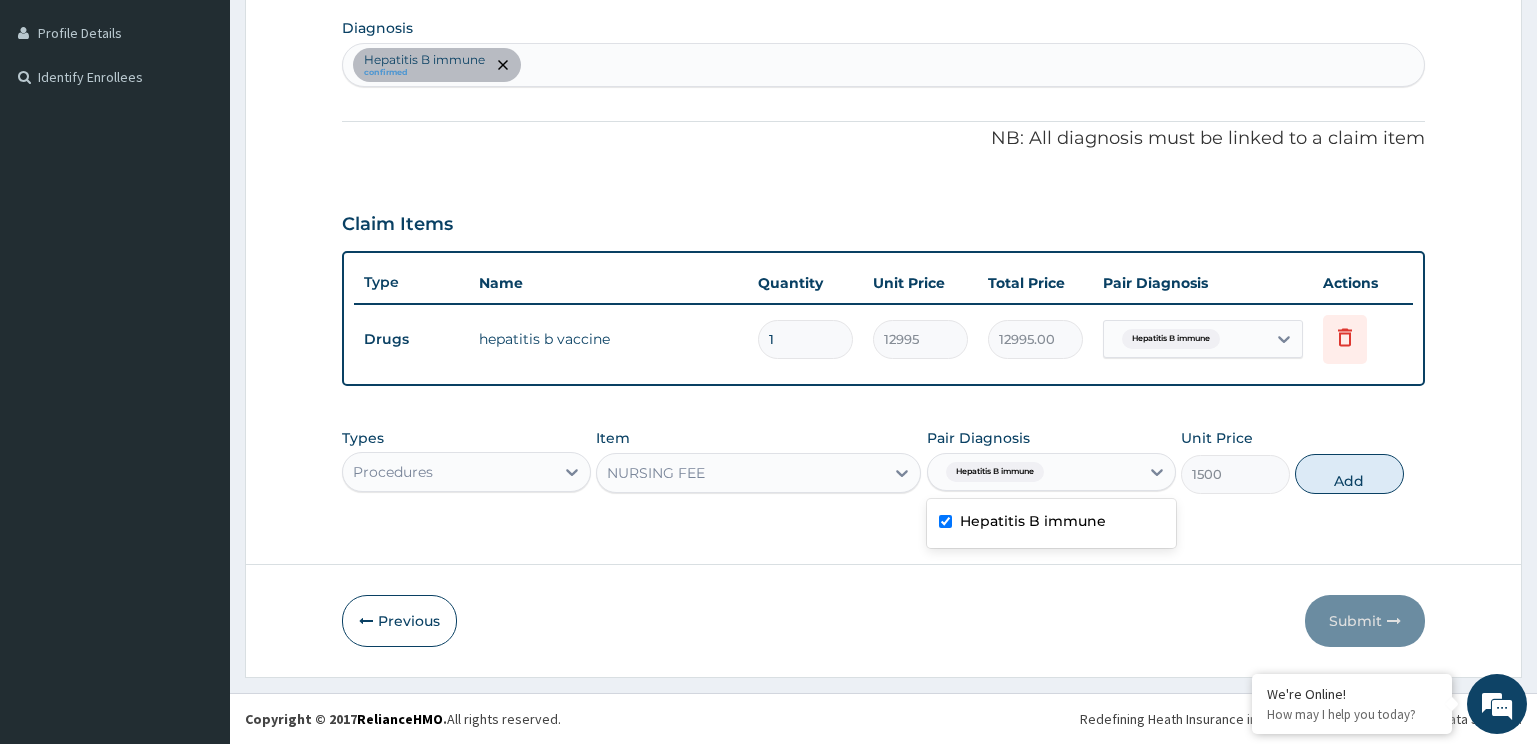 type on "0" 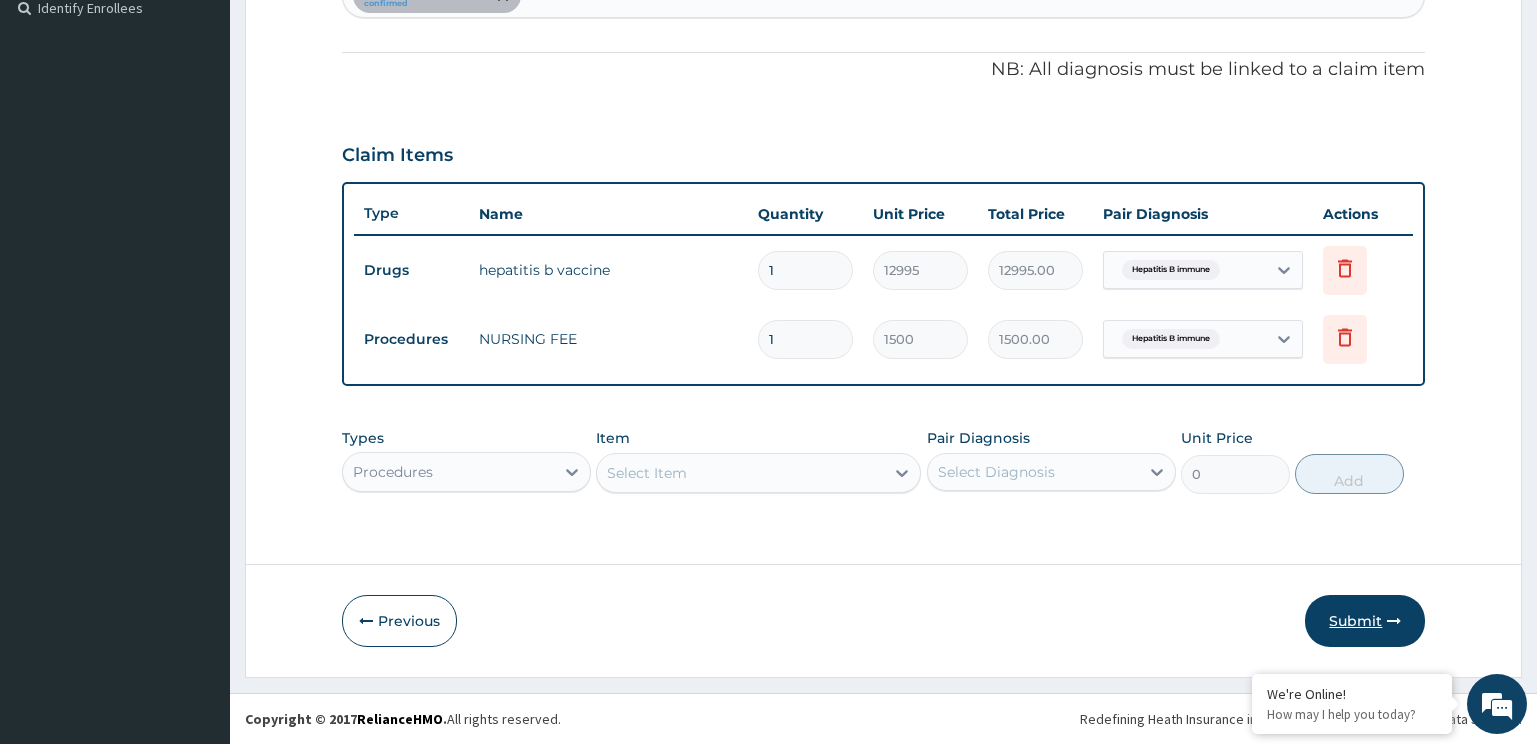 click on "Submit" at bounding box center [1365, 621] 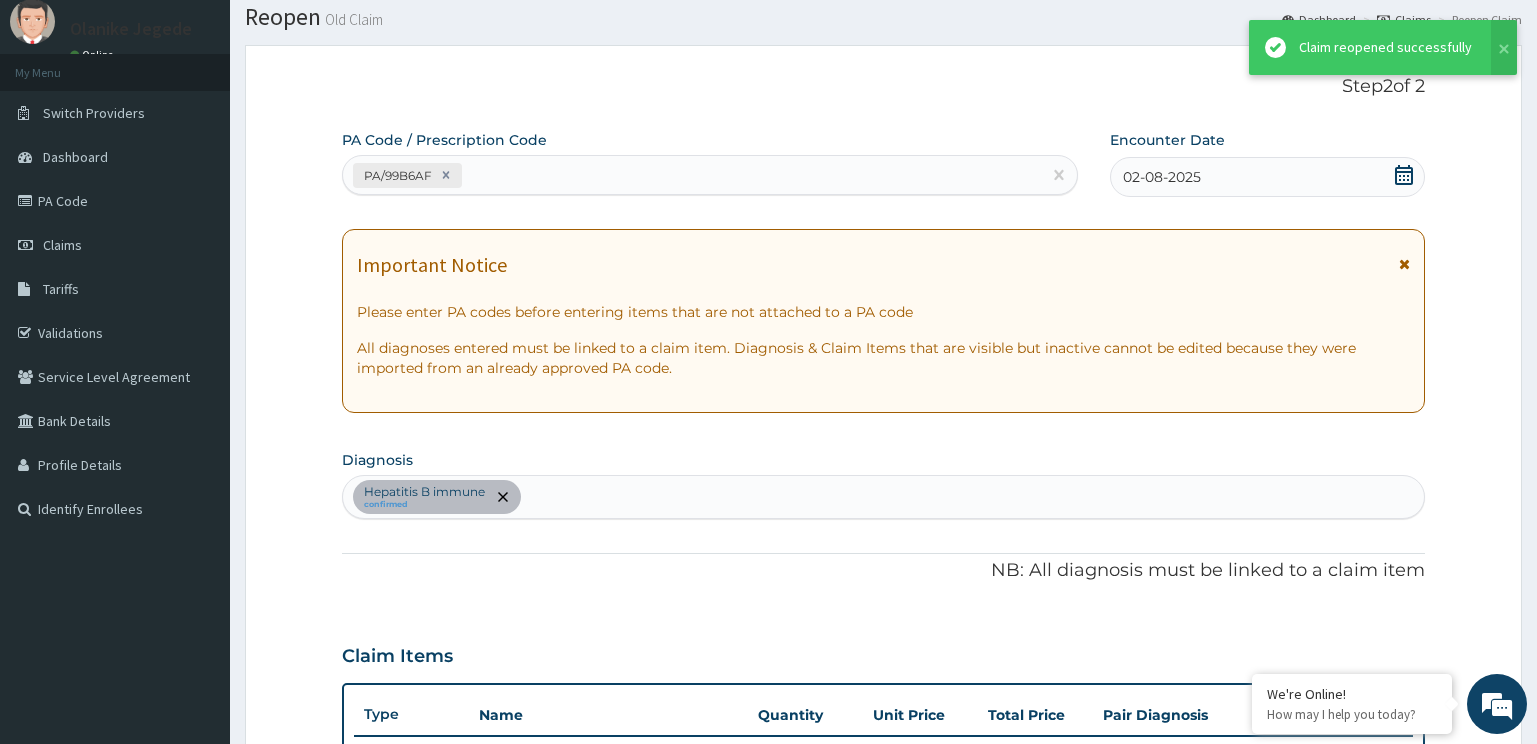 scroll, scrollTop: 562, scrollLeft: 0, axis: vertical 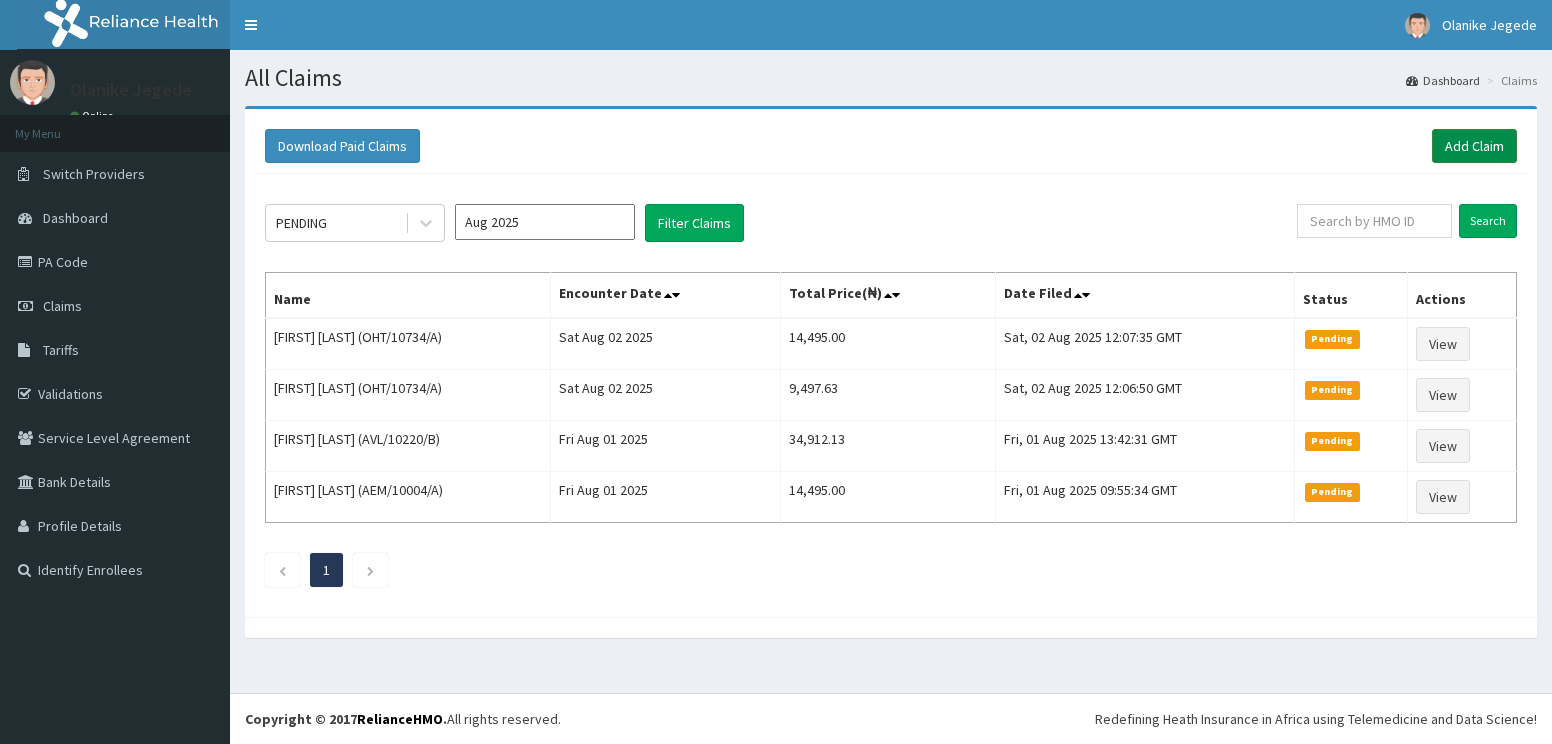 click on "Add Claim" at bounding box center [1474, 146] 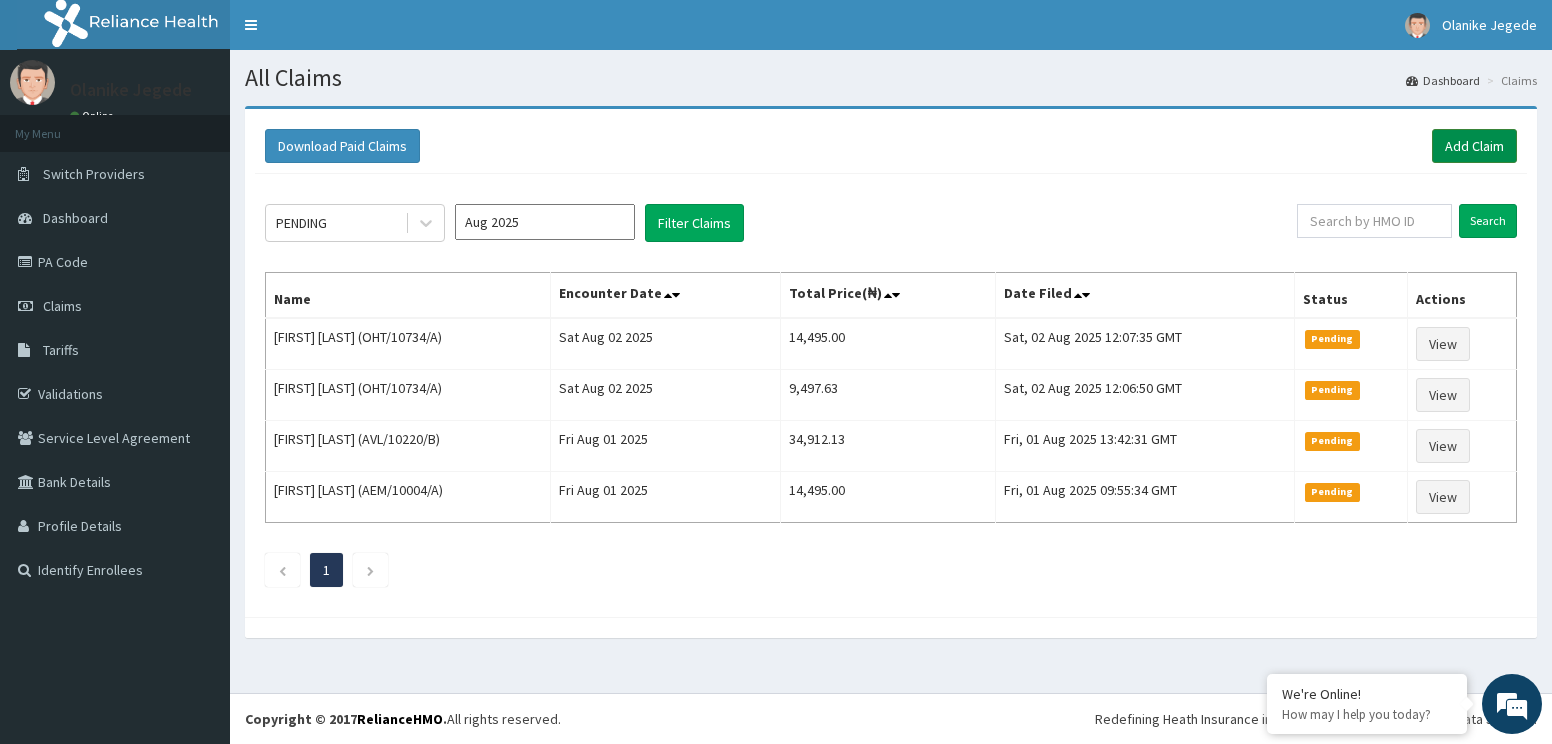 scroll, scrollTop: 0, scrollLeft: 0, axis: both 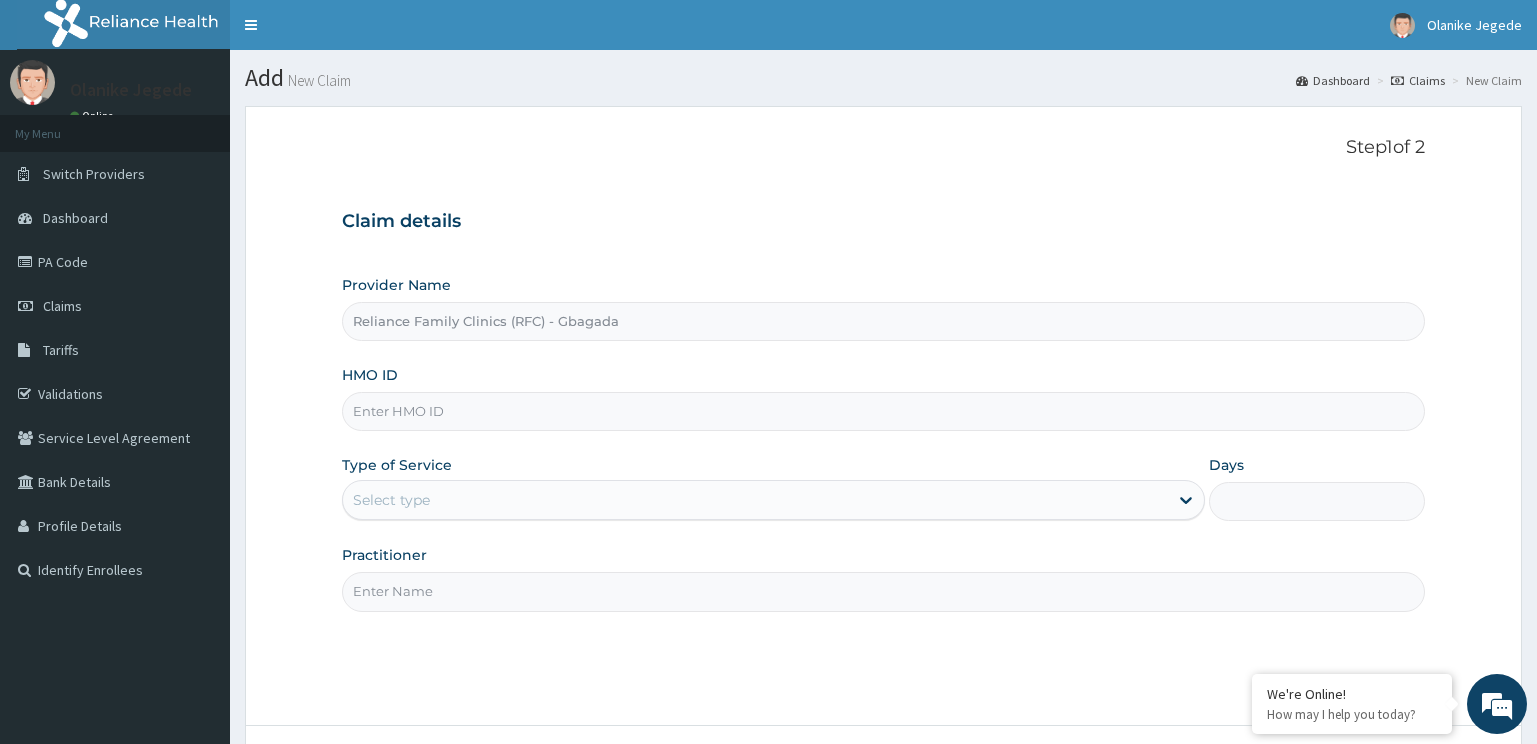 click on "HMO ID" at bounding box center (884, 411) 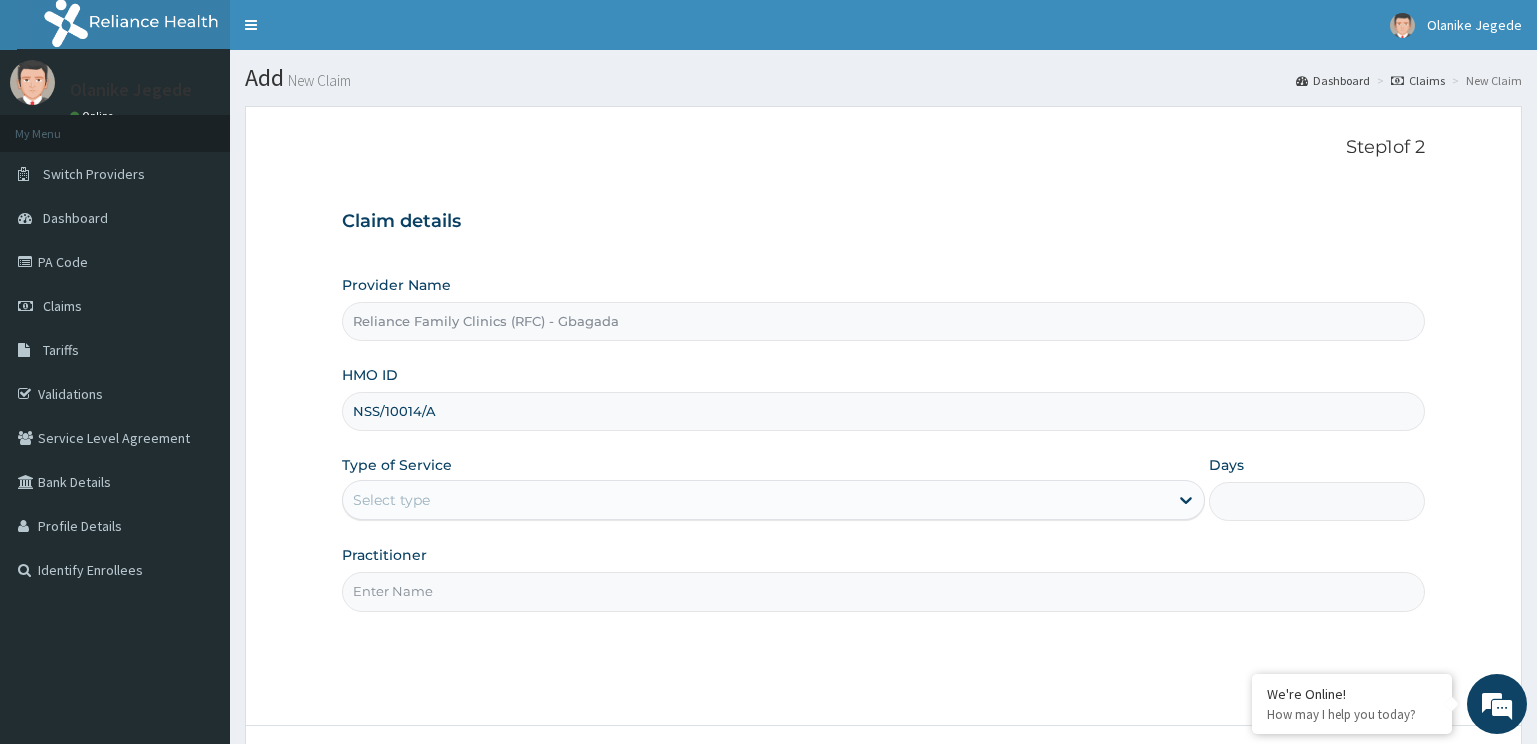 type on "NSS/10014/A" 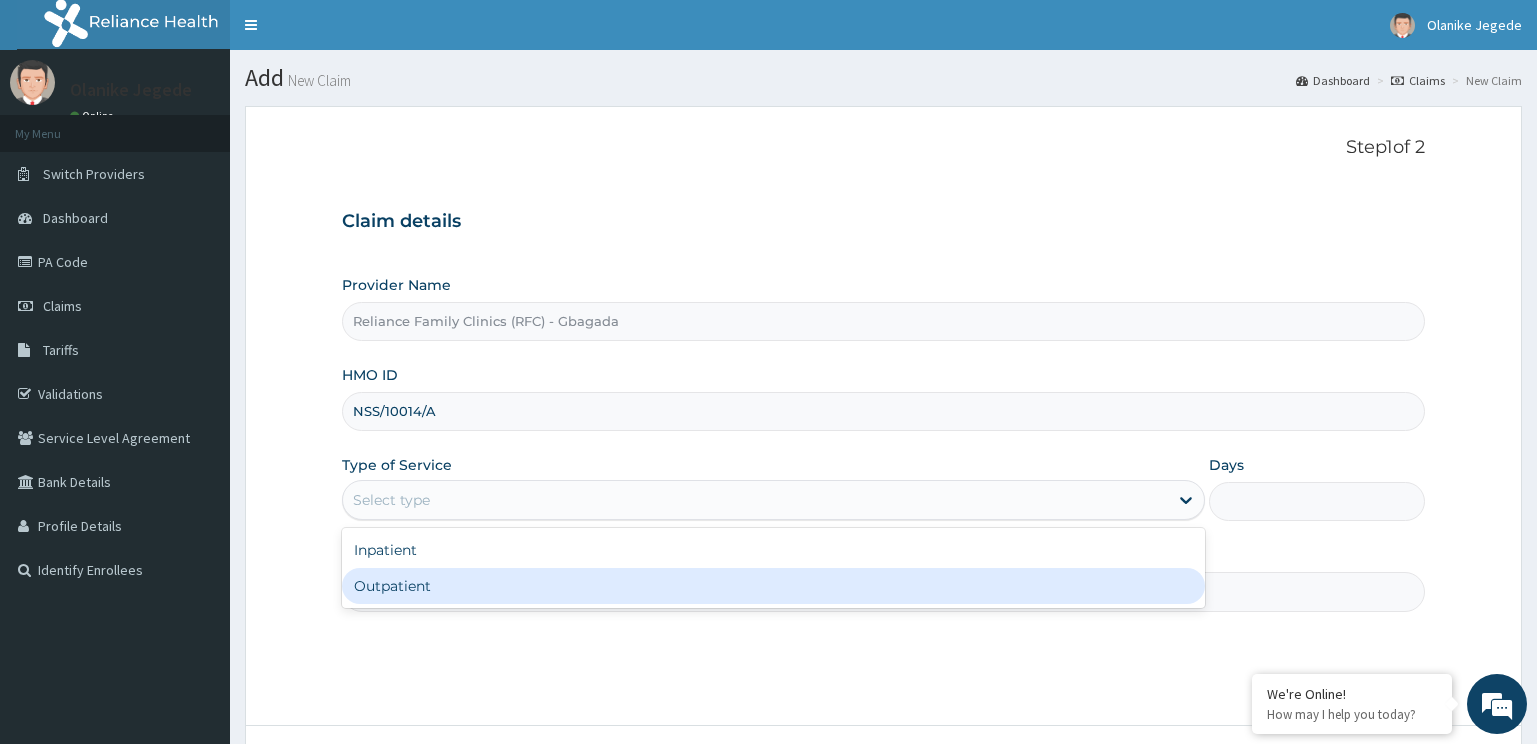 click on "Outpatient" at bounding box center [774, 586] 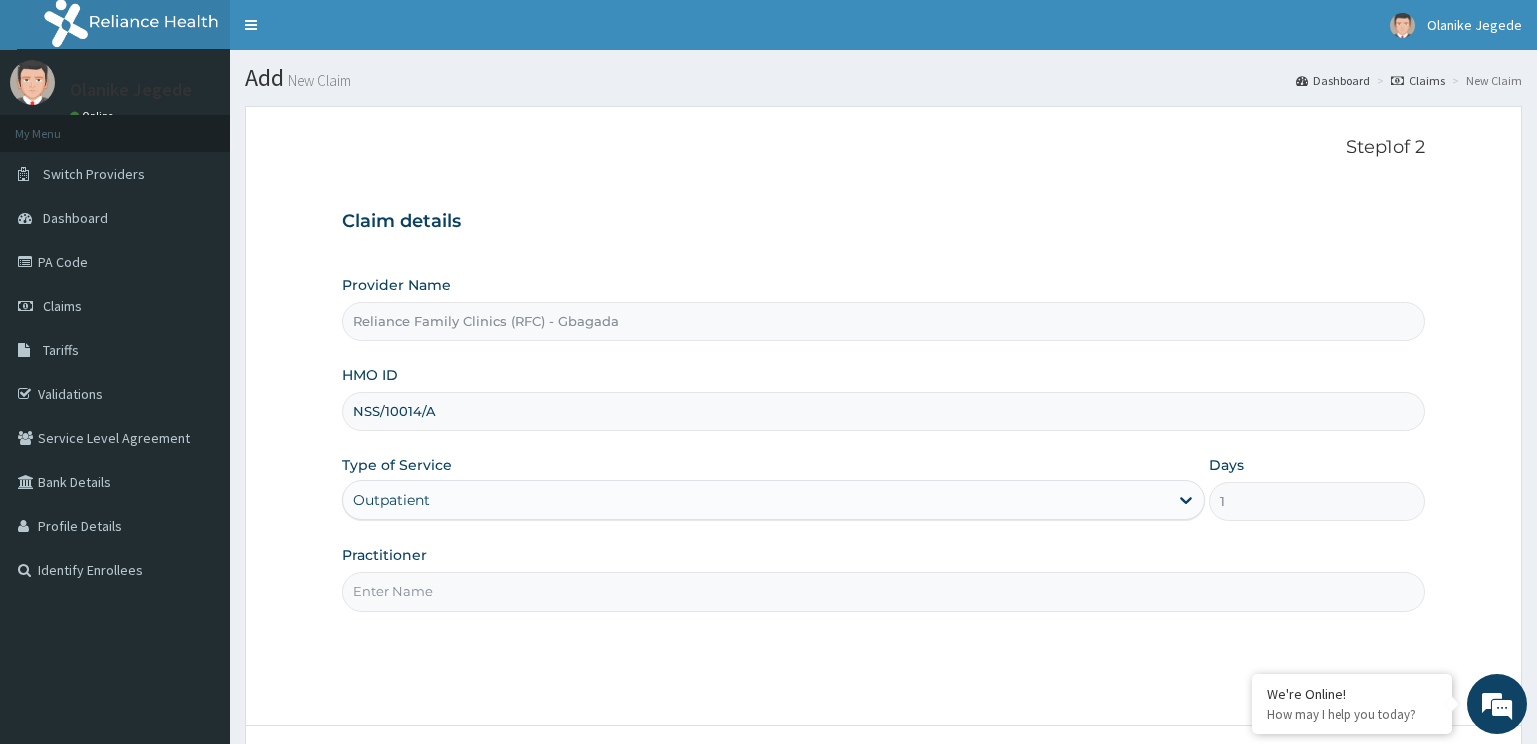 click on "Practitioner" at bounding box center [884, 591] 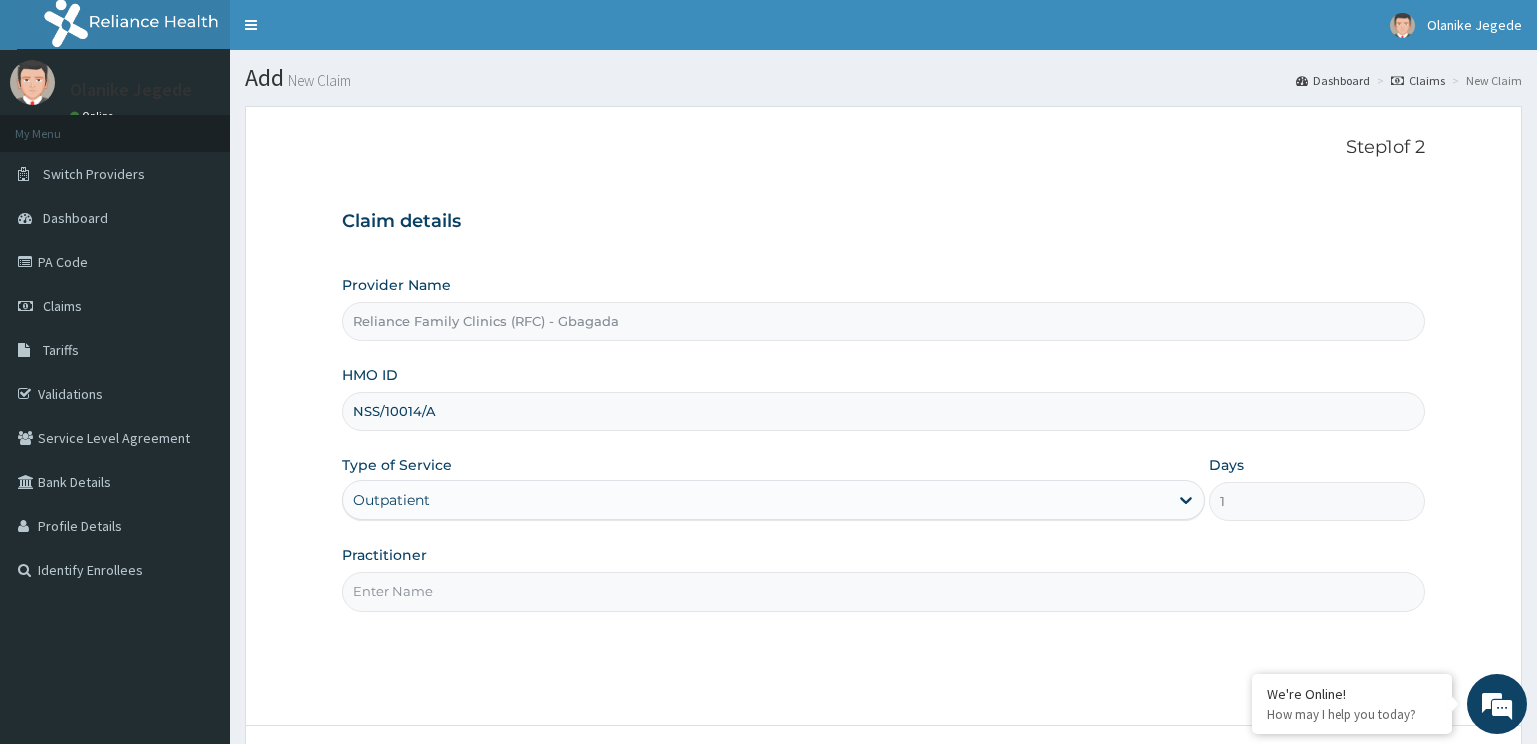 type on "Locum" 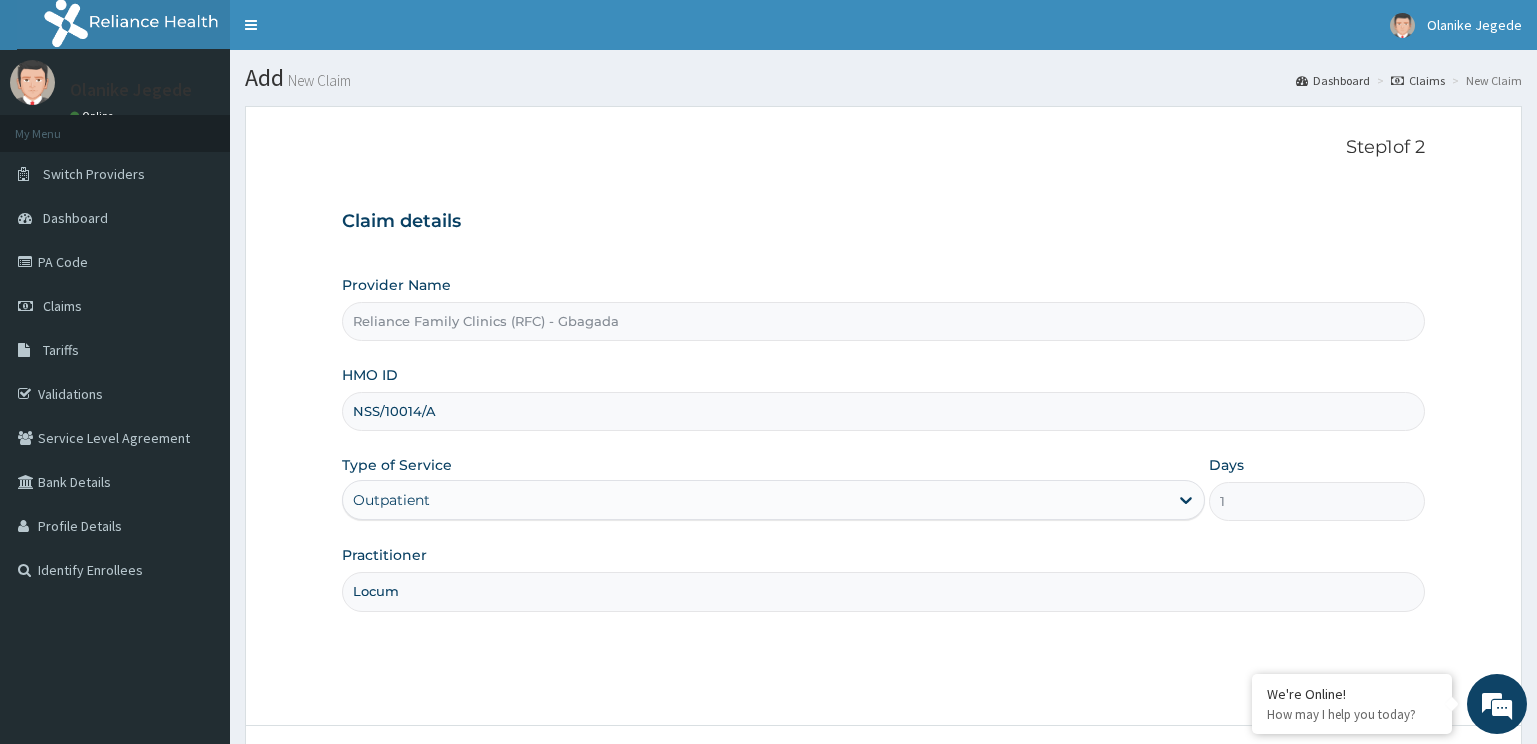 scroll, scrollTop: 161, scrollLeft: 0, axis: vertical 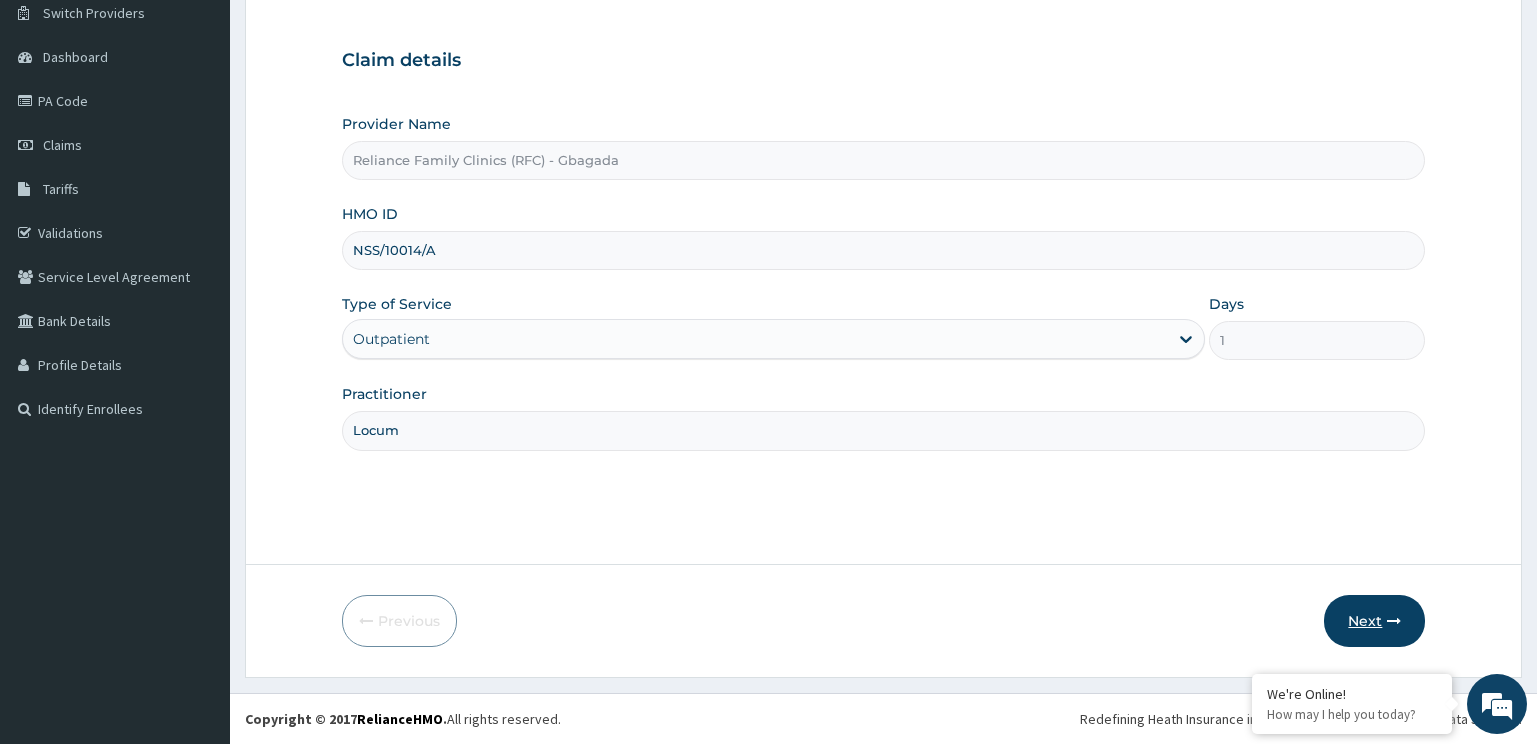 click on "Next" at bounding box center (1374, 621) 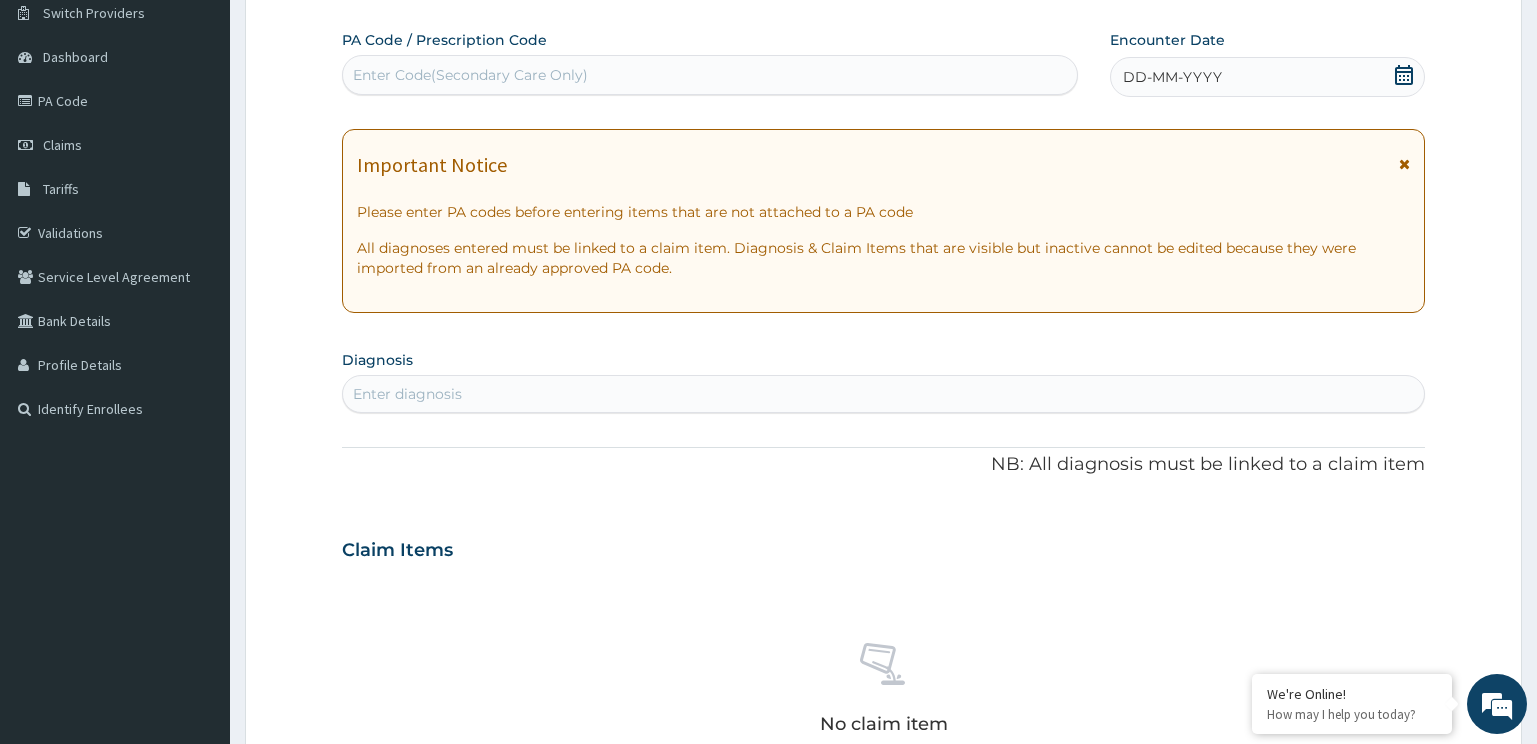 click on "Enter diagnosis" at bounding box center [884, 394] 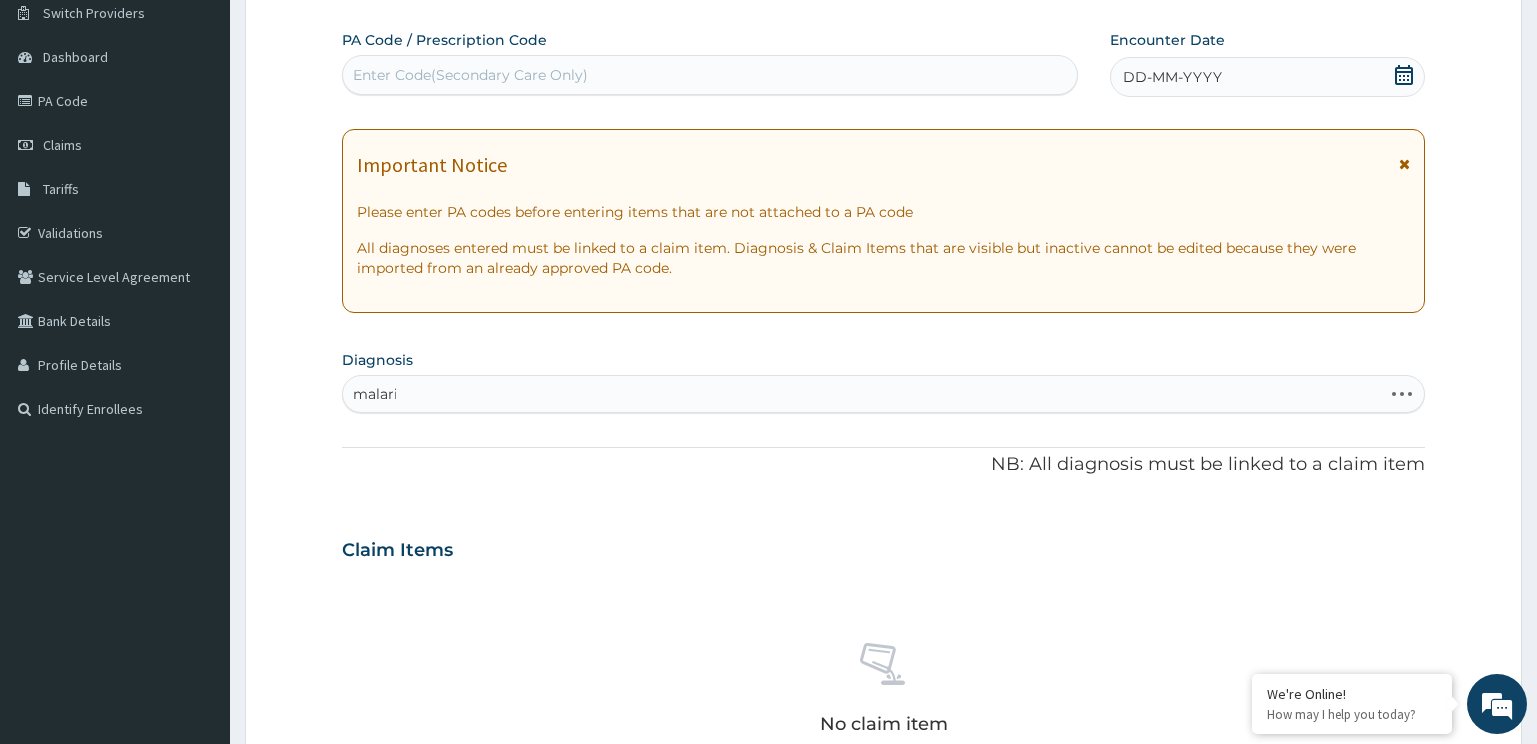 type on "malaria" 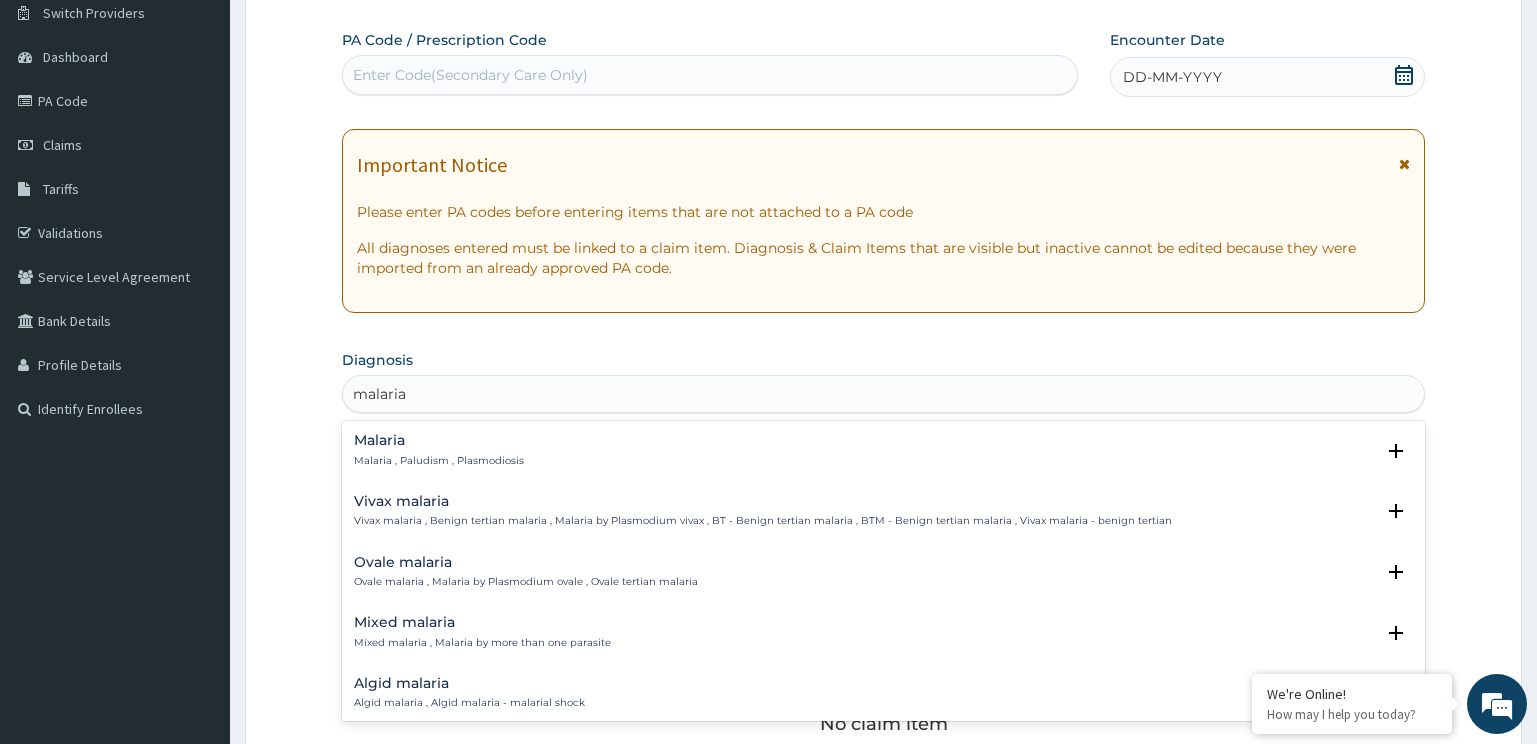 click on "Malaria" at bounding box center (439, 440) 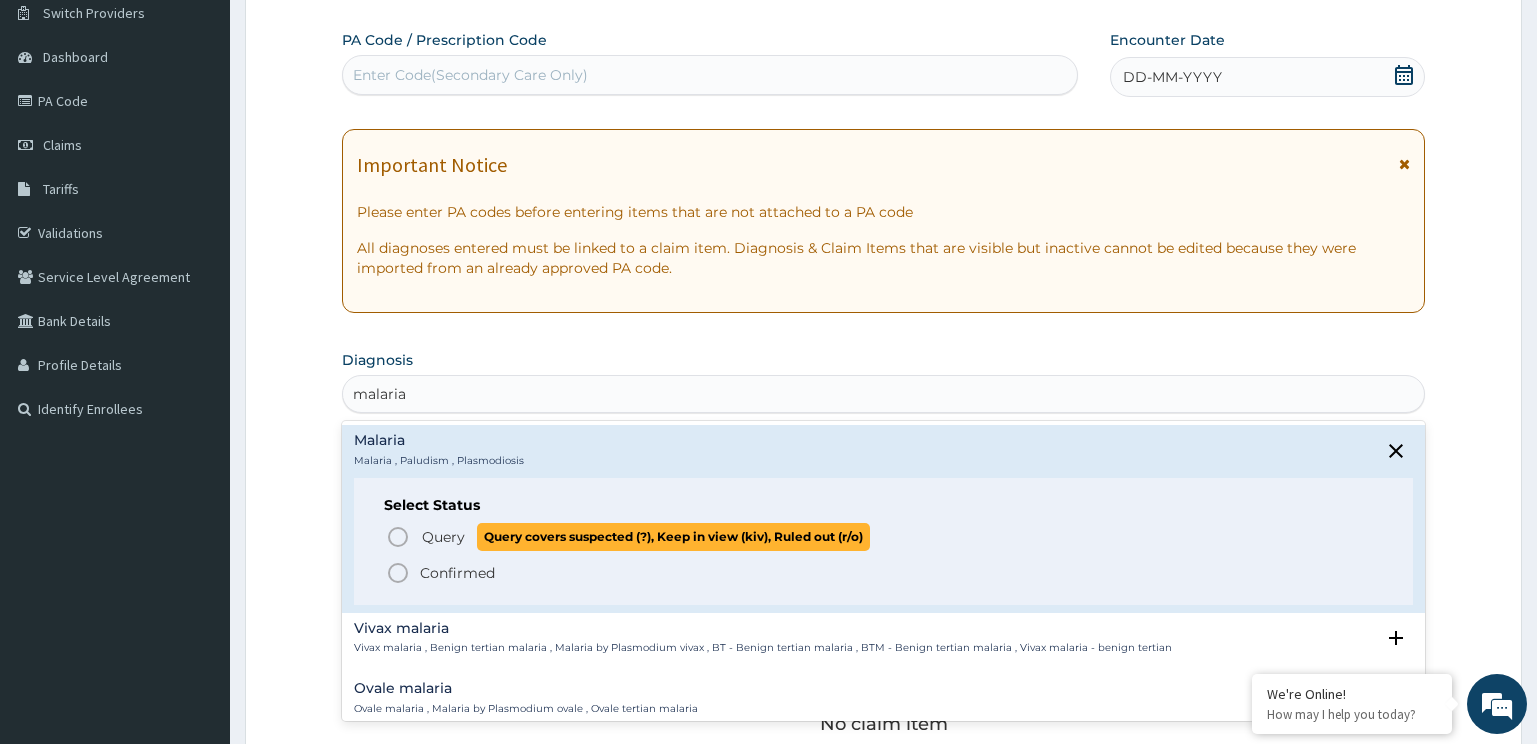 click on "Query" at bounding box center [443, 537] 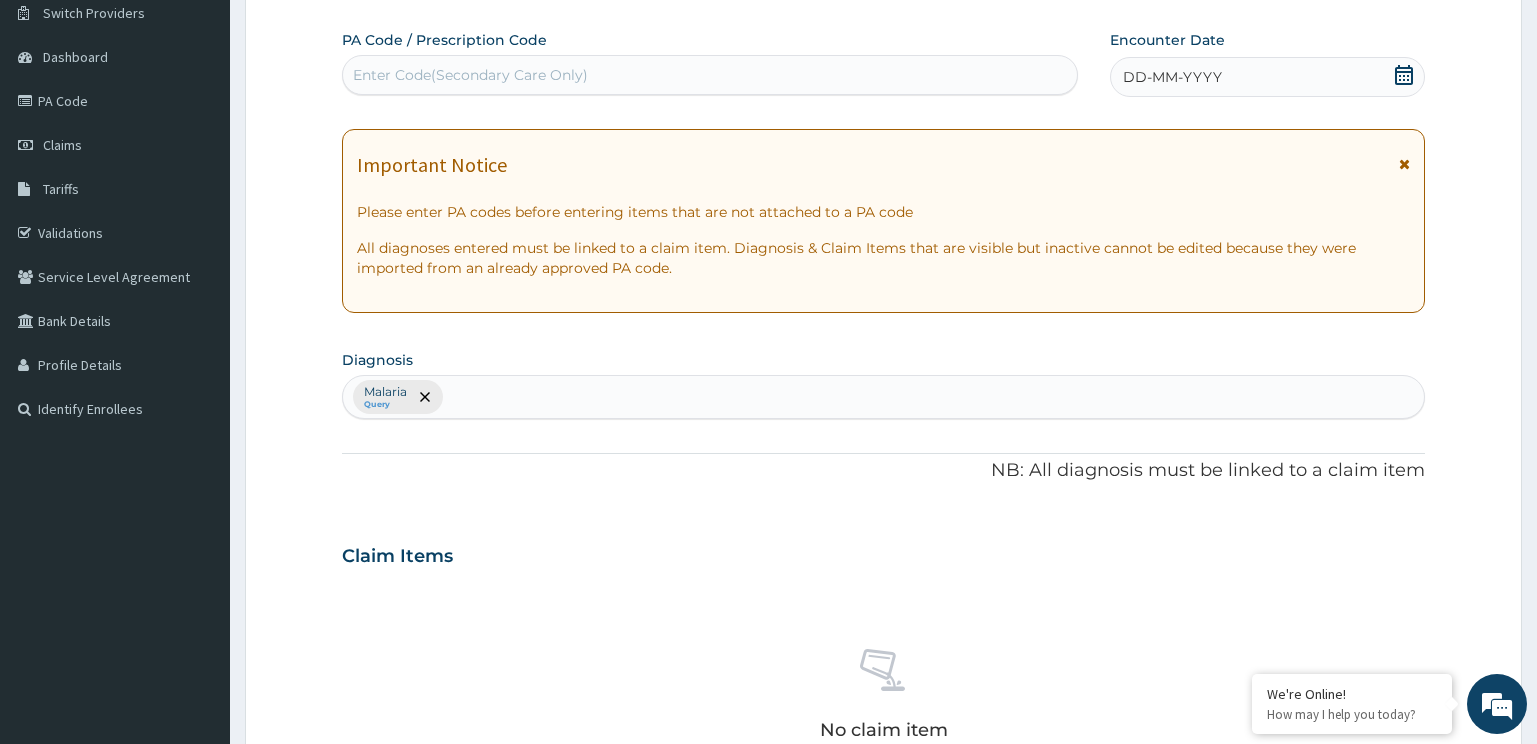 click on "DD-MM-YYYY" at bounding box center (1268, 77) 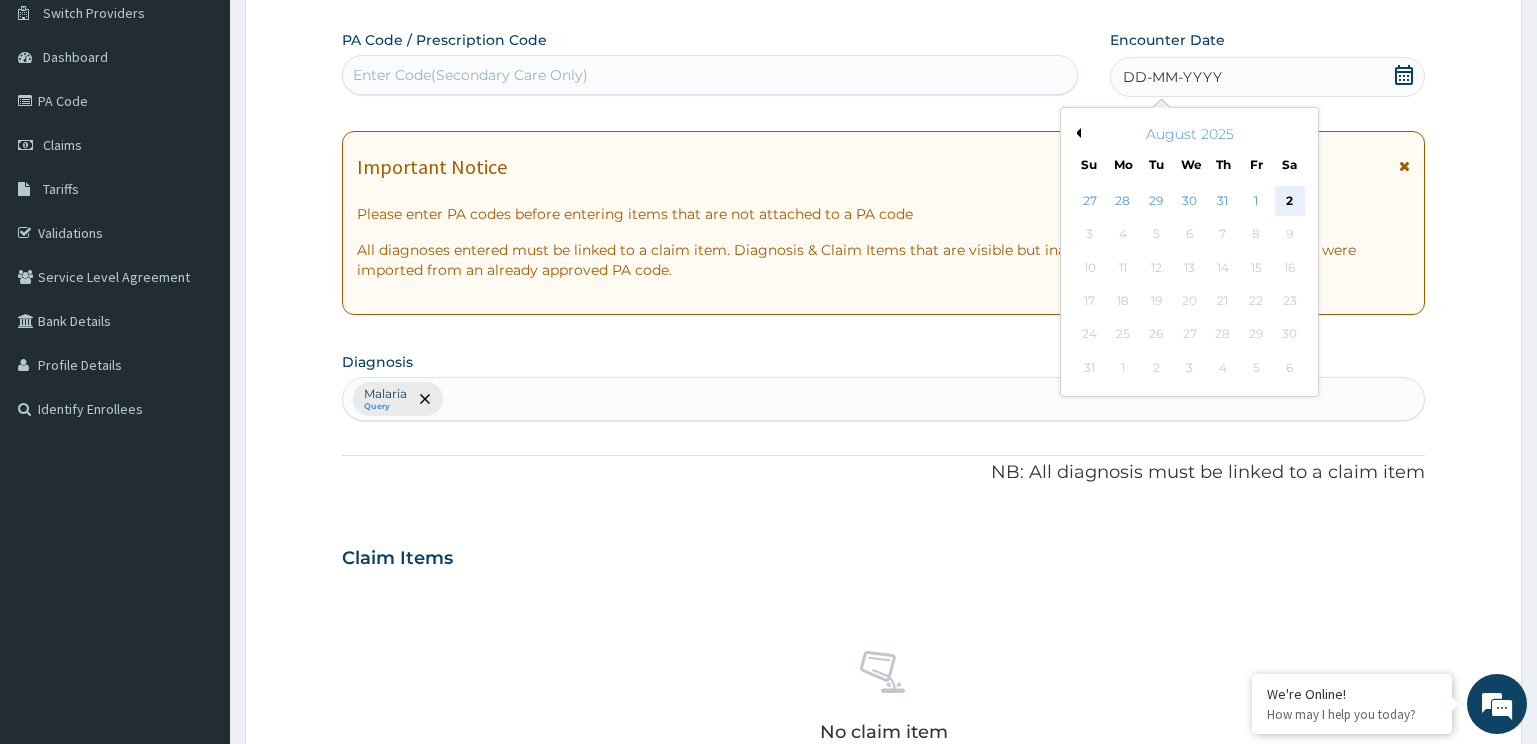 click on "2" at bounding box center [1289, 201] 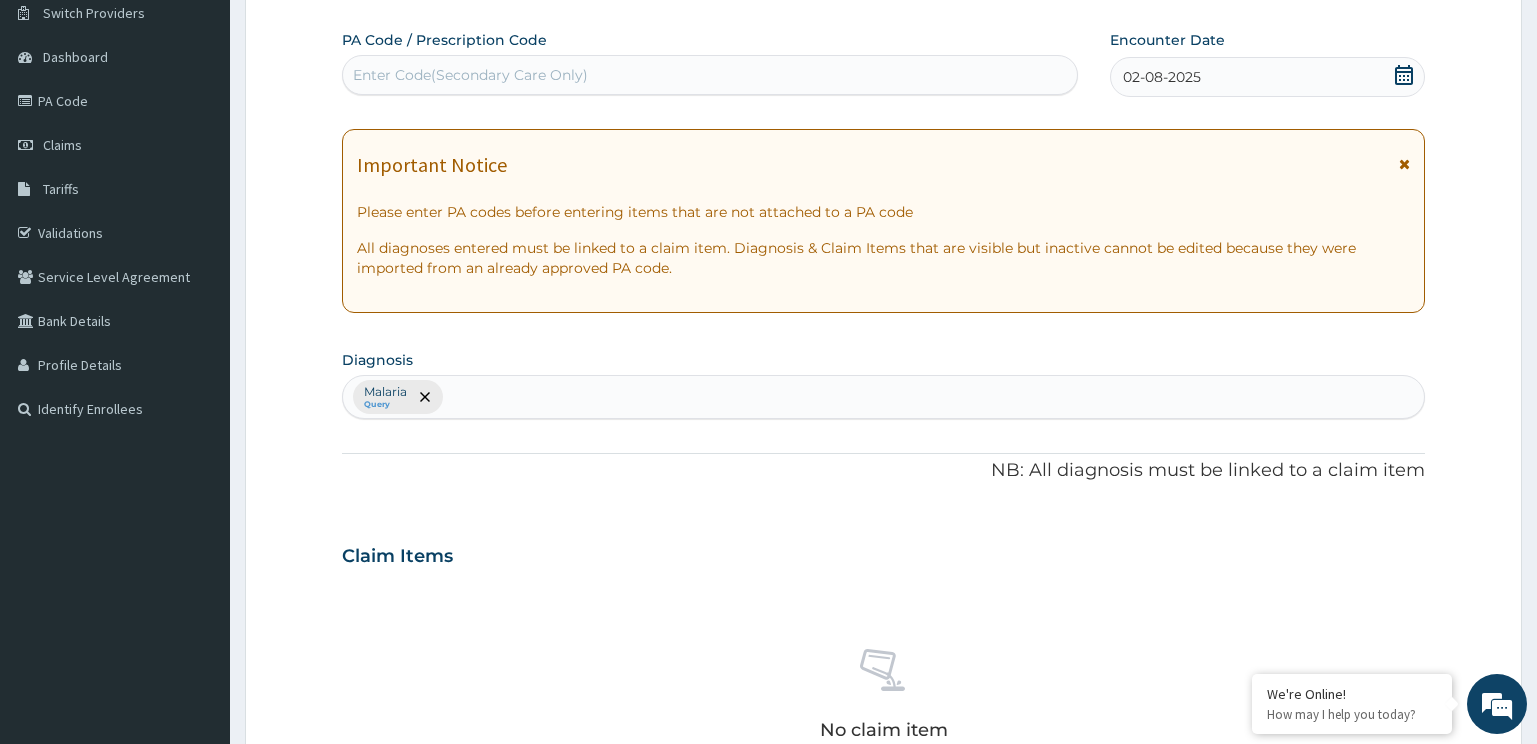 click at bounding box center (1404, 164) 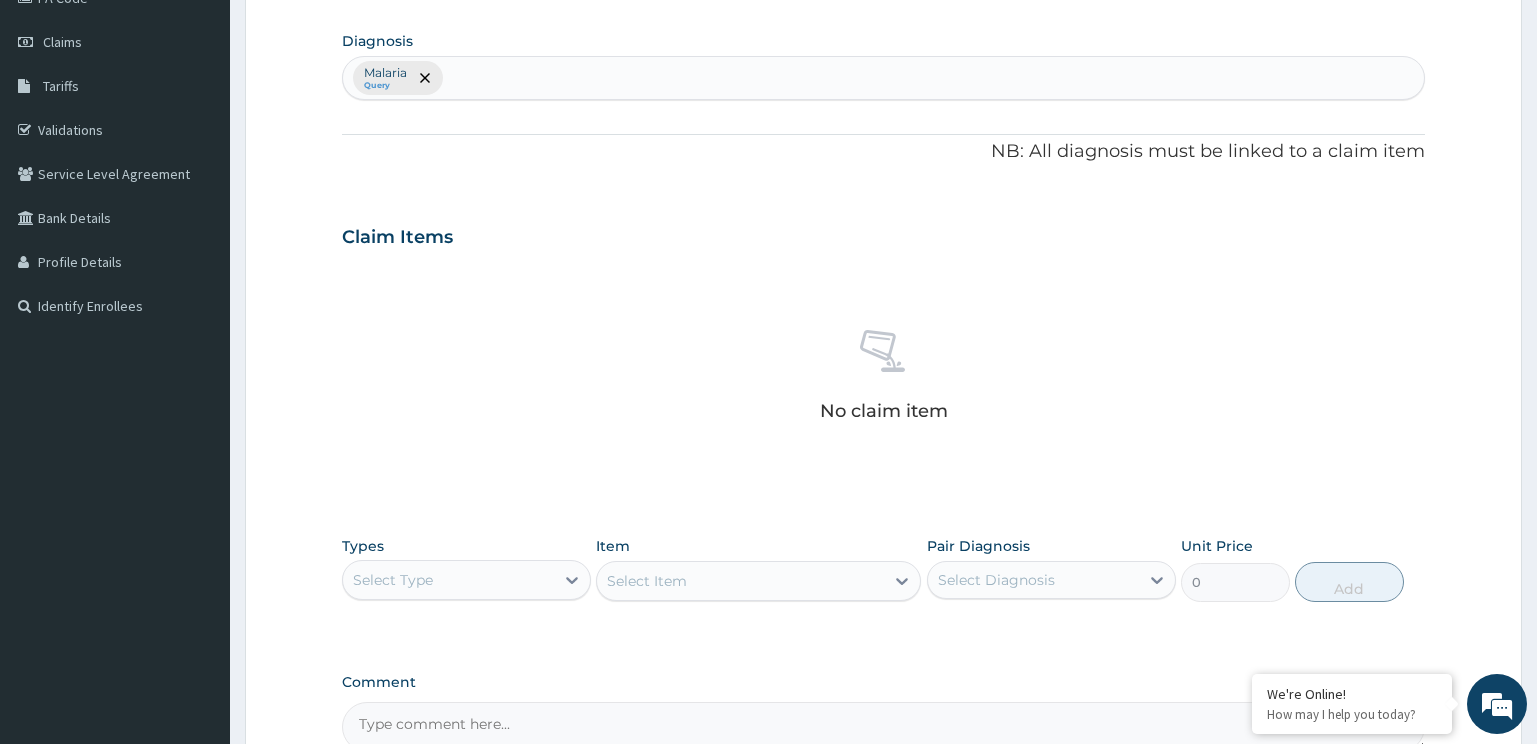 scroll, scrollTop: 482, scrollLeft: 0, axis: vertical 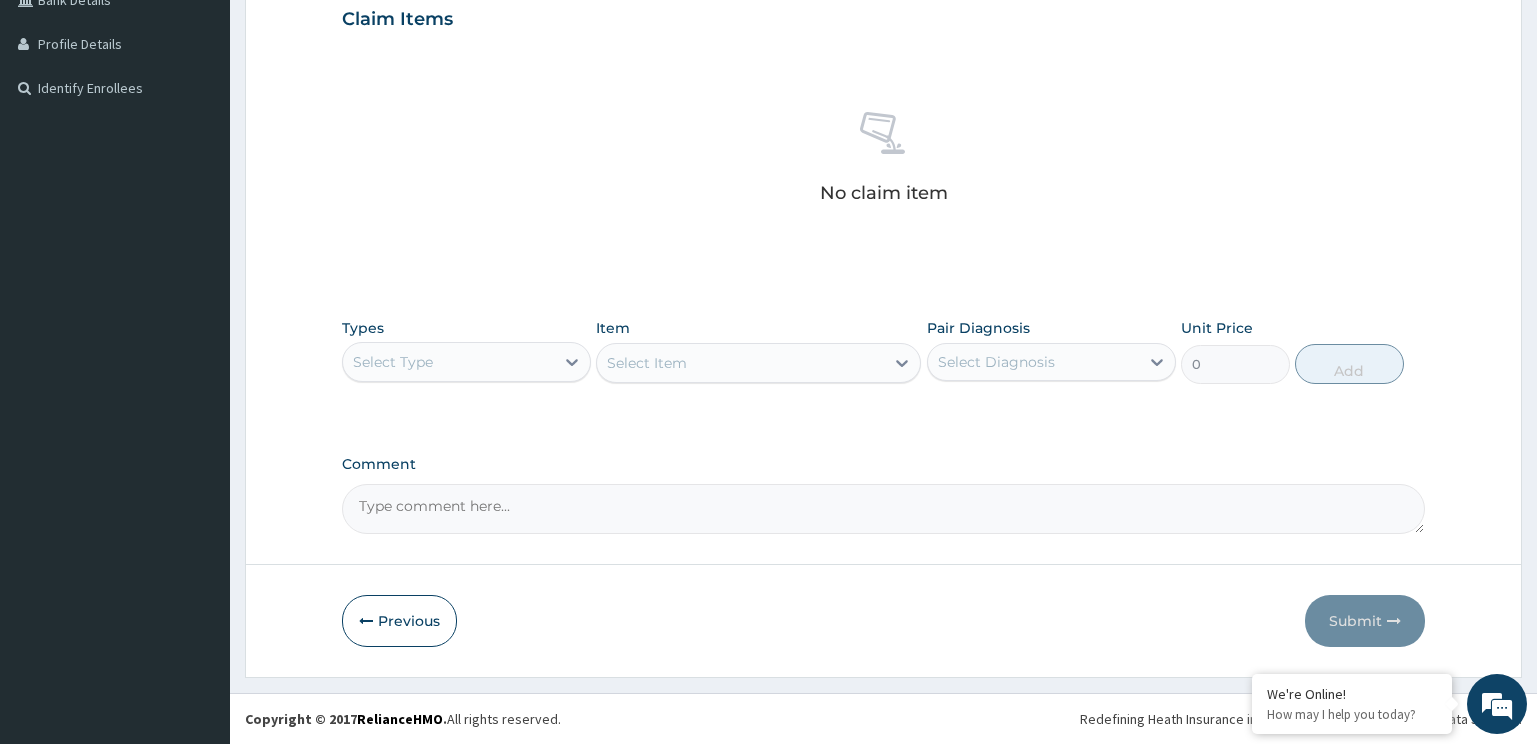click on "Select Type" at bounding box center [448, 362] 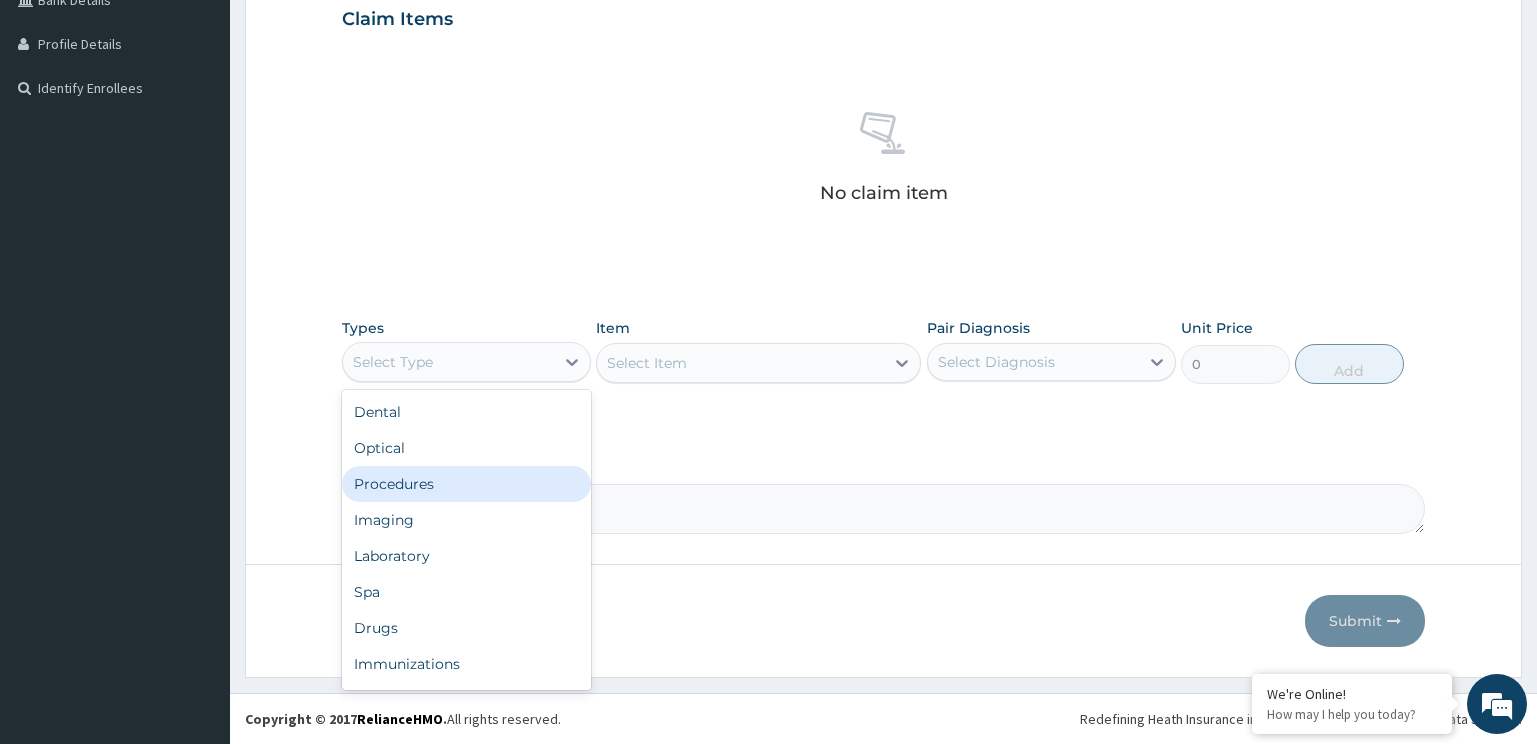 drag, startPoint x: 445, startPoint y: 484, endPoint x: 661, endPoint y: 406, distance: 229.65192 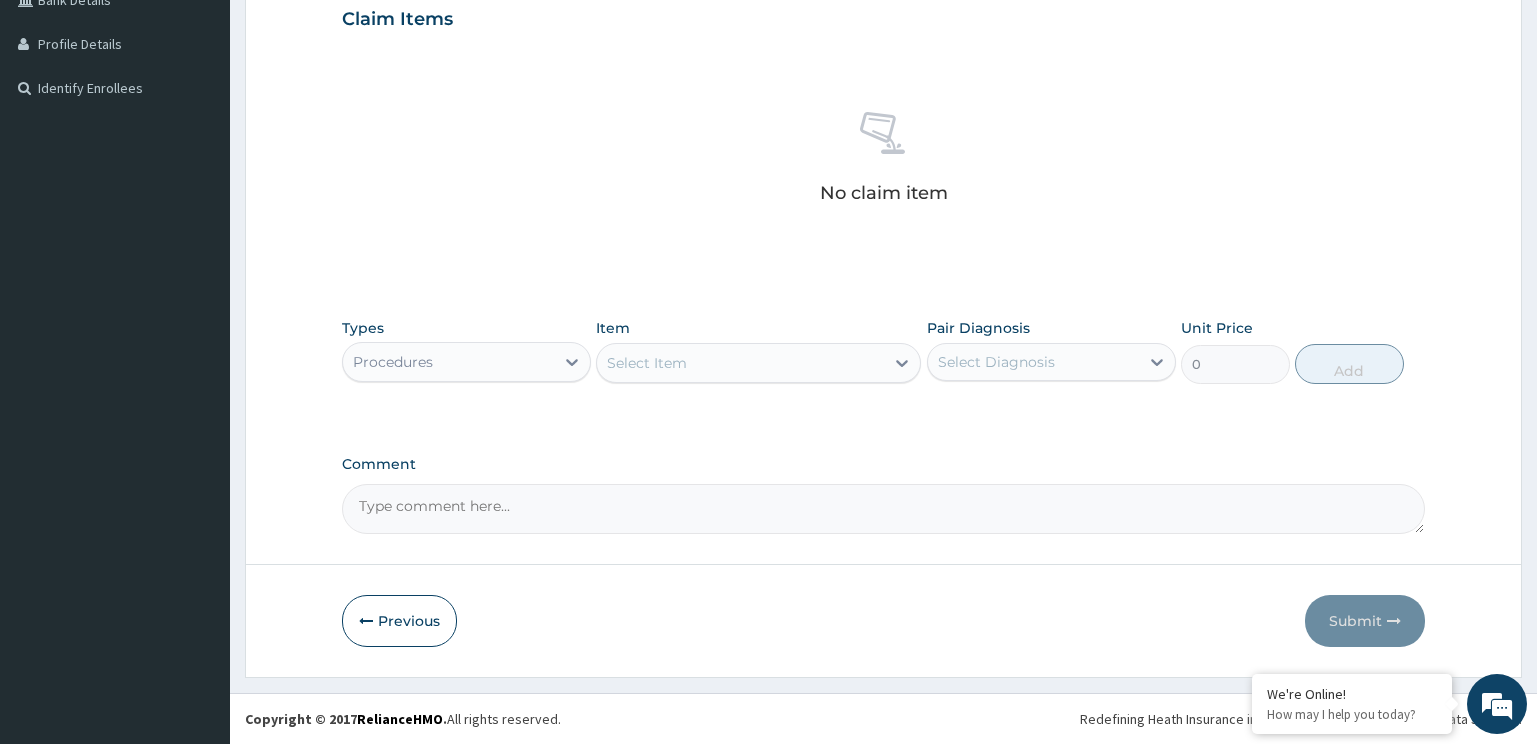 click on "Select Item" at bounding box center [740, 363] 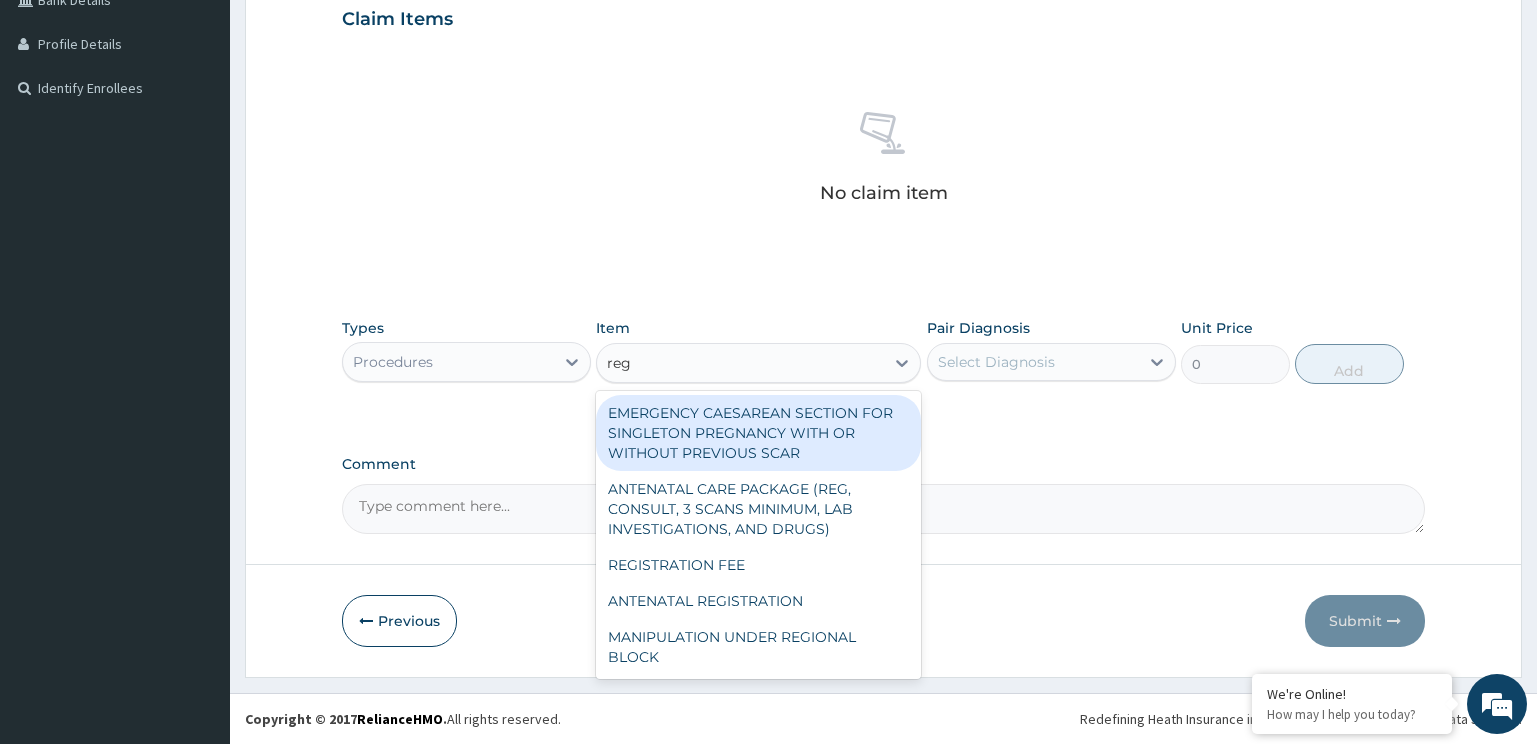 type on "regi" 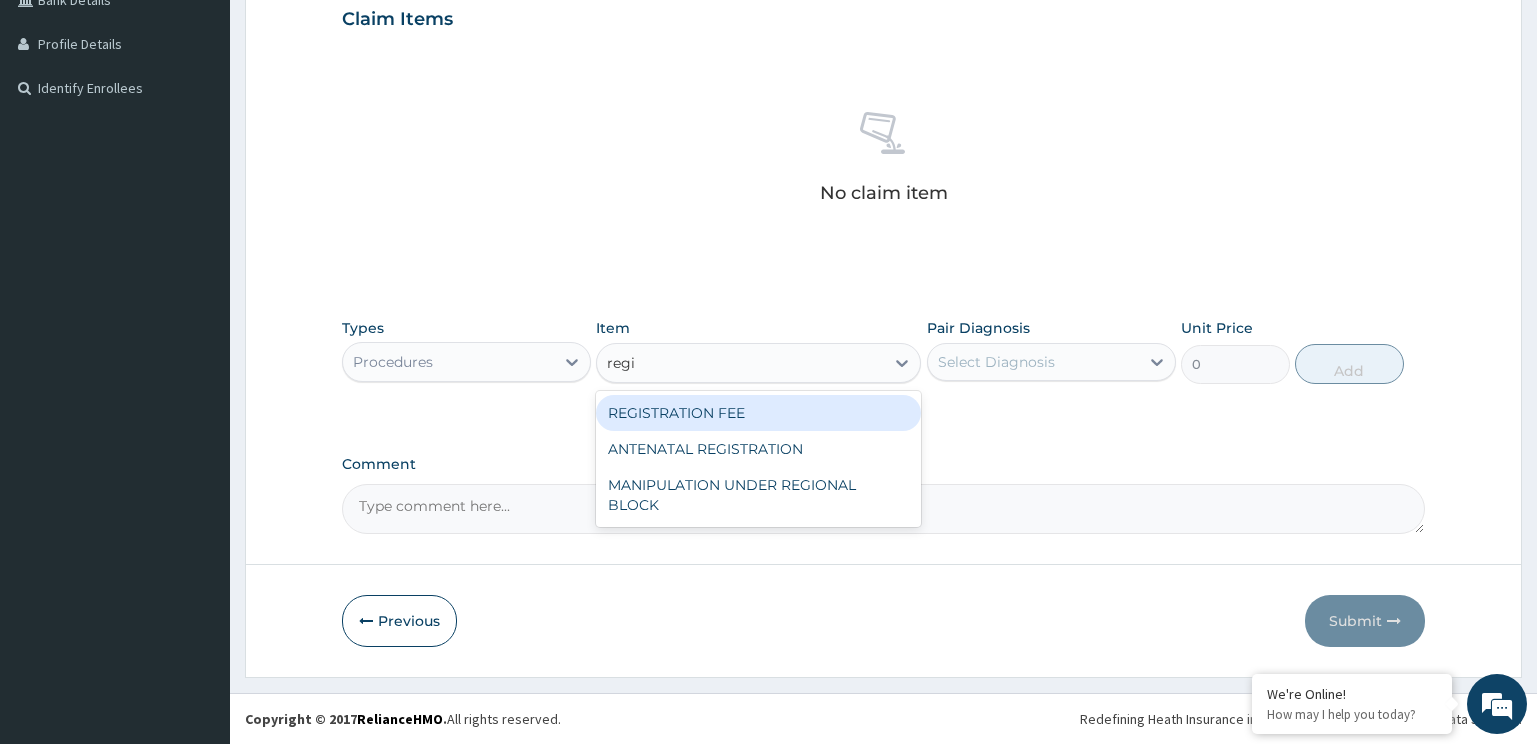 click on "REGISTRATION FEE" at bounding box center (758, 413) 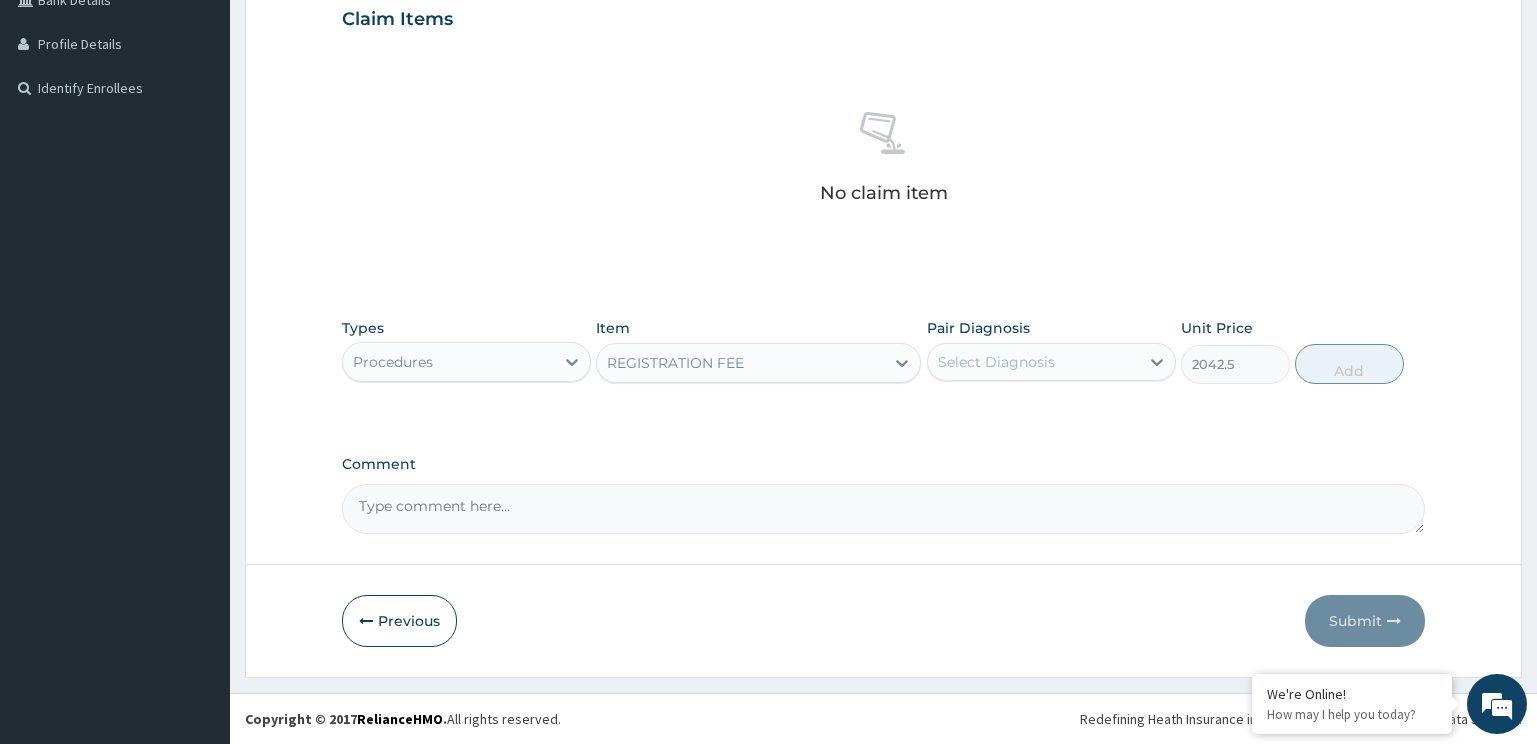 click on "Types Procedures Item REGISTRATION FEE Pair Diagnosis Select Diagnosis Unit Price 2042.5 Add" at bounding box center (884, 351) 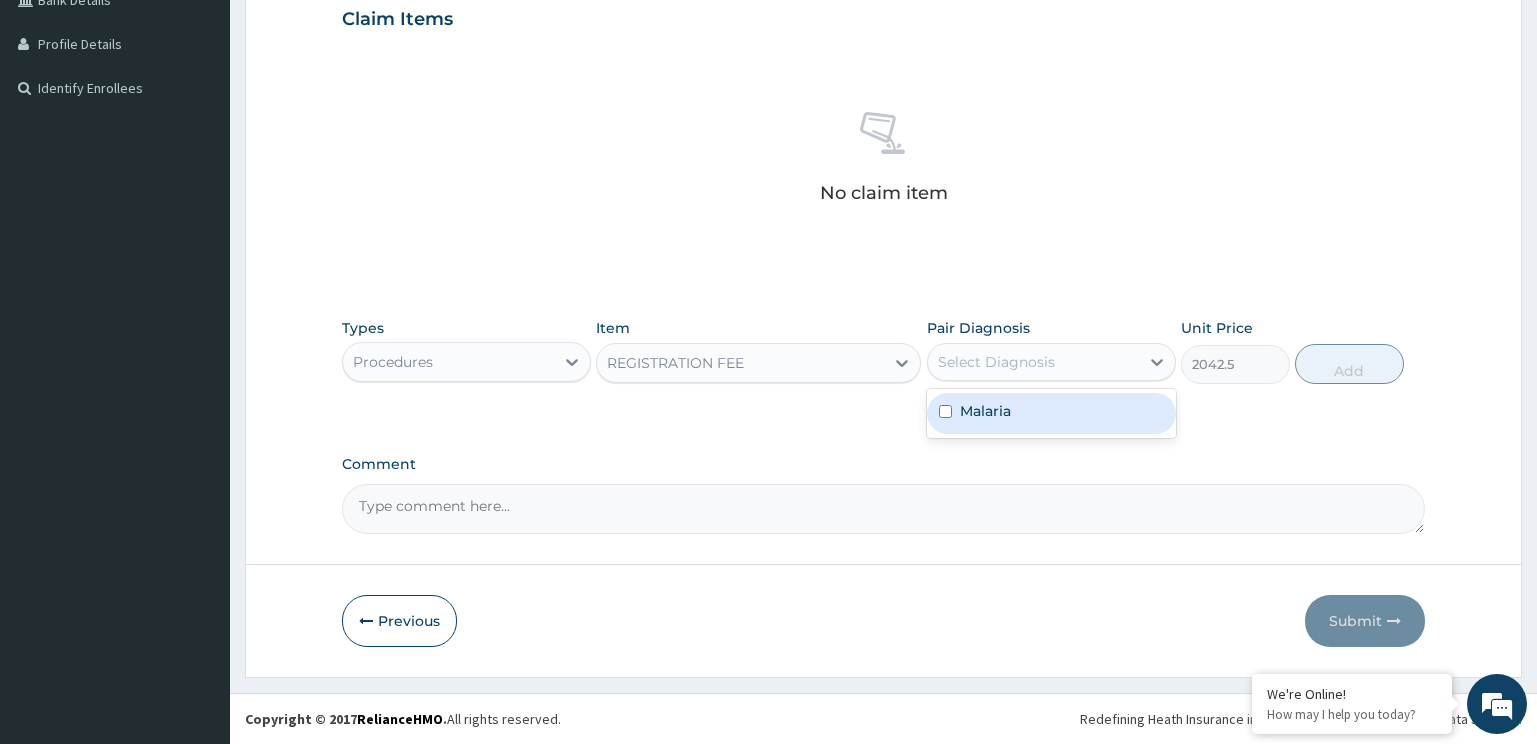 click on "Select Diagnosis" at bounding box center (1033, 362) 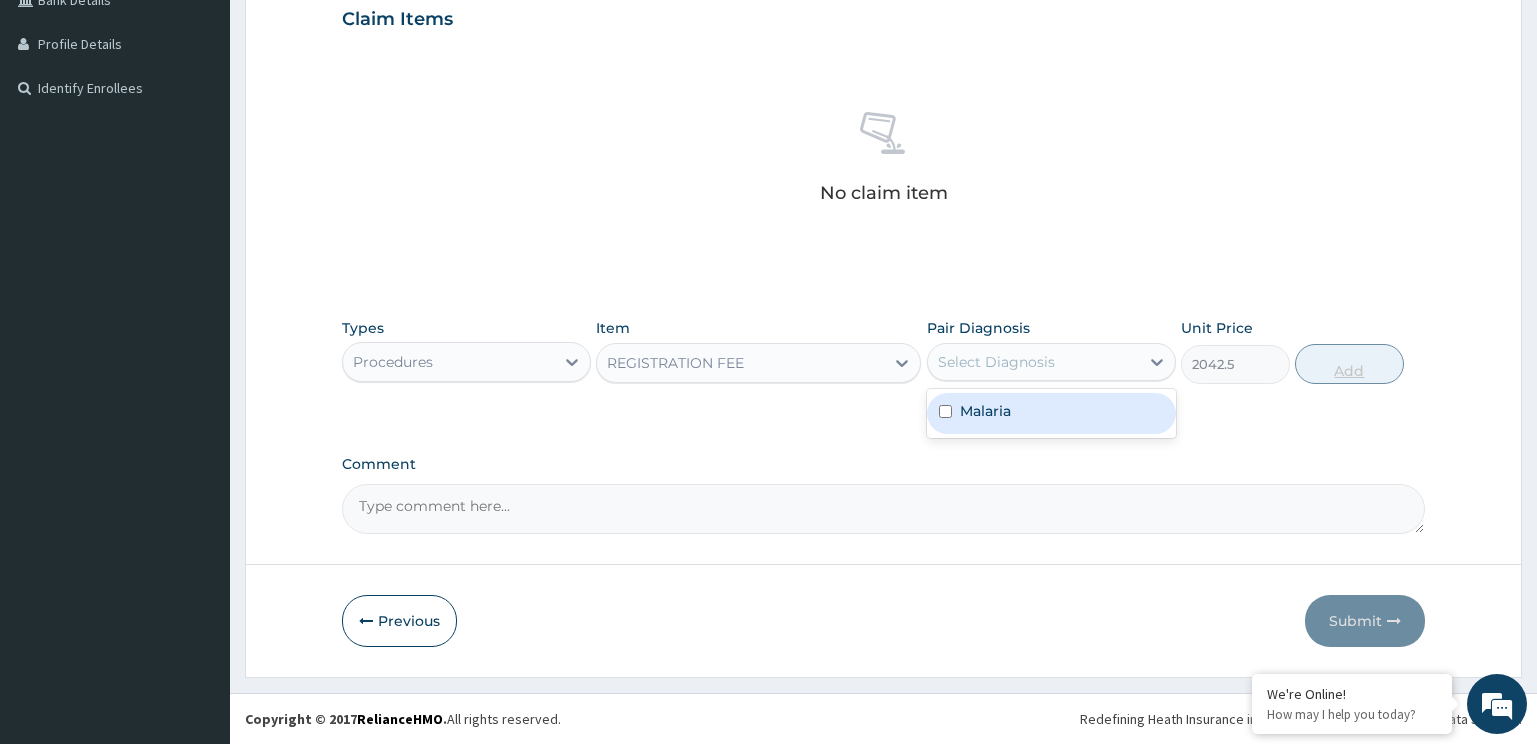 click on "Malaria" at bounding box center [1051, 413] 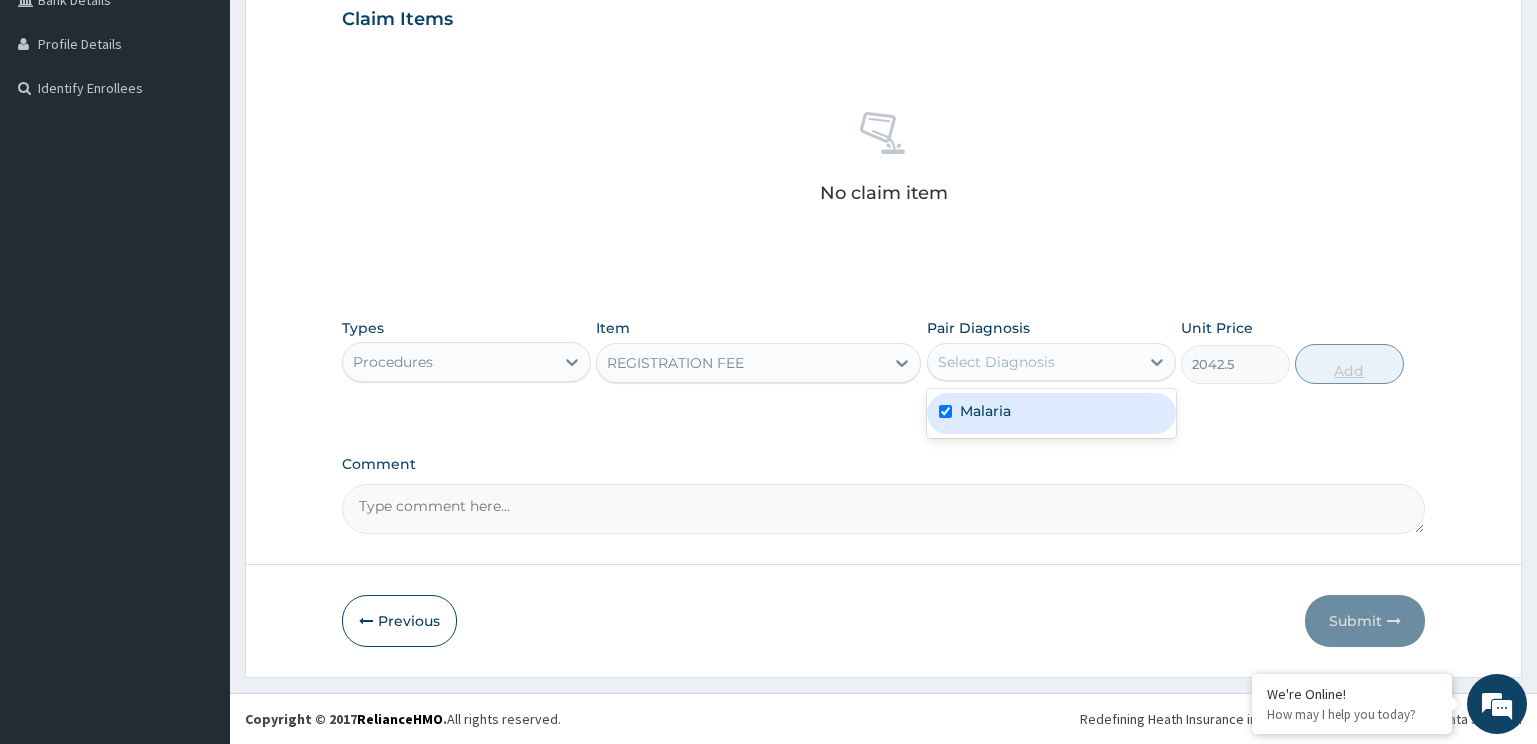 checkbox on "true" 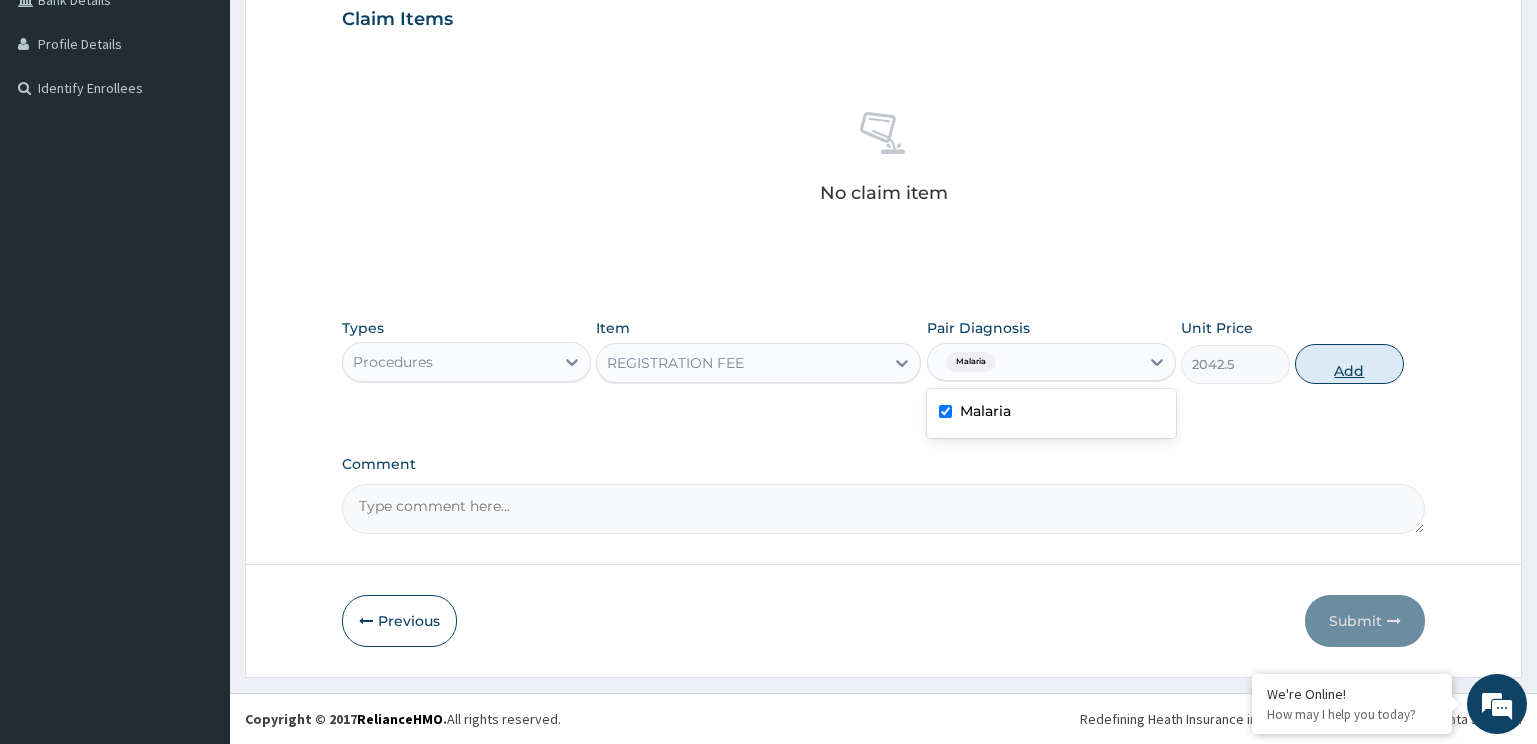 click on "Add" at bounding box center [1349, 364] 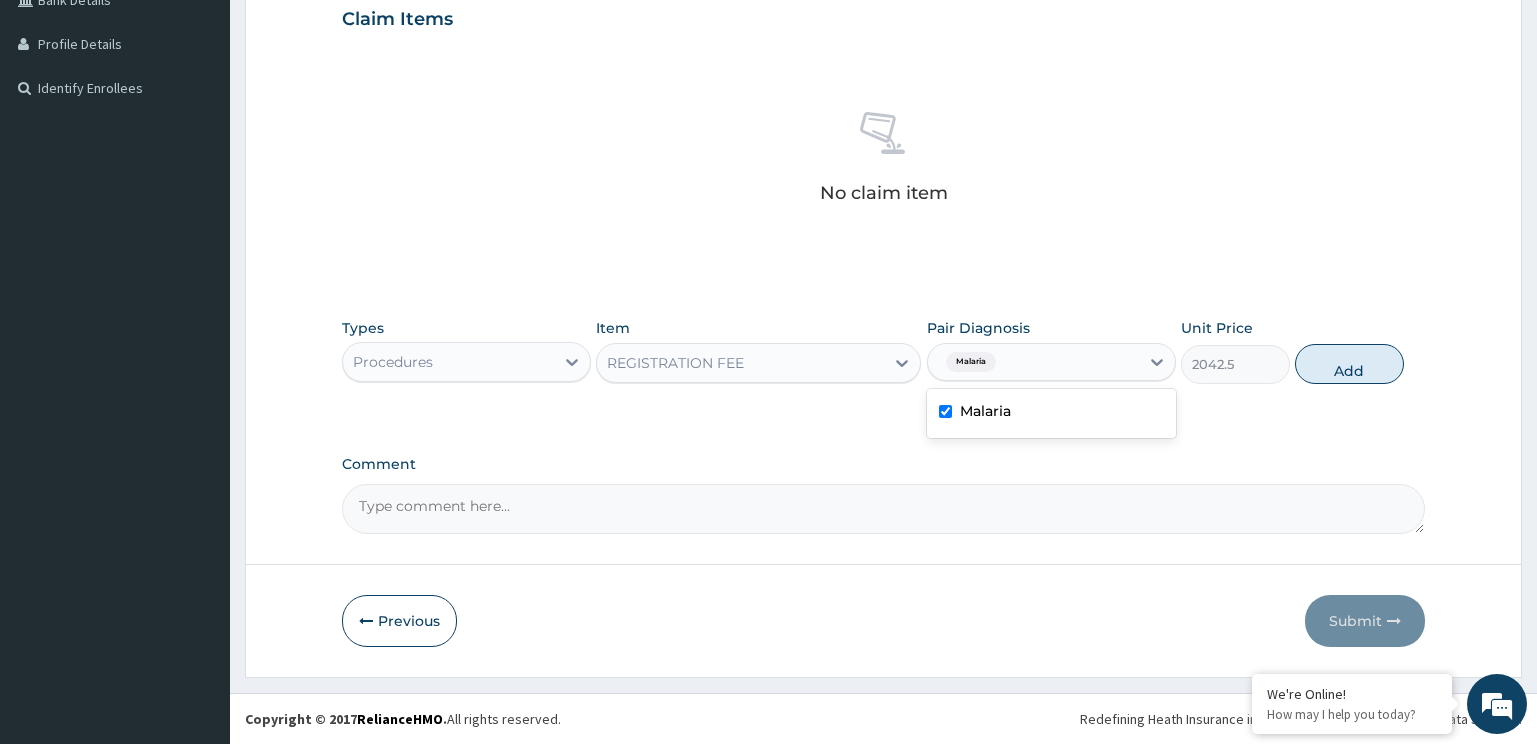 type on "0" 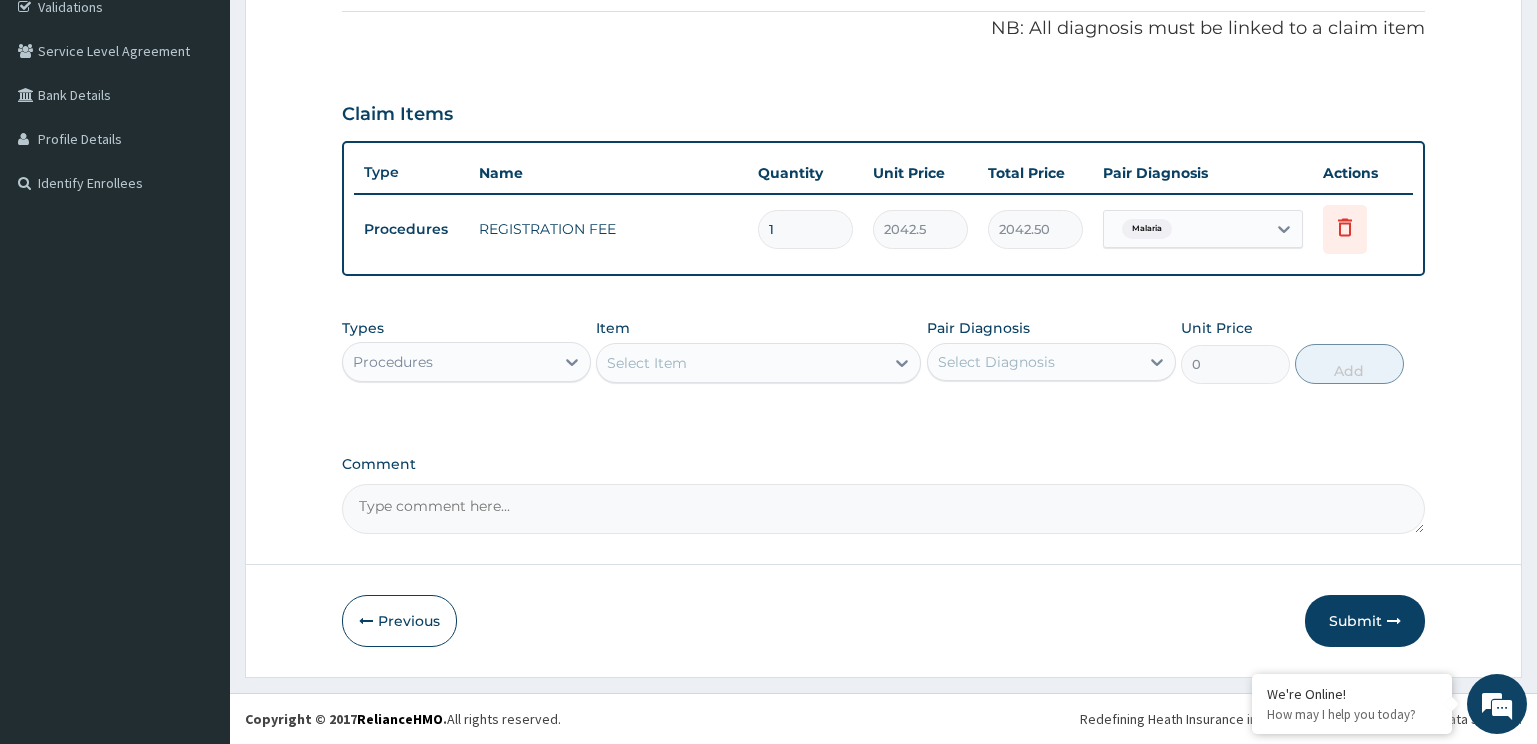 scroll, scrollTop: 387, scrollLeft: 0, axis: vertical 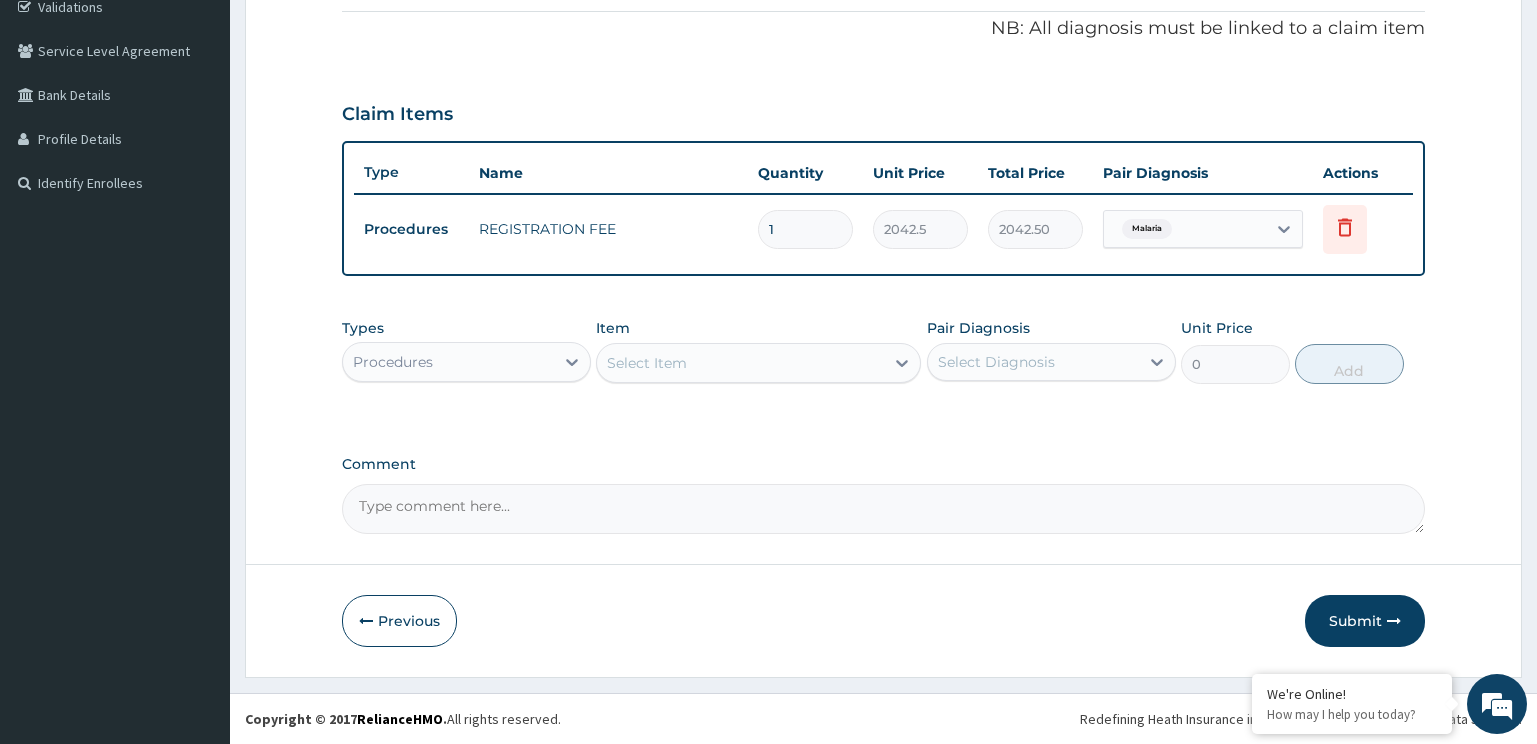 click on "Select Item" at bounding box center [647, 363] 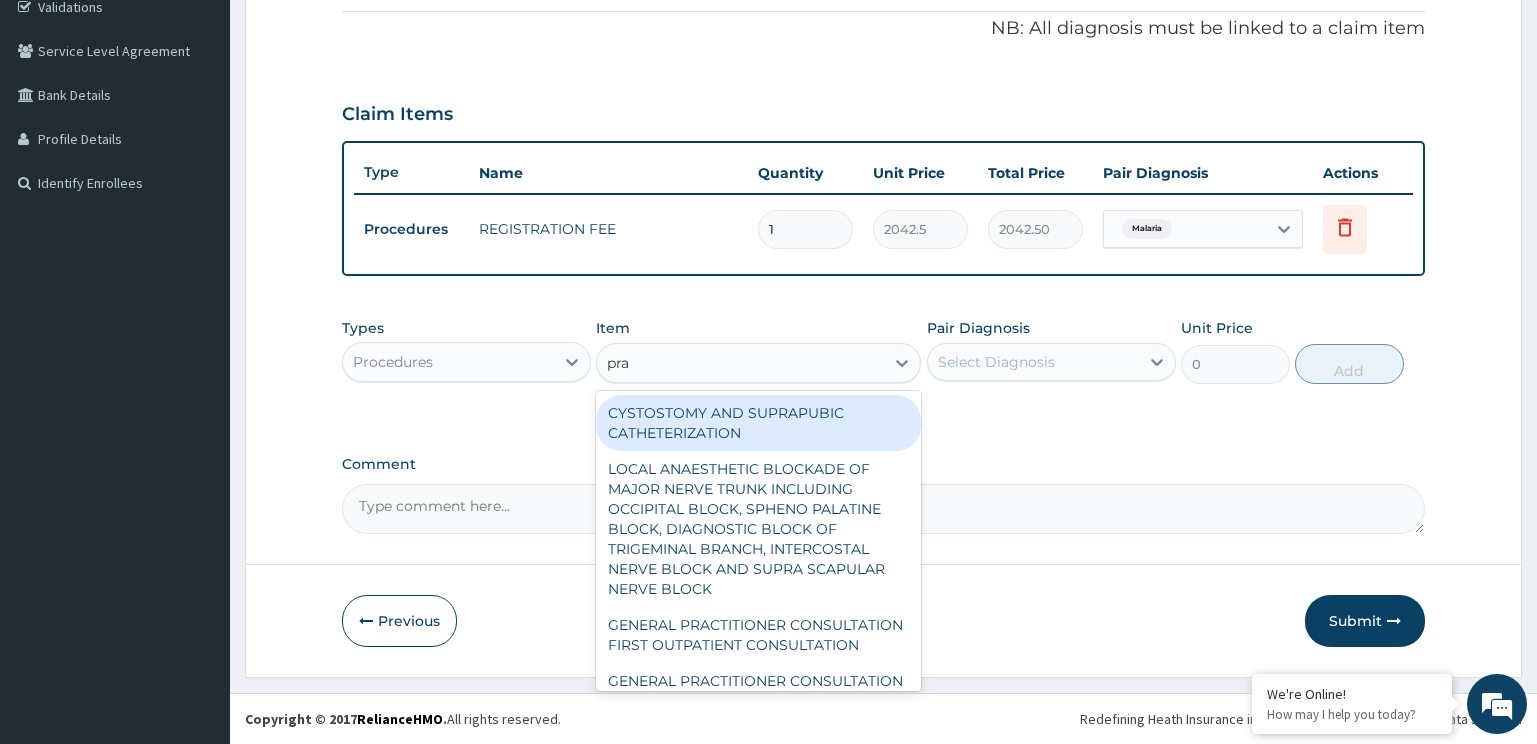 type on "prac" 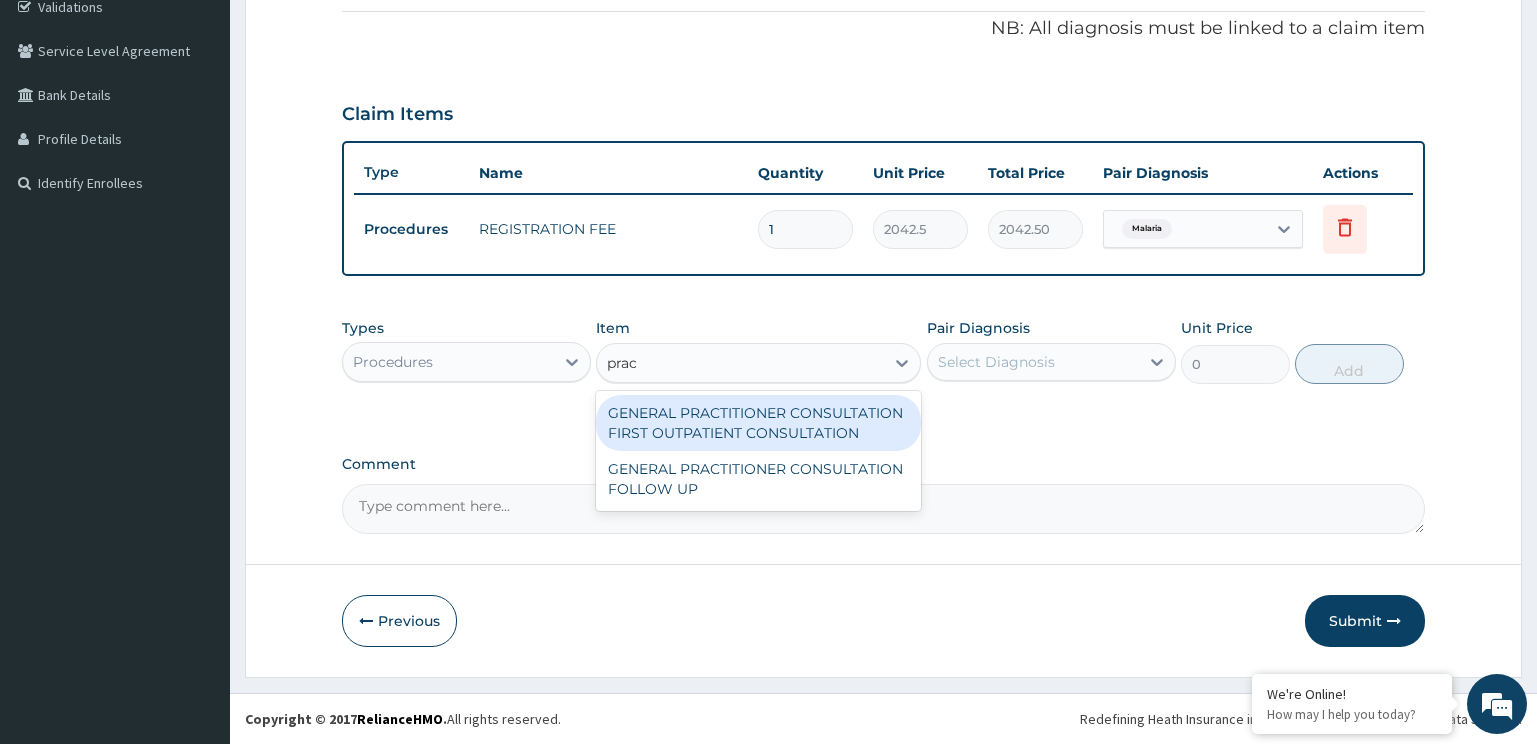 click on "GENERAL PRACTITIONER CONSULTATION FIRST OUTPATIENT CONSULTATION" at bounding box center (758, 423) 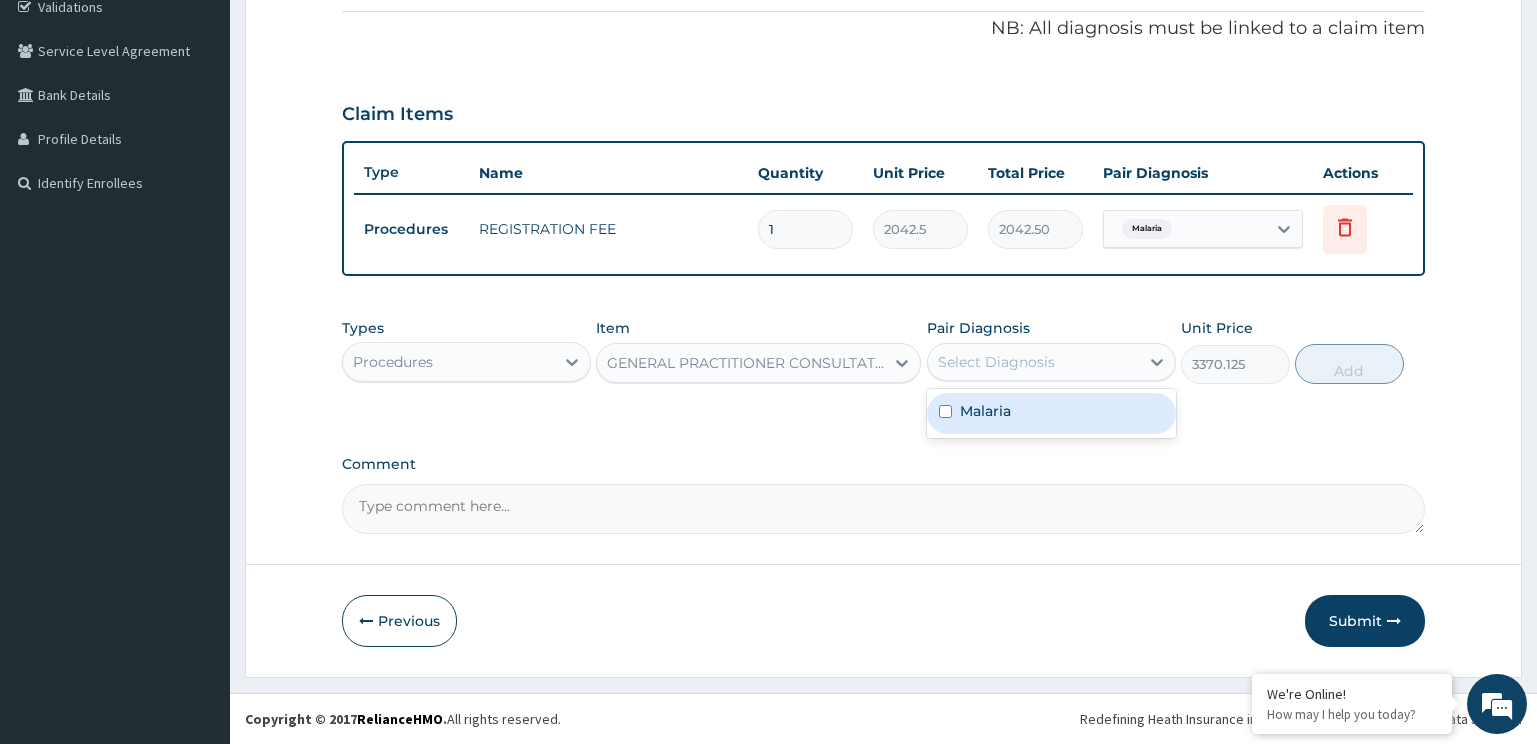 click on "Select Diagnosis" at bounding box center [996, 362] 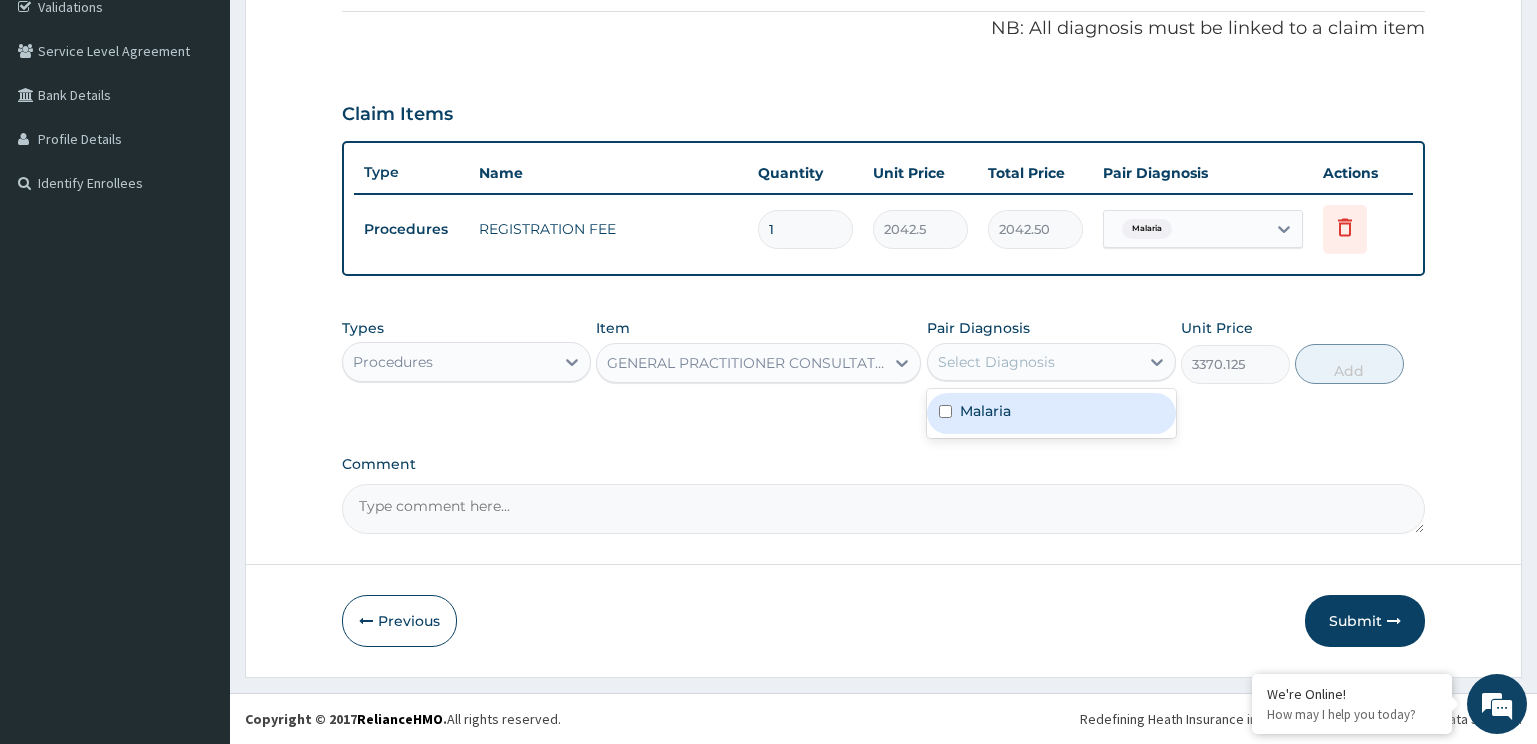 click on "Malaria" at bounding box center (1051, 413) 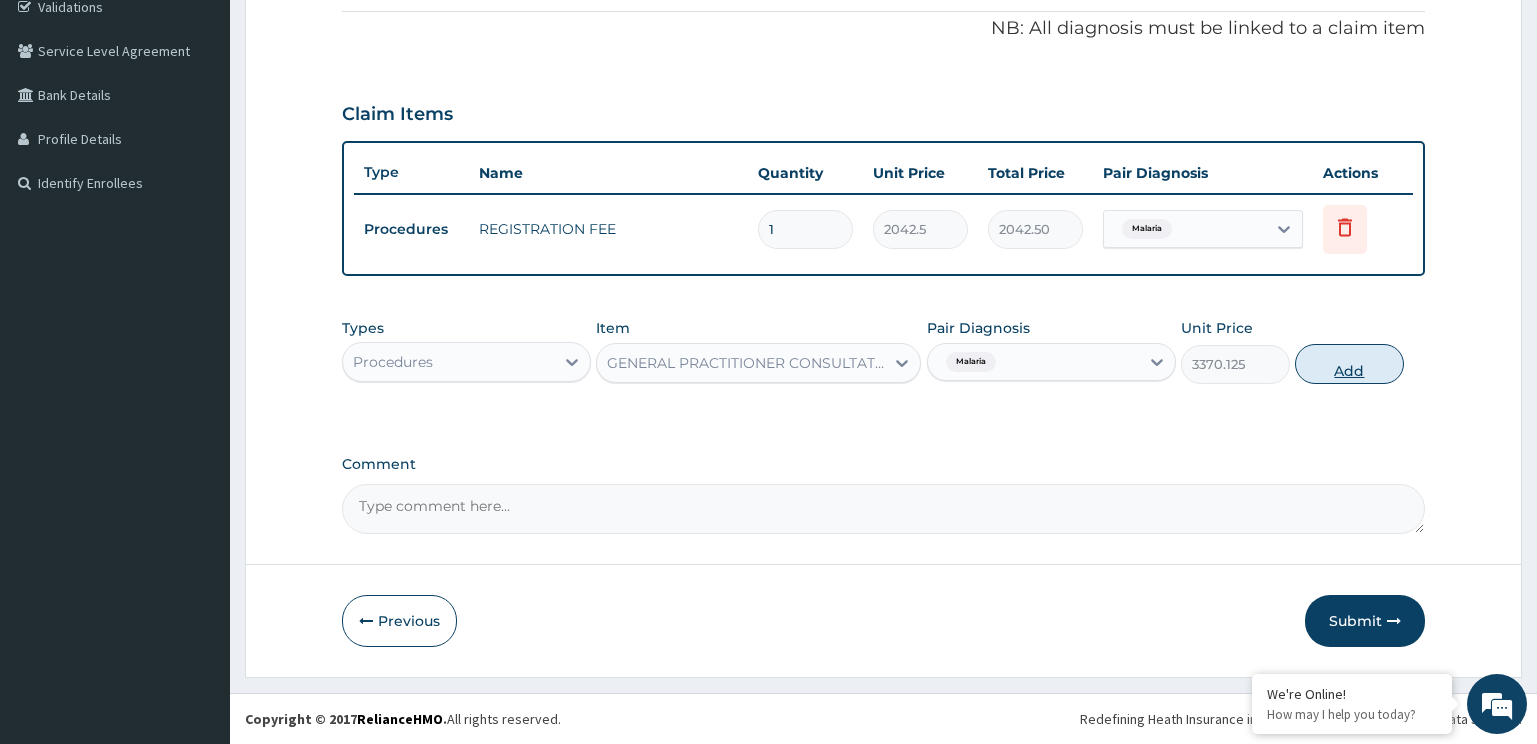 click on "Add" at bounding box center (1349, 364) 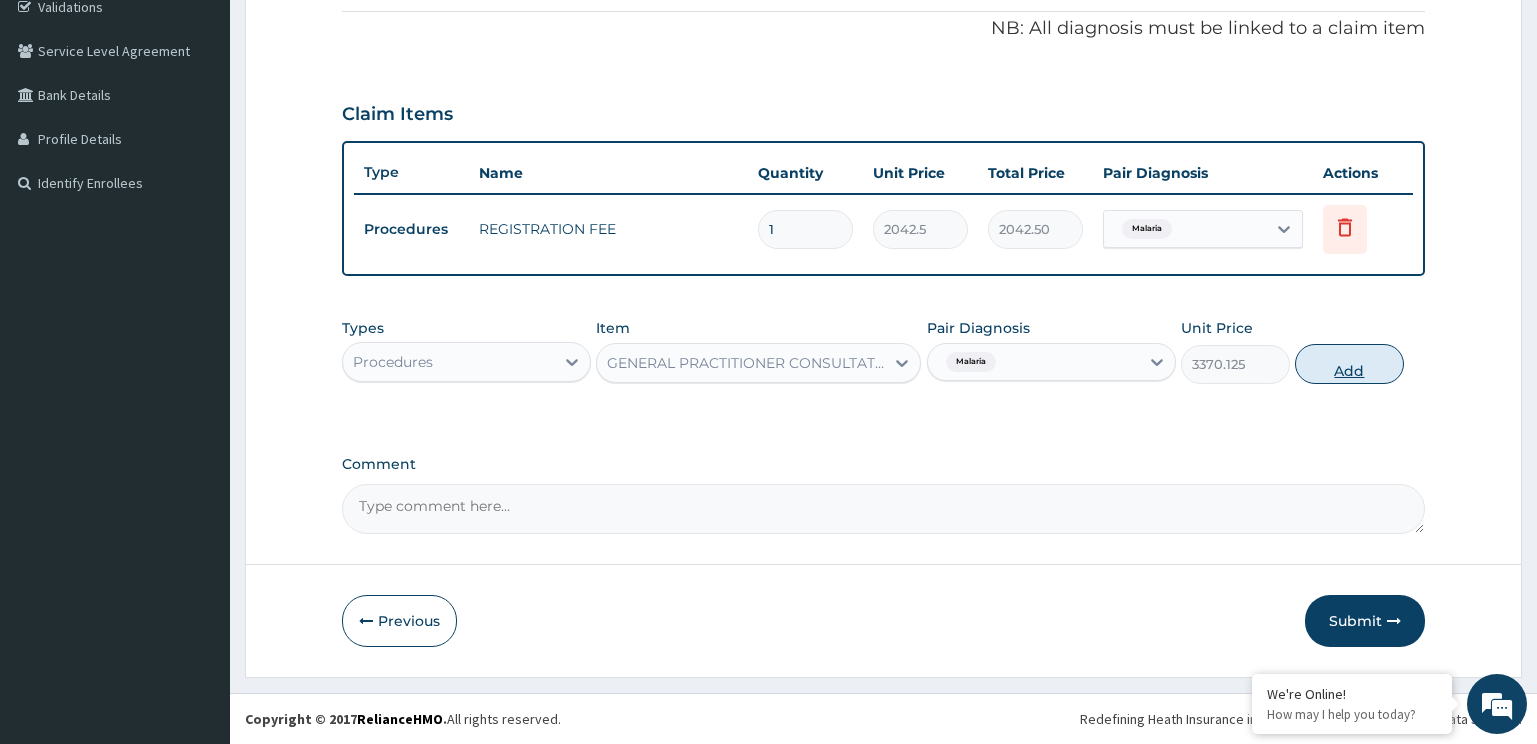 type on "0" 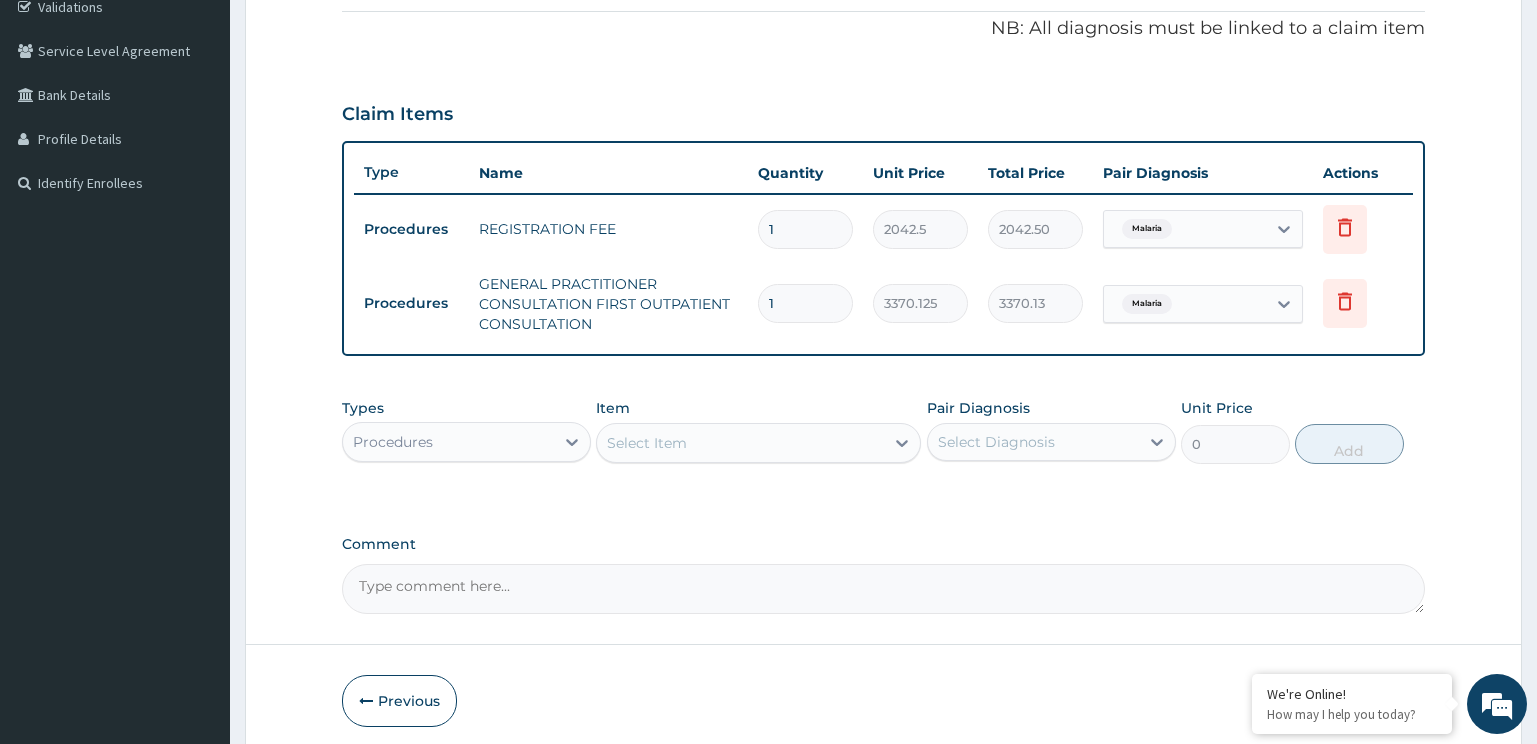 click on "Procedures" at bounding box center (448, 442) 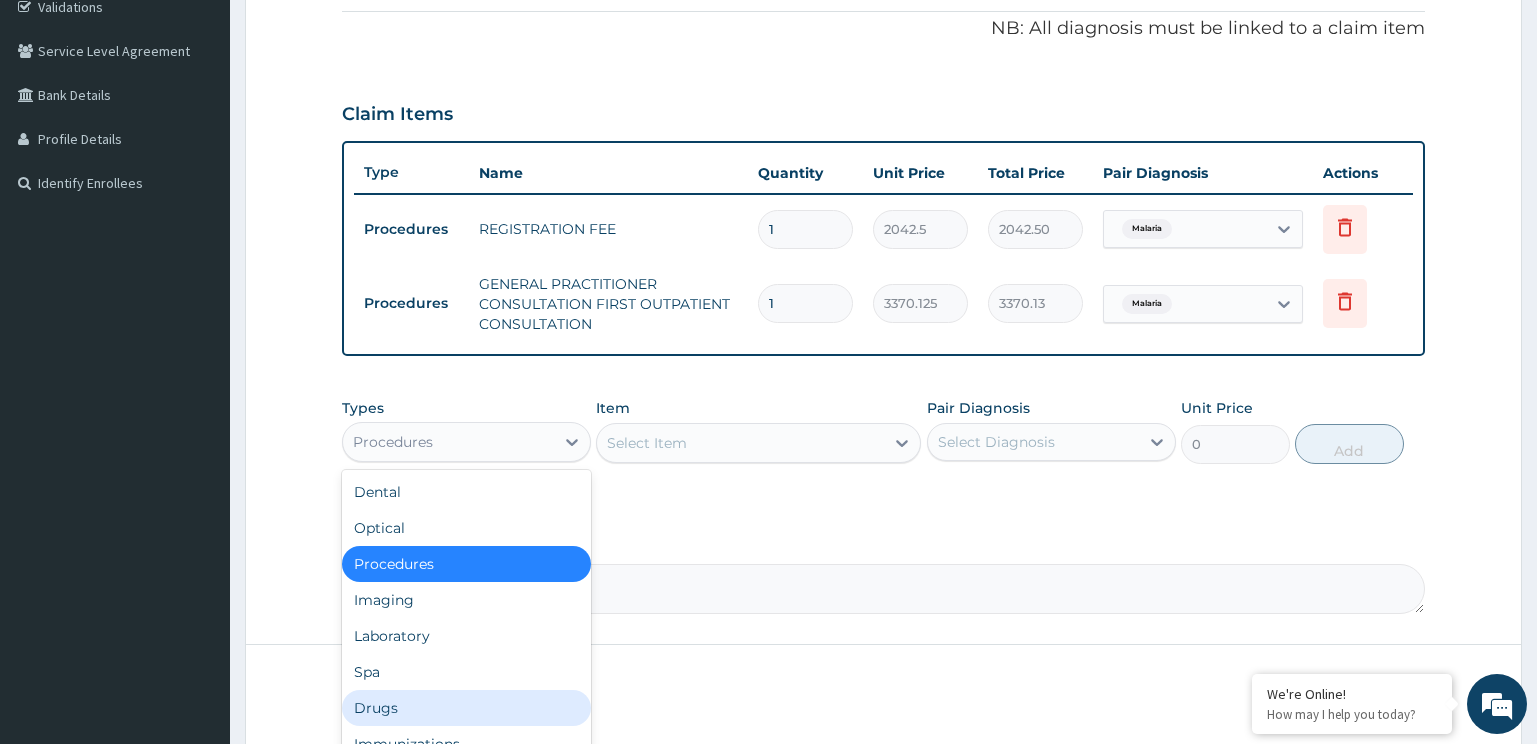 click on "Drugs" at bounding box center (466, 708) 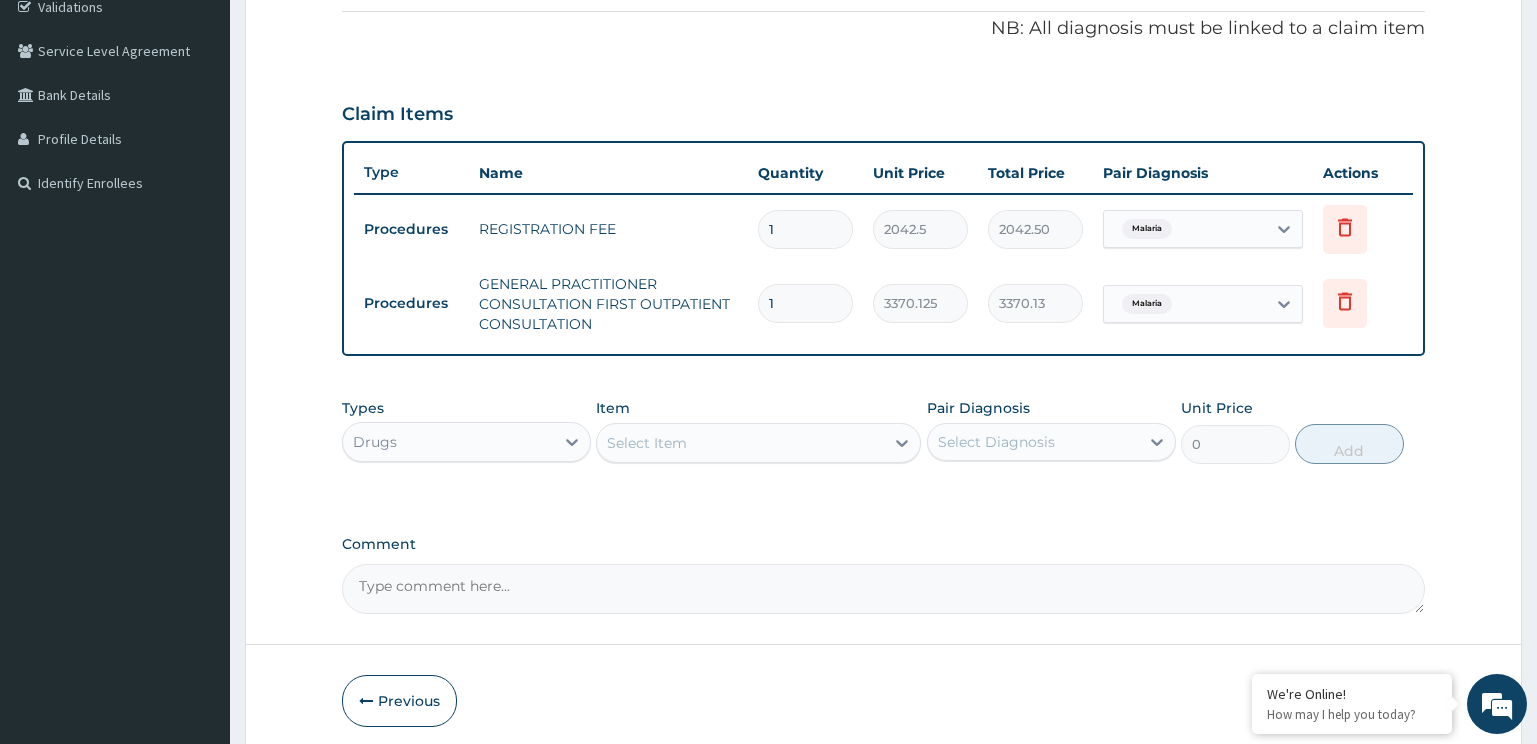 click on "Select Item" at bounding box center [758, 443] 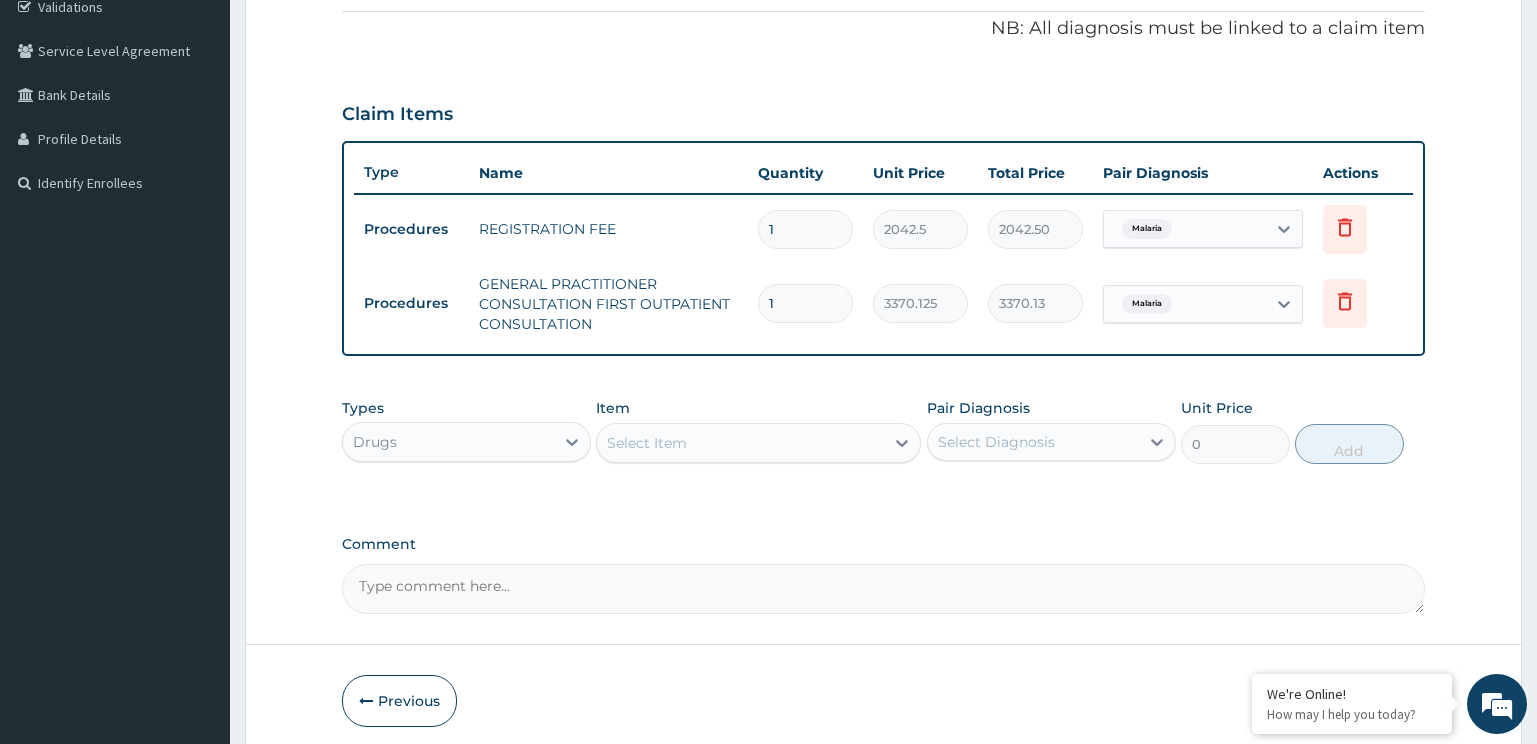 click on "Select Item" at bounding box center [740, 443] 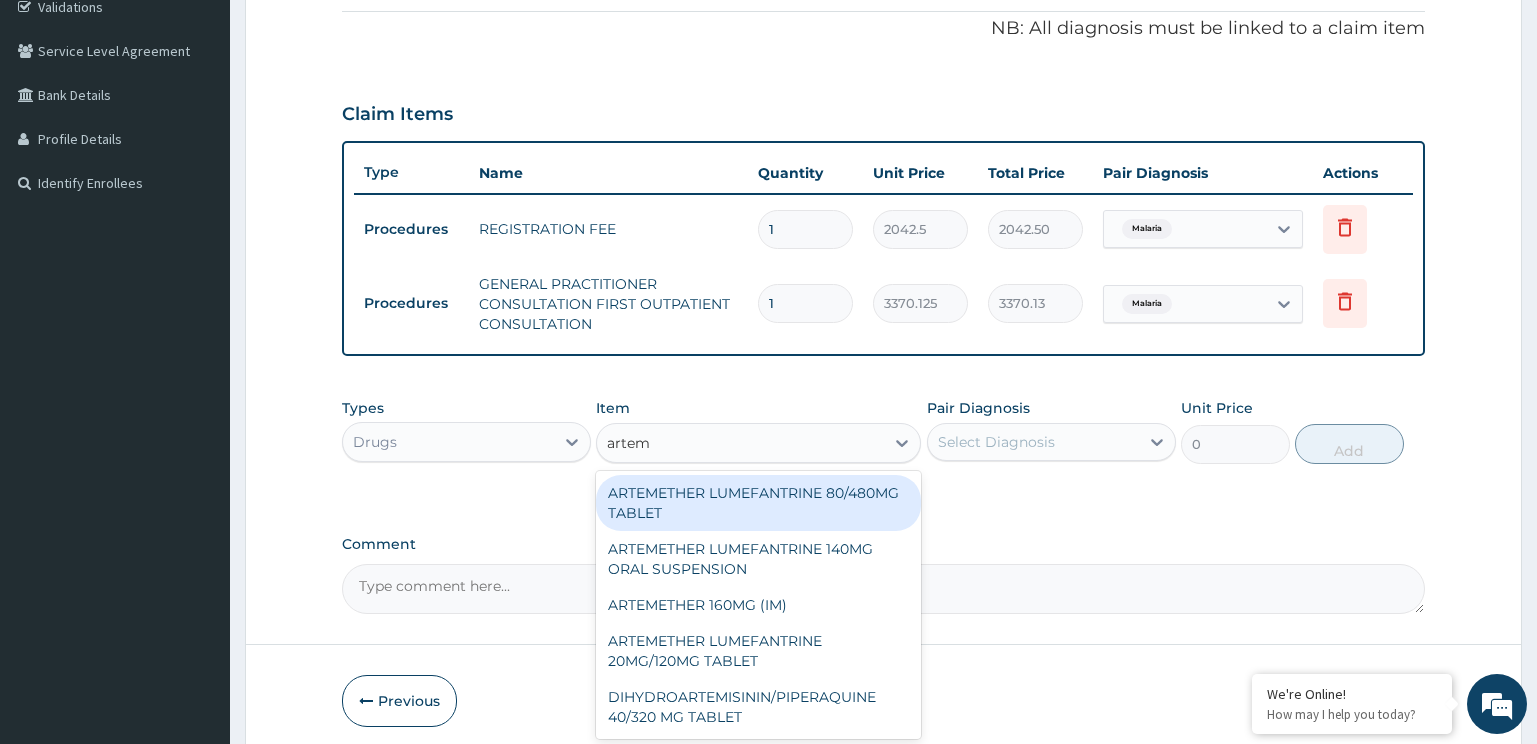 type on "arteme" 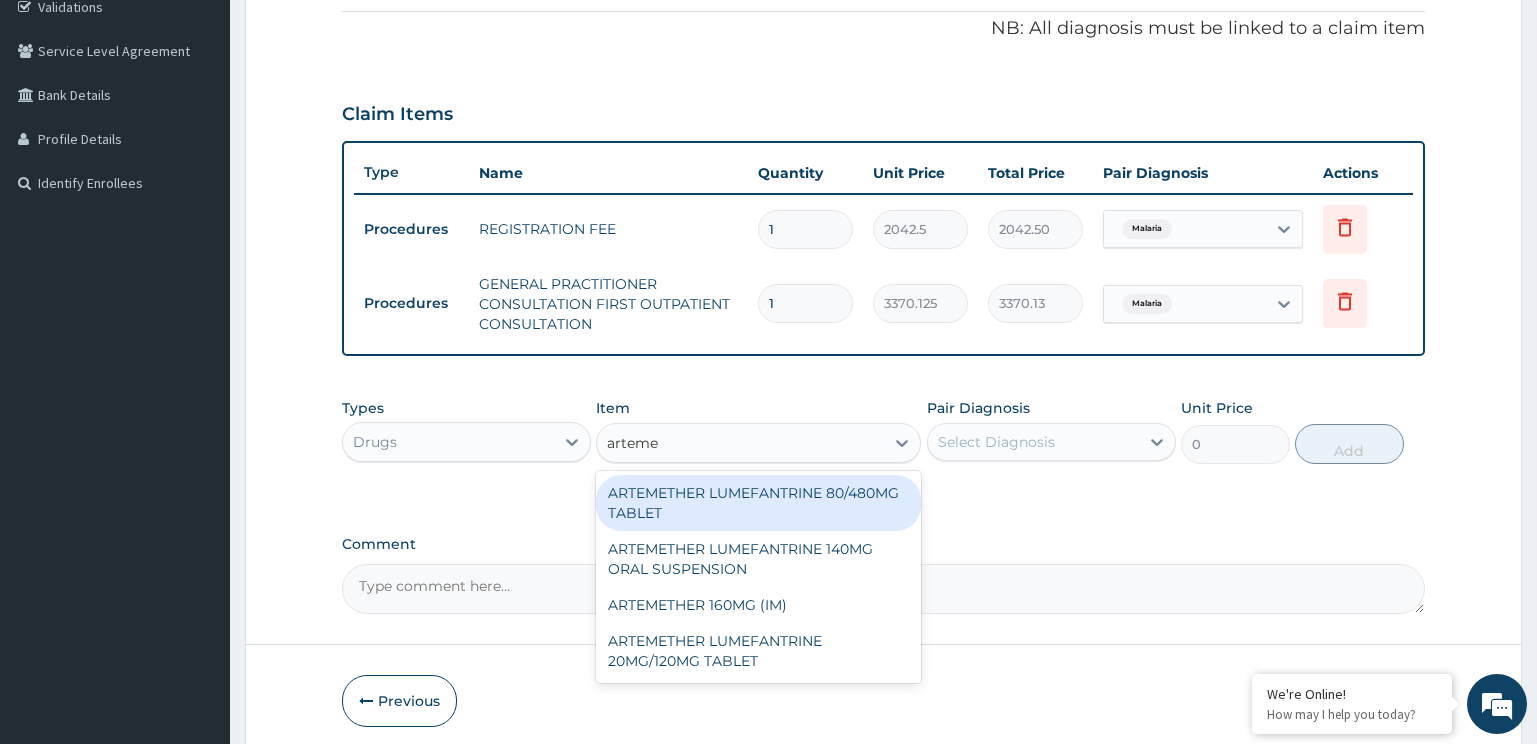 click on "ARTEMETHER LUMEFANTRINE 80/480MG TABLET" at bounding box center [758, 503] 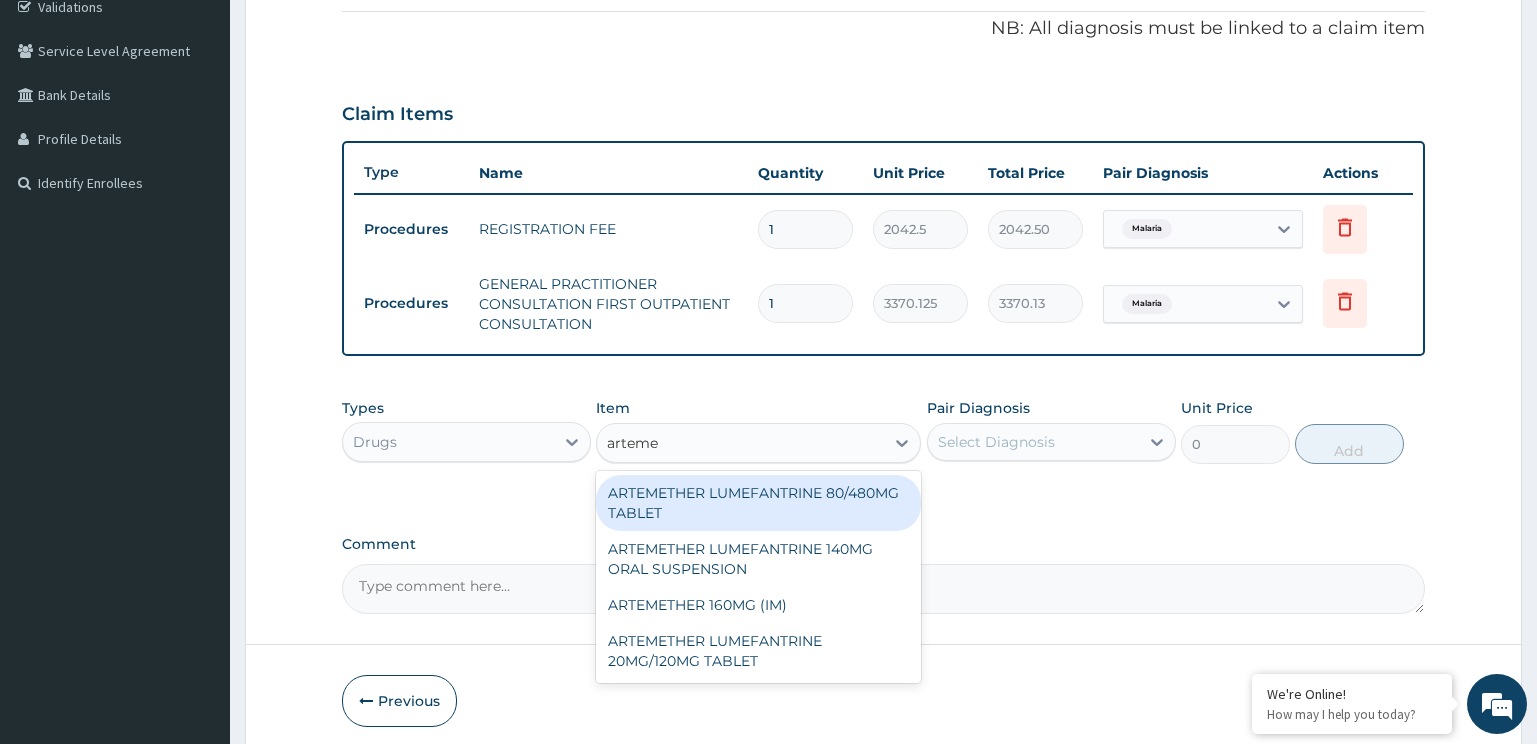 type 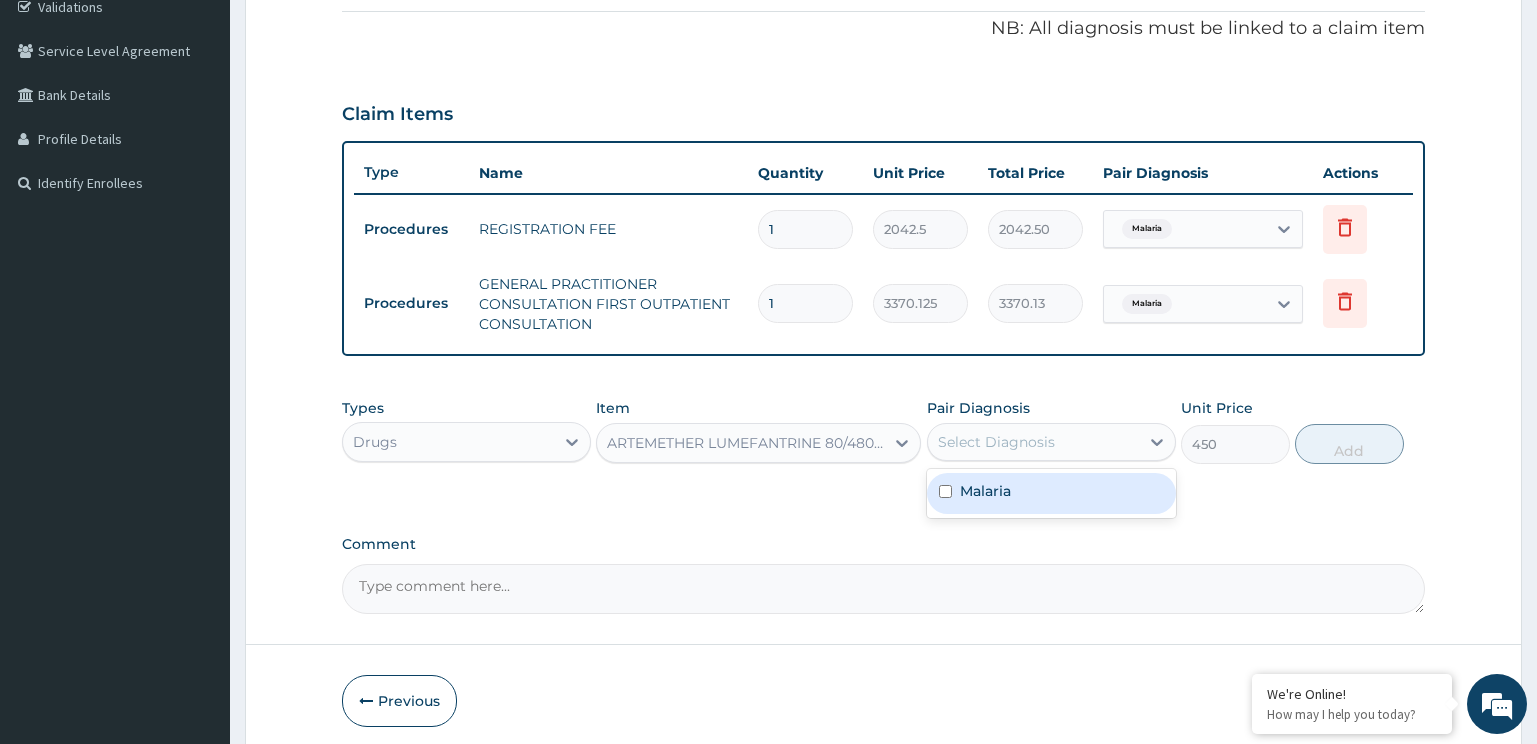 click on "Select Diagnosis" at bounding box center (1033, 442) 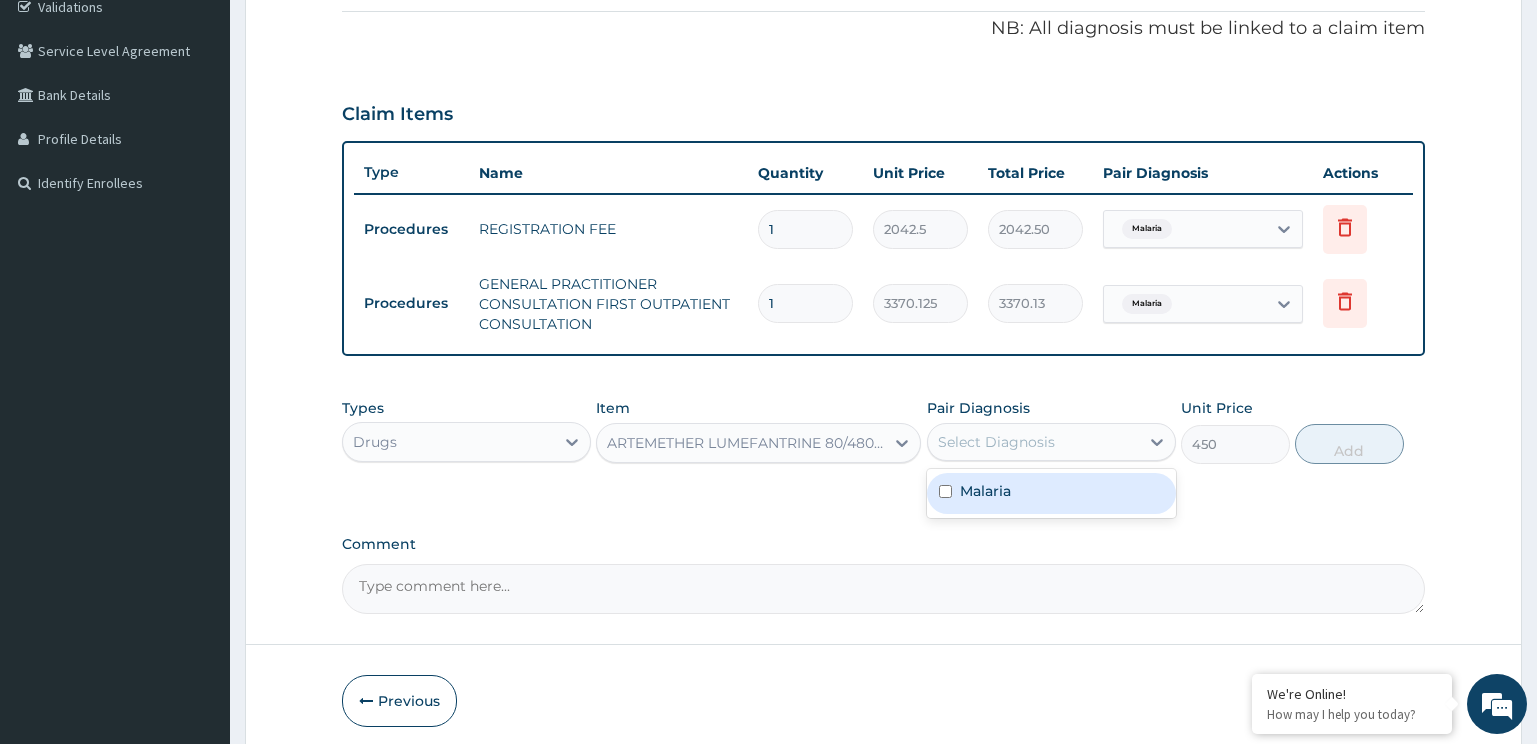 click on "Malaria" at bounding box center (1051, 493) 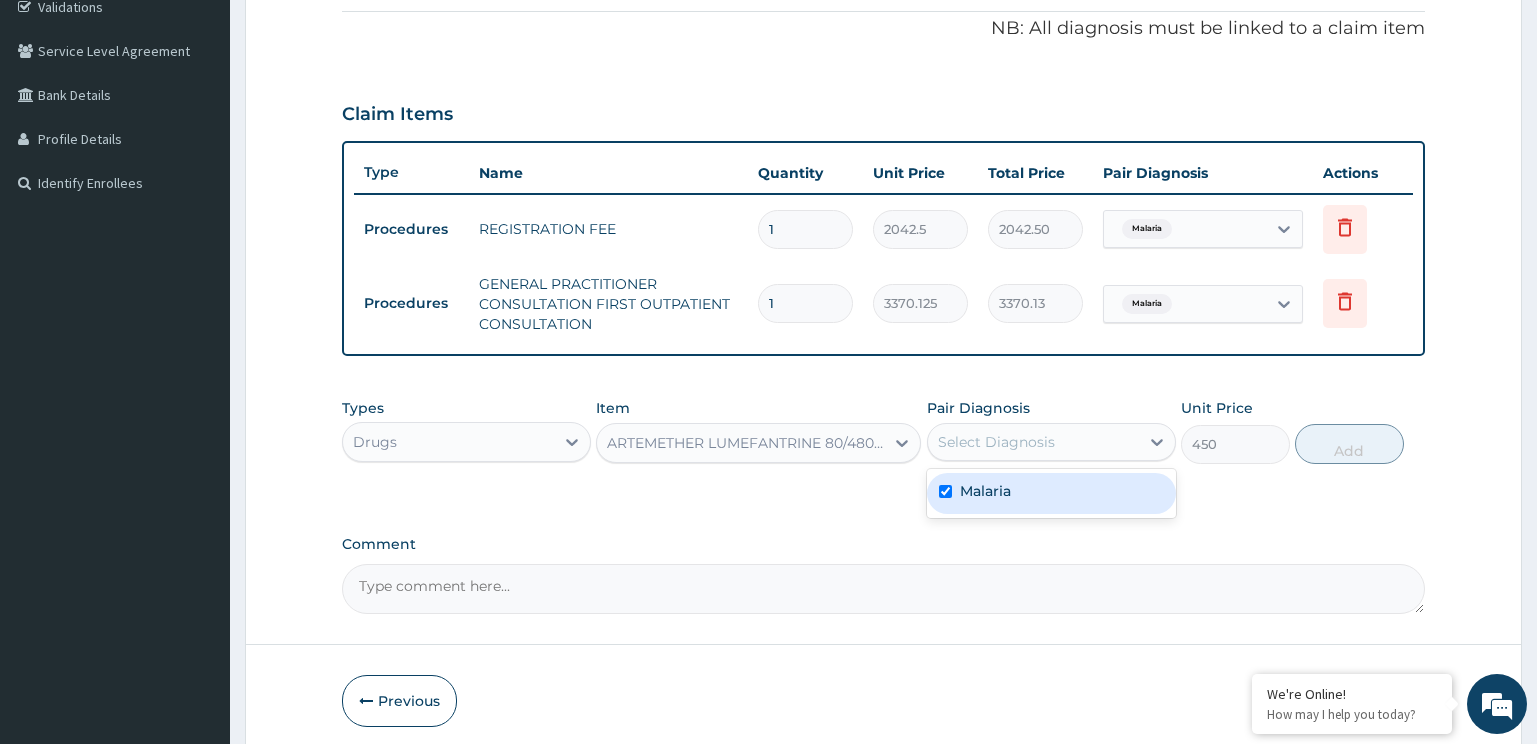 checkbox on "true" 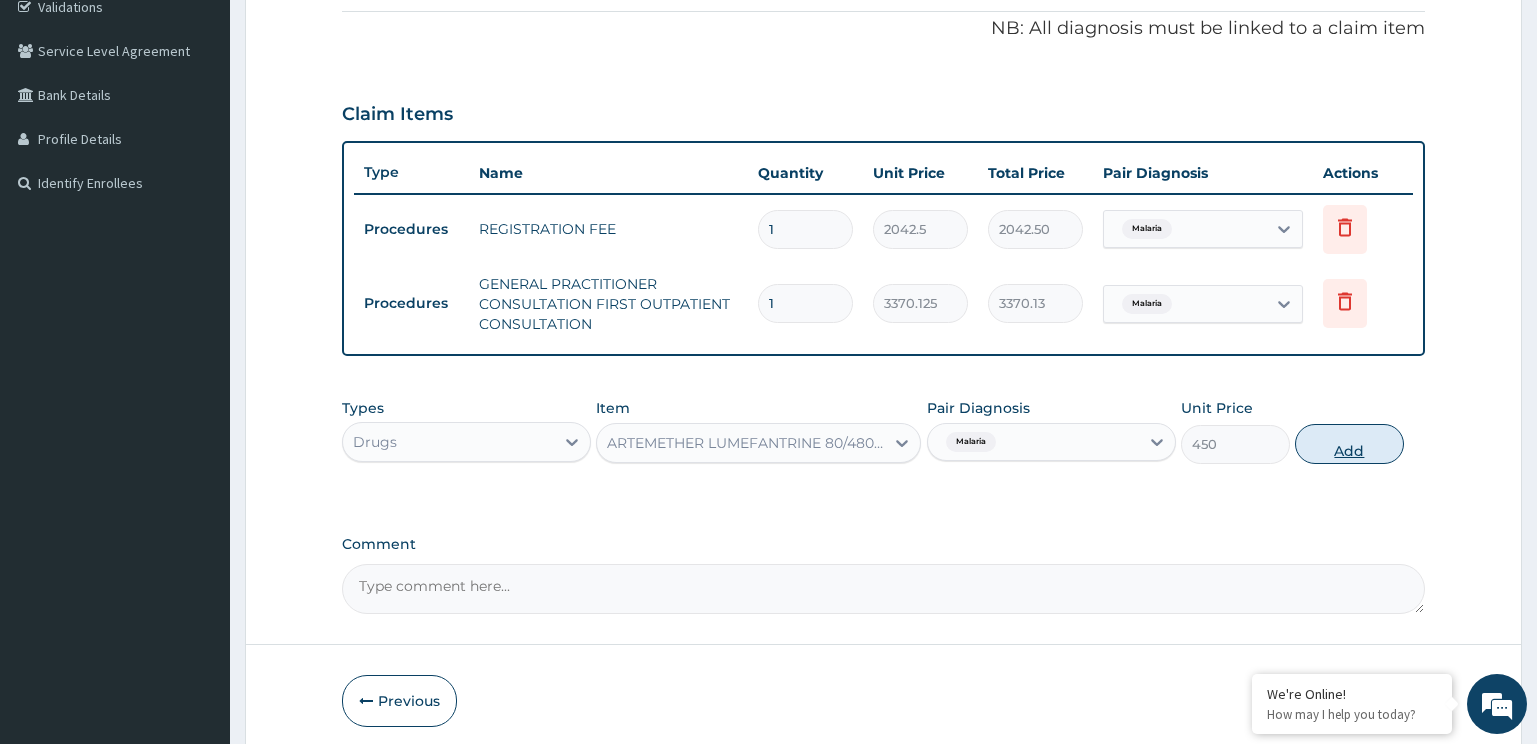 click on "Add" at bounding box center (1349, 444) 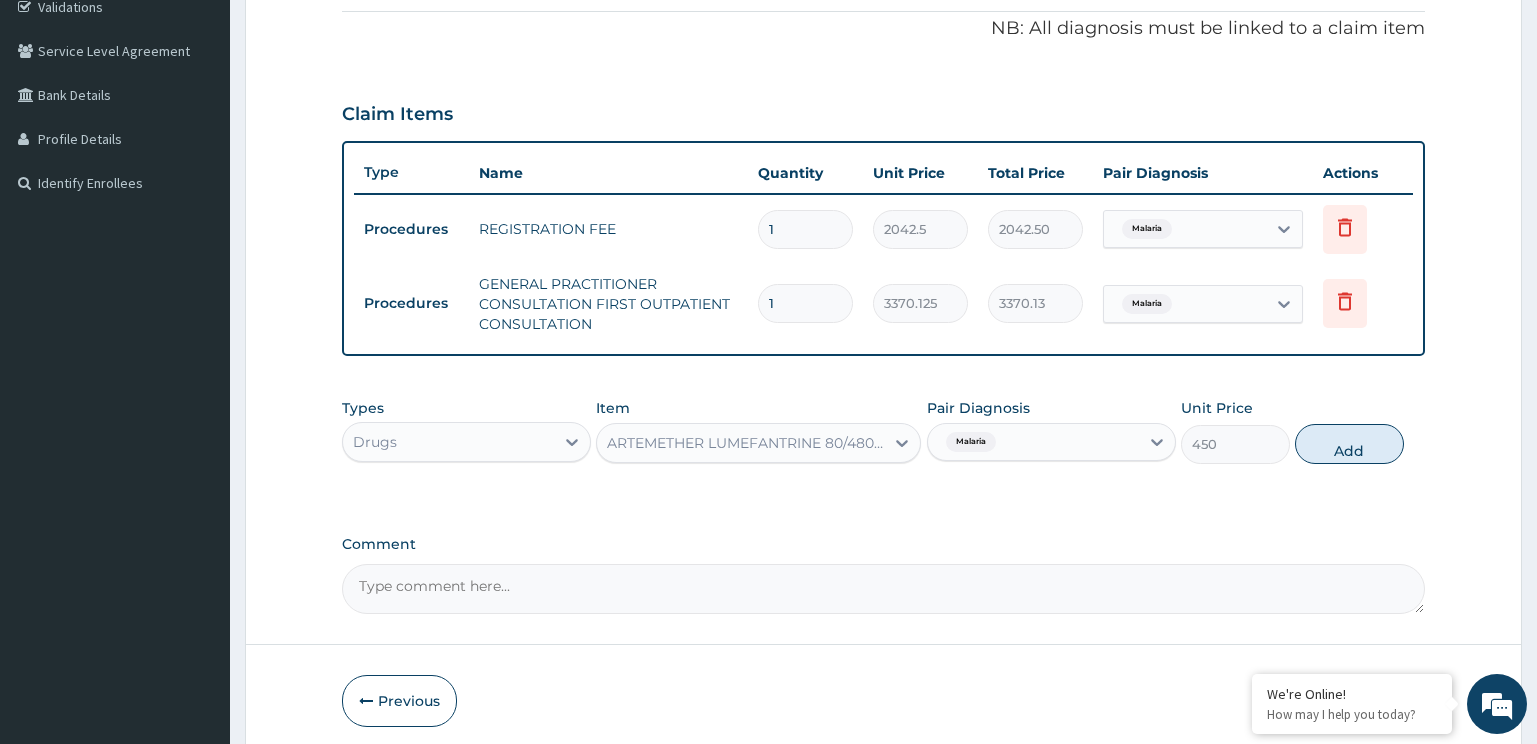 type on "0" 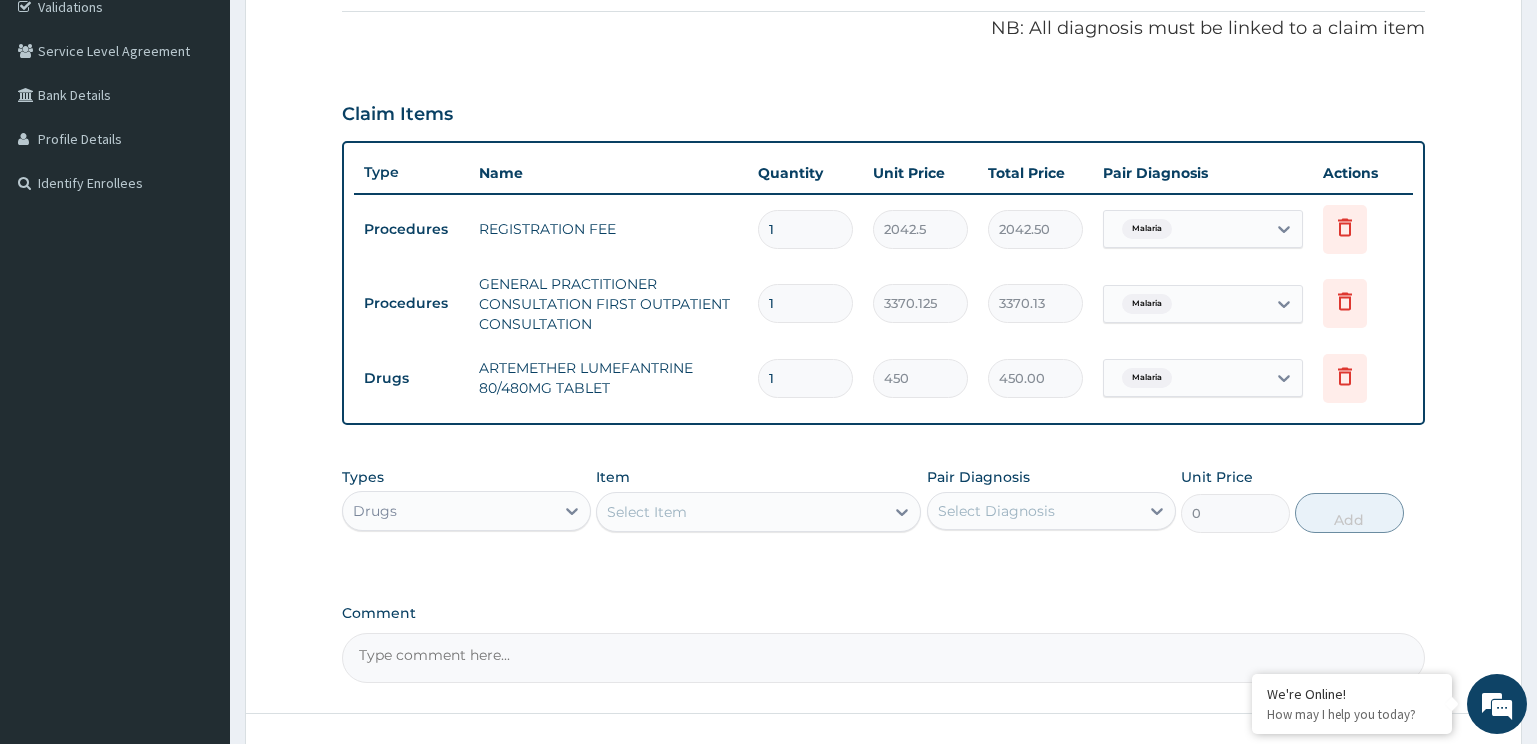 click on "Select Item" at bounding box center [758, 512] 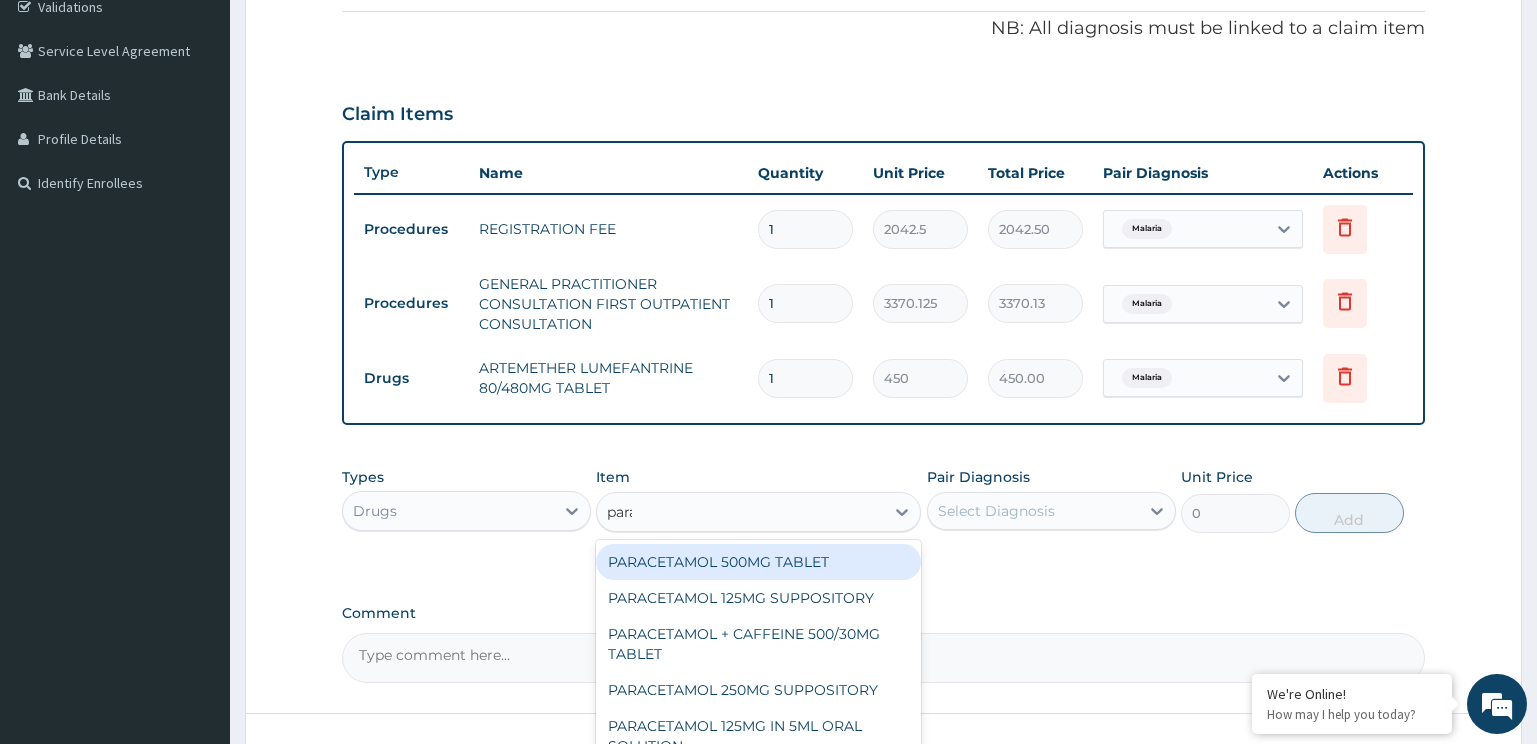 type on "parac" 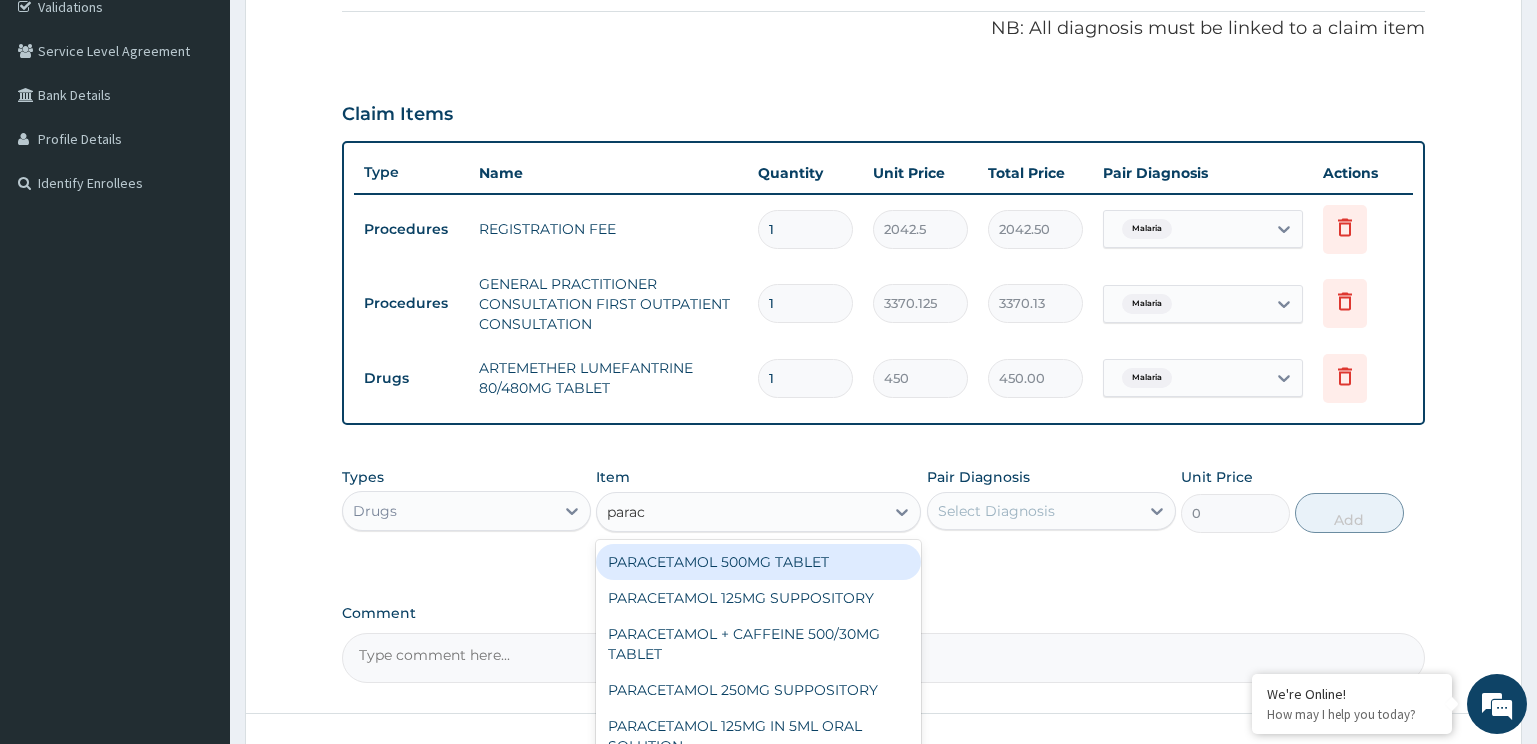 drag, startPoint x: 713, startPoint y: 560, endPoint x: 942, endPoint y: 479, distance: 242.90327 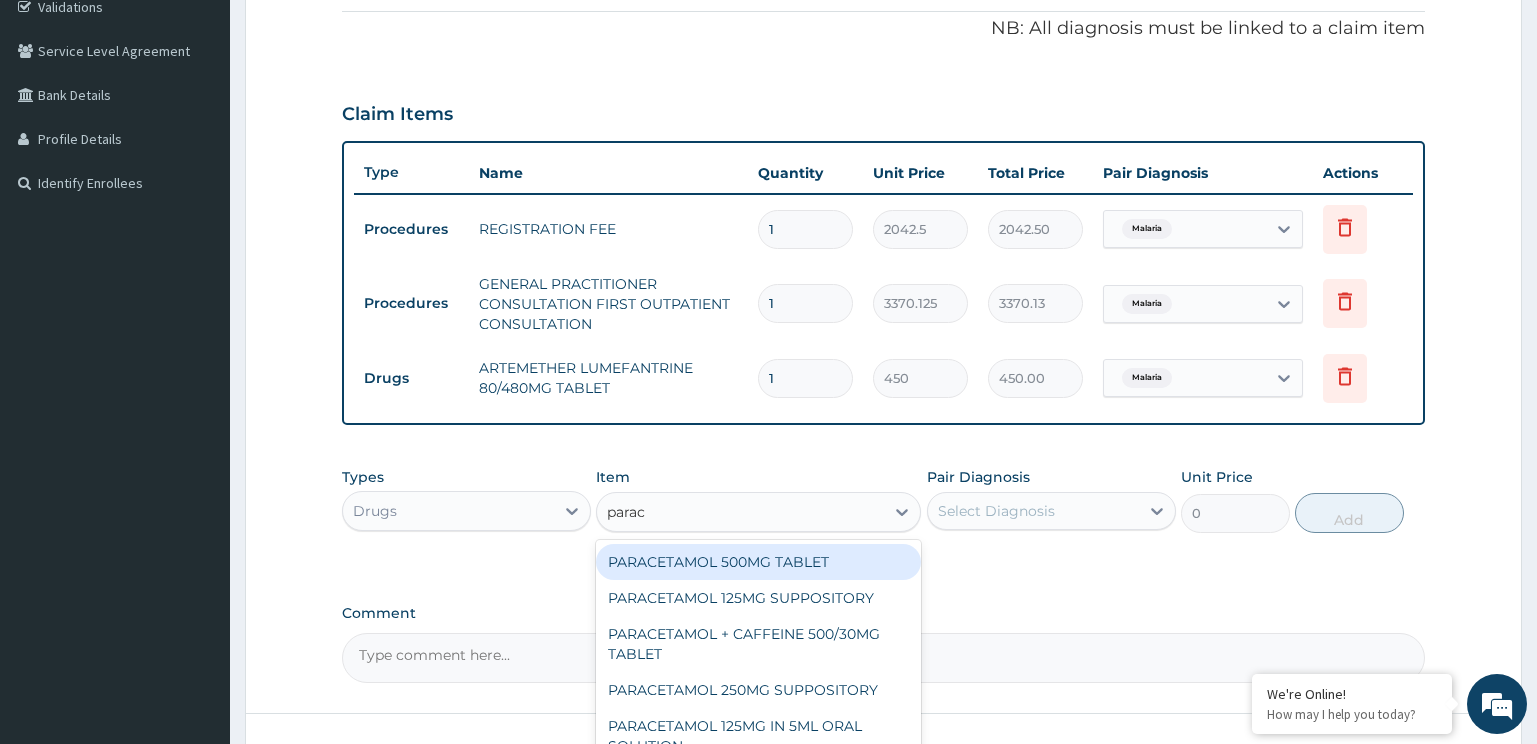 click on "PARACETAMOL 500MG TABLET" at bounding box center (758, 562) 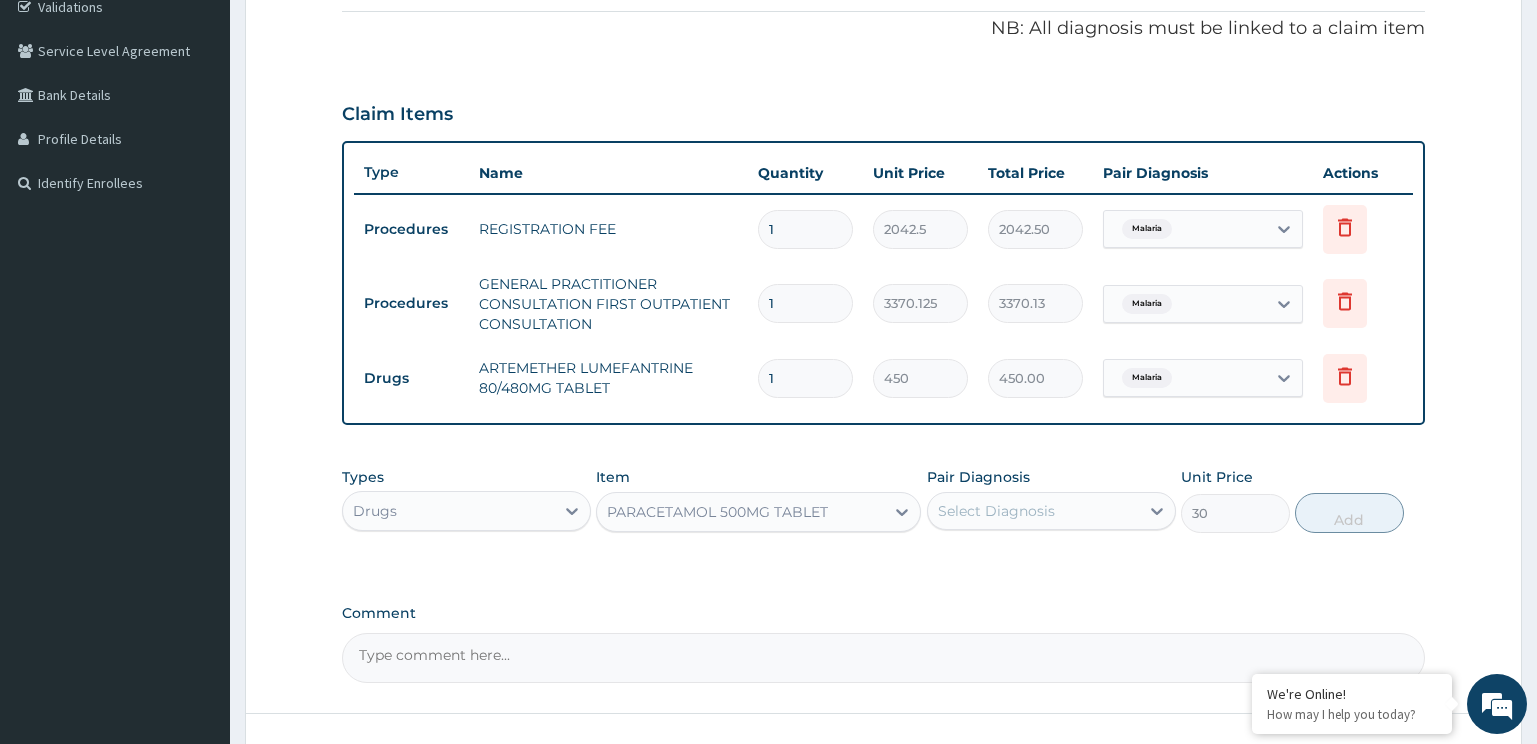 click on "Select Diagnosis" at bounding box center (1051, 511) 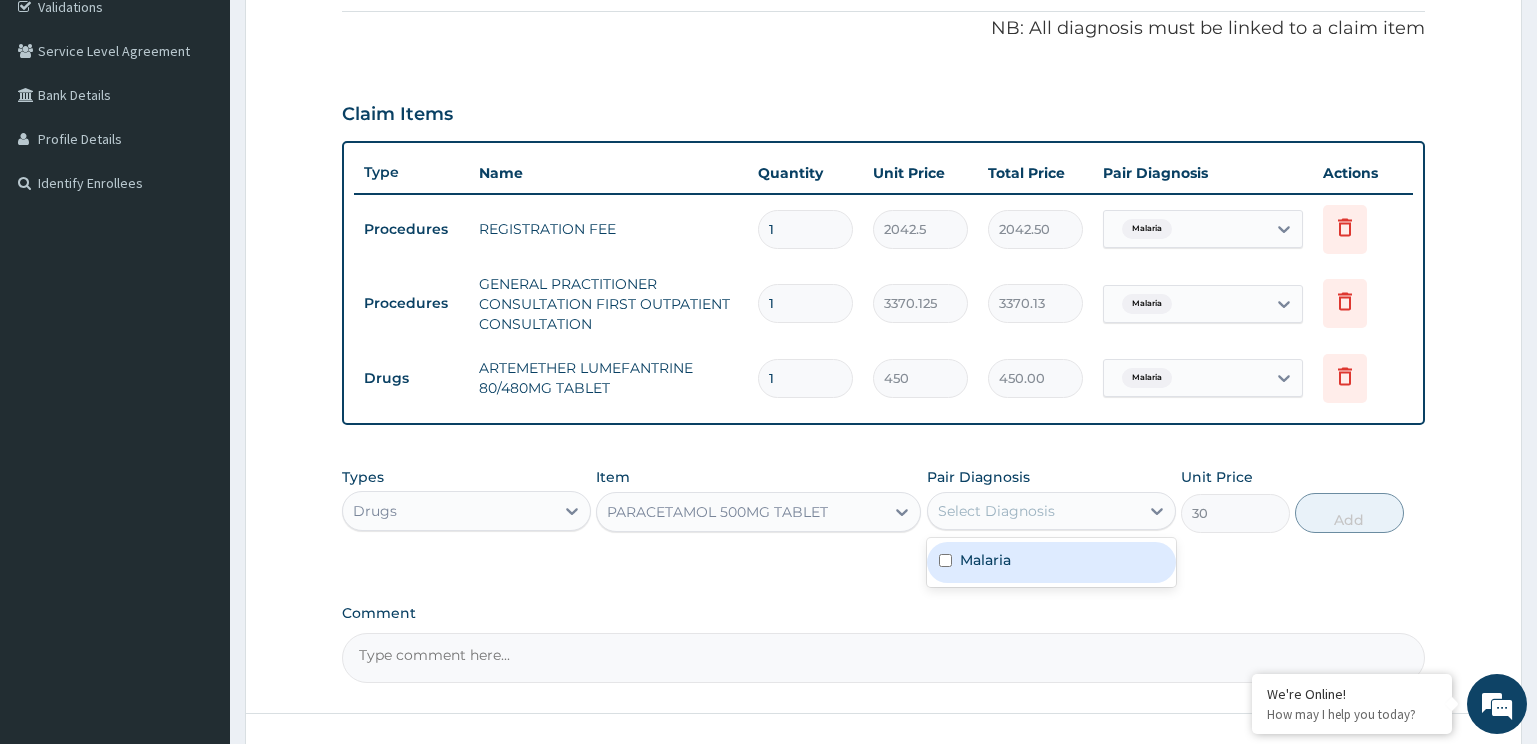 click on "Malaria" at bounding box center (985, 560) 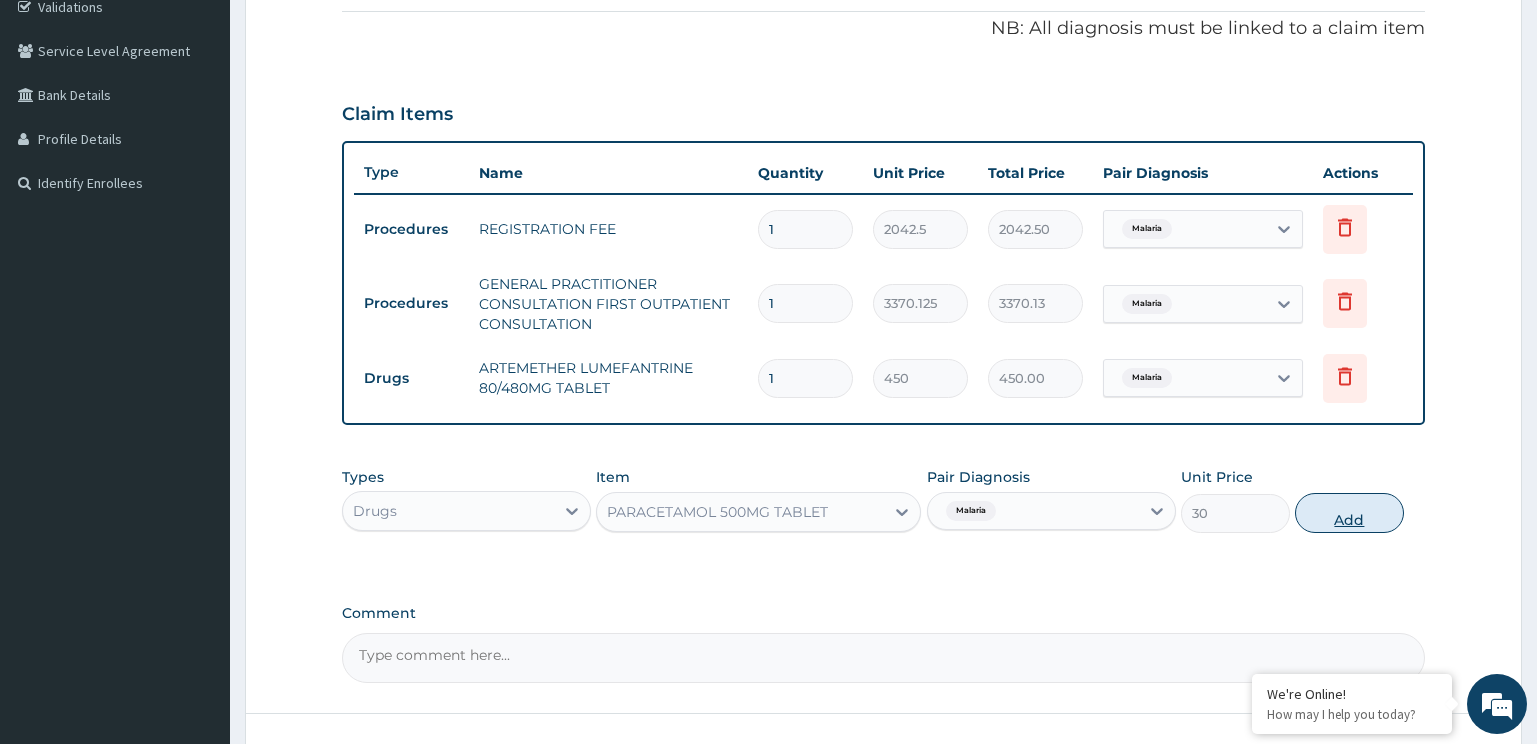 click on "Add" at bounding box center [1349, 513] 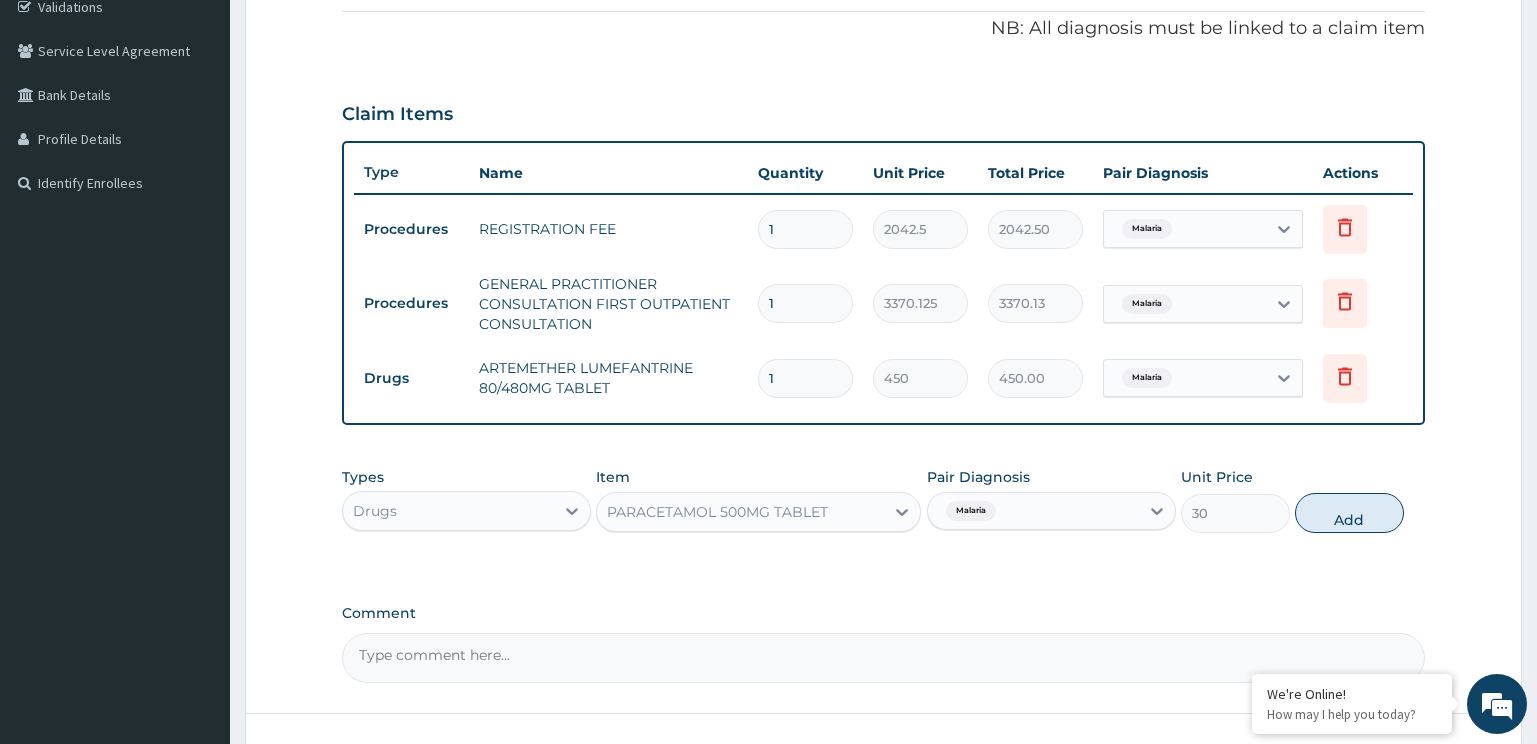 type on "0" 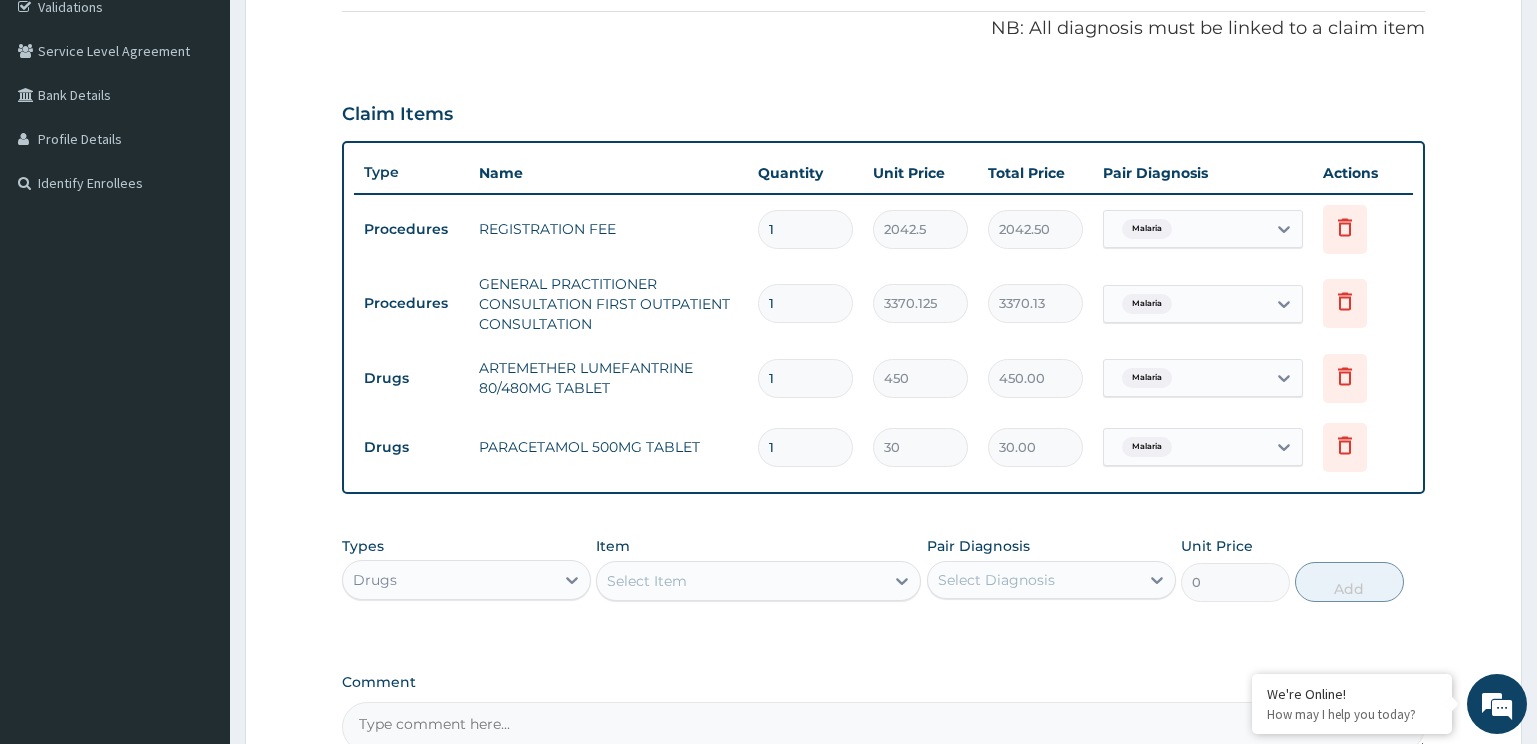 type on "18" 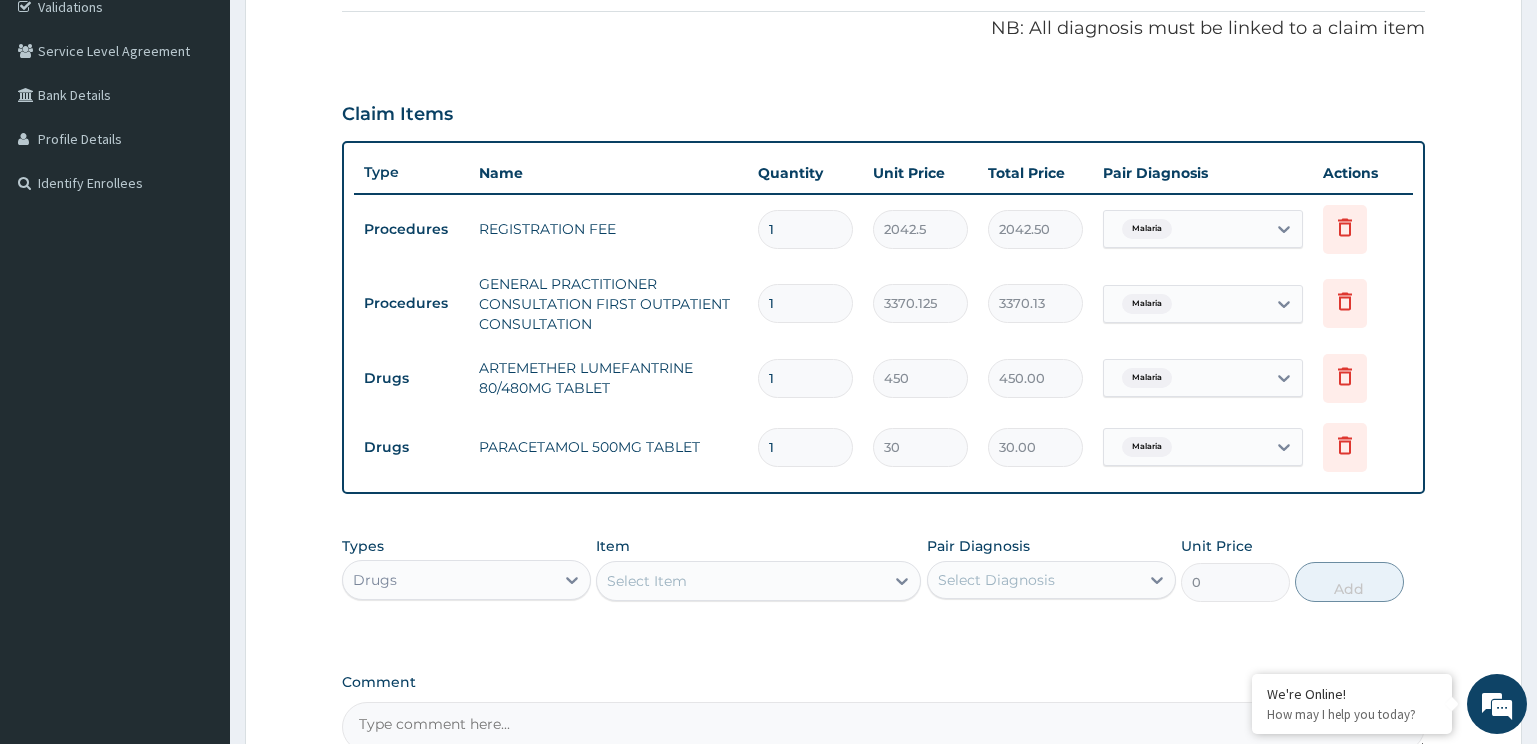 type on "540.00" 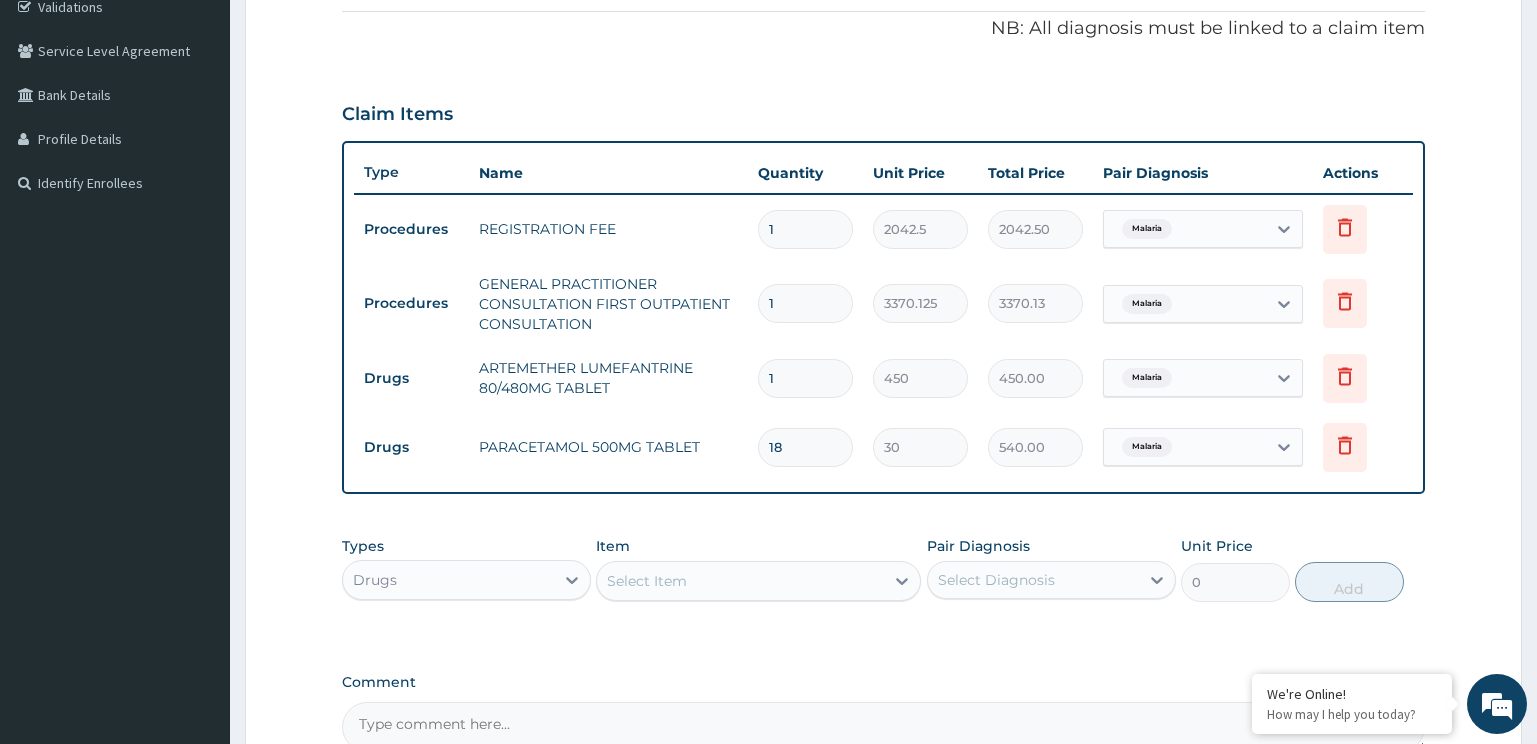 type on "18" 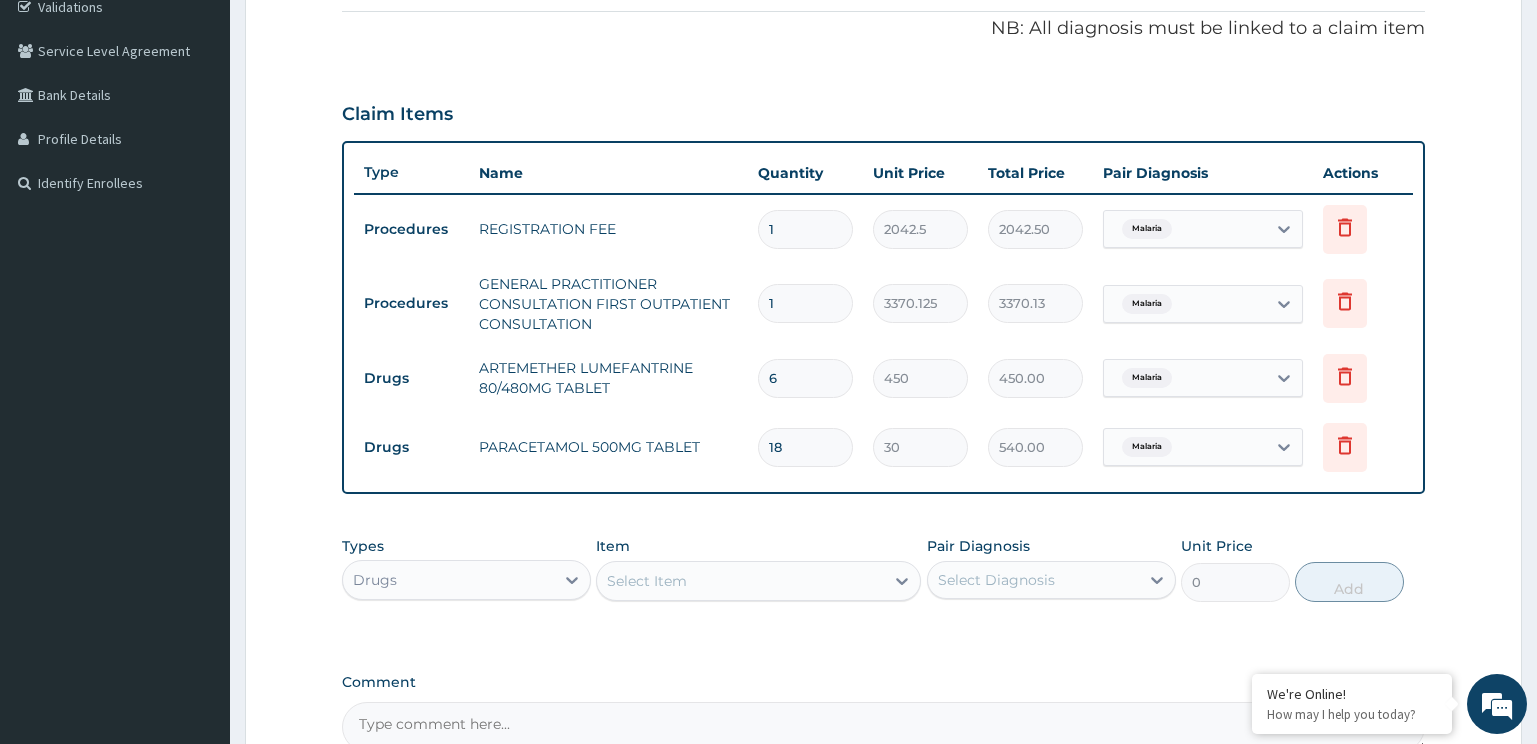 type on "2700.00" 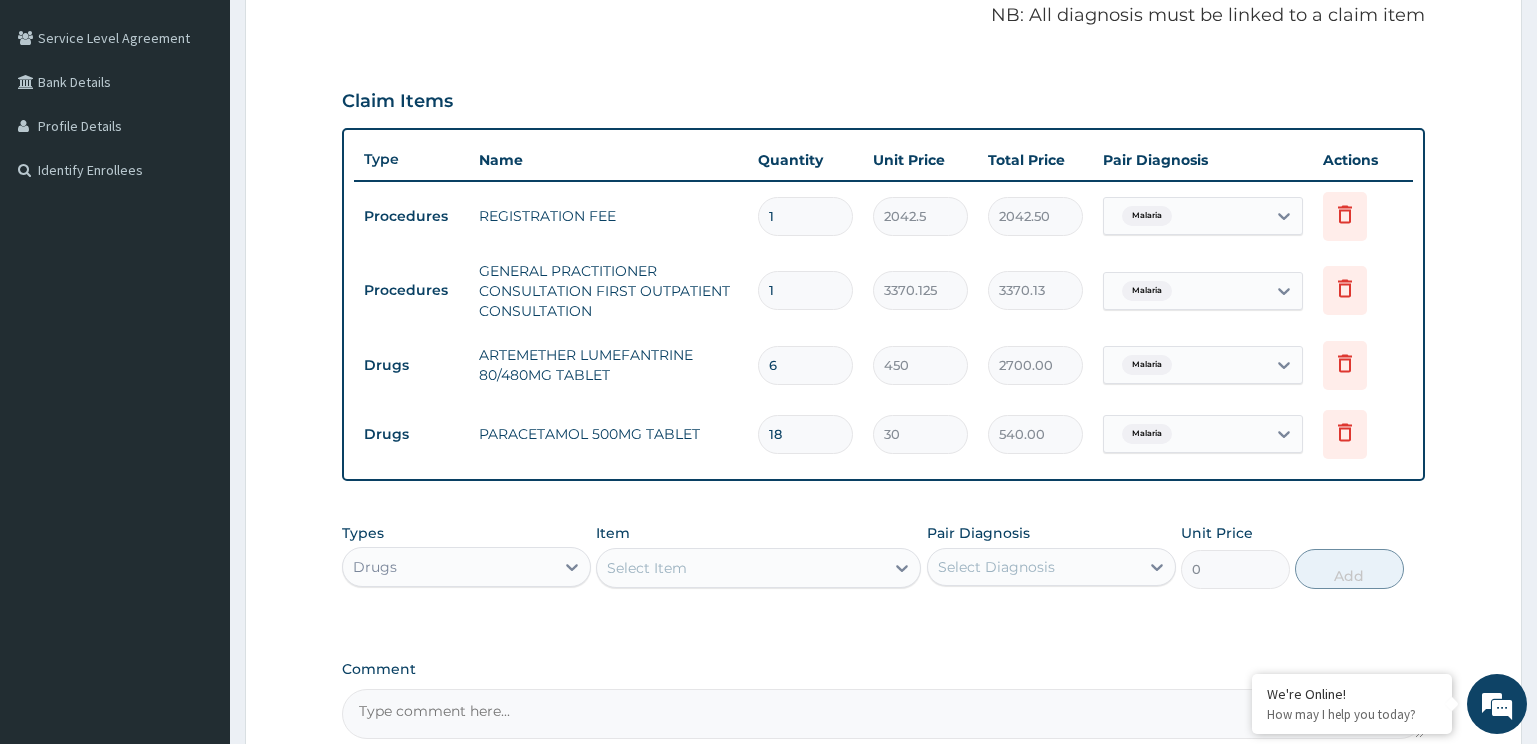 scroll, scrollTop: 605, scrollLeft: 0, axis: vertical 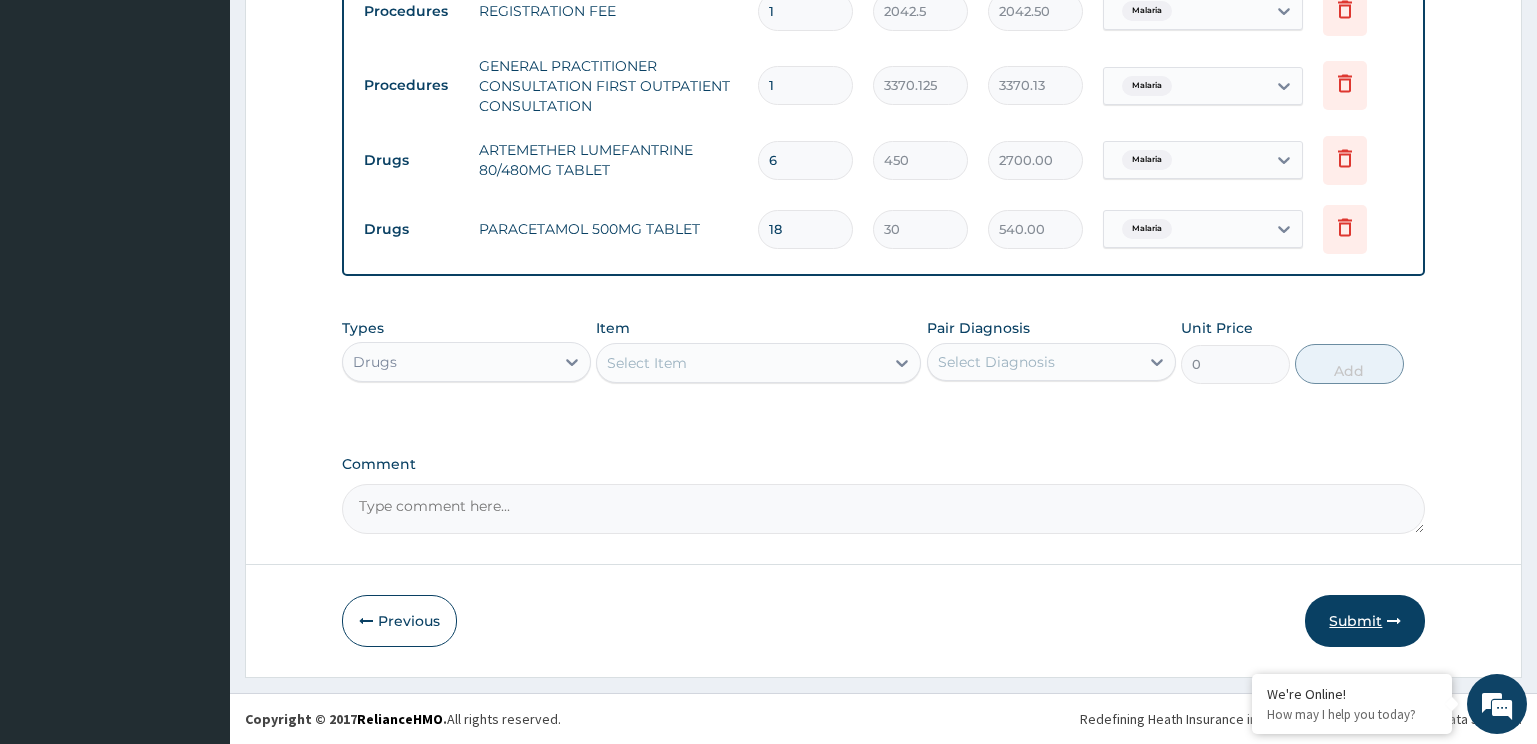 type on "6" 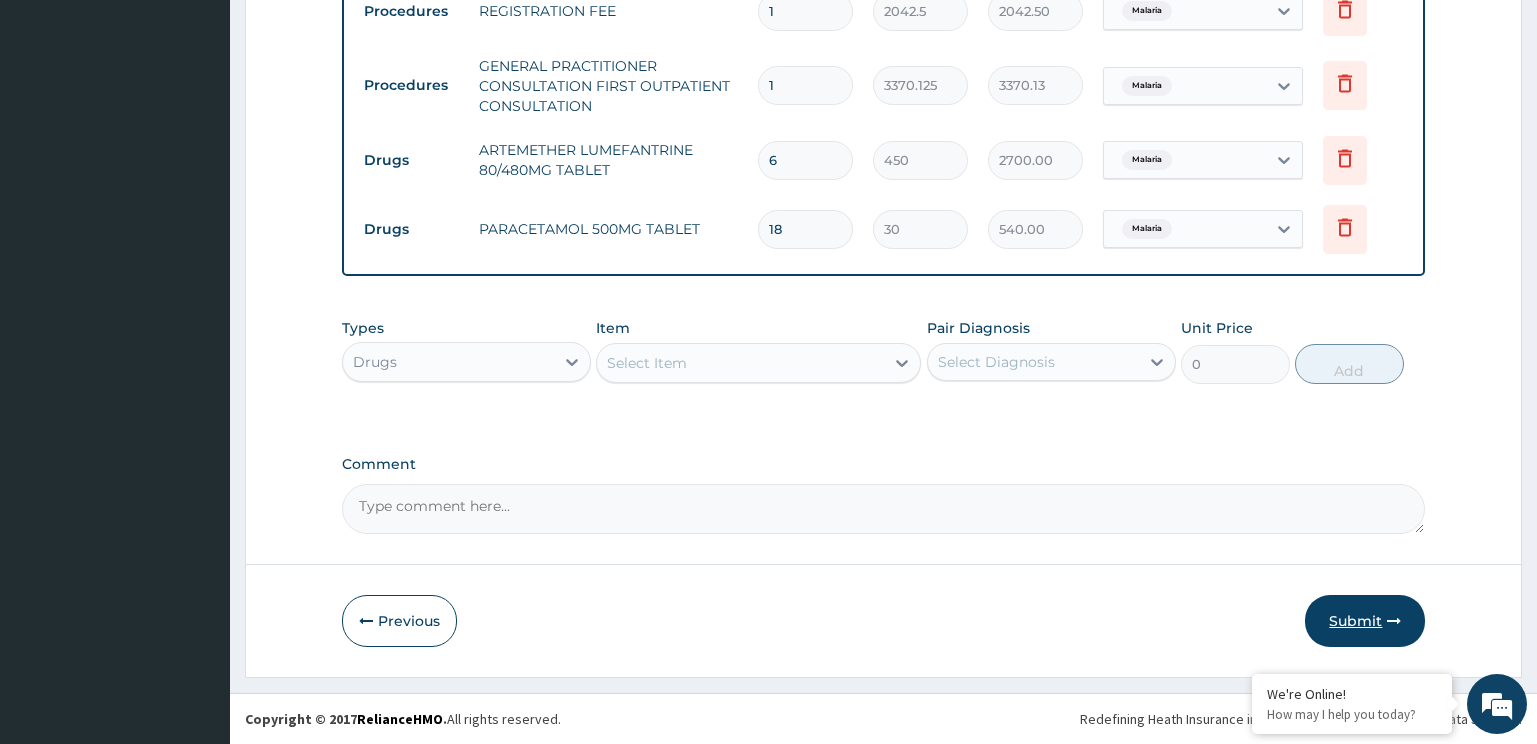 click on "Submit" at bounding box center [1365, 621] 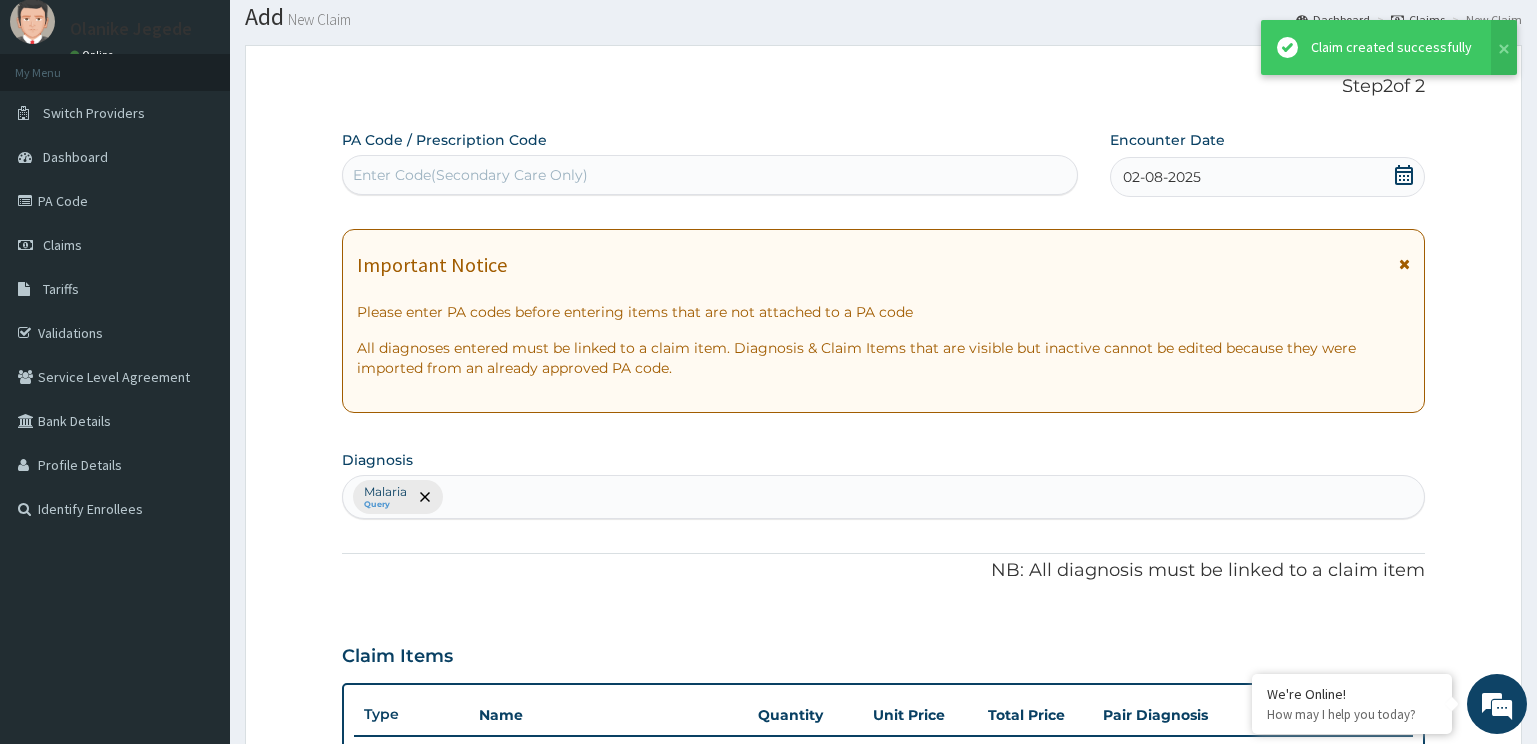 scroll, scrollTop: 605, scrollLeft: 0, axis: vertical 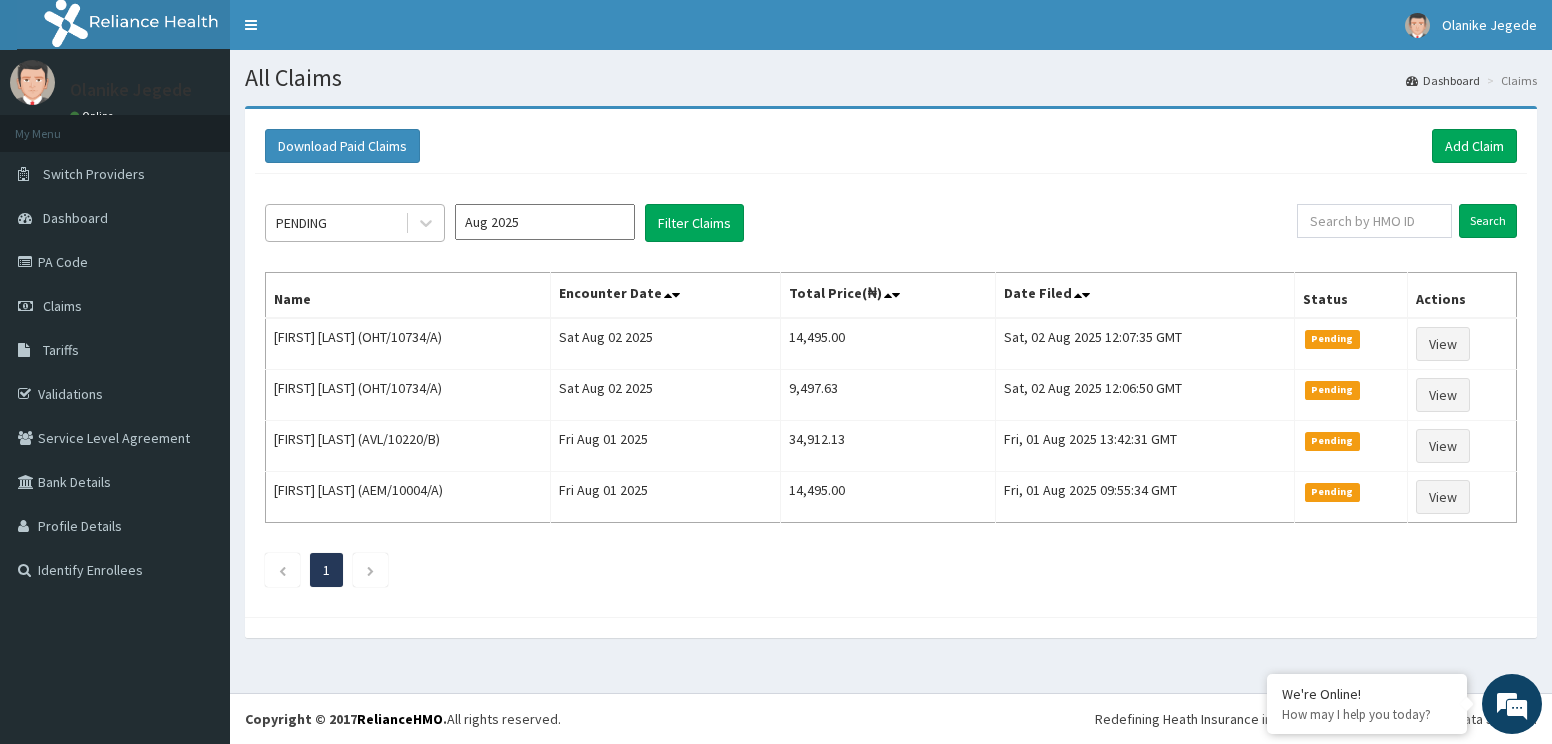 click on "PENDING" at bounding box center [335, 223] 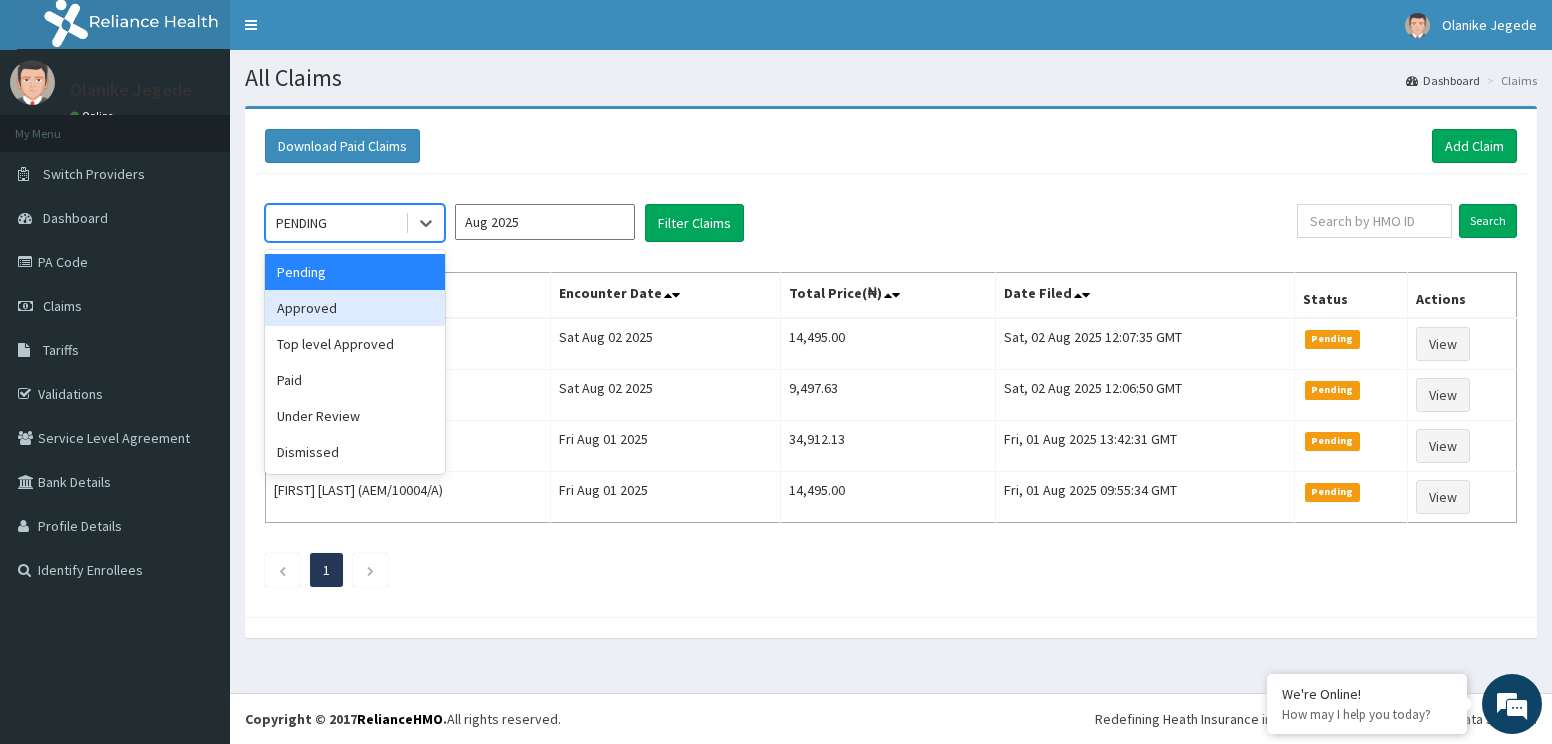 click on "Approved" at bounding box center [355, 308] 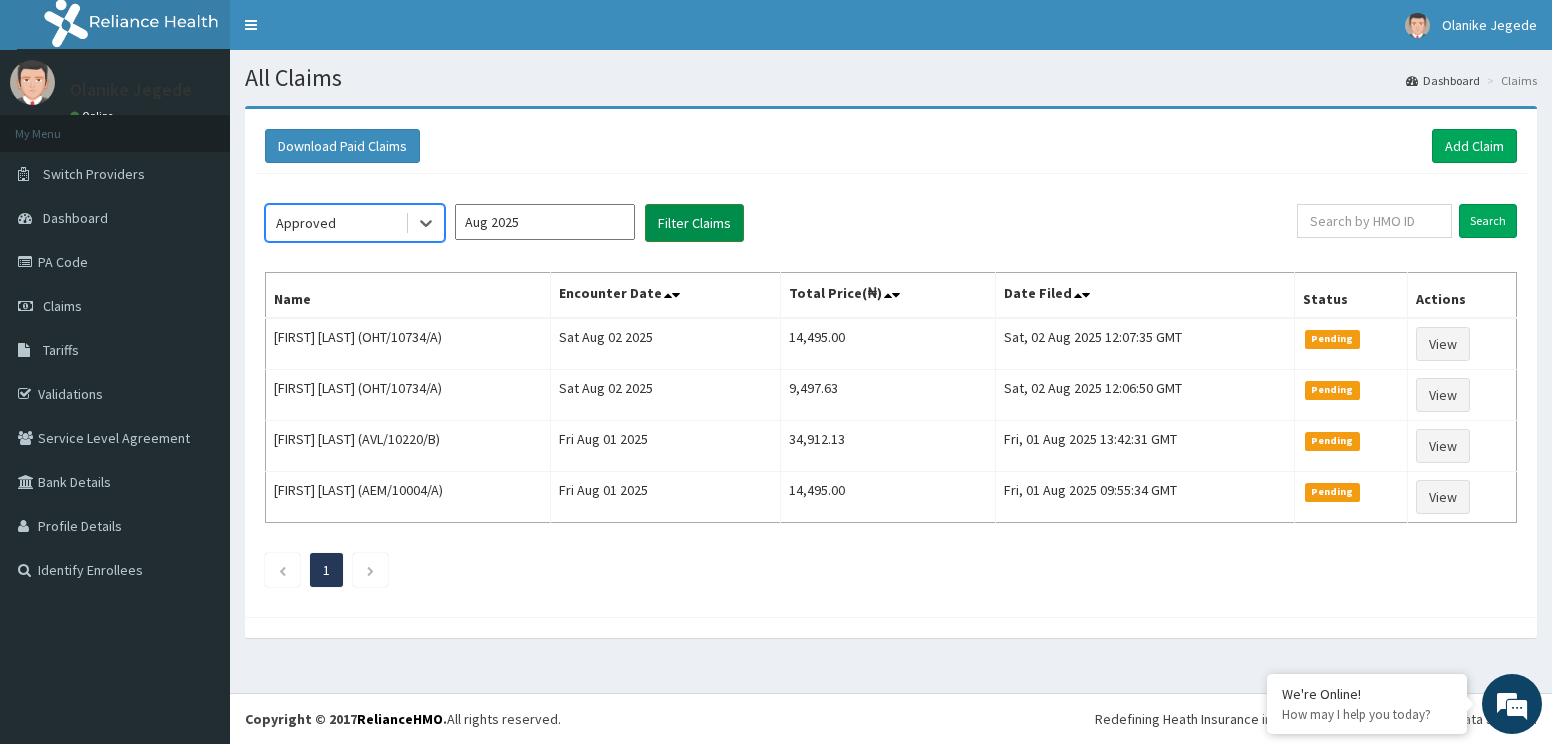 click on "Filter Claims" at bounding box center (694, 223) 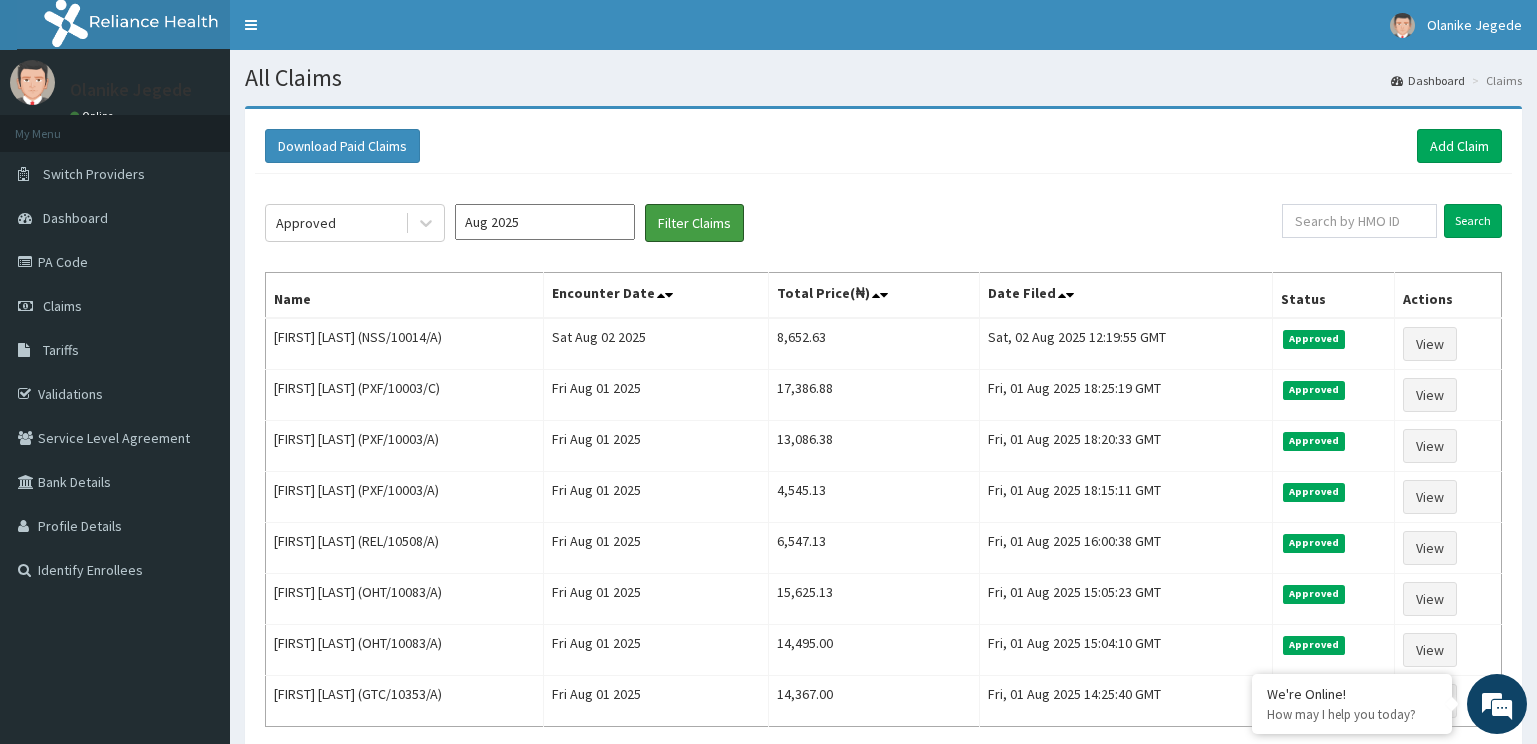 scroll, scrollTop: 0, scrollLeft: 0, axis: both 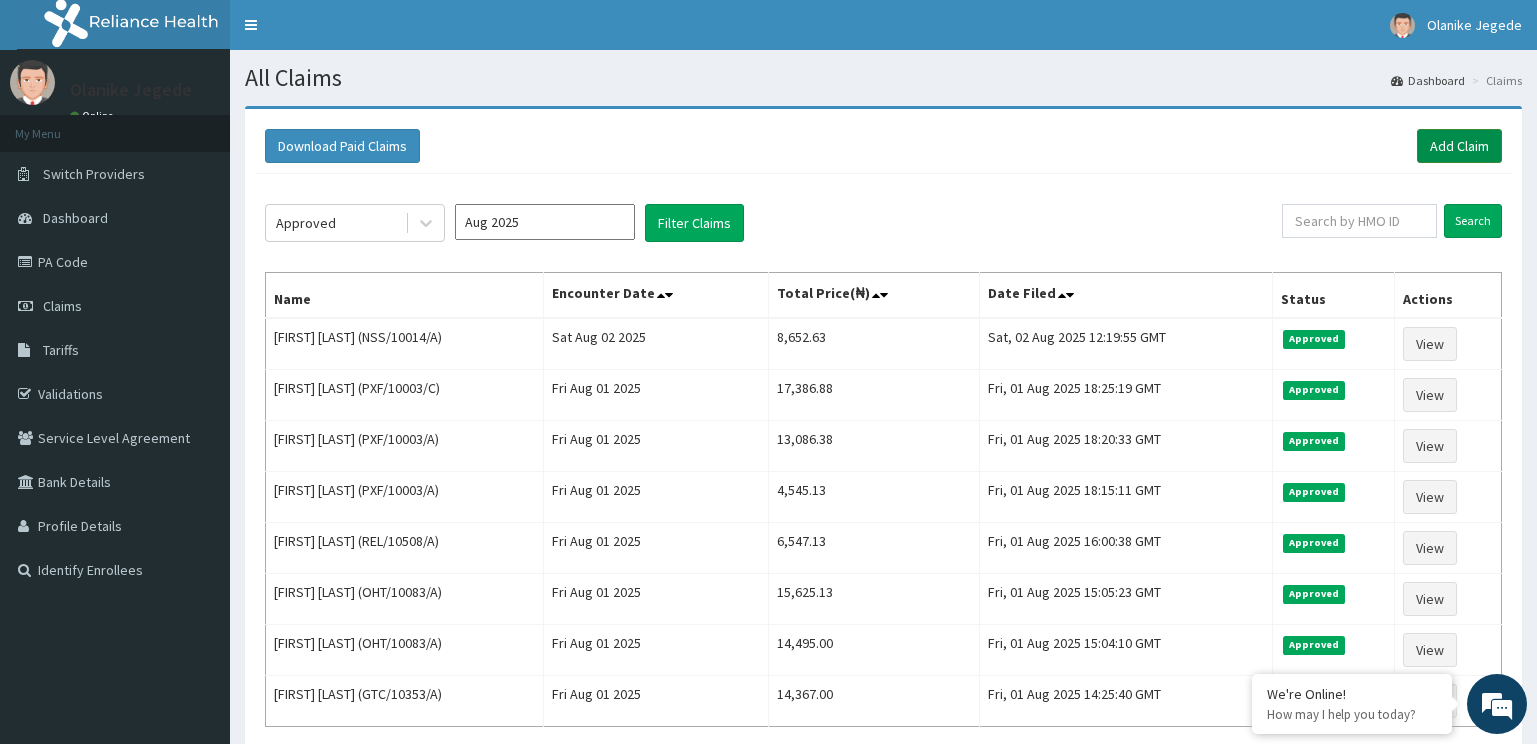 click on "Add Claim" at bounding box center (1459, 146) 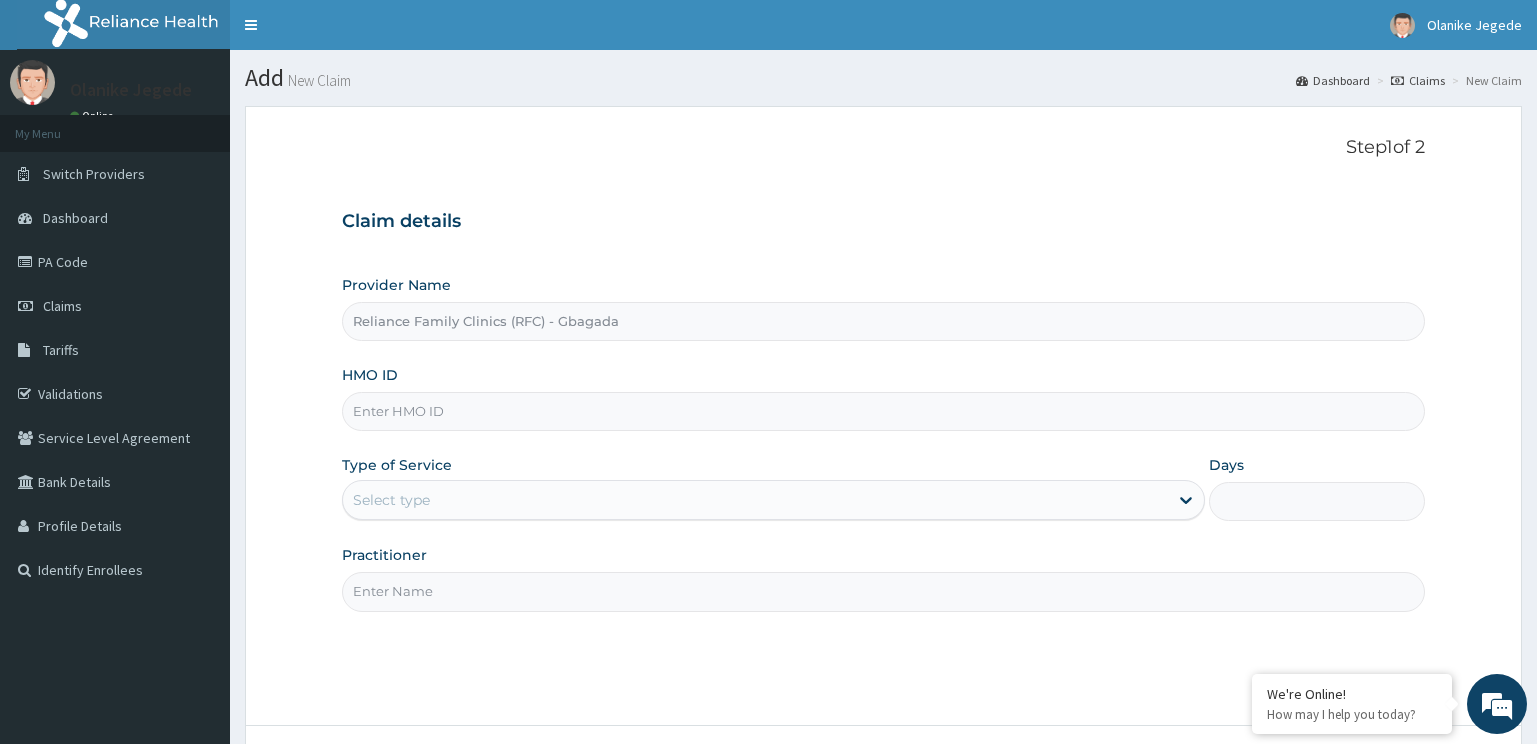scroll, scrollTop: 0, scrollLeft: 0, axis: both 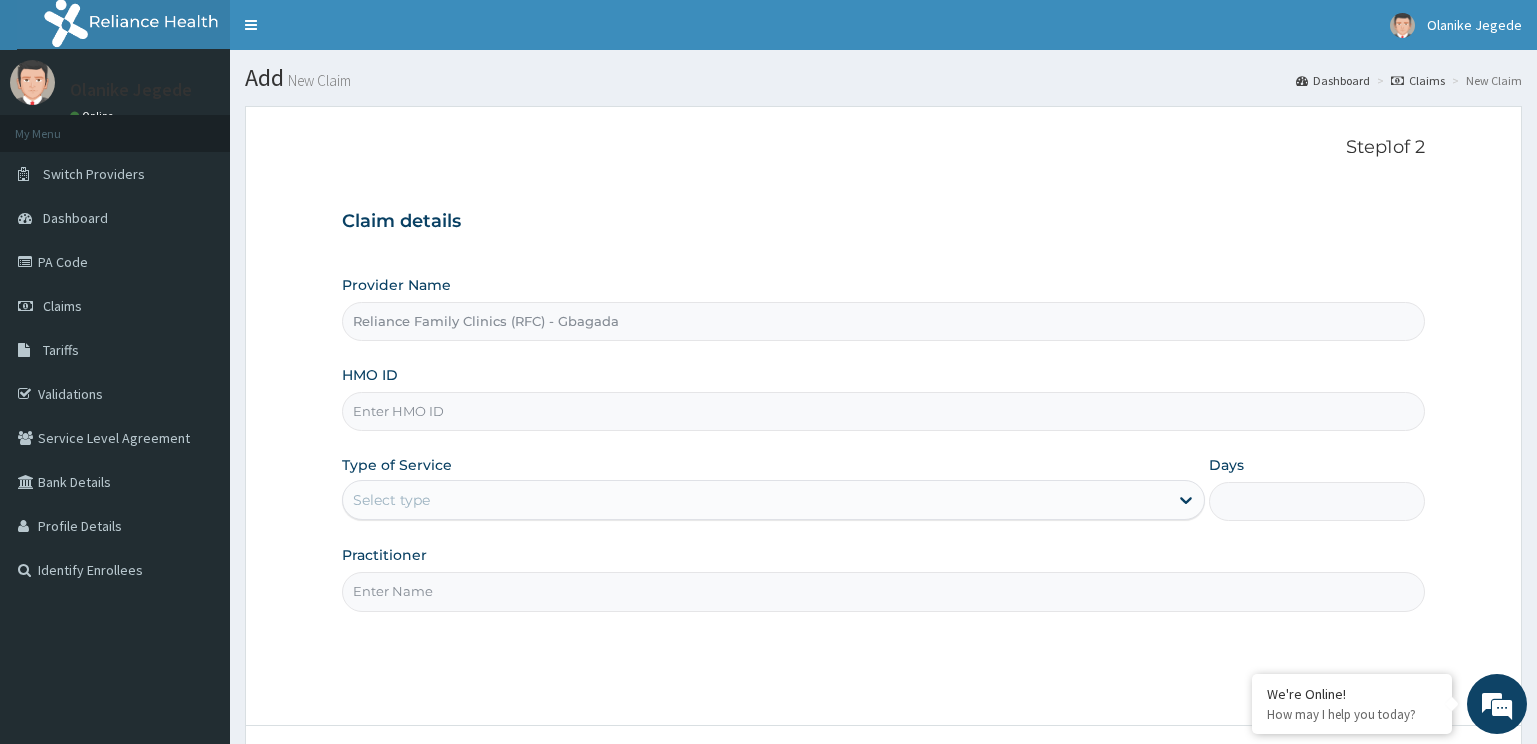 click on "HMO ID" at bounding box center (884, 411) 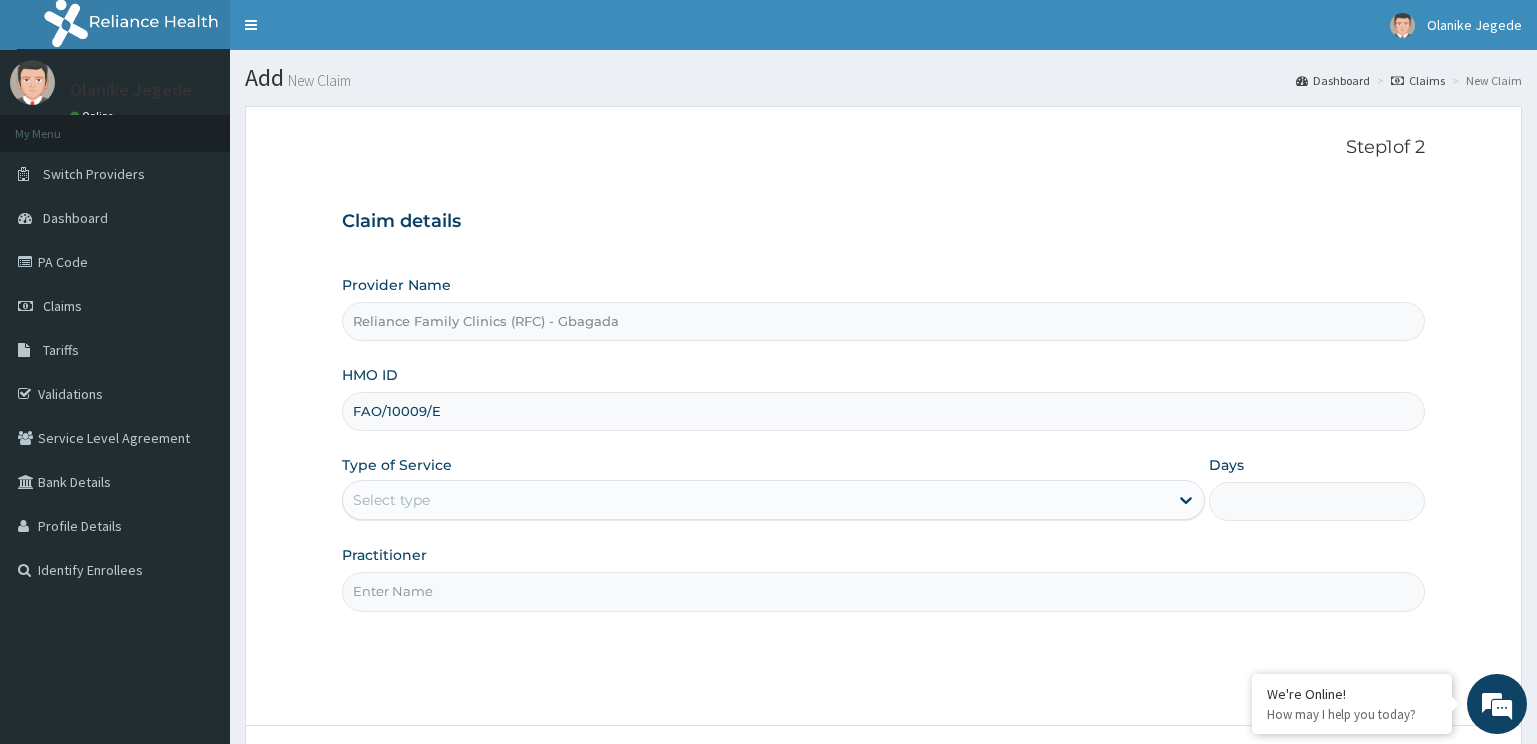 type on "FAO/10009/E" 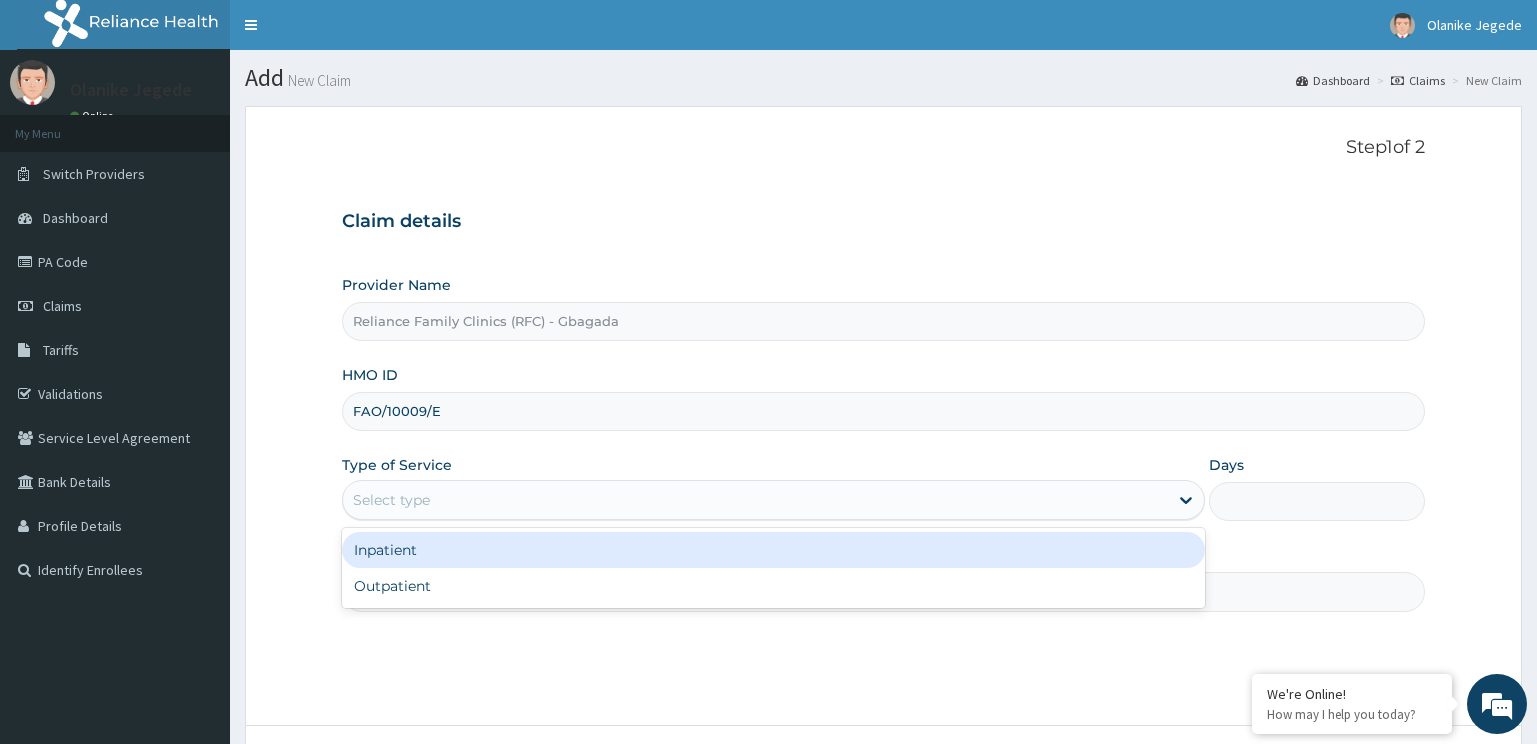 click on "Select type" at bounding box center (391, 500) 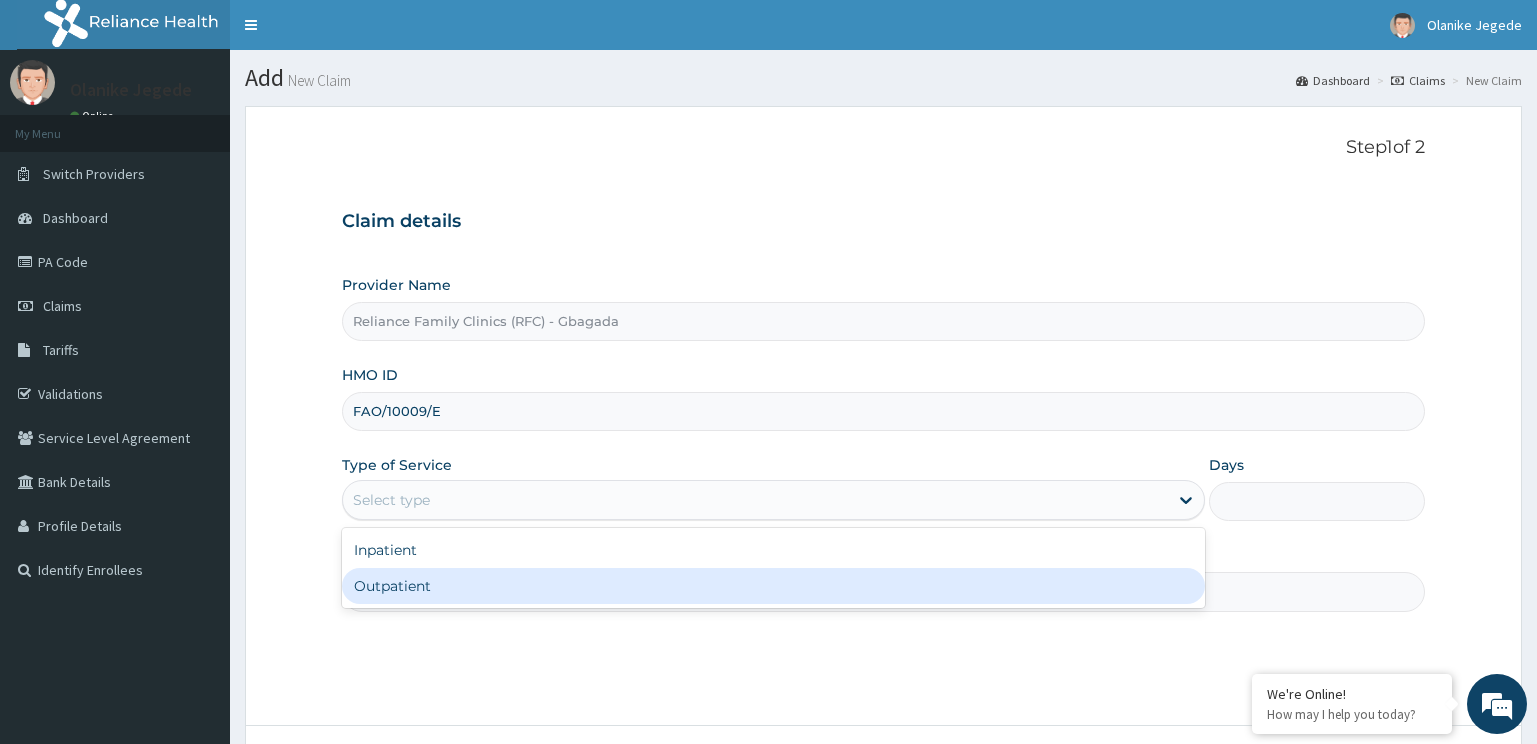 click on "Outpatient" at bounding box center [774, 586] 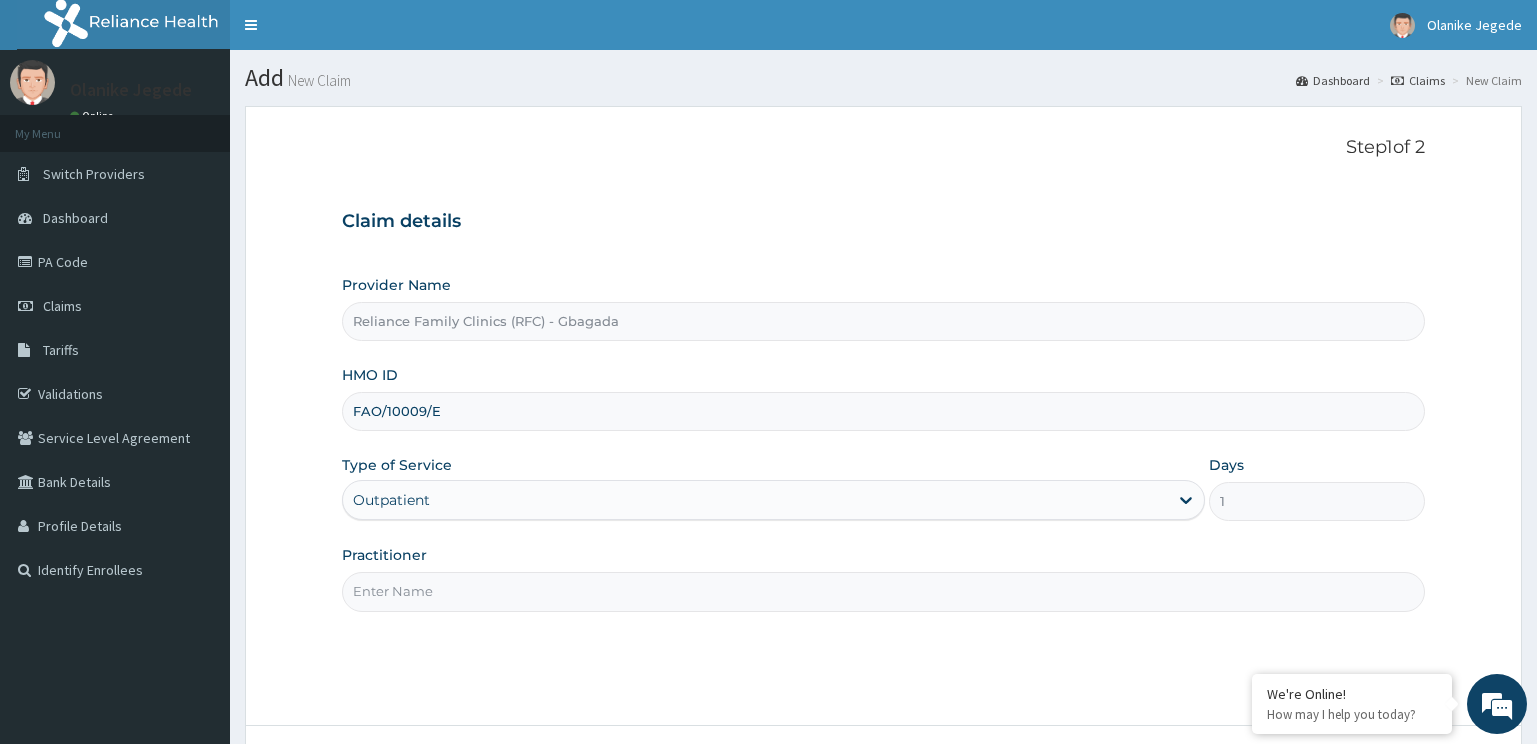 click on "Practitioner" at bounding box center [884, 591] 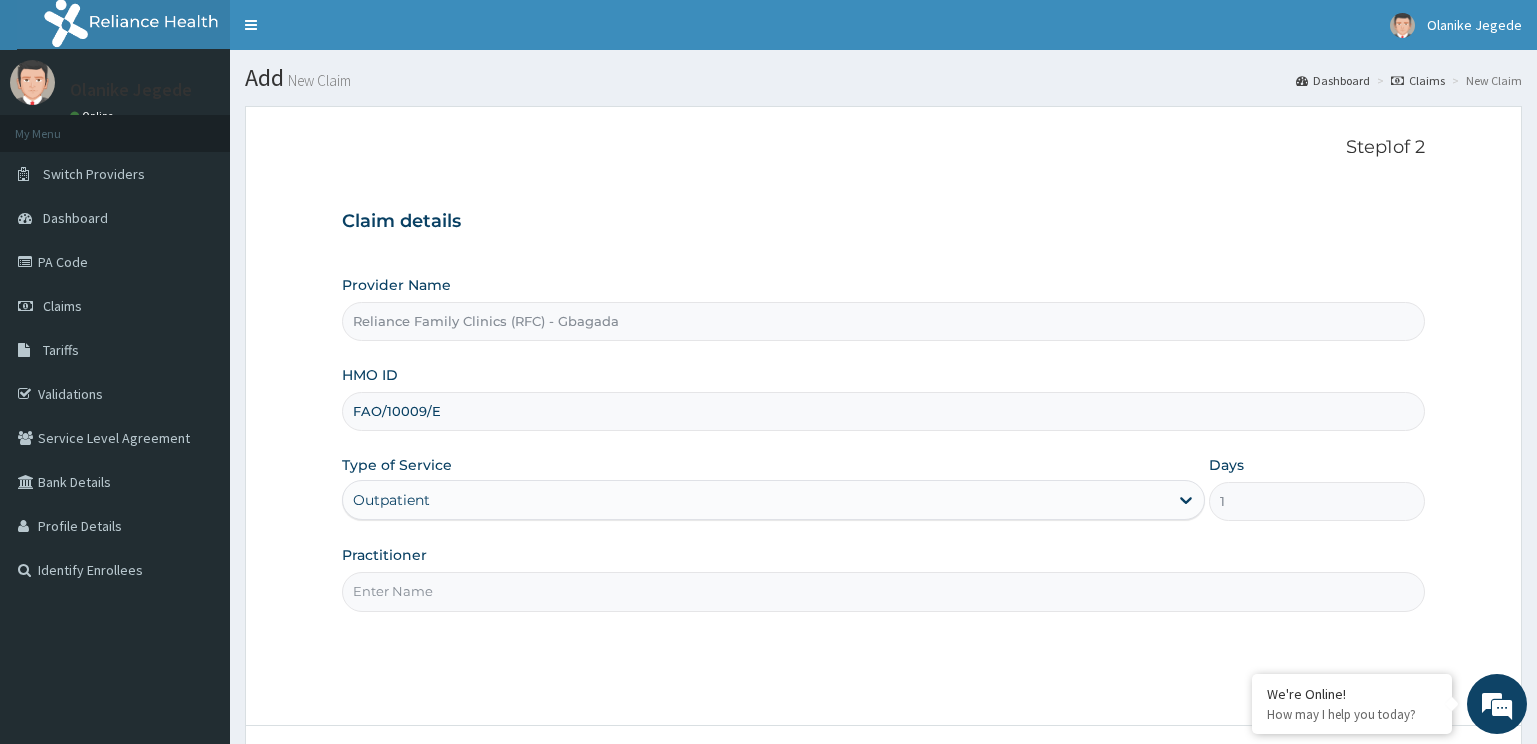 type on "Locum" 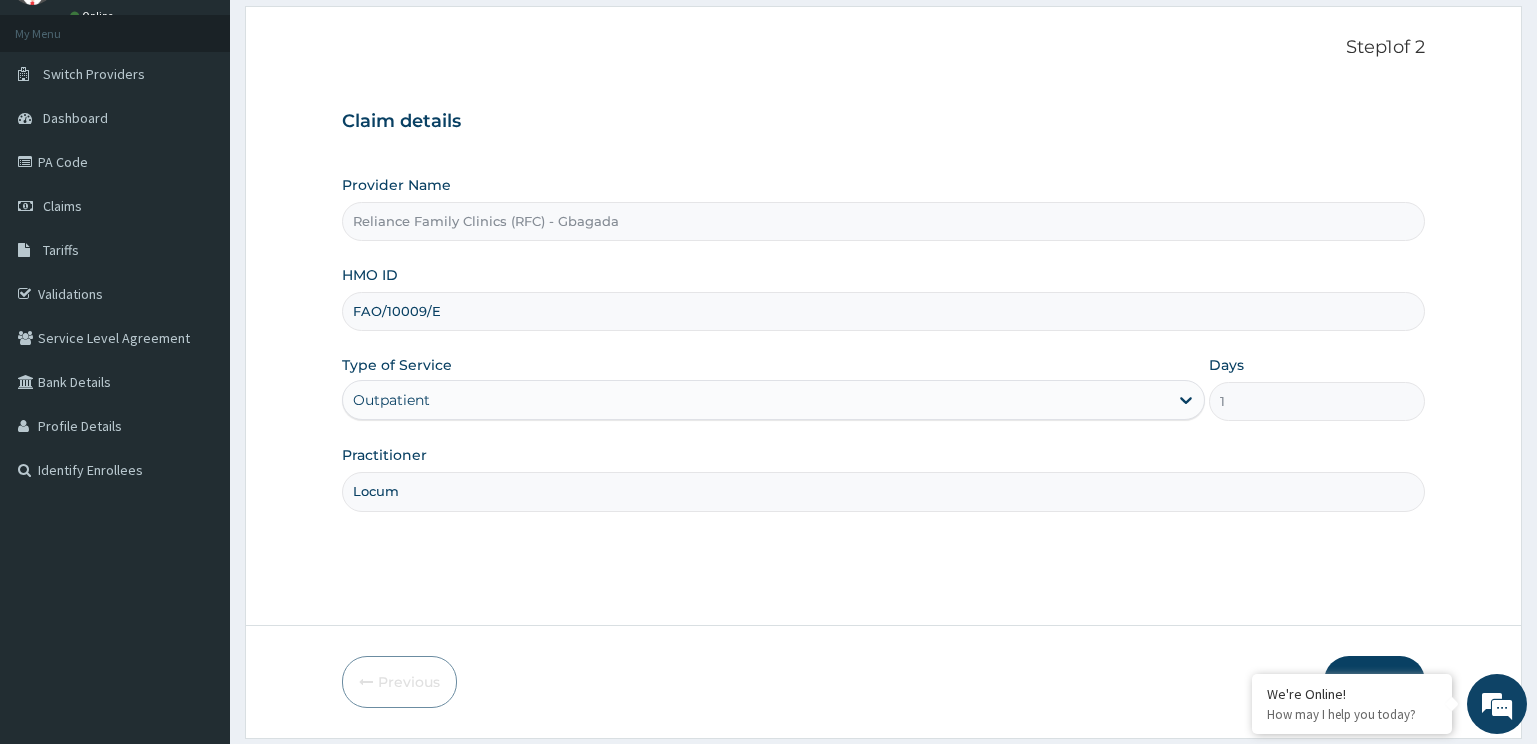 scroll, scrollTop: 161, scrollLeft: 0, axis: vertical 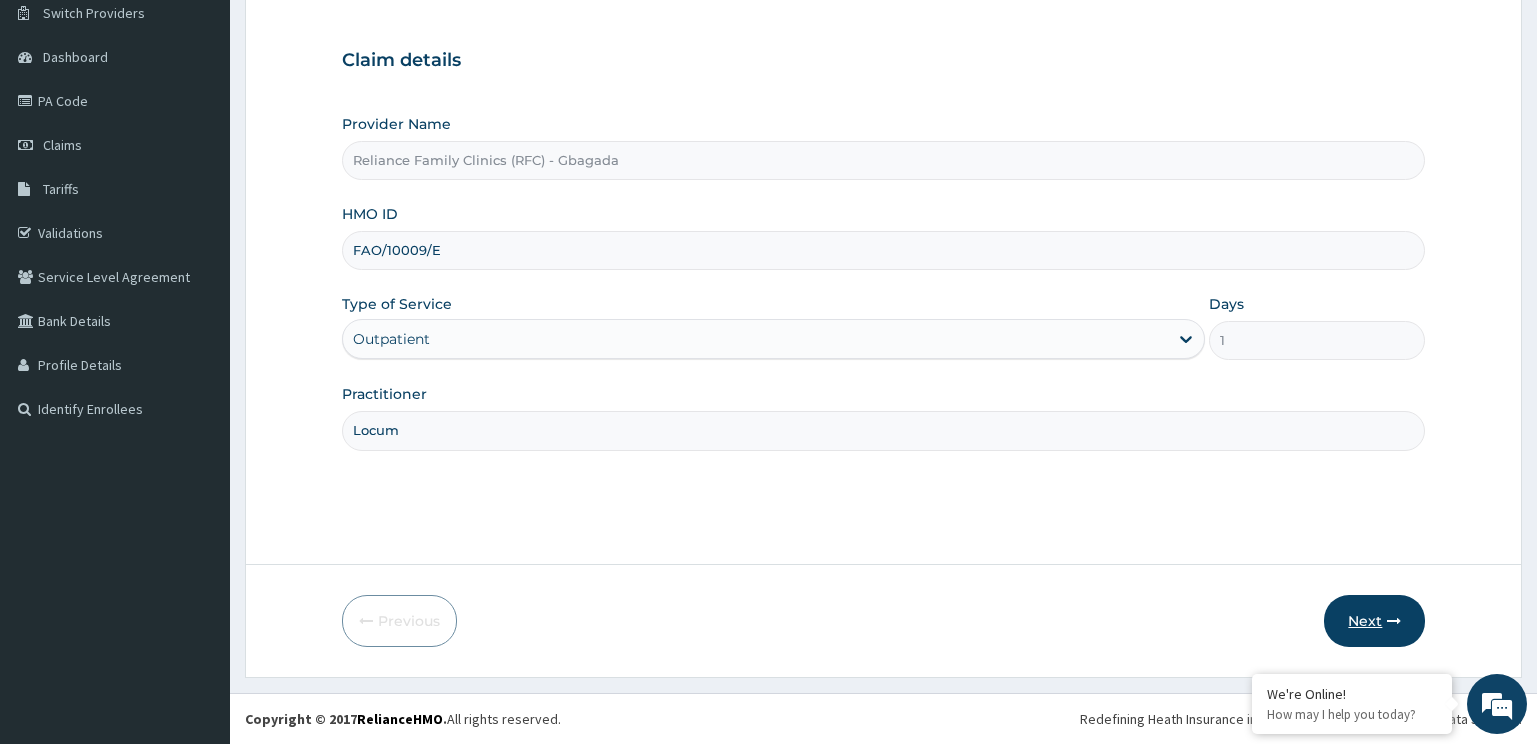 click on "Next" at bounding box center [1374, 621] 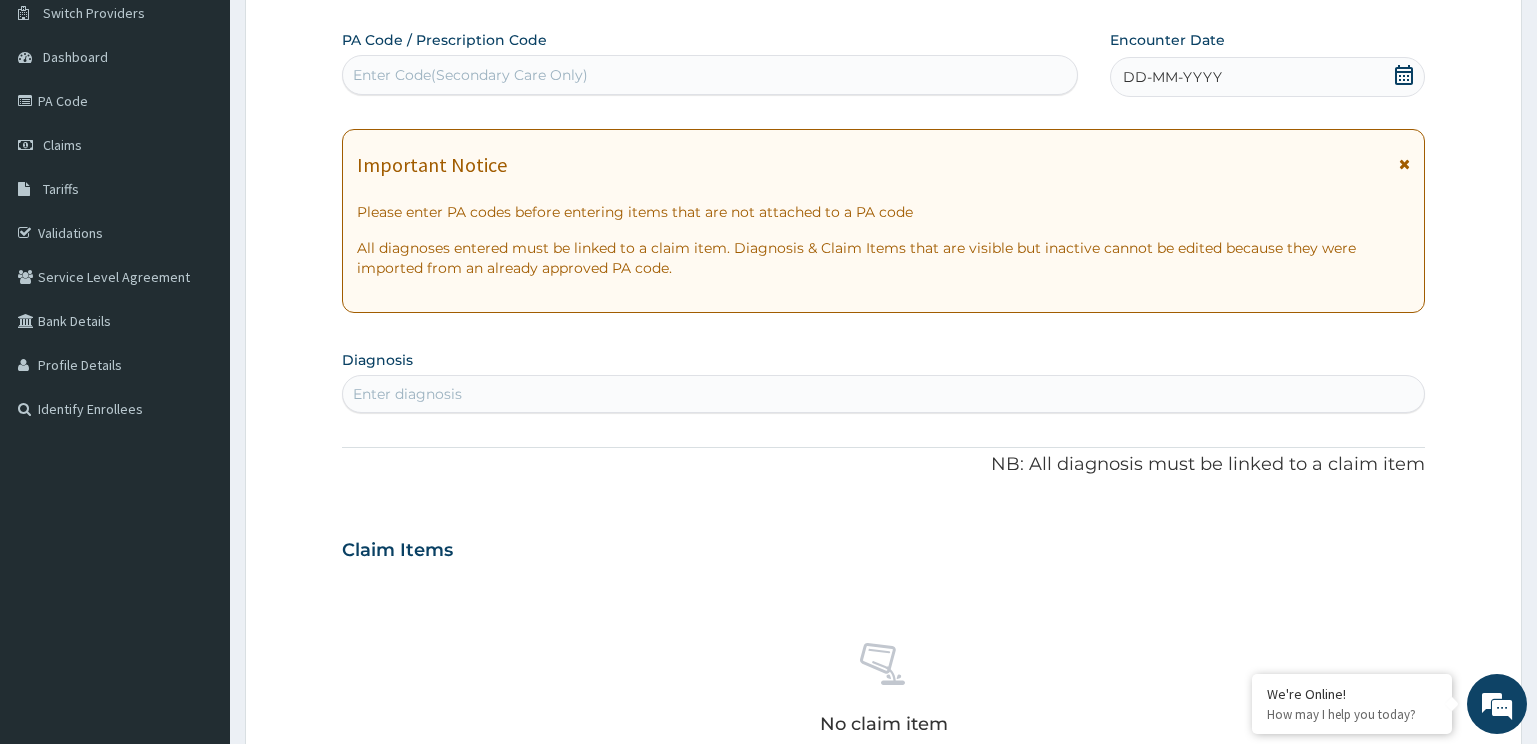 click on "Enter diagnosis" at bounding box center (884, 394) 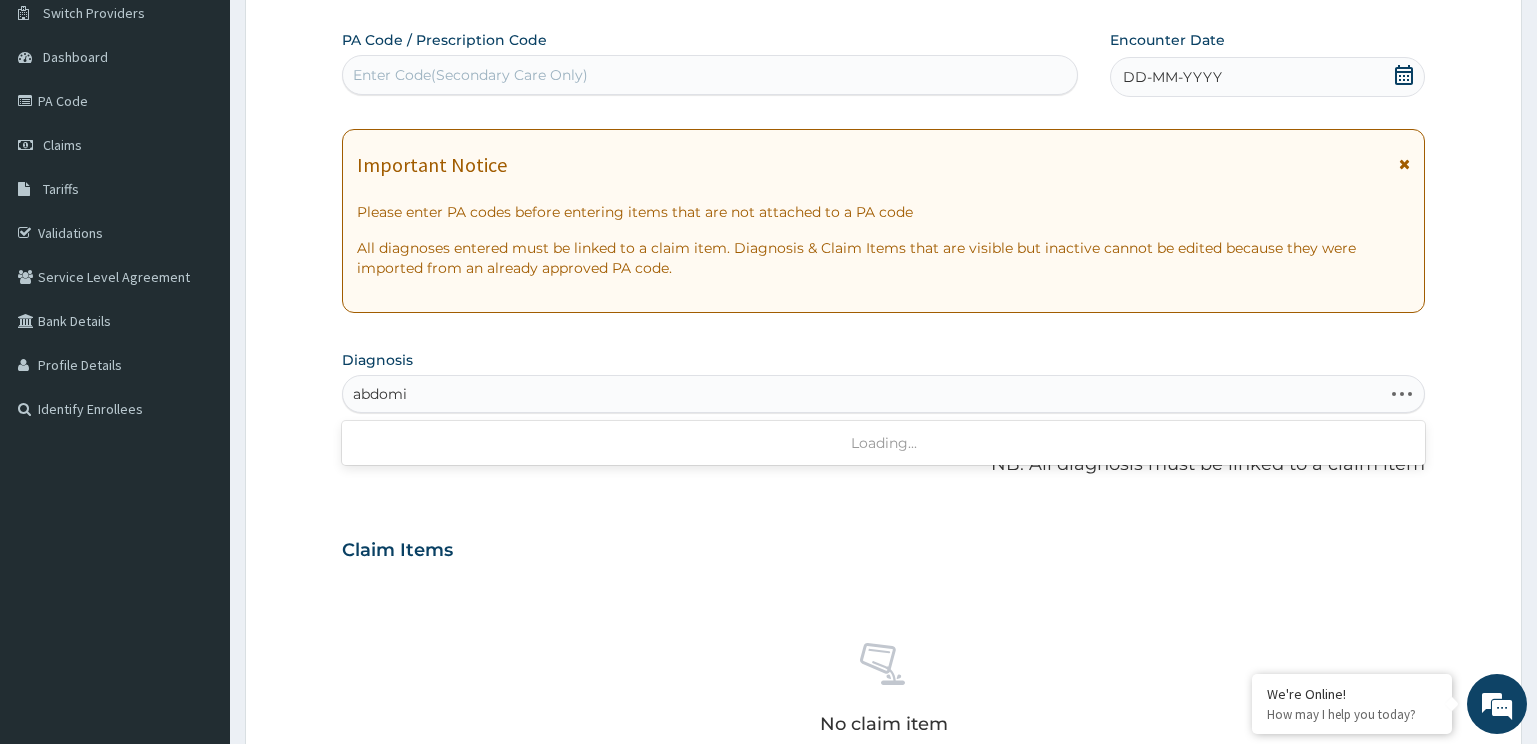 type on "abdomin" 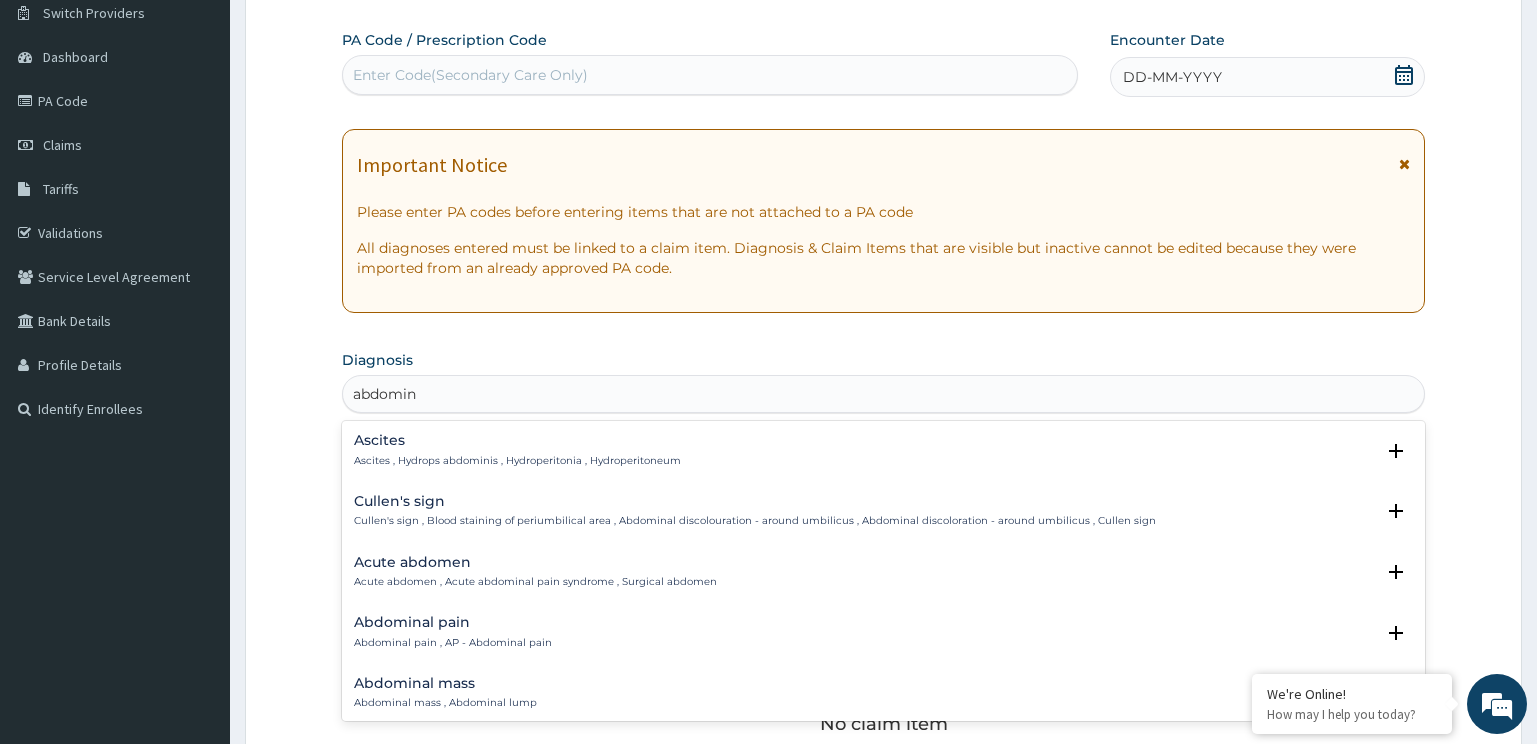 click on "Abdominal pain" at bounding box center (453, 622) 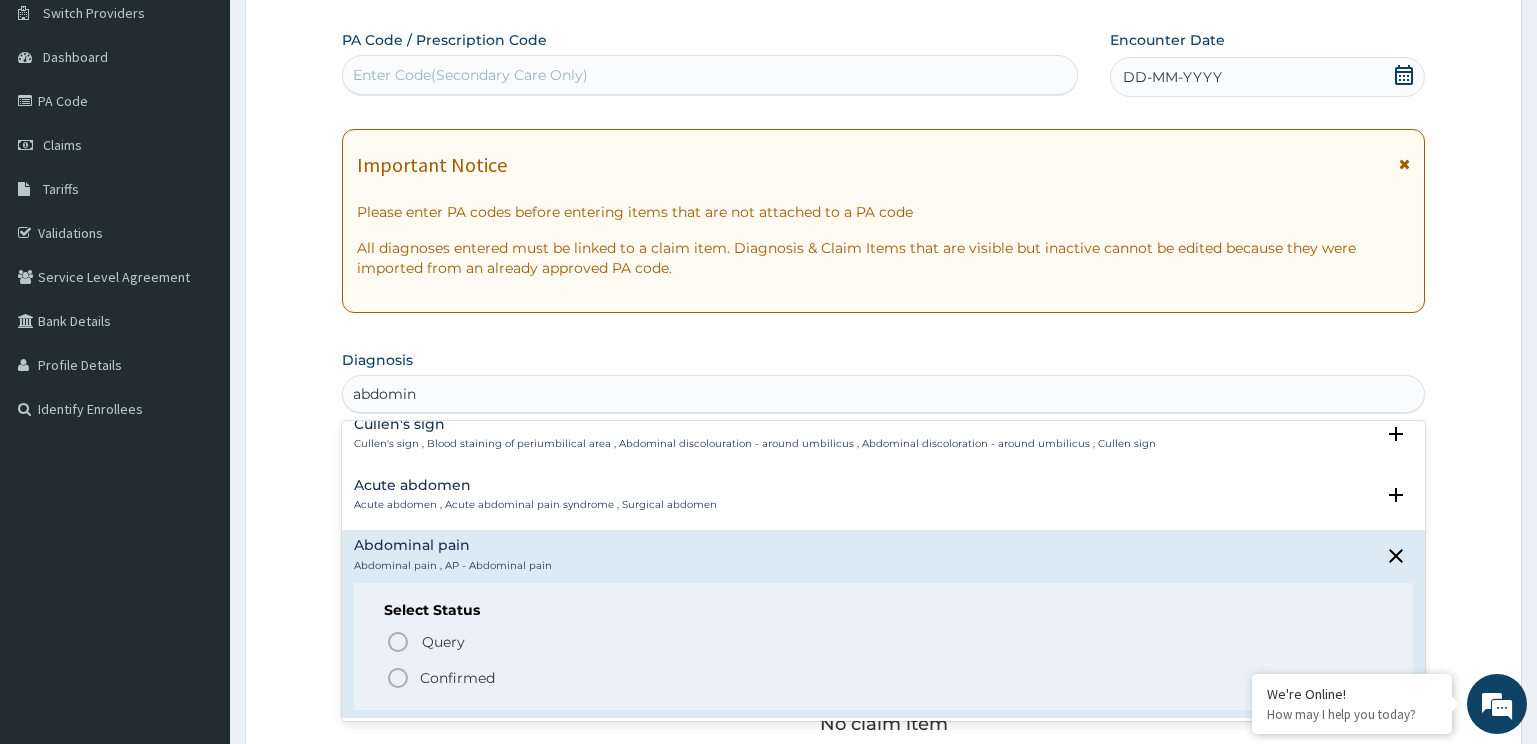 scroll, scrollTop: 100, scrollLeft: 0, axis: vertical 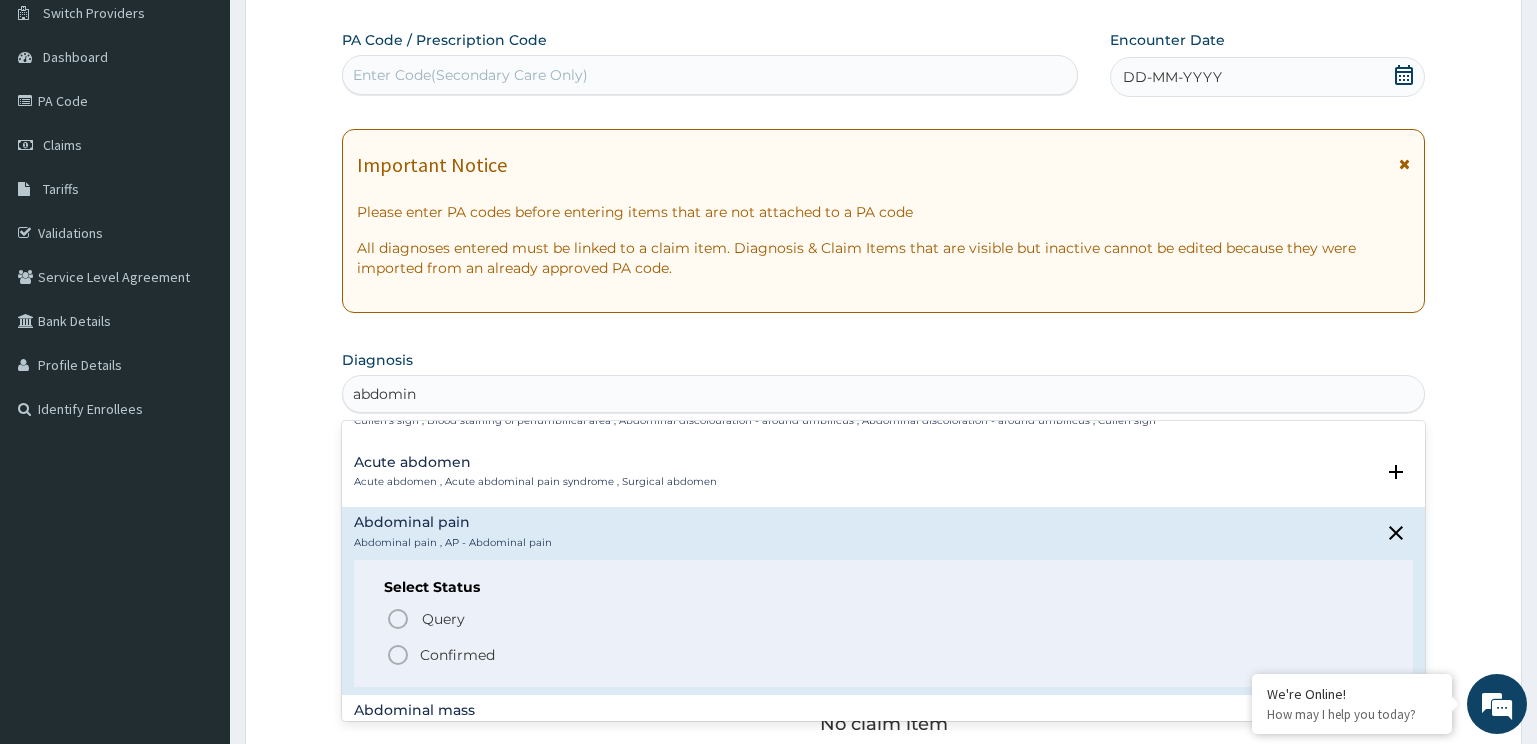 click on "Select Status Query Query covers suspected (?), Keep in view (kiv), Ruled out (r/o) Confirmed" at bounding box center [884, 623] 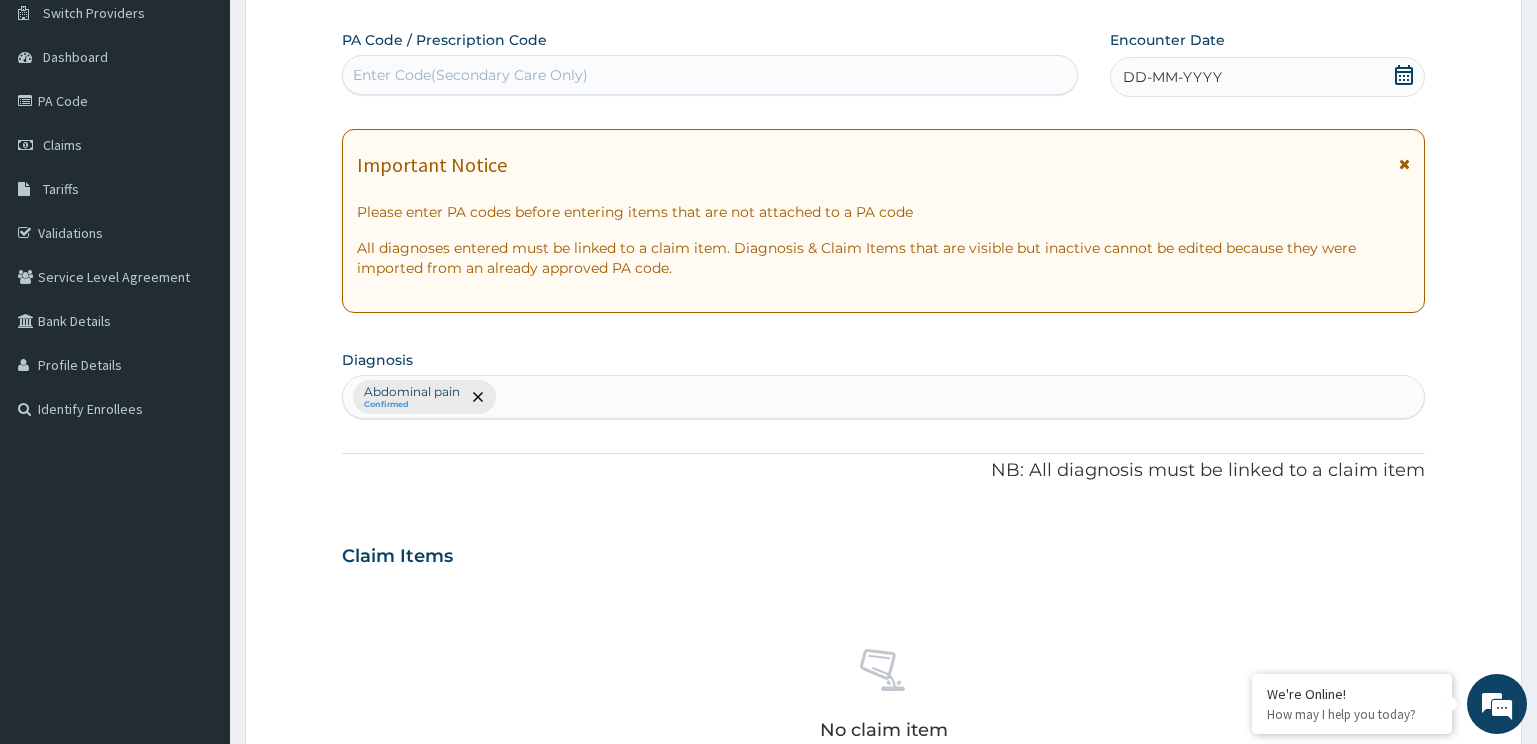 click 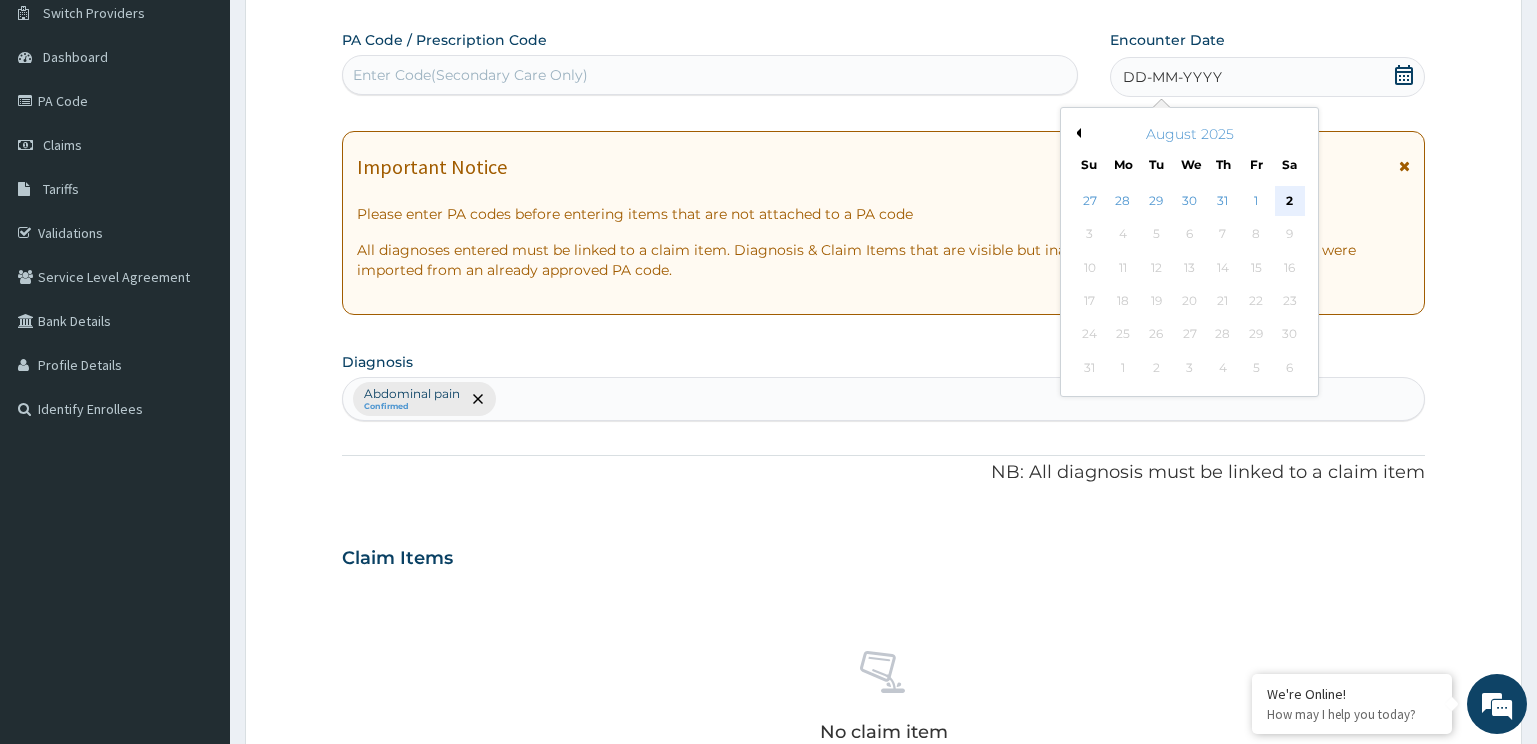 click on "2" at bounding box center [1289, 201] 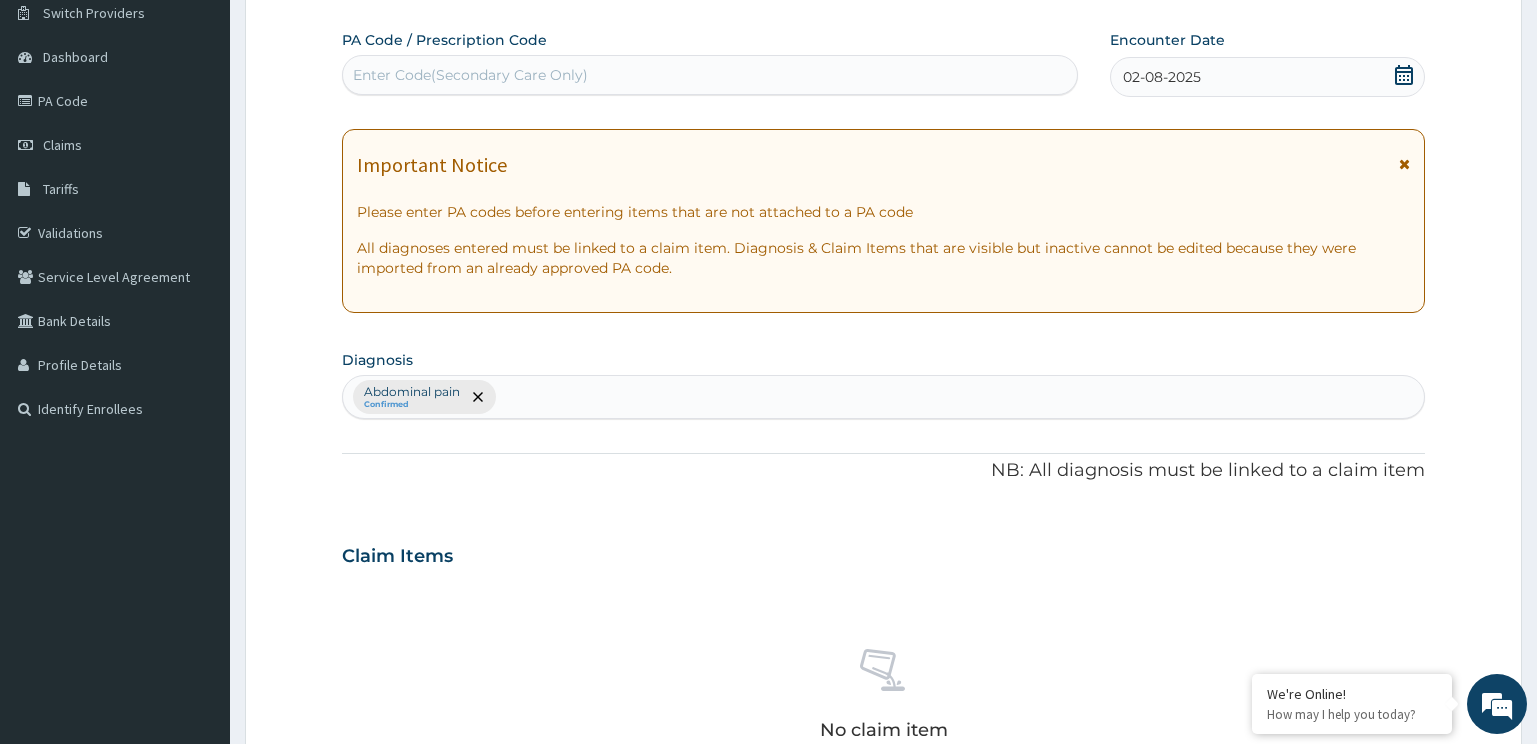 click at bounding box center [1404, 164] 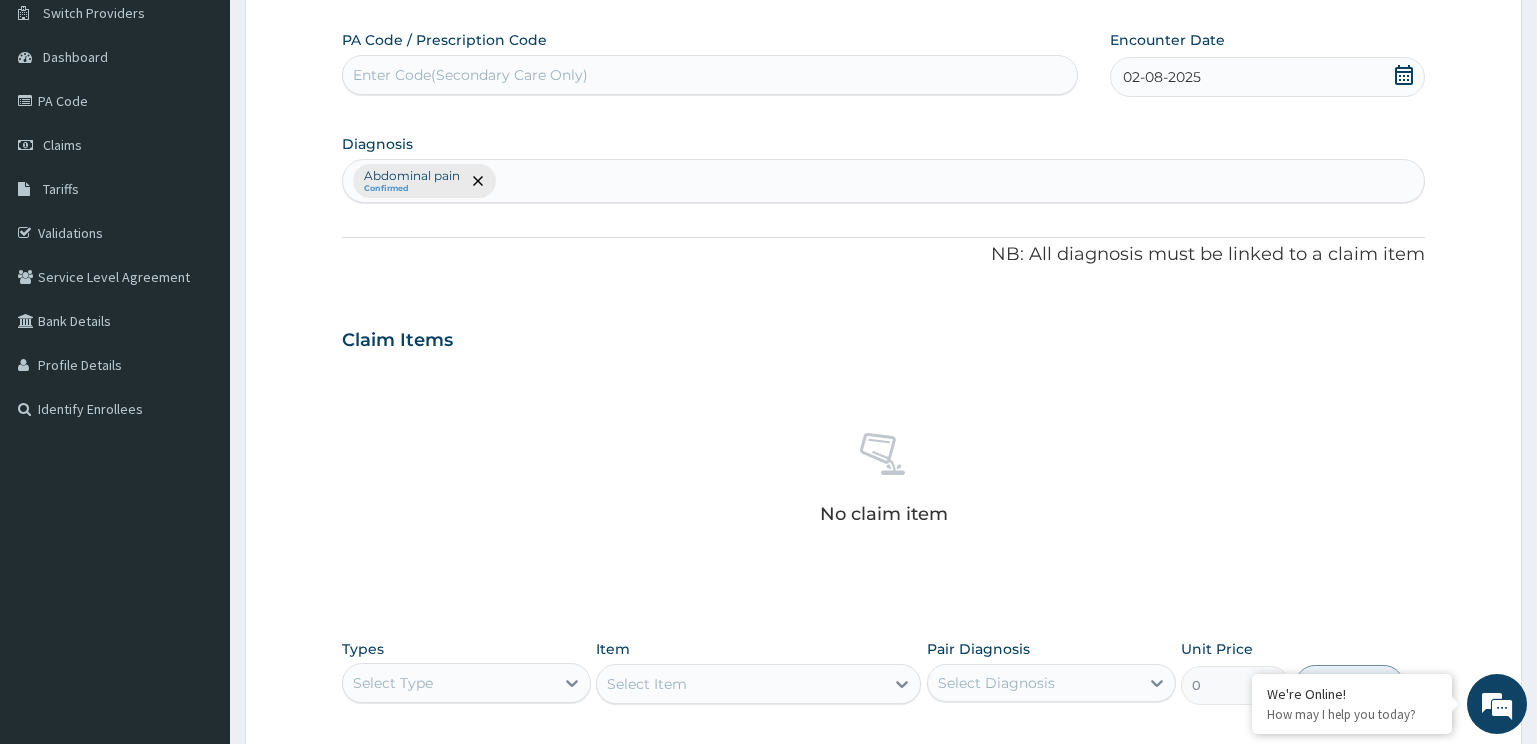 scroll, scrollTop: 482, scrollLeft: 0, axis: vertical 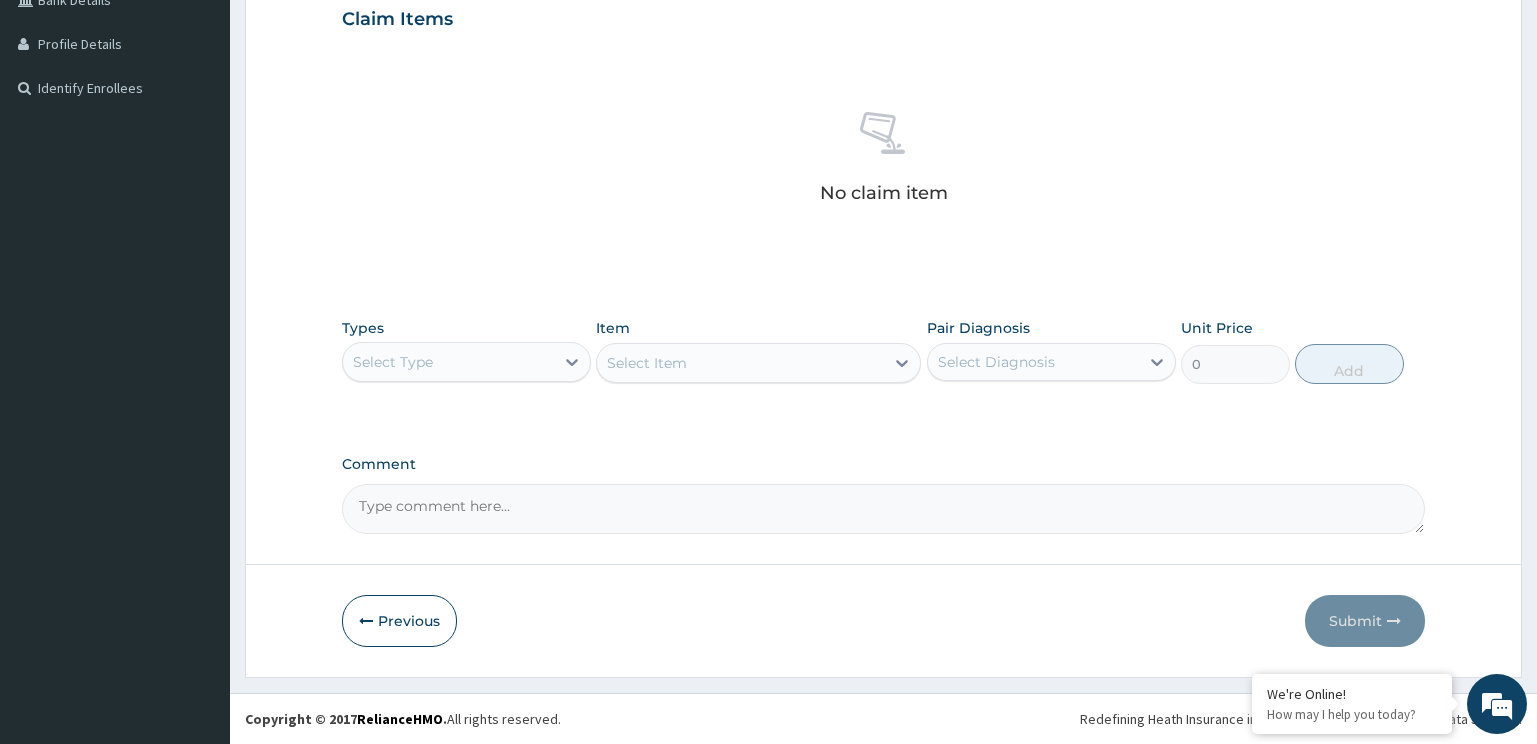 click on "Select Type" at bounding box center (448, 362) 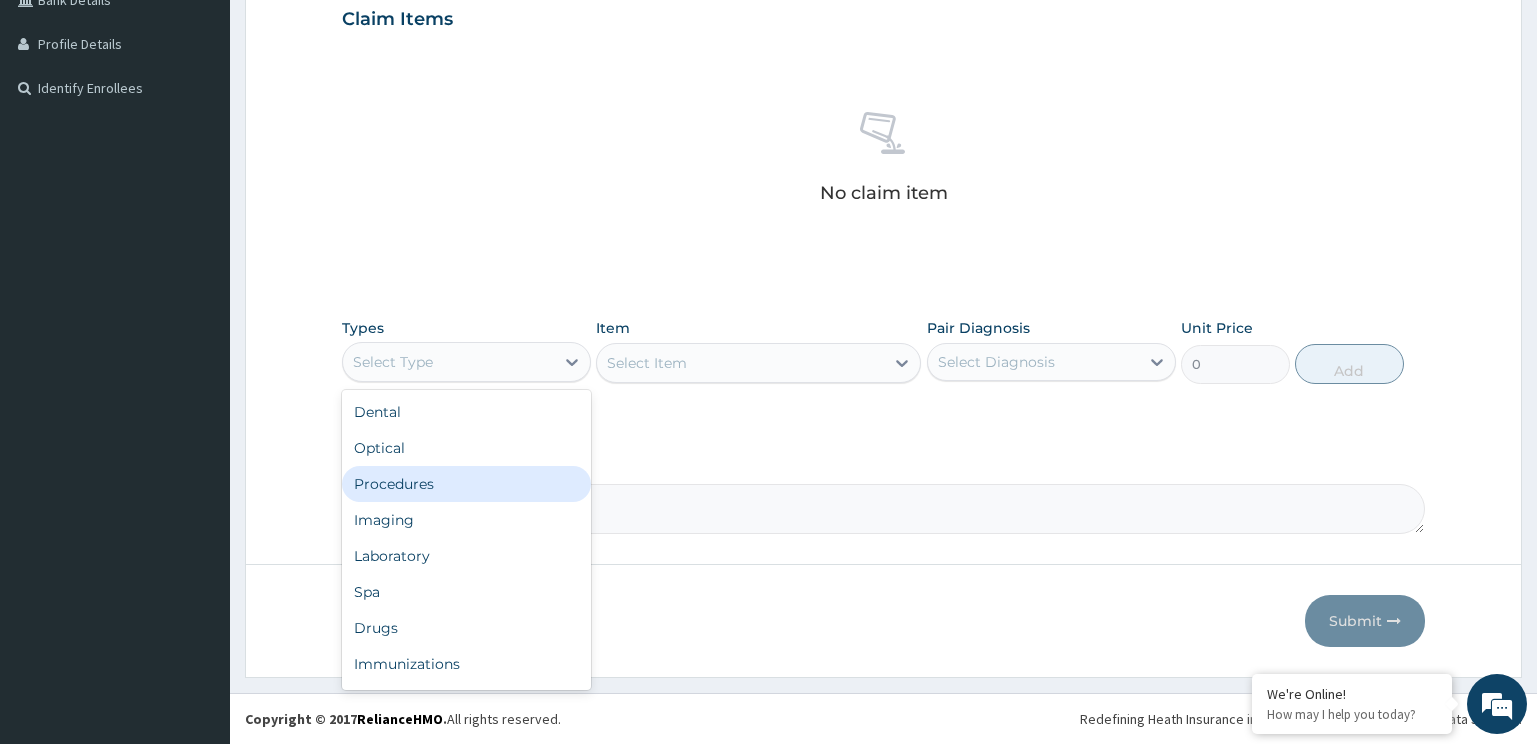 click on "Procedures" at bounding box center (466, 484) 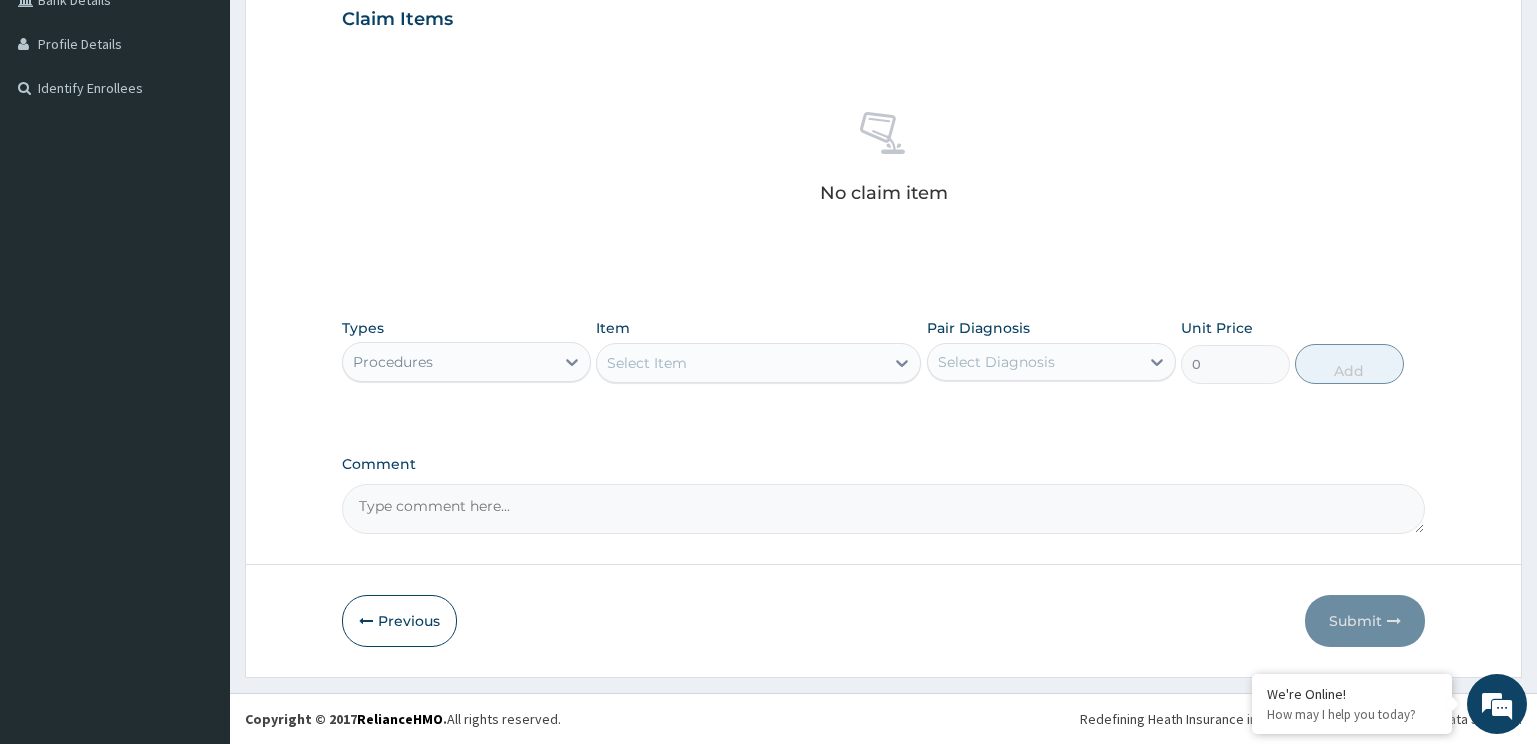 click on "Select Item" at bounding box center (740, 363) 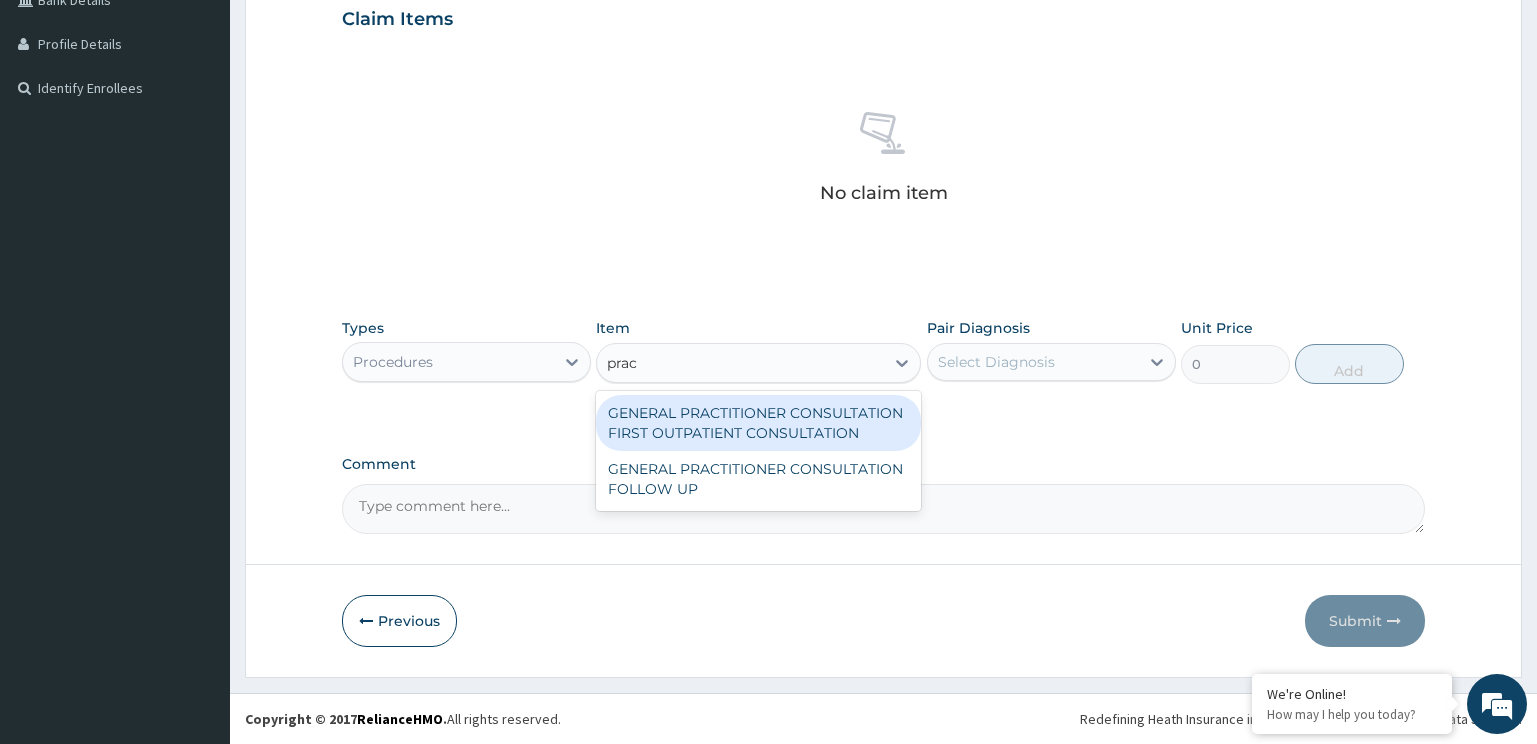 type on "pract" 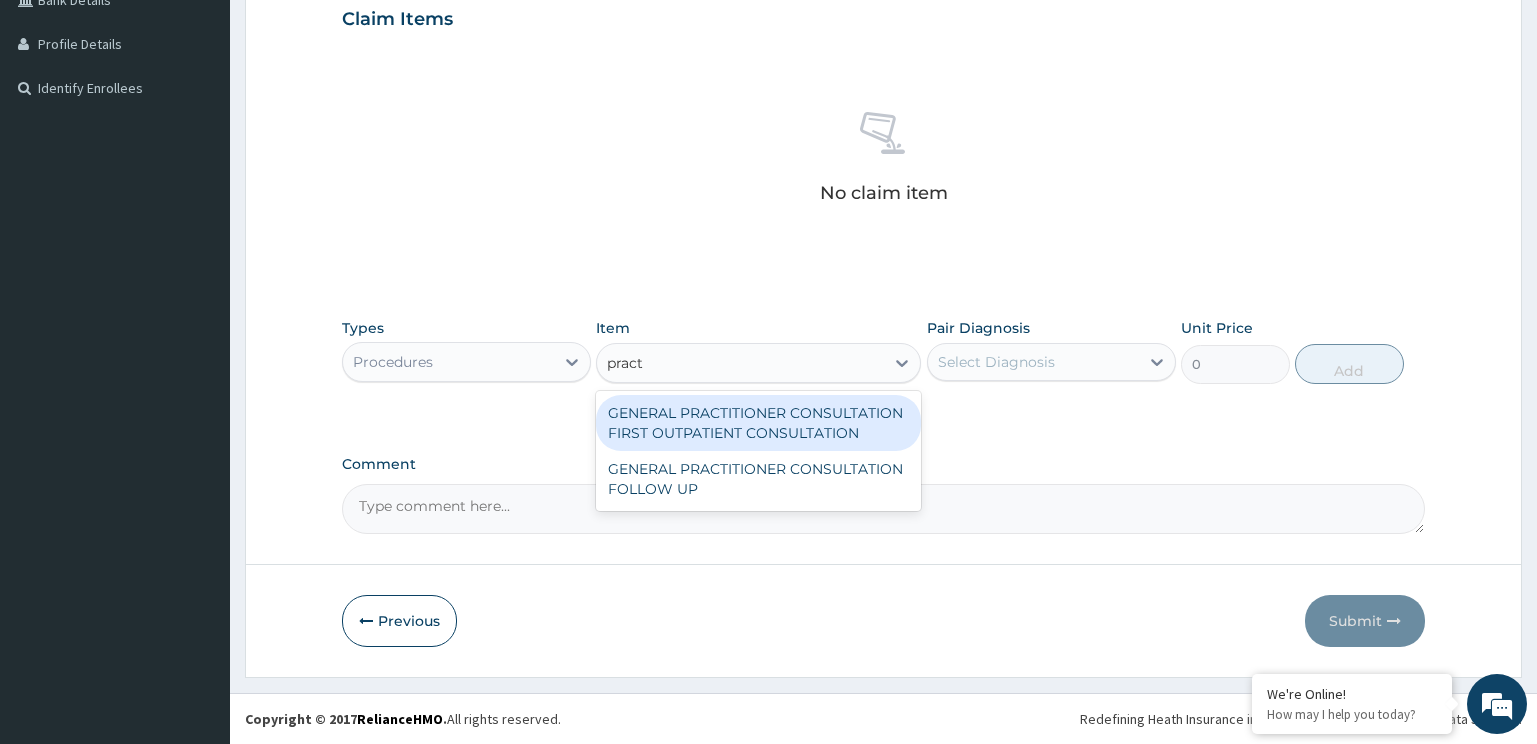 click on "GENERAL PRACTITIONER CONSULTATION FIRST OUTPATIENT CONSULTATION" at bounding box center [758, 423] 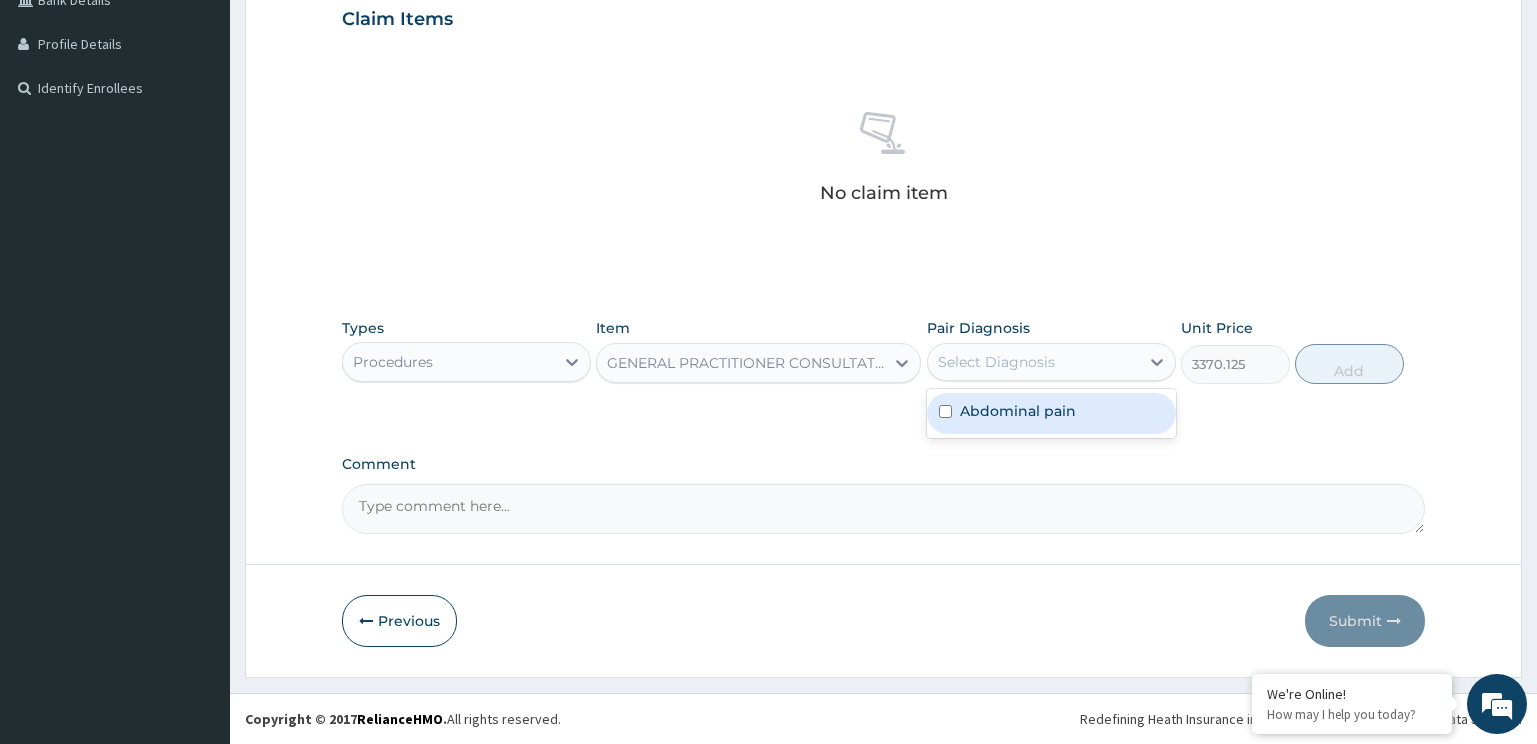 click on "Select Diagnosis" at bounding box center (1033, 362) 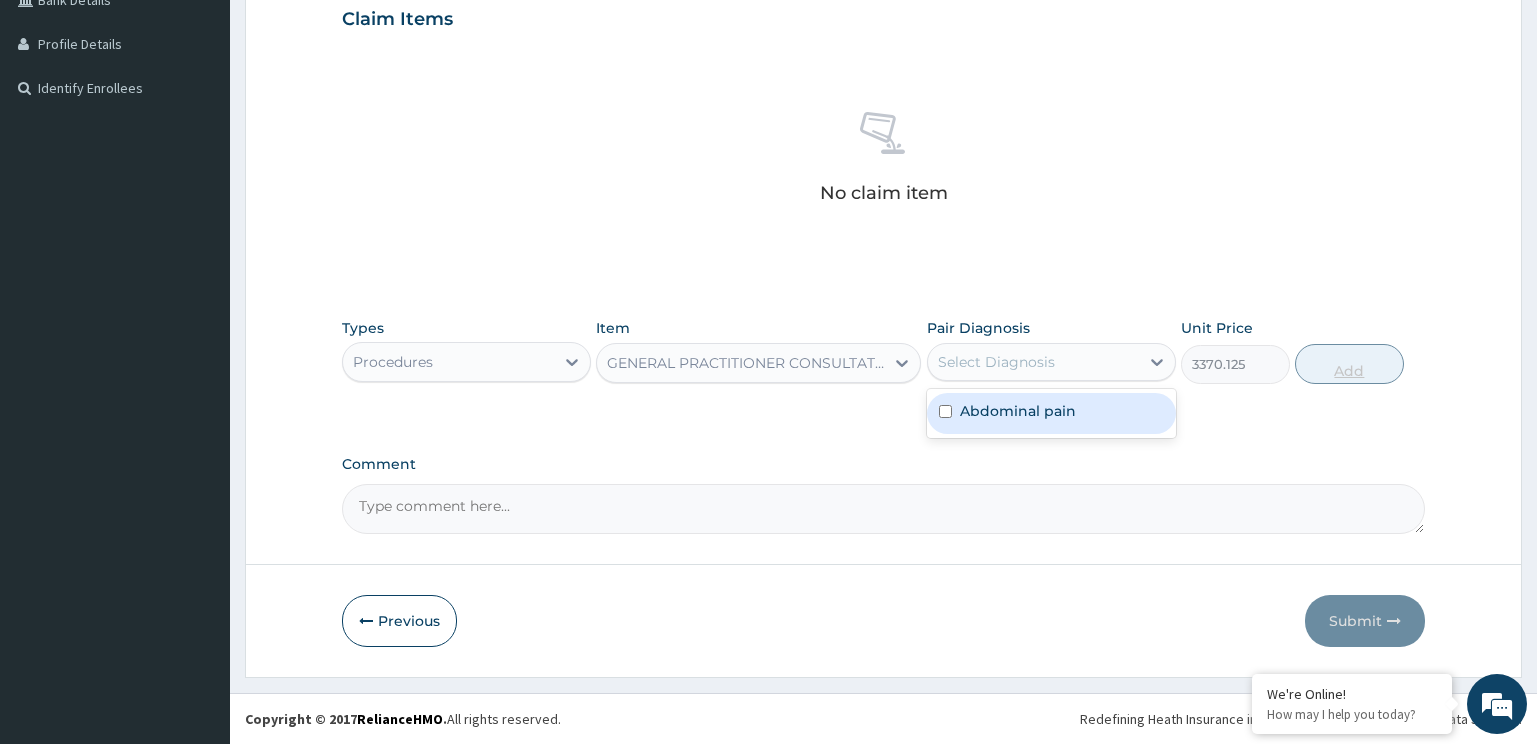 click on "Abdominal pain" at bounding box center [1018, 411] 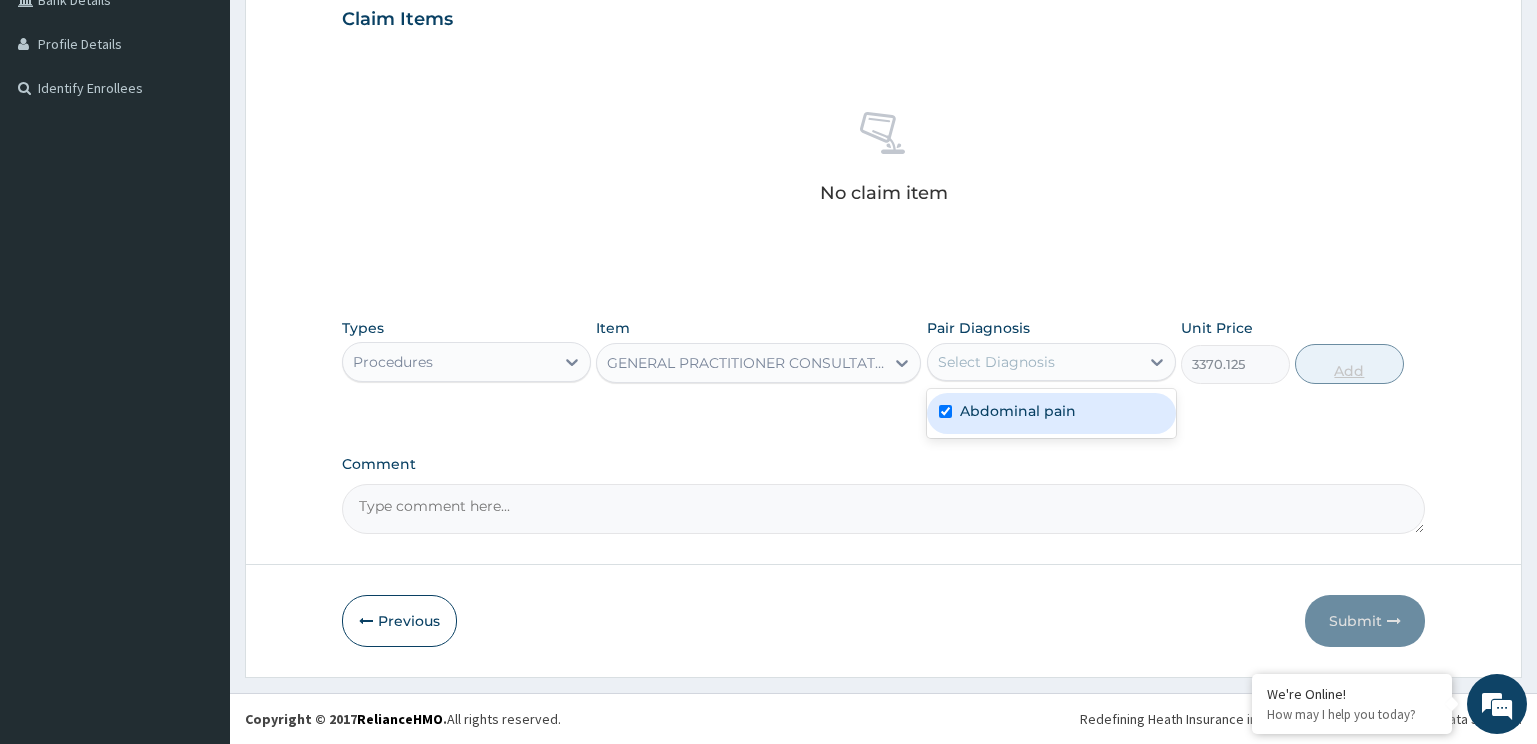 checkbox on "true" 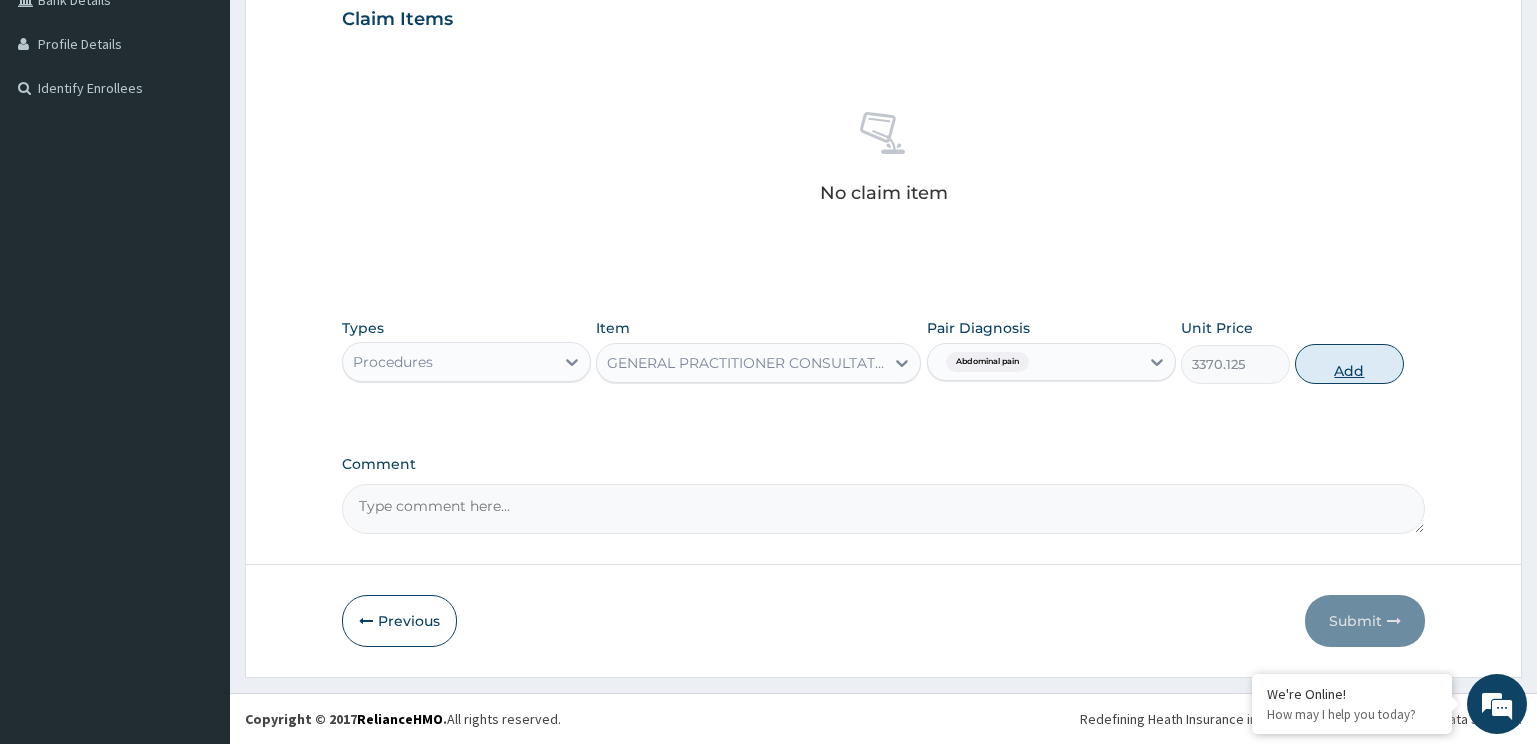 click on "Add" at bounding box center [1349, 364] 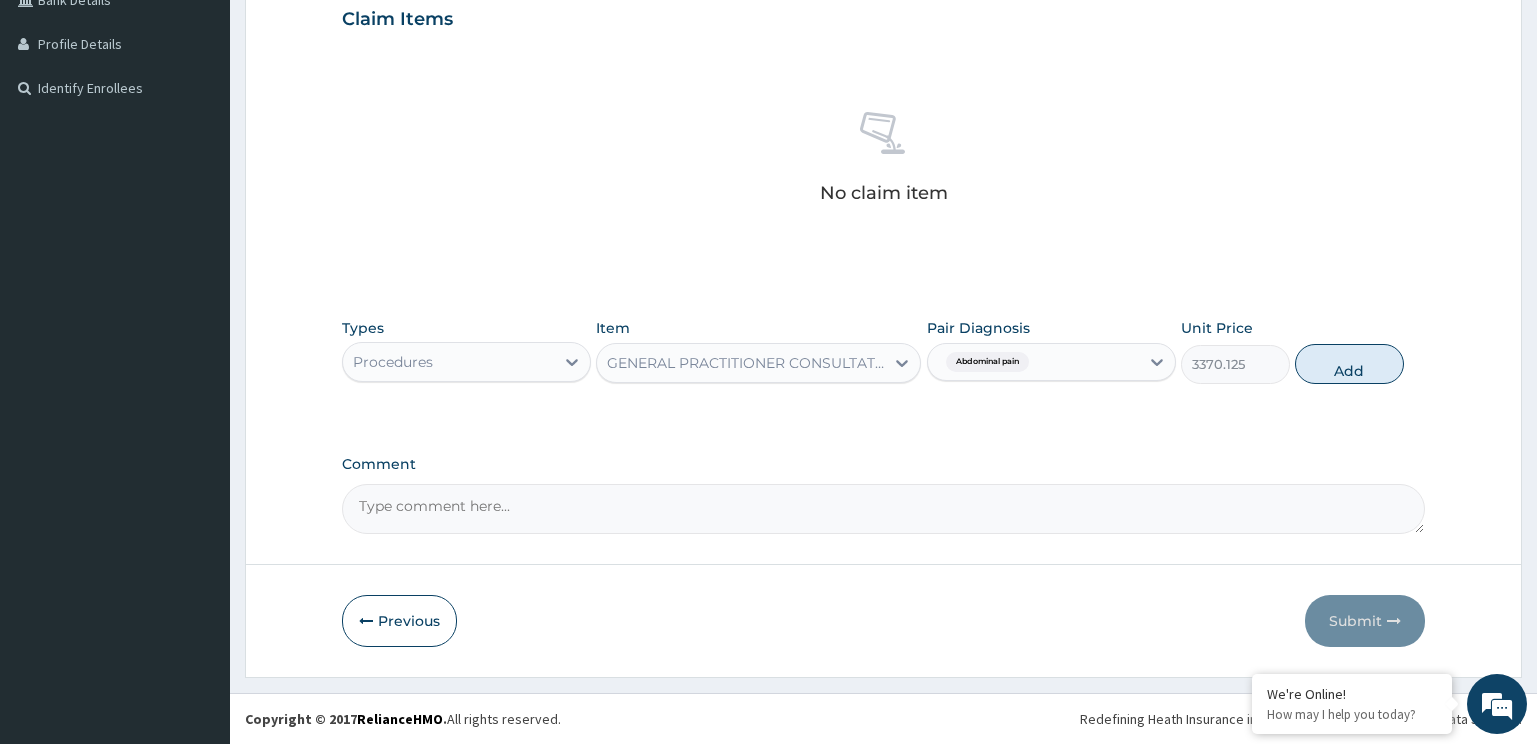 type on "0" 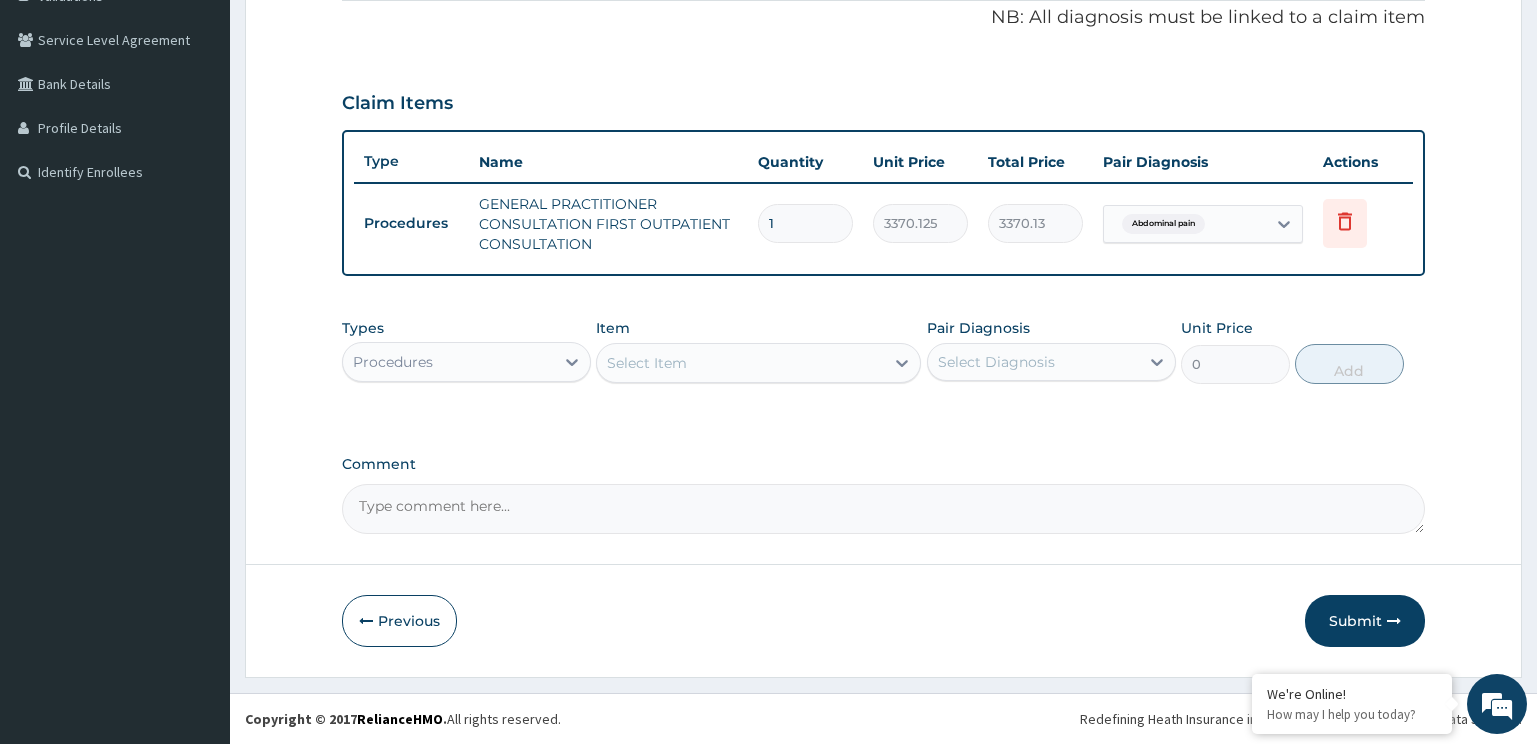 scroll, scrollTop: 398, scrollLeft: 0, axis: vertical 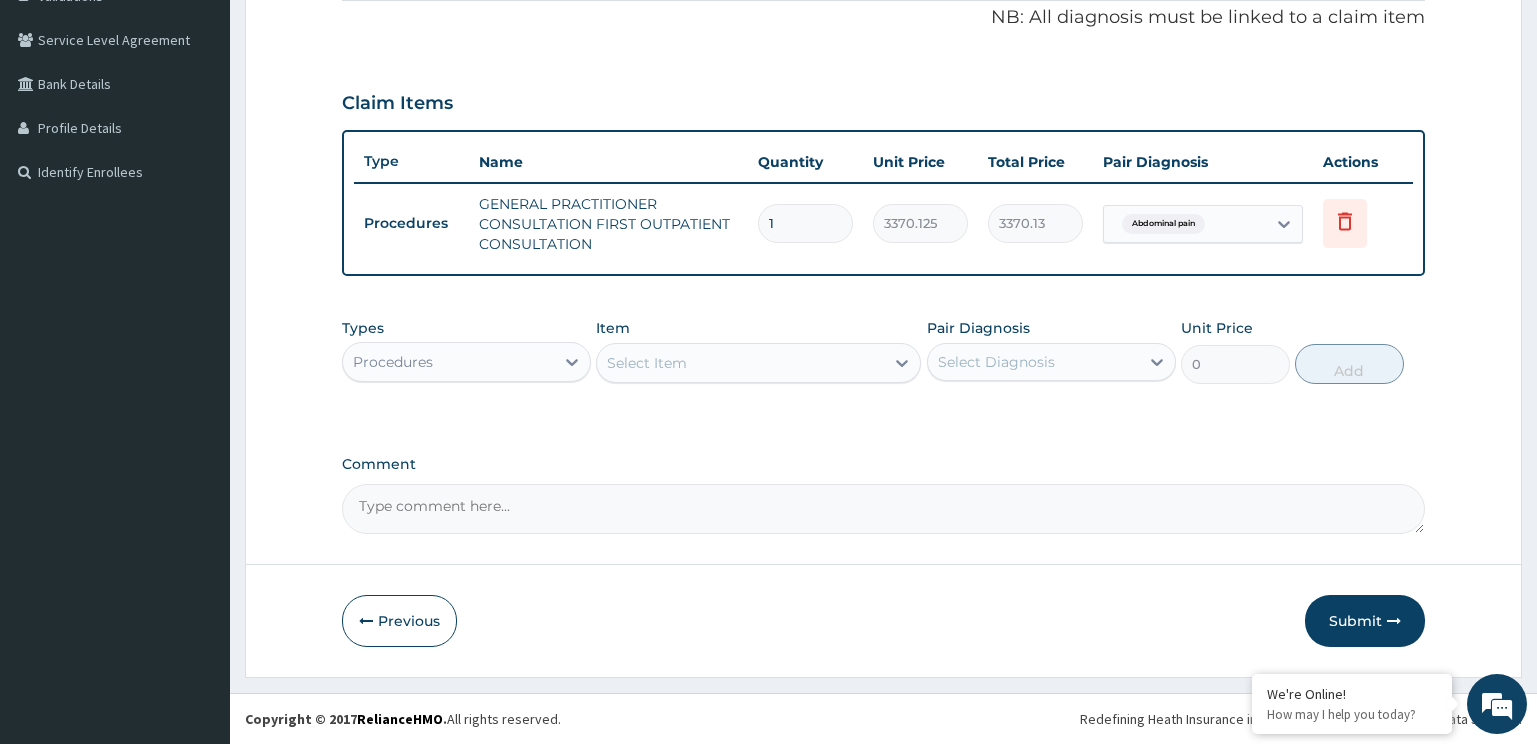 click on "Procedures" at bounding box center [448, 362] 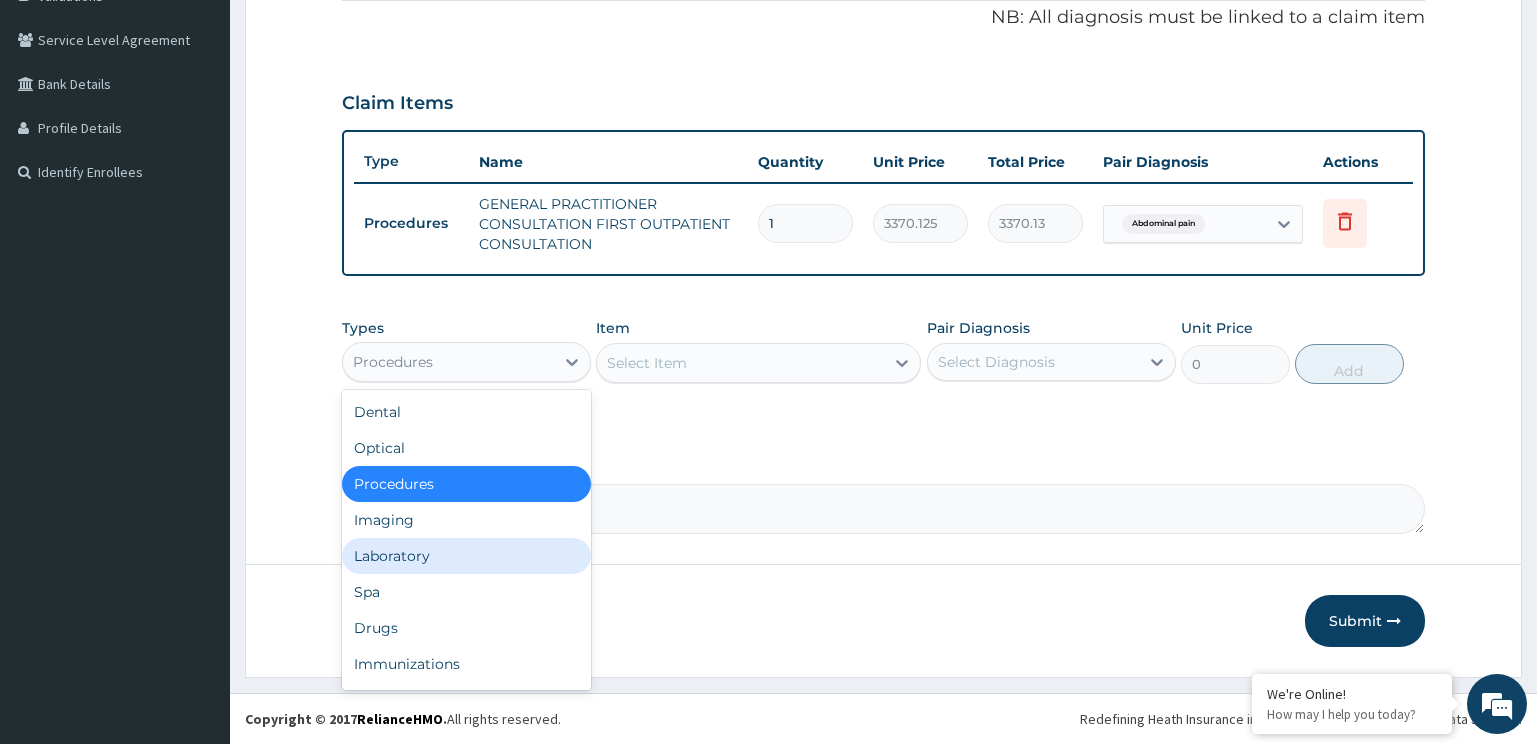 click on "Comment" at bounding box center (884, 509) 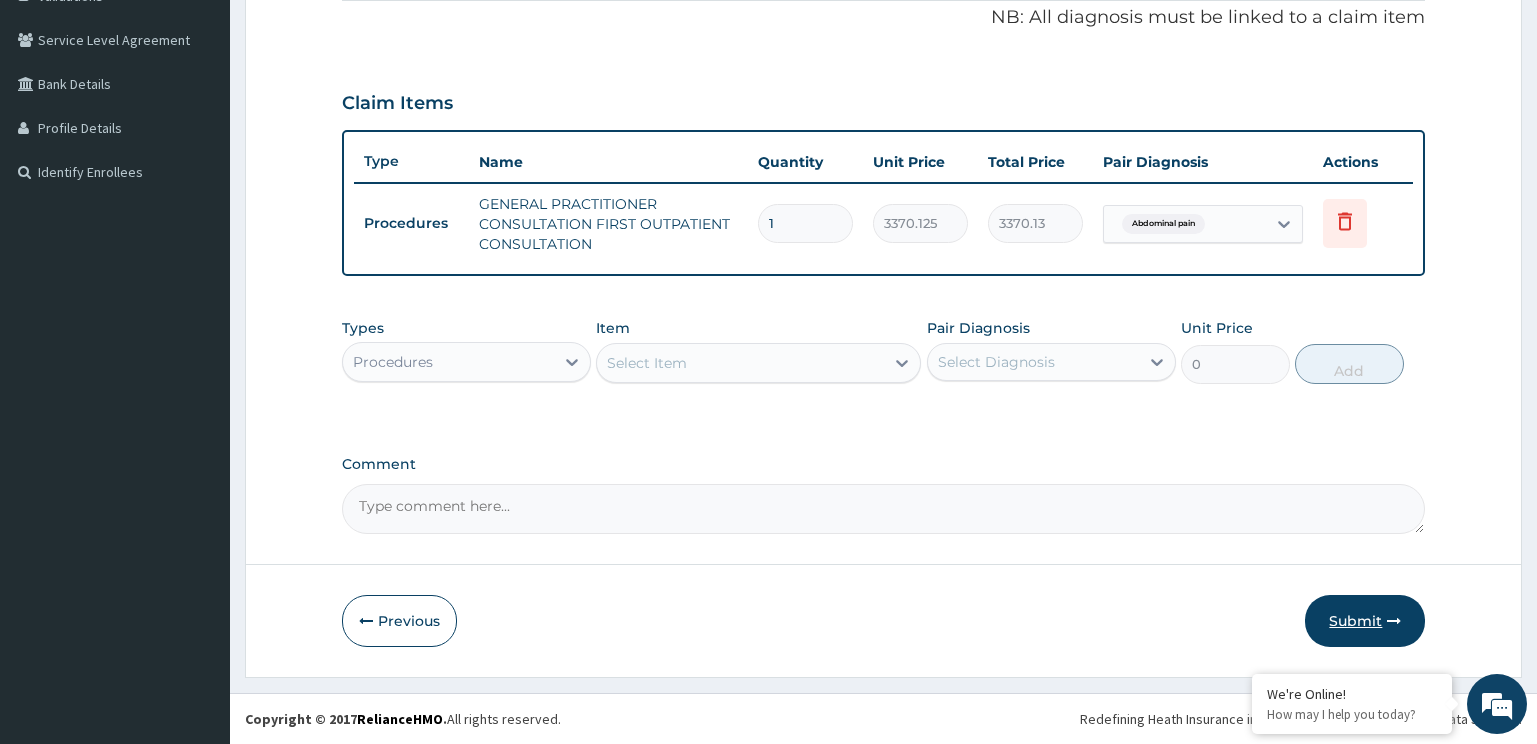 click on "Submit" at bounding box center [1365, 621] 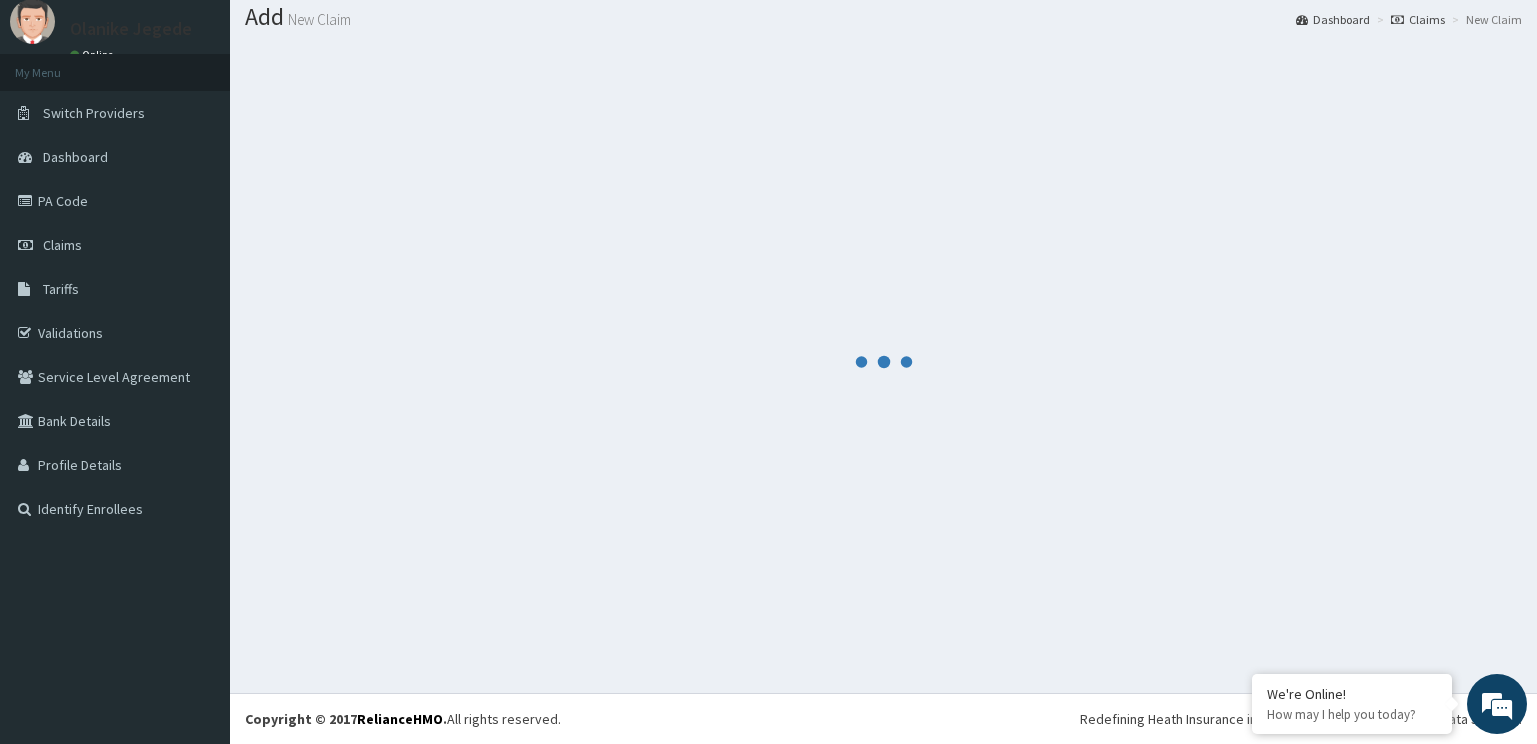 scroll, scrollTop: 61, scrollLeft: 0, axis: vertical 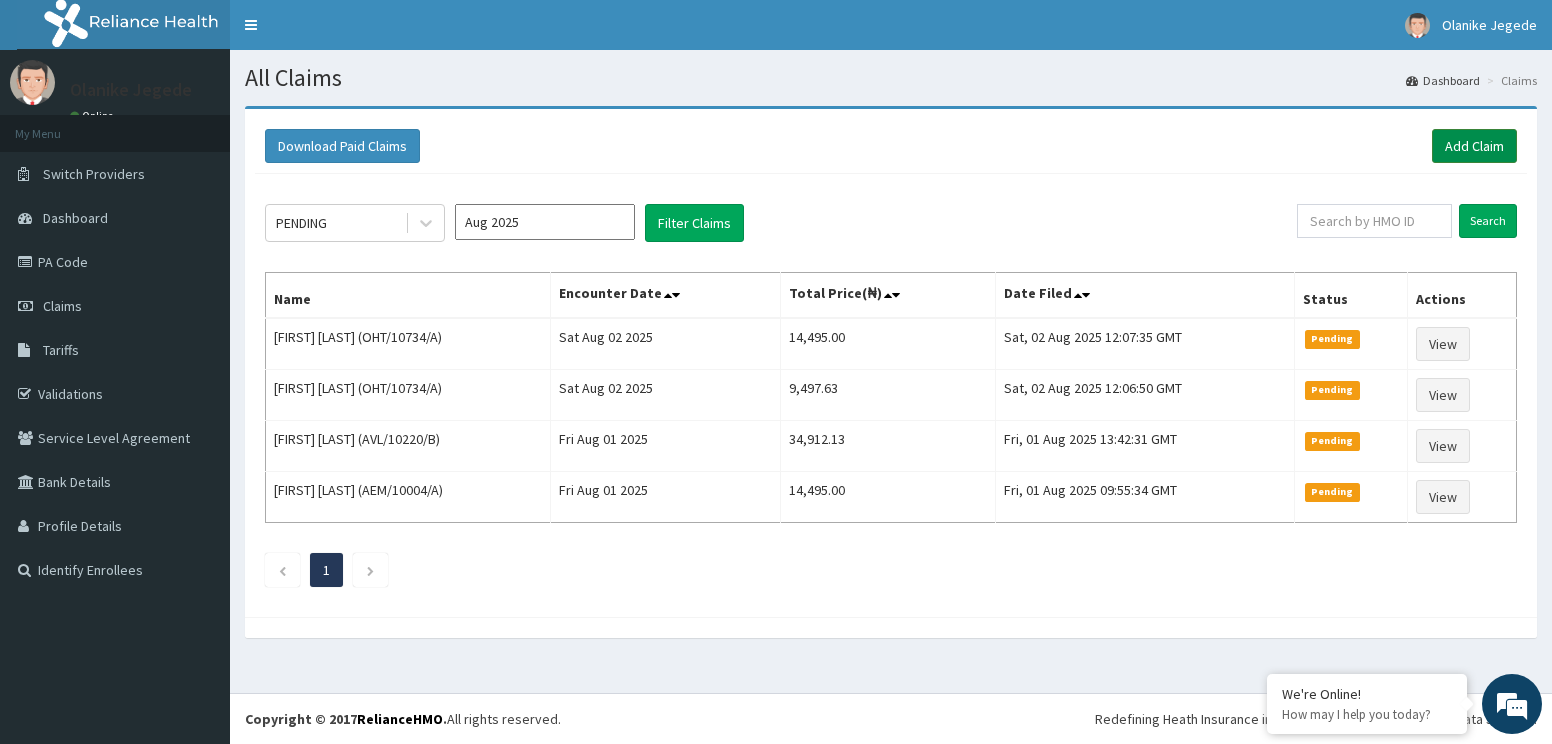 click on "Add Claim" at bounding box center [1474, 146] 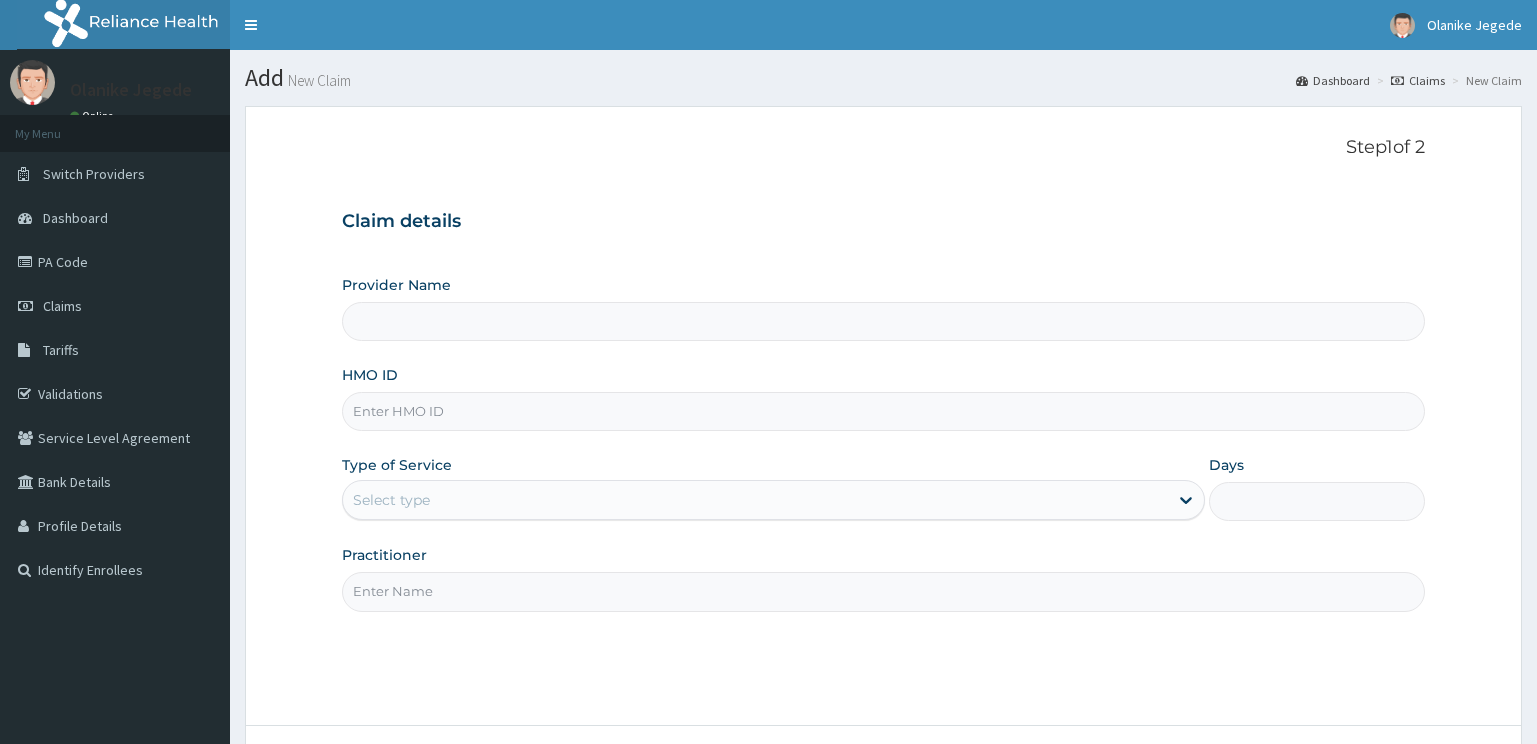 scroll, scrollTop: 0, scrollLeft: 0, axis: both 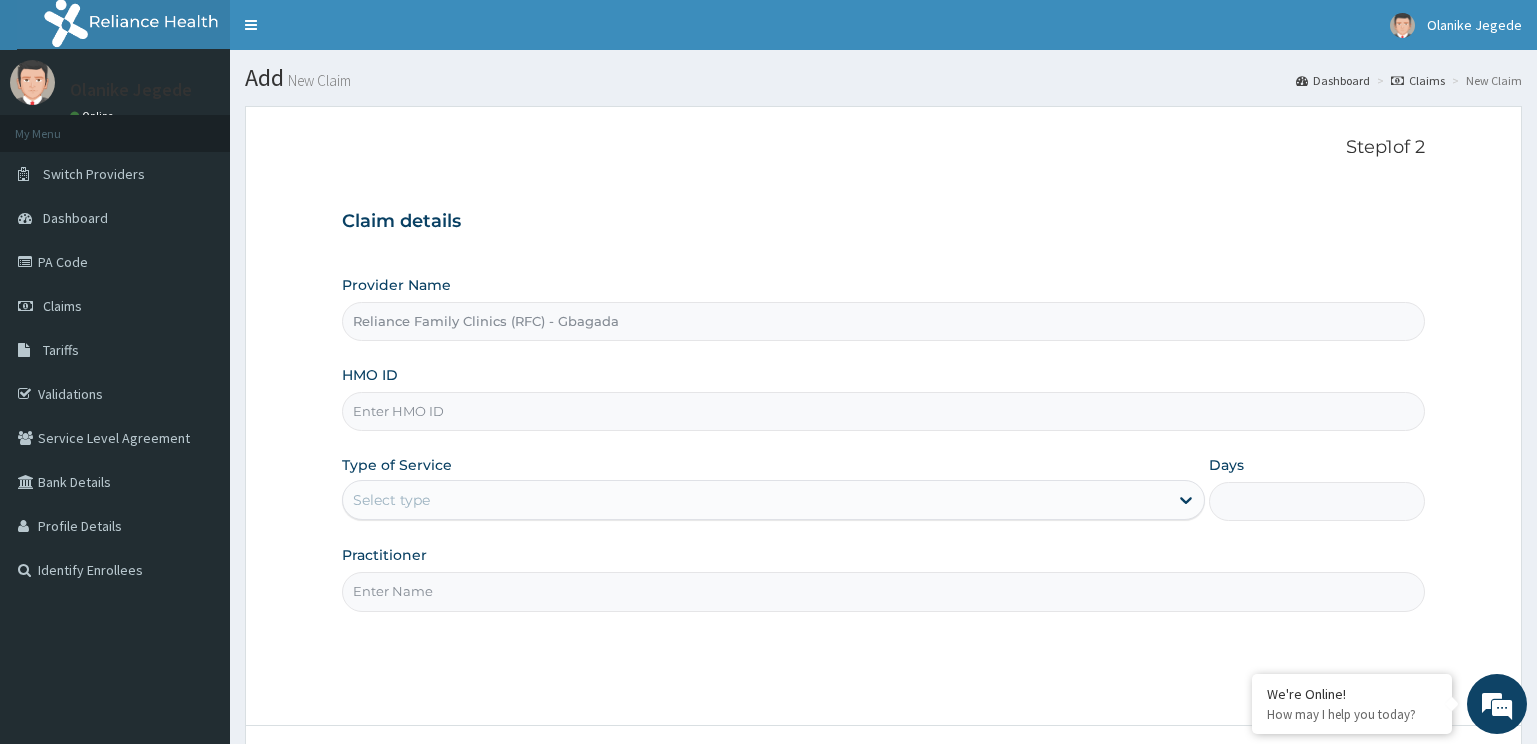 drag, startPoint x: 0, startPoint y: 0, endPoint x: 428, endPoint y: 406, distance: 589.9322 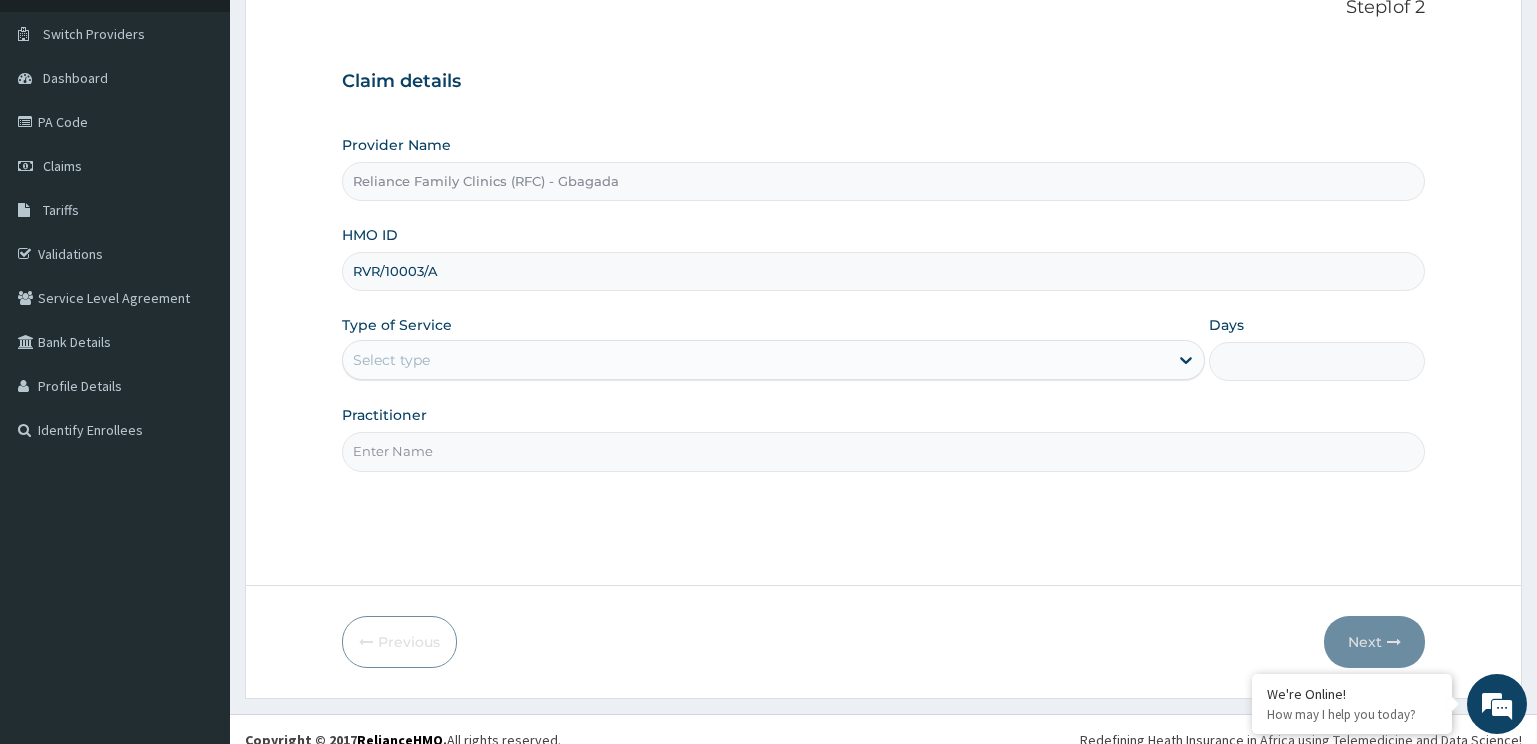 scroll, scrollTop: 161, scrollLeft: 0, axis: vertical 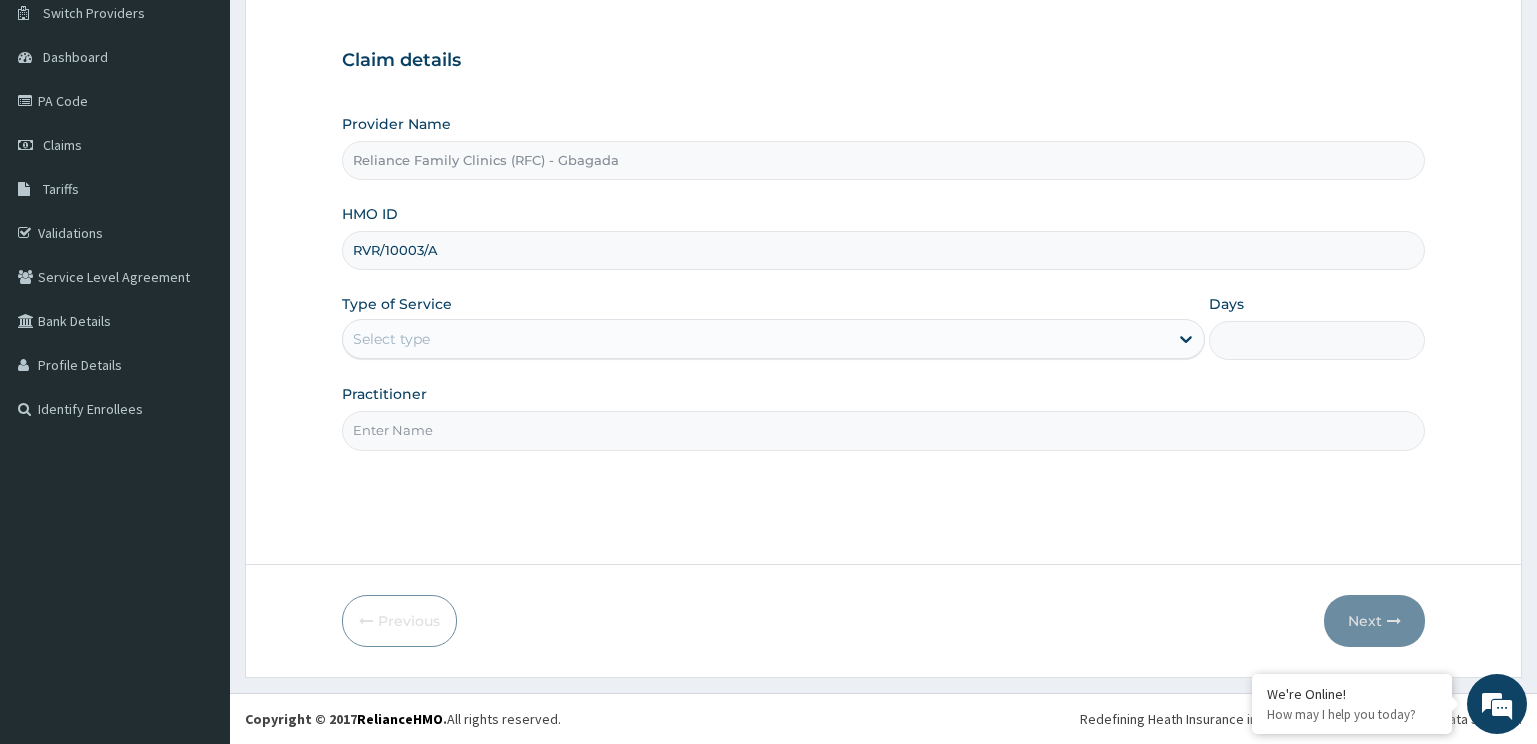 type on "RVR/10003/A" 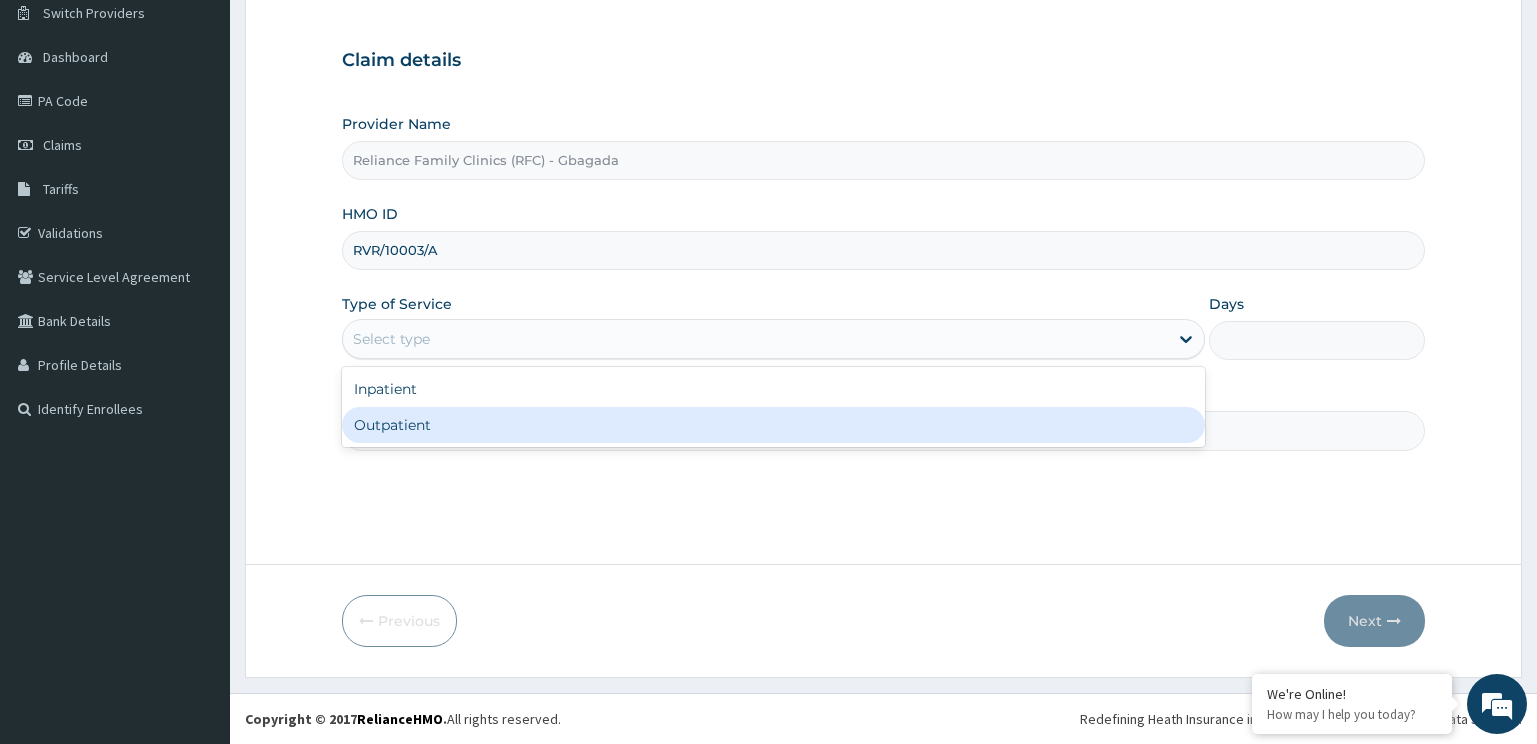 click on "Outpatient" at bounding box center (774, 425) 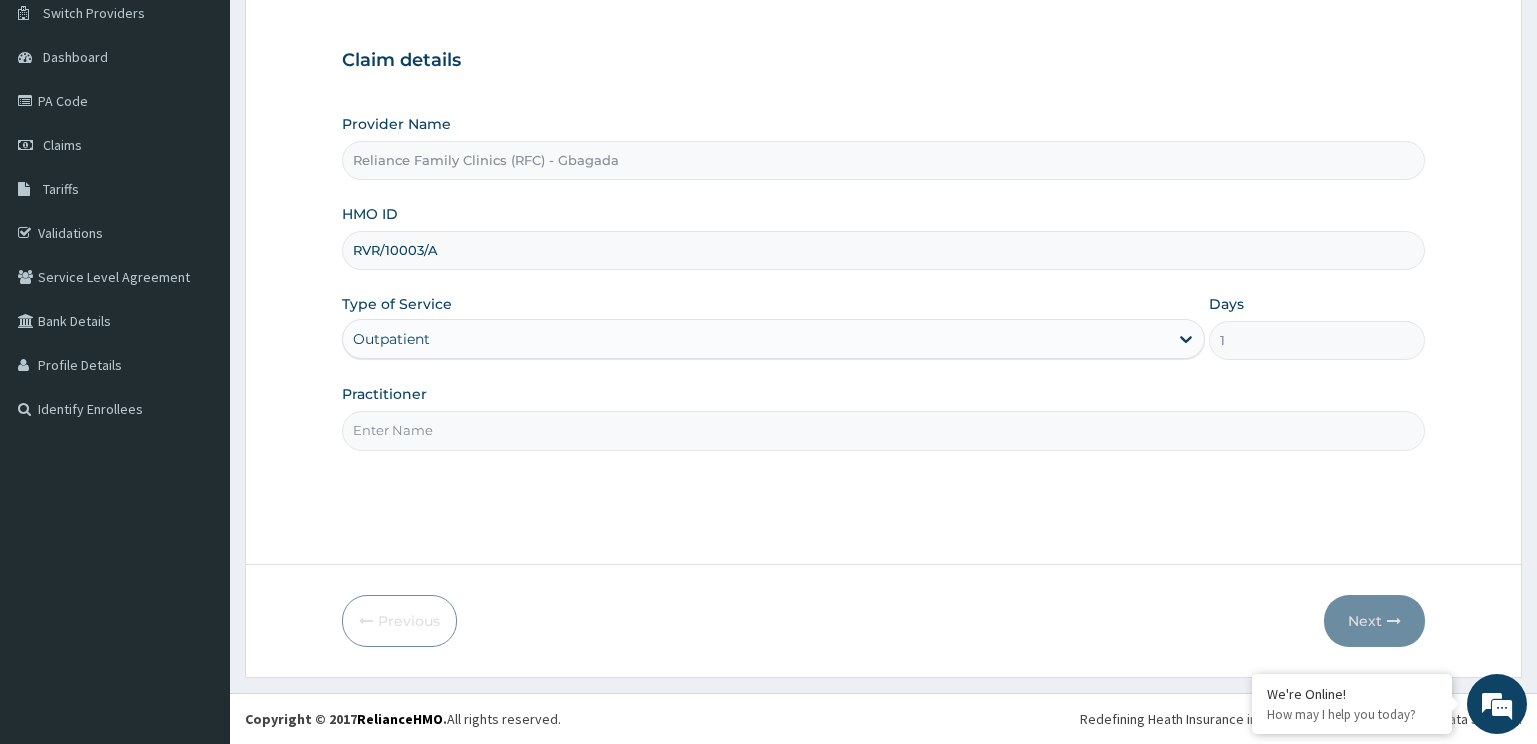 click on "Practitioner" at bounding box center [884, 430] 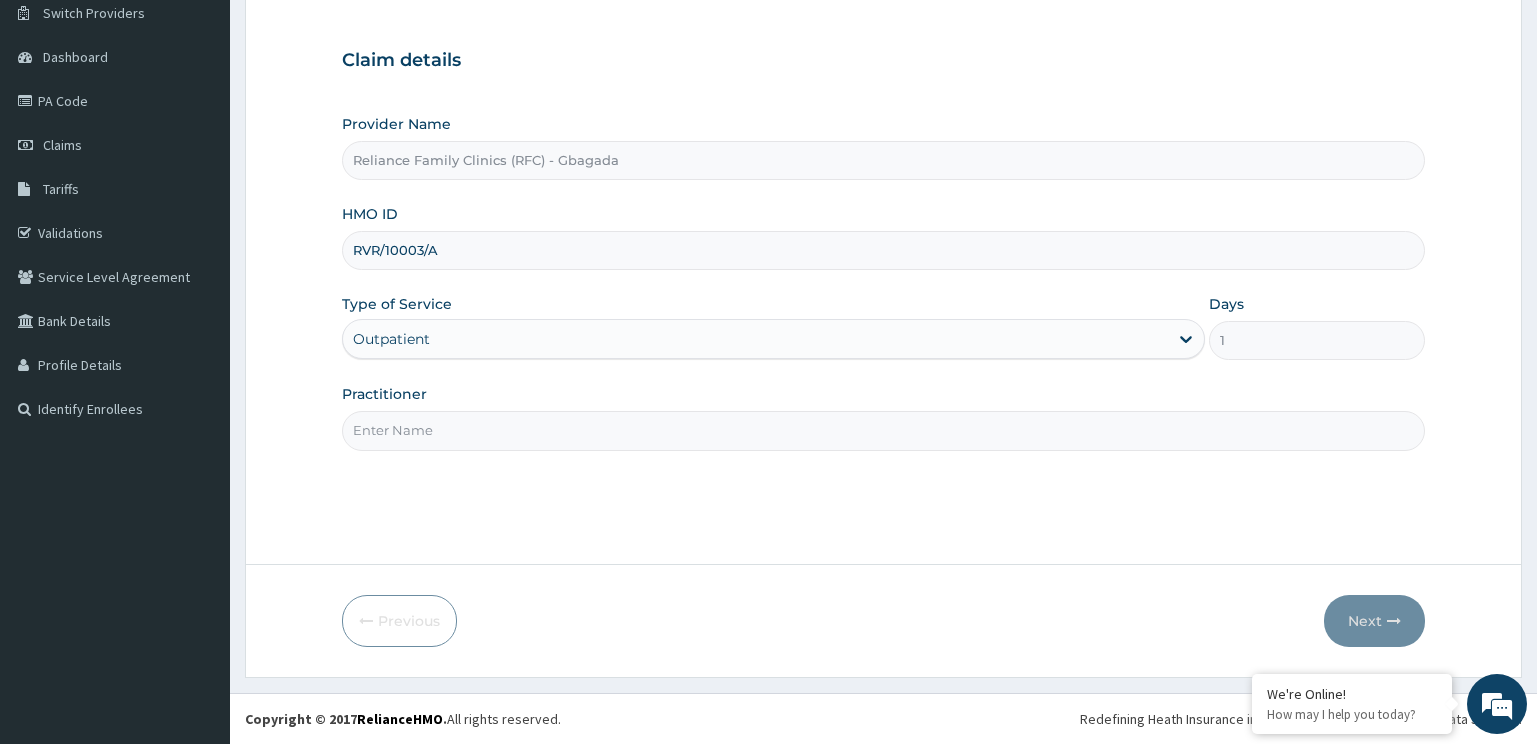 type on "Locum" 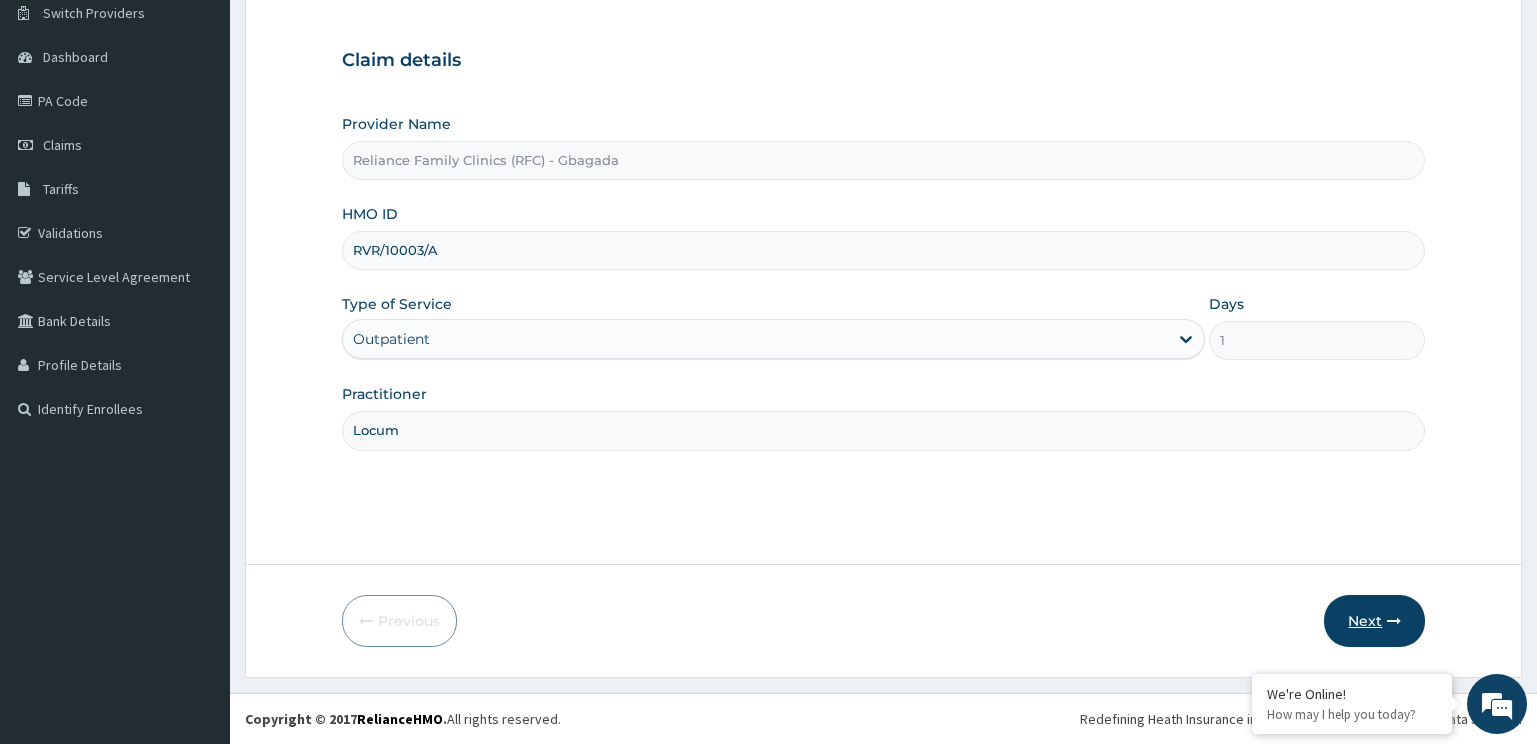 click on "Next" at bounding box center [1374, 621] 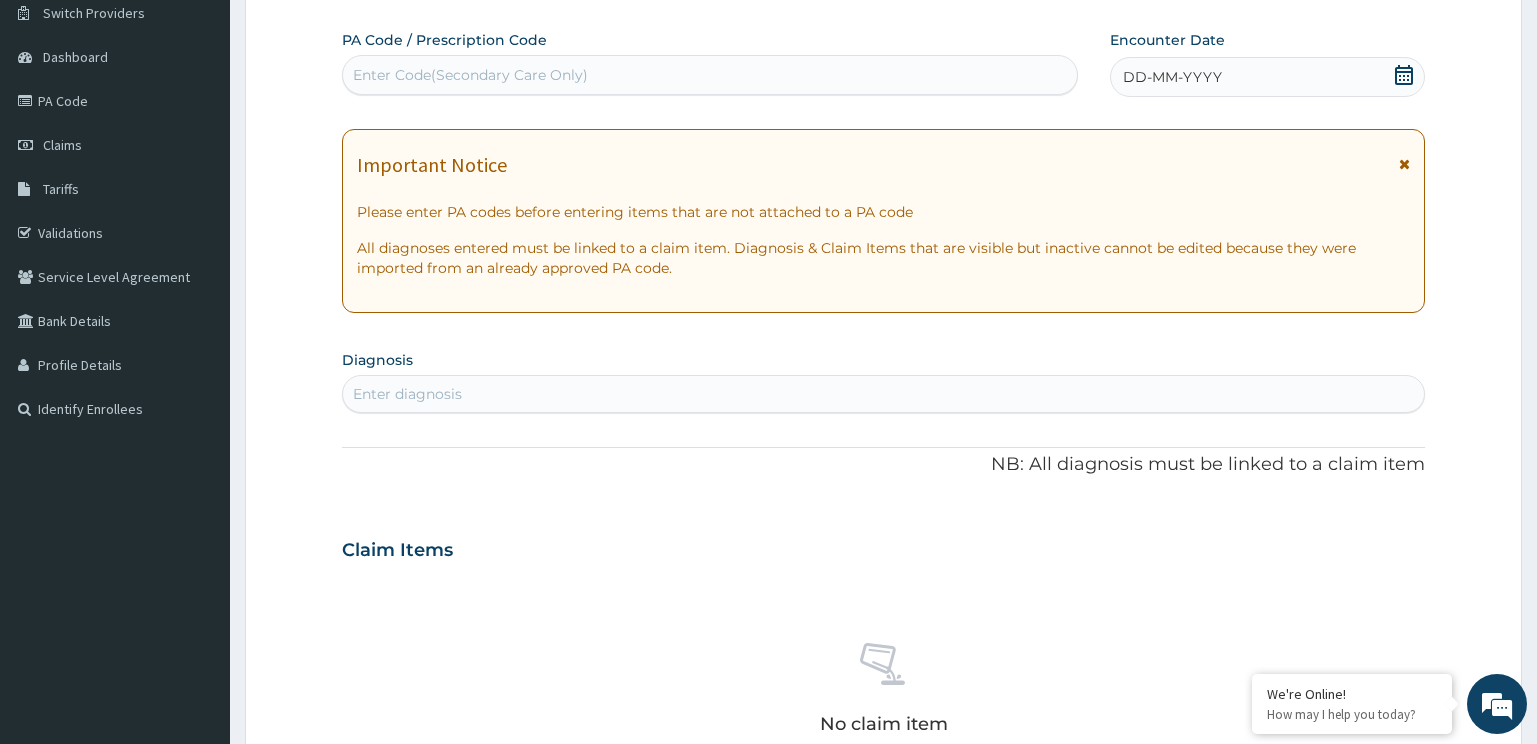 click on "Enter Code(Secondary Care Only)" at bounding box center (710, 75) 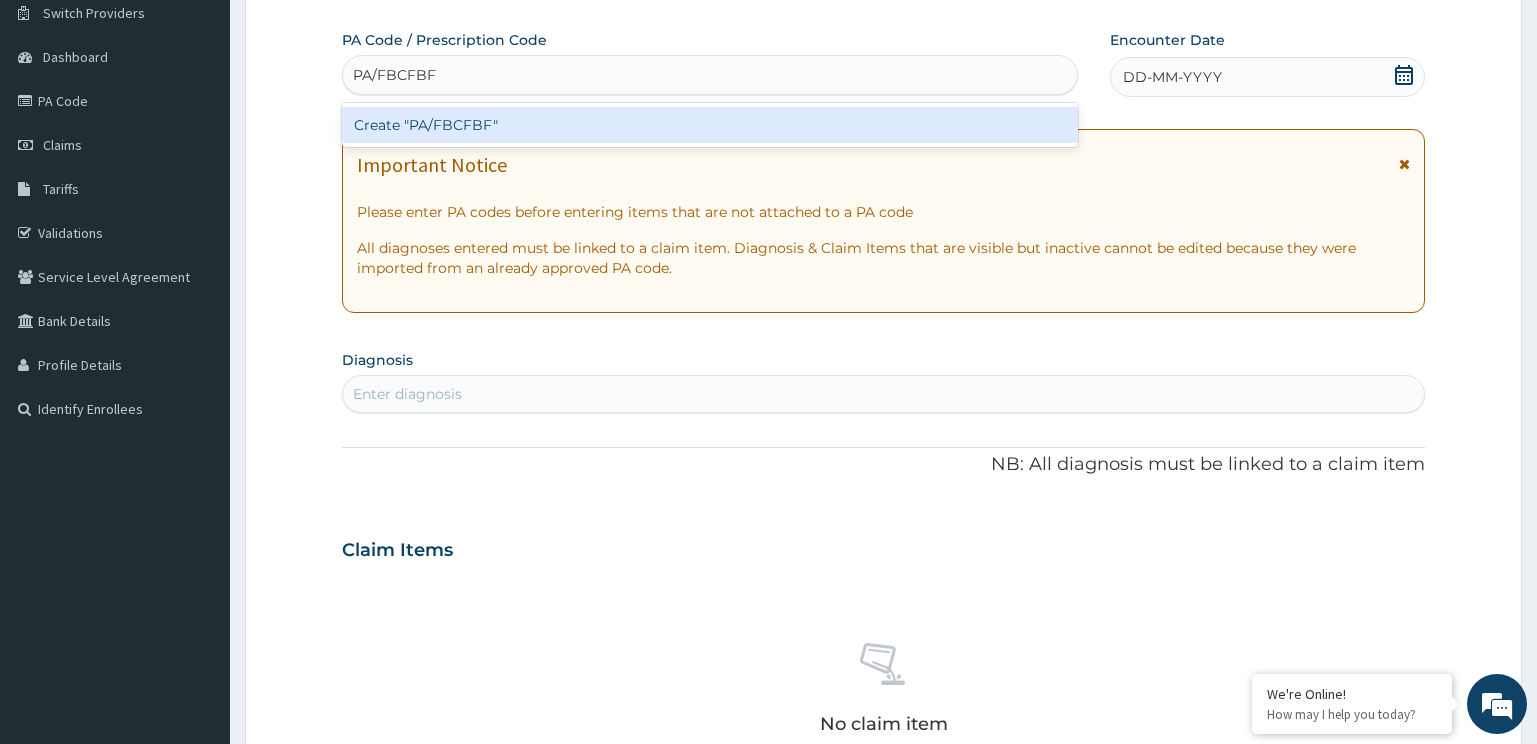 scroll, scrollTop: 0, scrollLeft: 0, axis: both 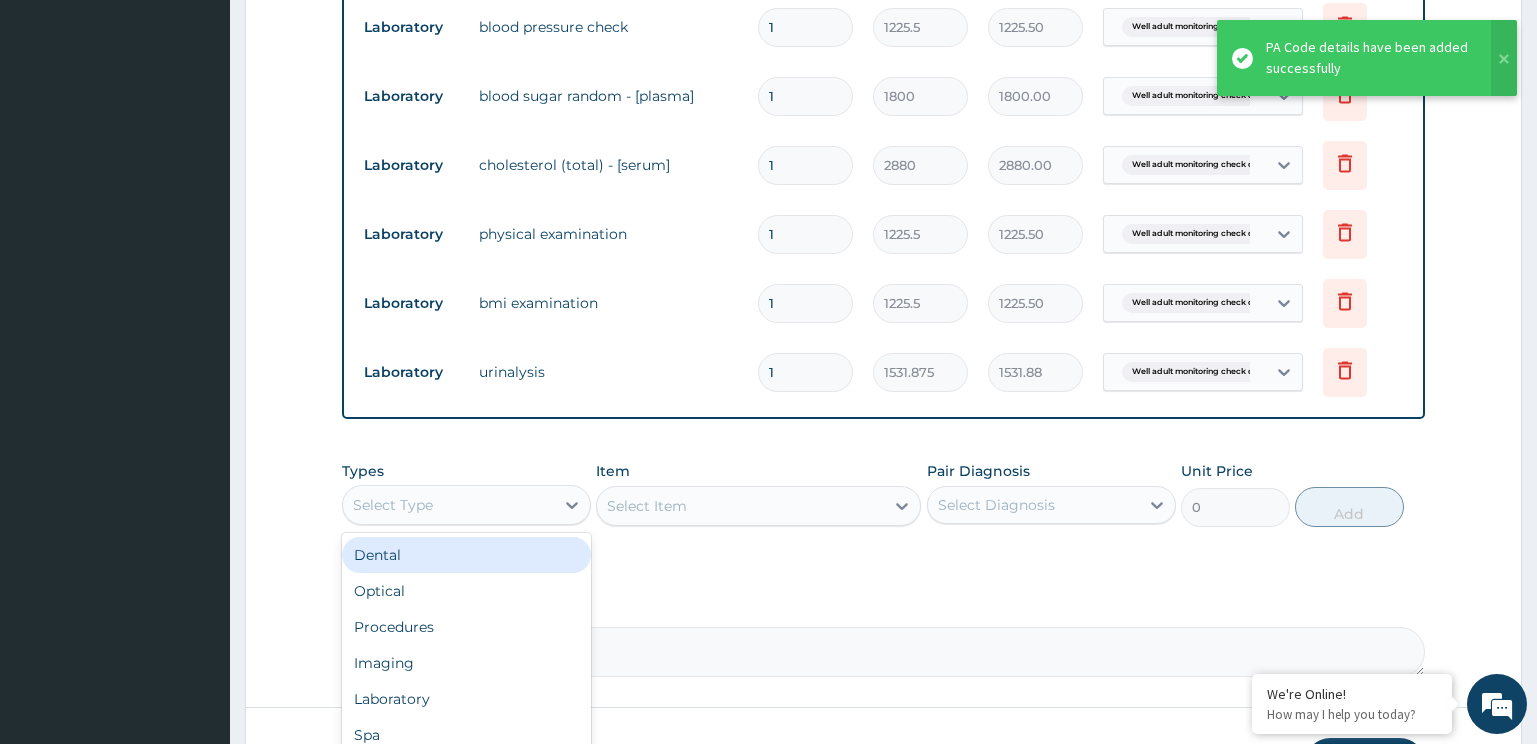 click on "Select Type" at bounding box center (448, 505) 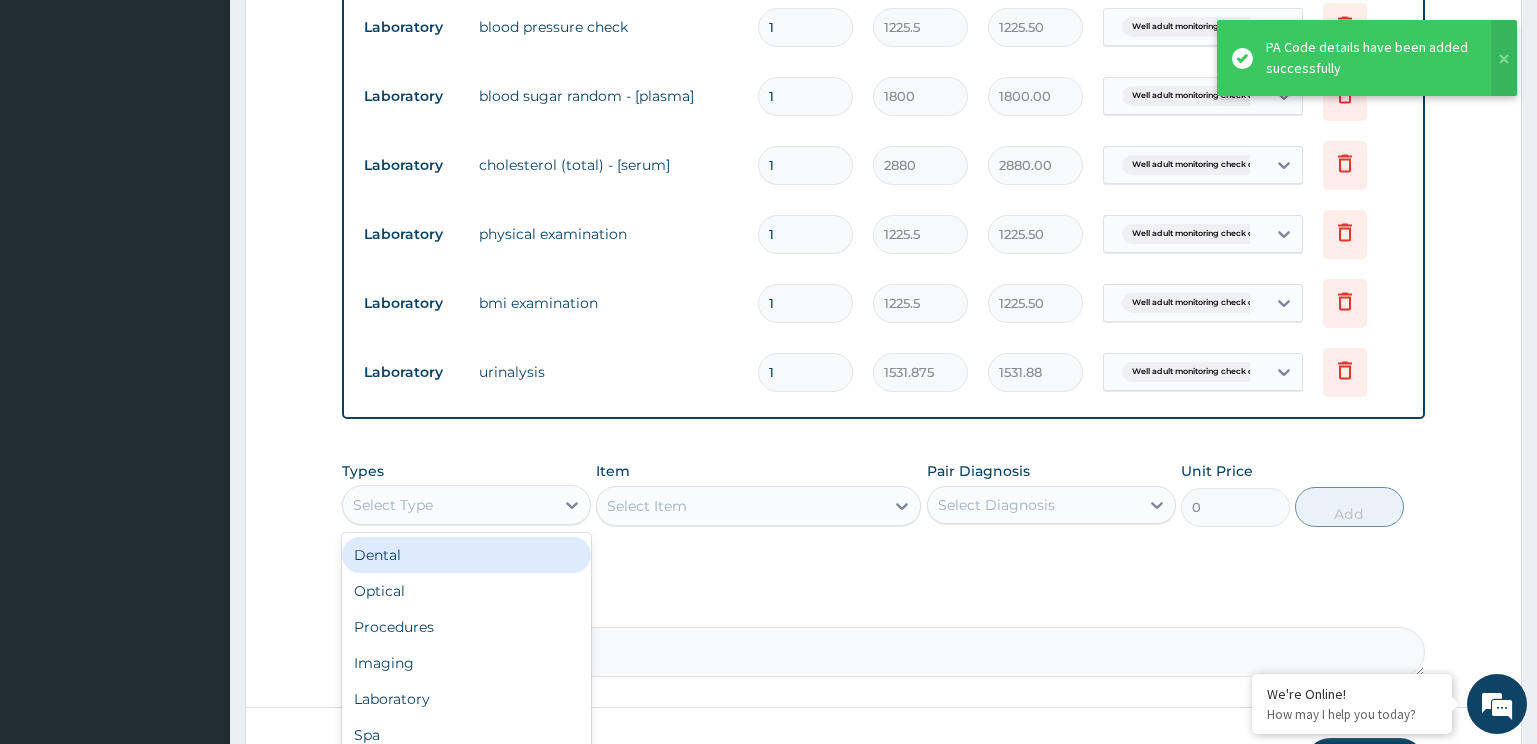 scroll, scrollTop: 68, scrollLeft: 0, axis: vertical 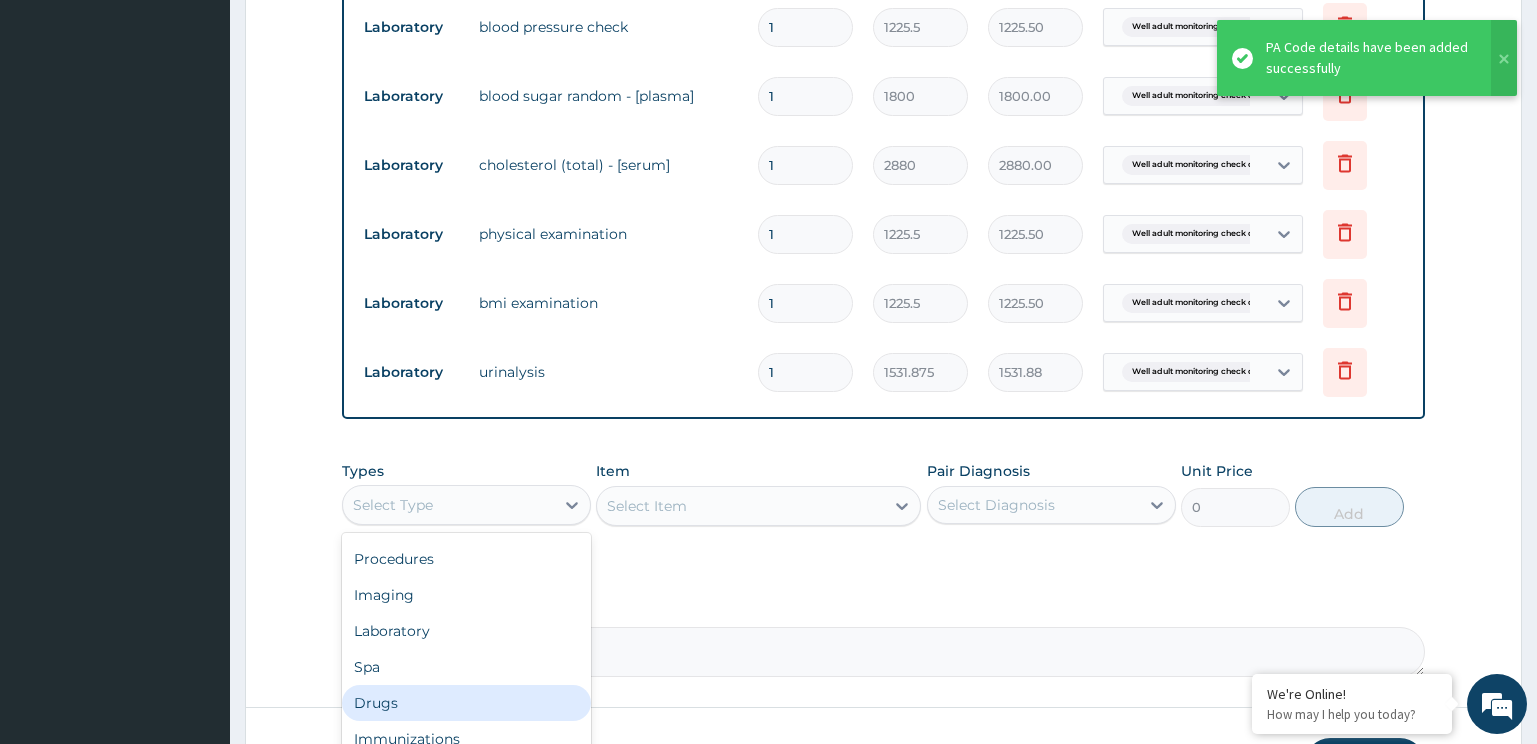 click on "Drugs" at bounding box center [466, 703] 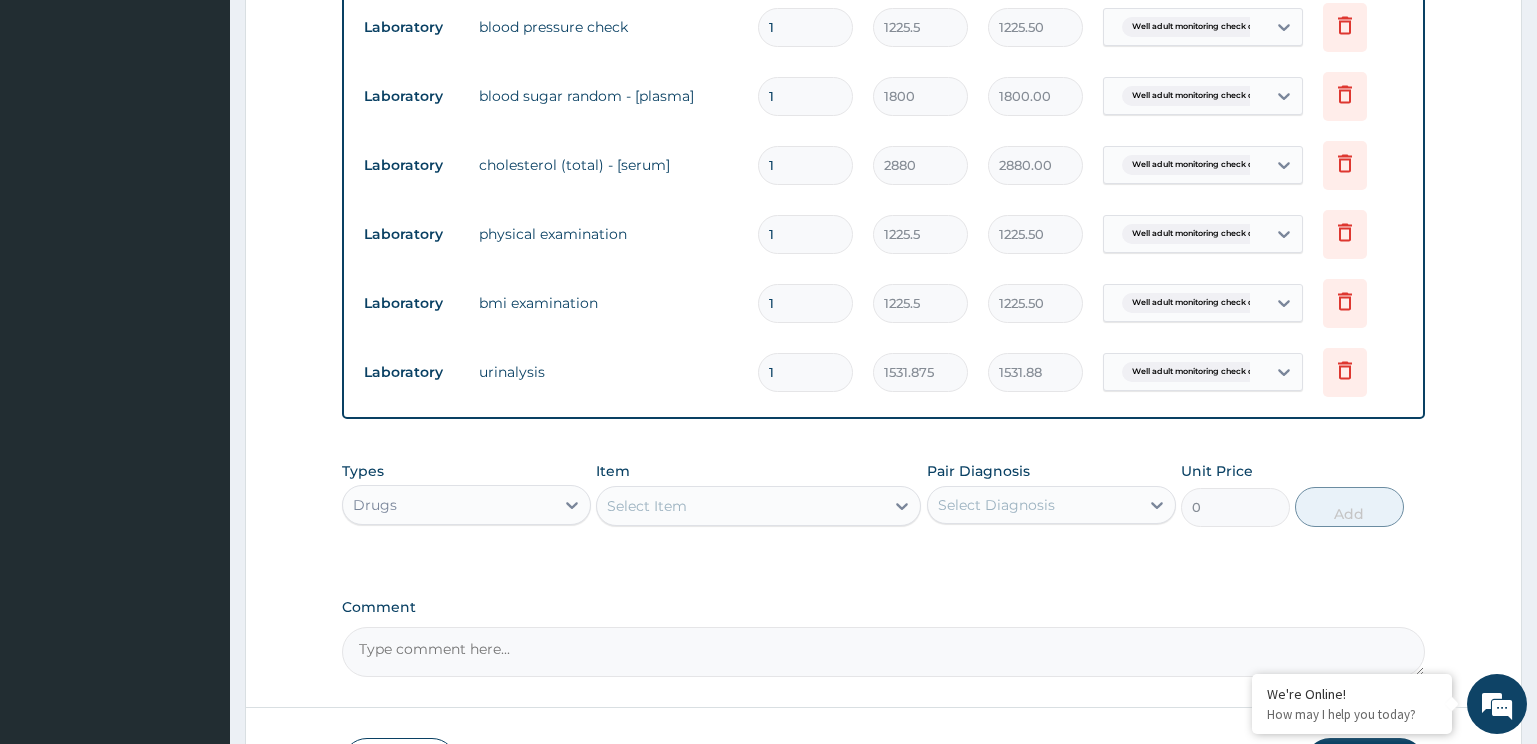 click on "Select Item" at bounding box center [740, 506] 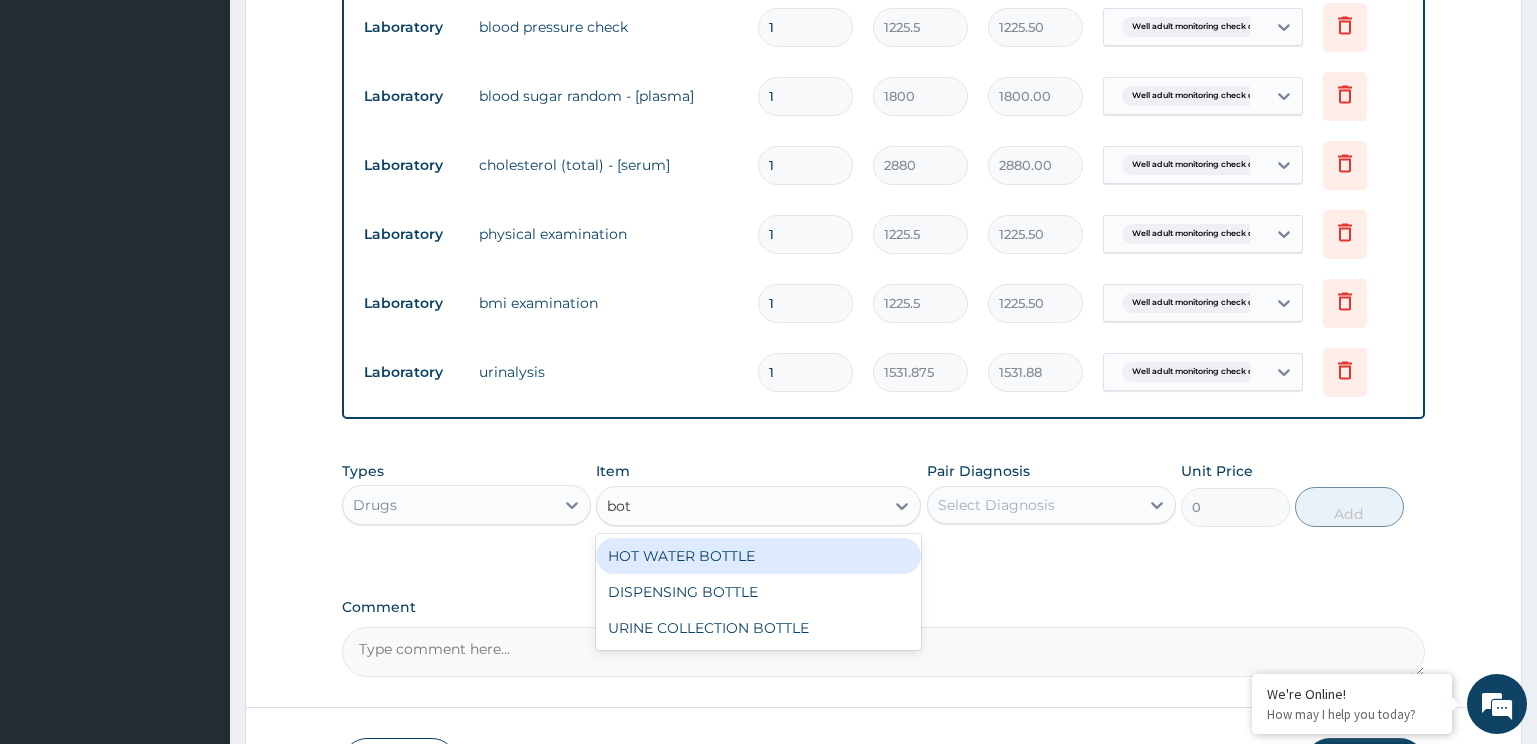 type on "bott" 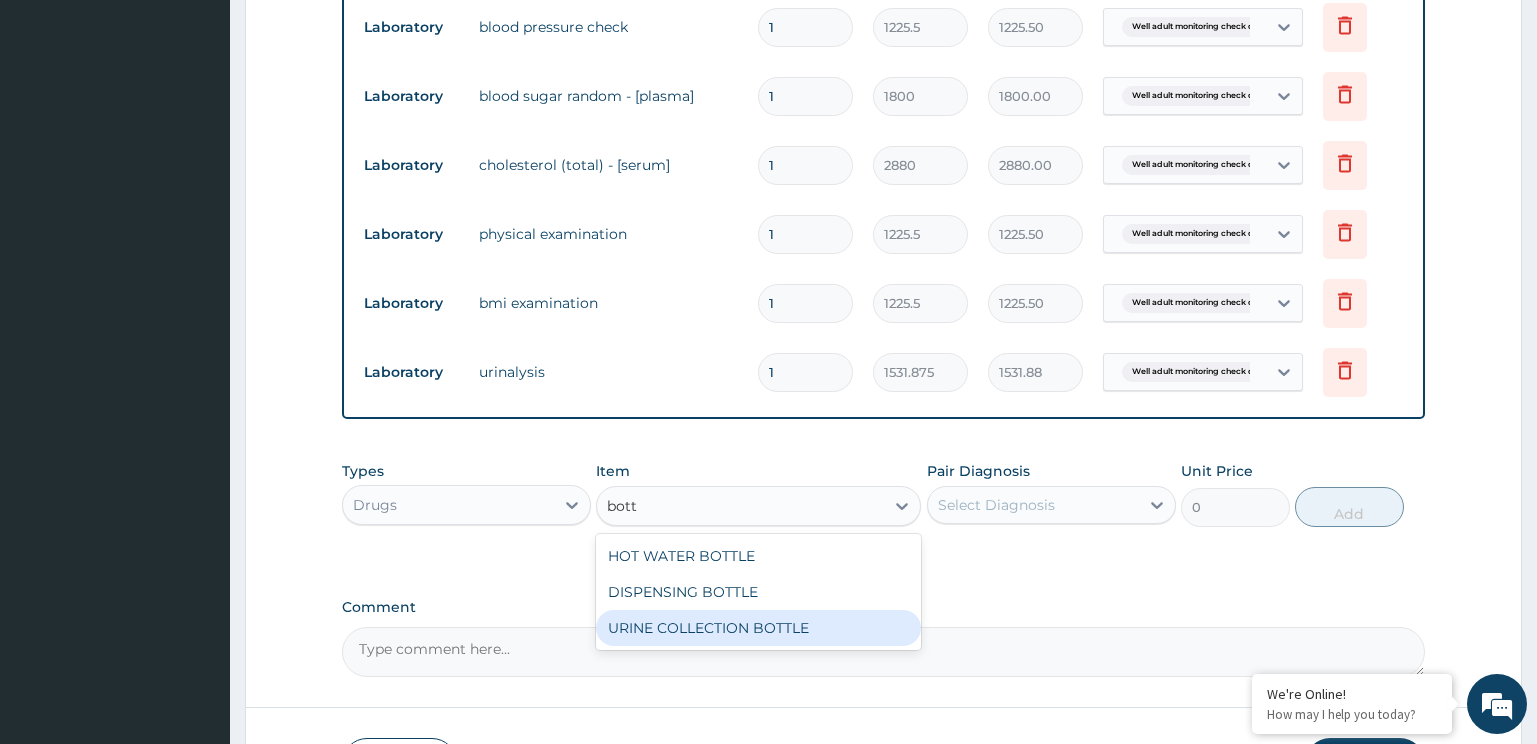 click on "URINE COLLECTION BOTTLE" at bounding box center [758, 628] 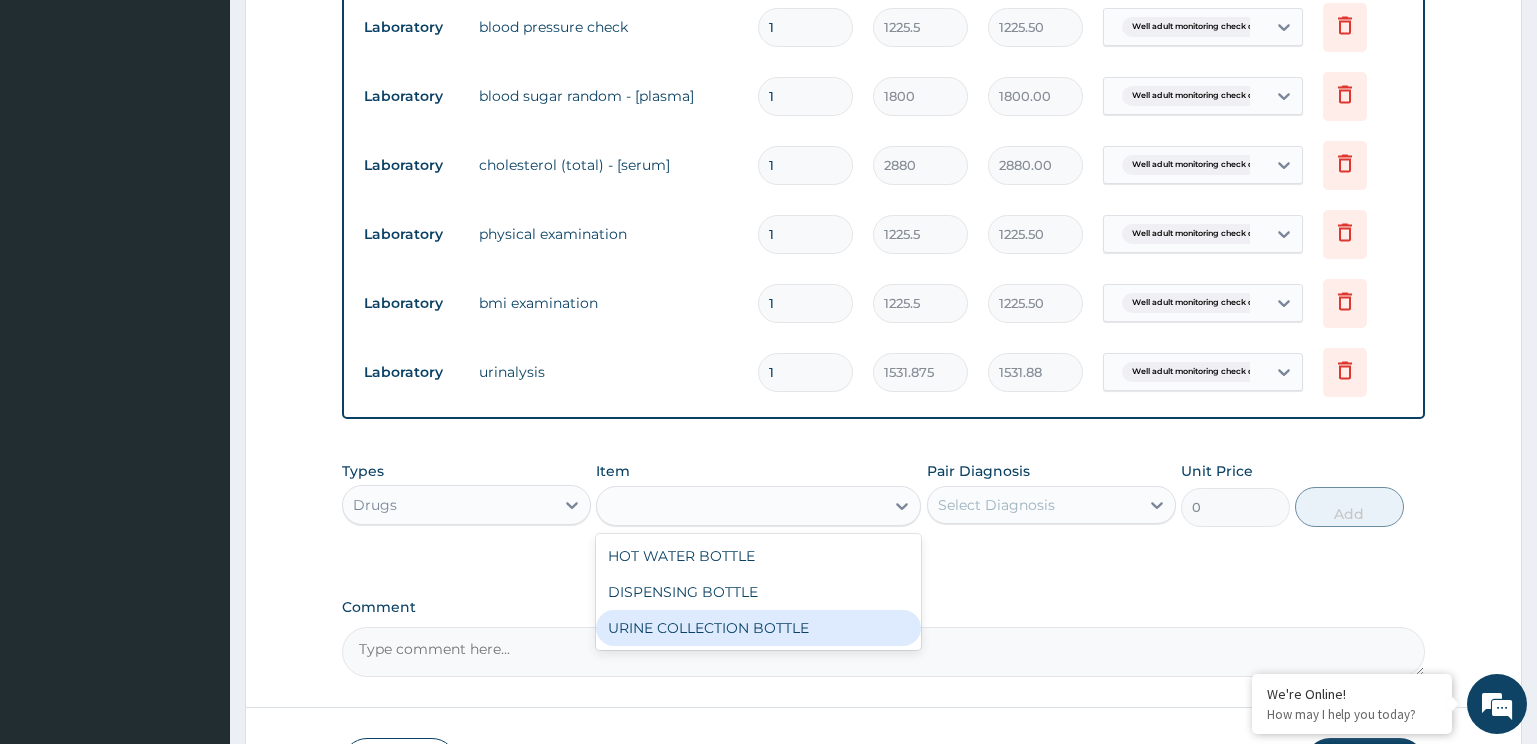 type on "198" 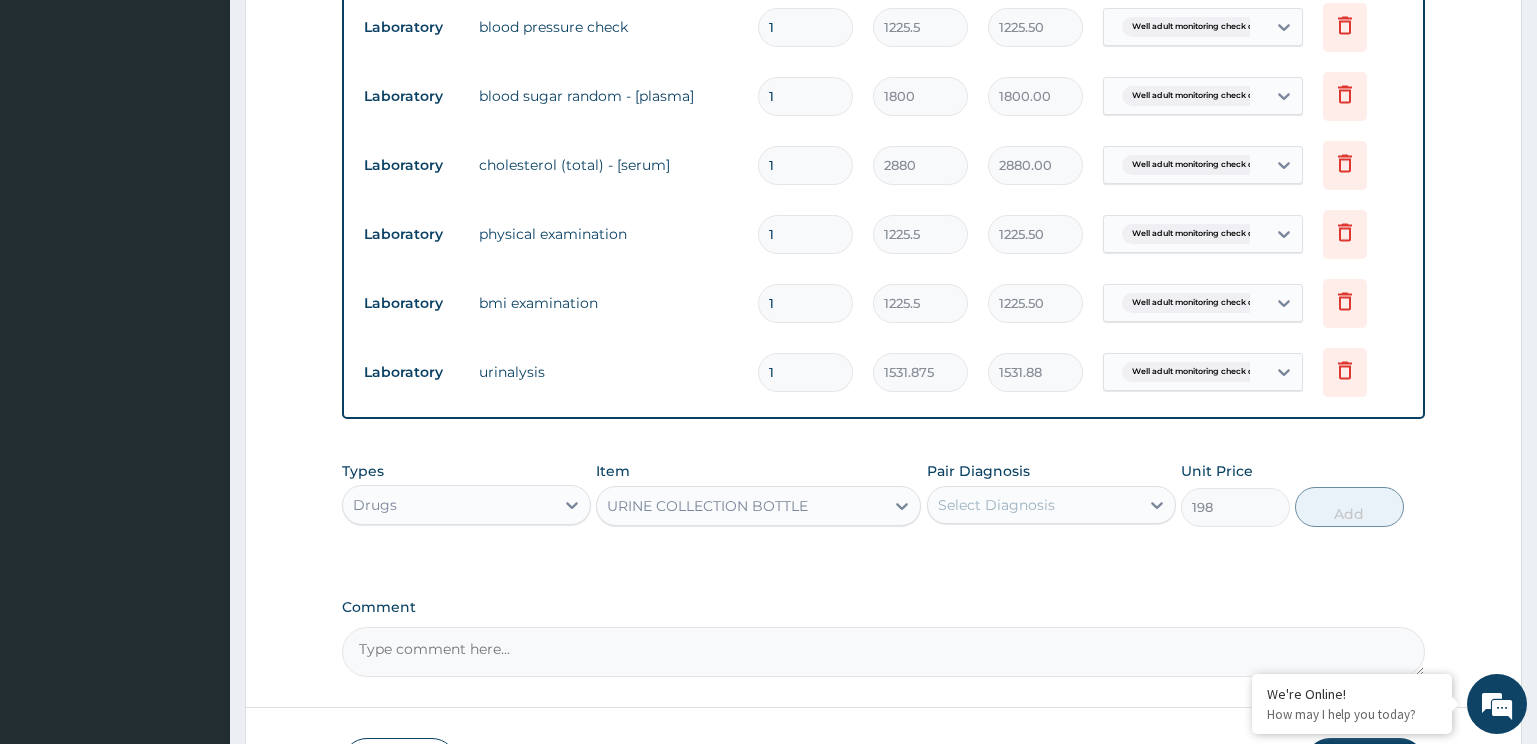 click on "Select Diagnosis" at bounding box center [1033, 505] 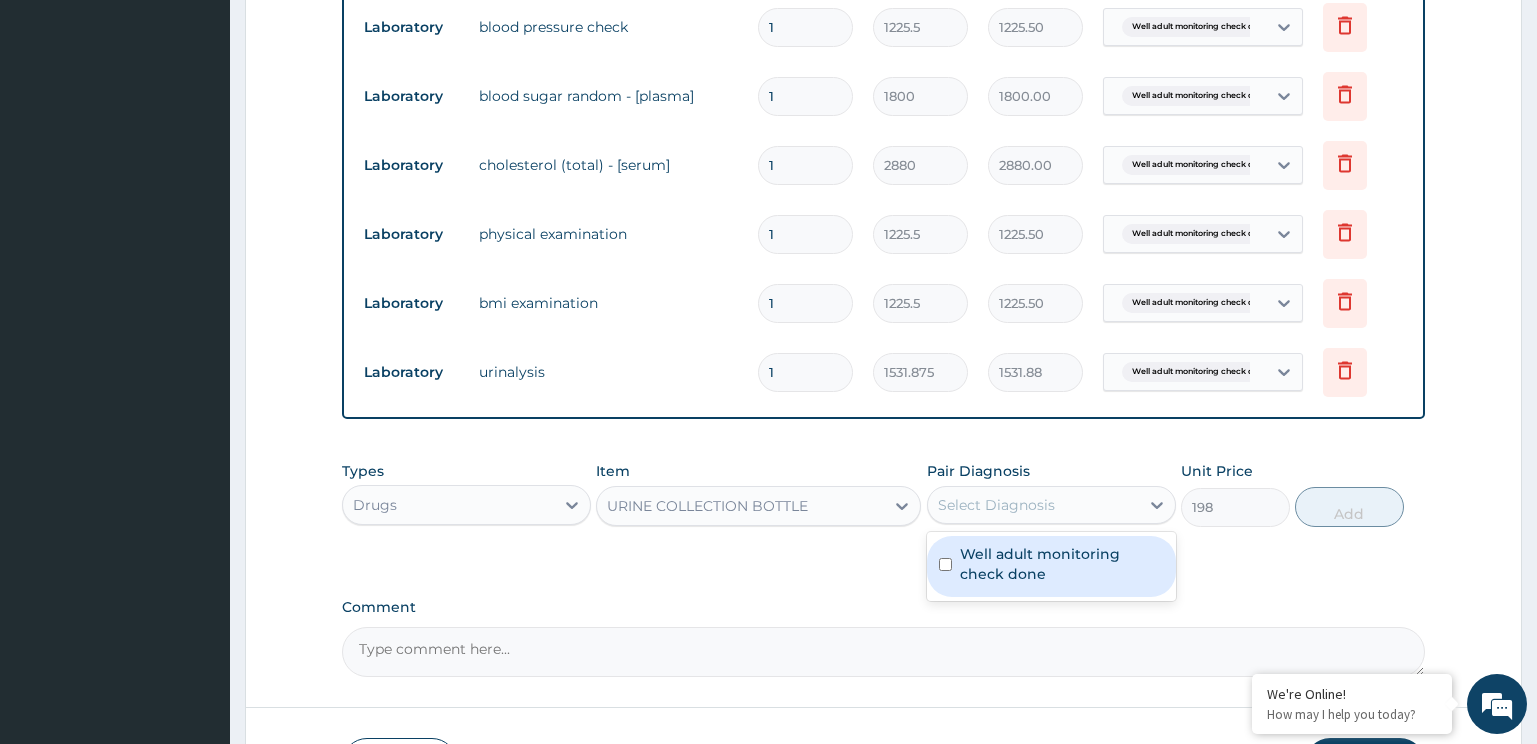 click on "Well adult monitoring check done" at bounding box center [1062, 564] 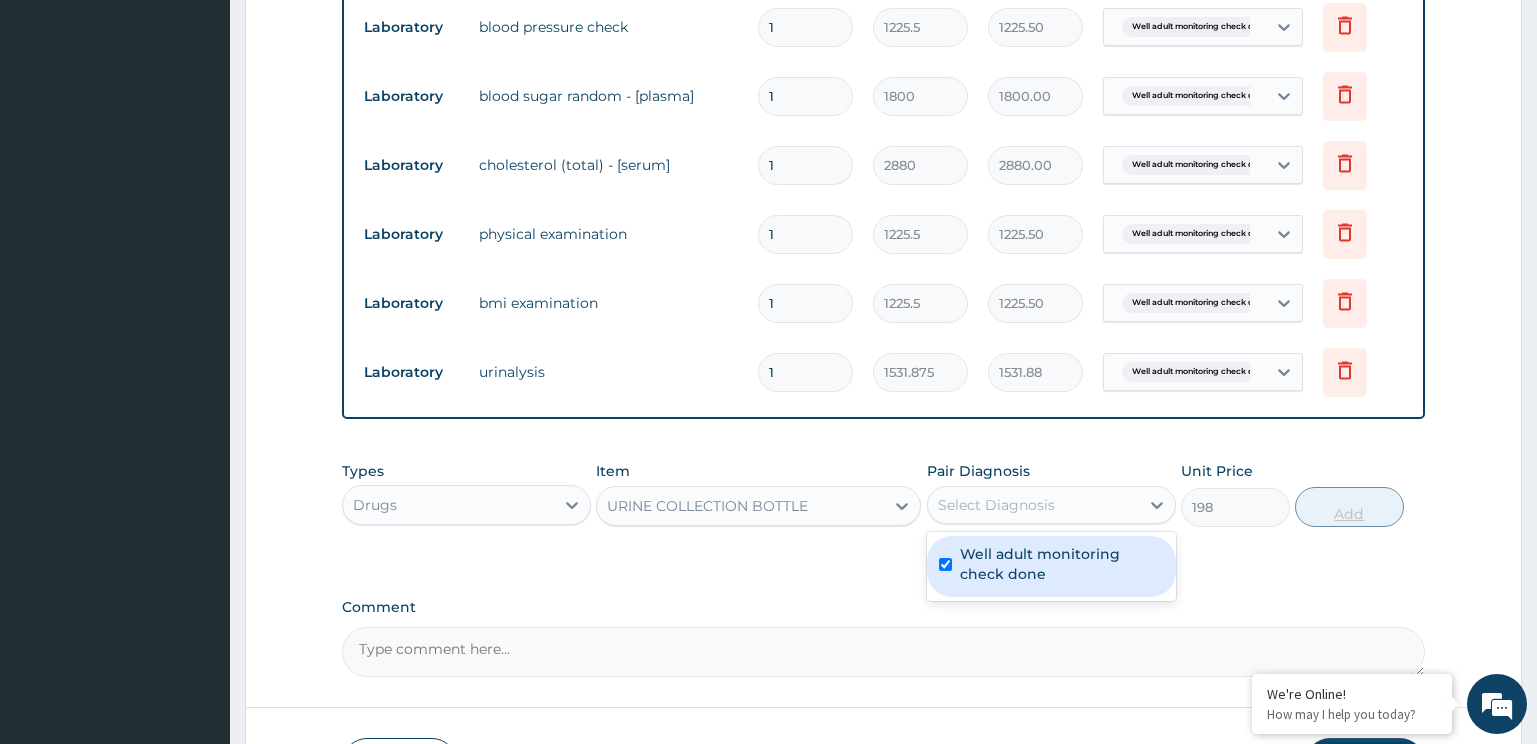 checkbox on "true" 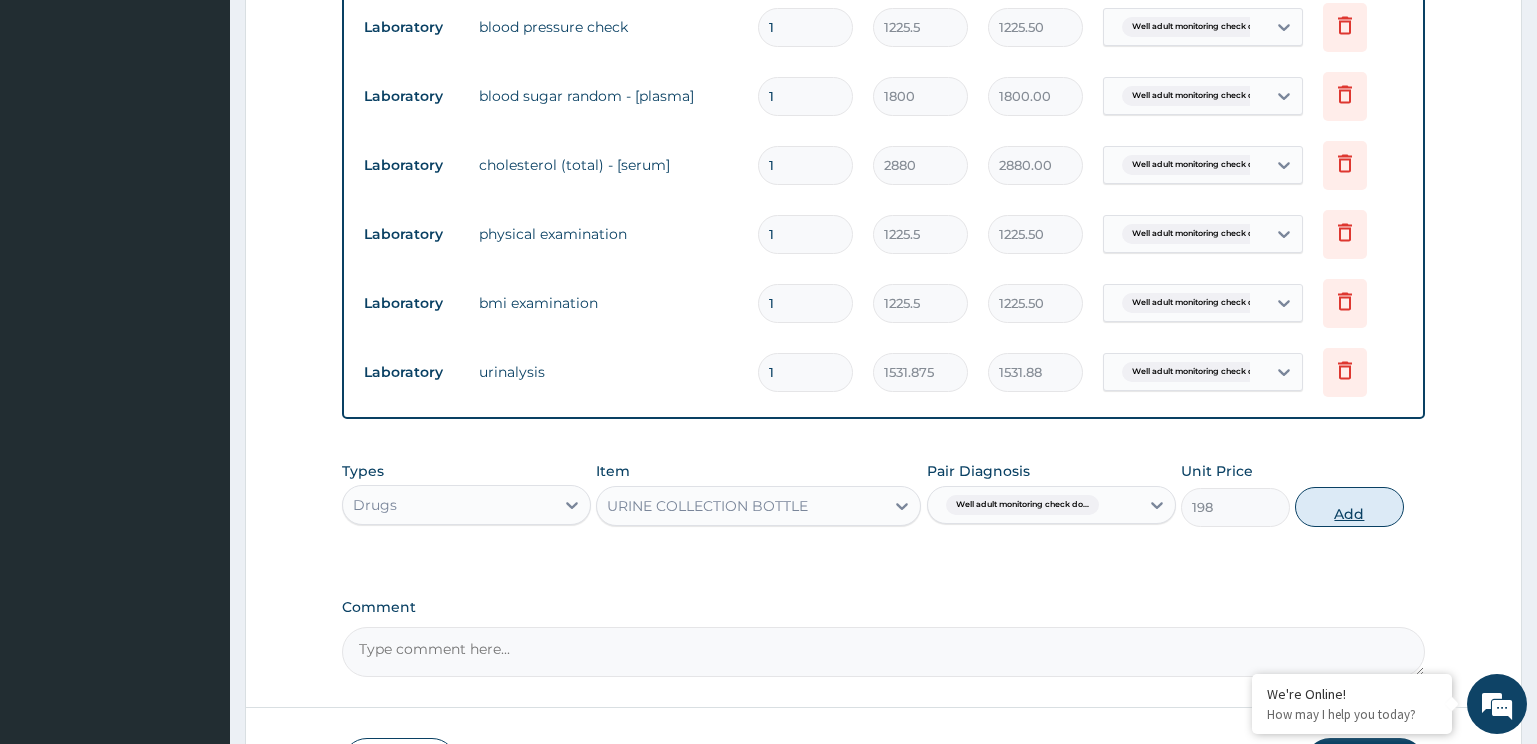 click on "Add" at bounding box center [1349, 507] 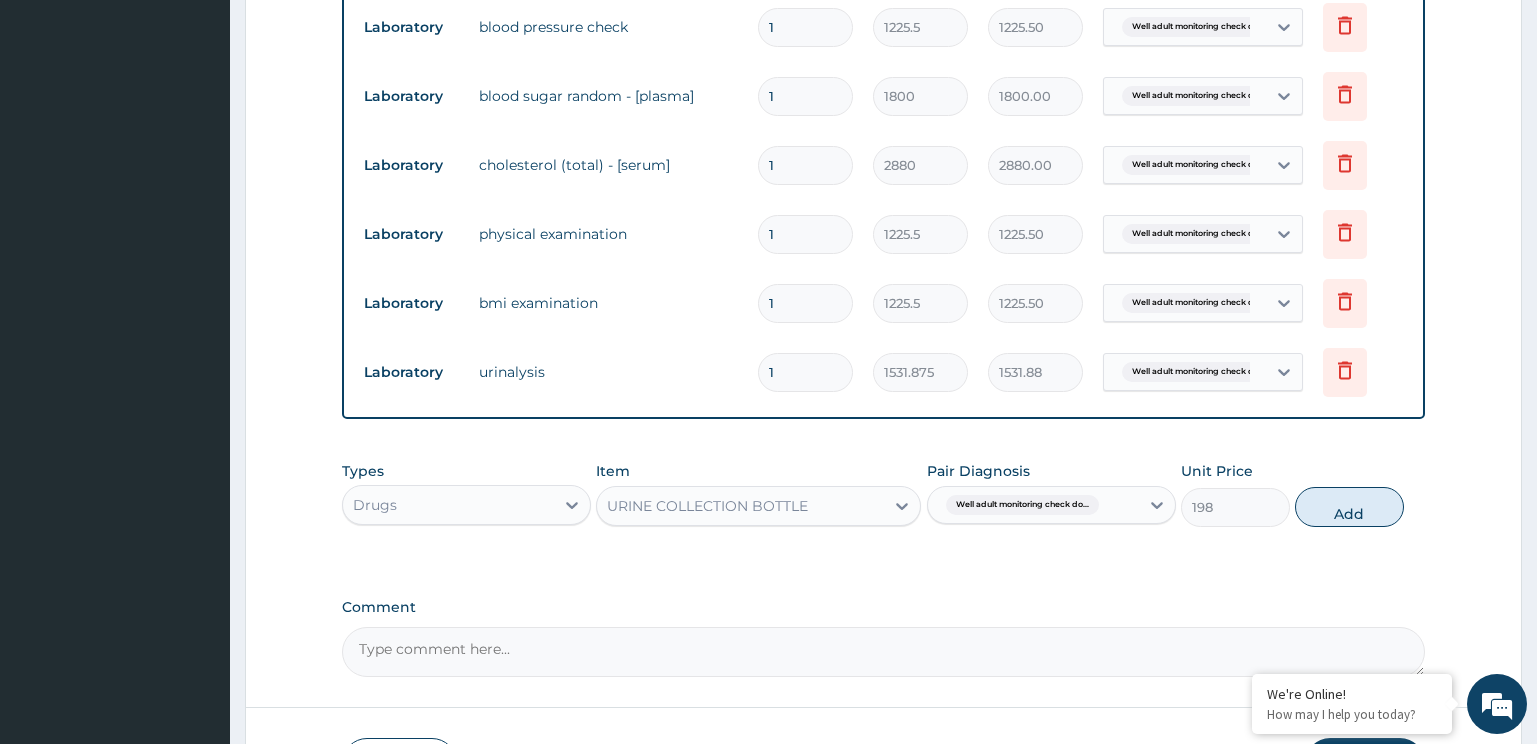 type on "0" 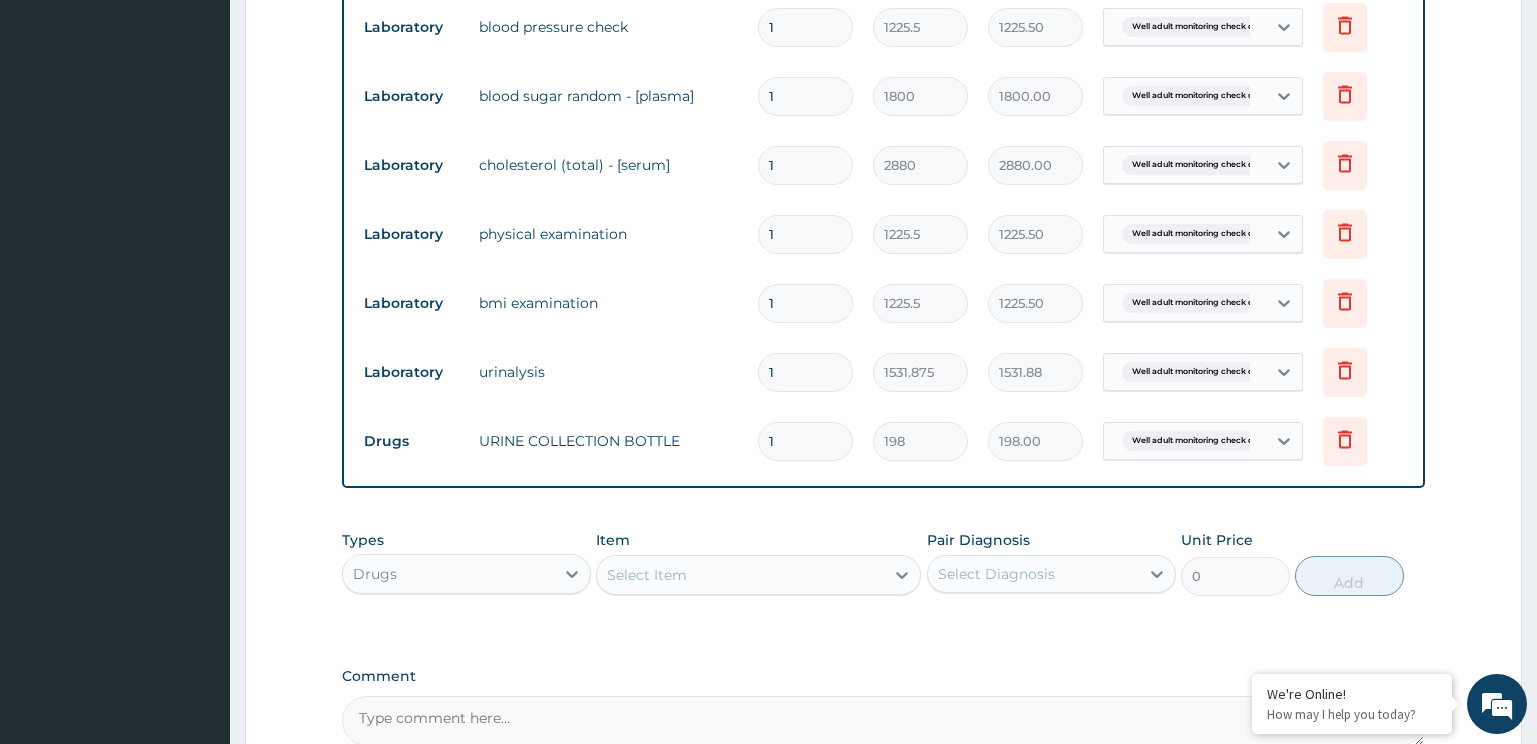 scroll, scrollTop: 1017, scrollLeft: 0, axis: vertical 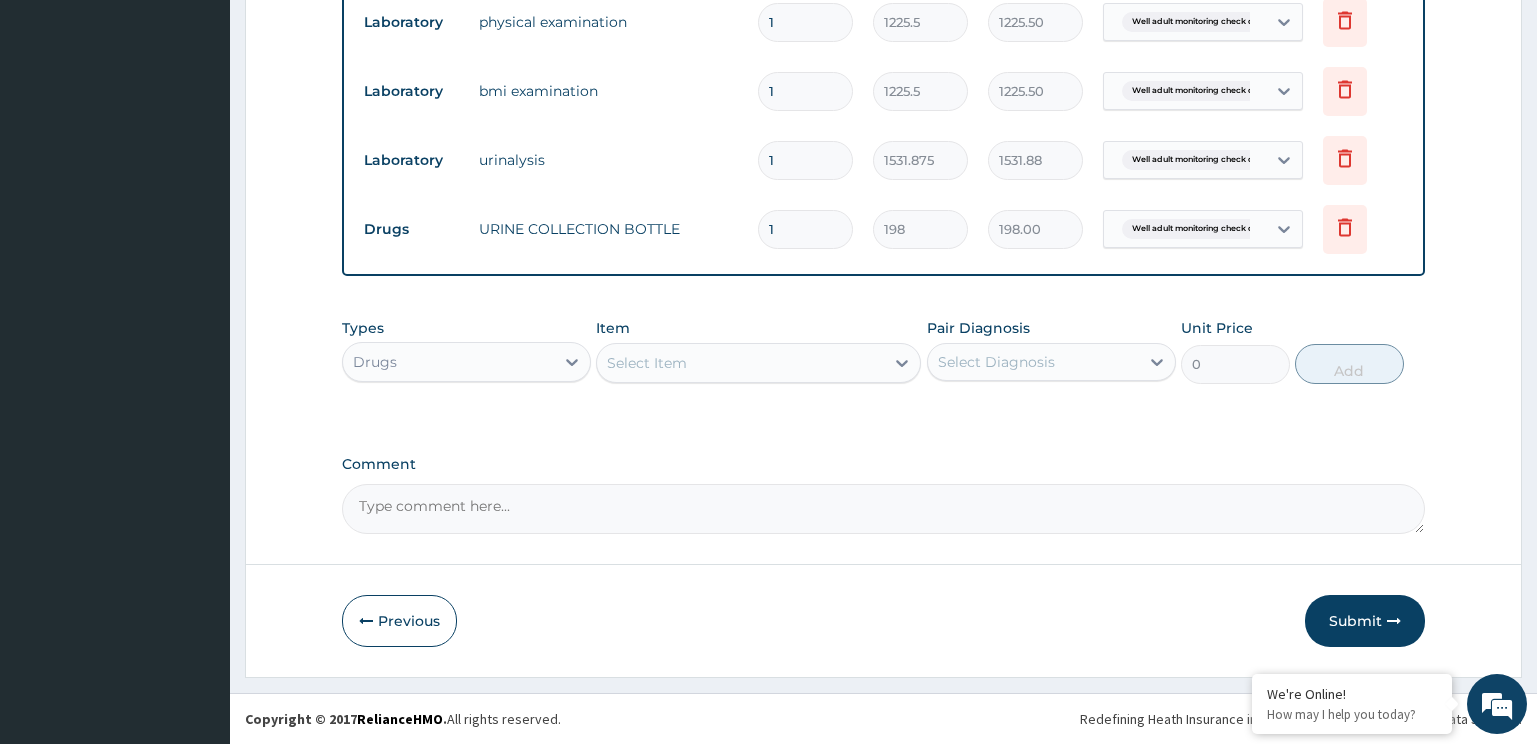 click on "Step  2  of 2 PA Code / Prescription Code PA/FBCFBF Encounter Date [DATE] Important Notice Please enter PA codes before entering items that are not attached to a PA code   All diagnoses entered must be linked to a claim item. Diagnosis & Claim Items that are visible but inactive cannot be edited because they were imported from an already approved PA code. Diagnosis Well adult monitoring check done confirmed NB: All diagnosis must be linked to a claim item Claim Items Type Name Quantity Unit Price Total Price Pair Diagnosis Actions Laboratory blood pressure check 1 1225.5 1225.50 Well adult monitoring check do... Delete Laboratory blood sugar random - [plasma] 1 1800 1800.00 Well adult monitoring check do... Delete Laboratory cholesterol (total) - [serum] 1 2880 2880.00 Well adult monitoring check do... Delete Laboratory physical examination 1 1225.5 1225.50 Well adult monitoring check do... Delete Laboratory bmi examination 1 1225.5 1225.50 Well adult monitoring check do... Delete Laboratory urinalysis 1" at bounding box center (883, -117) 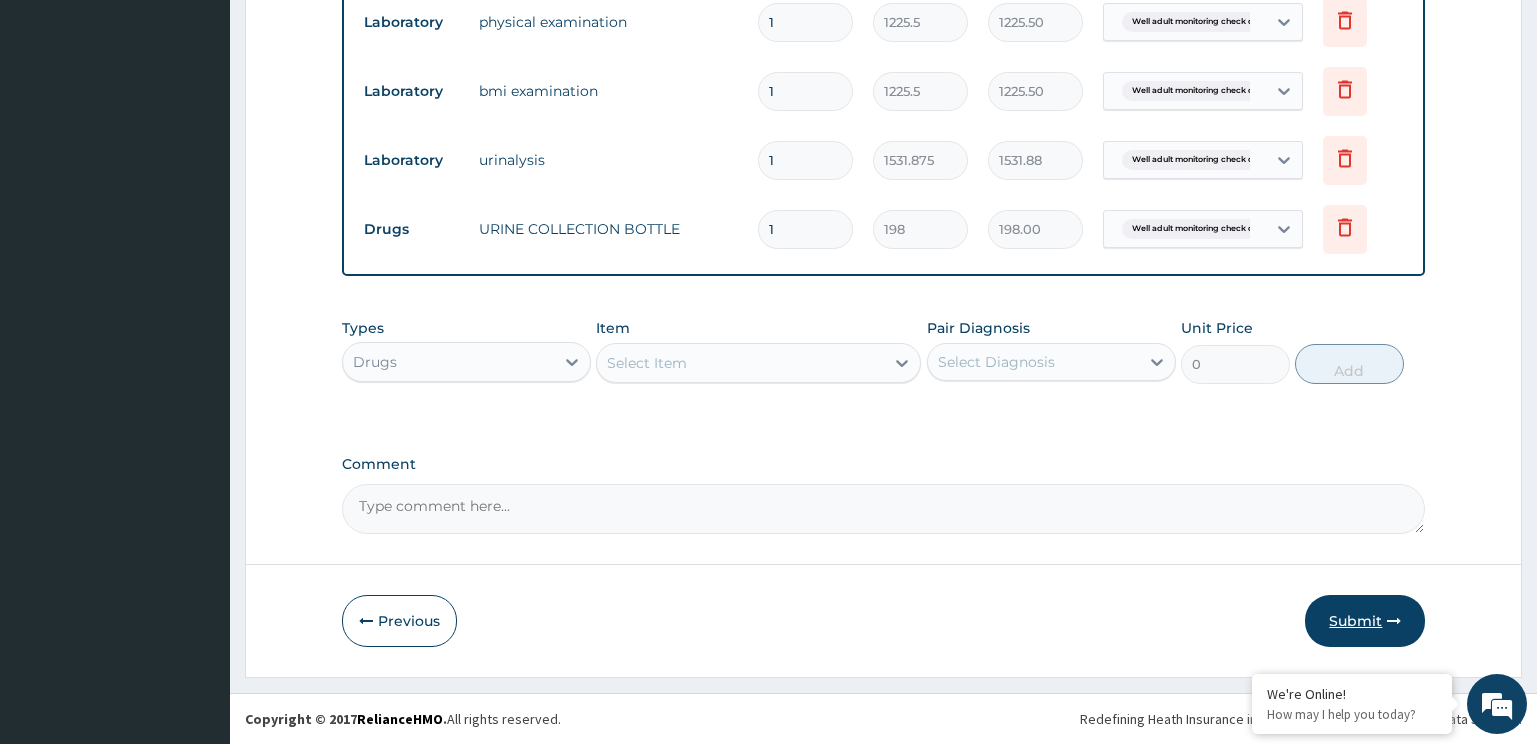 click on "Submit" at bounding box center [1365, 621] 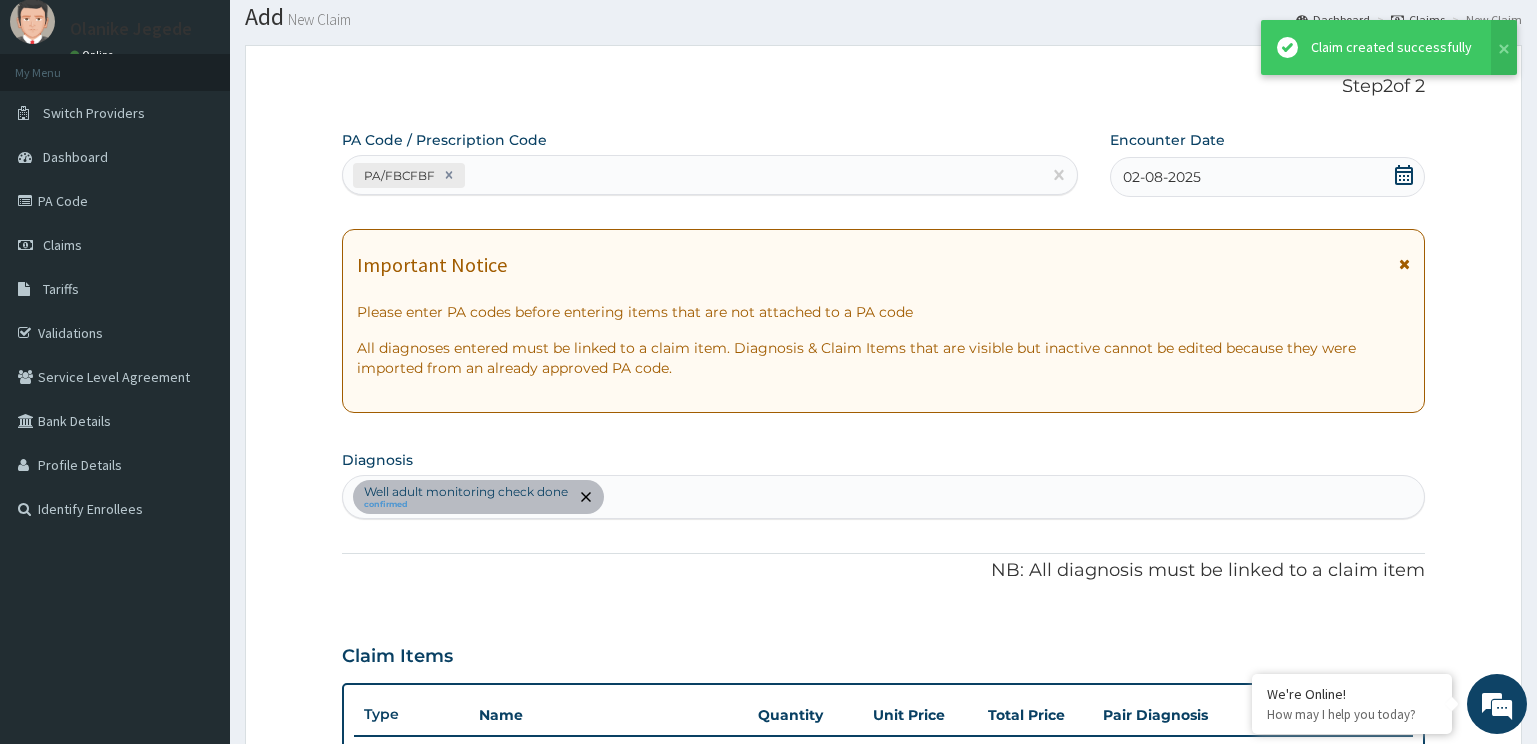 scroll, scrollTop: 1017, scrollLeft: 0, axis: vertical 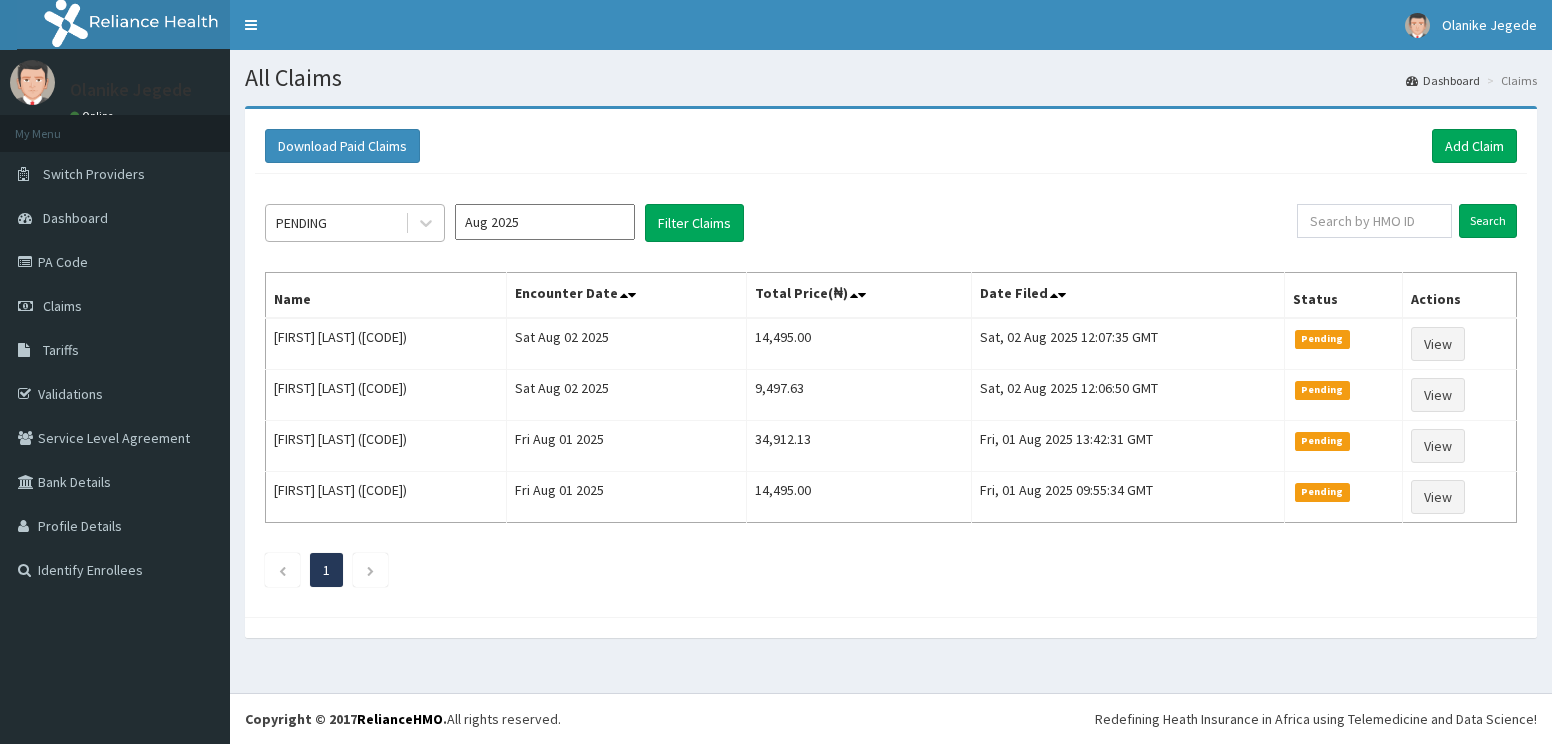 click on "PENDING" at bounding box center (301, 223) 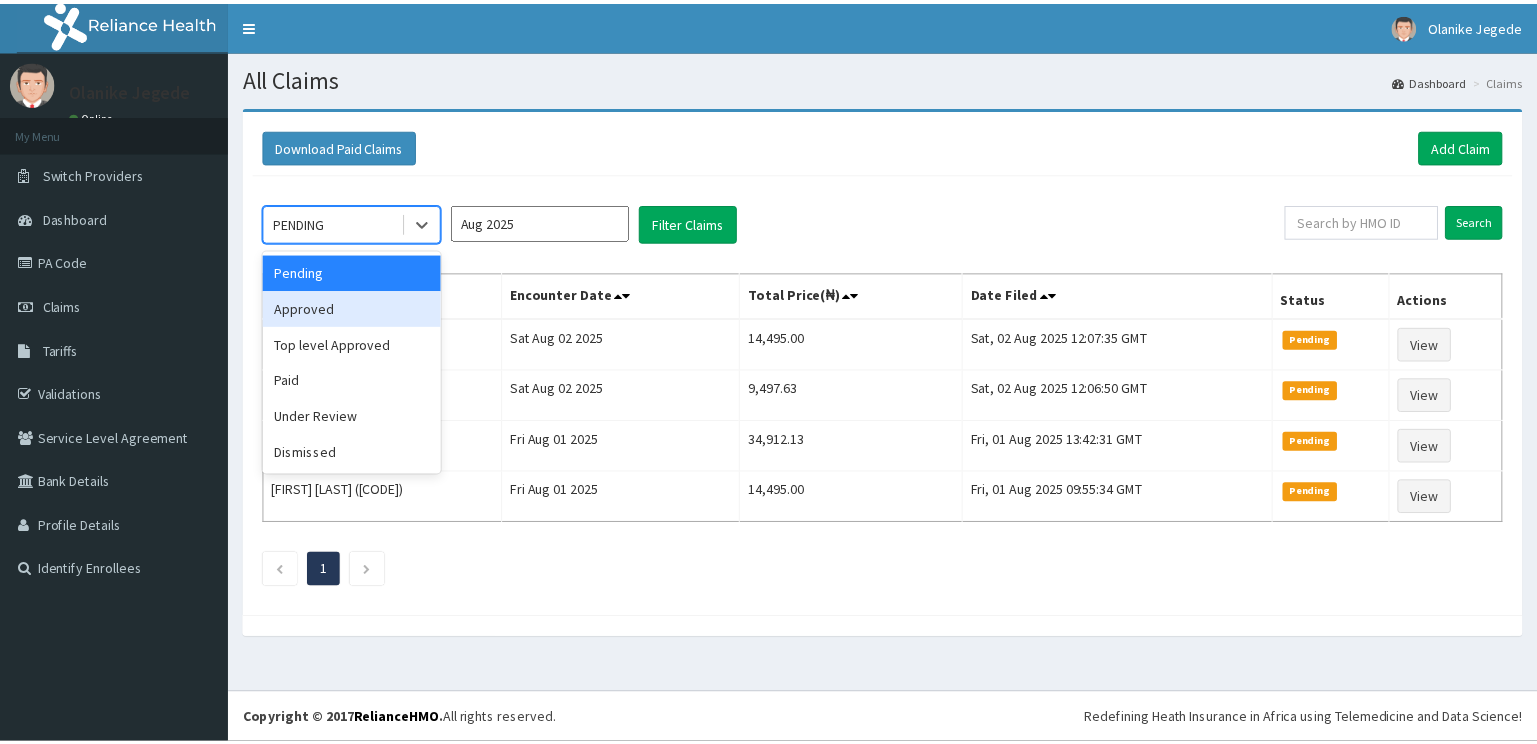 scroll, scrollTop: 0, scrollLeft: 0, axis: both 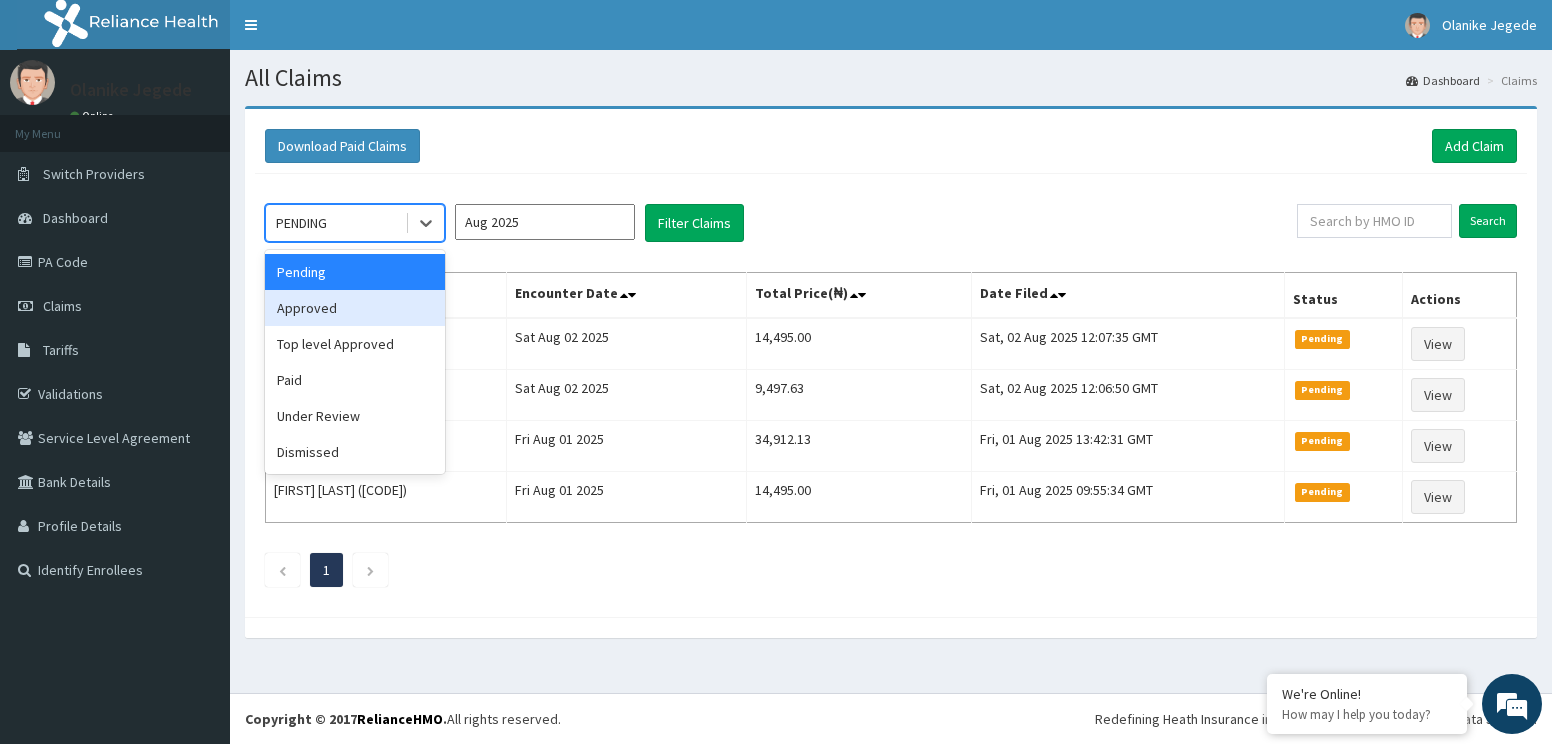 click on "Approved" at bounding box center (355, 308) 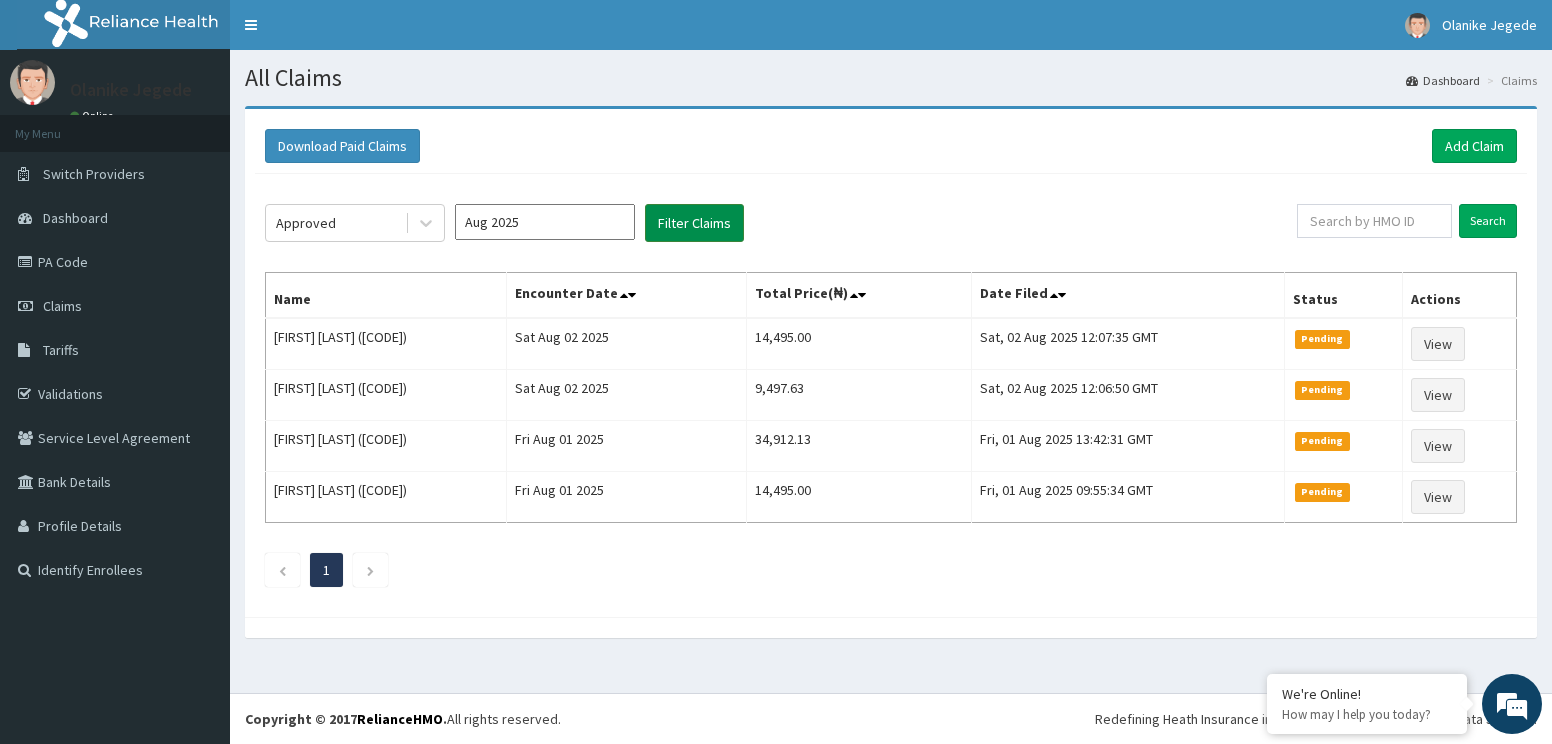 click on "Filter Claims" at bounding box center [694, 223] 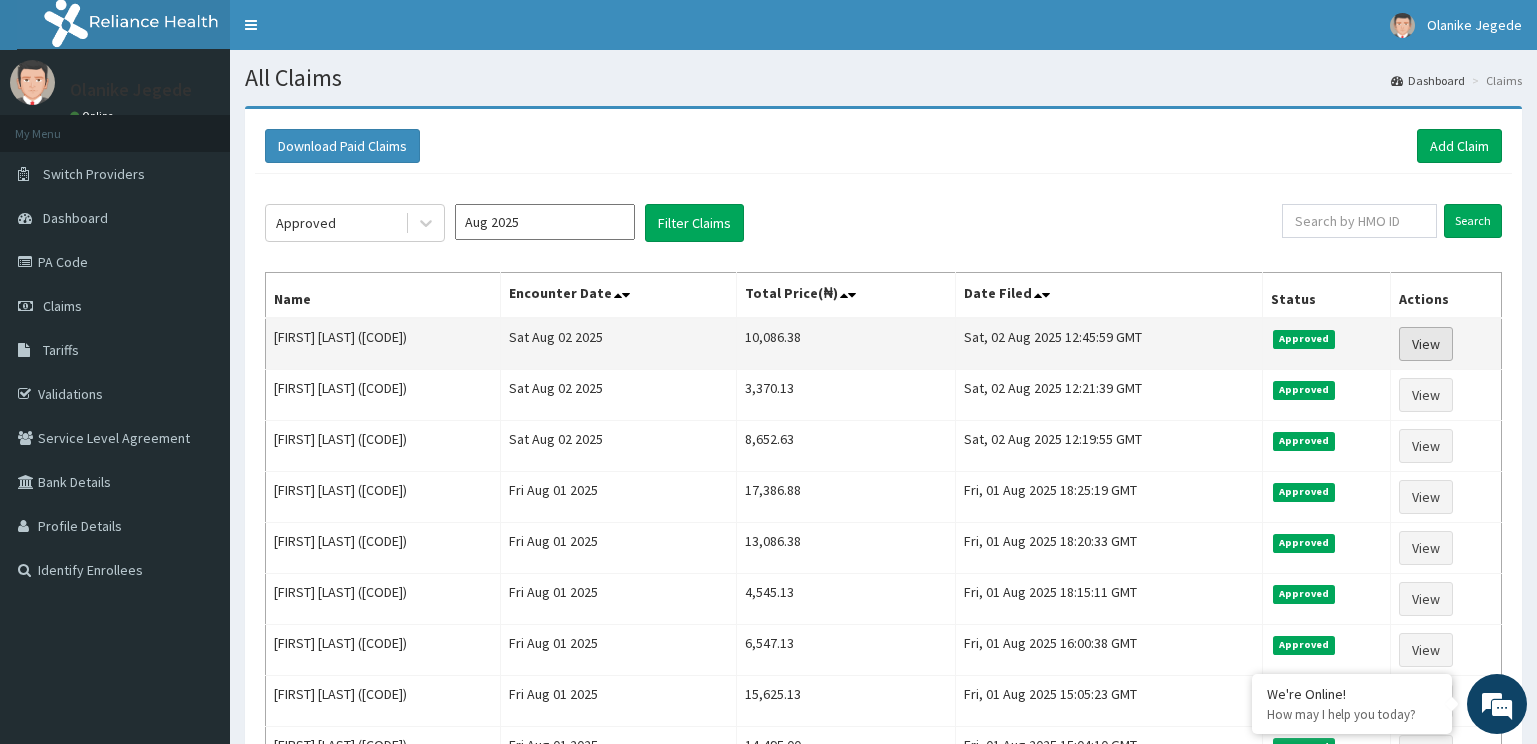 click on "View" at bounding box center (1426, 344) 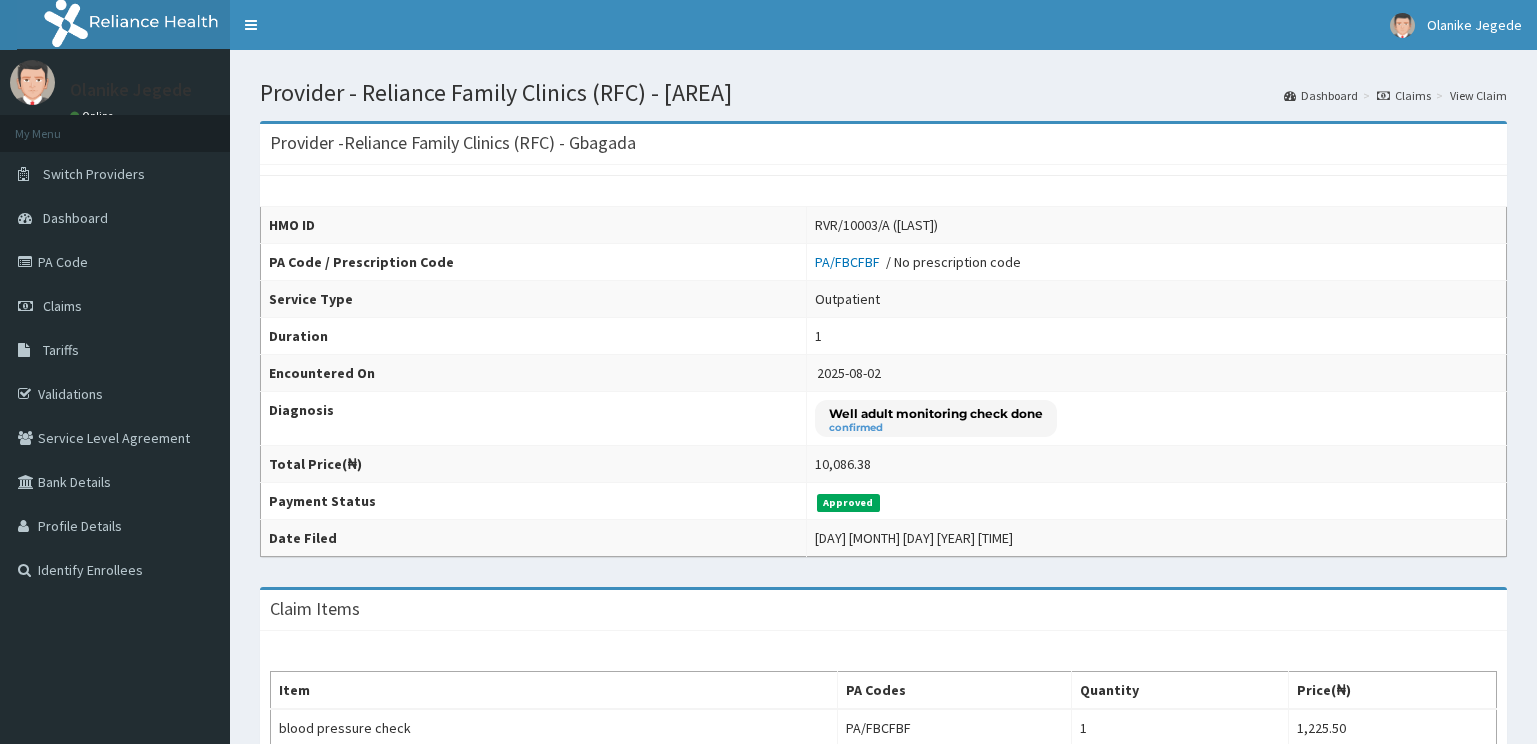 scroll, scrollTop: 600, scrollLeft: 0, axis: vertical 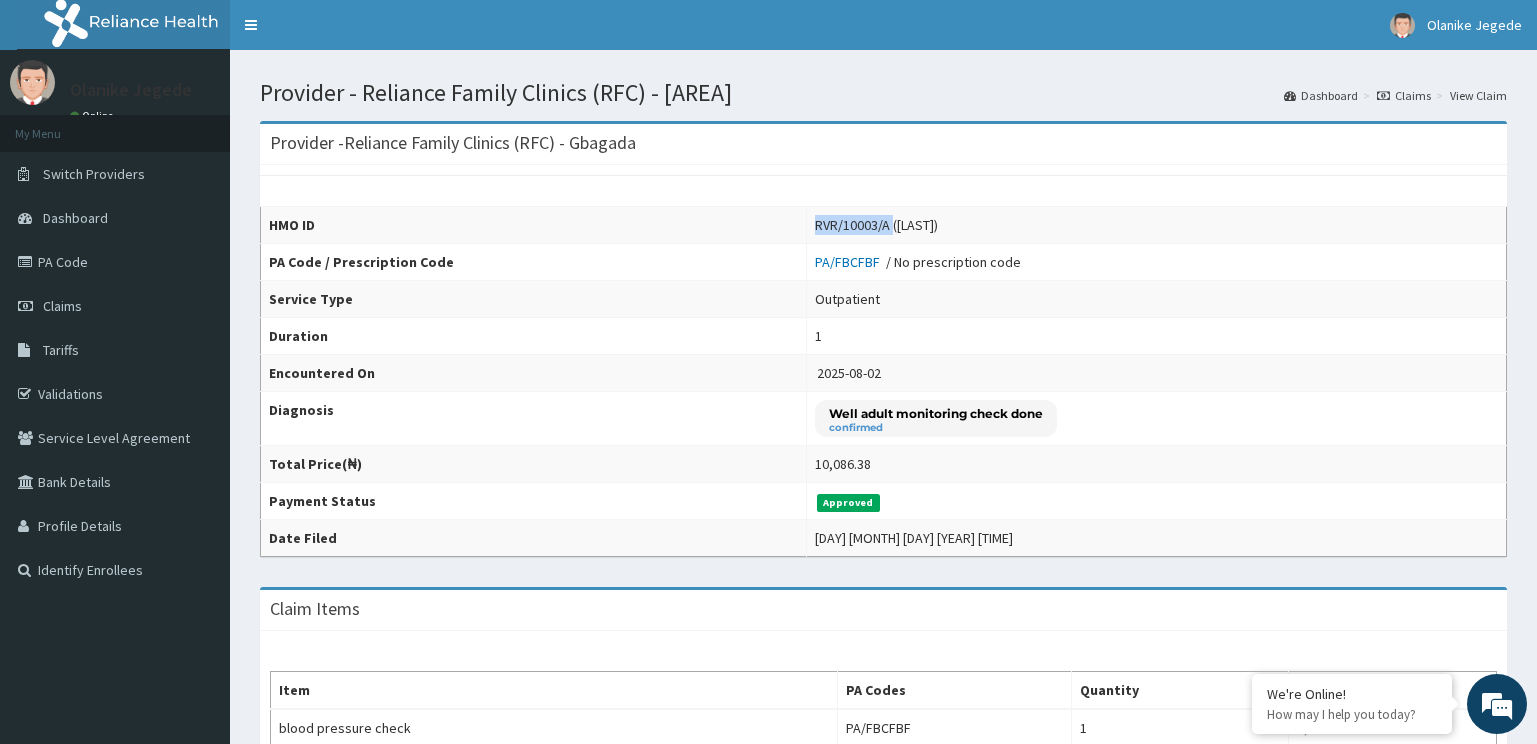 drag, startPoint x: 868, startPoint y: 220, endPoint x: 750, endPoint y: 230, distance: 118.42297 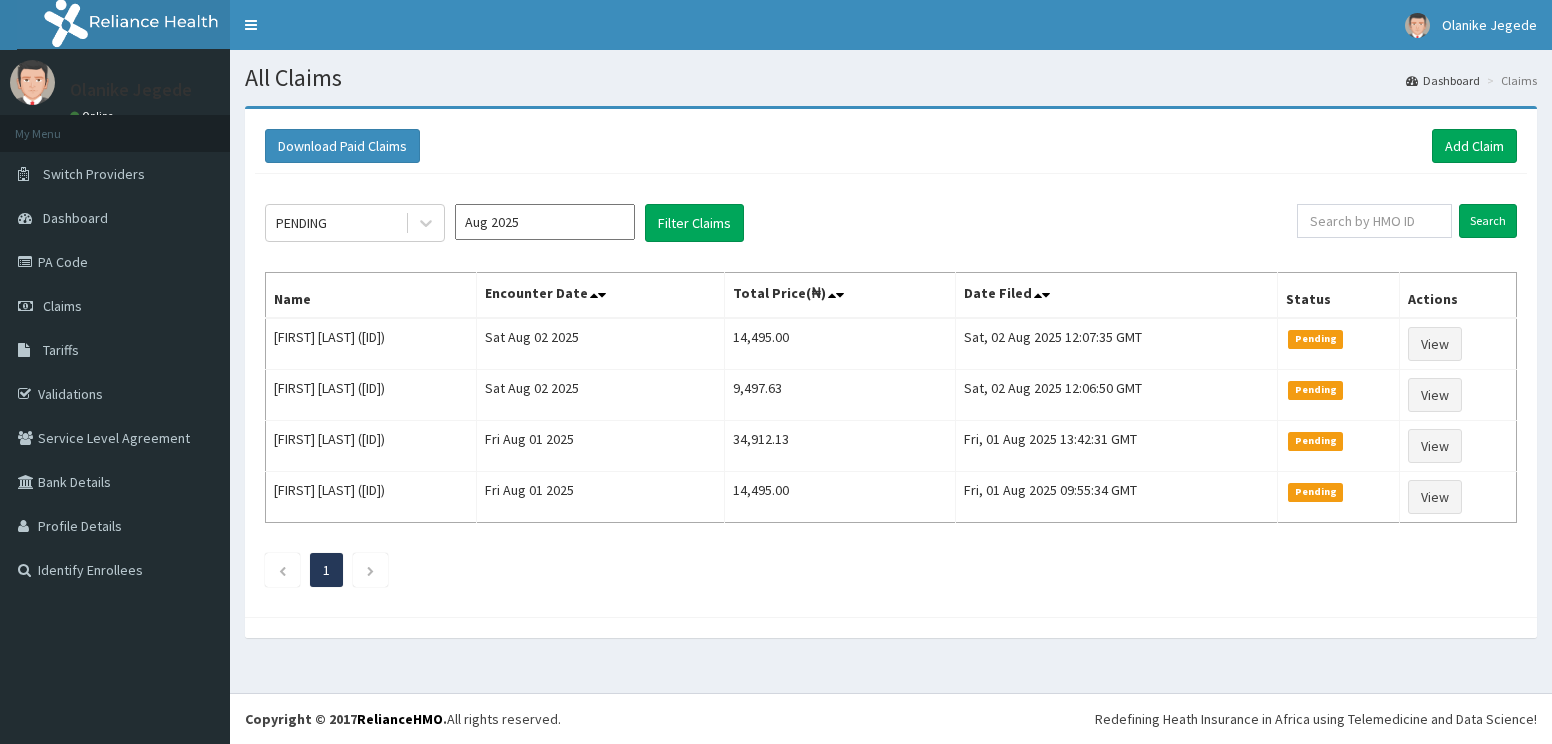 scroll, scrollTop: 0, scrollLeft: 0, axis: both 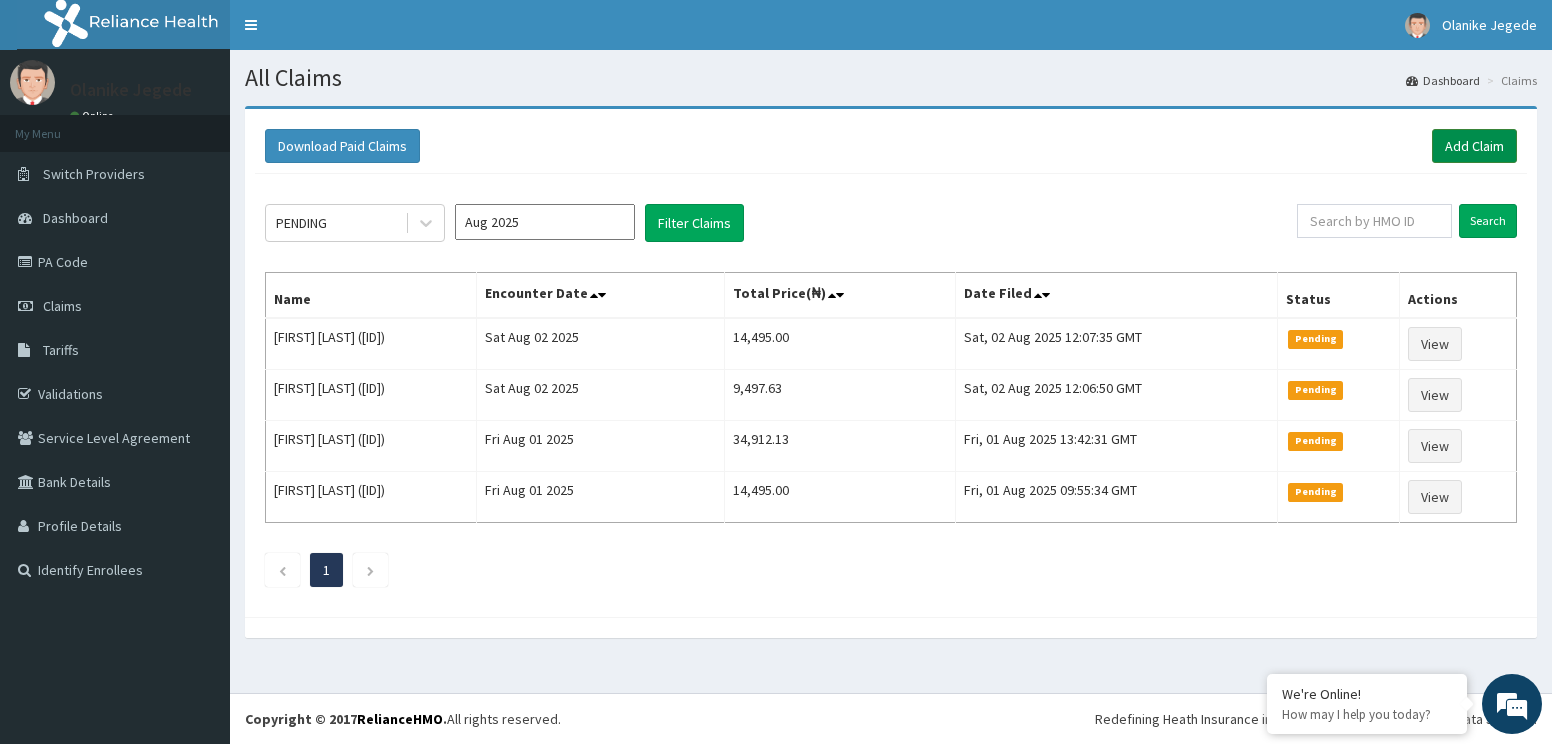 click on "Add Claim" at bounding box center [1474, 146] 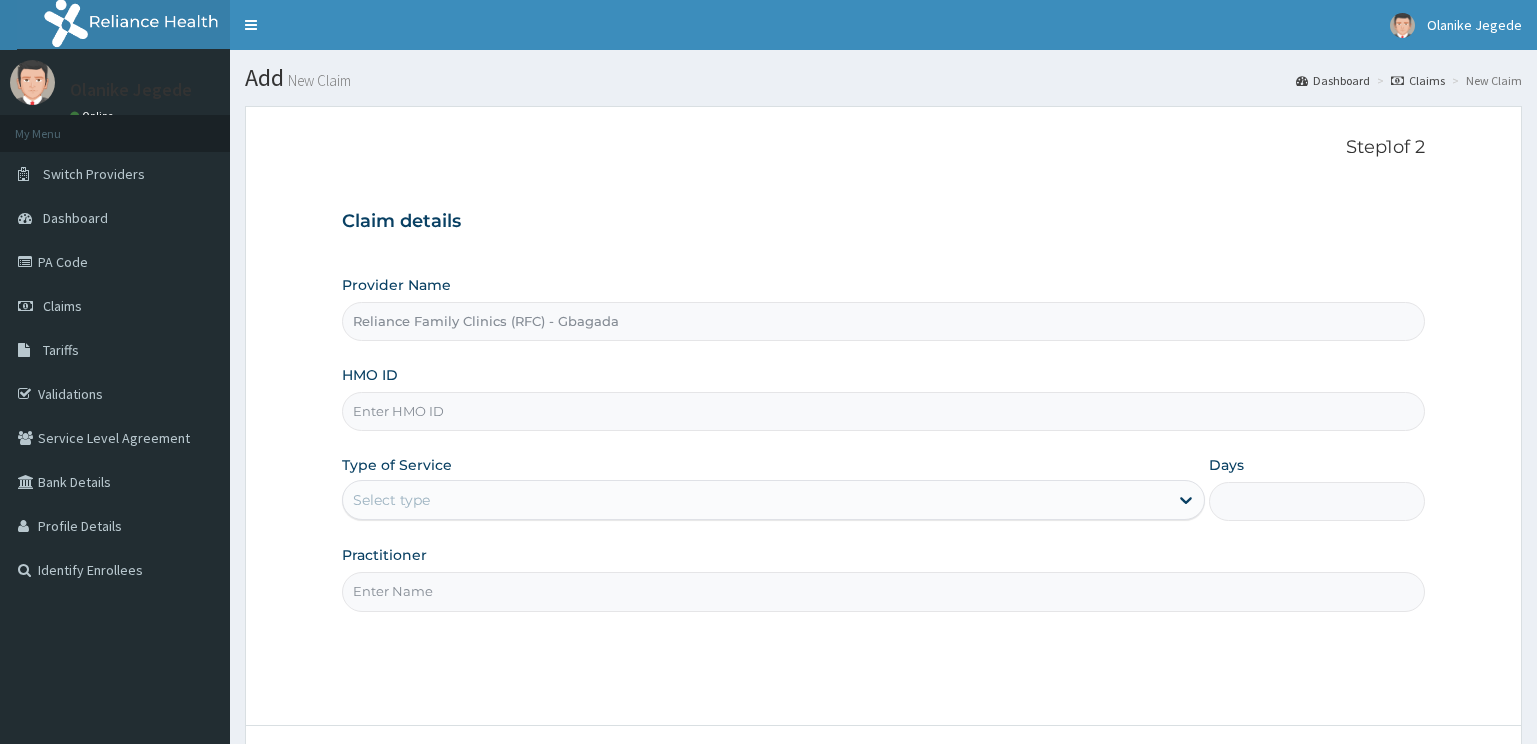 scroll, scrollTop: 0, scrollLeft: 0, axis: both 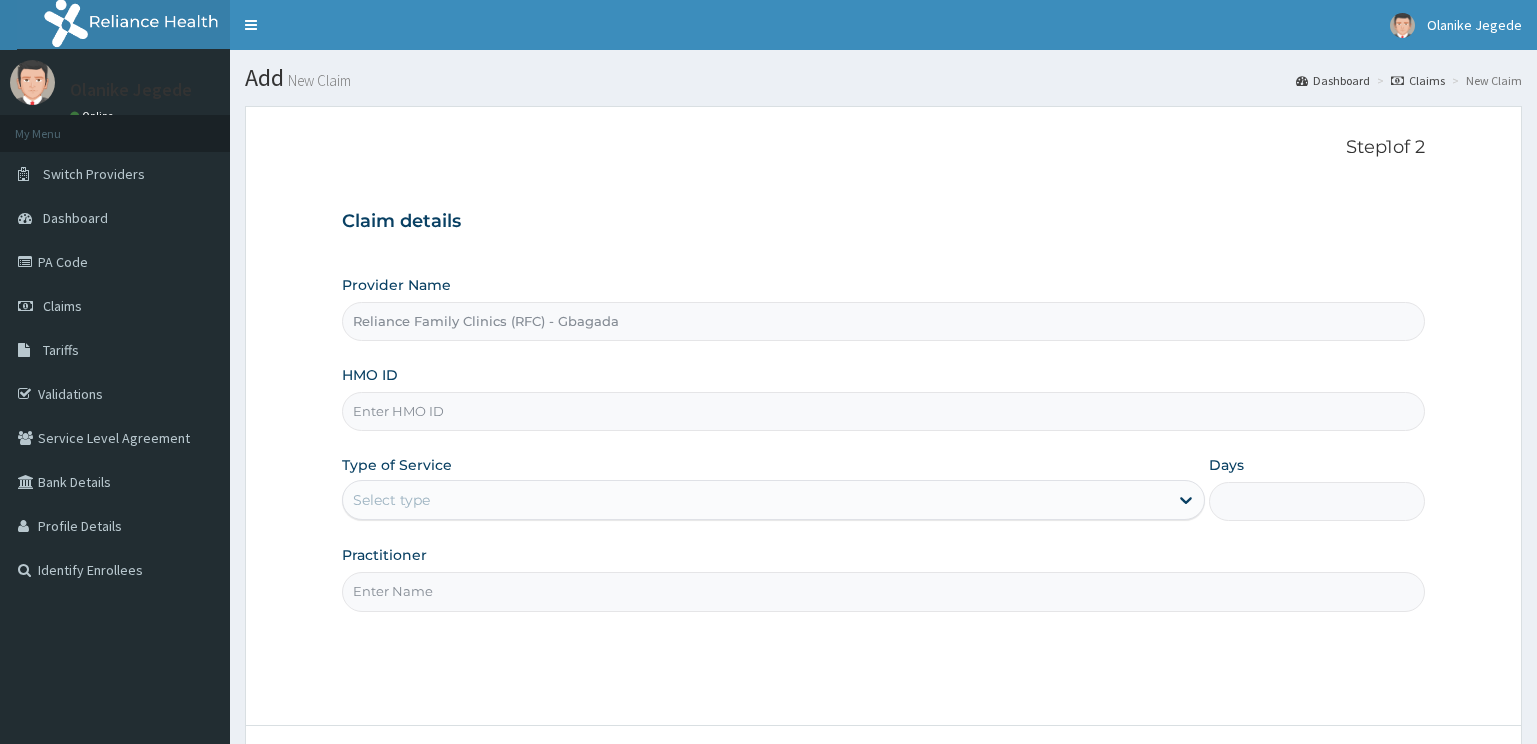 click on "HMO ID" at bounding box center [884, 411] 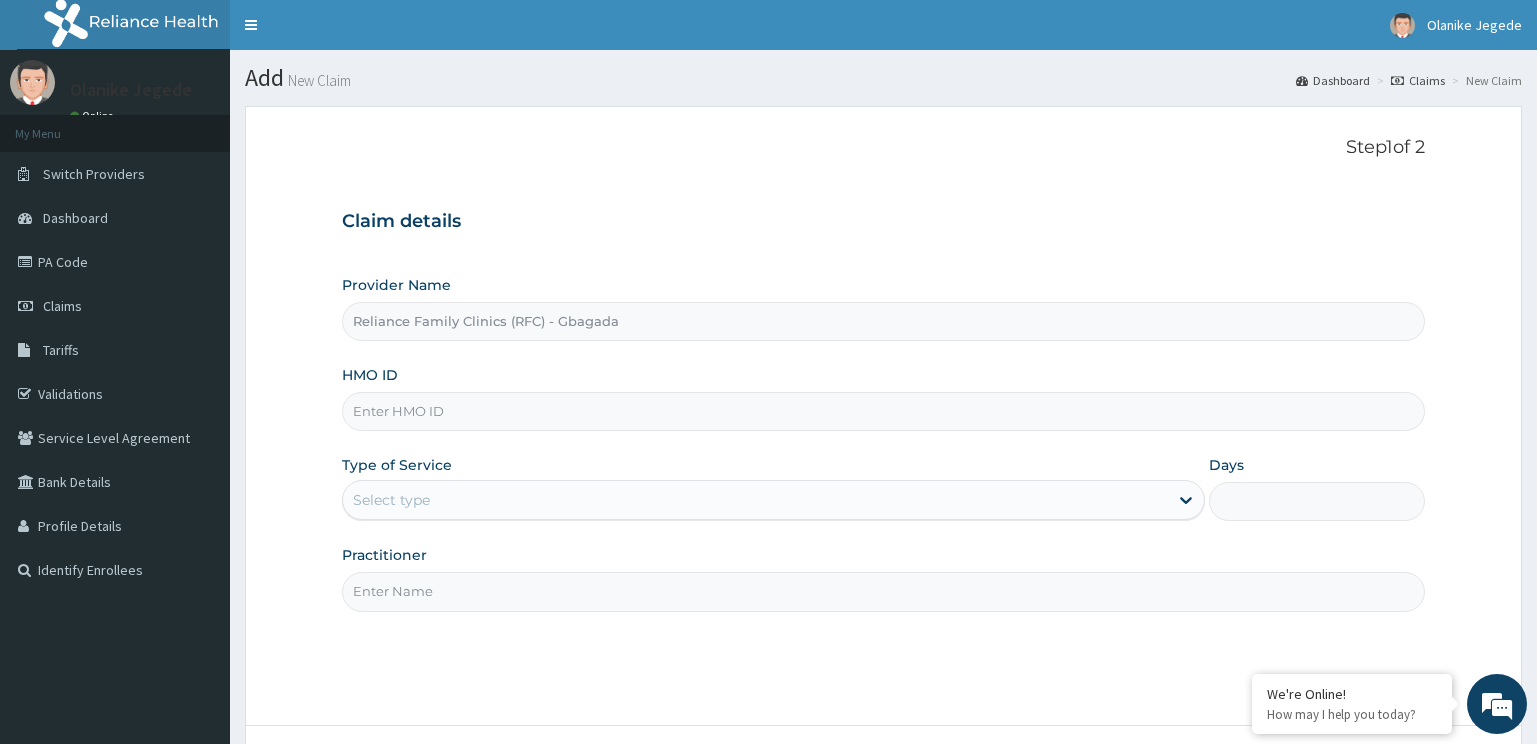scroll, scrollTop: 0, scrollLeft: 0, axis: both 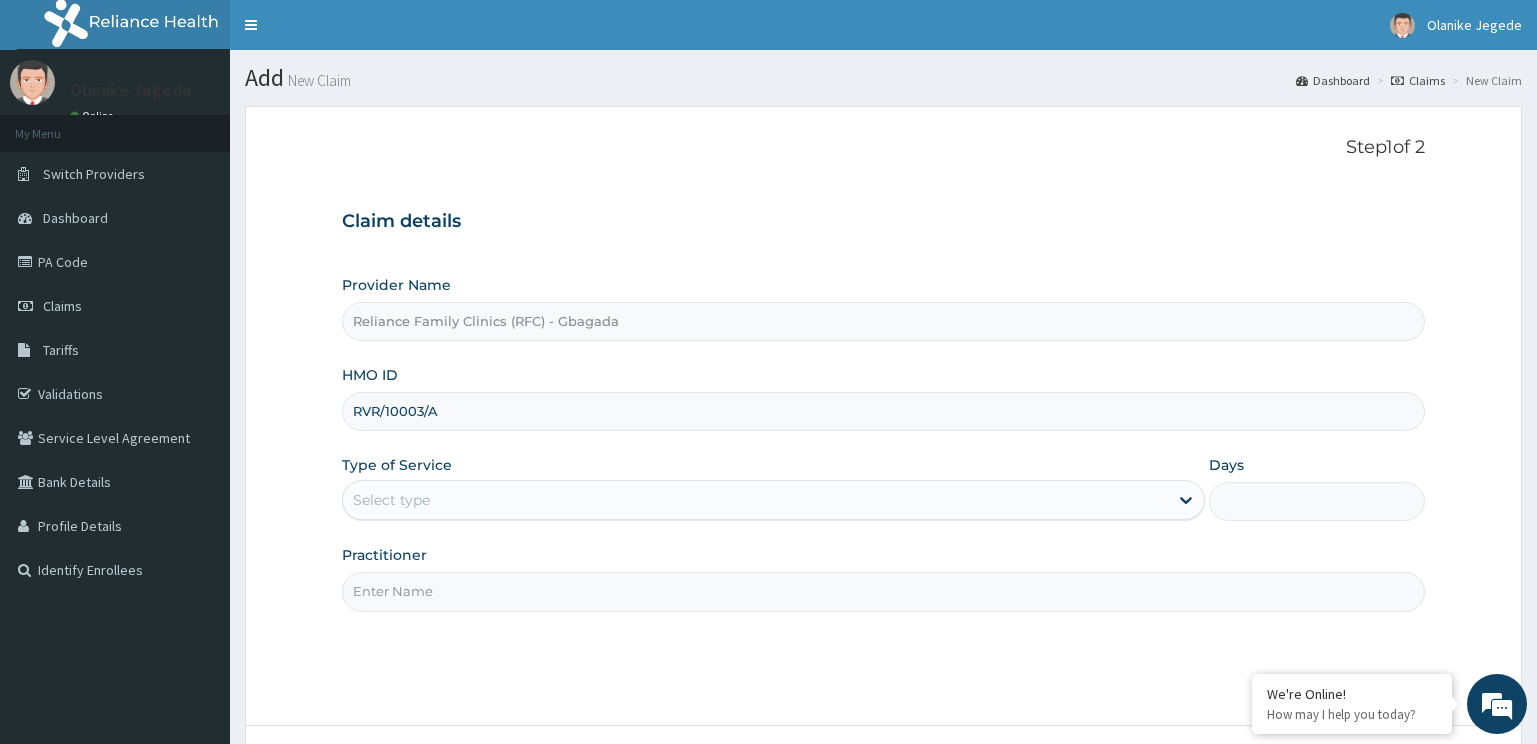type on "RVR/10003/A" 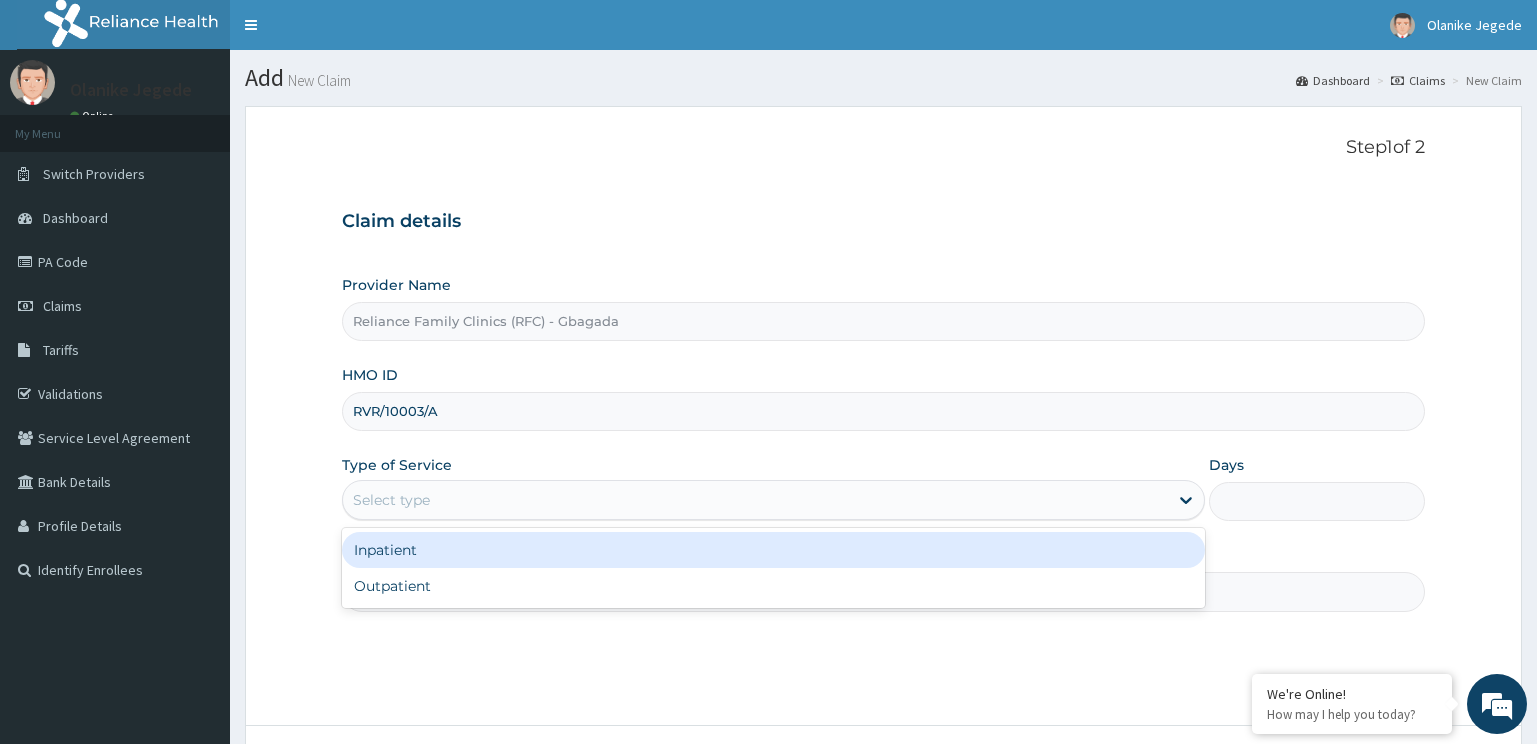 drag, startPoint x: 451, startPoint y: 496, endPoint x: 452, endPoint y: 577, distance: 81.00617 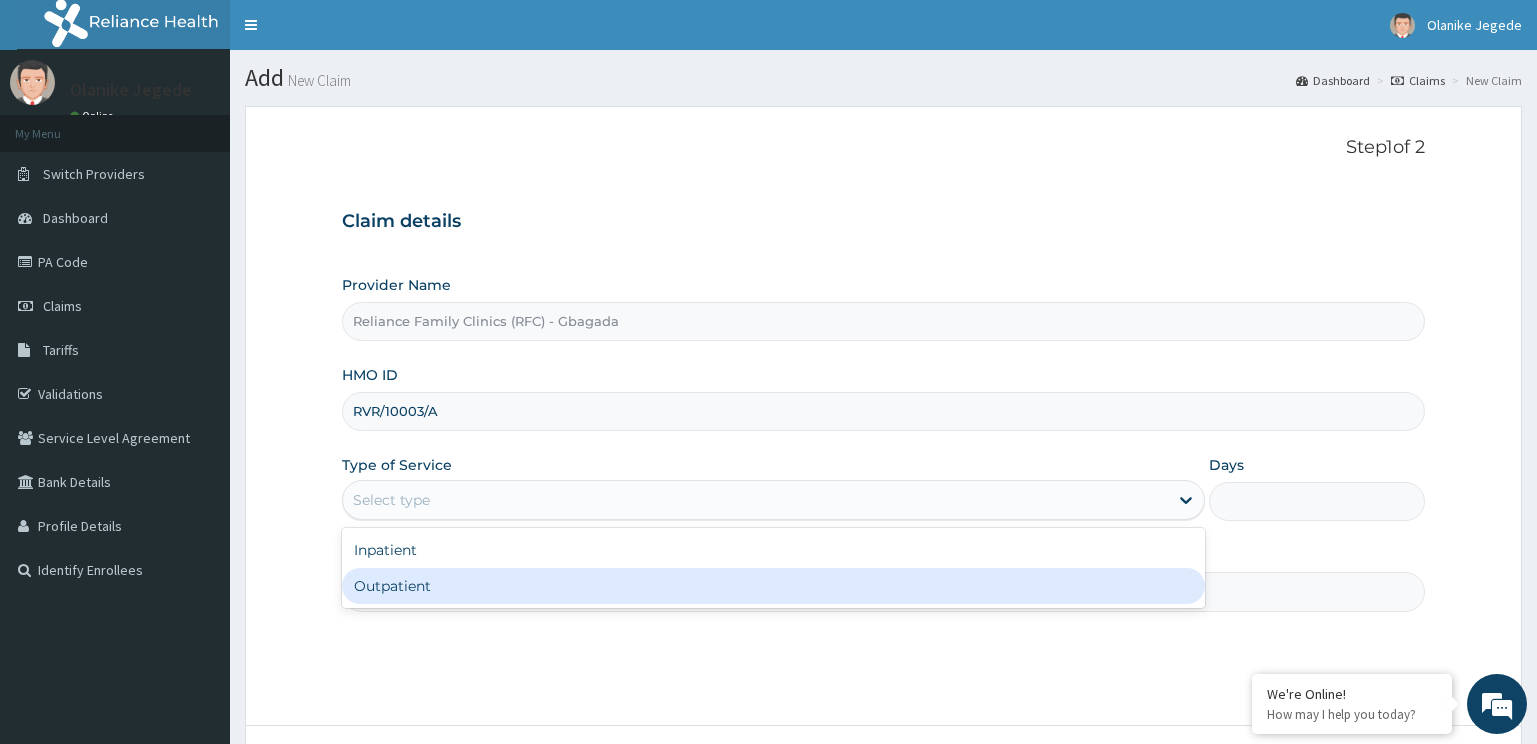 click on "Outpatient" at bounding box center (774, 586) 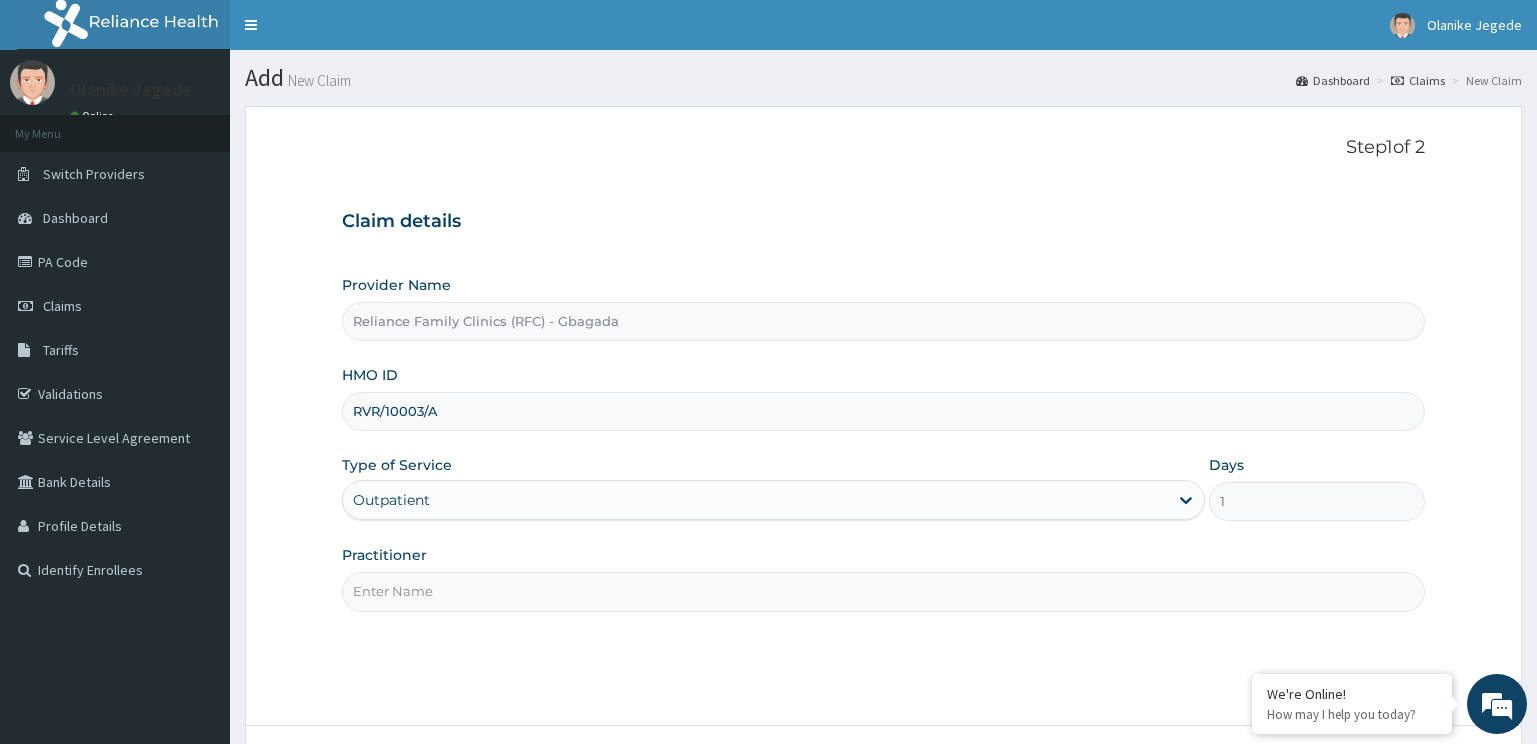 click on "Practitioner" at bounding box center [884, 591] 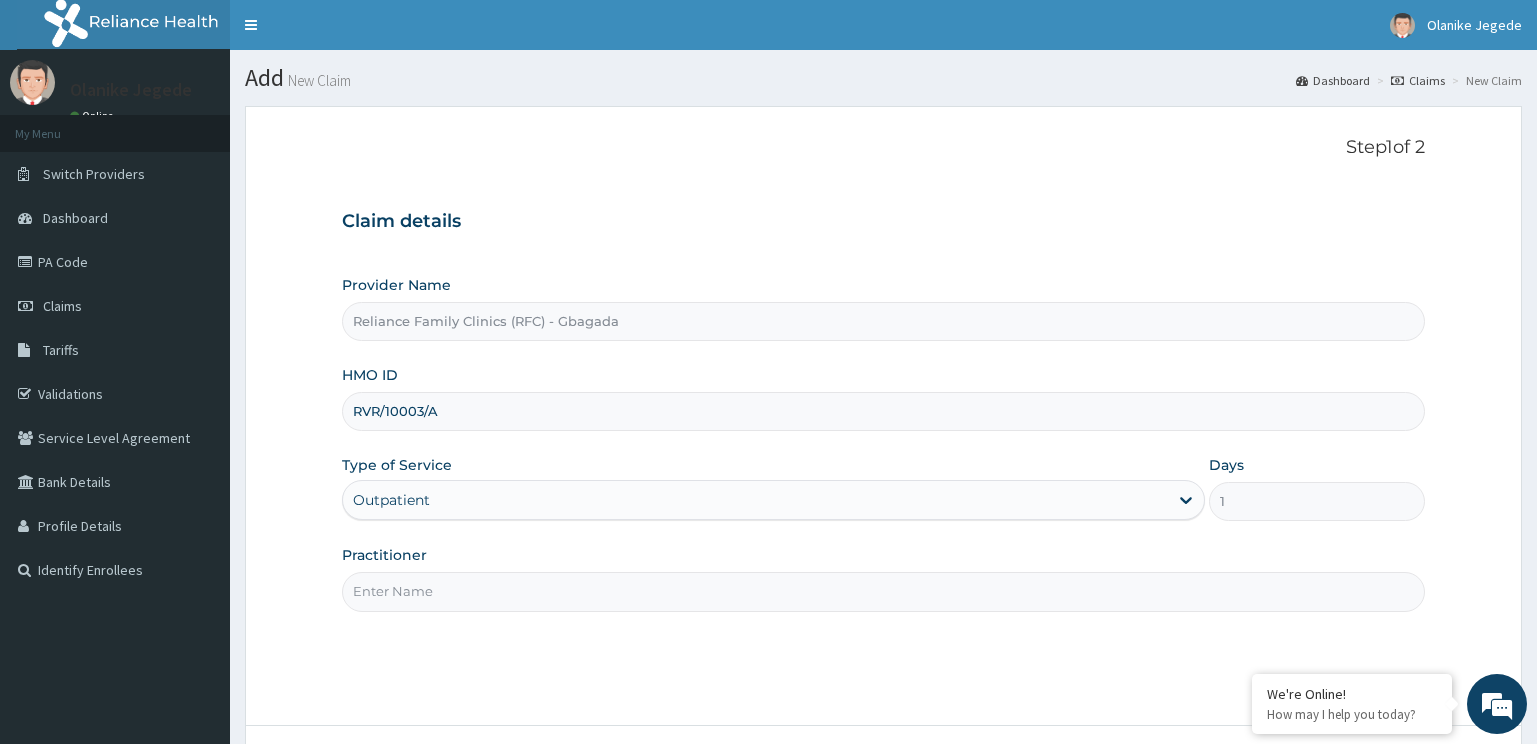 type on "Locum" 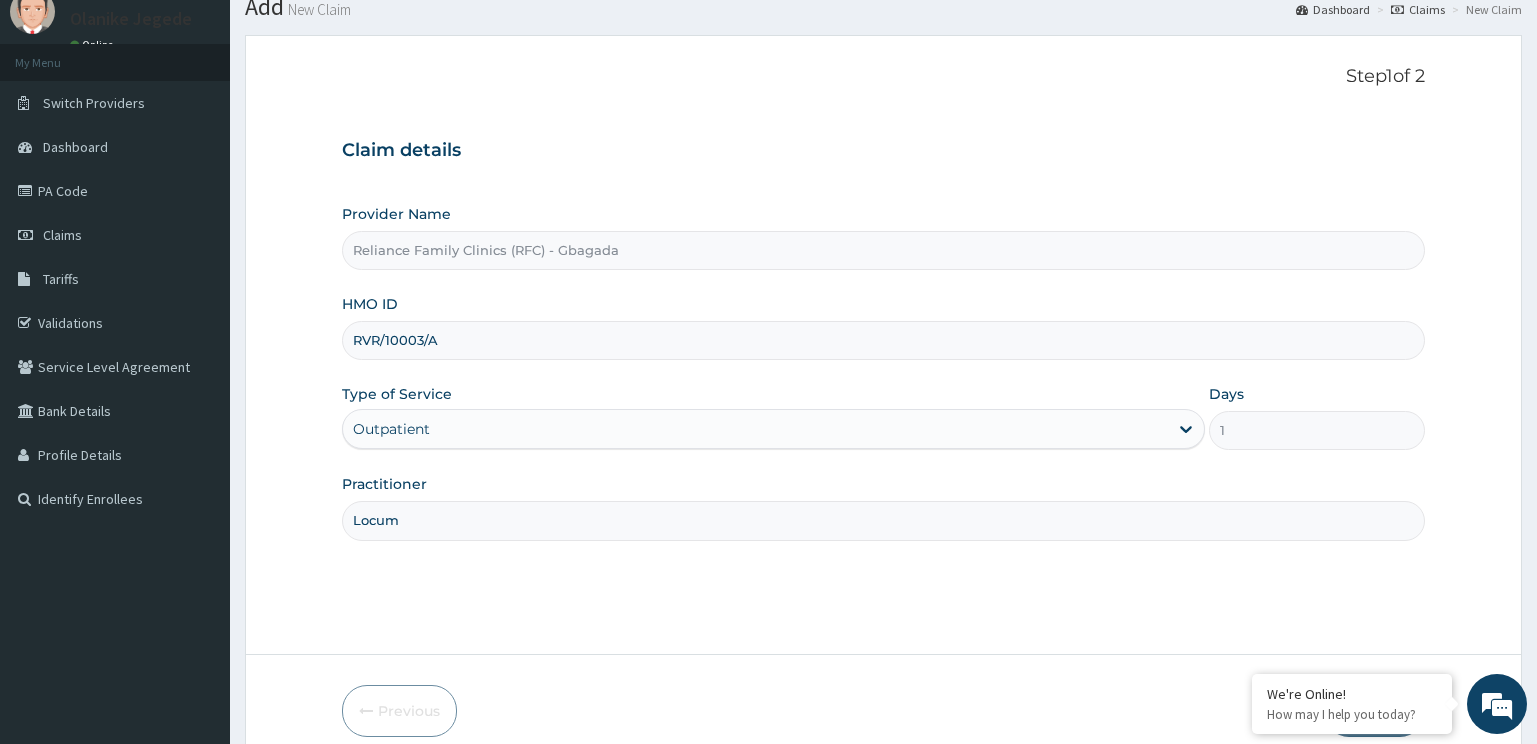 scroll, scrollTop: 161, scrollLeft: 0, axis: vertical 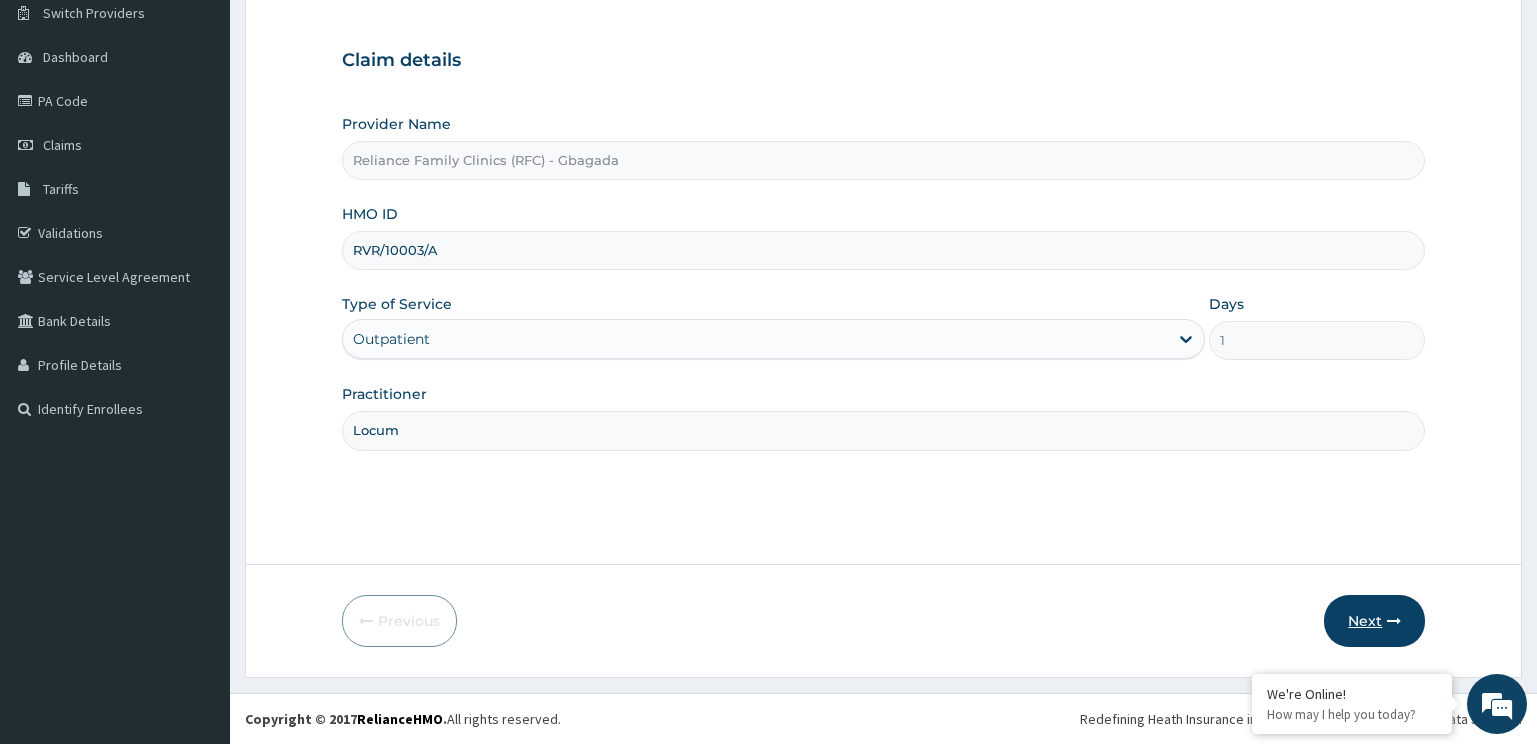 click on "Next" at bounding box center [1374, 621] 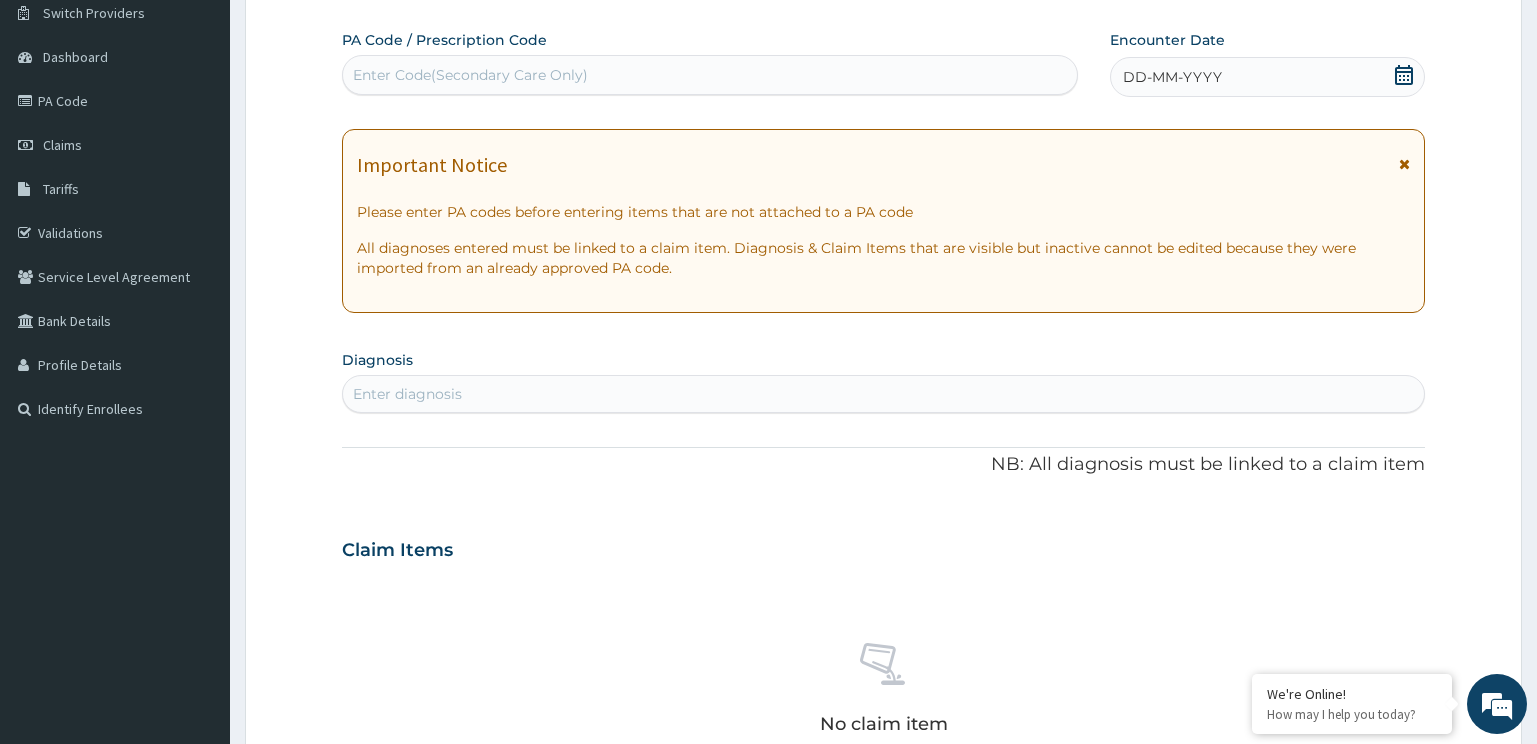 click on "Enter diagnosis" at bounding box center [884, 394] 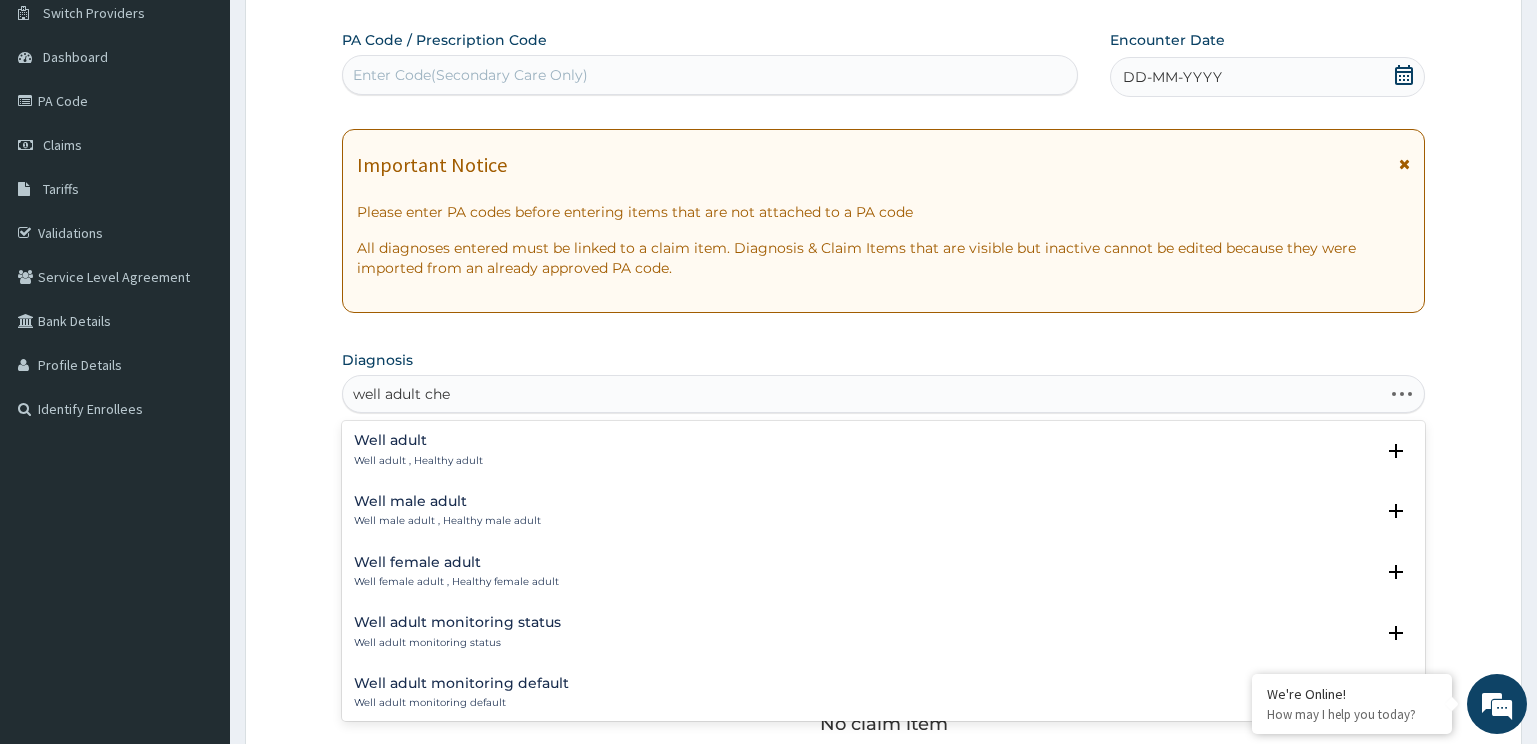 scroll, scrollTop: 0, scrollLeft: 0, axis: both 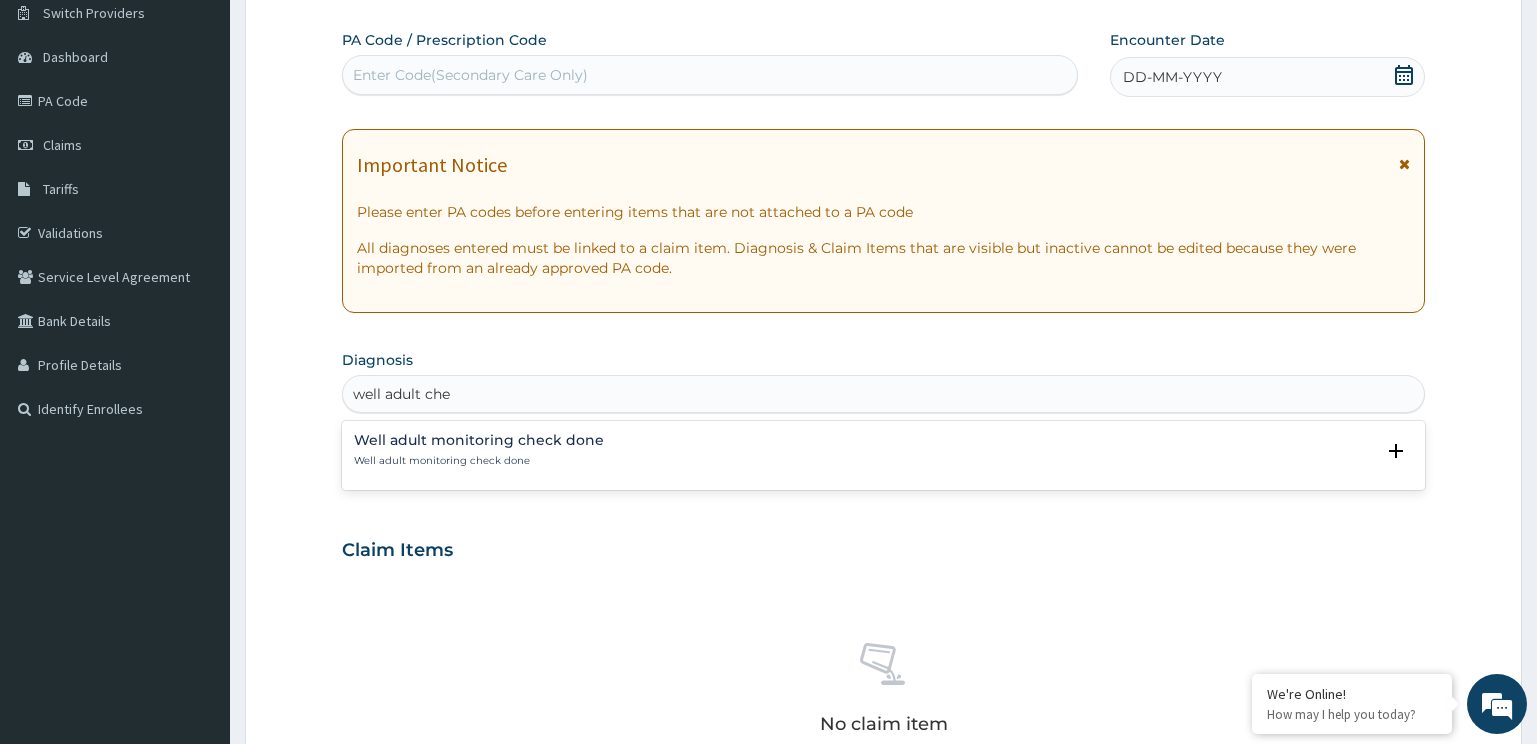 type on "well adult che" 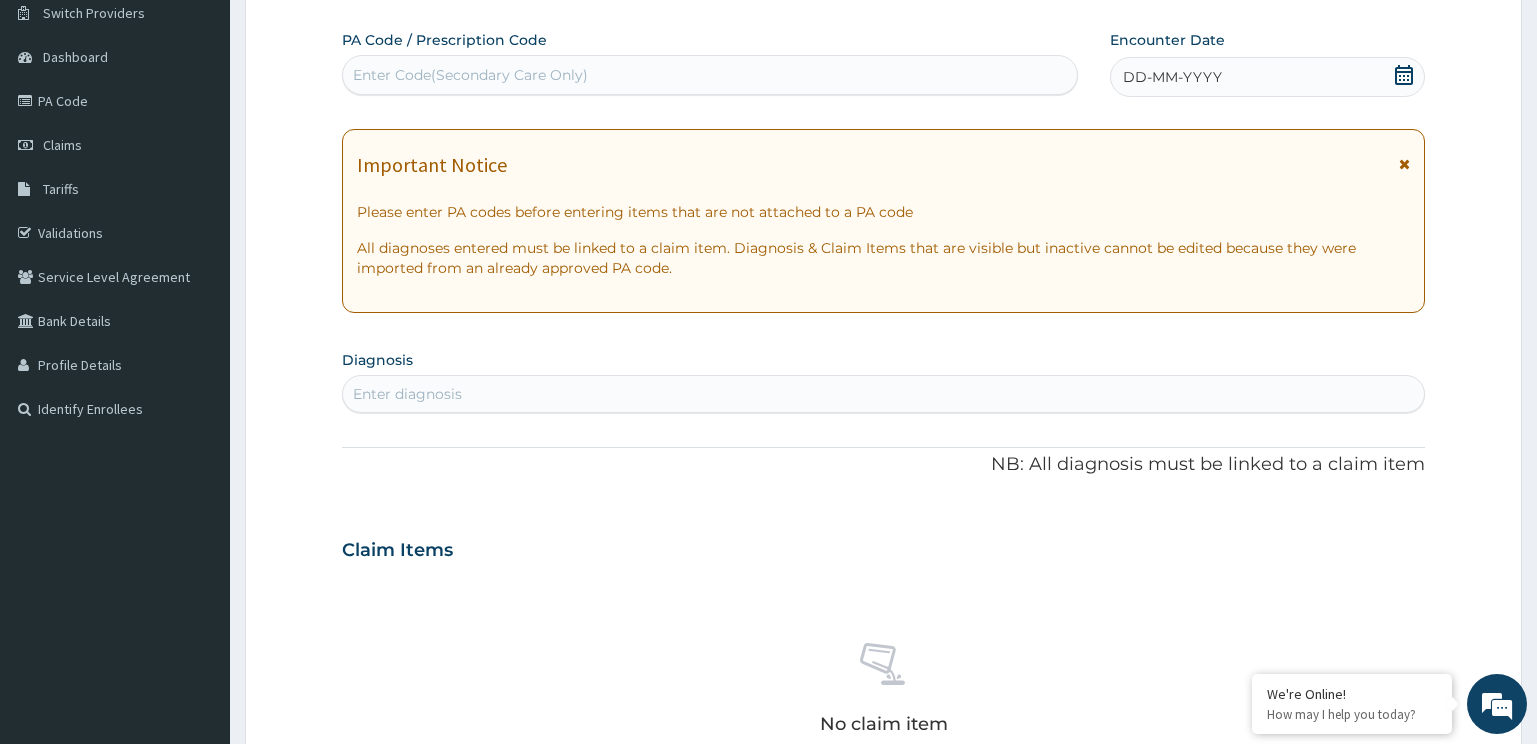 click on "Enter diagnosis" at bounding box center [884, 394] 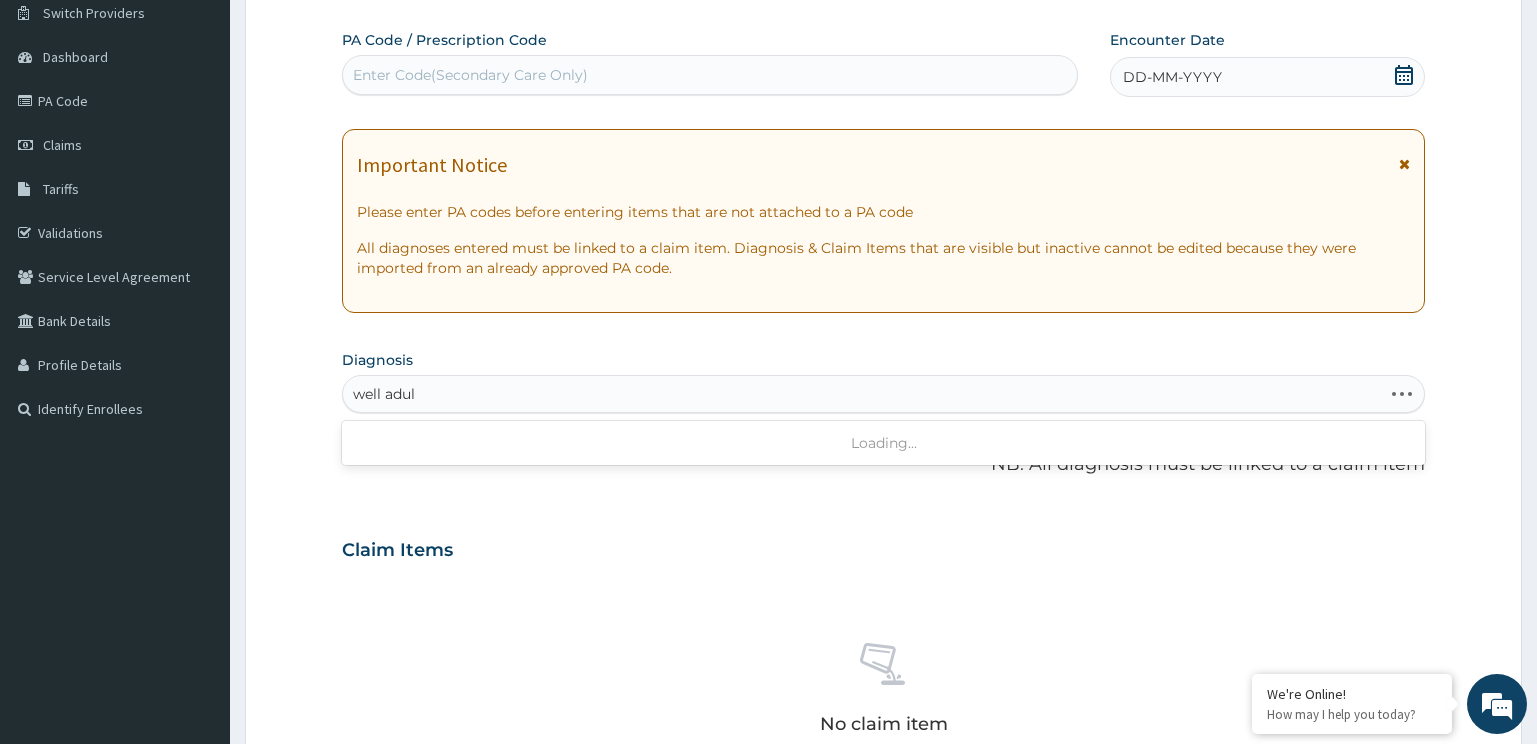 type on "well adult" 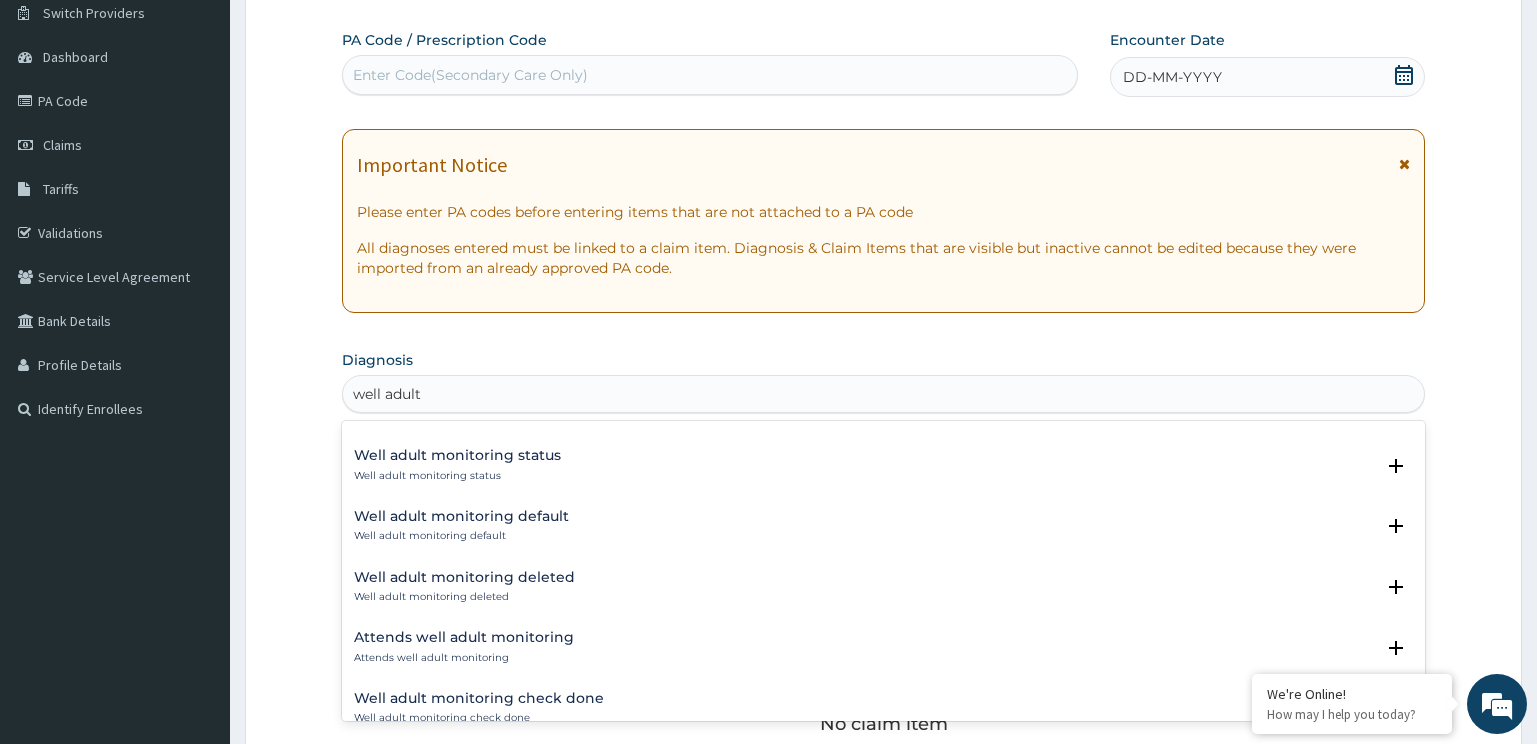scroll, scrollTop: 193, scrollLeft: 0, axis: vertical 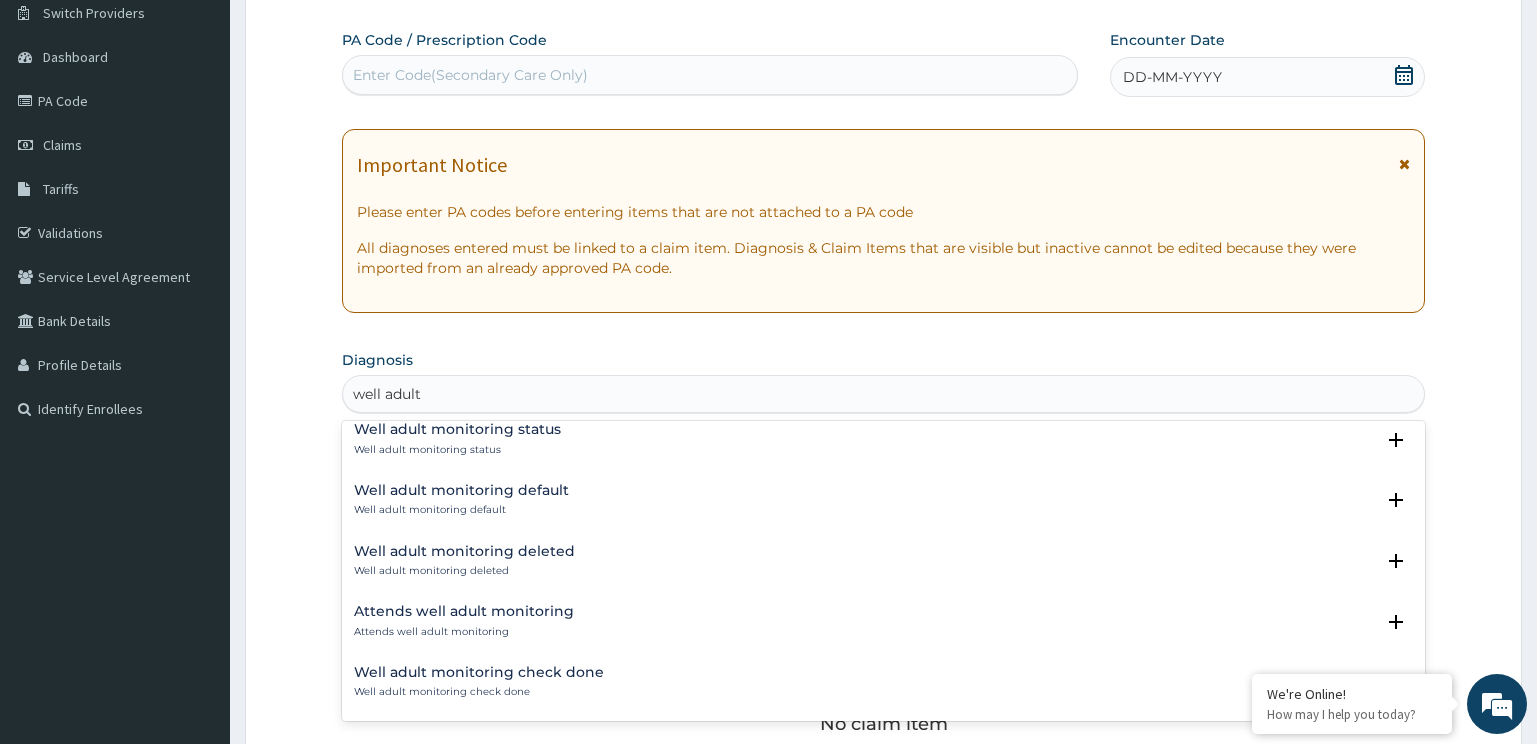 click on "Well adult monitoring check done" at bounding box center [479, 692] 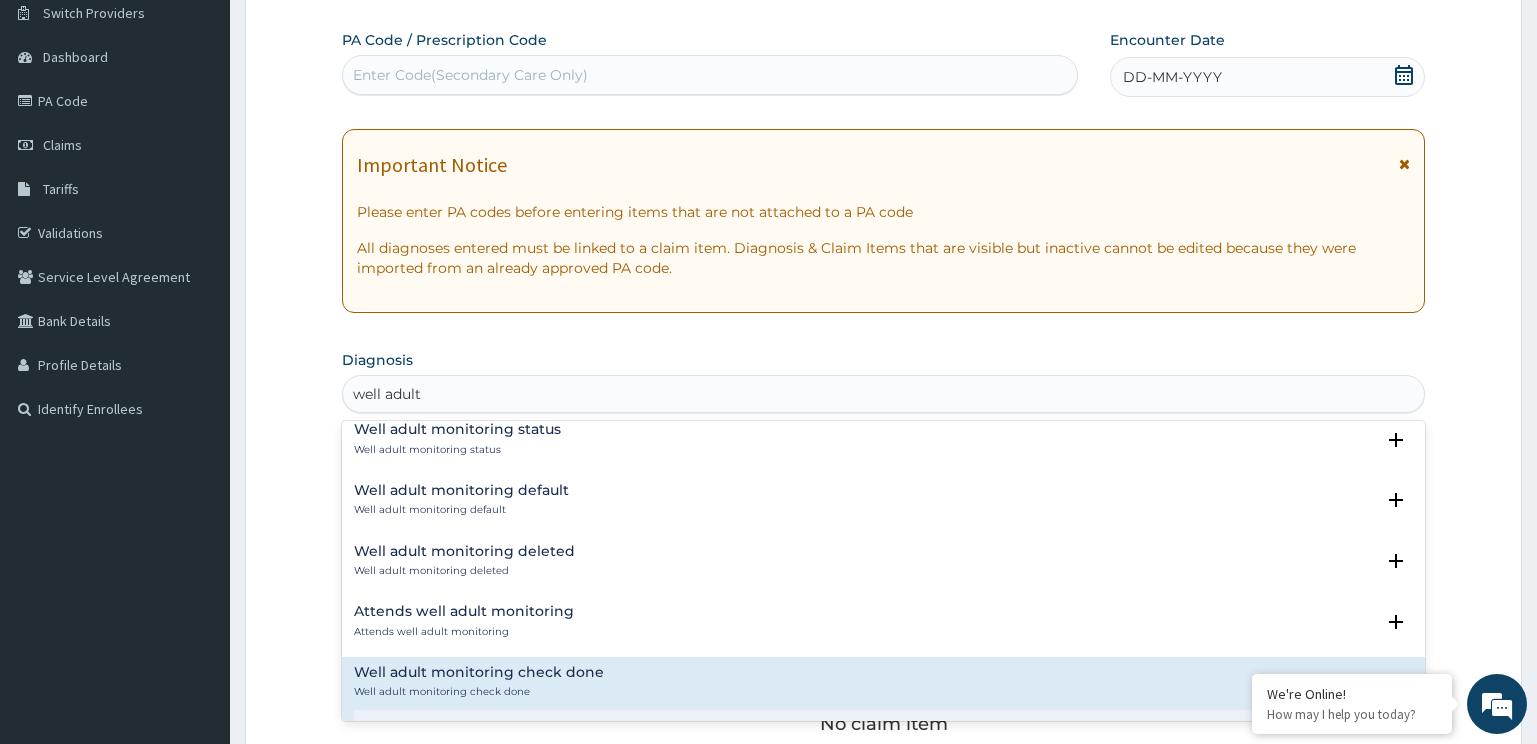scroll, scrollTop: 320, scrollLeft: 0, axis: vertical 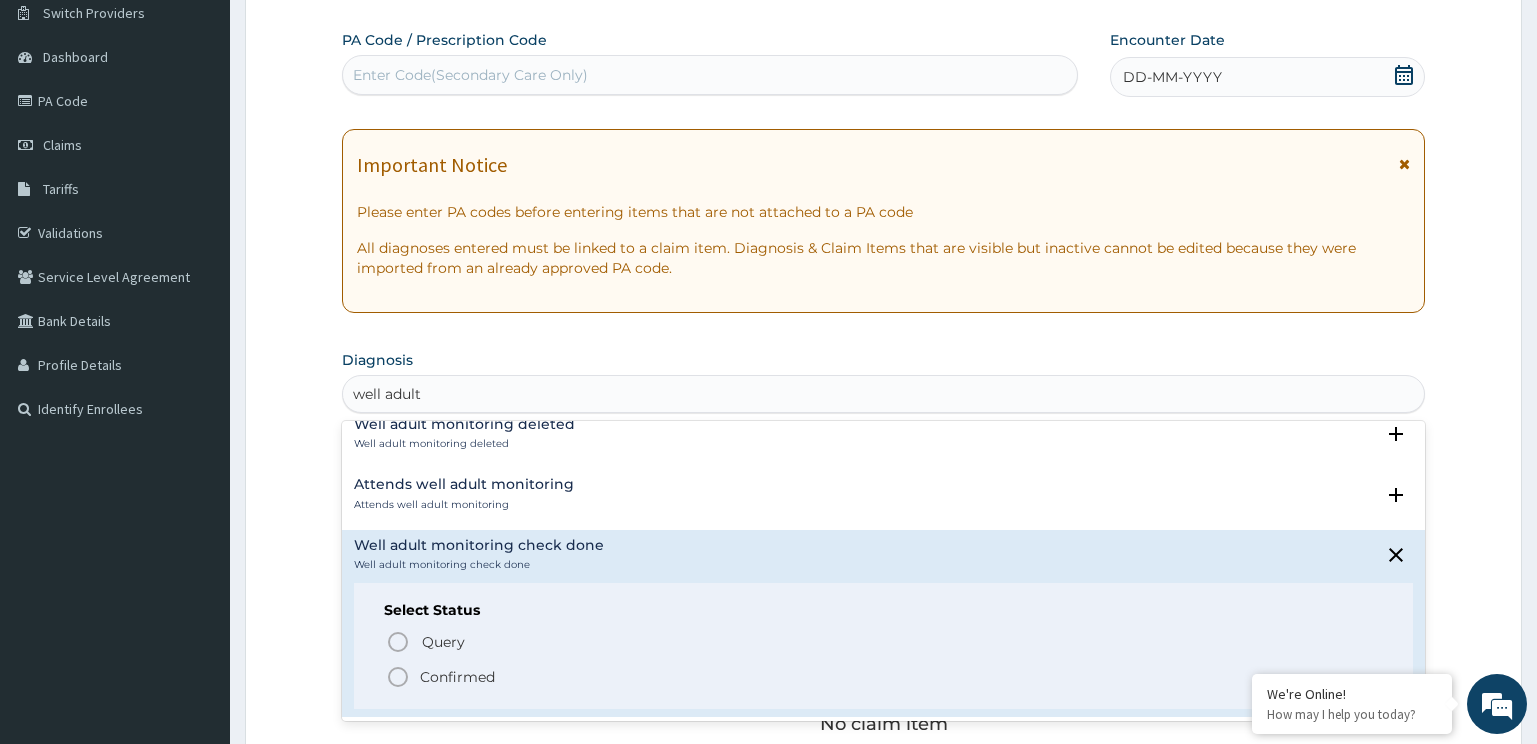click on "Confirmed" at bounding box center (457, 677) 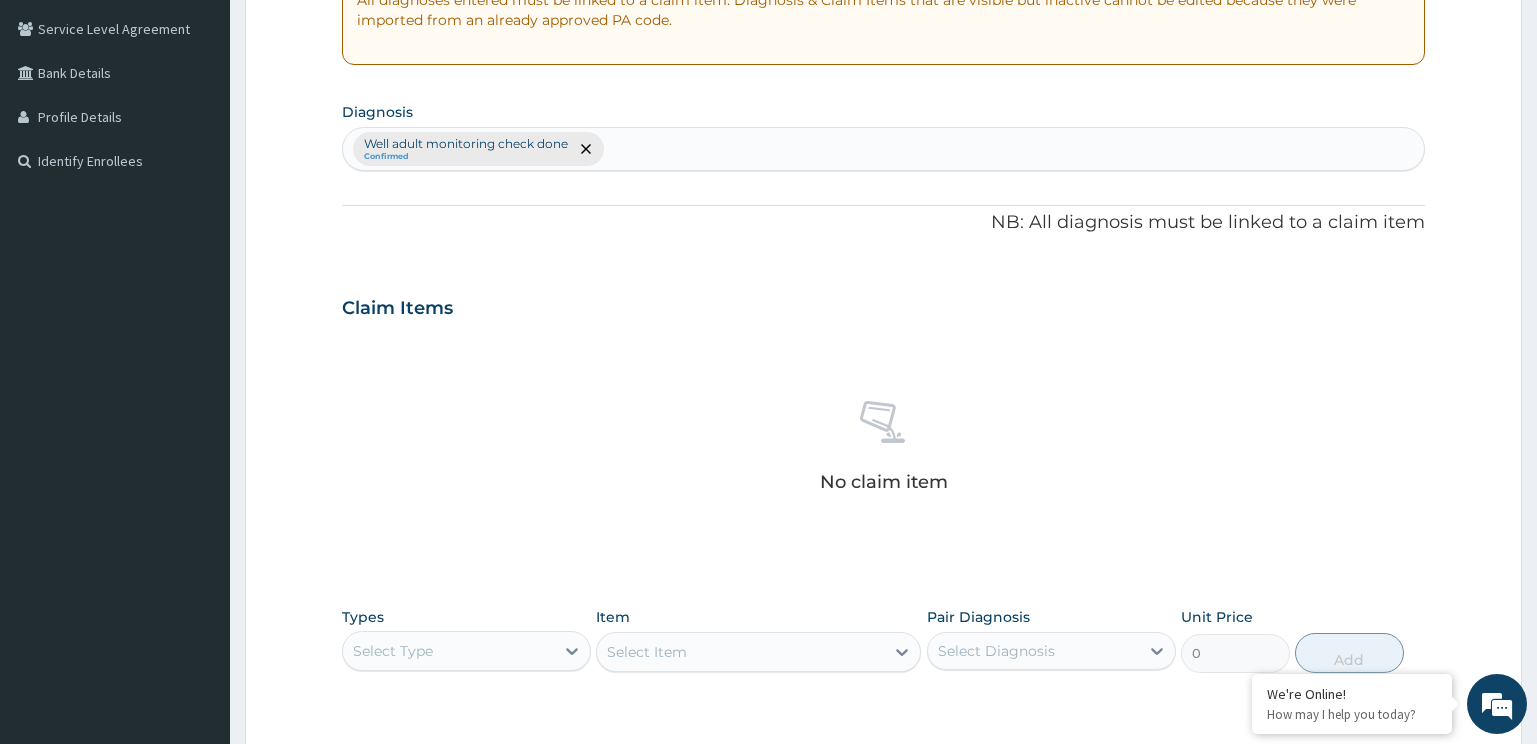scroll, scrollTop: 661, scrollLeft: 0, axis: vertical 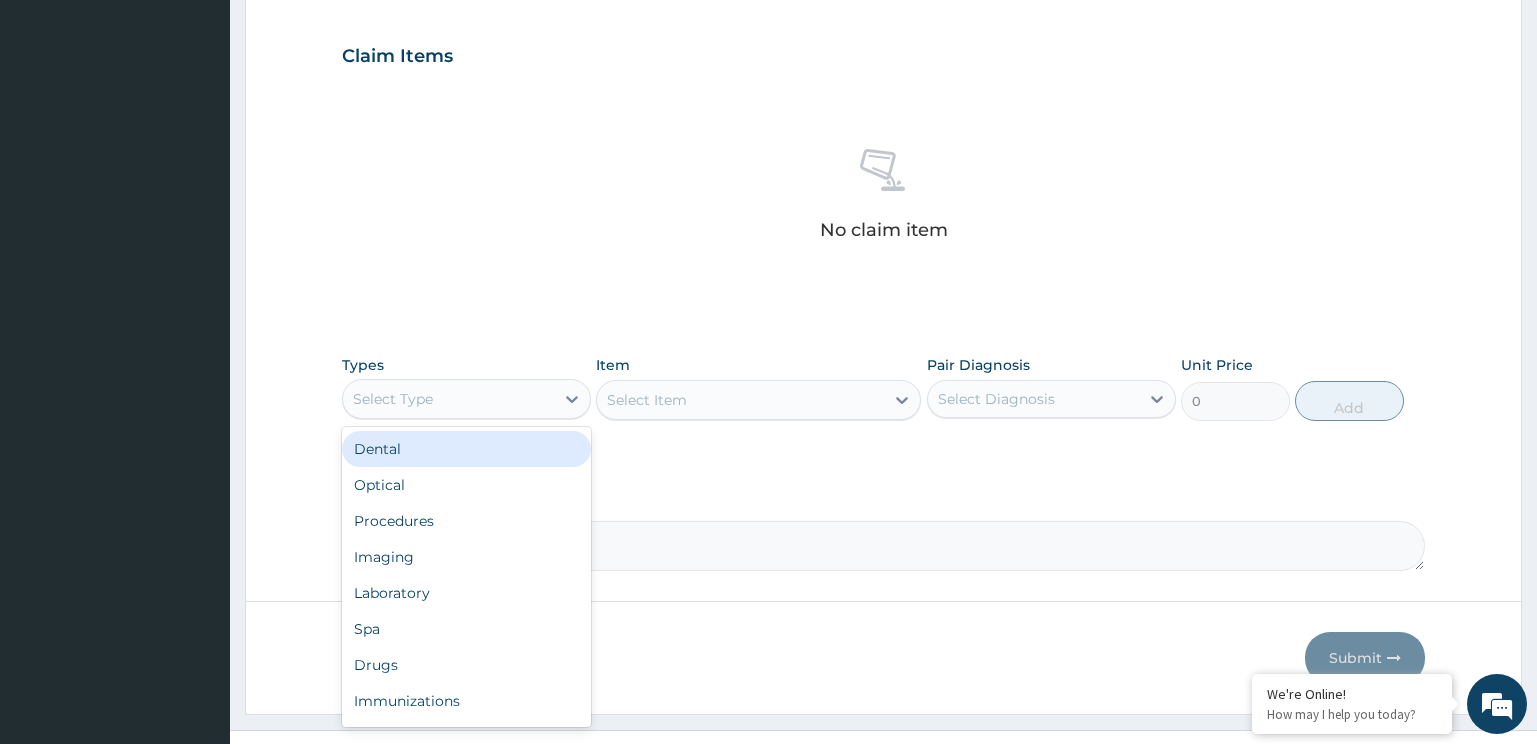 click on "Select Type" at bounding box center [448, 399] 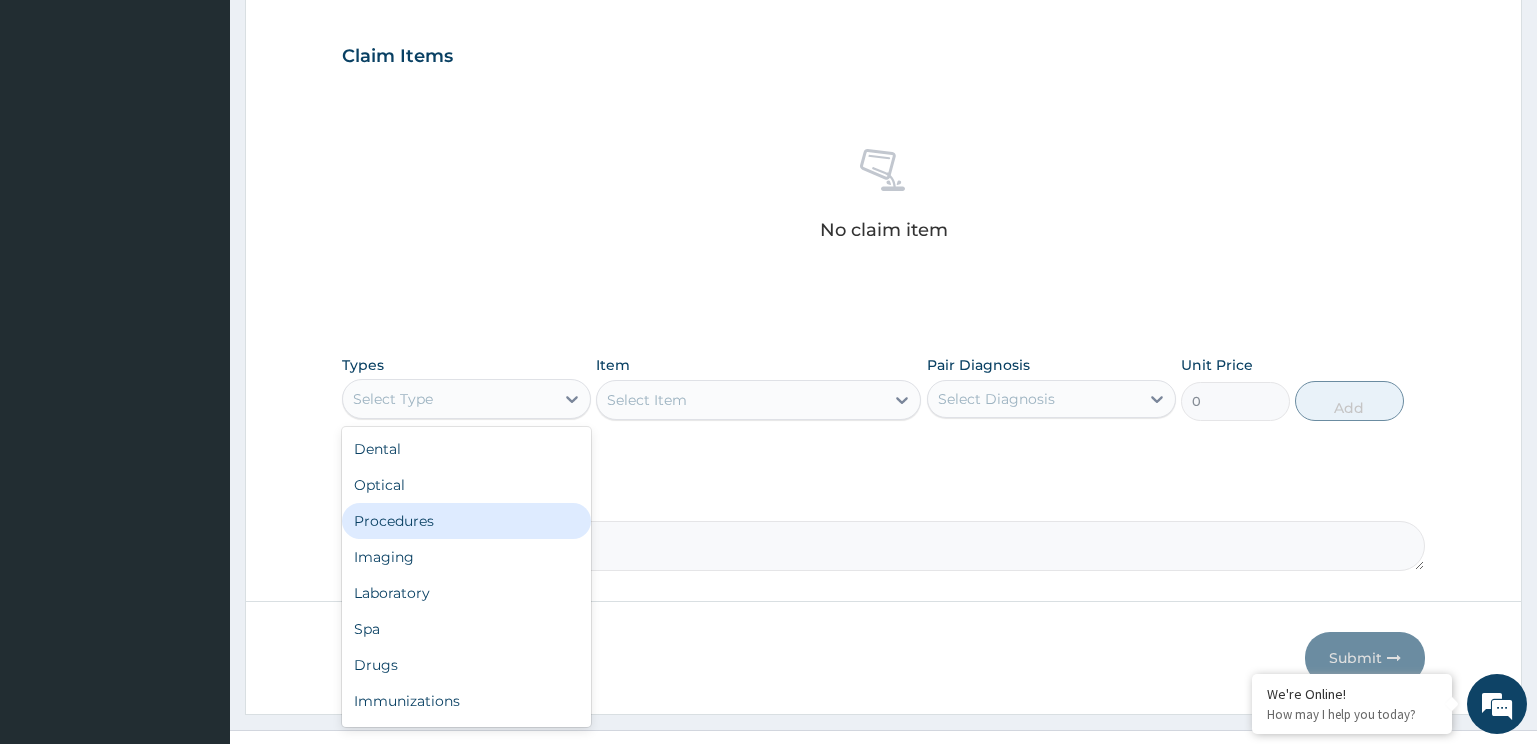 click on "Procedures" at bounding box center (466, 521) 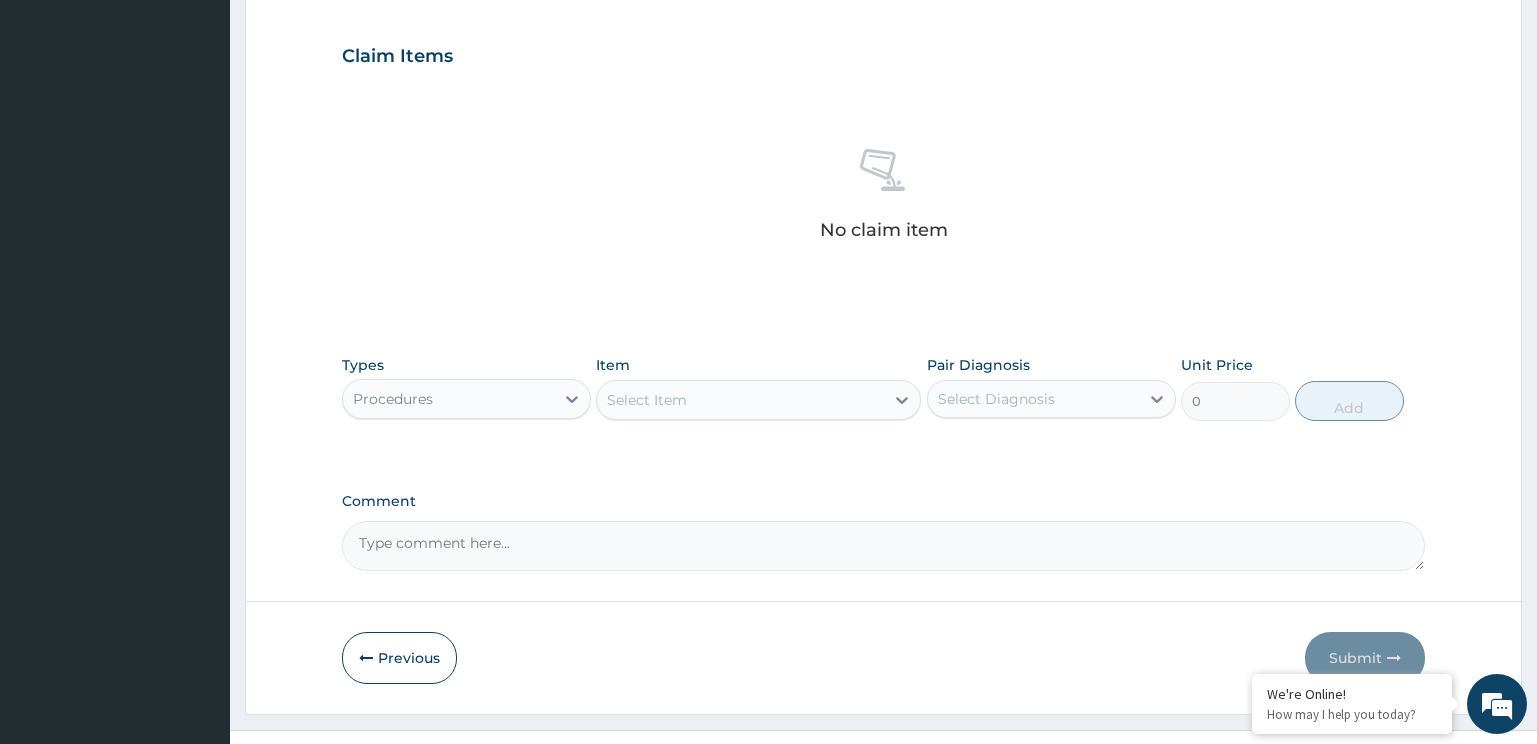 click on "Select Item" at bounding box center [740, 400] 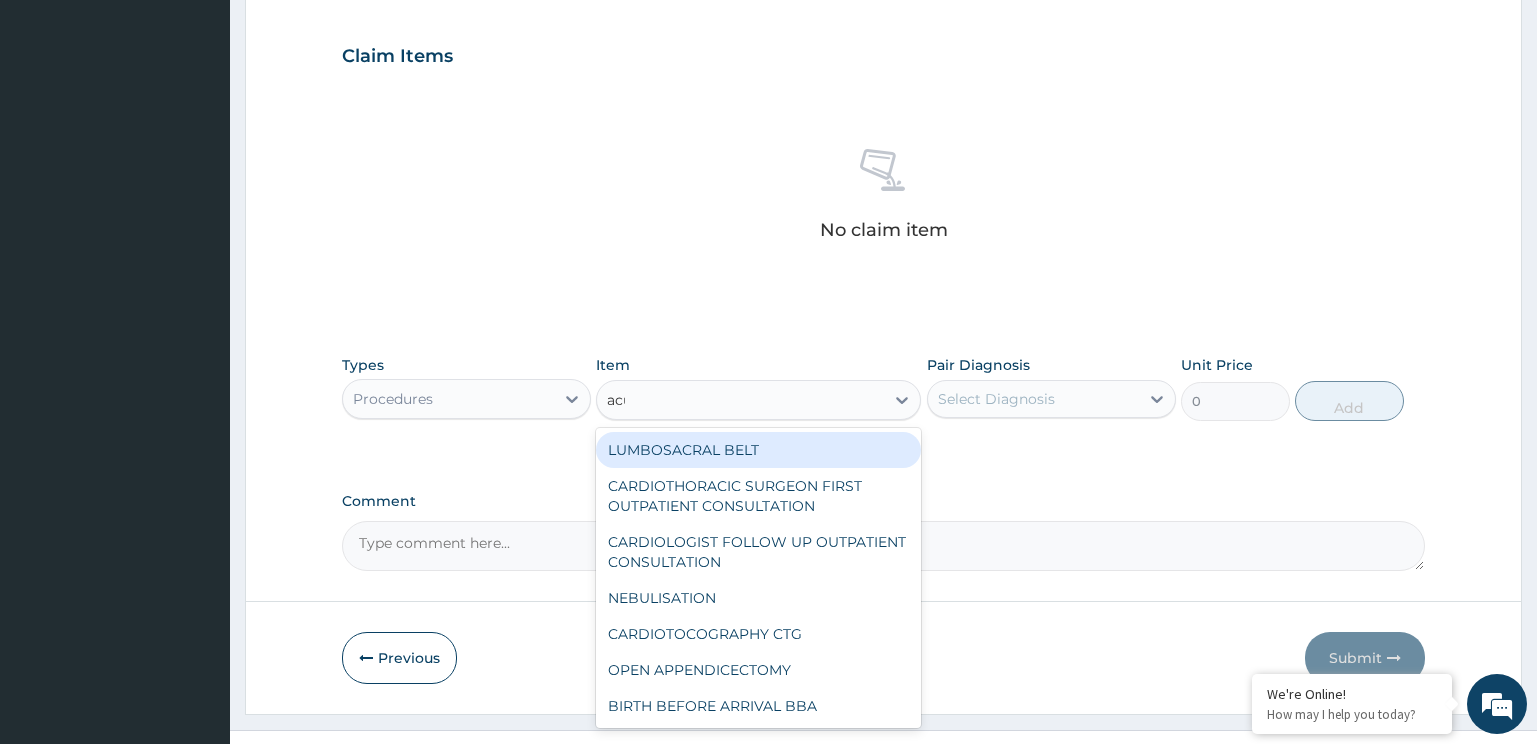 type on "acui" 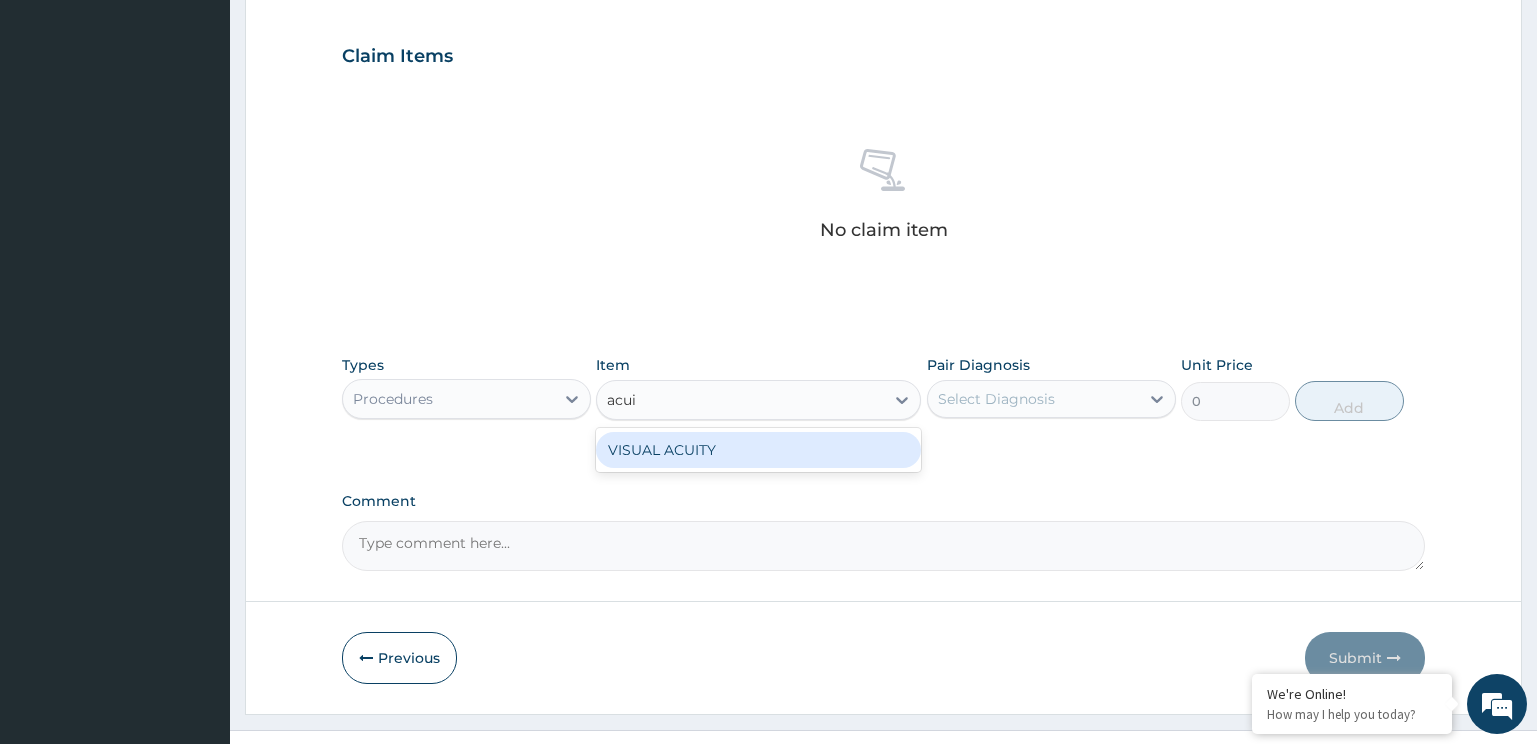 drag, startPoint x: 742, startPoint y: 442, endPoint x: 766, endPoint y: 429, distance: 27.294687 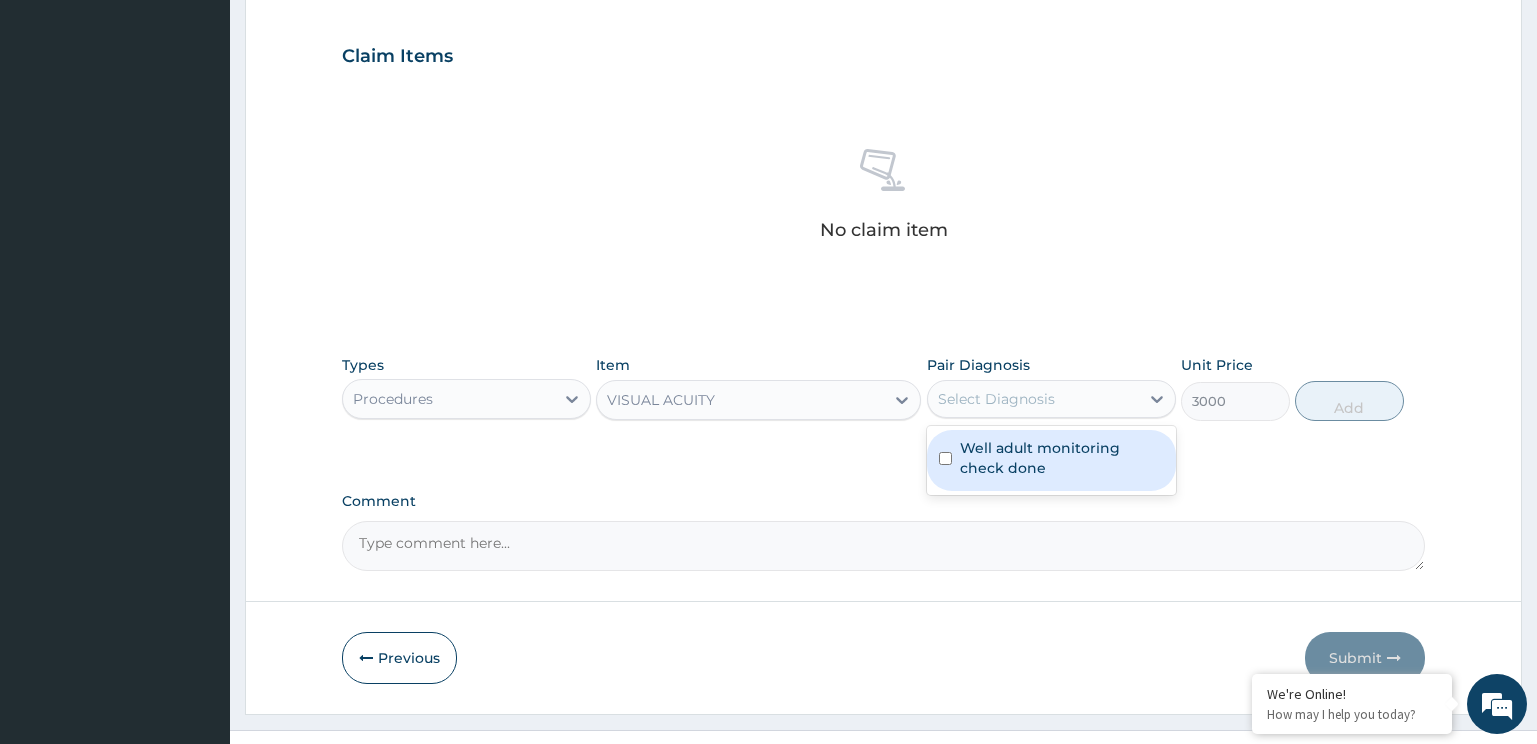 click on "Select Diagnosis" at bounding box center [1033, 399] 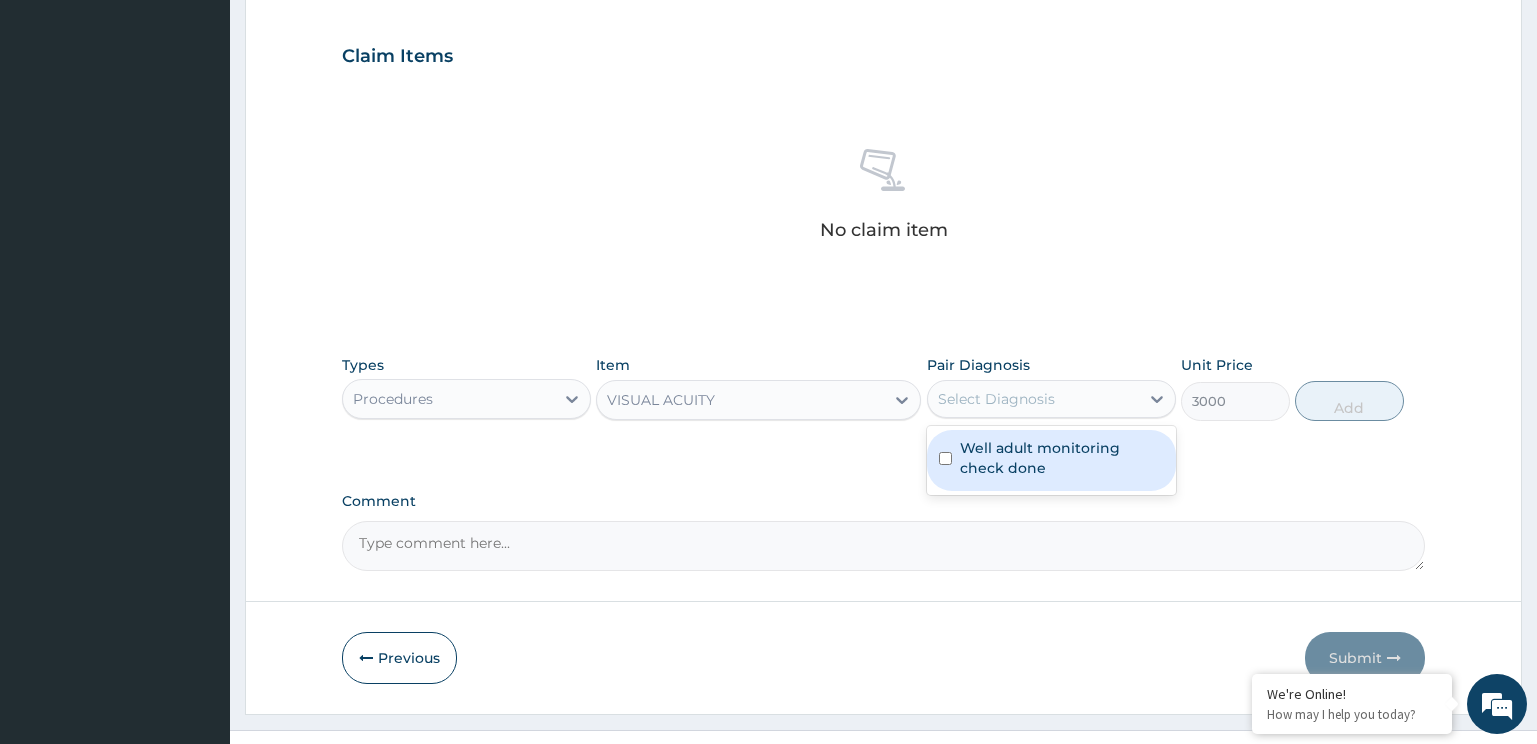 click on "Types Procedures Item VISUAL ACUITY Pair Diagnosis option Well adult monitoring check done focused, 1 of 1. 1 result available. Use Up and Down to choose options, press Enter to select the currently focused option, press Escape to exit the menu, press Tab to select the option and exit the menu. Select Diagnosis Well adult monitoring check done Unit Price 3000 Add" at bounding box center (884, 388) 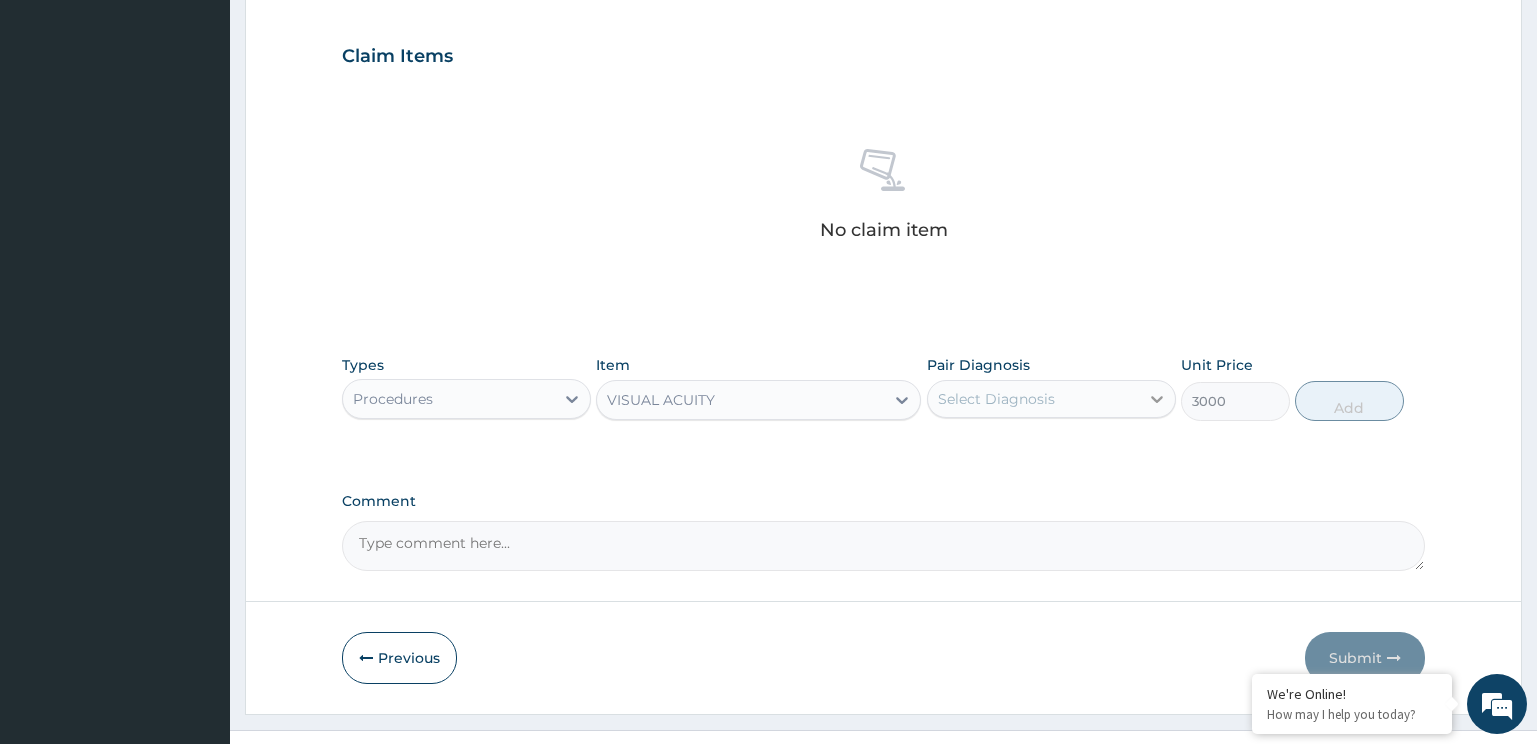 click 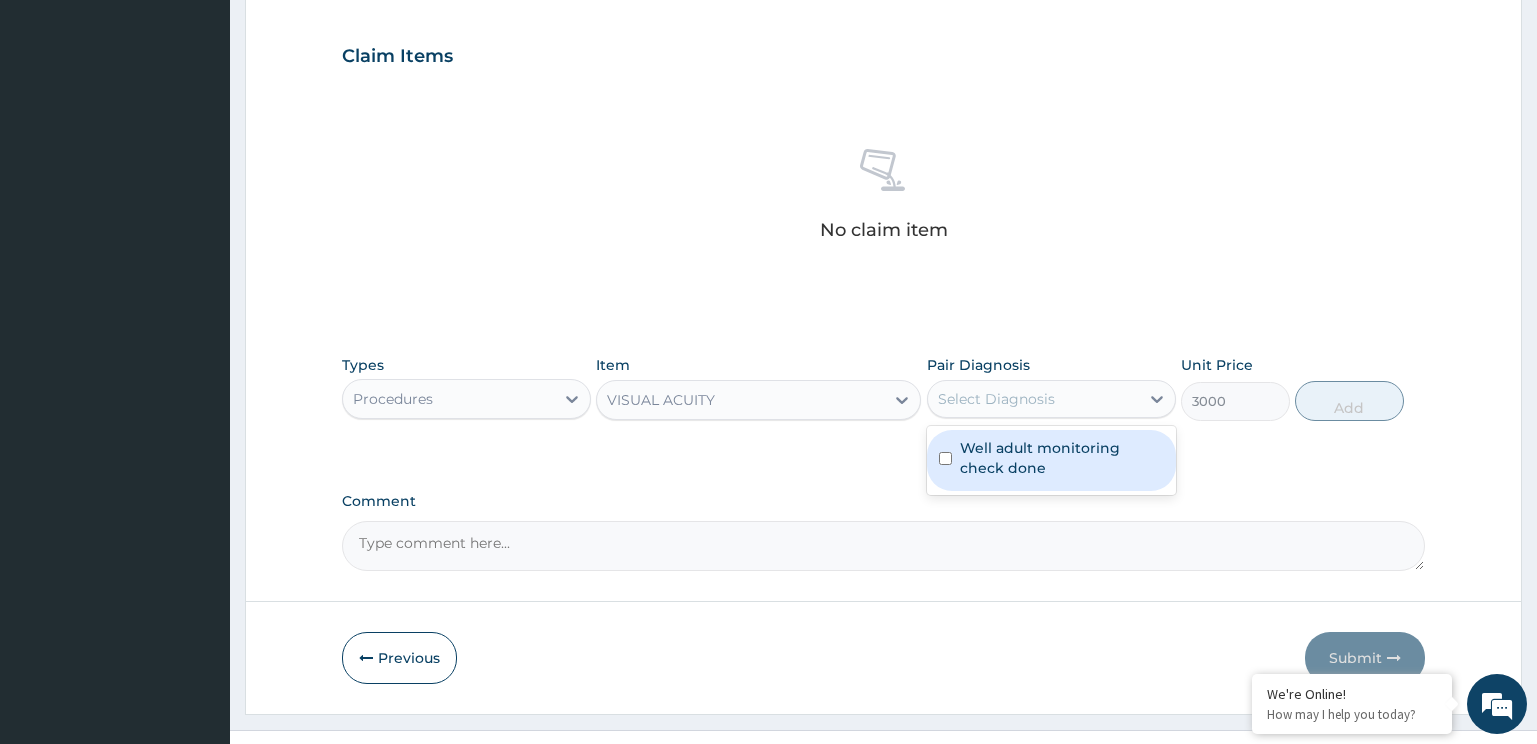 click on "Well adult monitoring check done" at bounding box center [1051, 460] 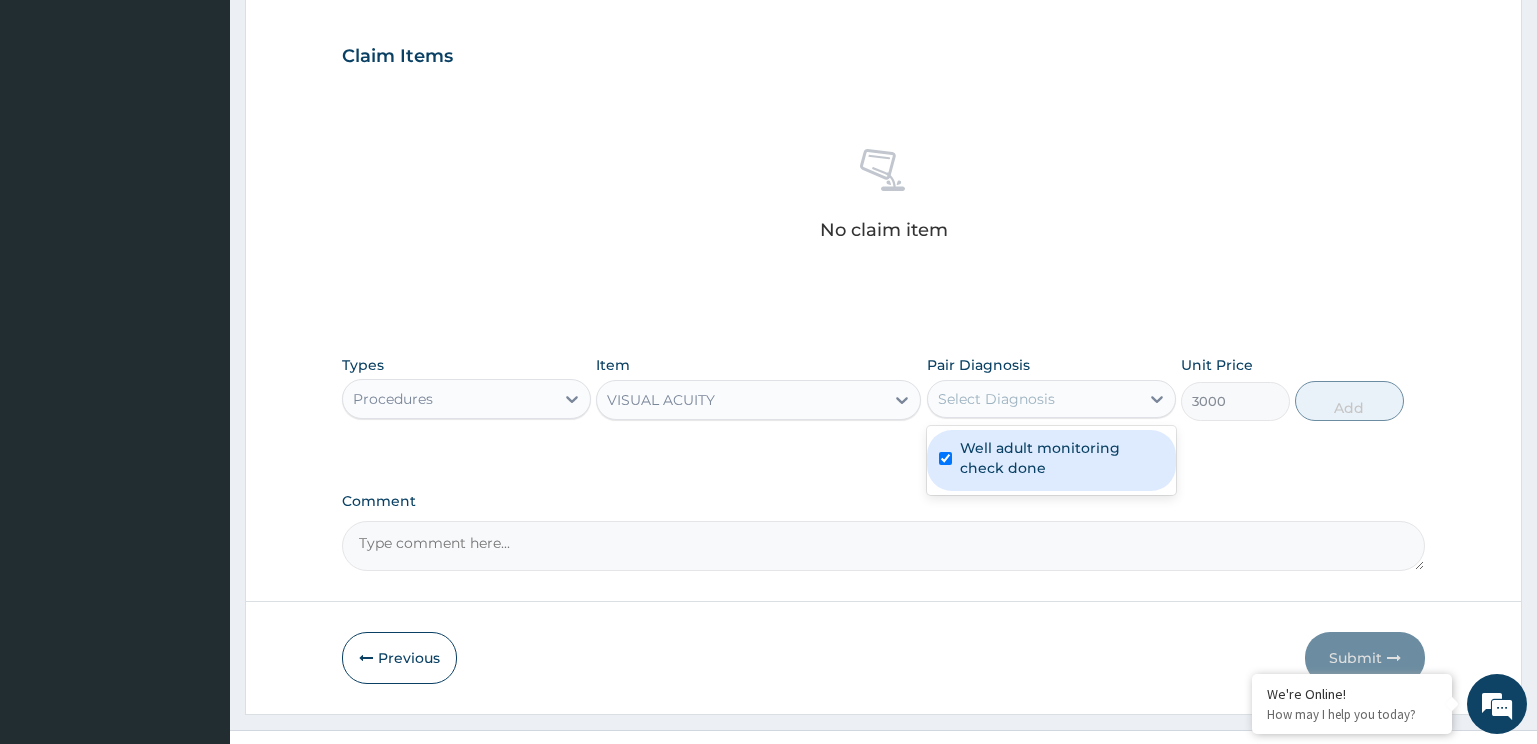 checkbox on "true" 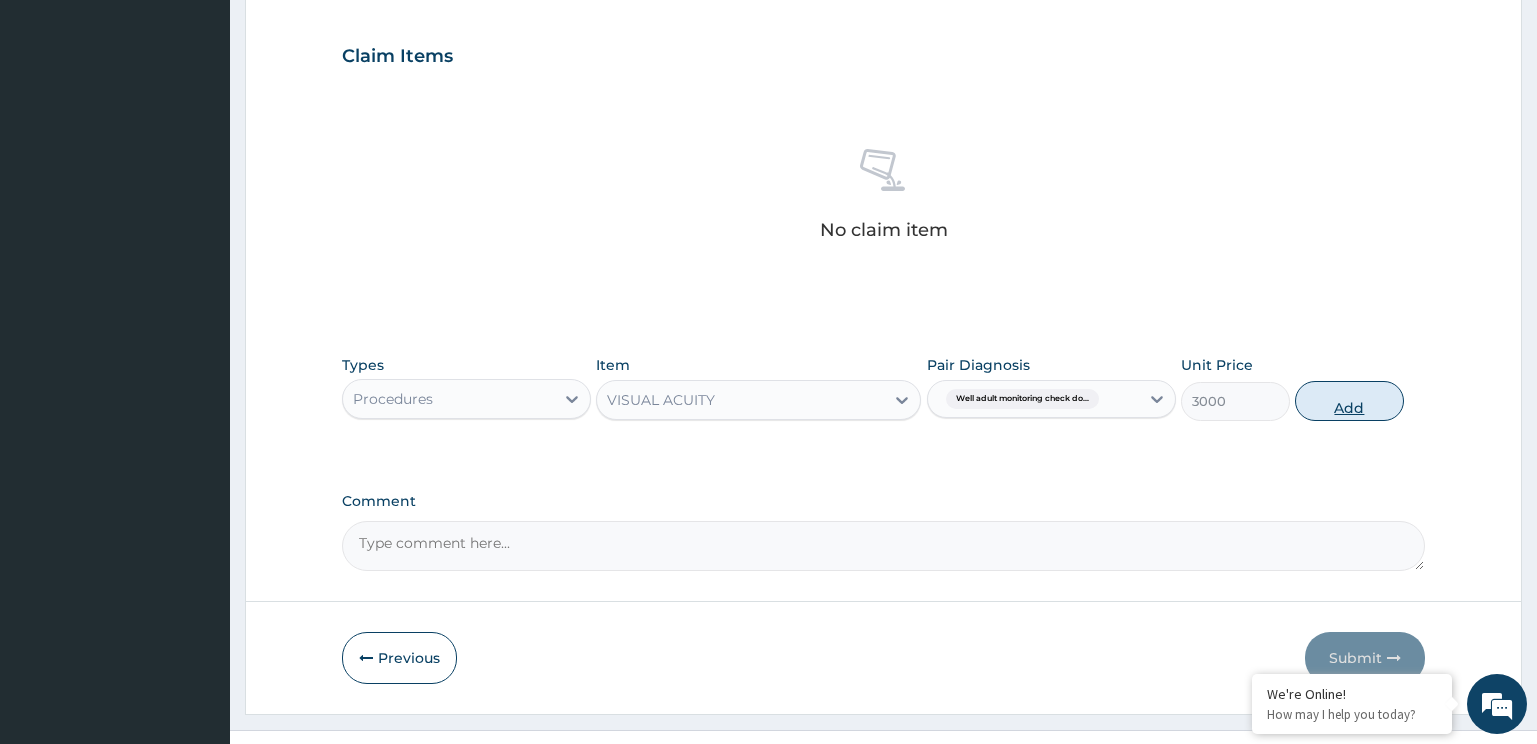 click on "Add" at bounding box center [1349, 401] 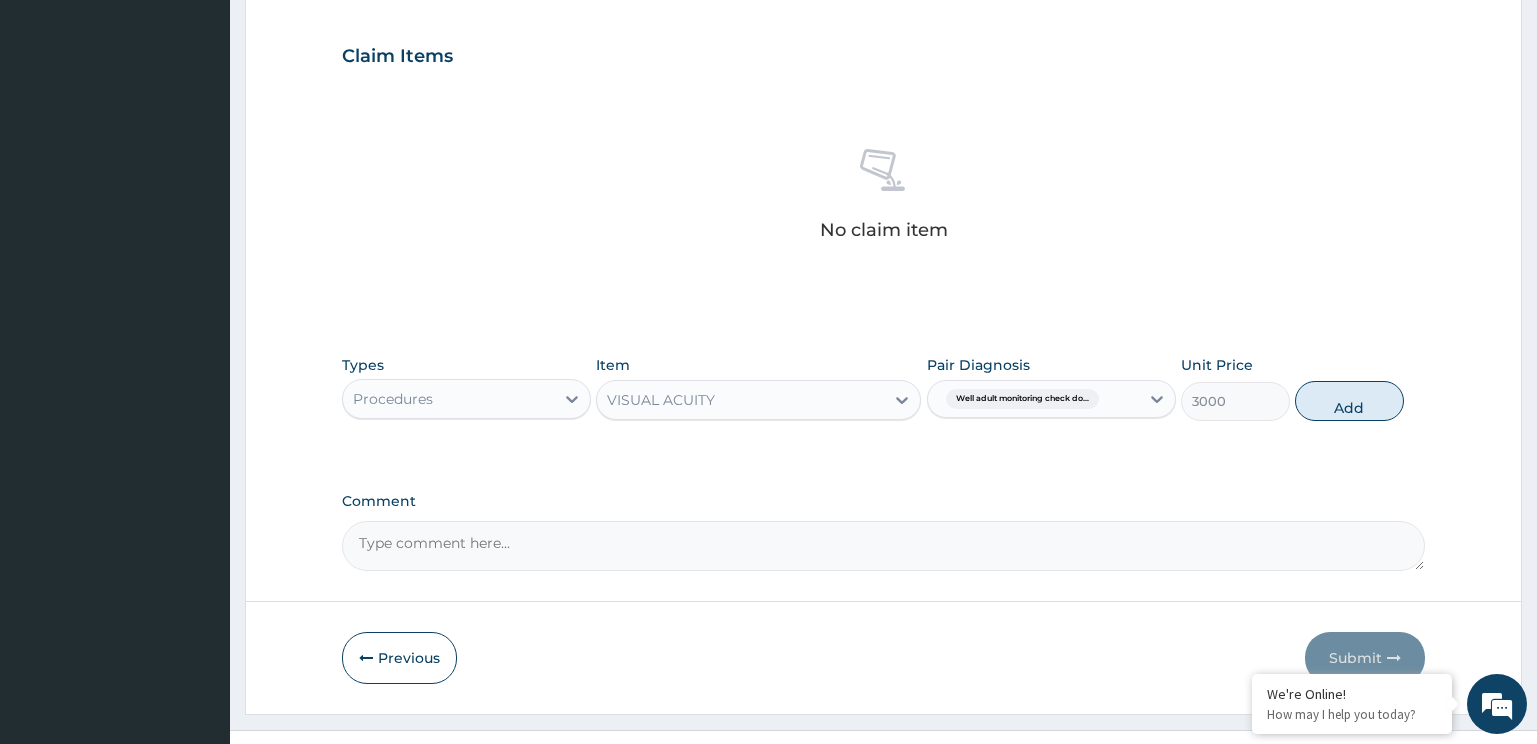 type on "0" 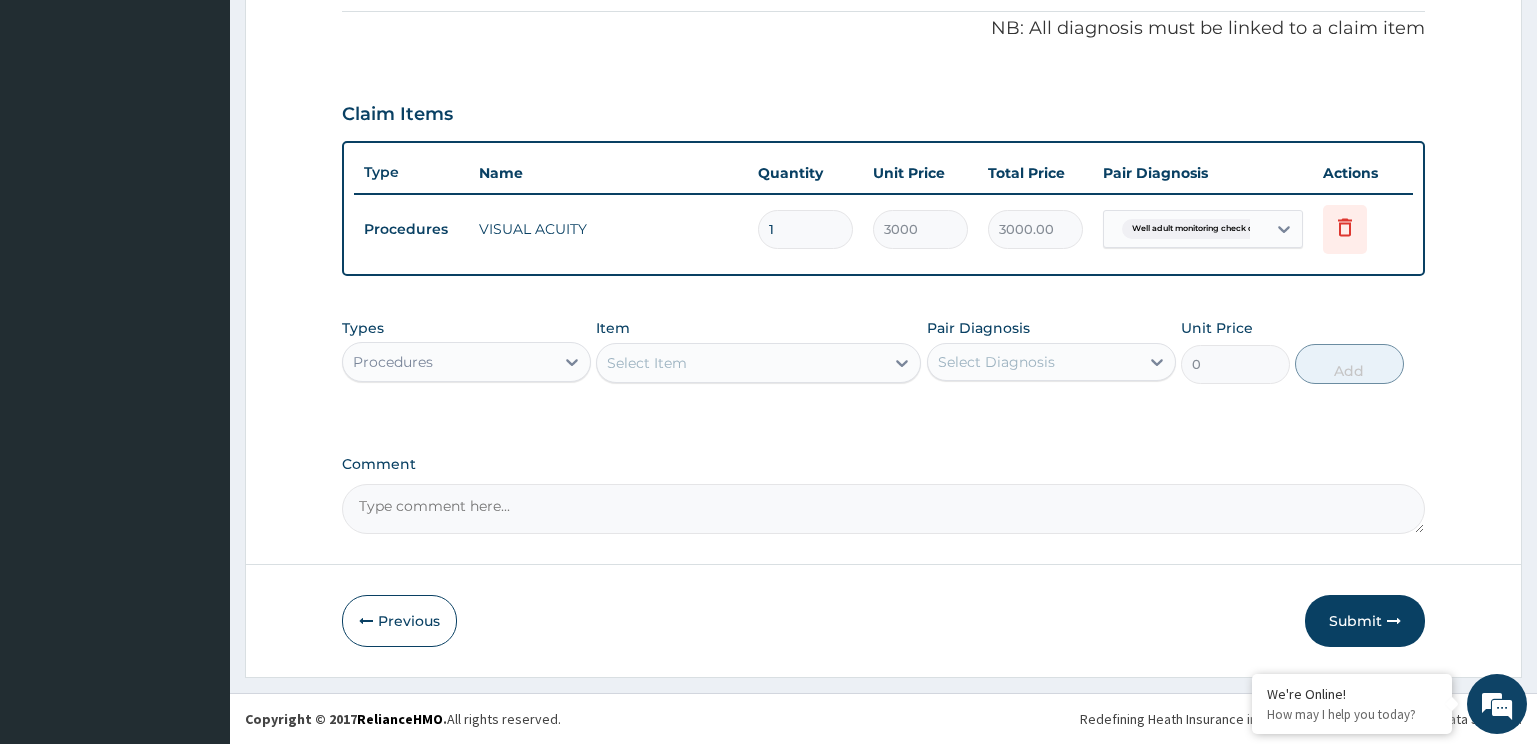 scroll, scrollTop: 603, scrollLeft: 0, axis: vertical 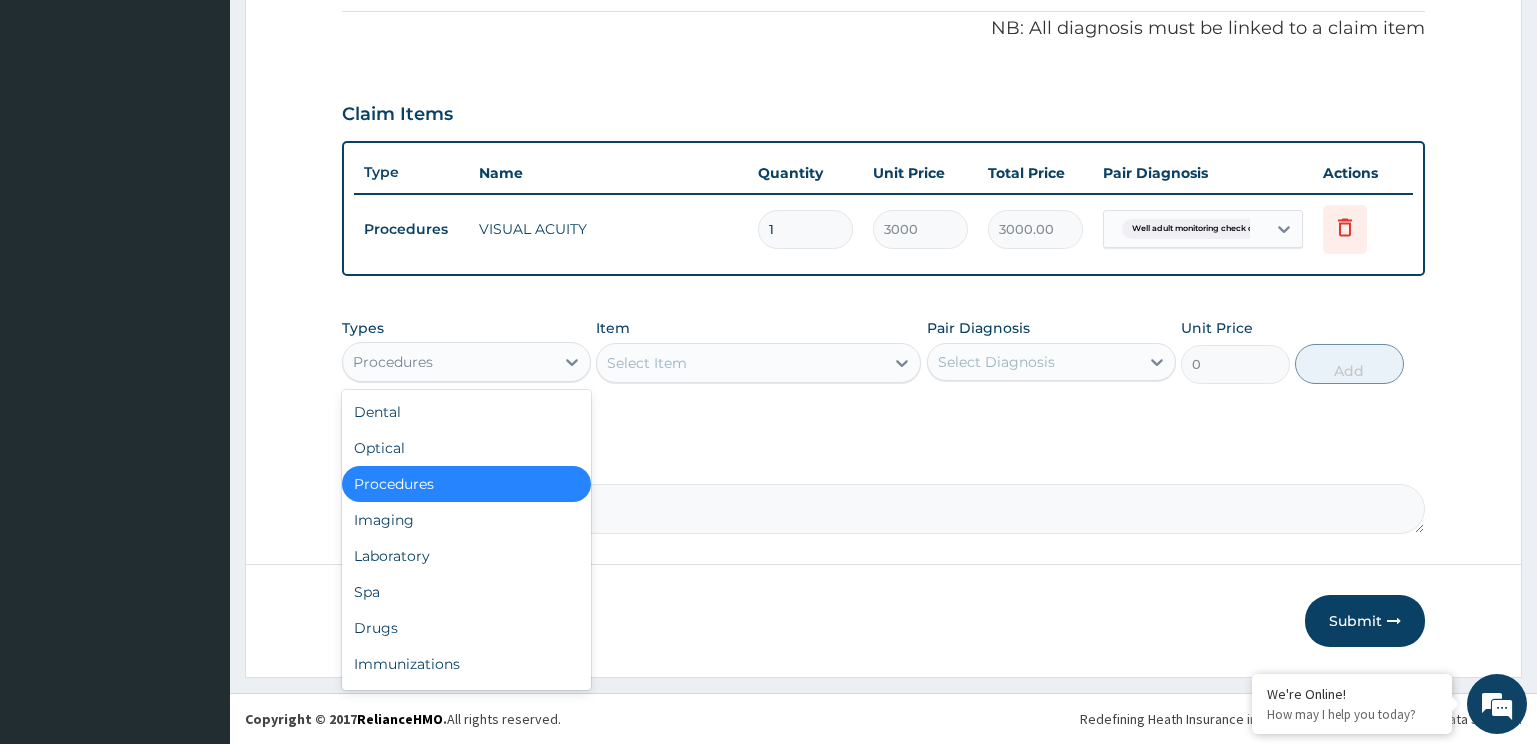 click on "Procedures" at bounding box center (448, 362) 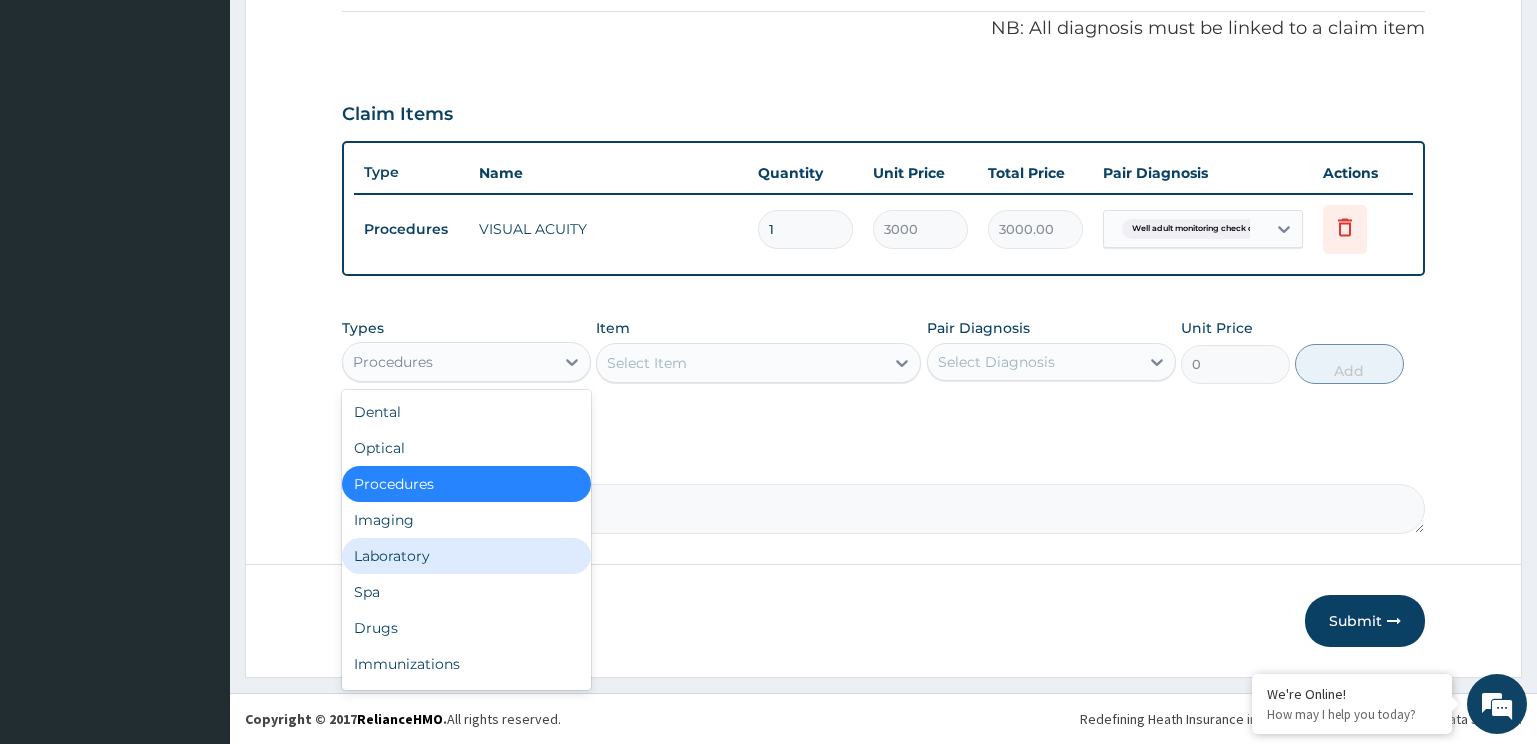 click on "Laboratory" at bounding box center (466, 556) 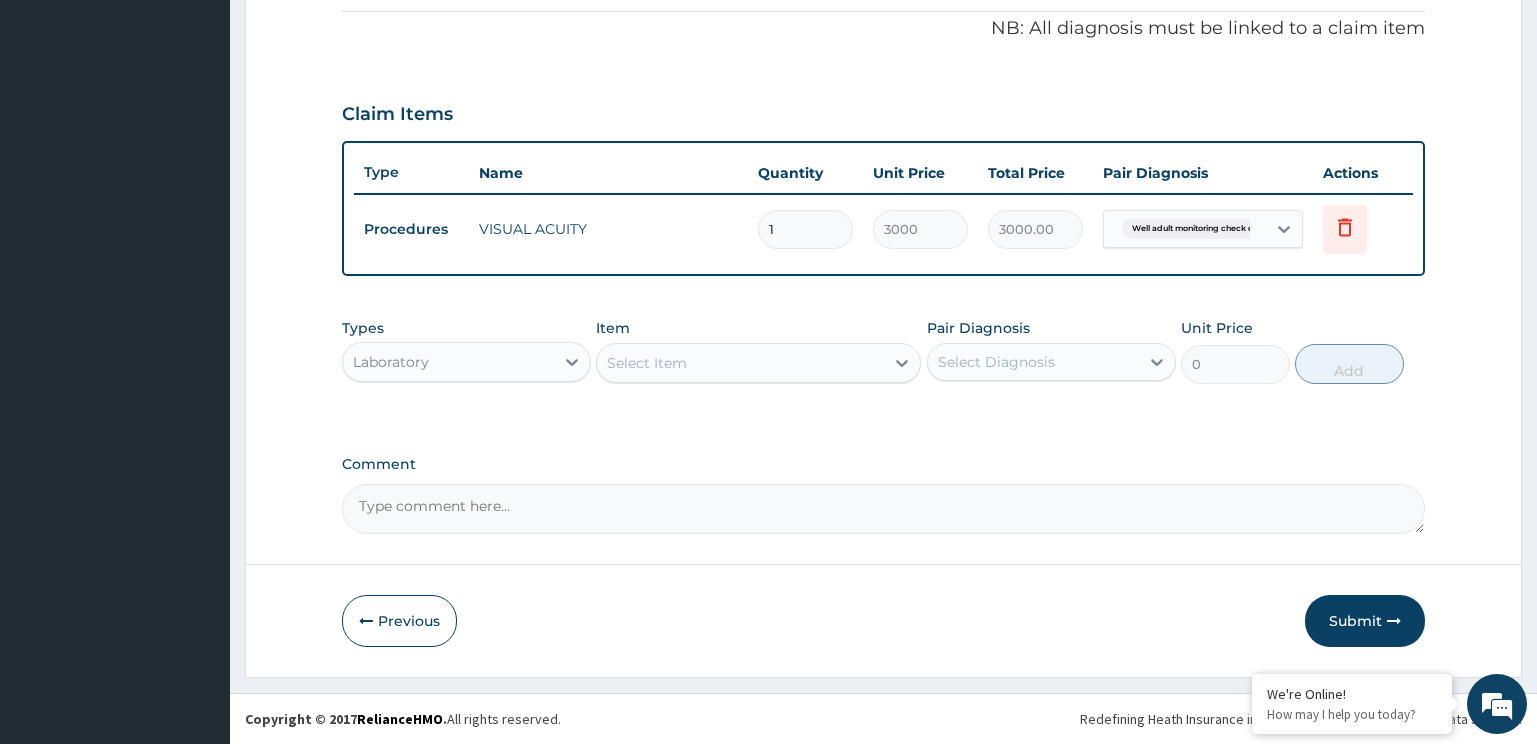 click on "Select Item" at bounding box center [740, 363] 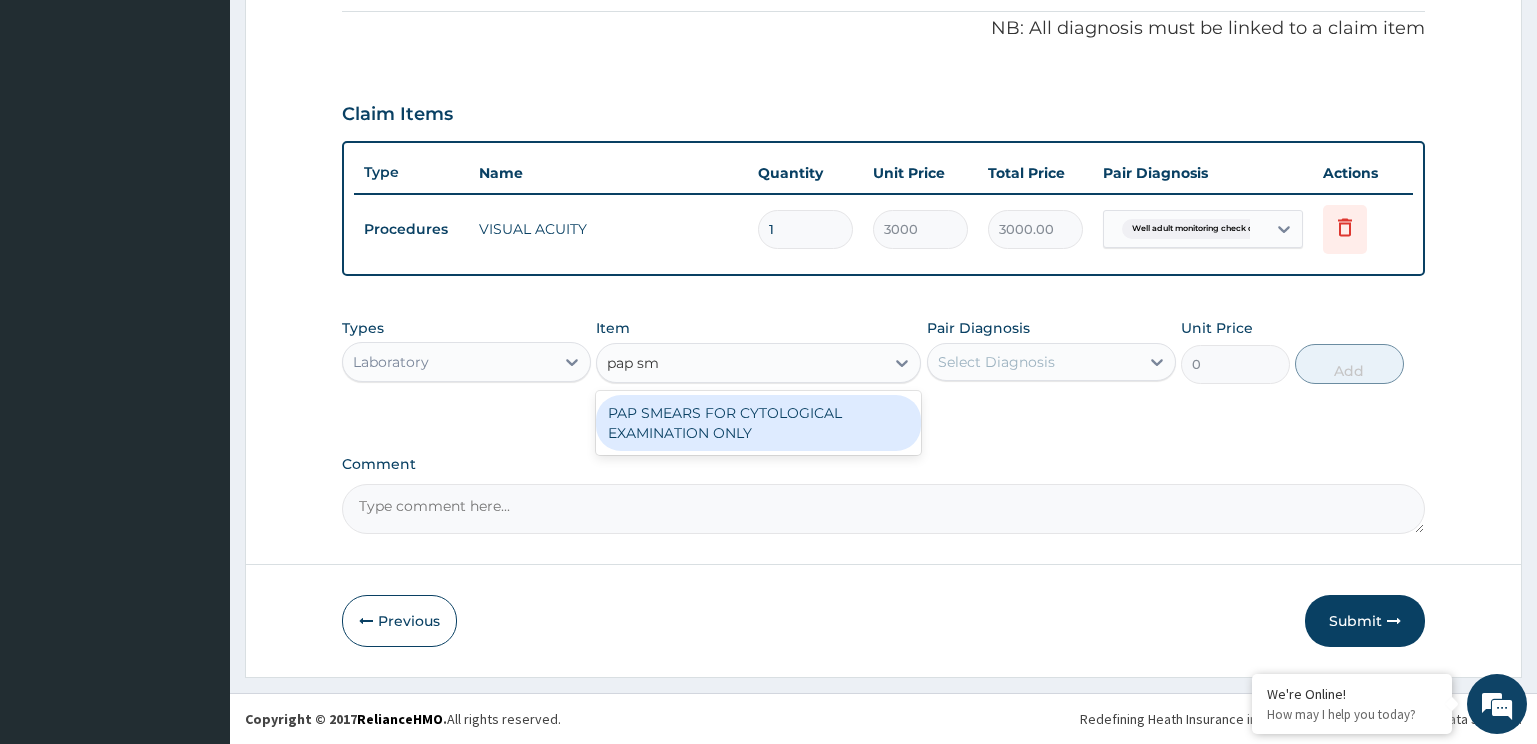 type on "pap sme" 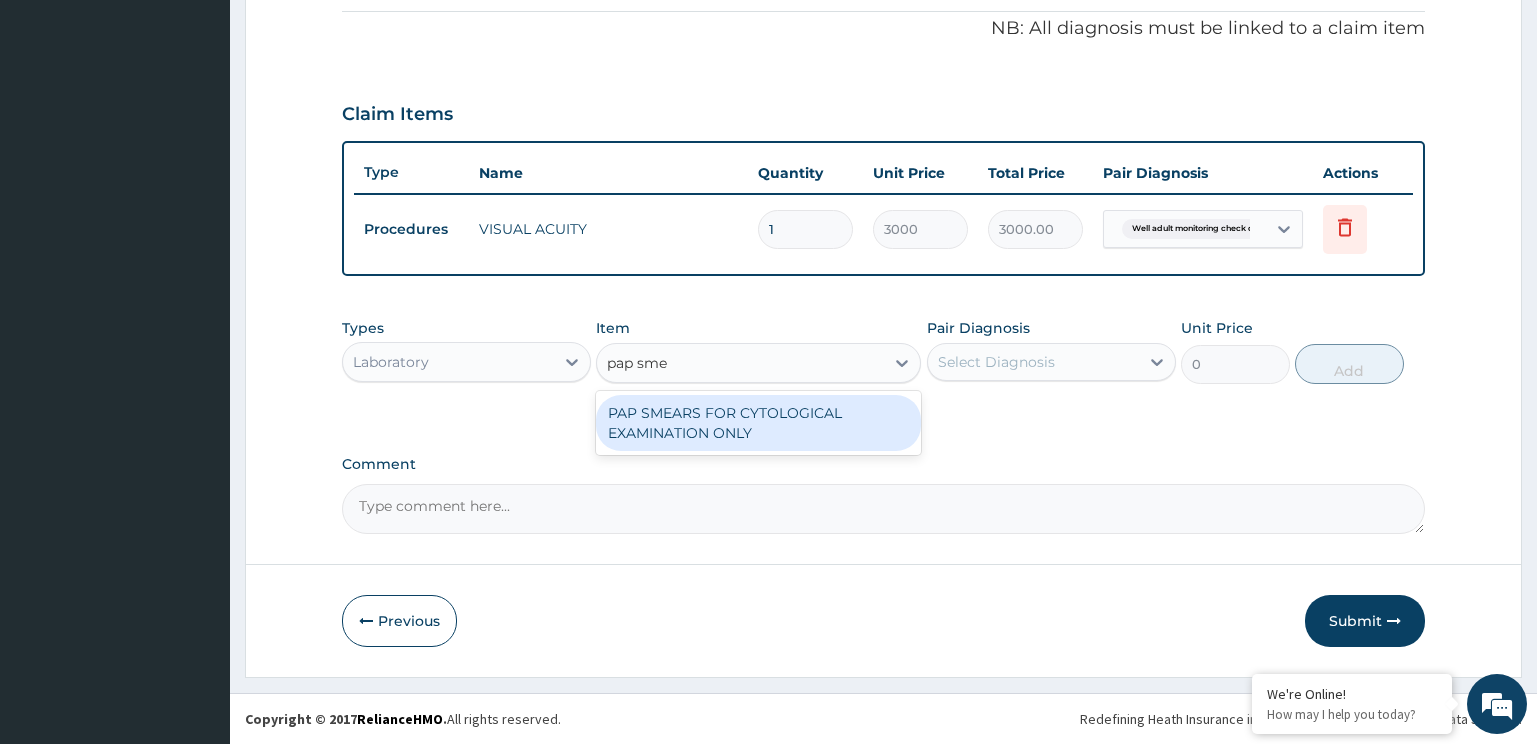 drag, startPoint x: 818, startPoint y: 412, endPoint x: 1035, endPoint y: 340, distance: 228.63289 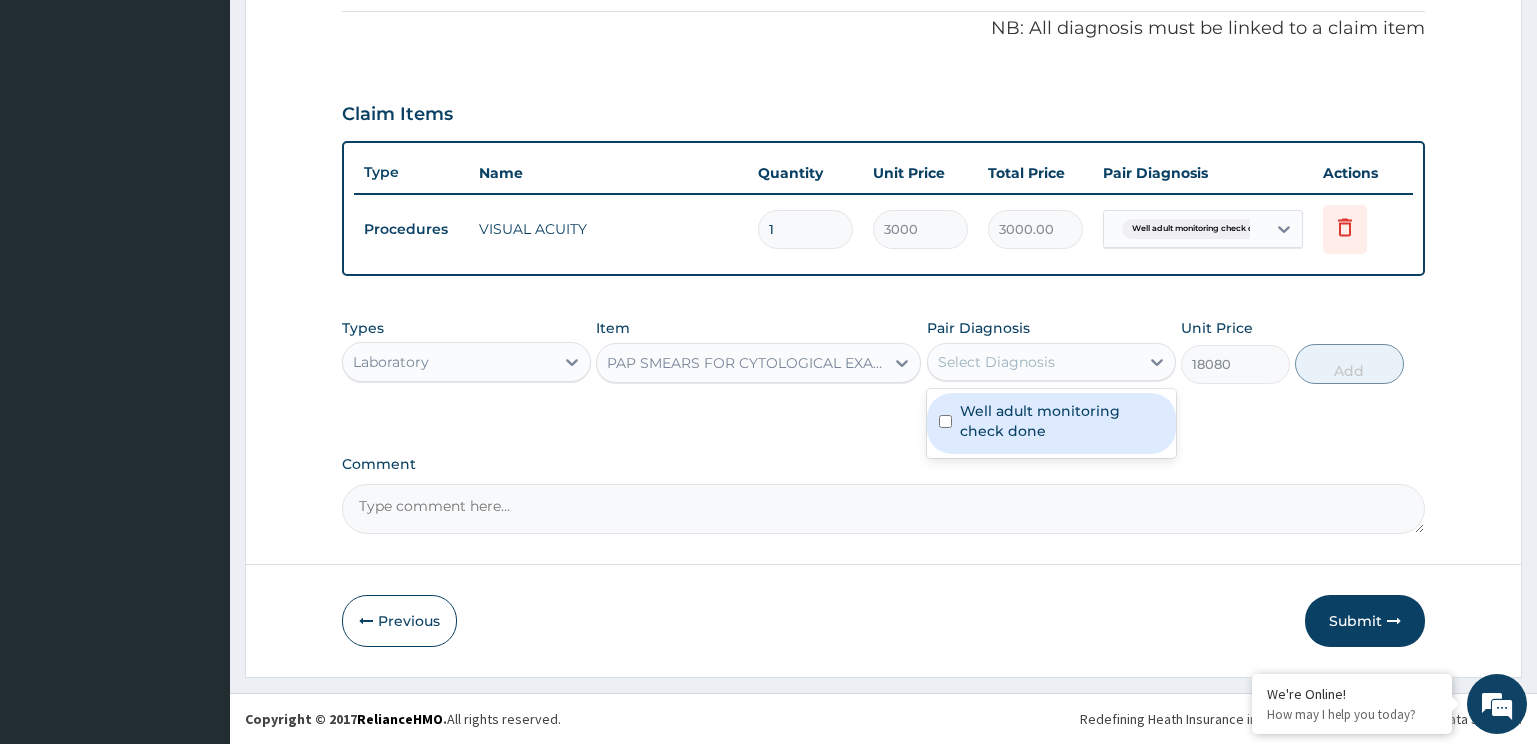 click on "Select Diagnosis" at bounding box center [996, 362] 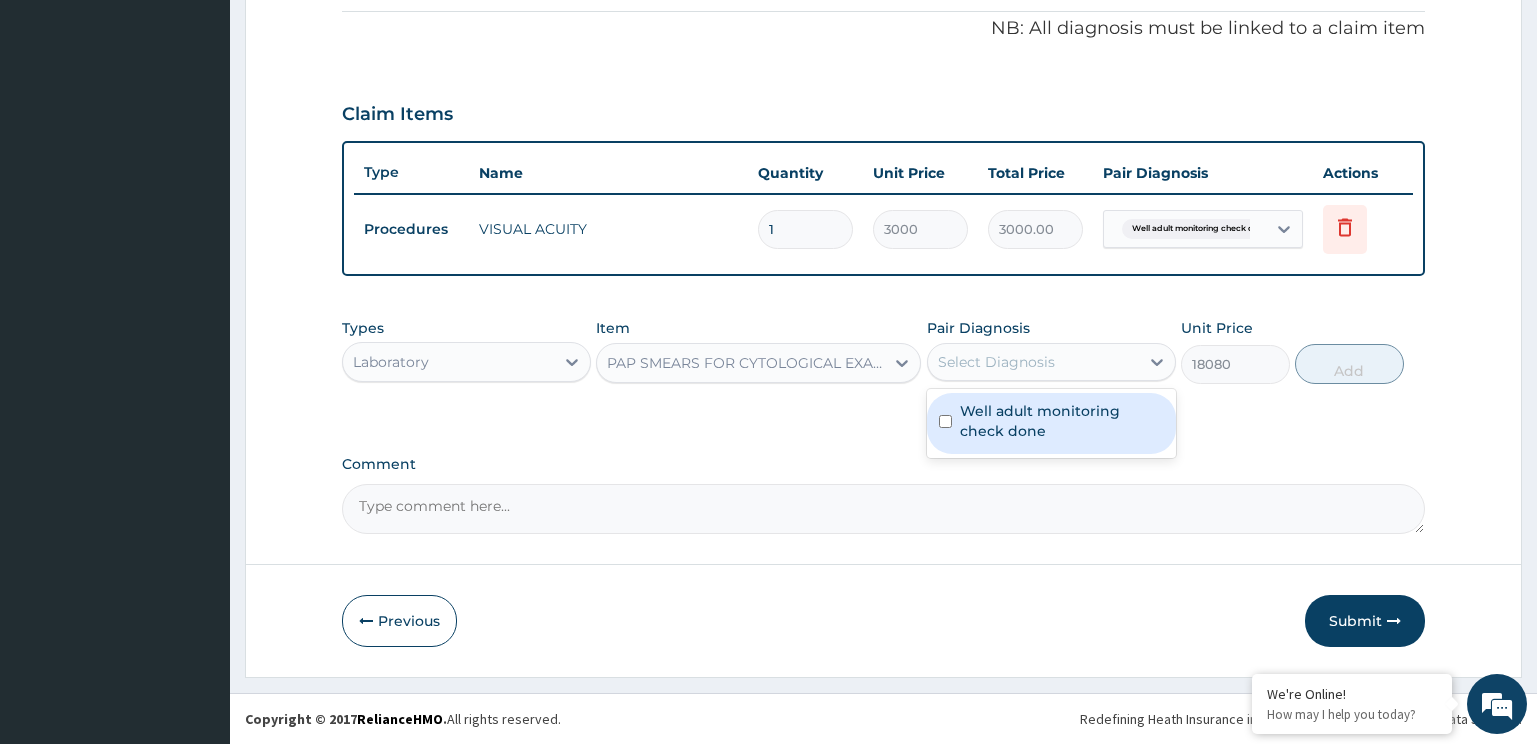click on "Well adult monitoring check done" at bounding box center (1062, 421) 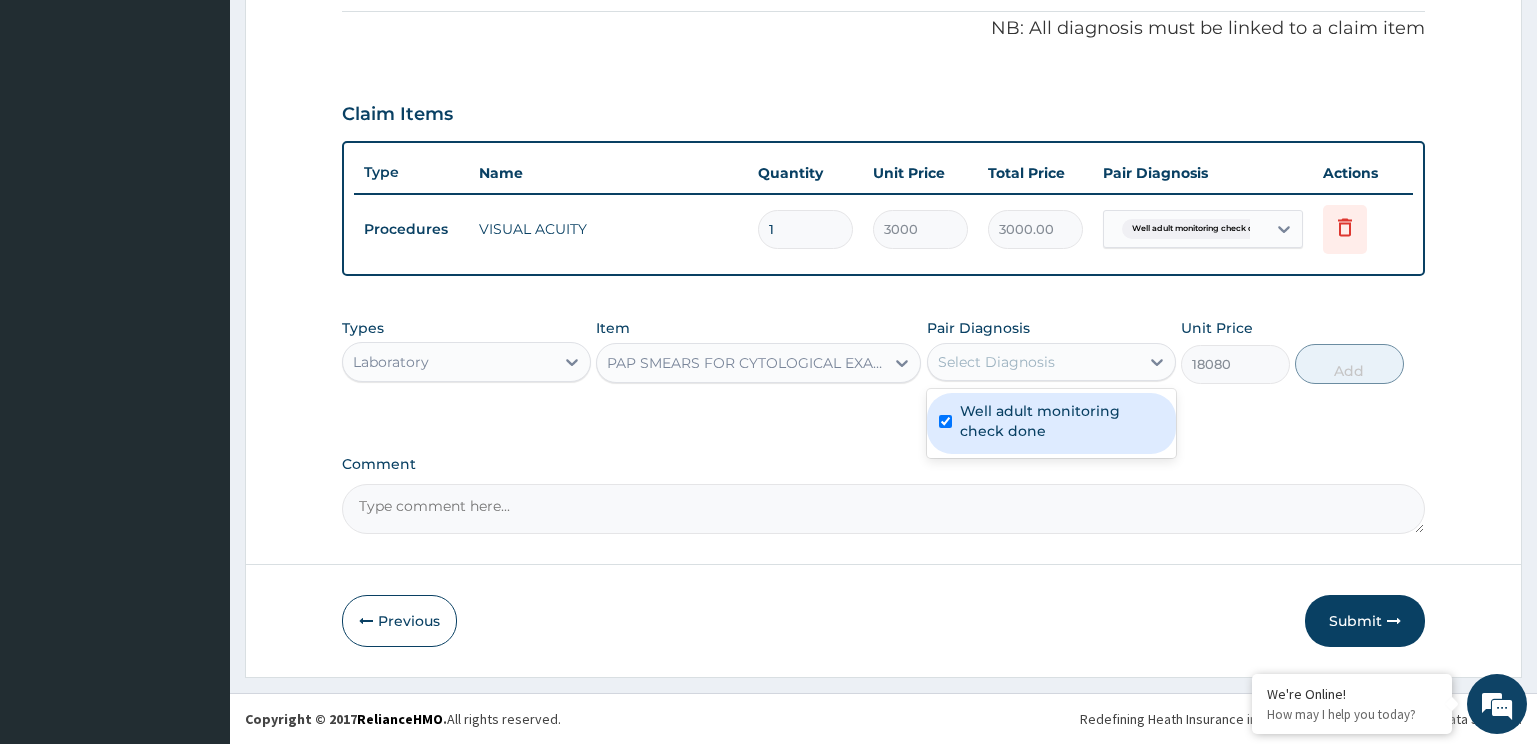 checkbox on "true" 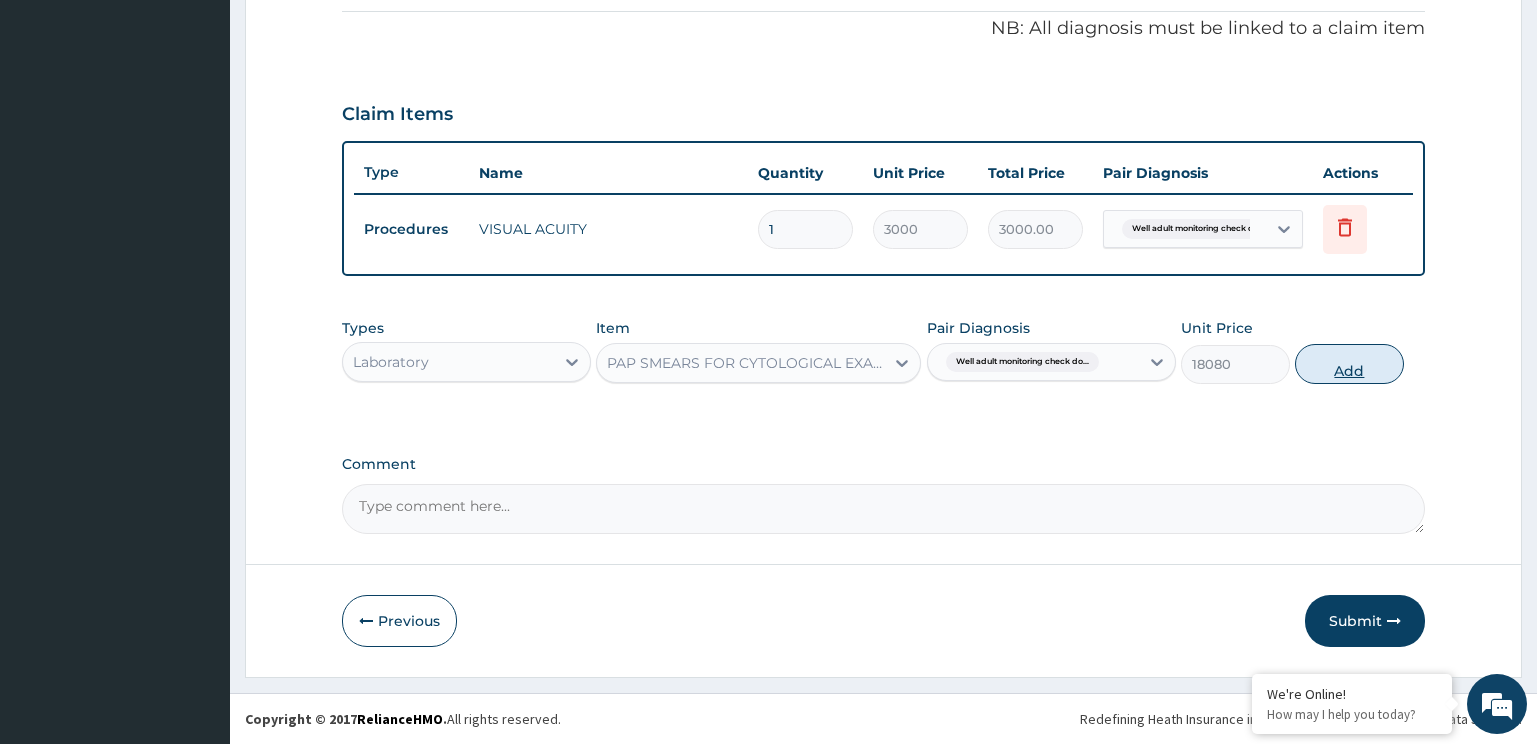 click on "Add" at bounding box center [1349, 364] 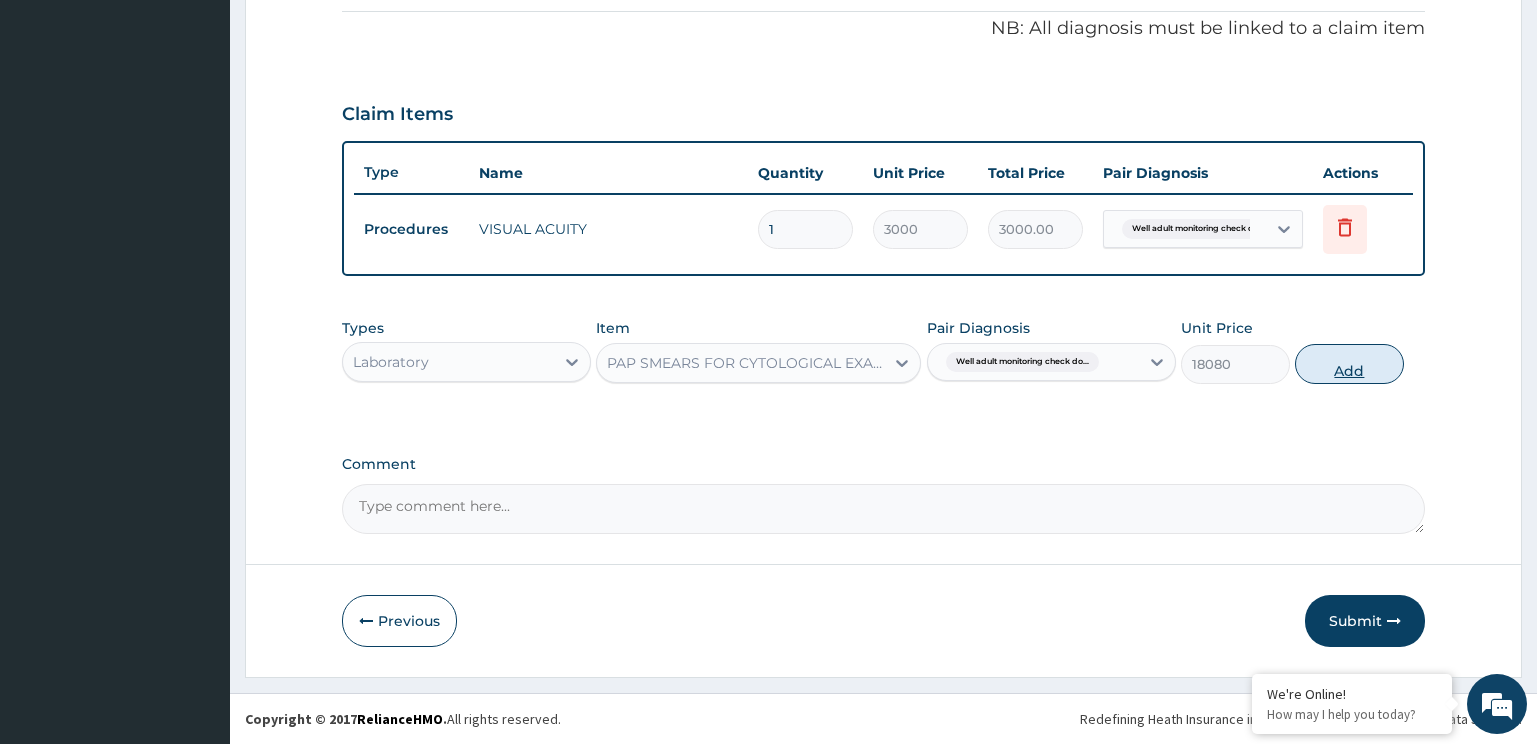 type on "0" 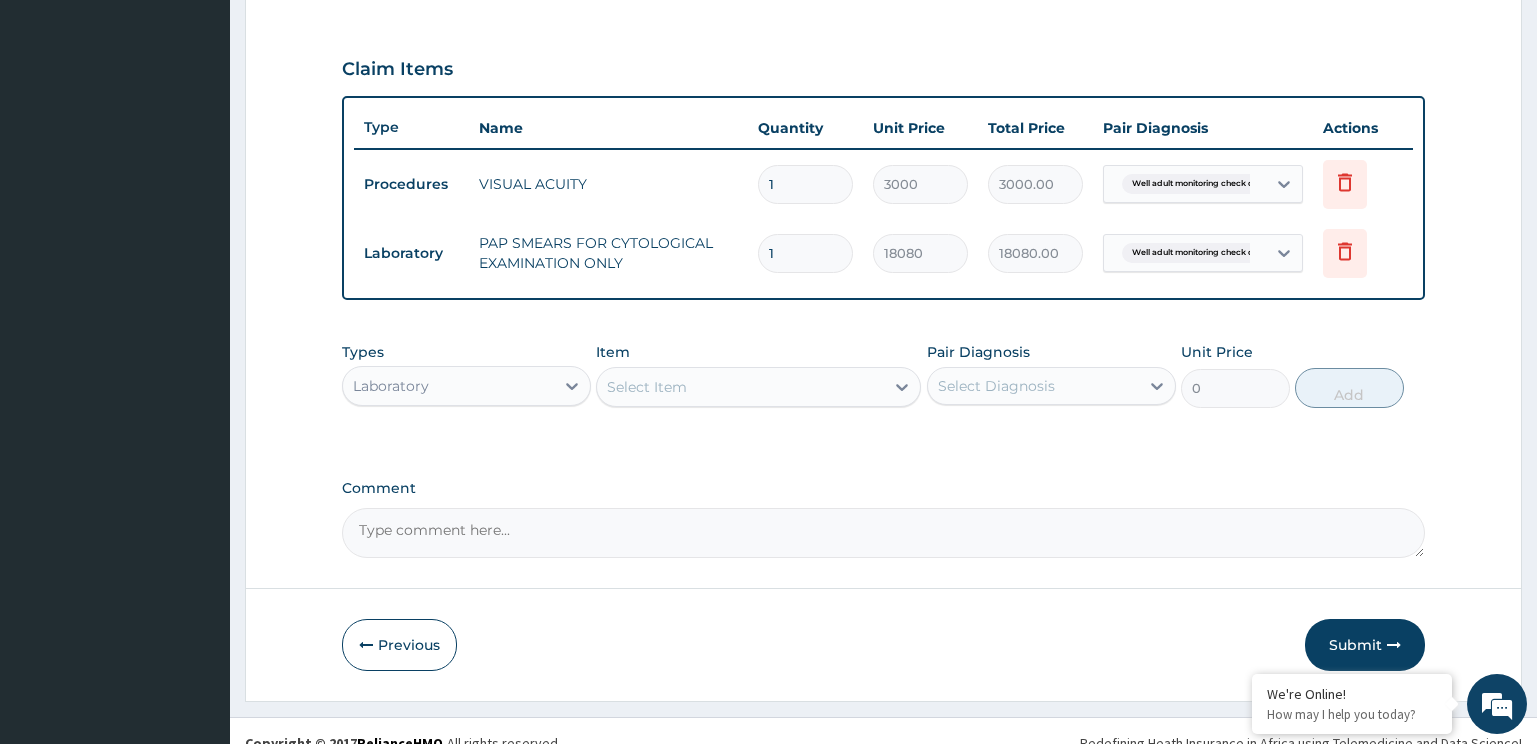 scroll, scrollTop: 672, scrollLeft: 0, axis: vertical 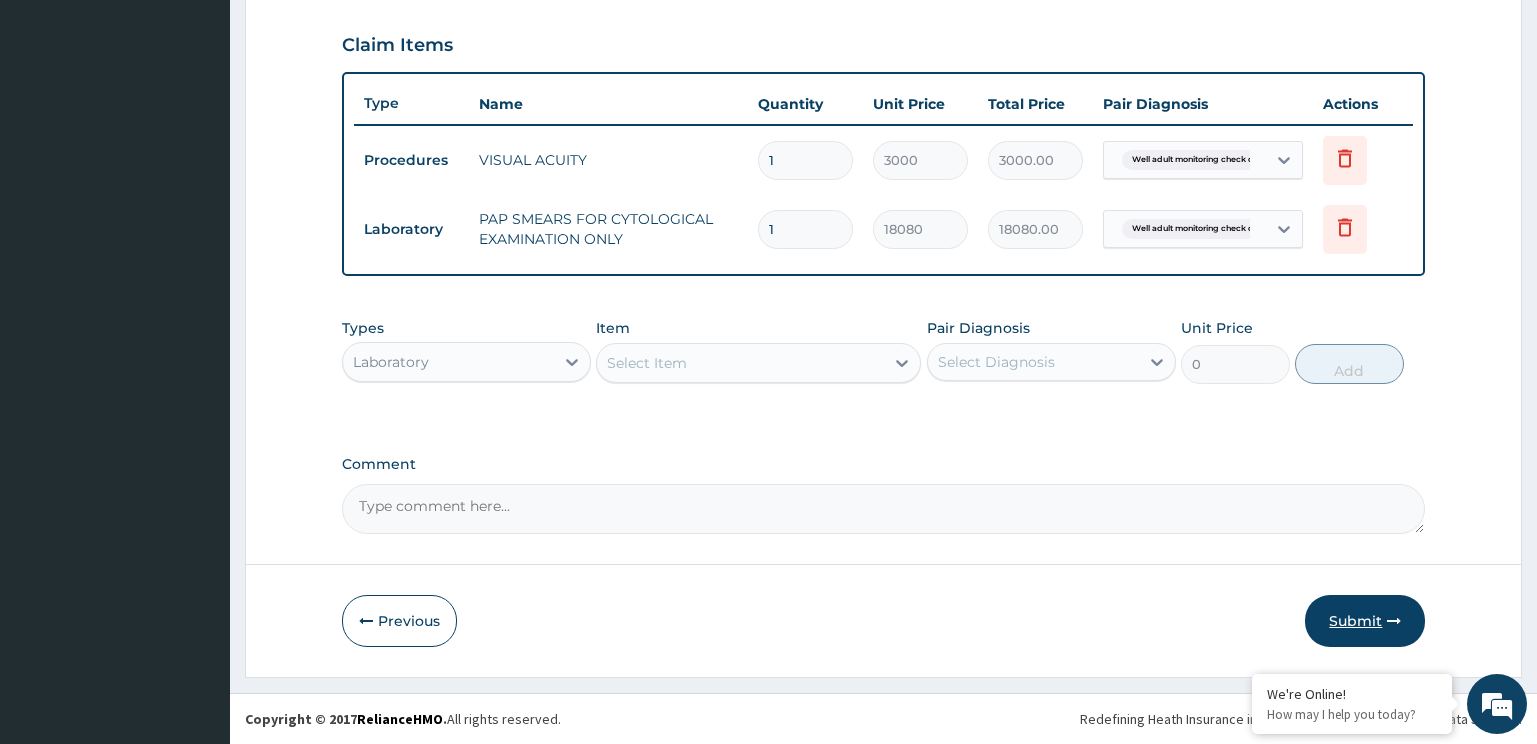 click on "Submit" at bounding box center [1365, 621] 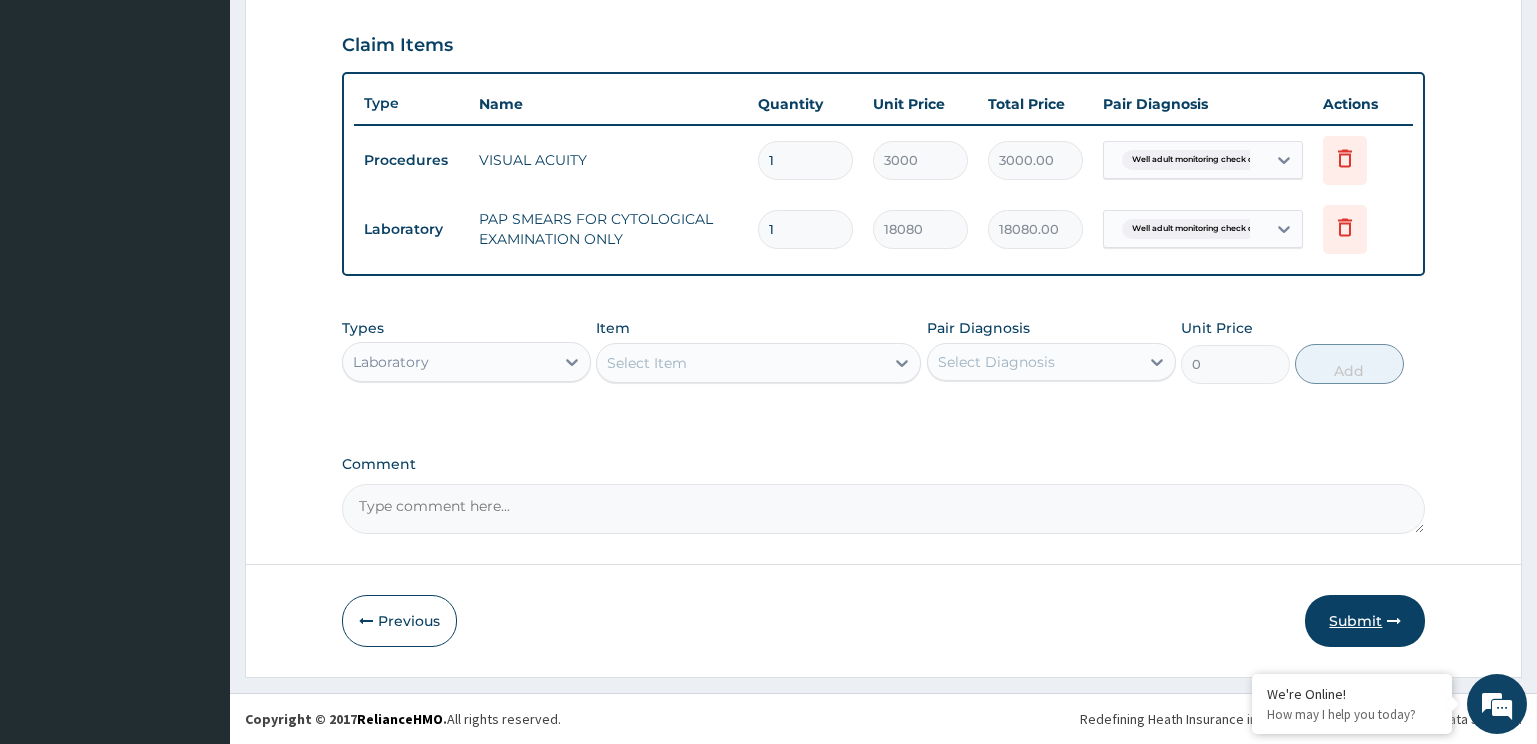 click on "Submit" at bounding box center [1365, 621] 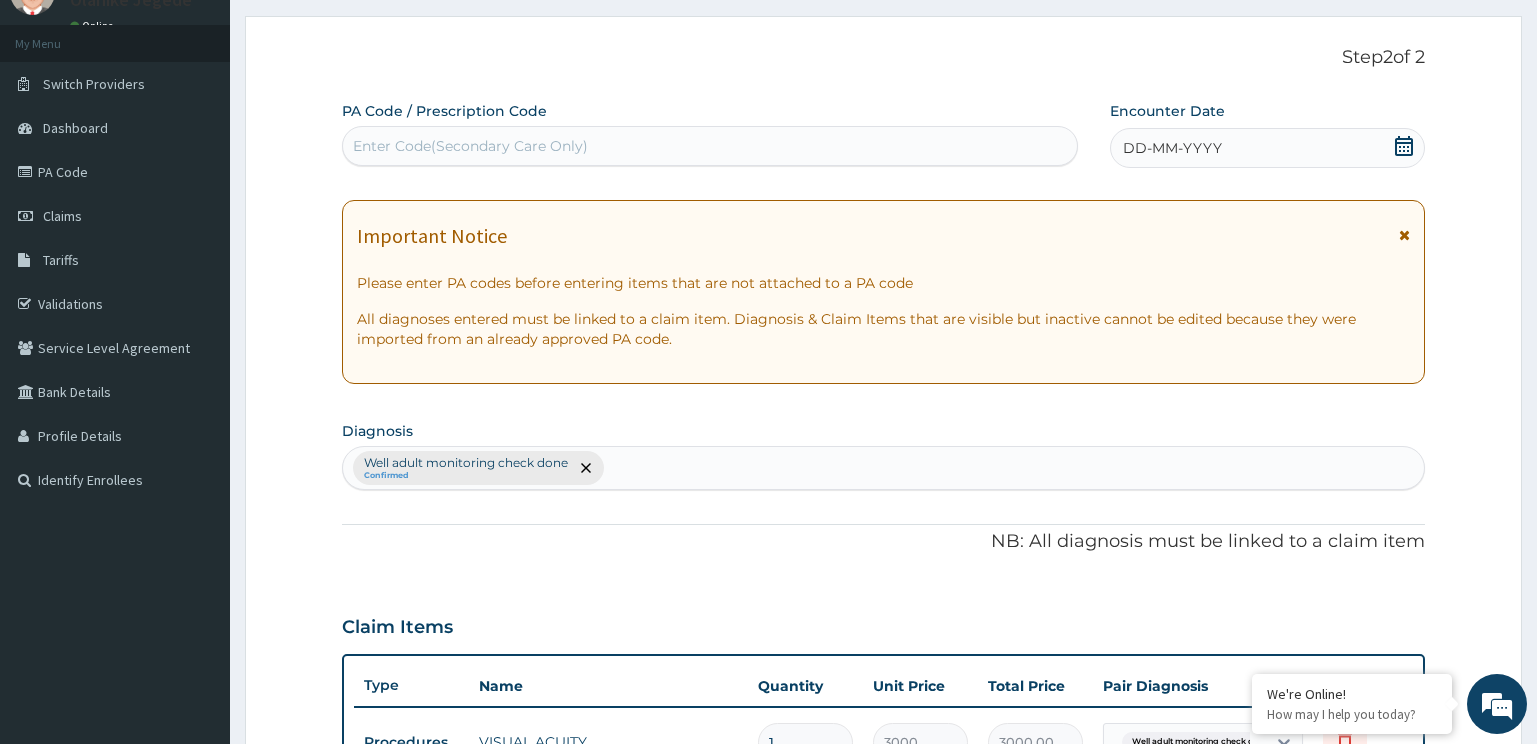 scroll, scrollTop: 0, scrollLeft: 0, axis: both 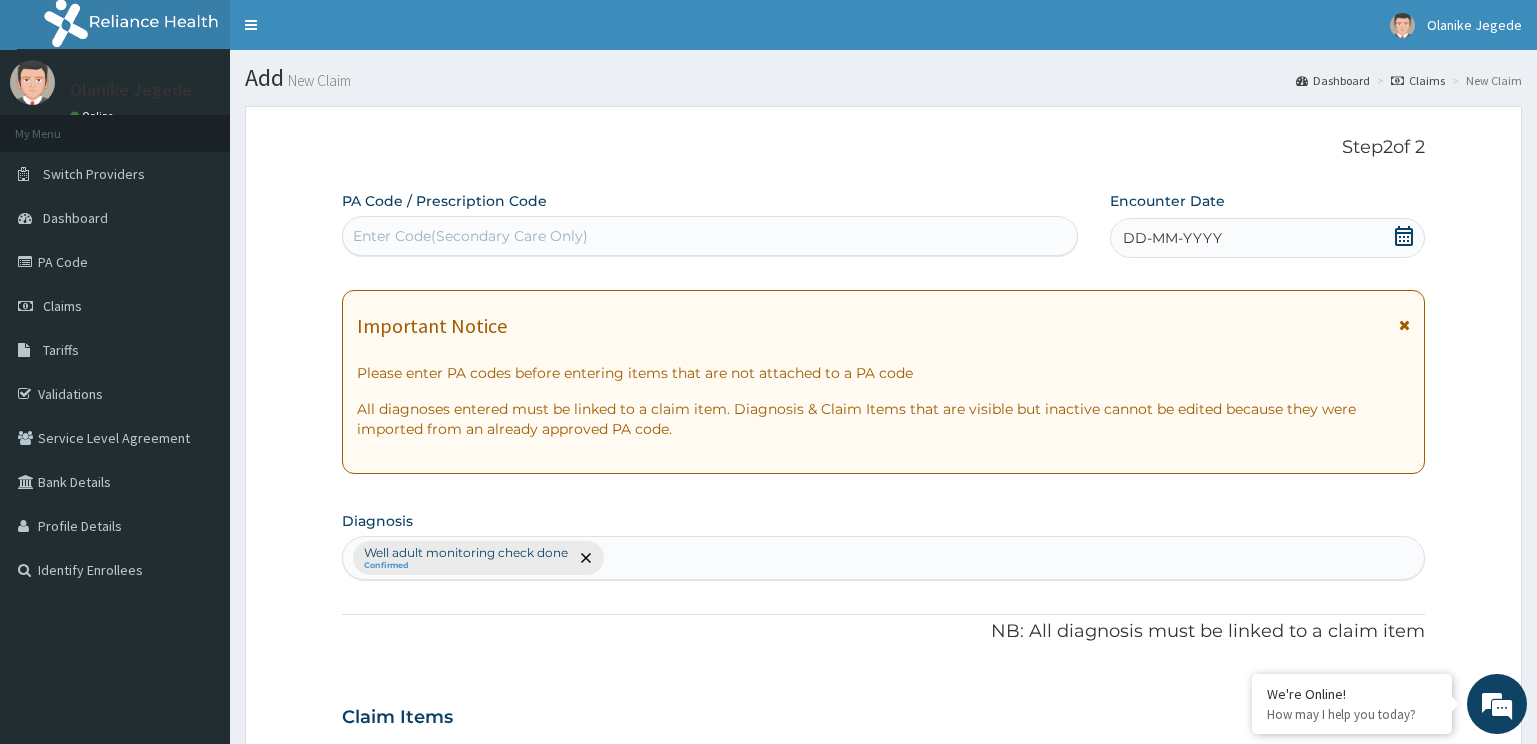 click on "DD-MM-YYYY" at bounding box center [1268, 238] 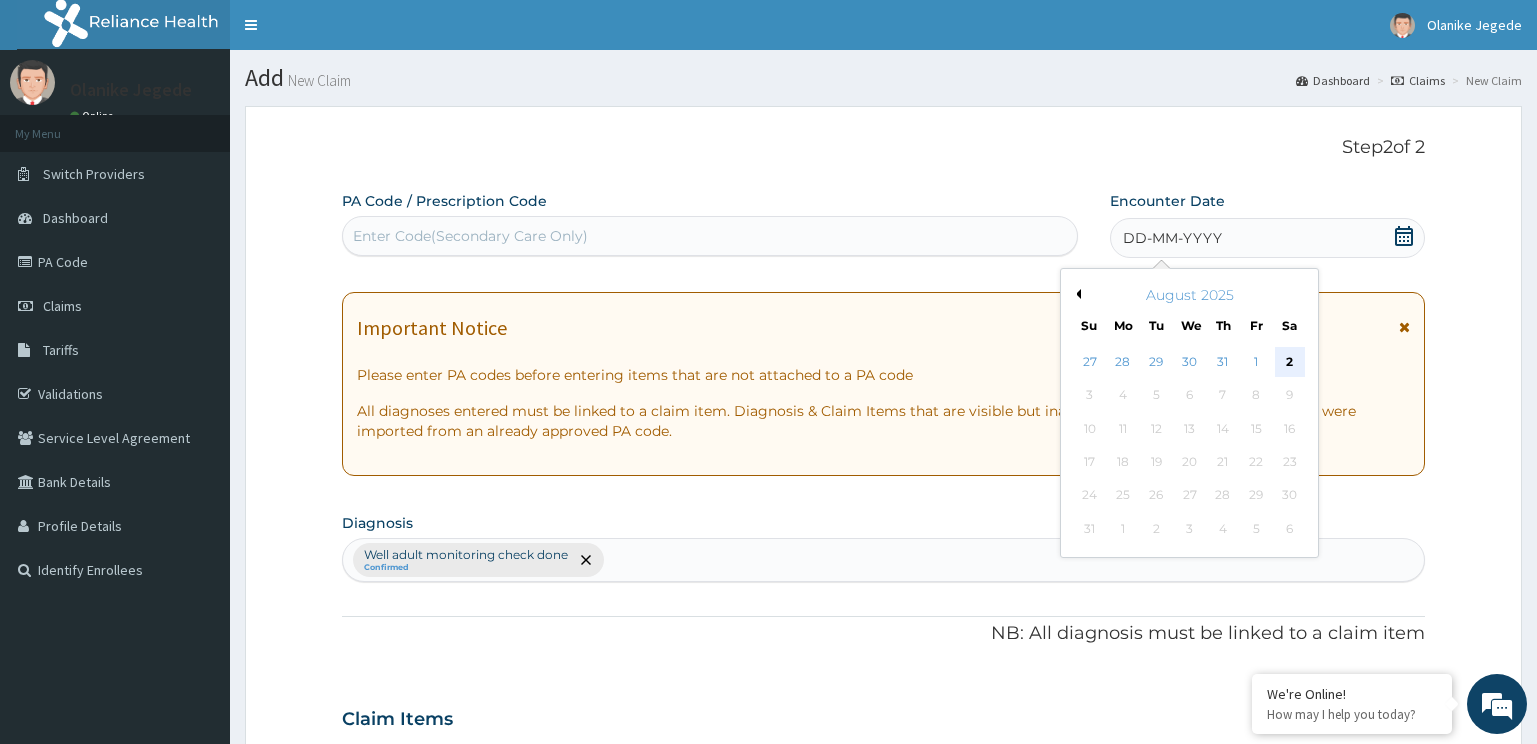 click on "2" at bounding box center (1289, 362) 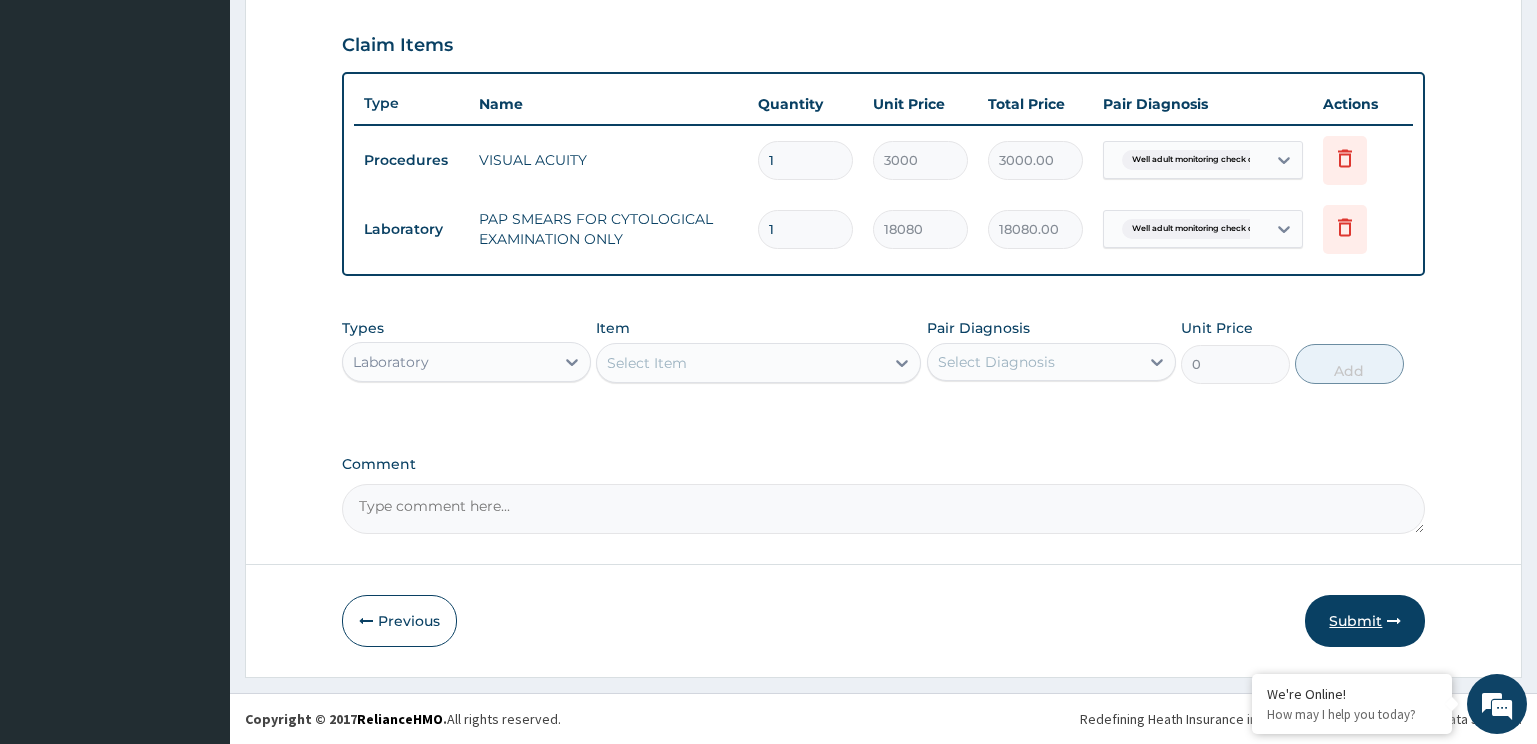 click on "Submit" at bounding box center (1365, 621) 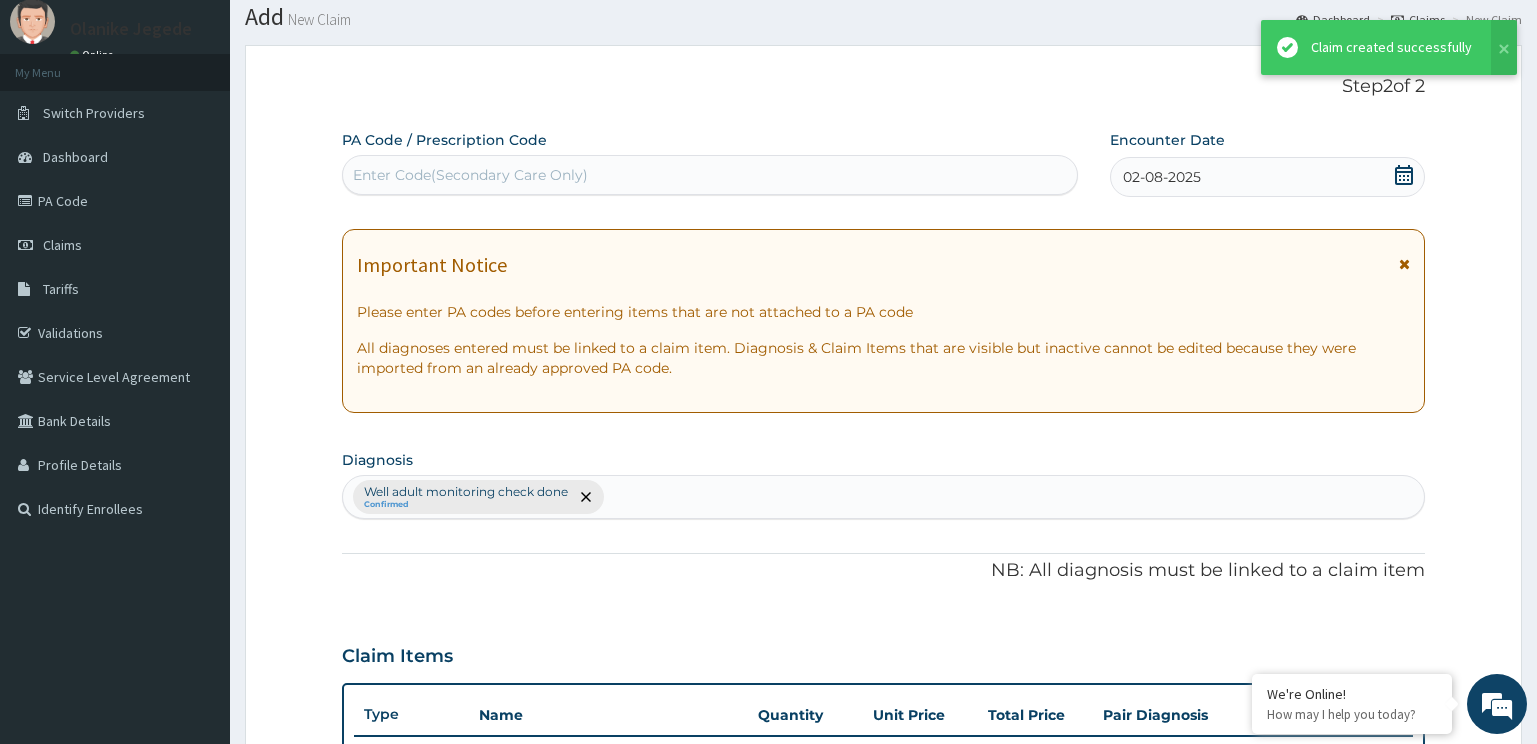 scroll, scrollTop: 672, scrollLeft: 0, axis: vertical 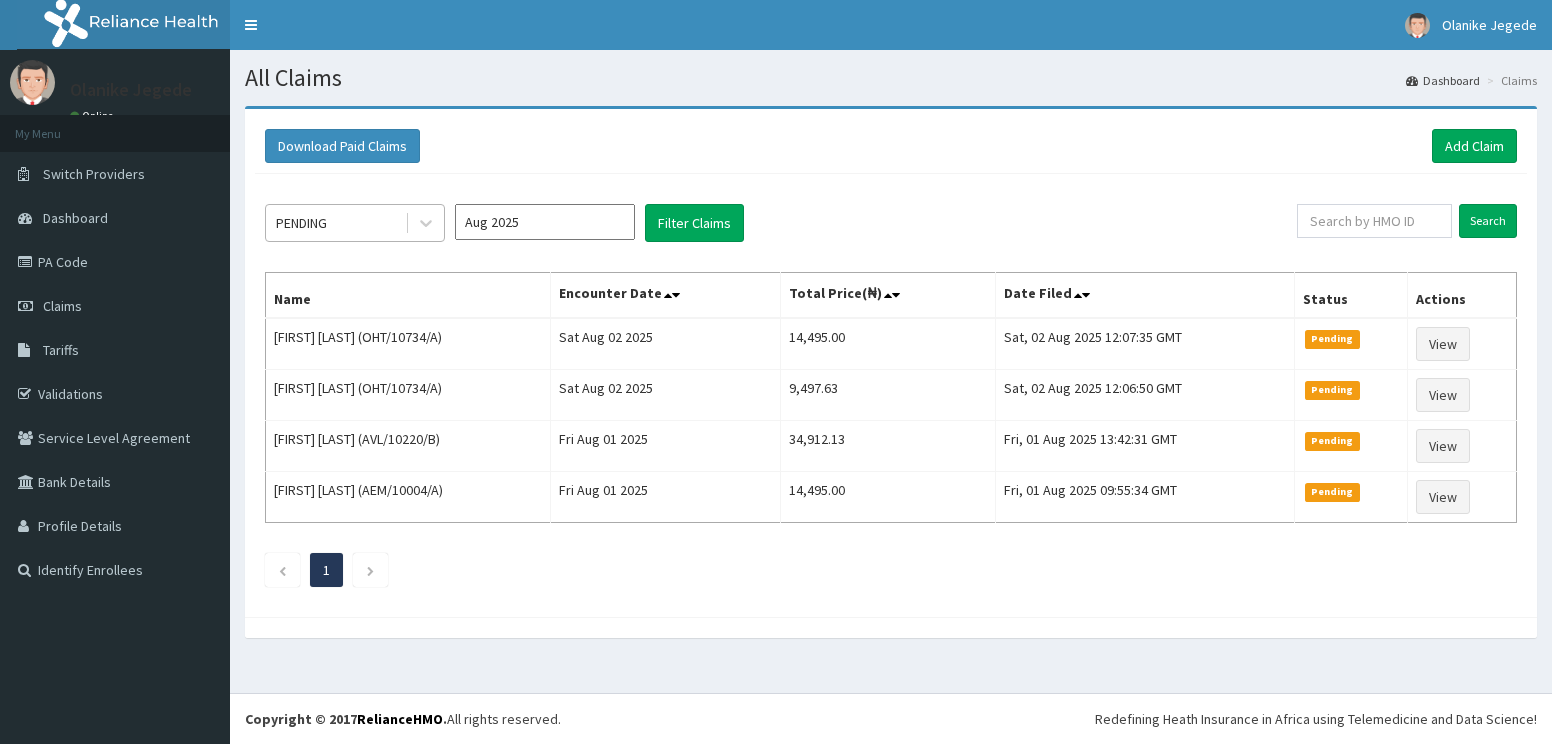 click on "PENDING" at bounding box center (301, 223) 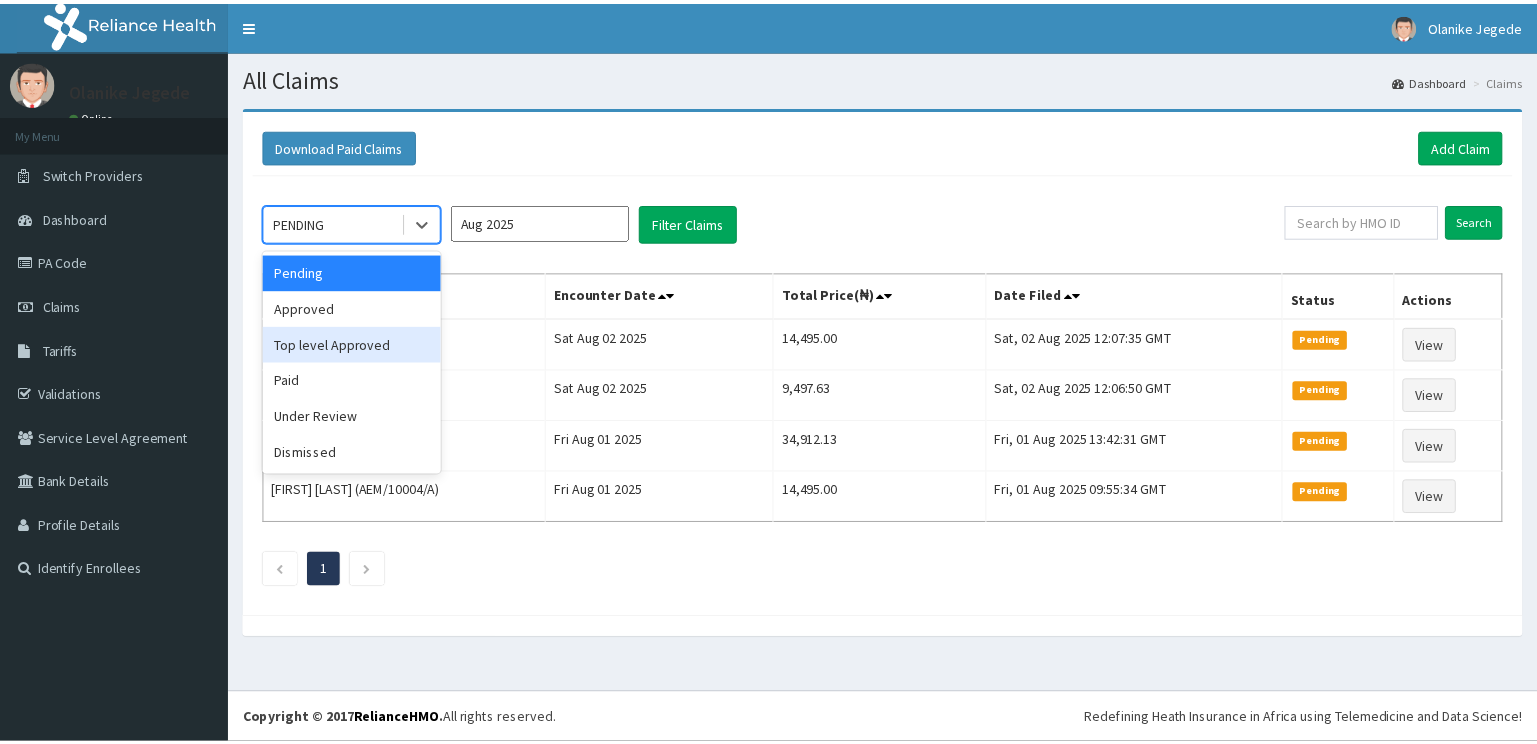 scroll, scrollTop: 0, scrollLeft: 0, axis: both 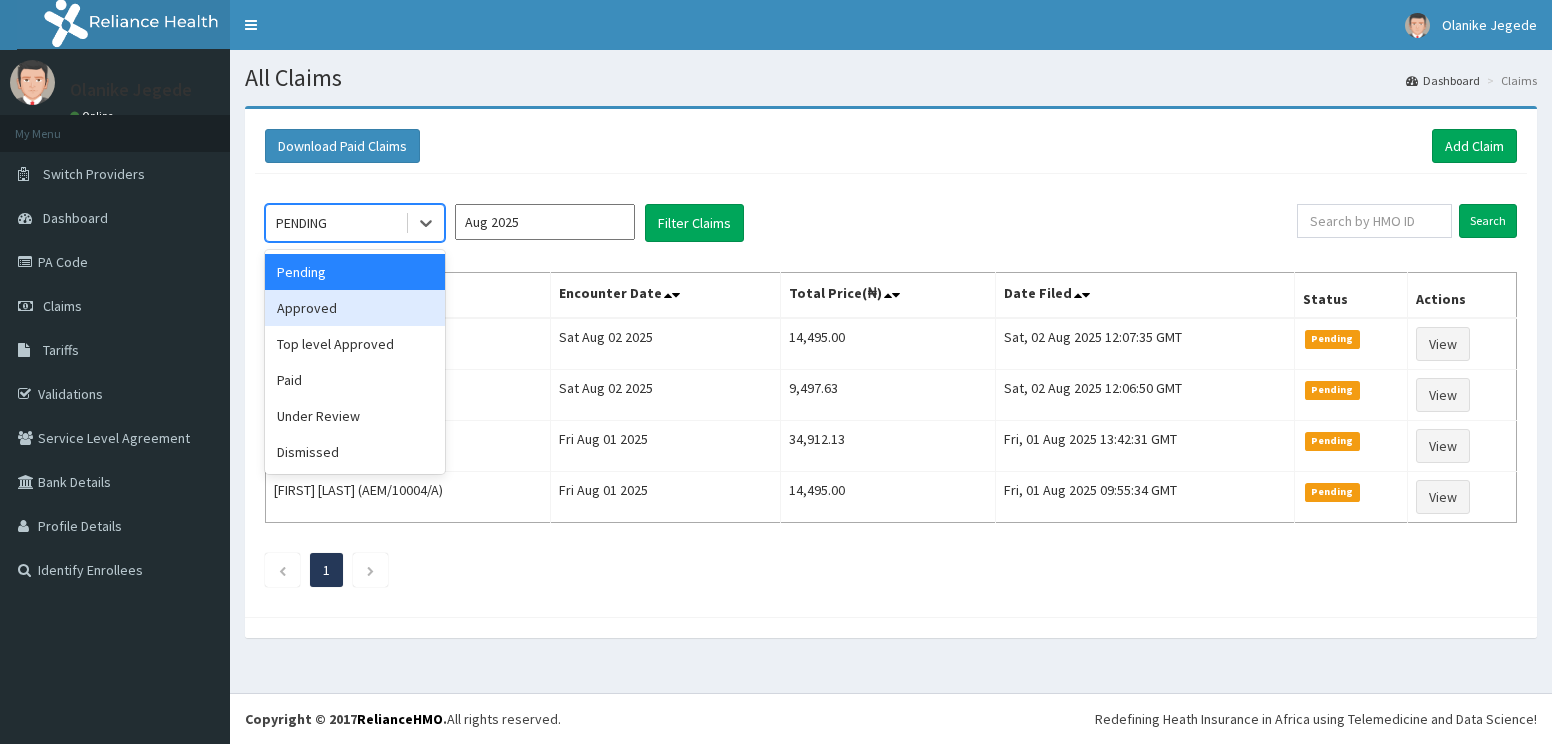 click on "Approved" at bounding box center (355, 308) 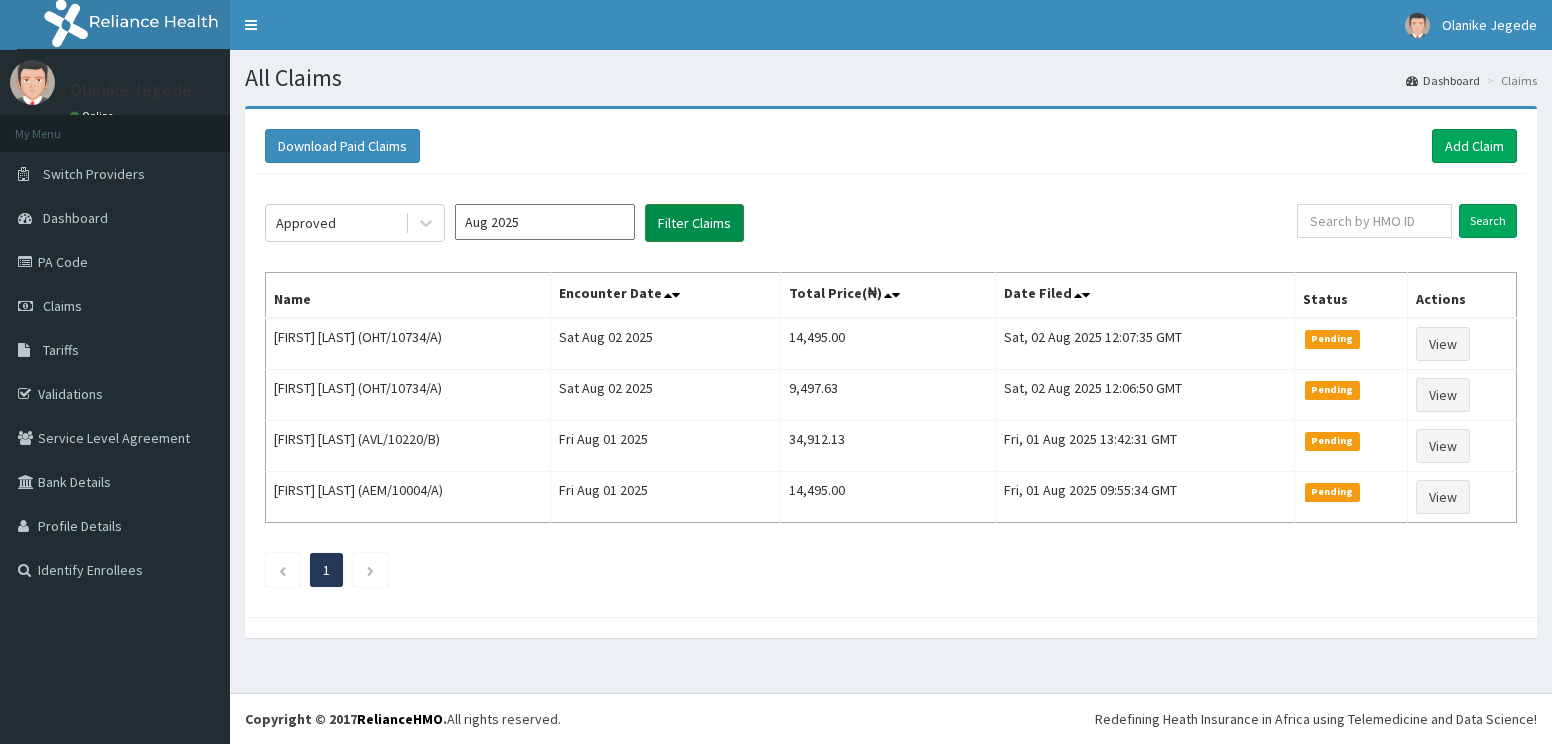 click on "Filter Claims" at bounding box center (694, 223) 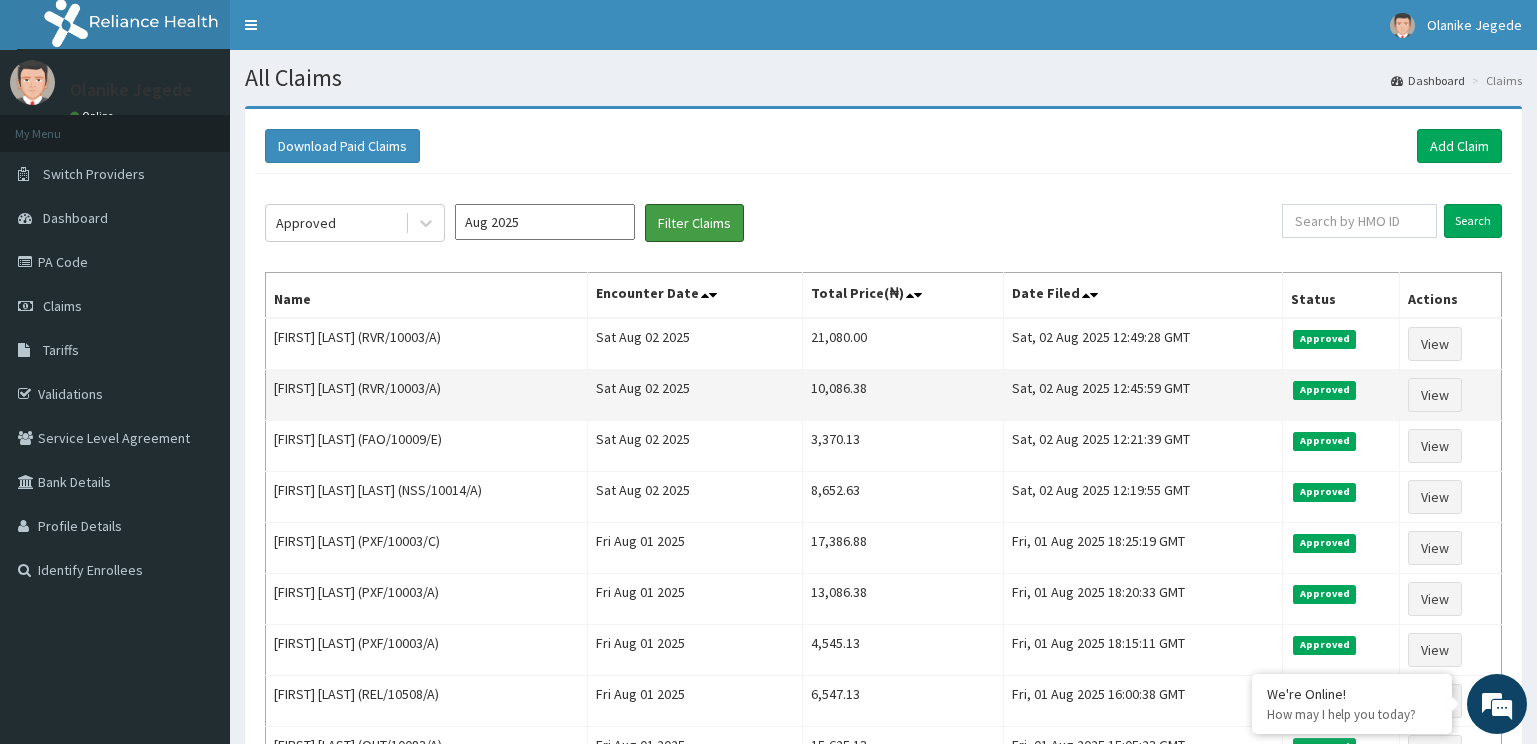 scroll, scrollTop: 0, scrollLeft: 0, axis: both 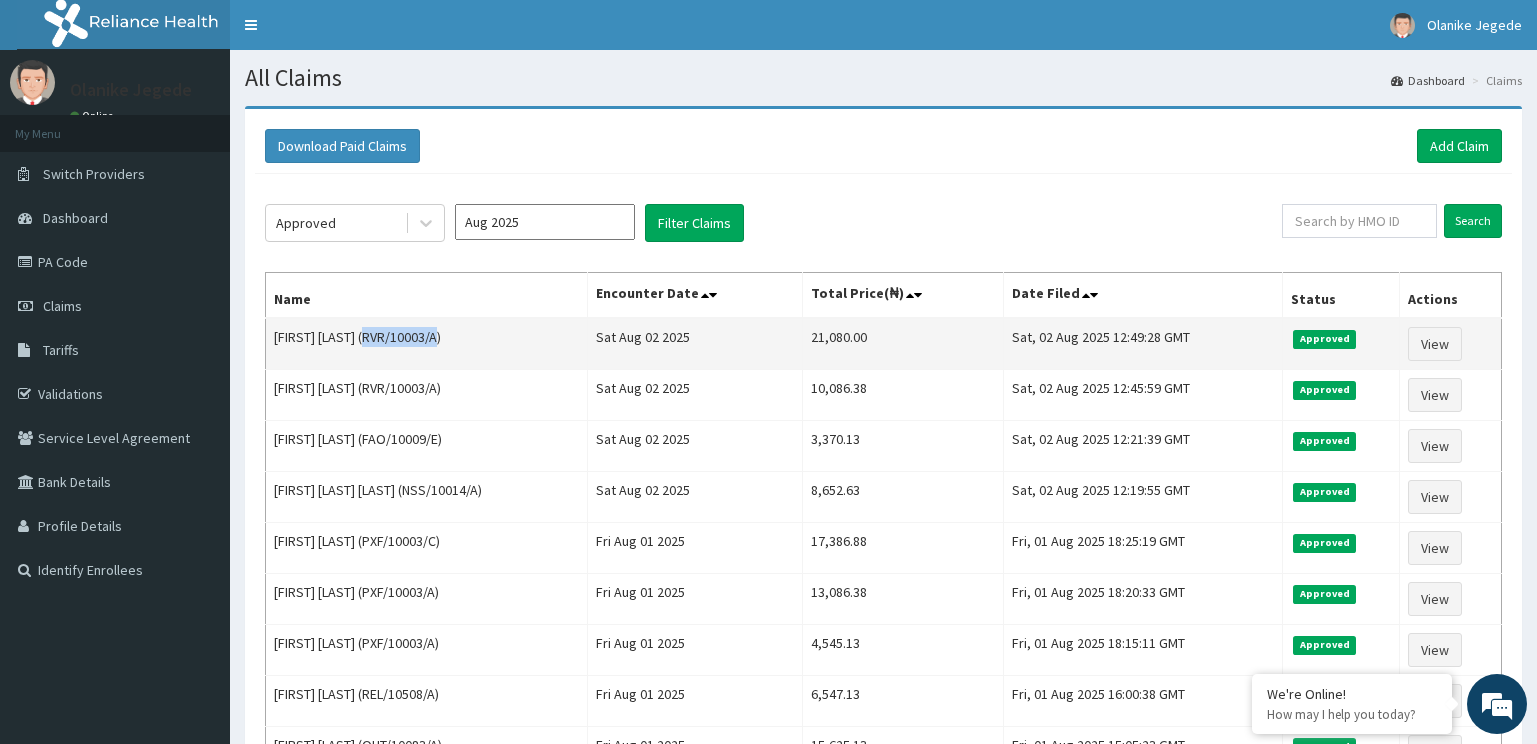 drag, startPoint x: 438, startPoint y: 337, endPoint x: 361, endPoint y: 361, distance: 80.65358 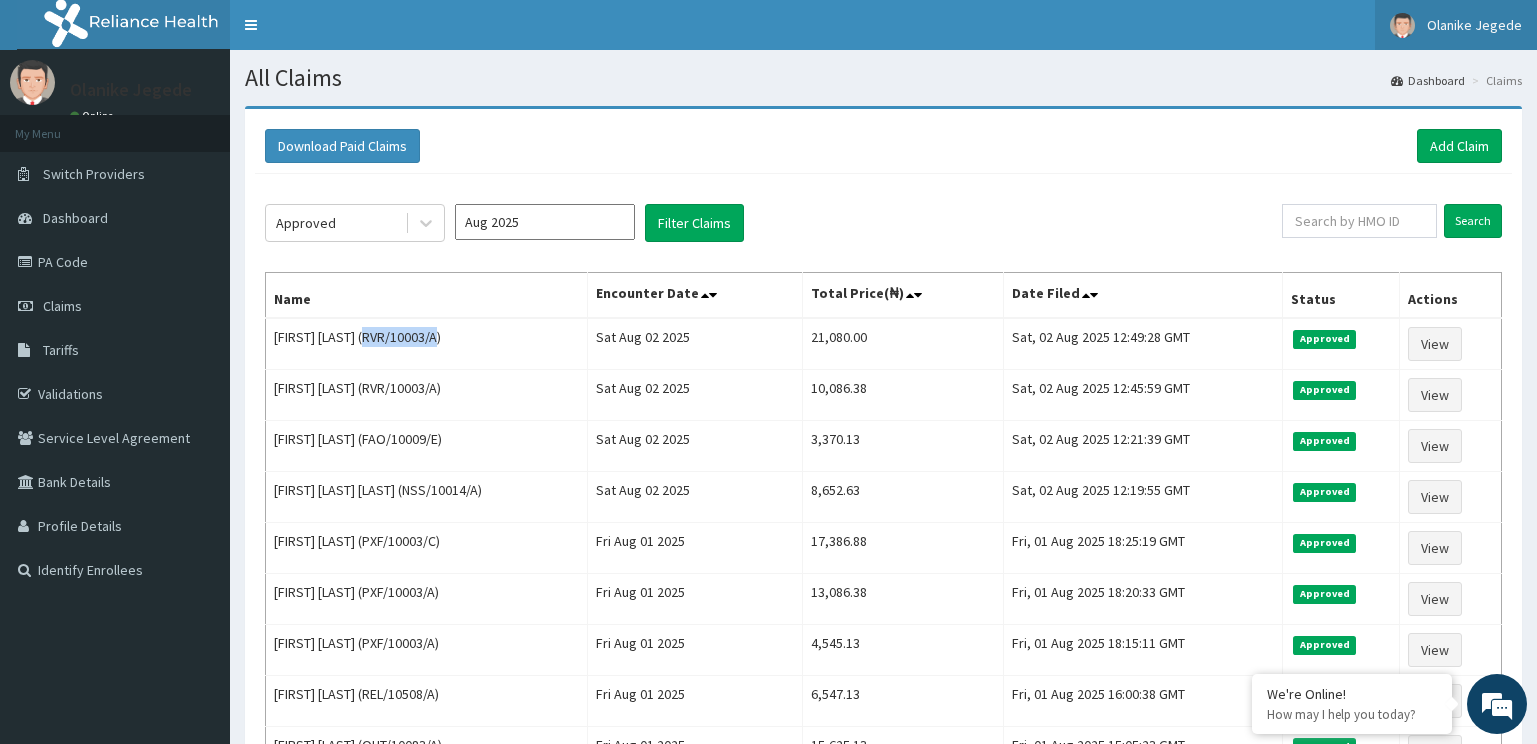 copy on "RVR/10003/A" 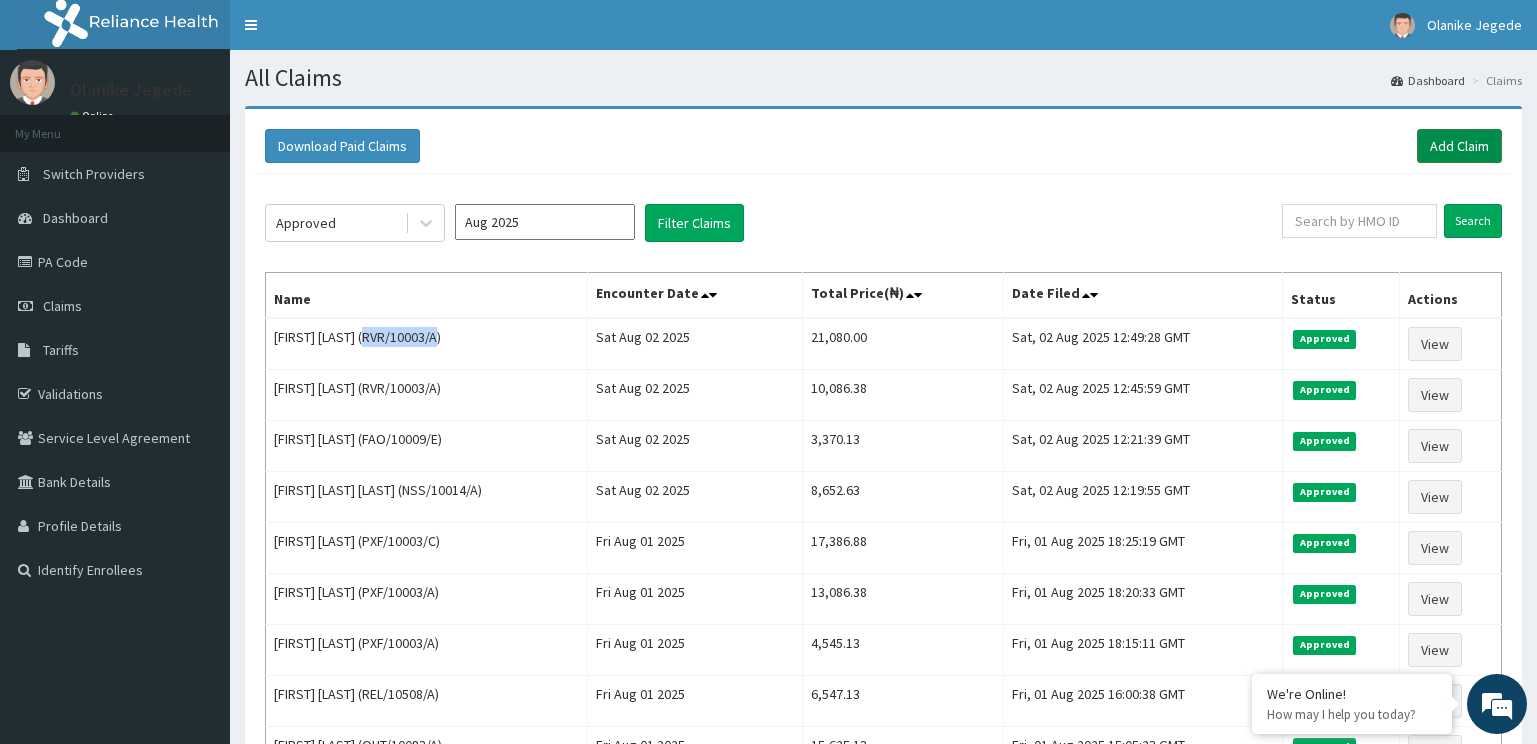 click on "Add Claim" at bounding box center [1459, 146] 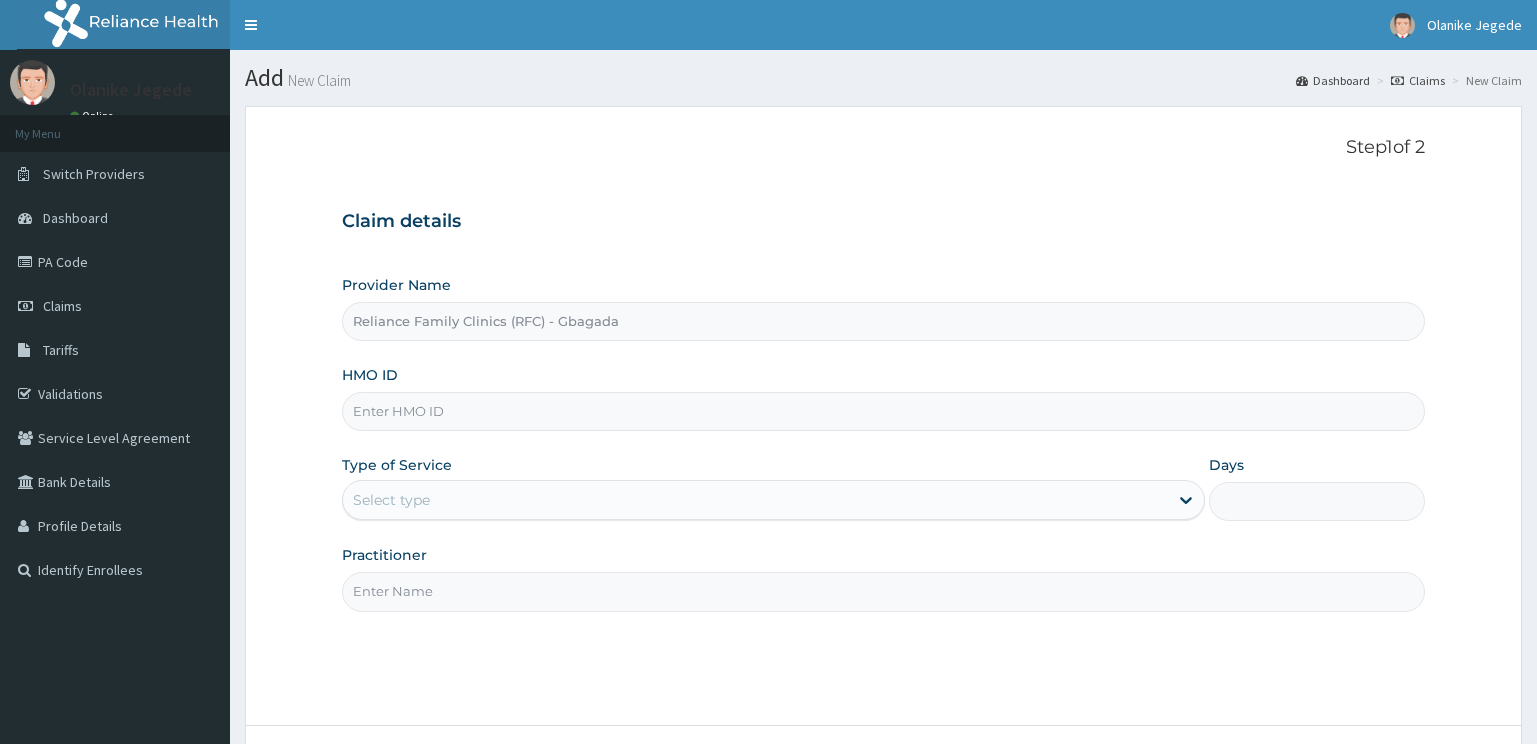 scroll, scrollTop: 0, scrollLeft: 0, axis: both 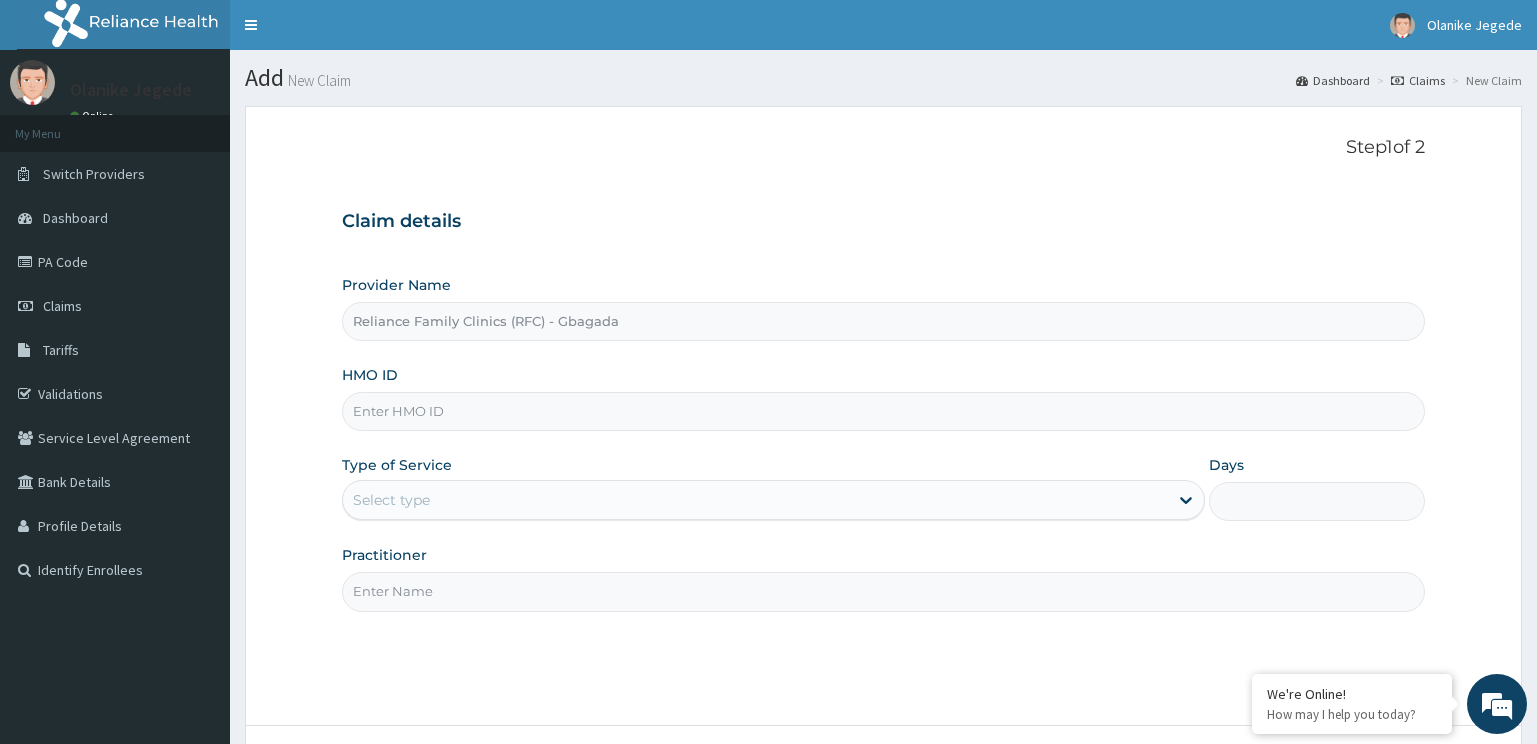 click on "HMO ID" at bounding box center (884, 411) 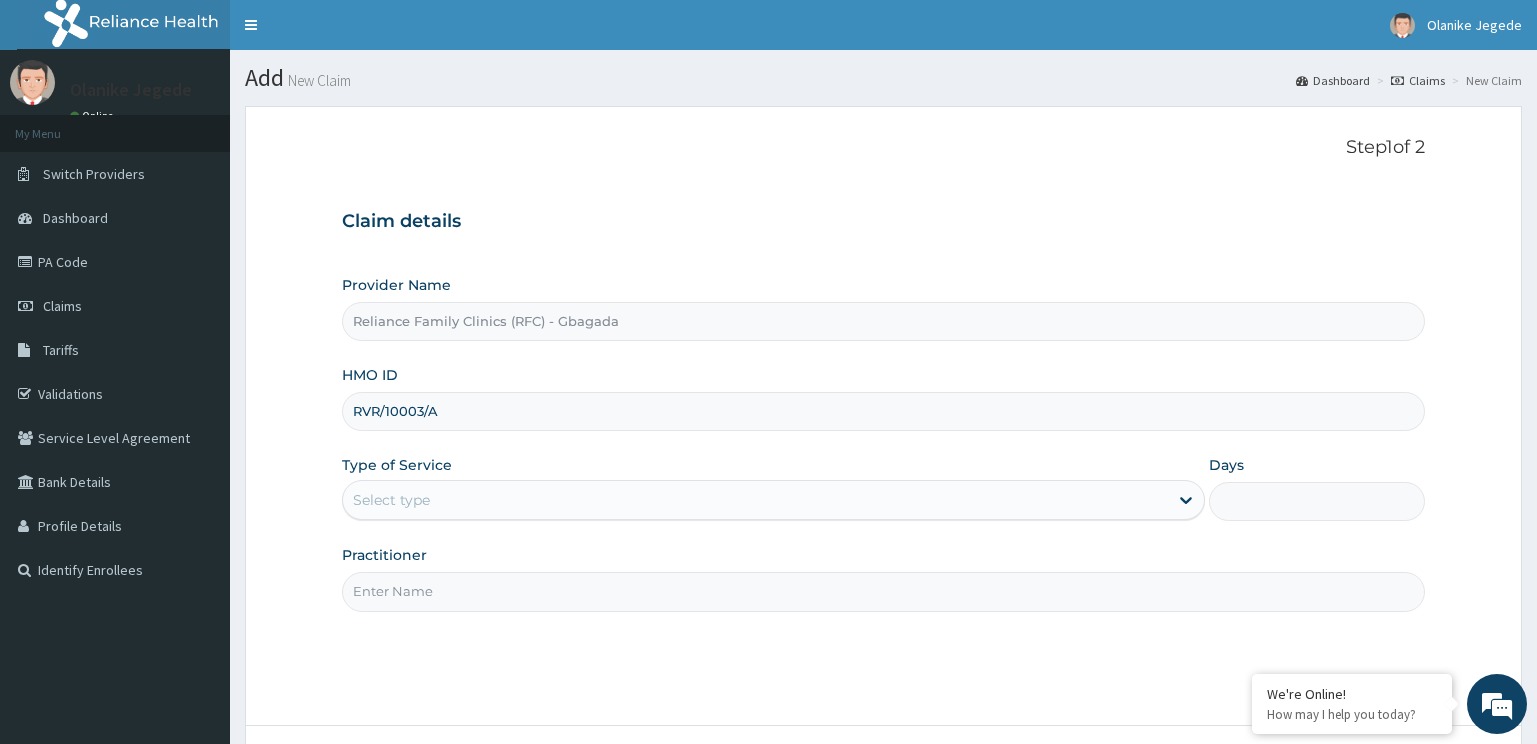 type on "RVR/10003/A" 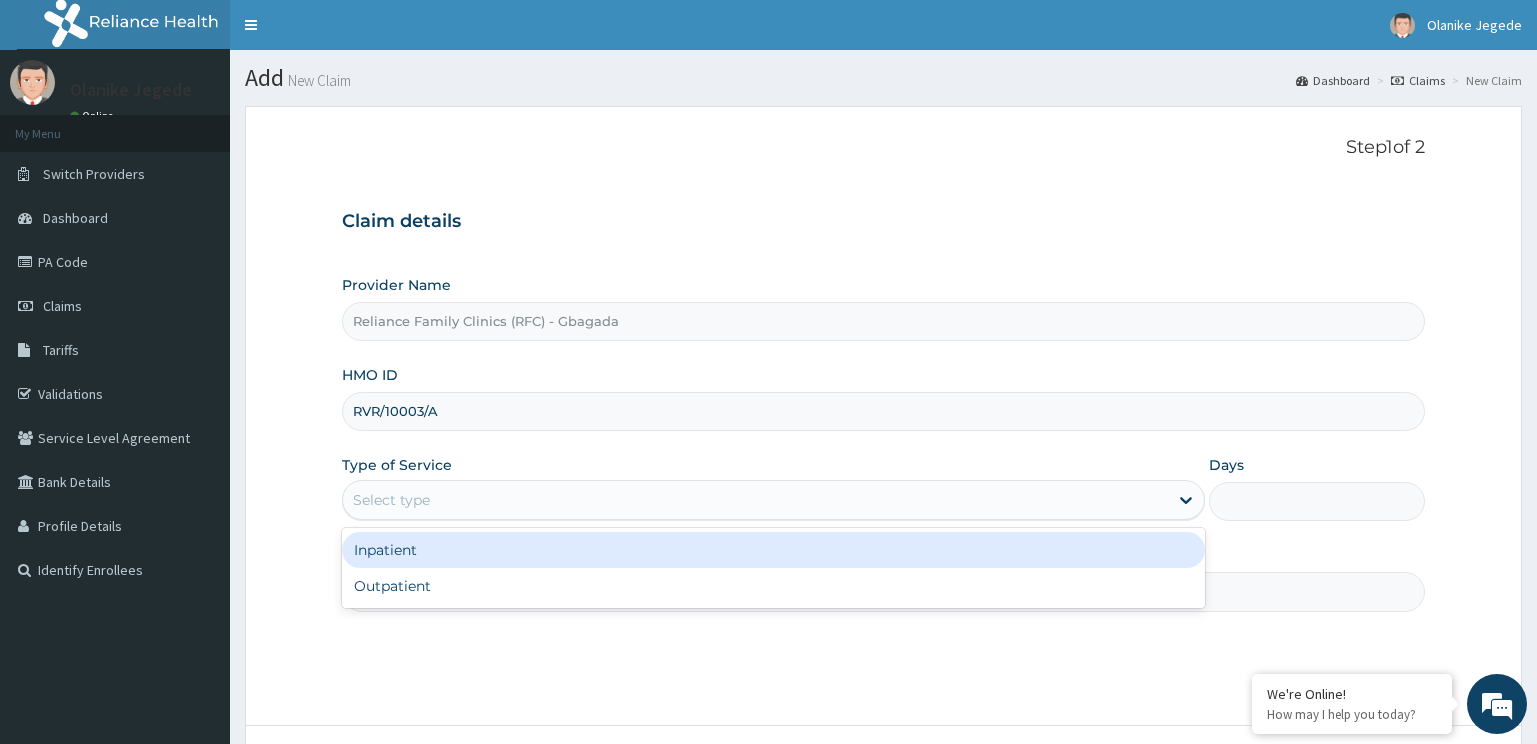 click on "Select type" at bounding box center [756, 500] 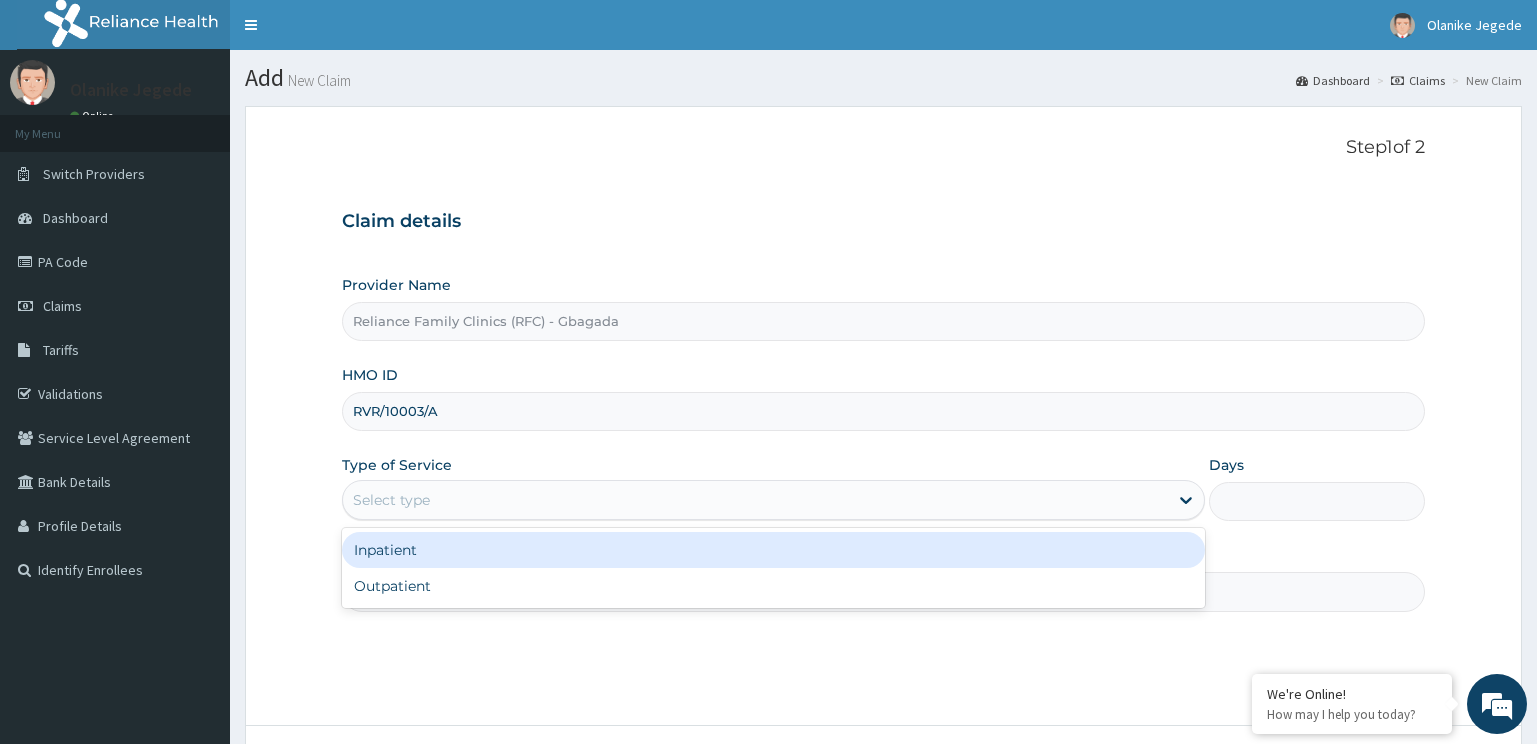 scroll, scrollTop: 0, scrollLeft: 0, axis: both 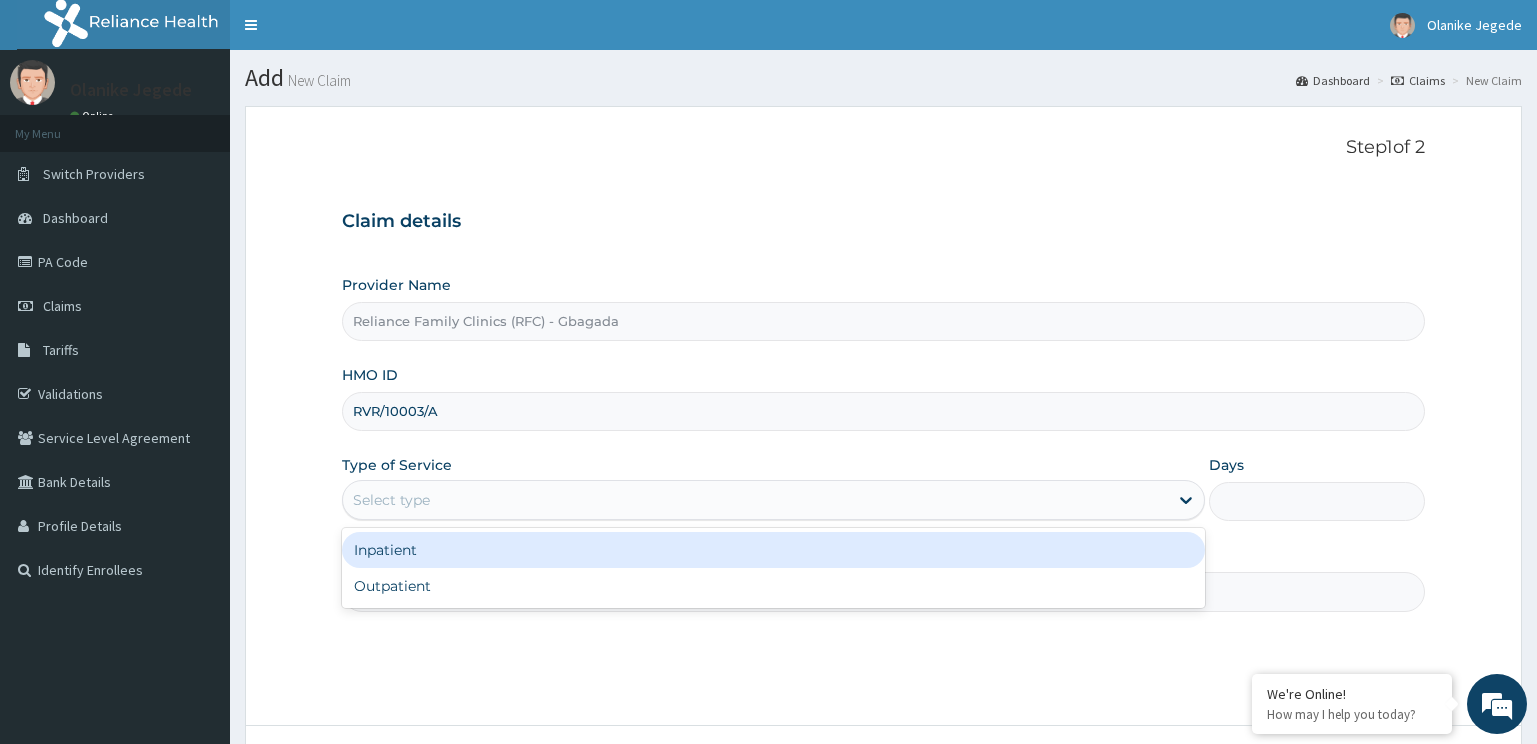 click on "Inpatient" at bounding box center (774, 550) 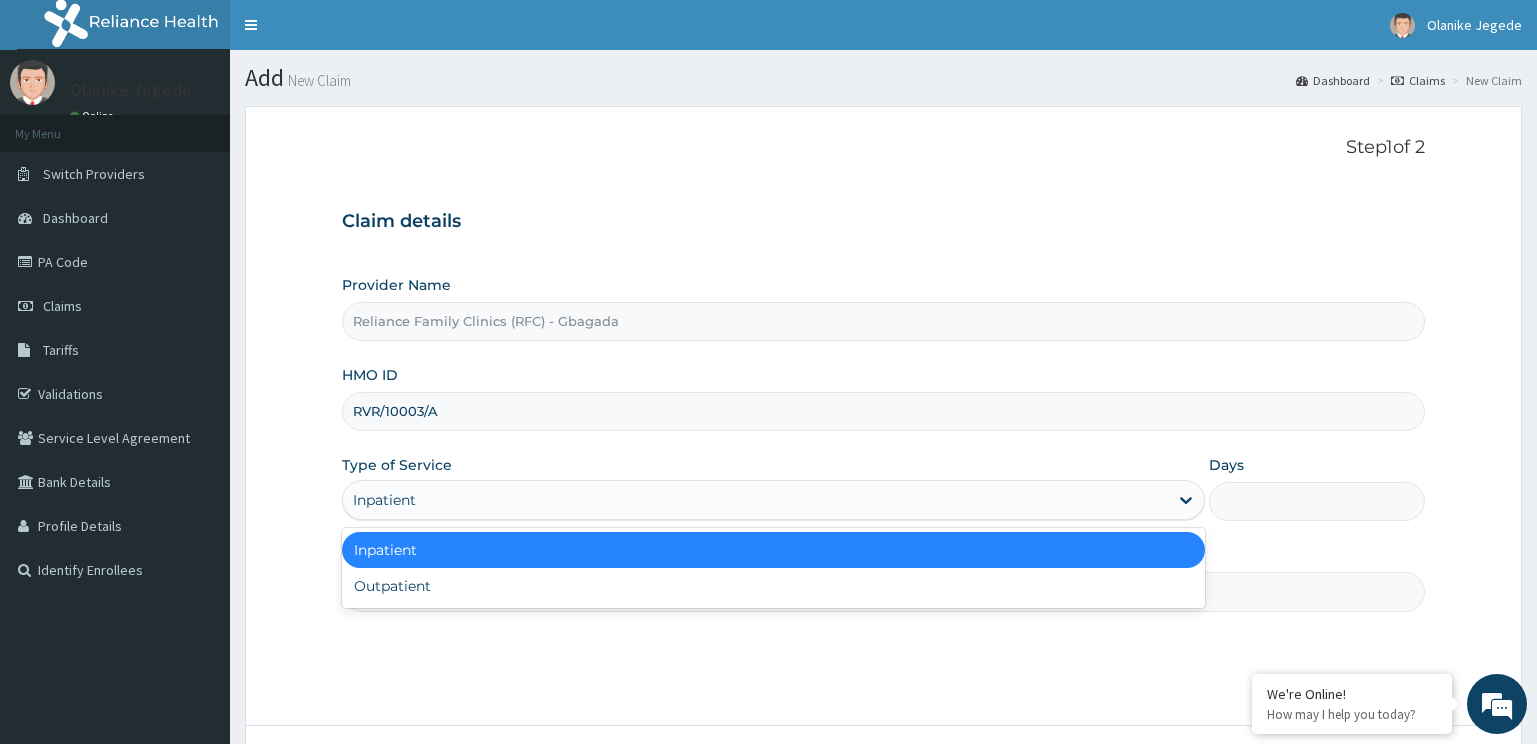 click on "Inpatient" at bounding box center (774, 500) 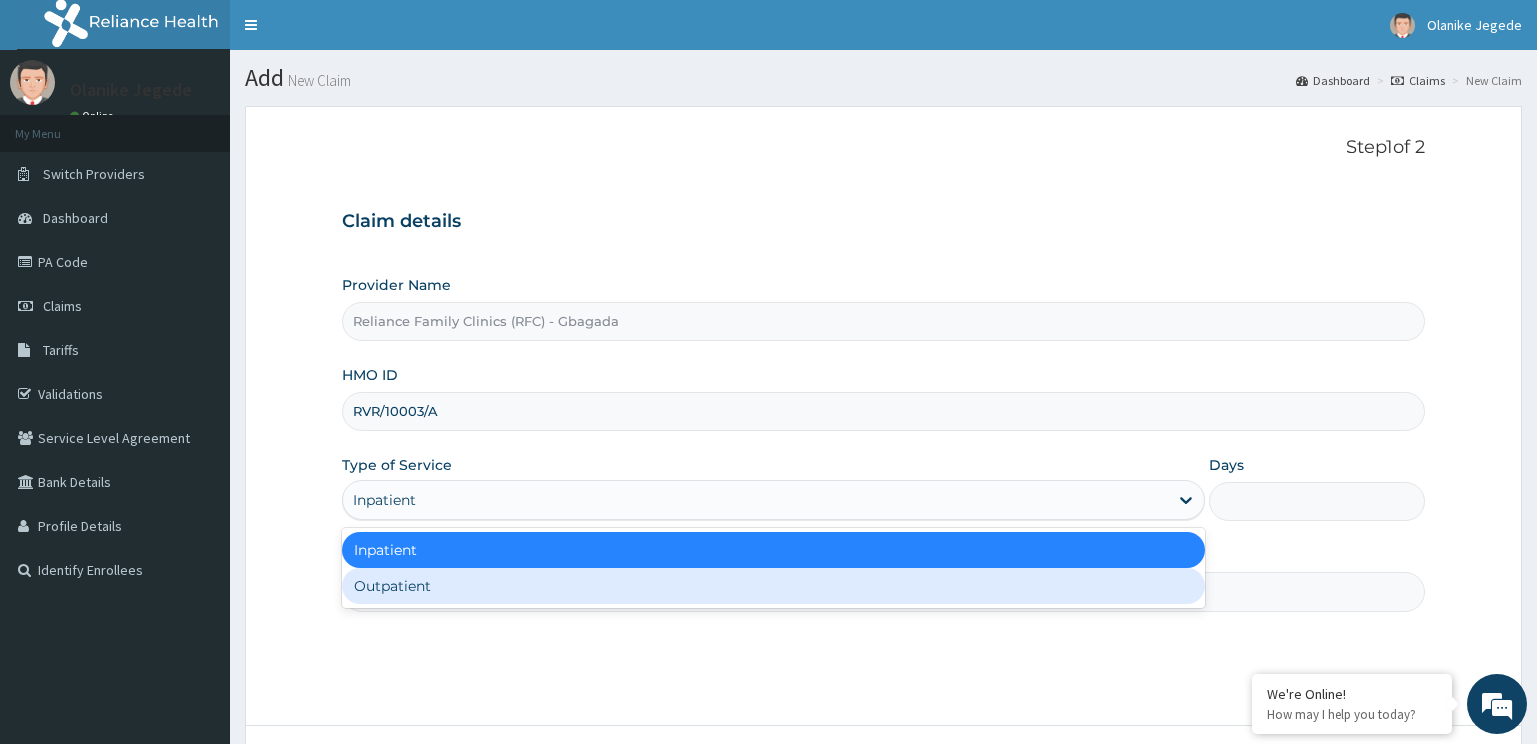 click on "Outpatient" at bounding box center (774, 586) 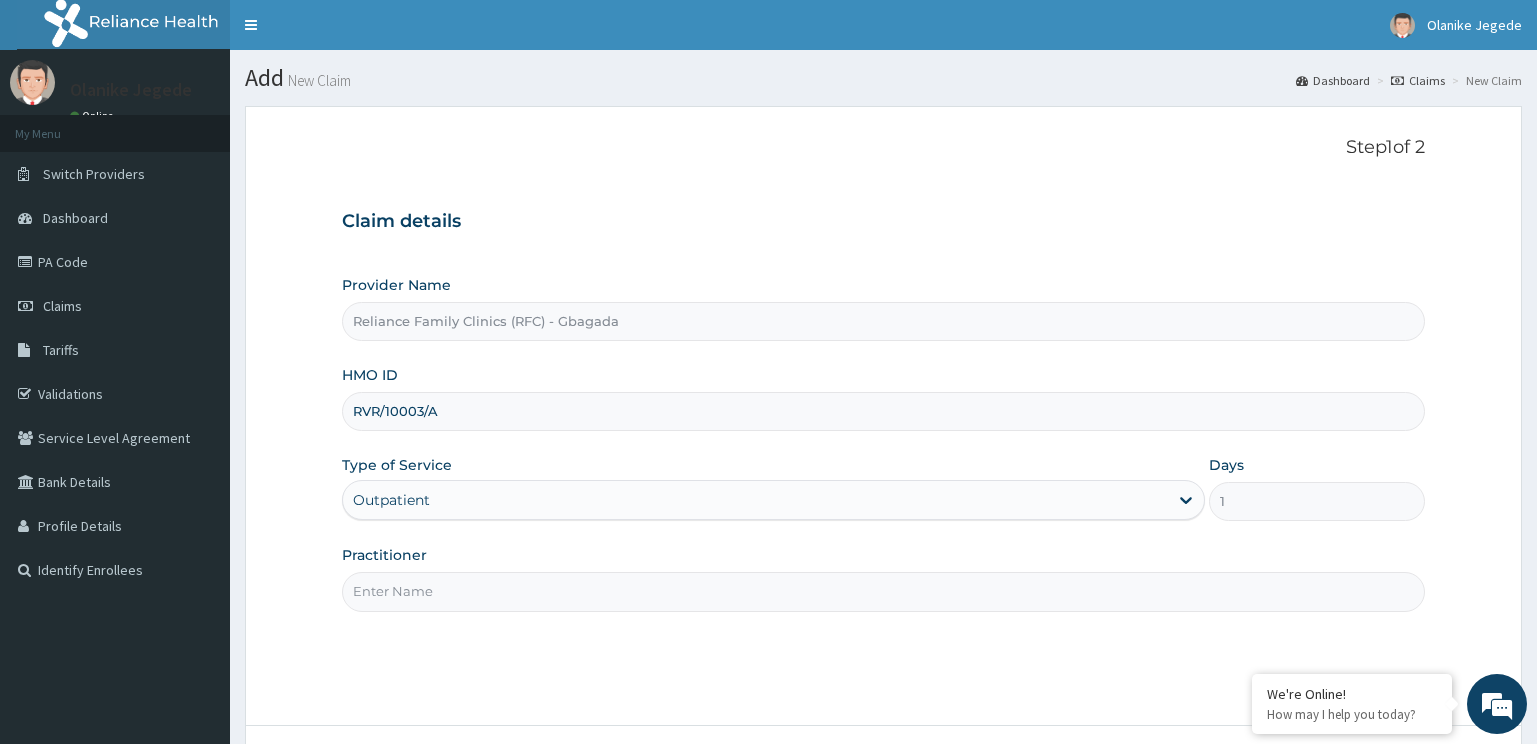 click on "Practitioner" at bounding box center [884, 591] 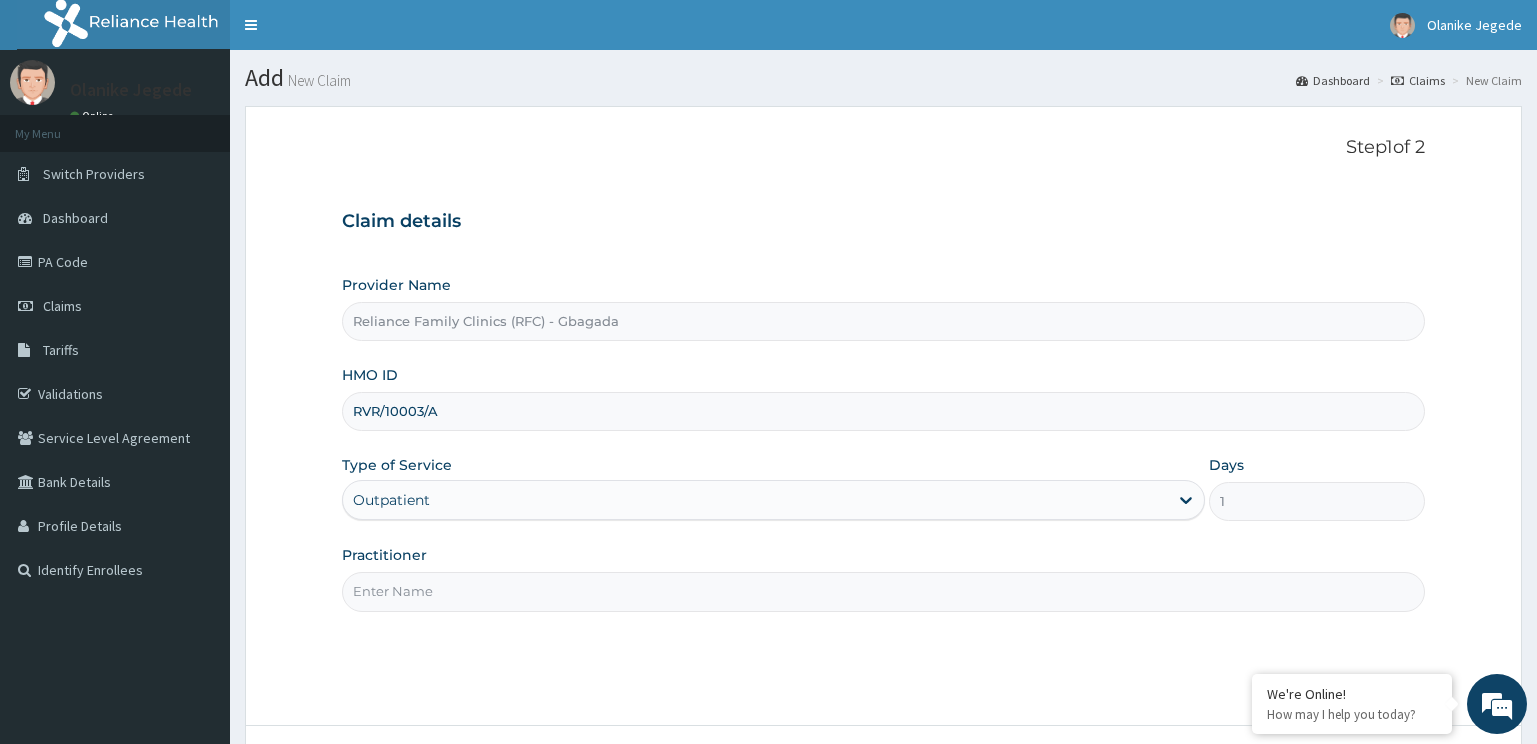 type on "Locum" 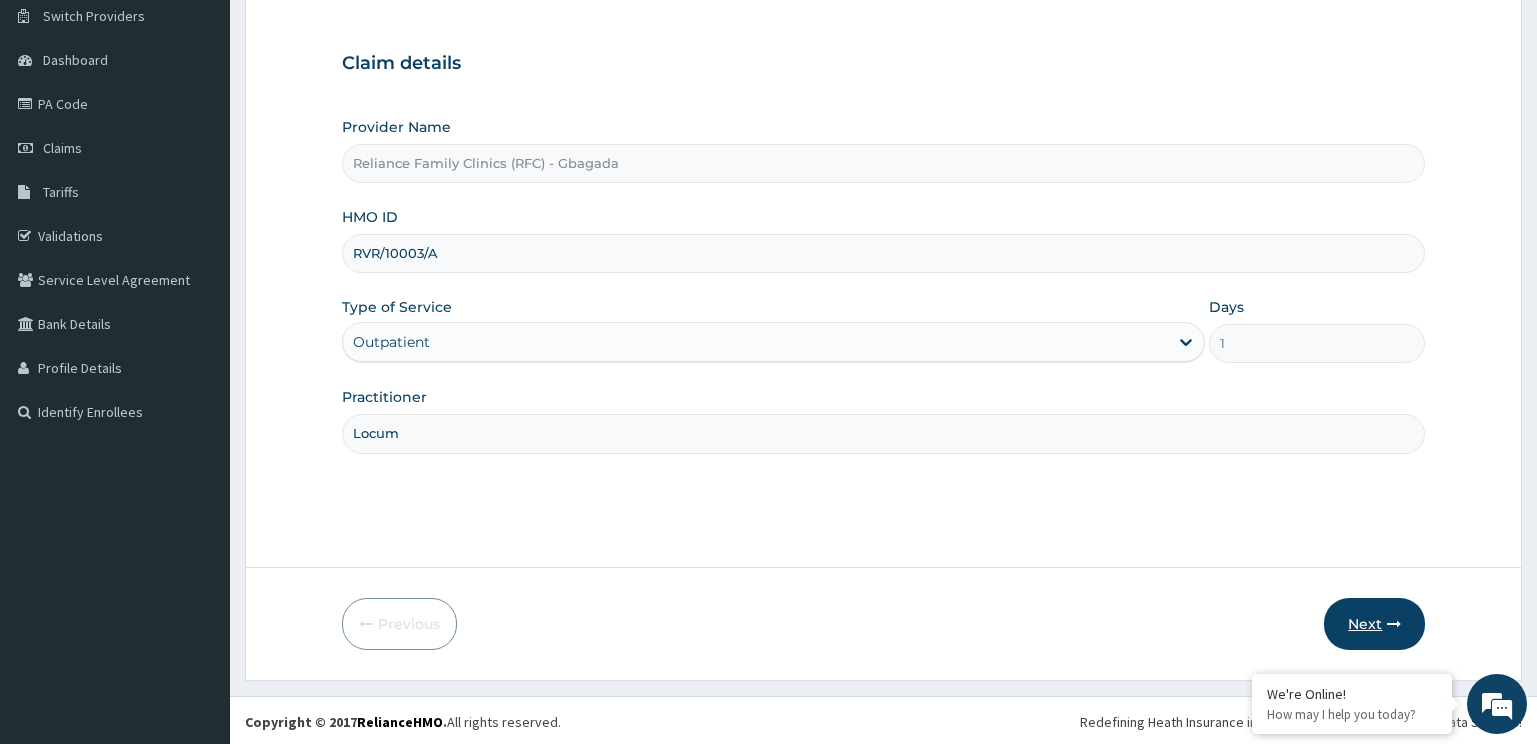 scroll, scrollTop: 161, scrollLeft: 0, axis: vertical 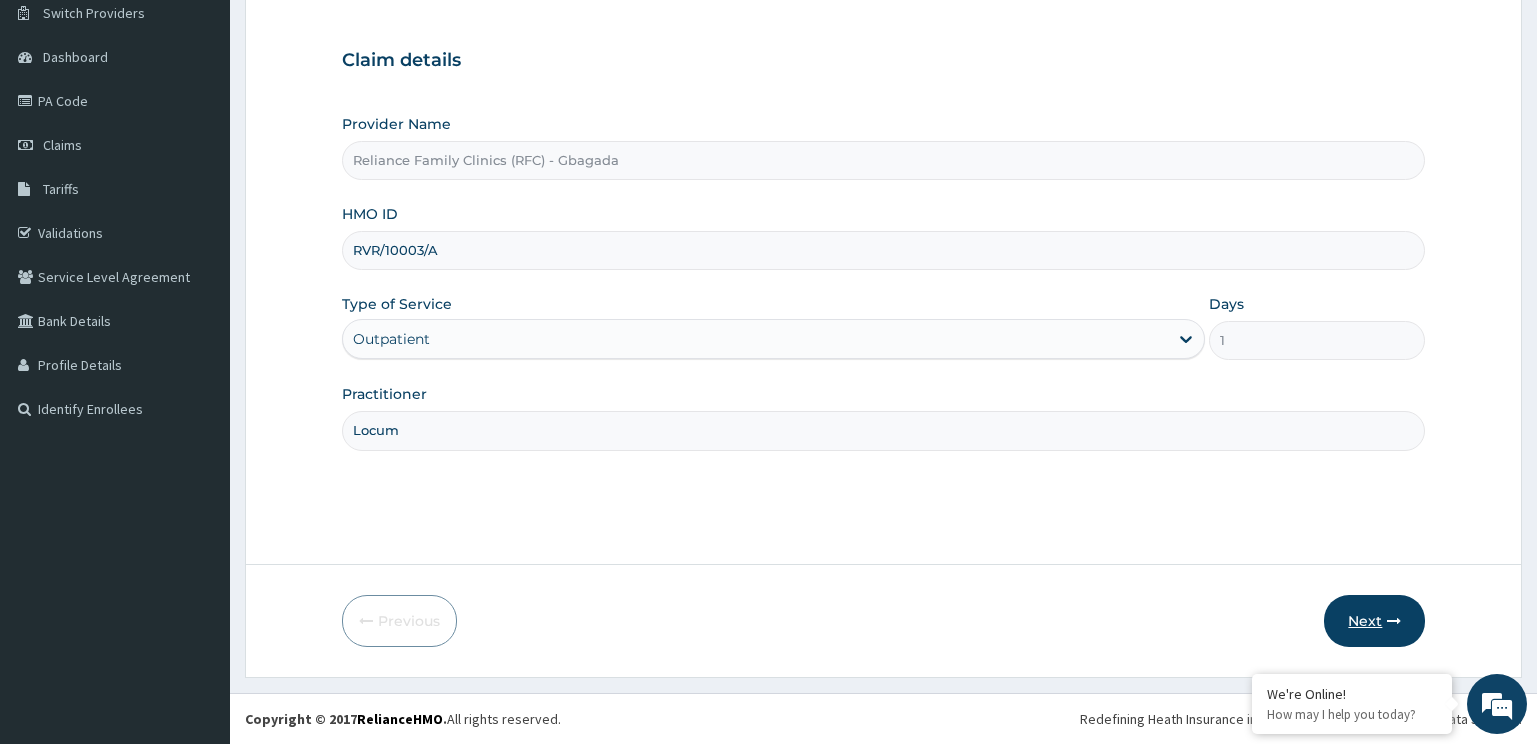 click on "Next" at bounding box center (1374, 621) 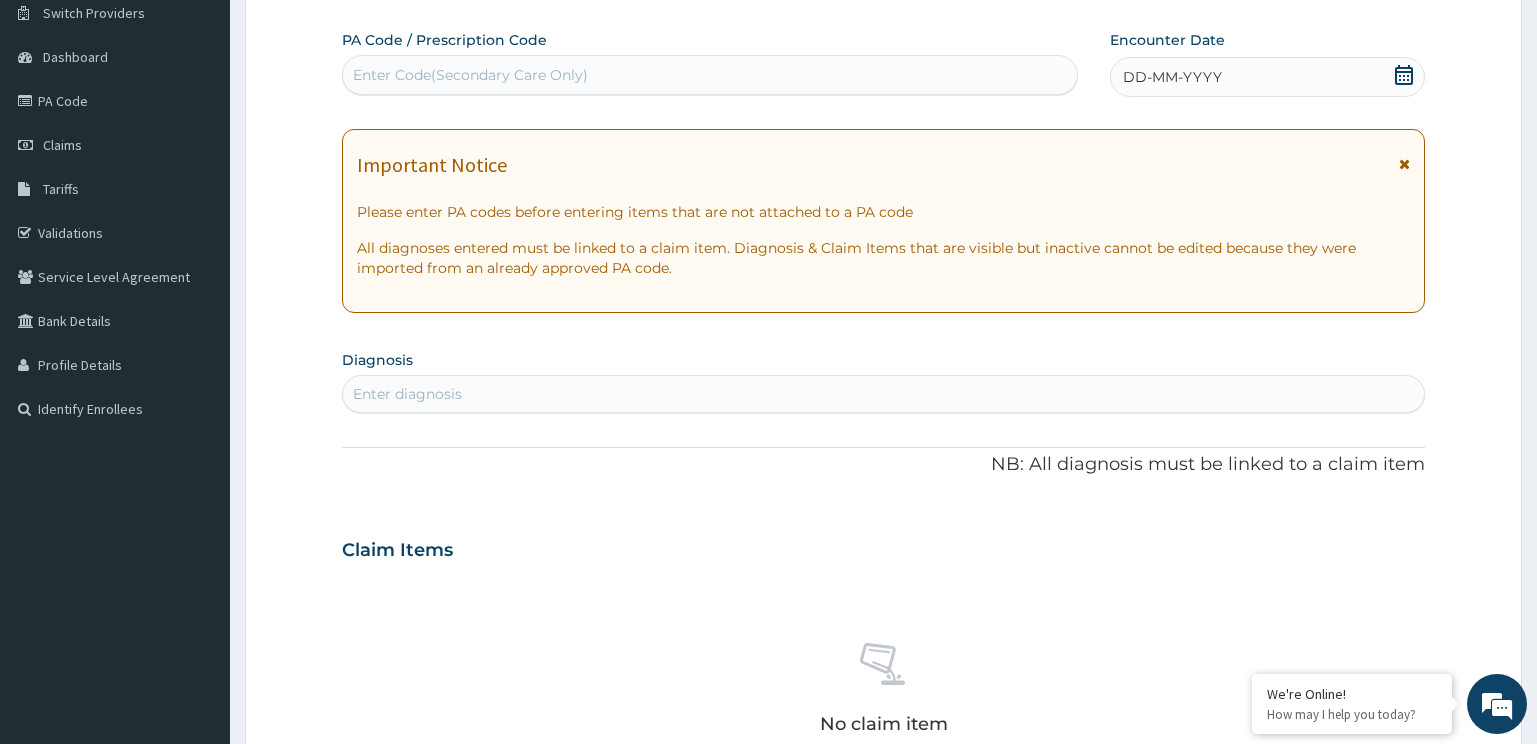 click on "Enter diagnosis" at bounding box center [884, 394] 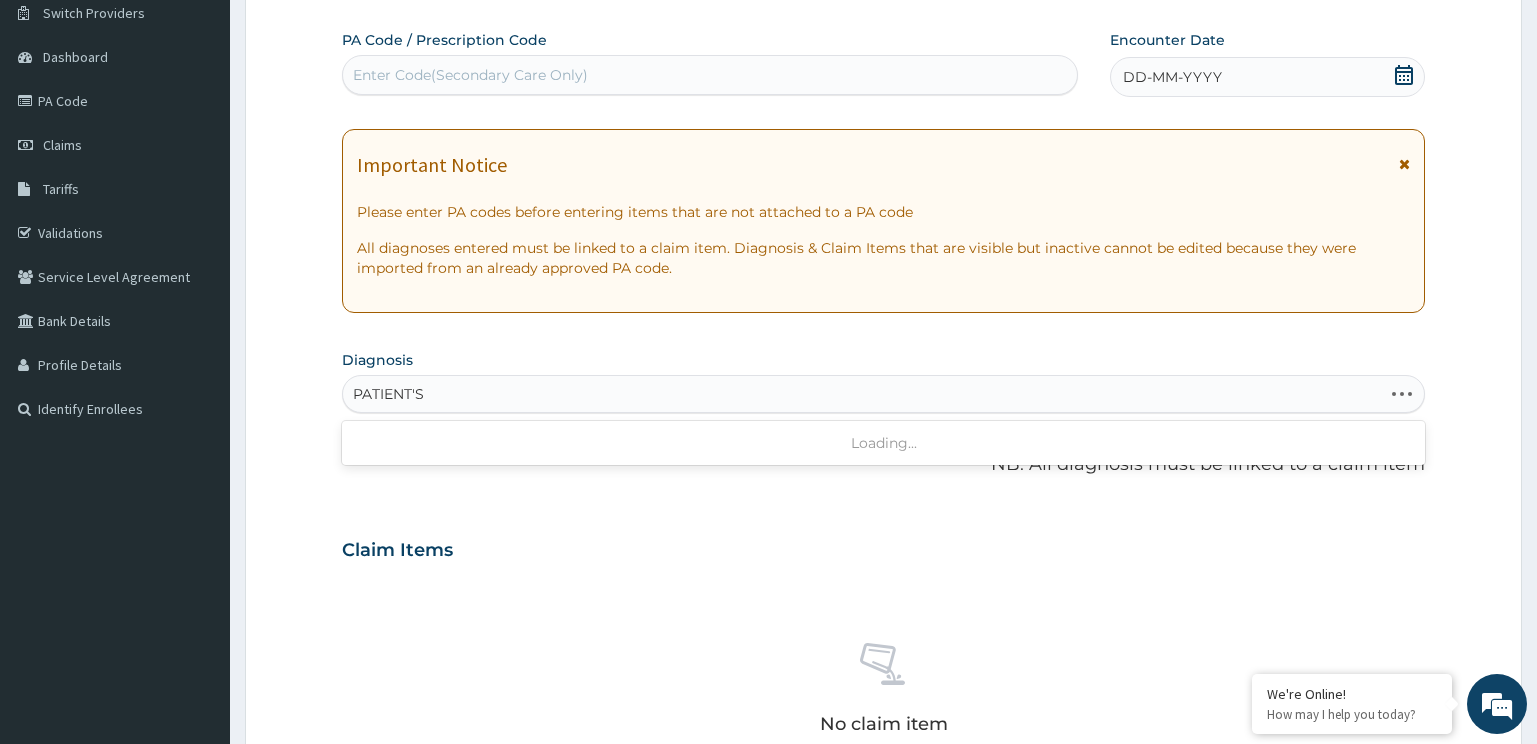 type on "PATIENT'S" 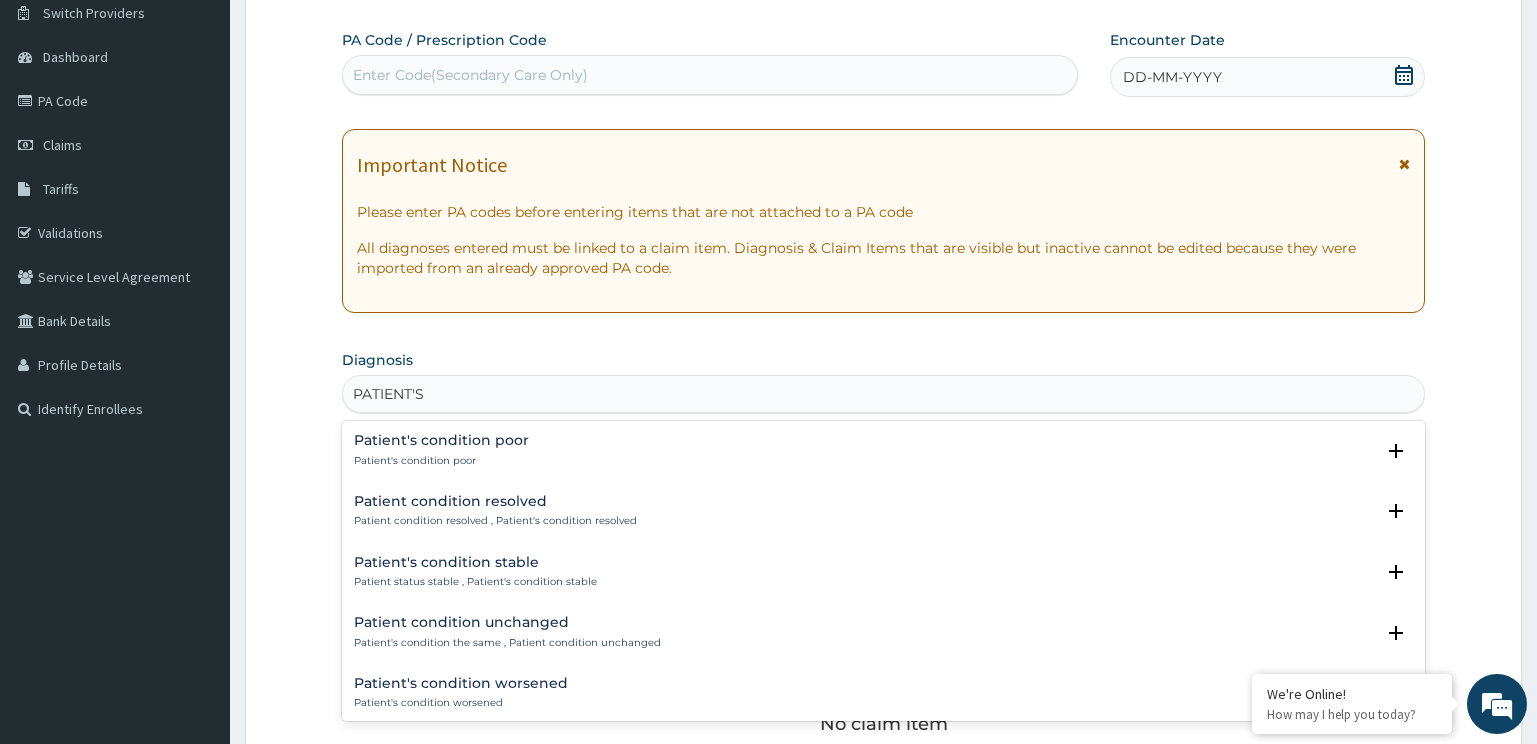 click on "Patient's condition stable Patient status stable , Patient's condition stable" at bounding box center [475, 572] 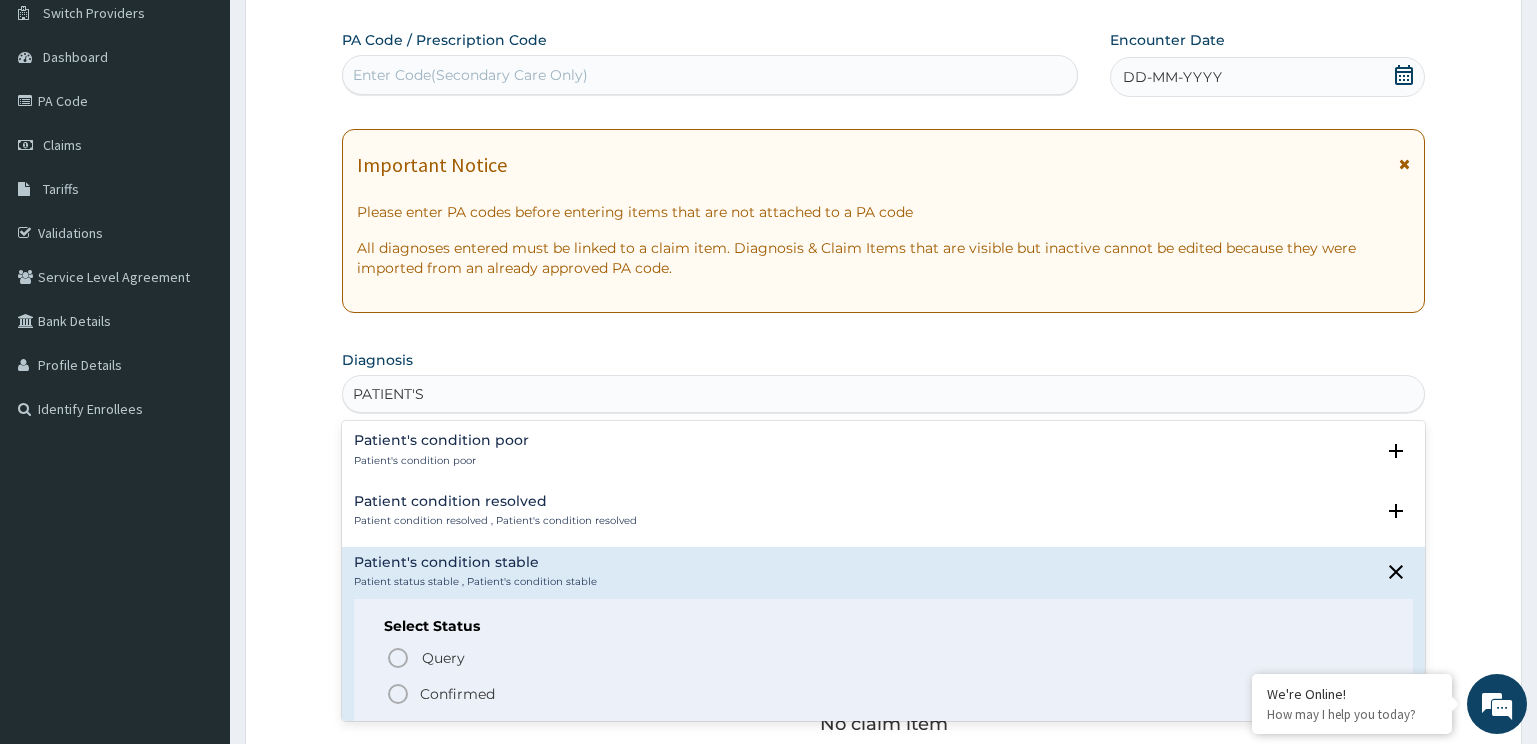 click on "Confirmed" at bounding box center (457, 694) 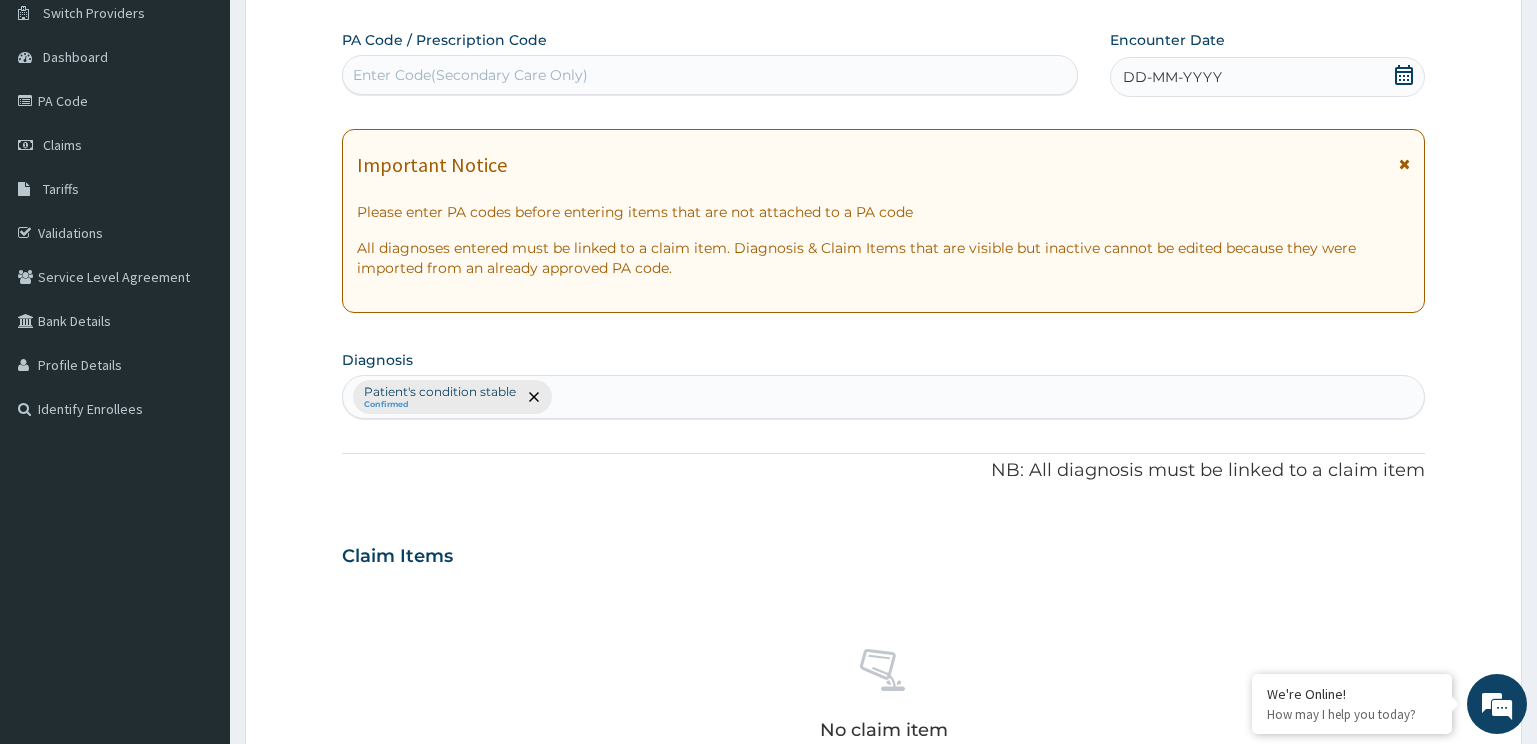 click on "DD-MM-YYYY" at bounding box center (1268, 77) 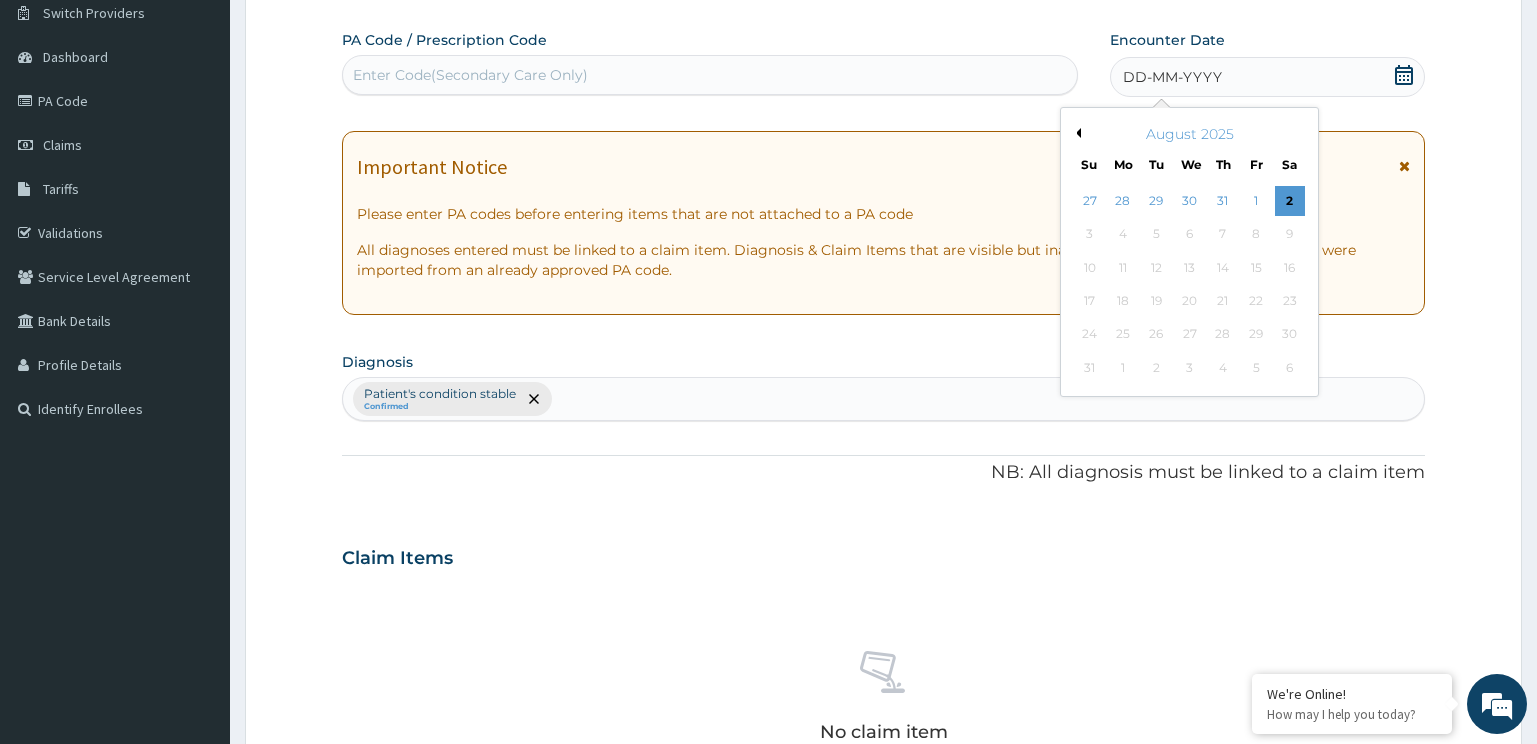 click on "2" at bounding box center (1289, 201) 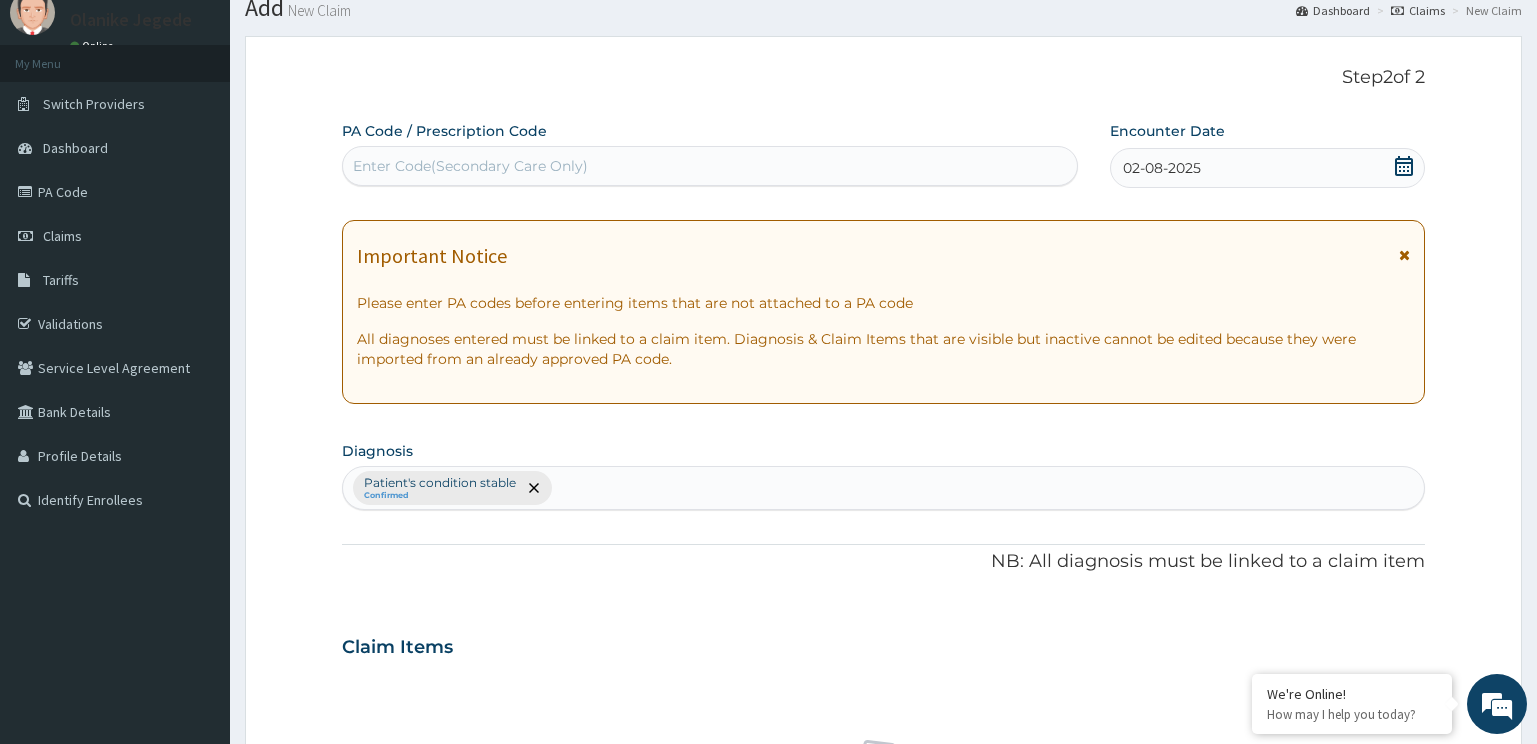 scroll, scrollTop: 61, scrollLeft: 0, axis: vertical 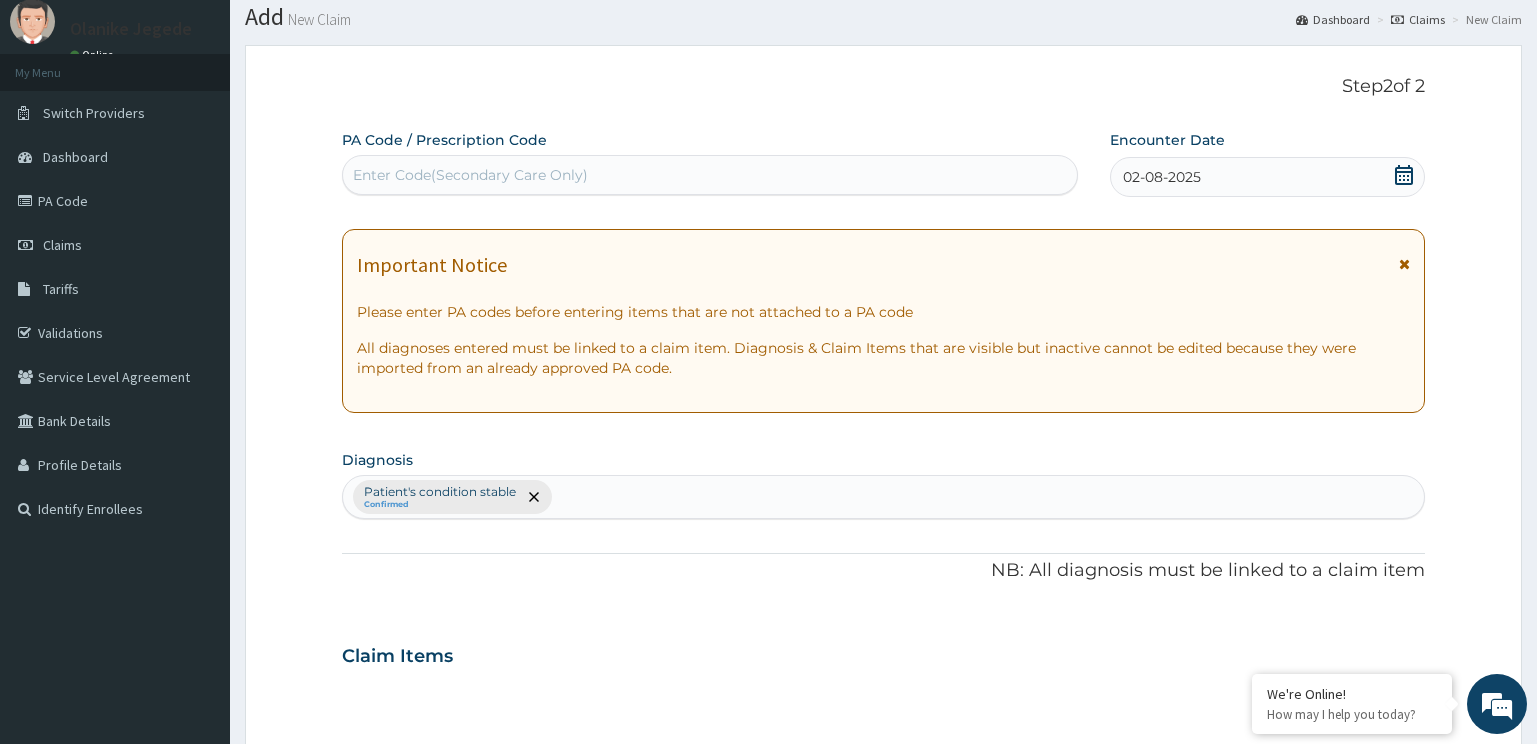 click on "02-08-2025" at bounding box center [1268, 177] 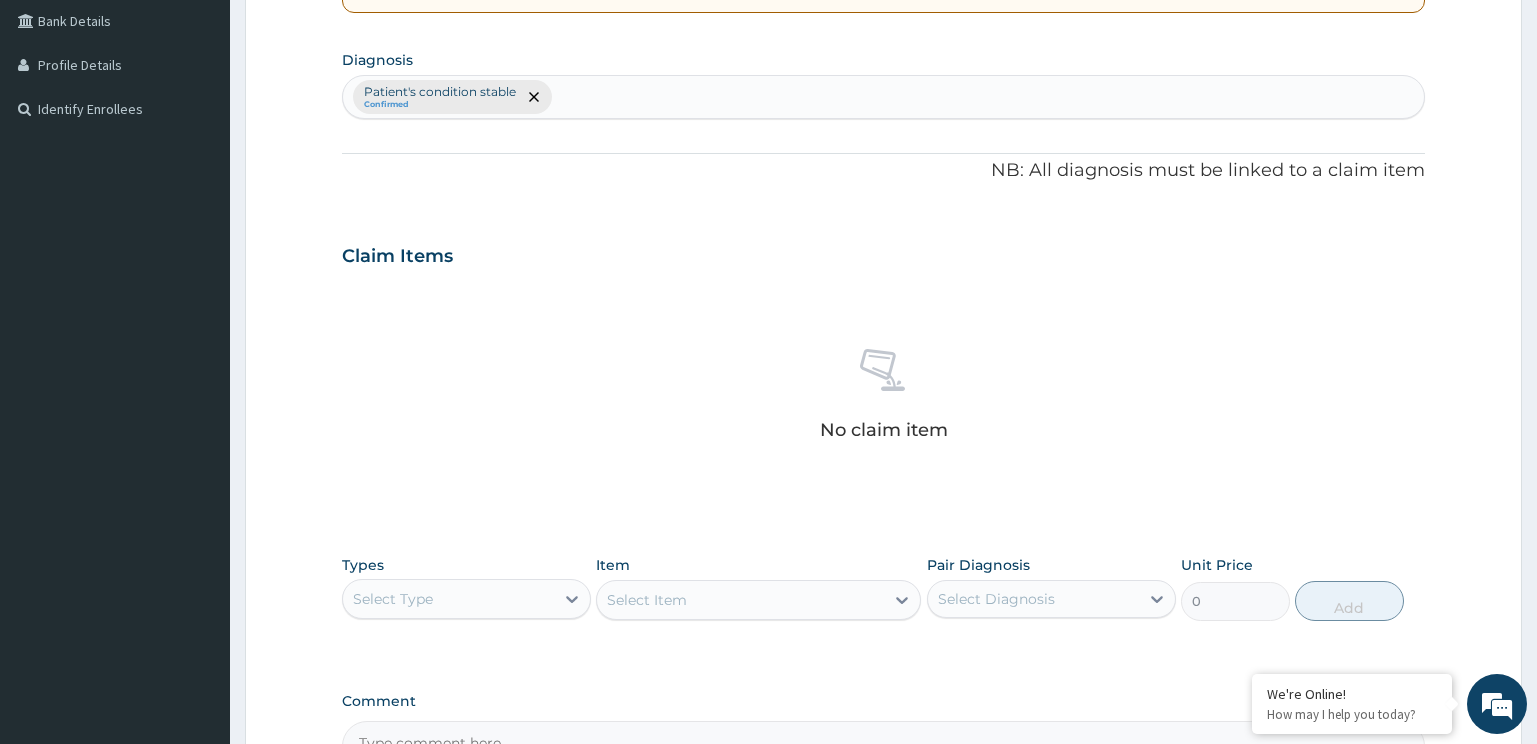 click on "No claim item" at bounding box center (884, 398) 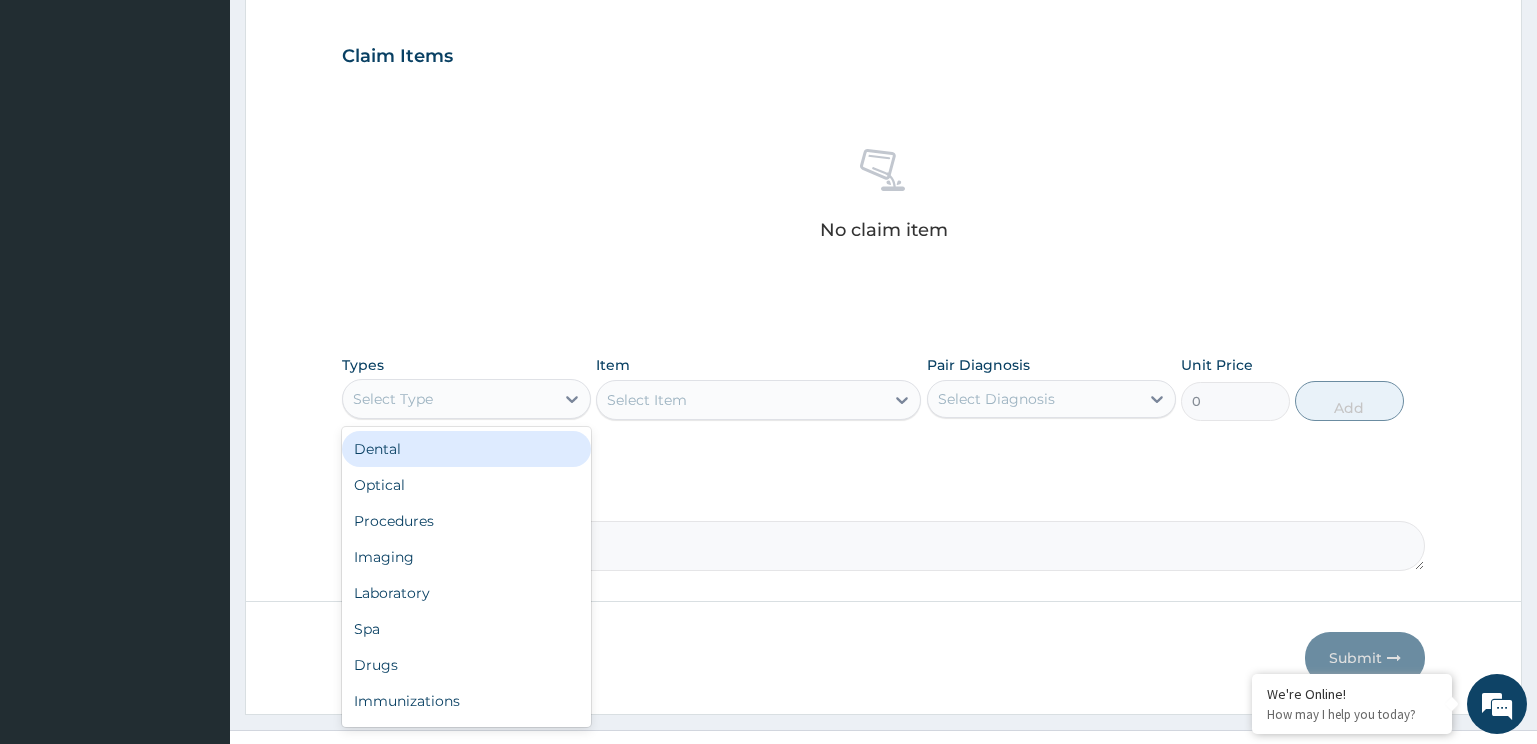 click on "Select Type" at bounding box center (448, 399) 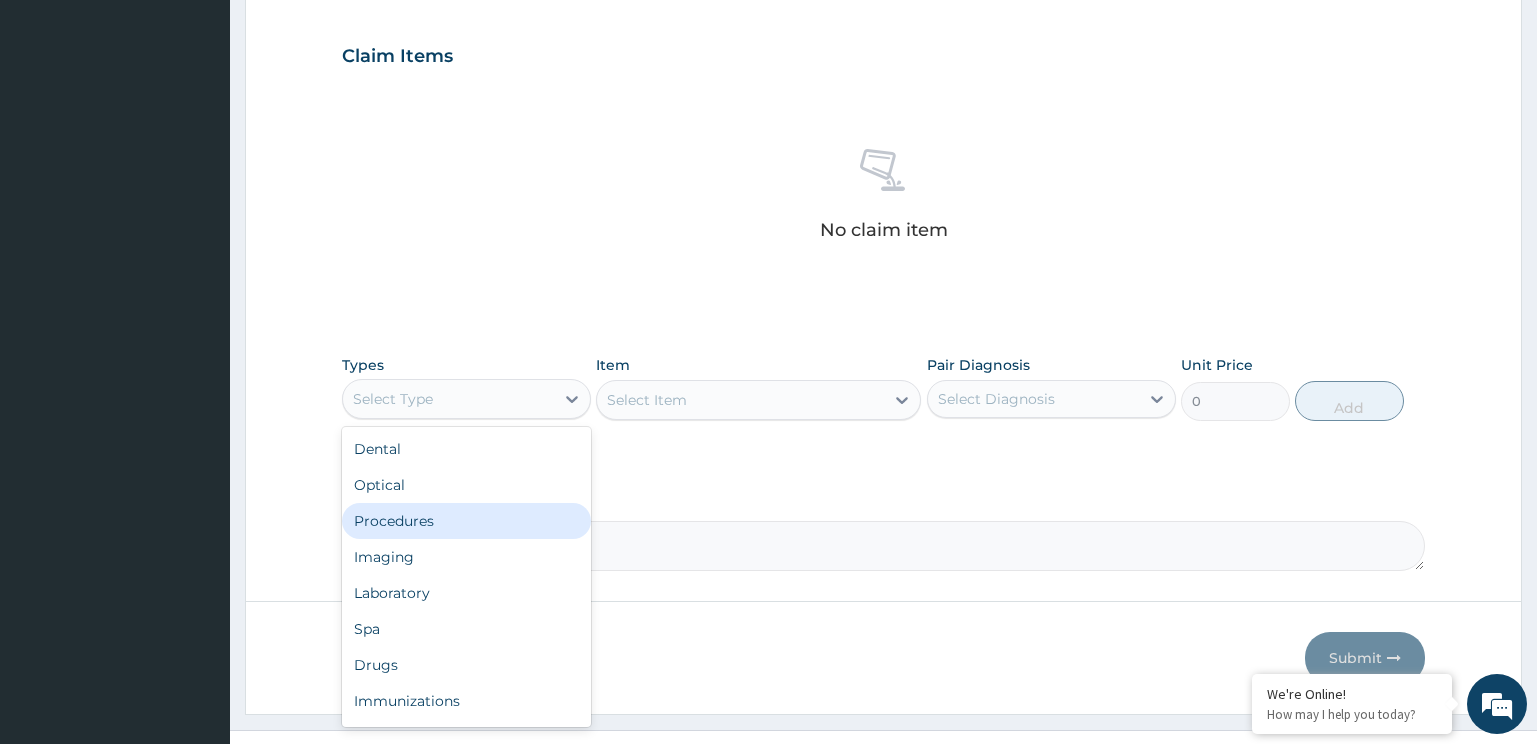 drag, startPoint x: 404, startPoint y: 527, endPoint x: 682, endPoint y: 441, distance: 290.9983 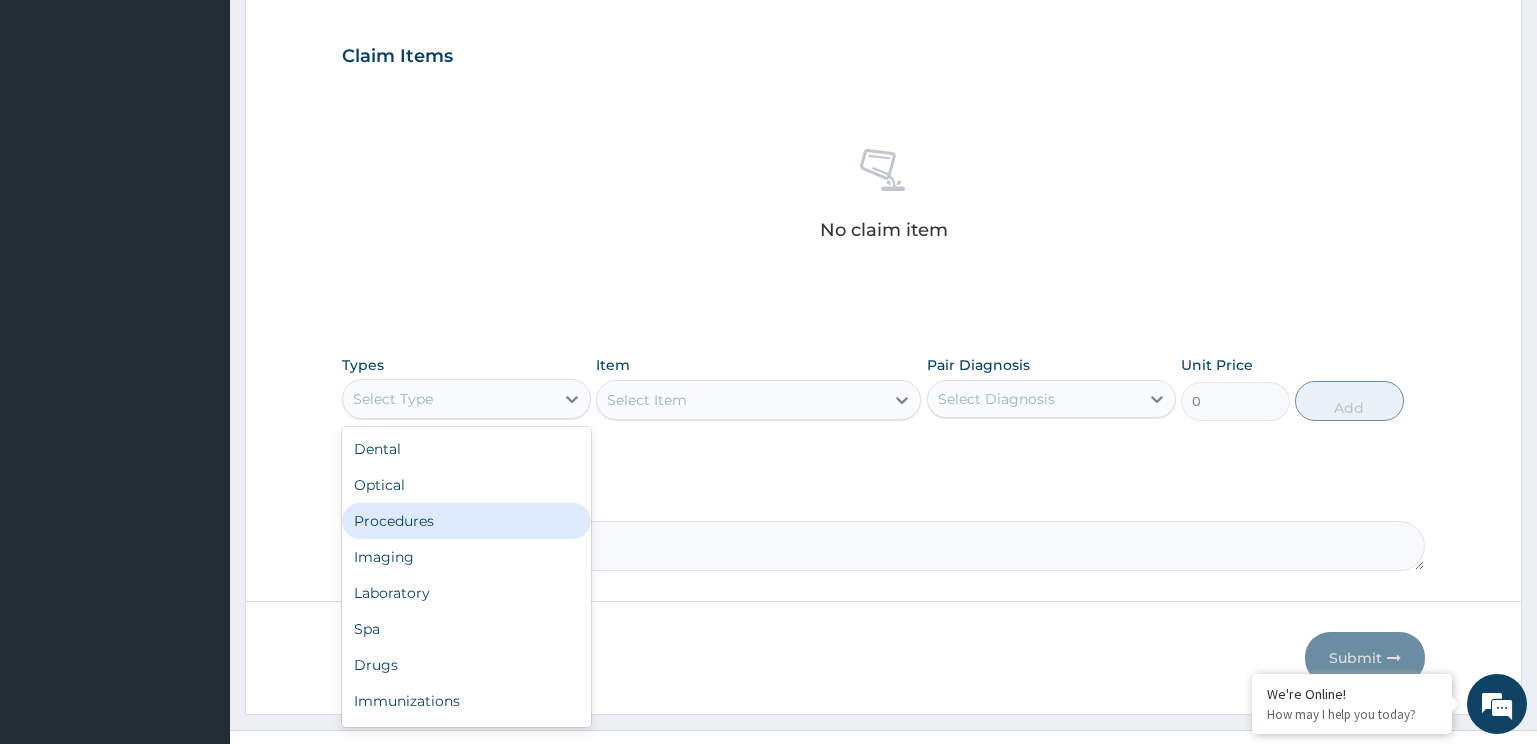 click on "Procedures" at bounding box center (466, 521) 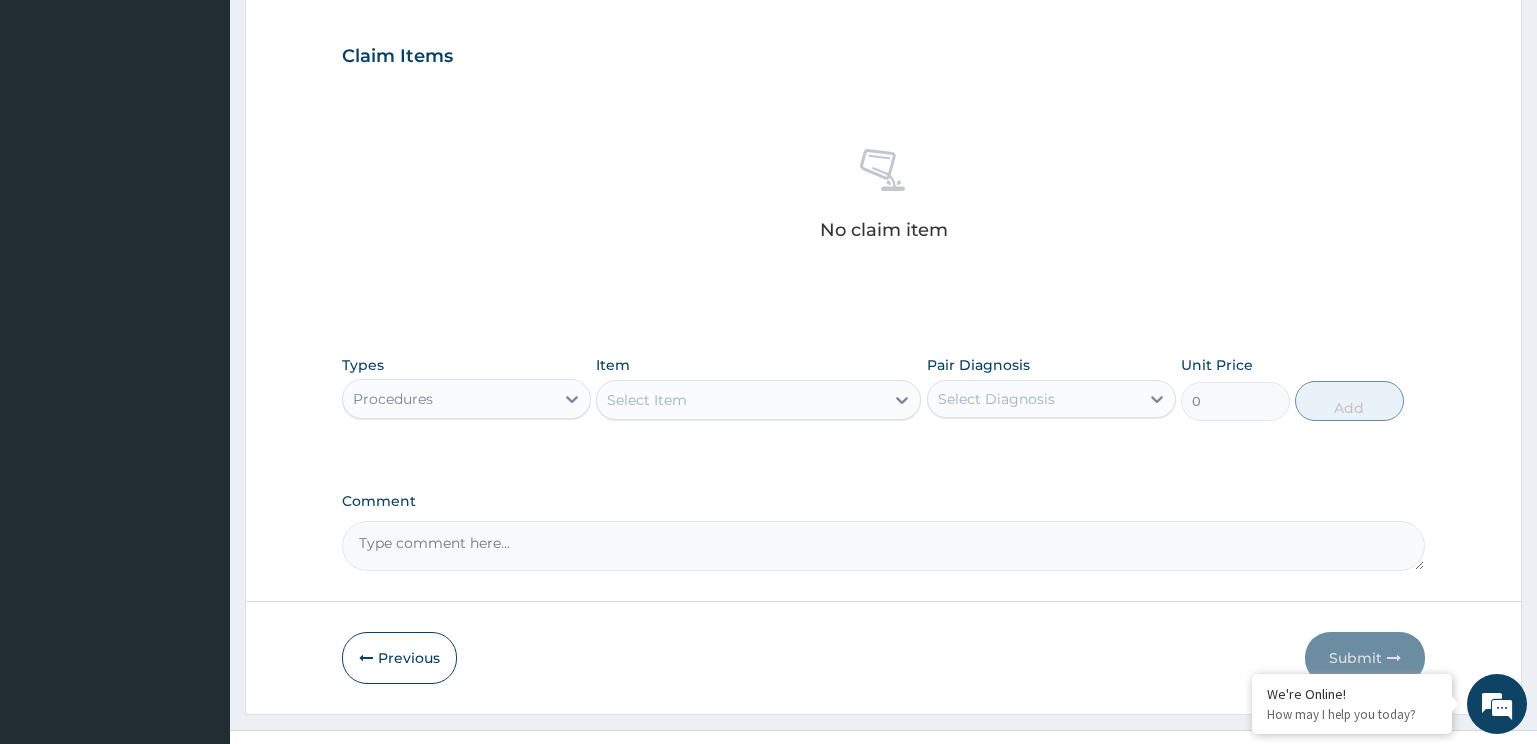 click on "Select Item" at bounding box center [740, 400] 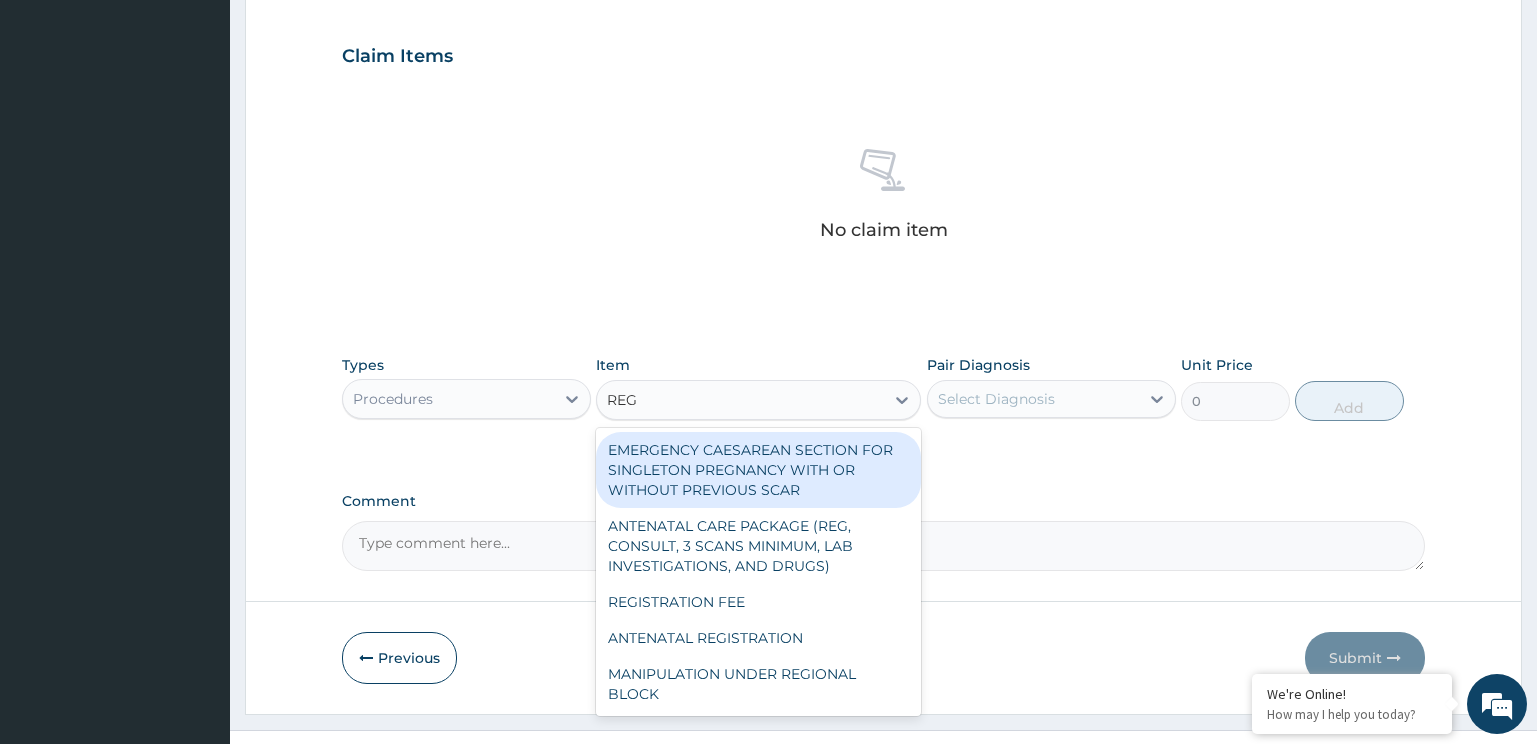 type on "REGI" 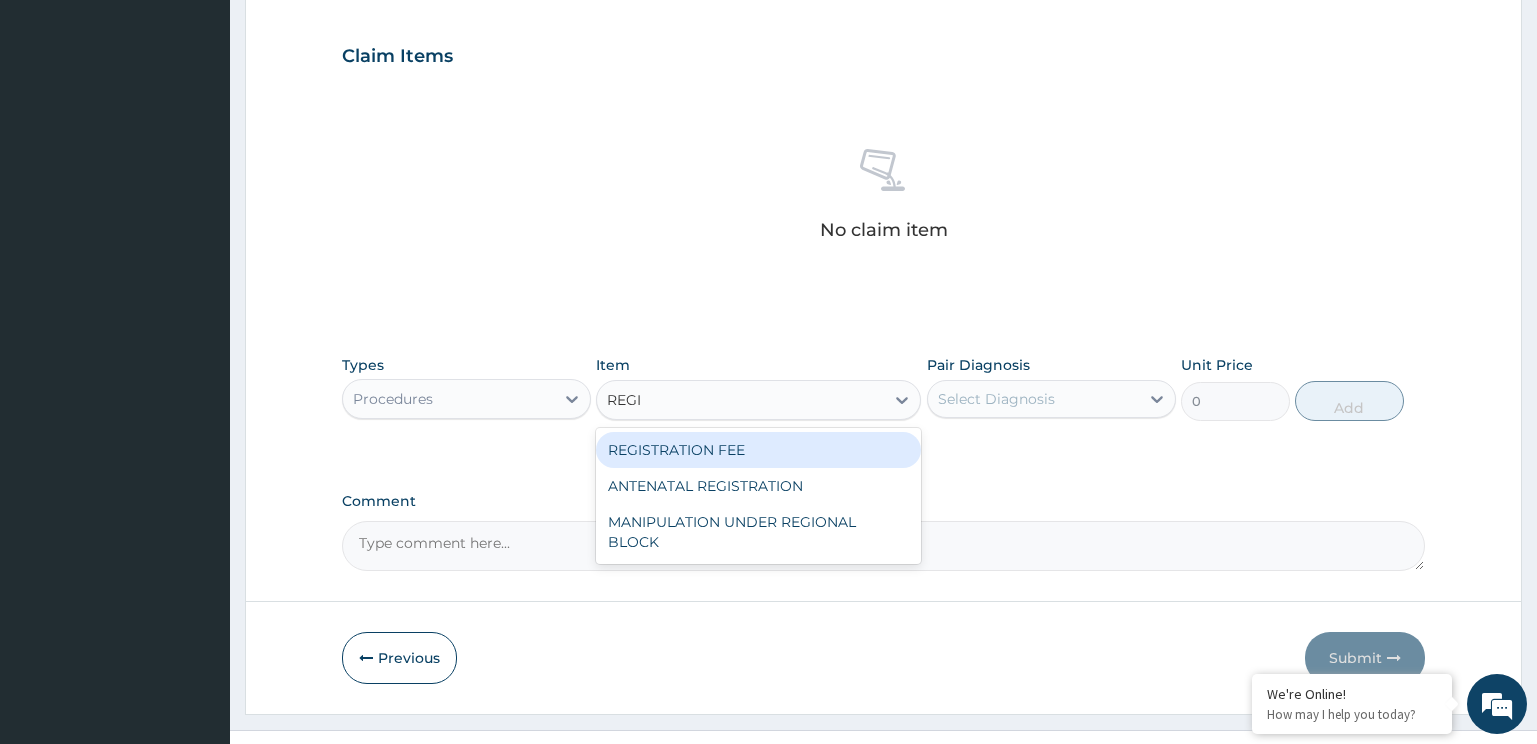 click on "REGISTRATION FEE" at bounding box center (758, 450) 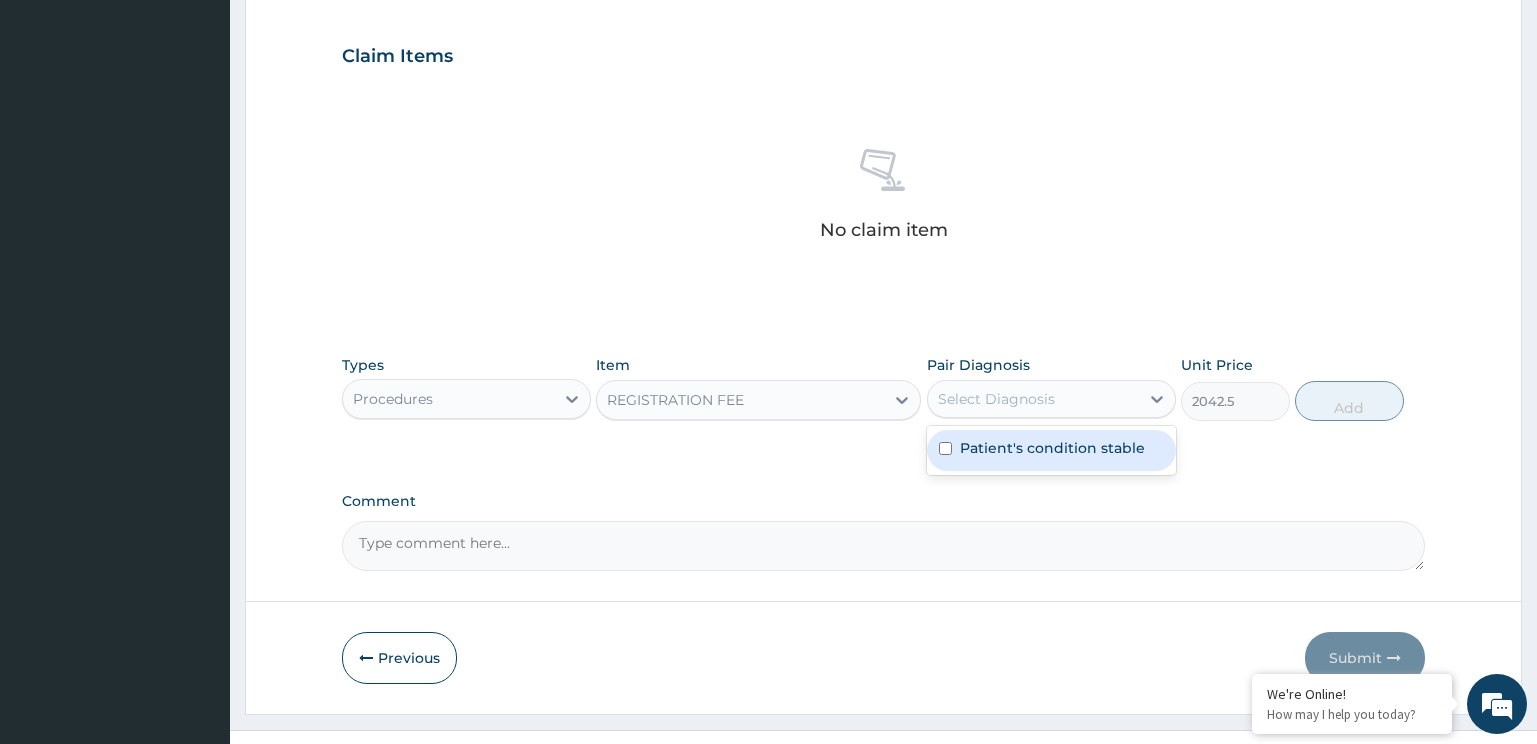 click on "Select Diagnosis" at bounding box center (996, 399) 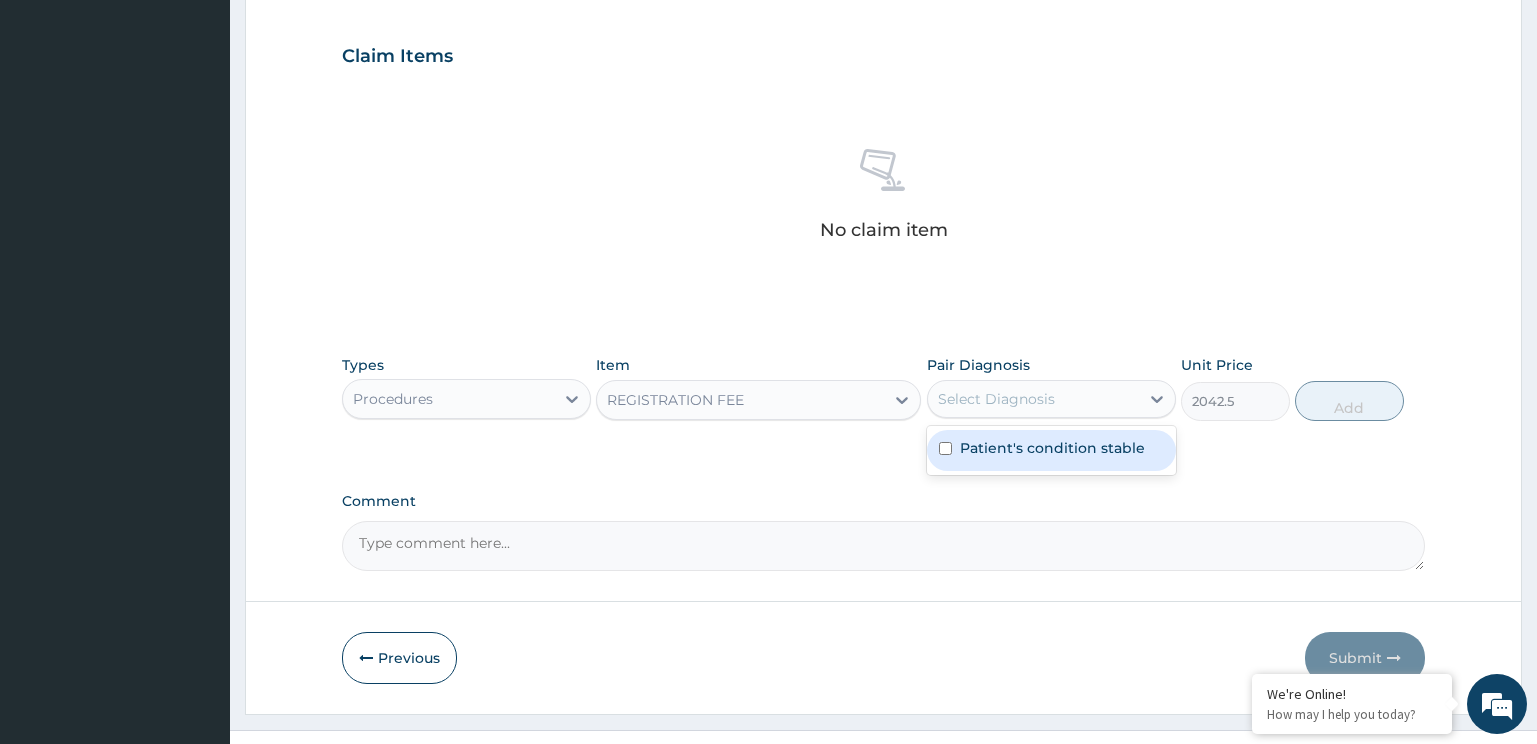 click on "Patient's condition stable" at bounding box center [1052, 448] 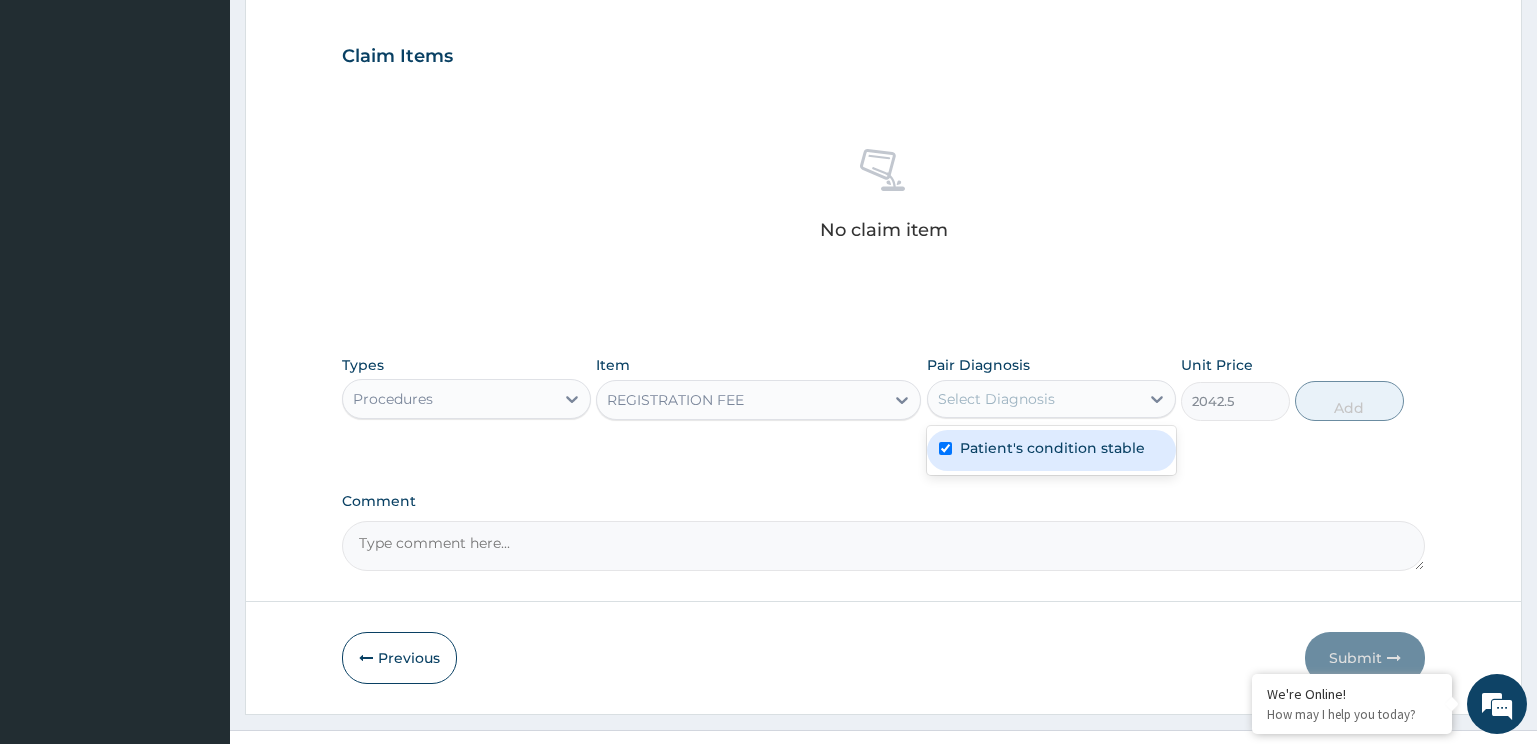 checkbox on "true" 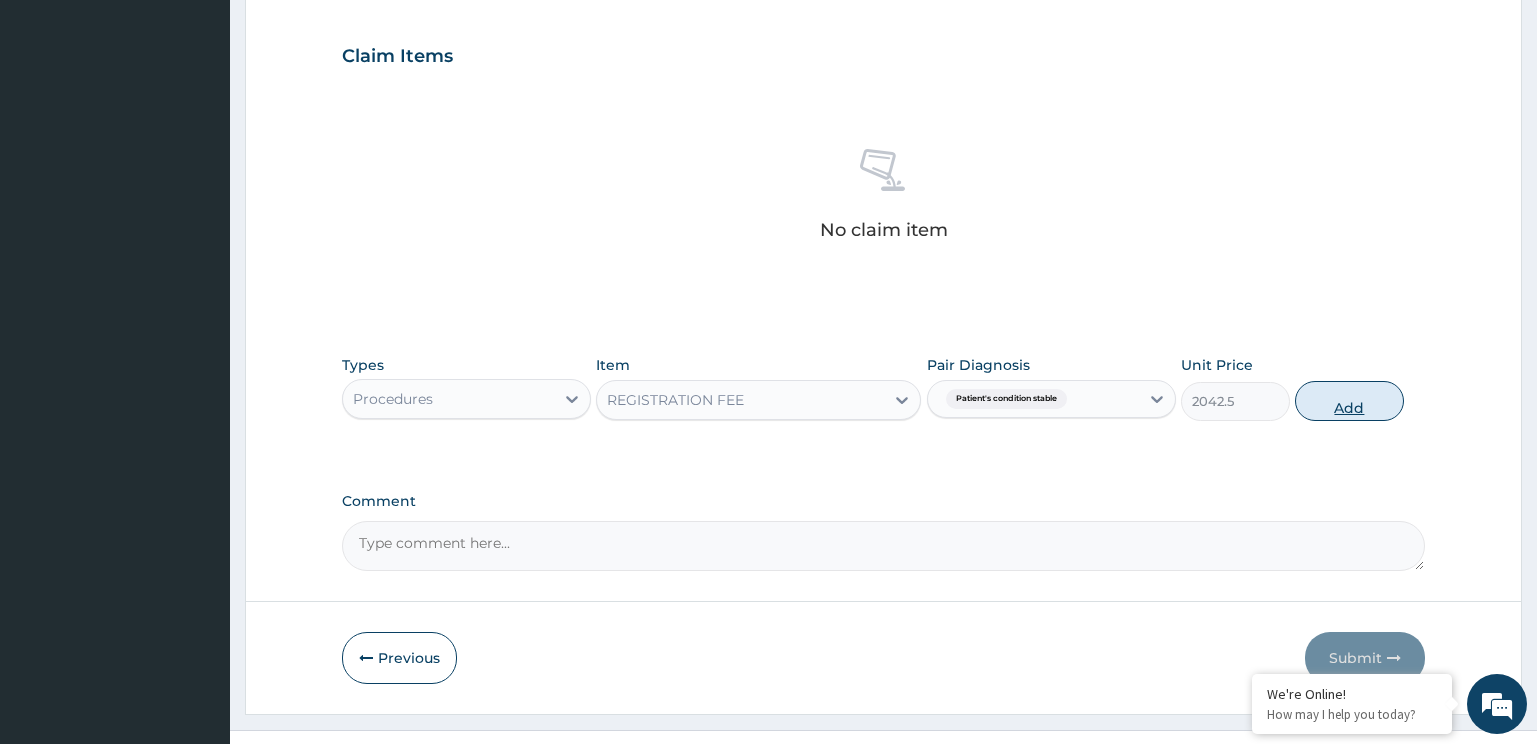 click on "Add" at bounding box center [1349, 401] 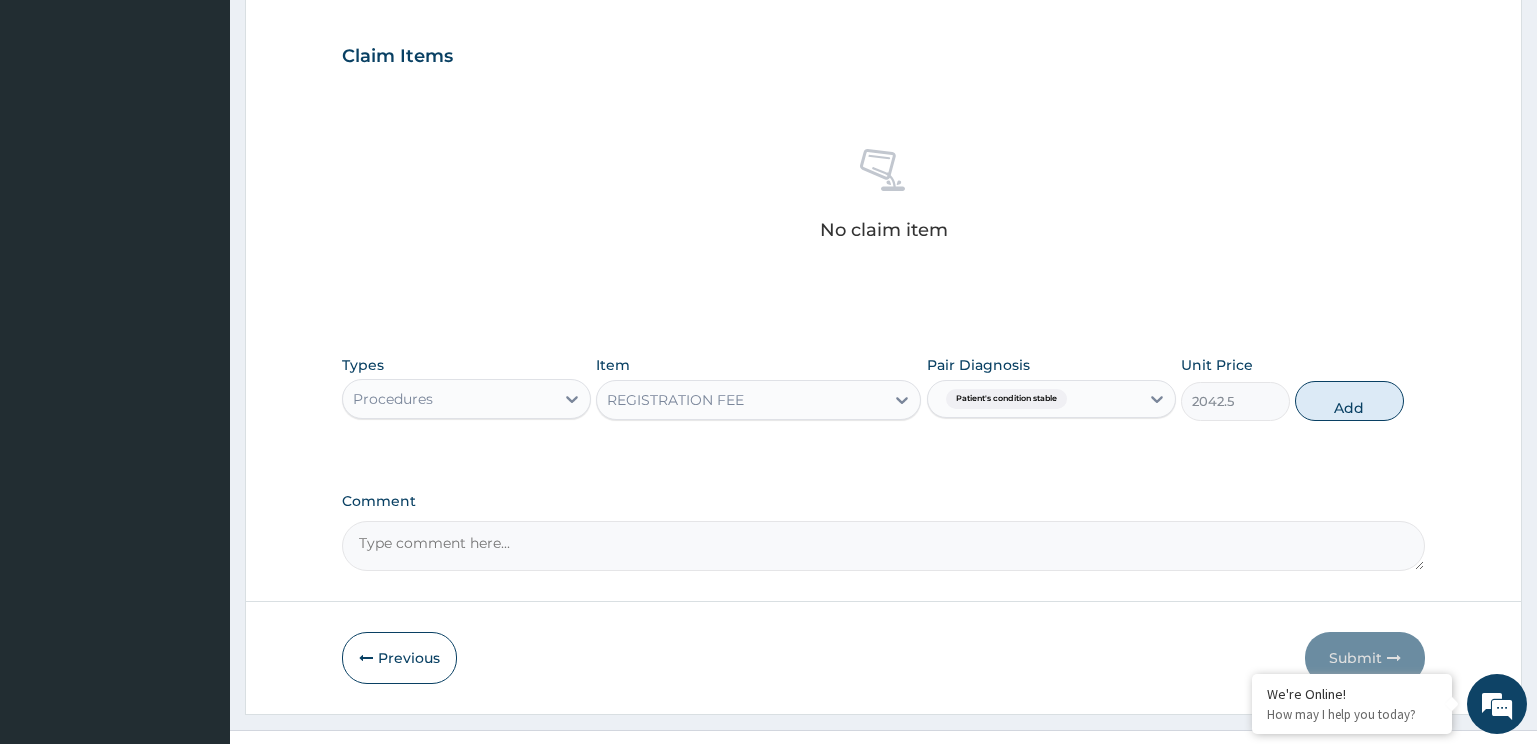 type on "0" 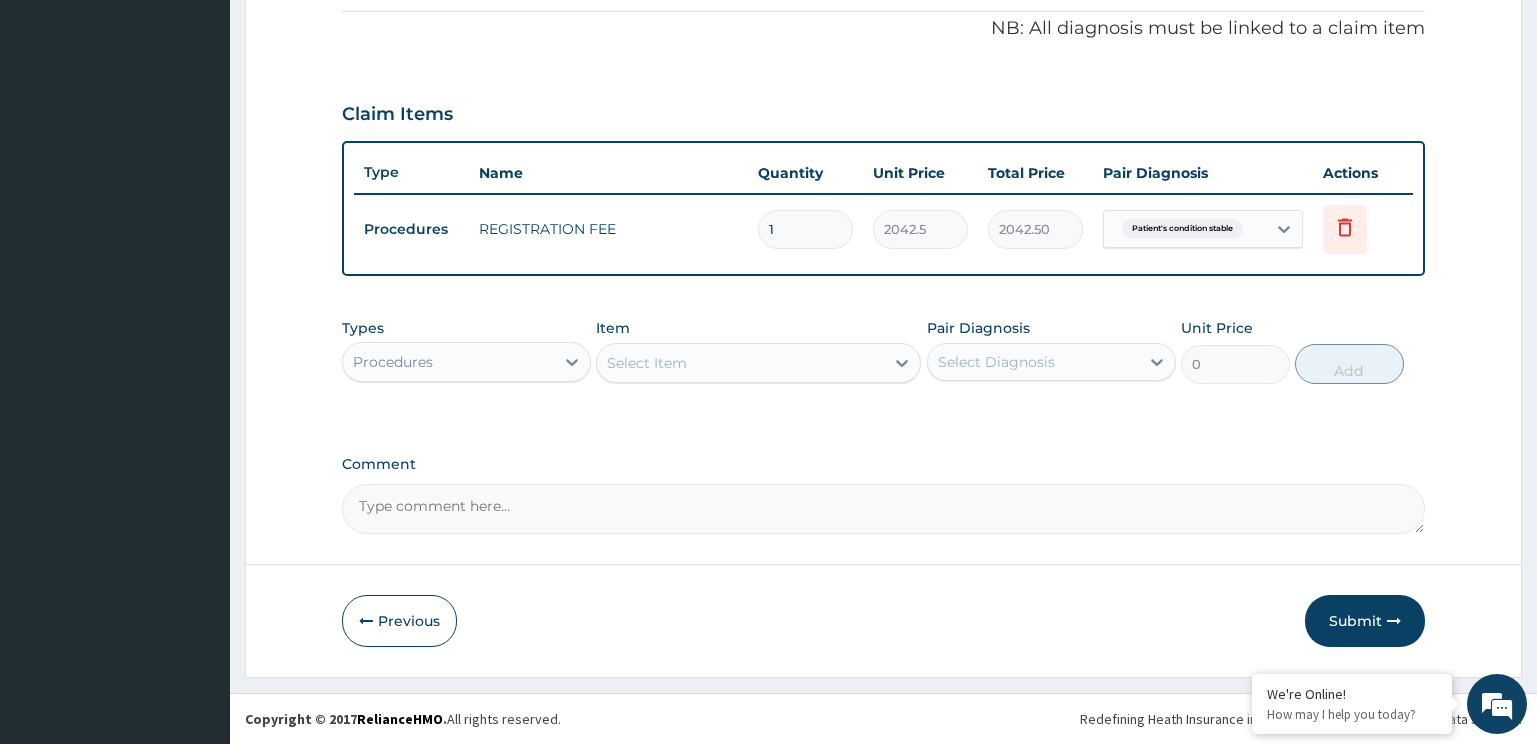 scroll, scrollTop: 603, scrollLeft: 0, axis: vertical 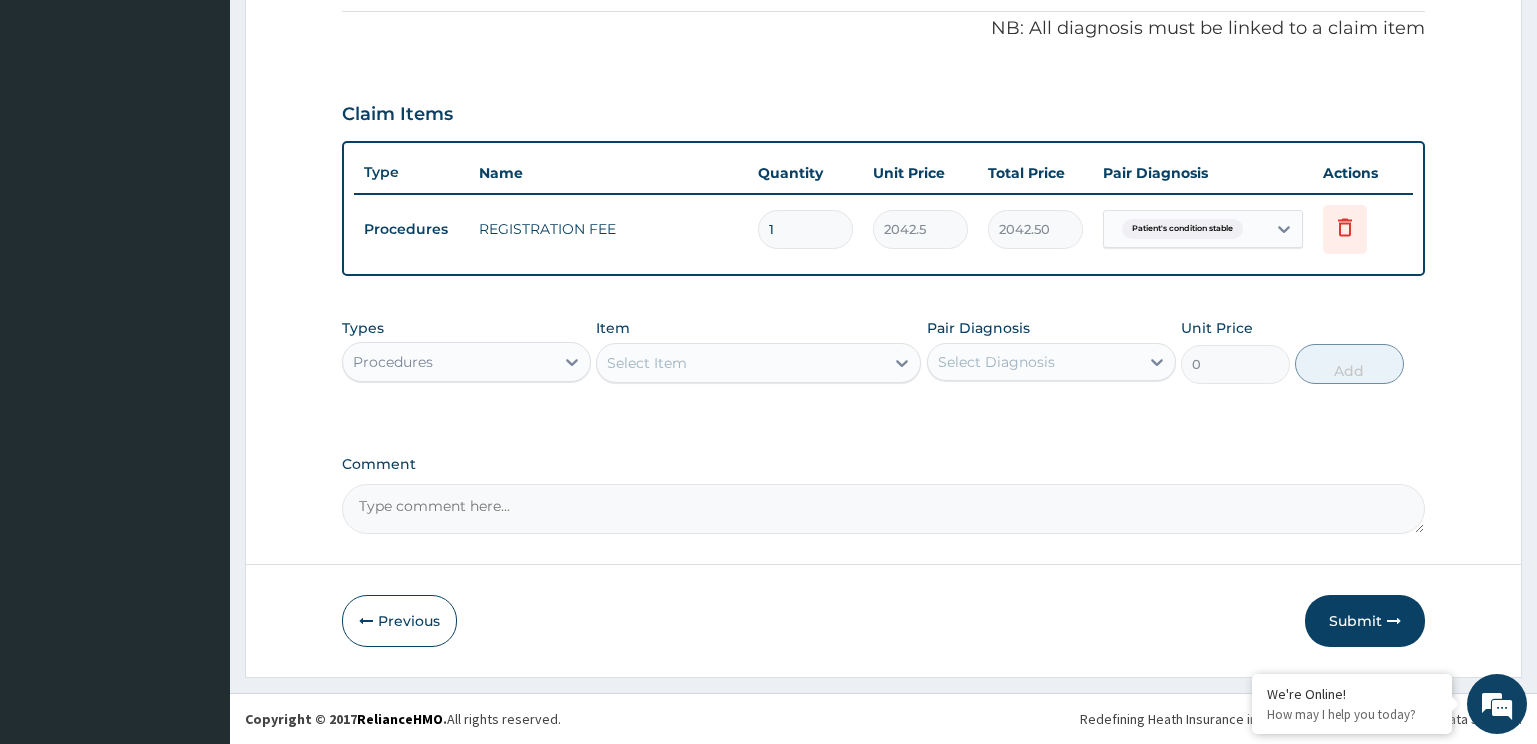 click on "Select Item" at bounding box center [758, 363] 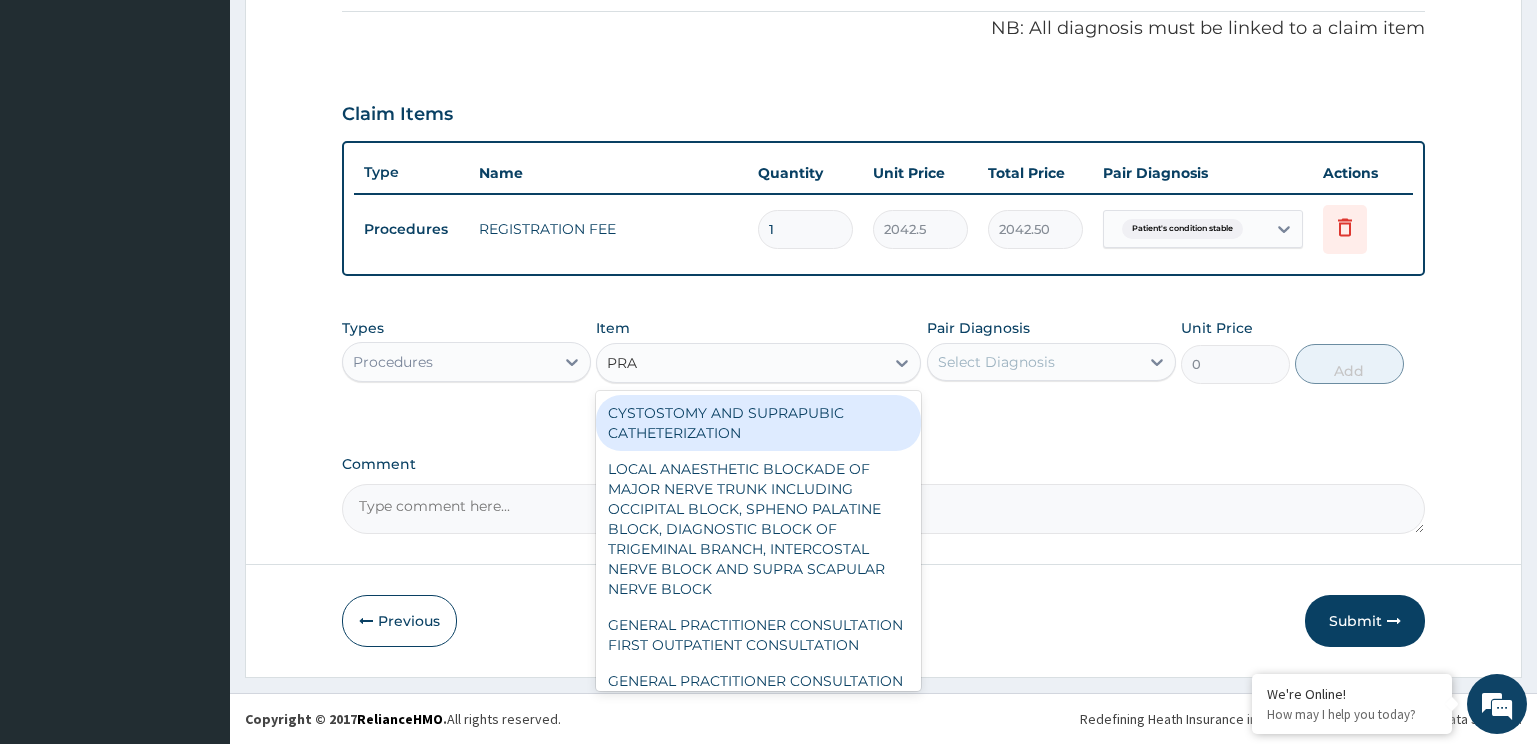 type on "PRAC" 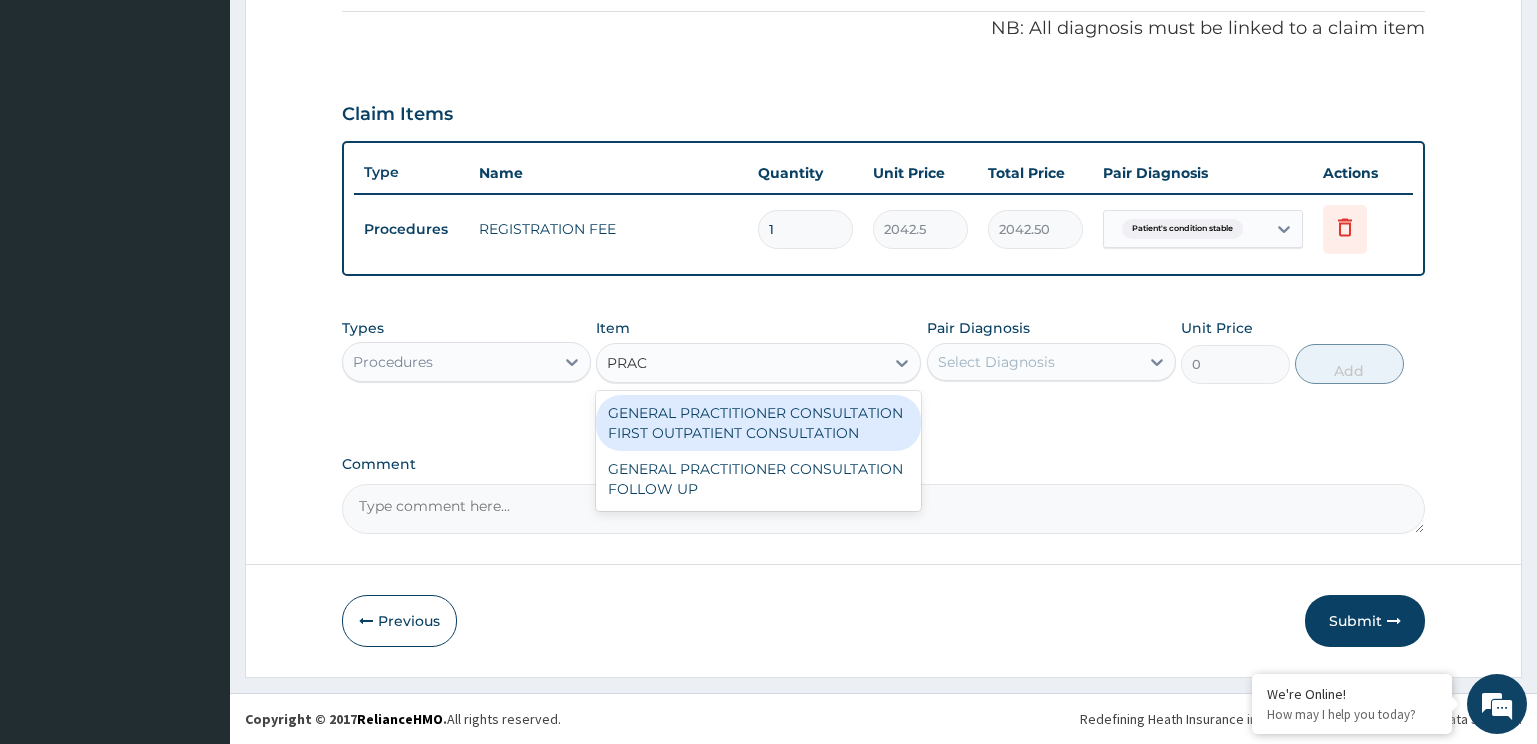 click on "GENERAL PRACTITIONER CONSULTATION FIRST OUTPATIENT CONSULTATION" at bounding box center (758, 423) 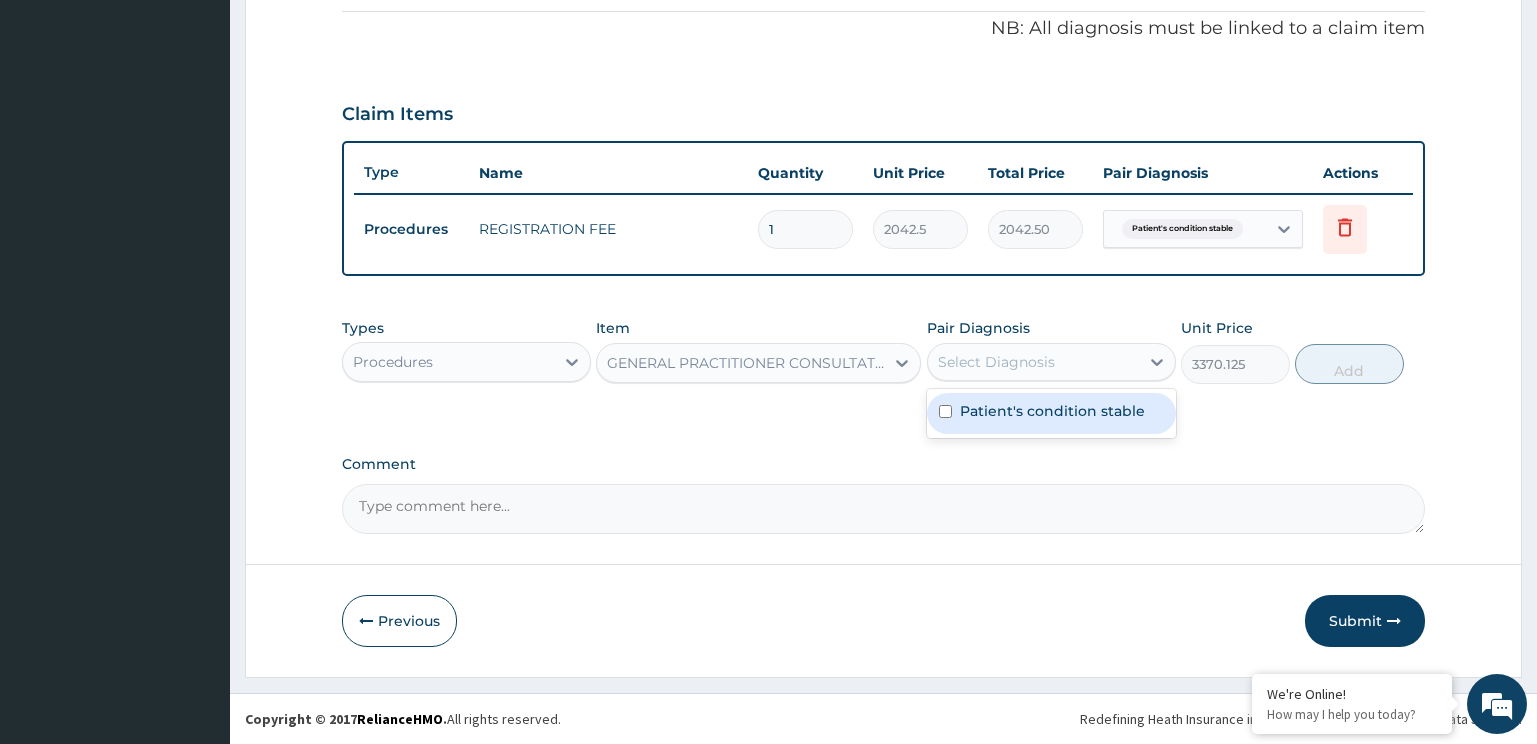 drag, startPoint x: 1032, startPoint y: 368, endPoint x: 994, endPoint y: 400, distance: 49.67897 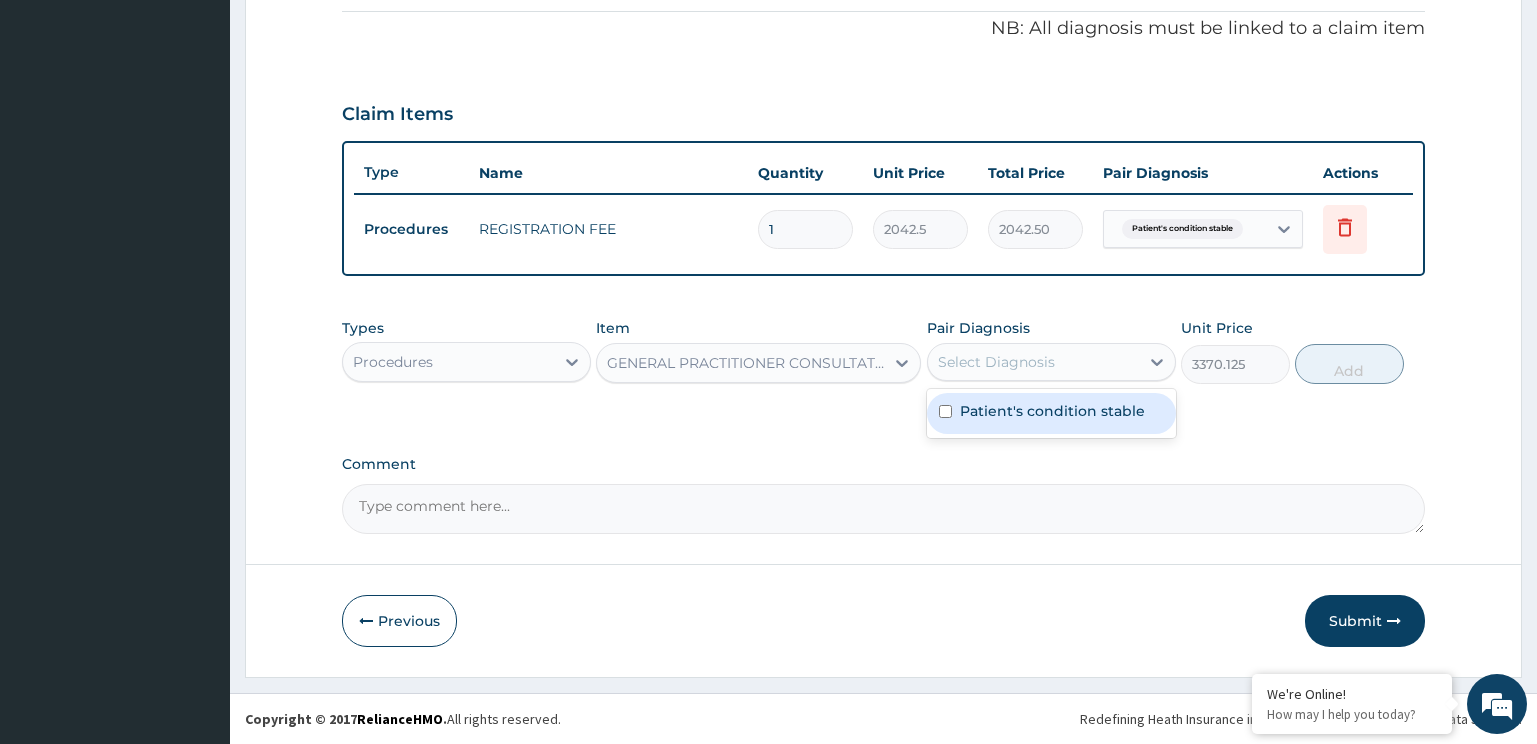 click on "Select Diagnosis" at bounding box center [996, 362] 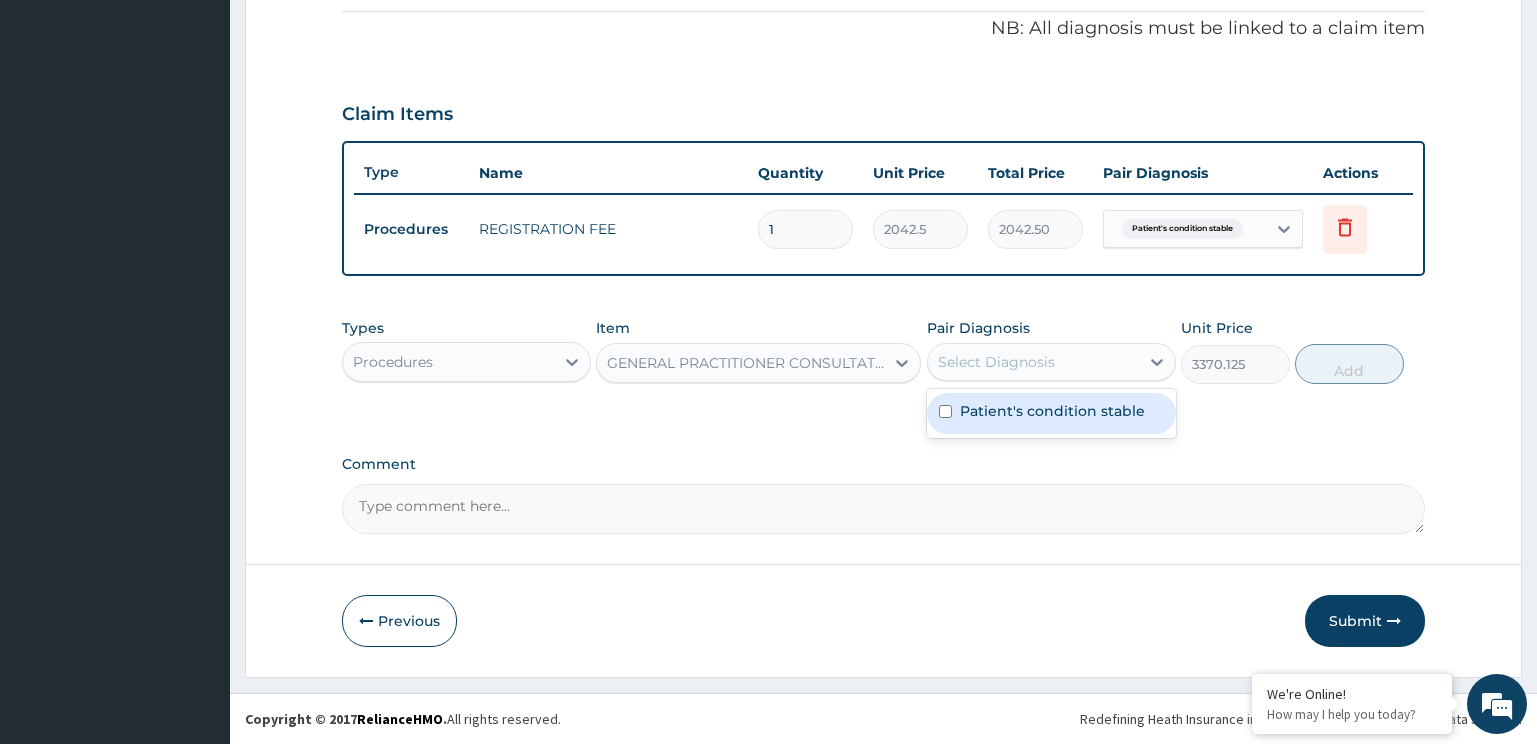 click on "Patient's condition stable" at bounding box center (1052, 411) 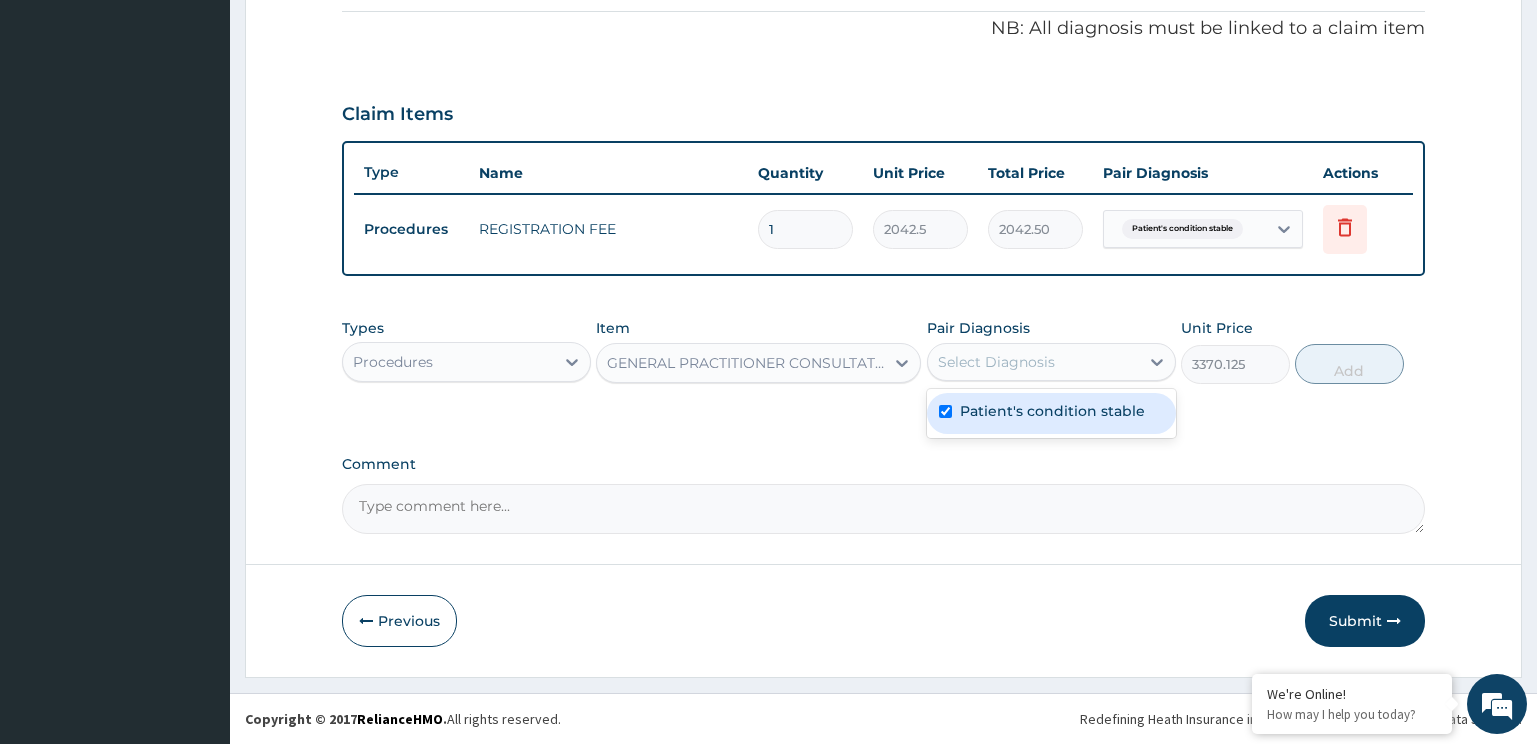 checkbox on "true" 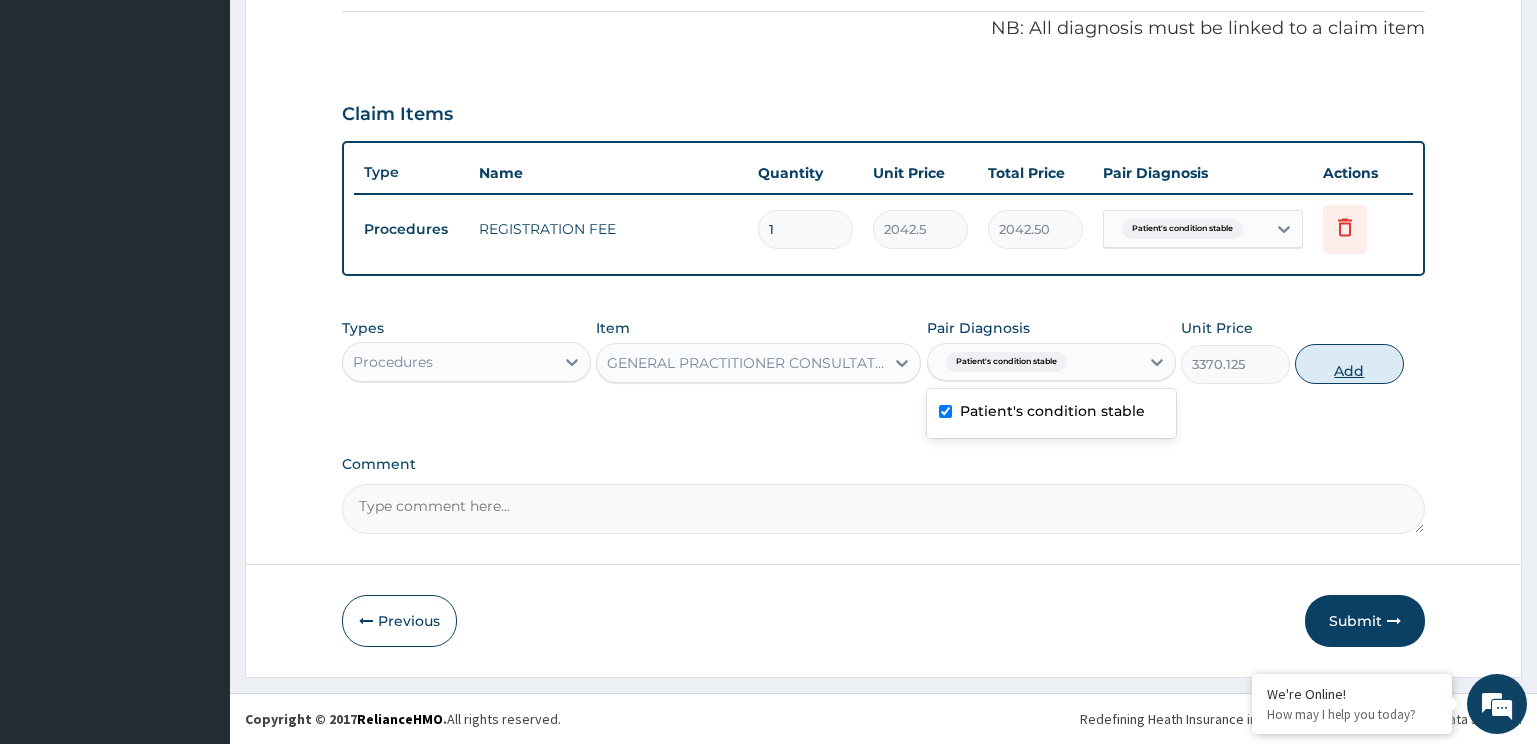 click on "Add" at bounding box center [1349, 364] 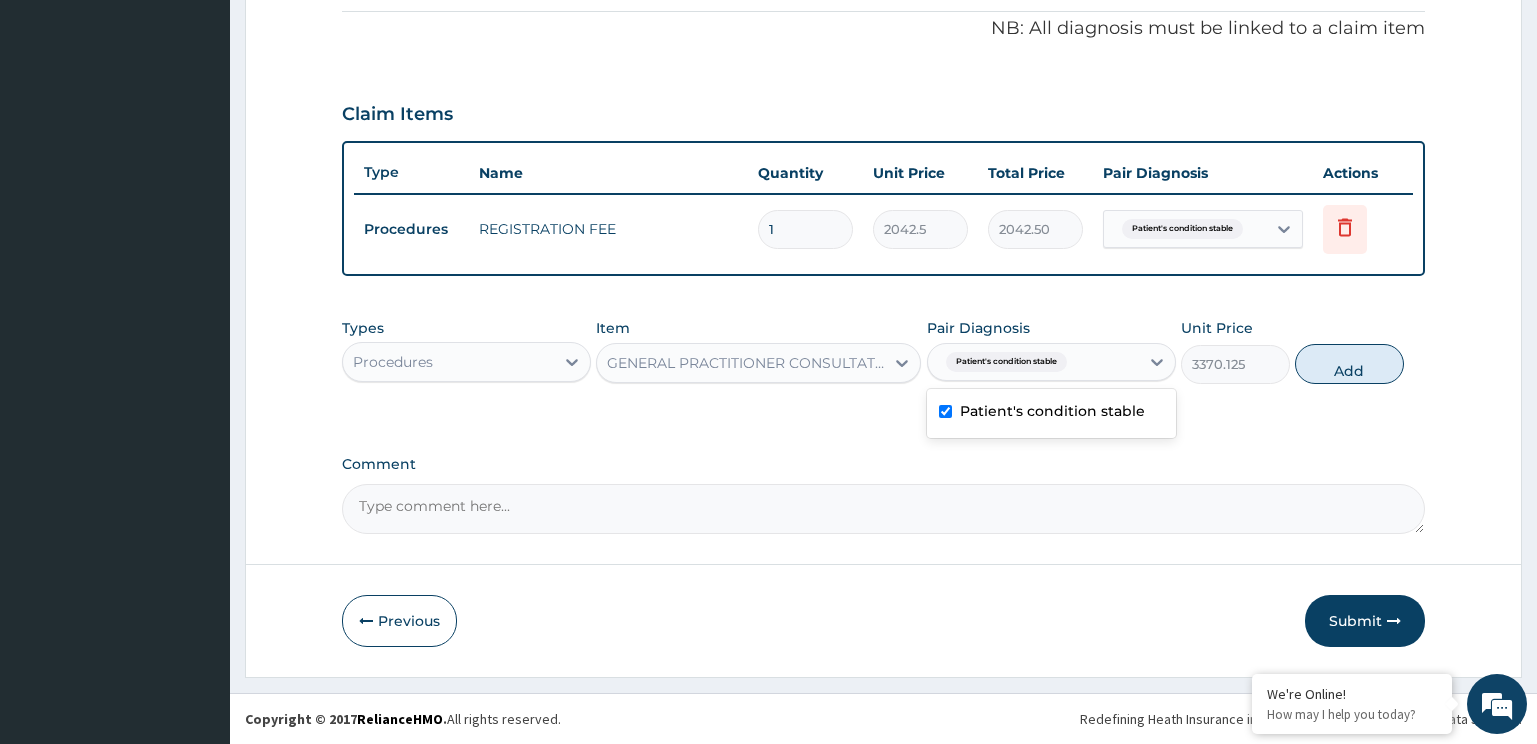 type on "0" 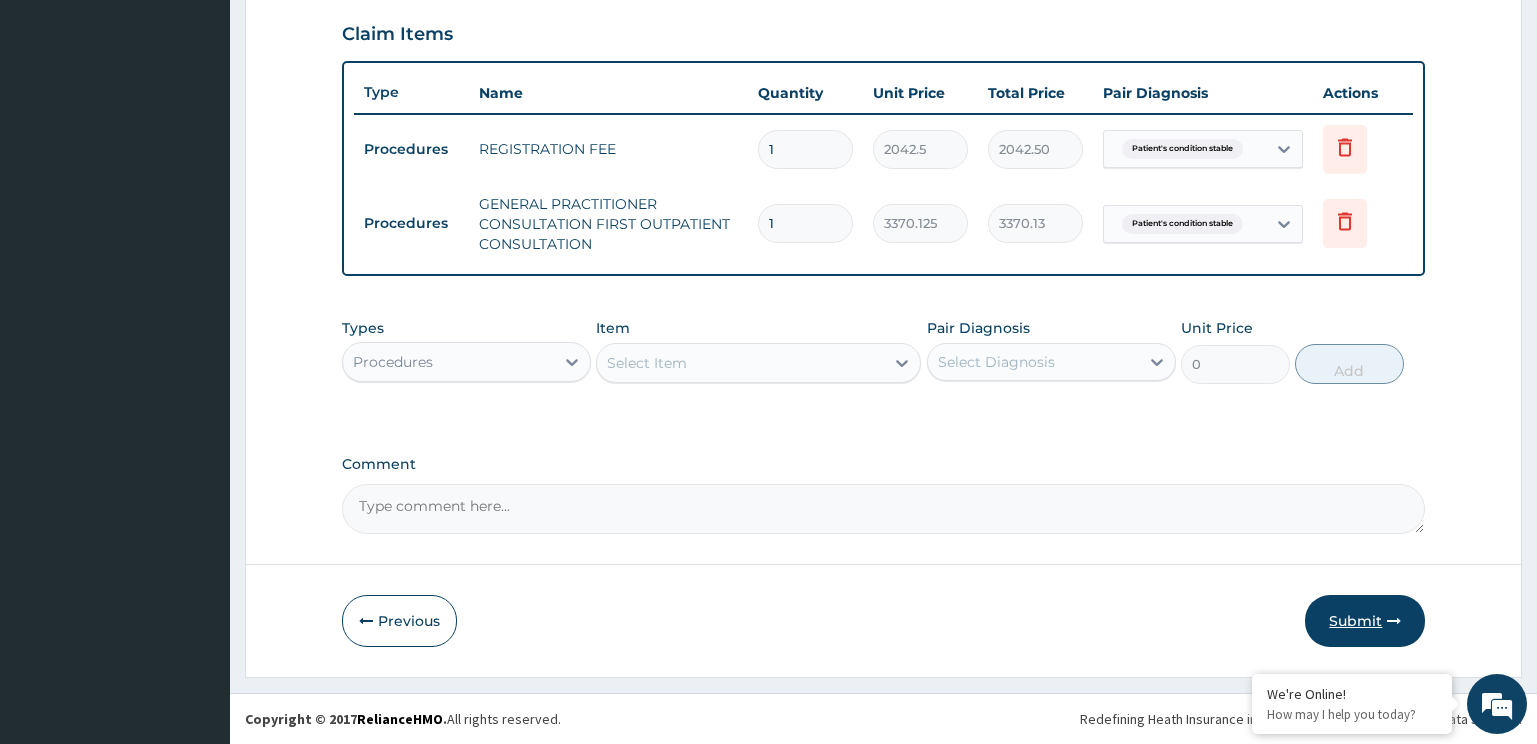 click on "Submit" at bounding box center [1365, 621] 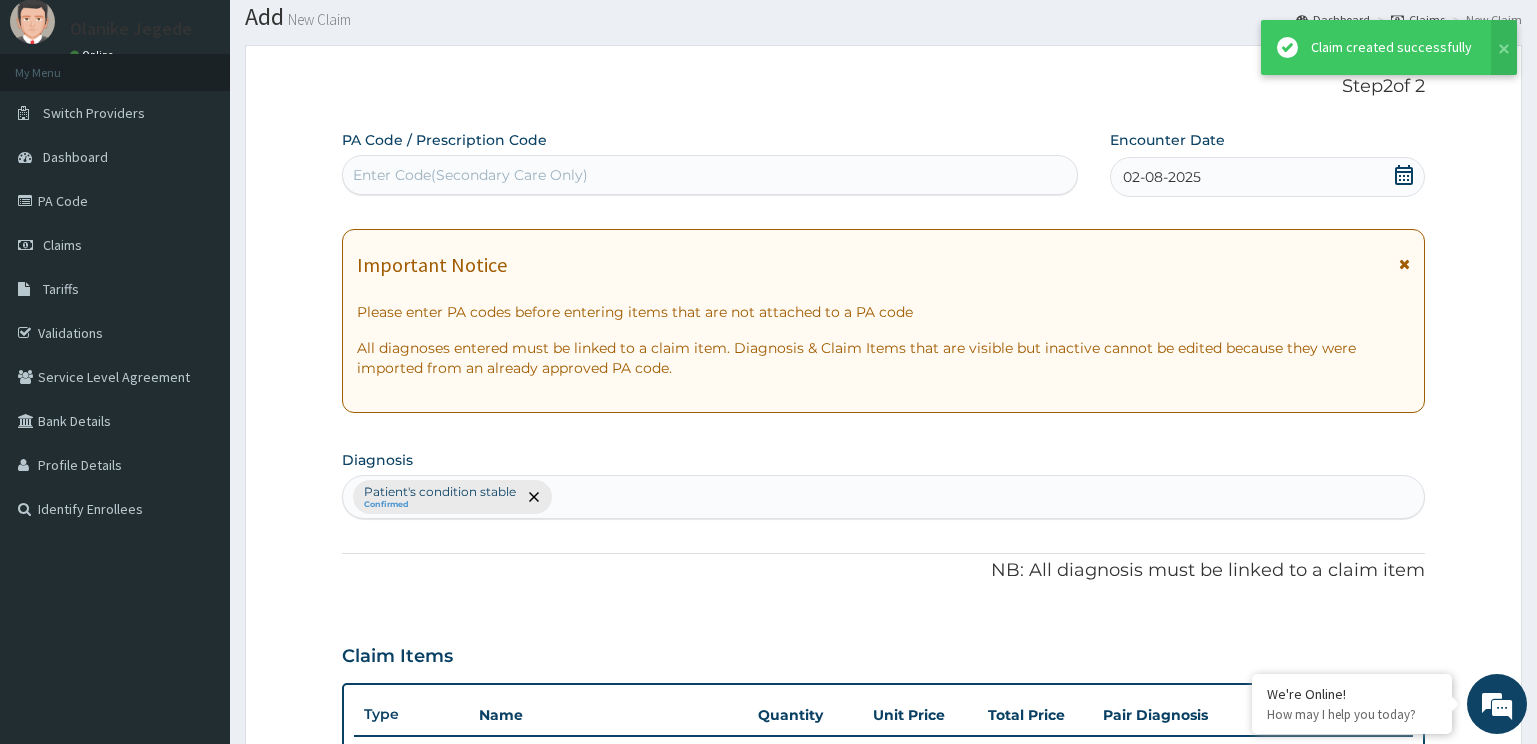 scroll, scrollTop: 683, scrollLeft: 0, axis: vertical 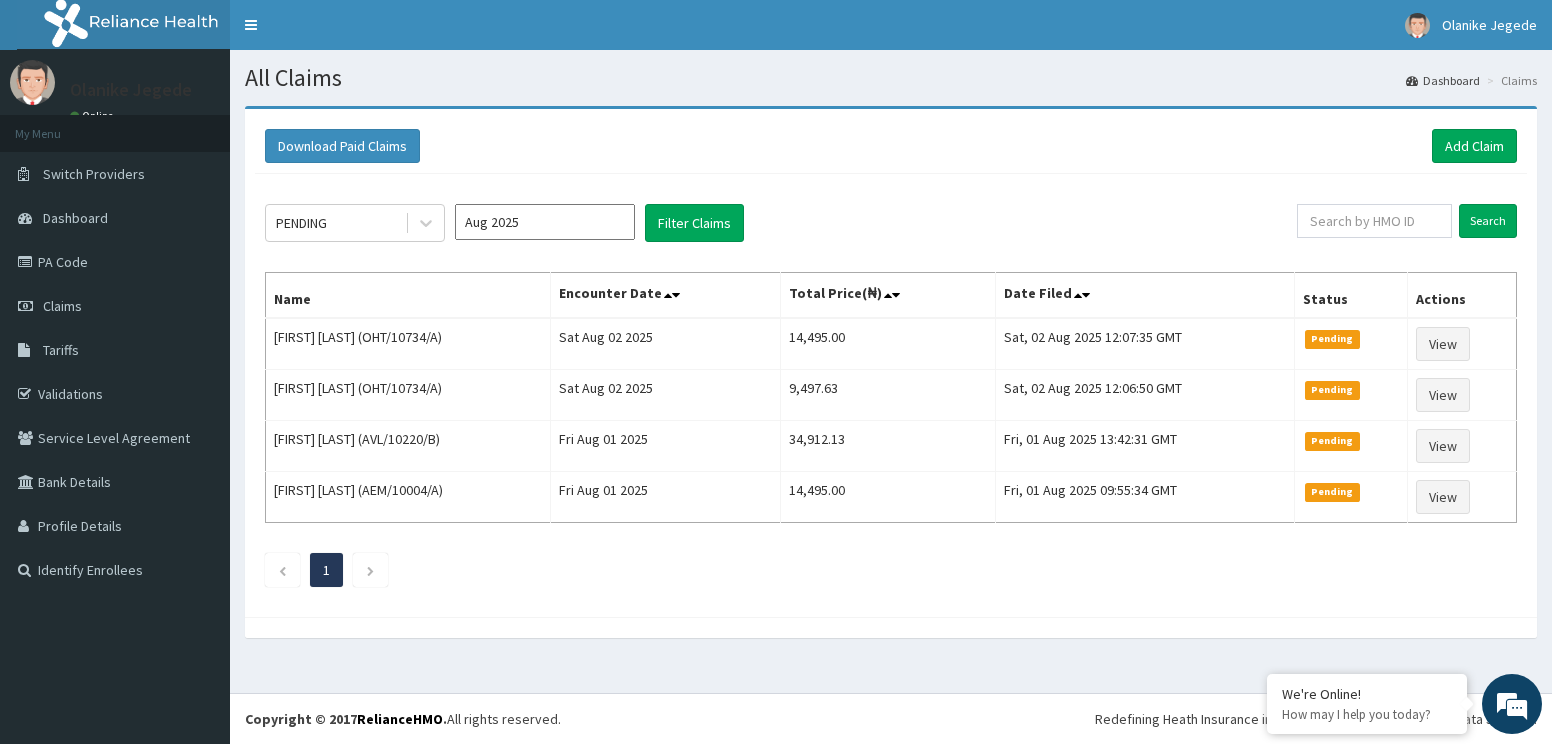 click on "PENDING Aug [YEAR] Filter Claims Search Name Encounter Date Total Price(₦) Date Filed Status Actions [FIRST] [LAST] (OHT/10734/A) Sat Aug 02 [YEAR] 14,495.00 Sat, 02 Aug [YEAR] 12:07:35 GMT Pending View [FIRST] [LAST] (OHT/10734/A) Sat Aug 02 [YEAR] 9,497.63 Sat, 02 Aug [YEAR] 12:06:50 GMT Pending View [FIRST] [LAST] (AVL/10220/B) Fri Aug 01 [YEAR] 34,912.13 Fri, 01 Aug [YEAR] 13:42:31 GMT Pending View [FIRST] [LAST] (AEM/10004/A) Fri Aug 01 [YEAR] 14,495.00 Fri, 01 Aug [YEAR] 09:55:34 GMT Pending View 1" 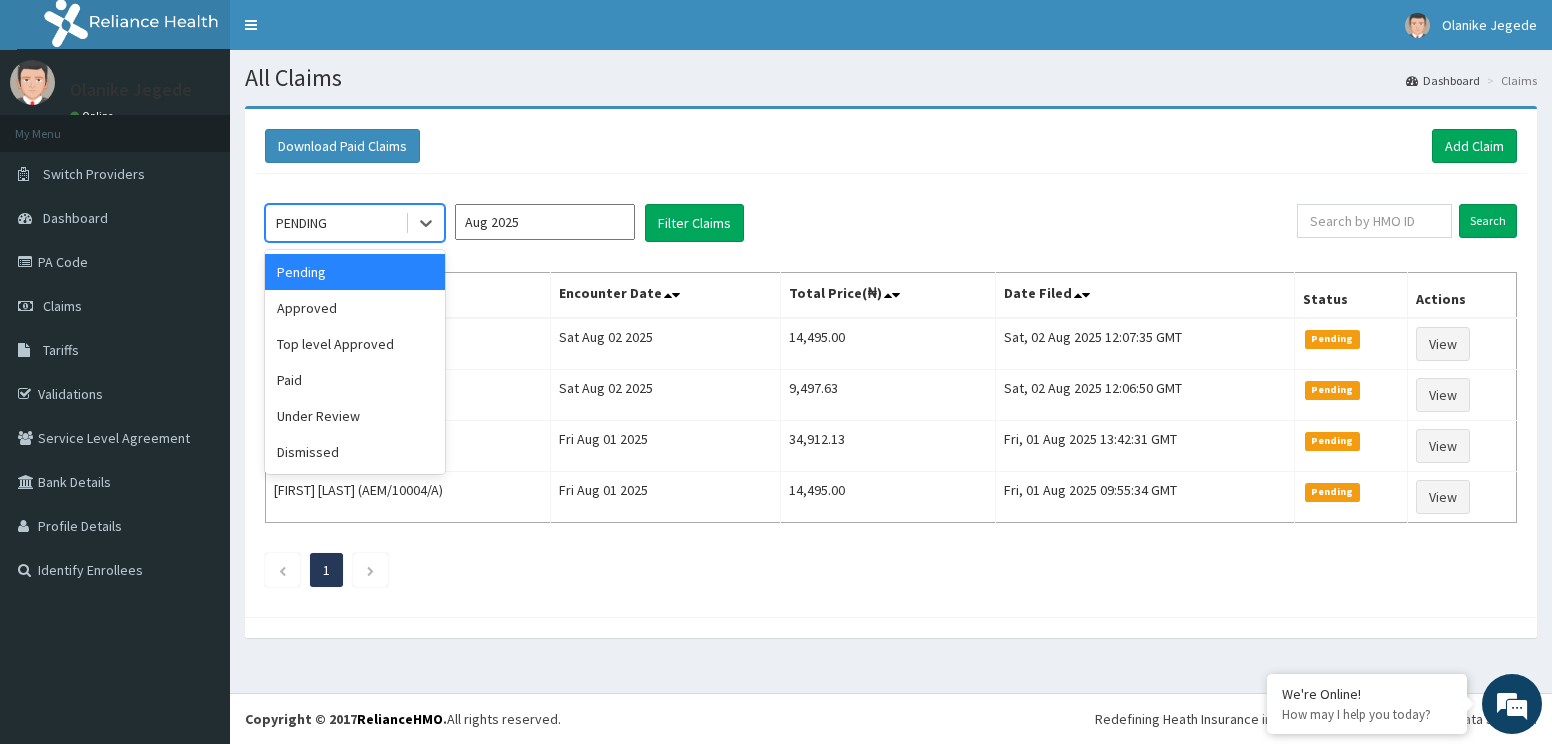 click on "PENDING" at bounding box center [335, 223] 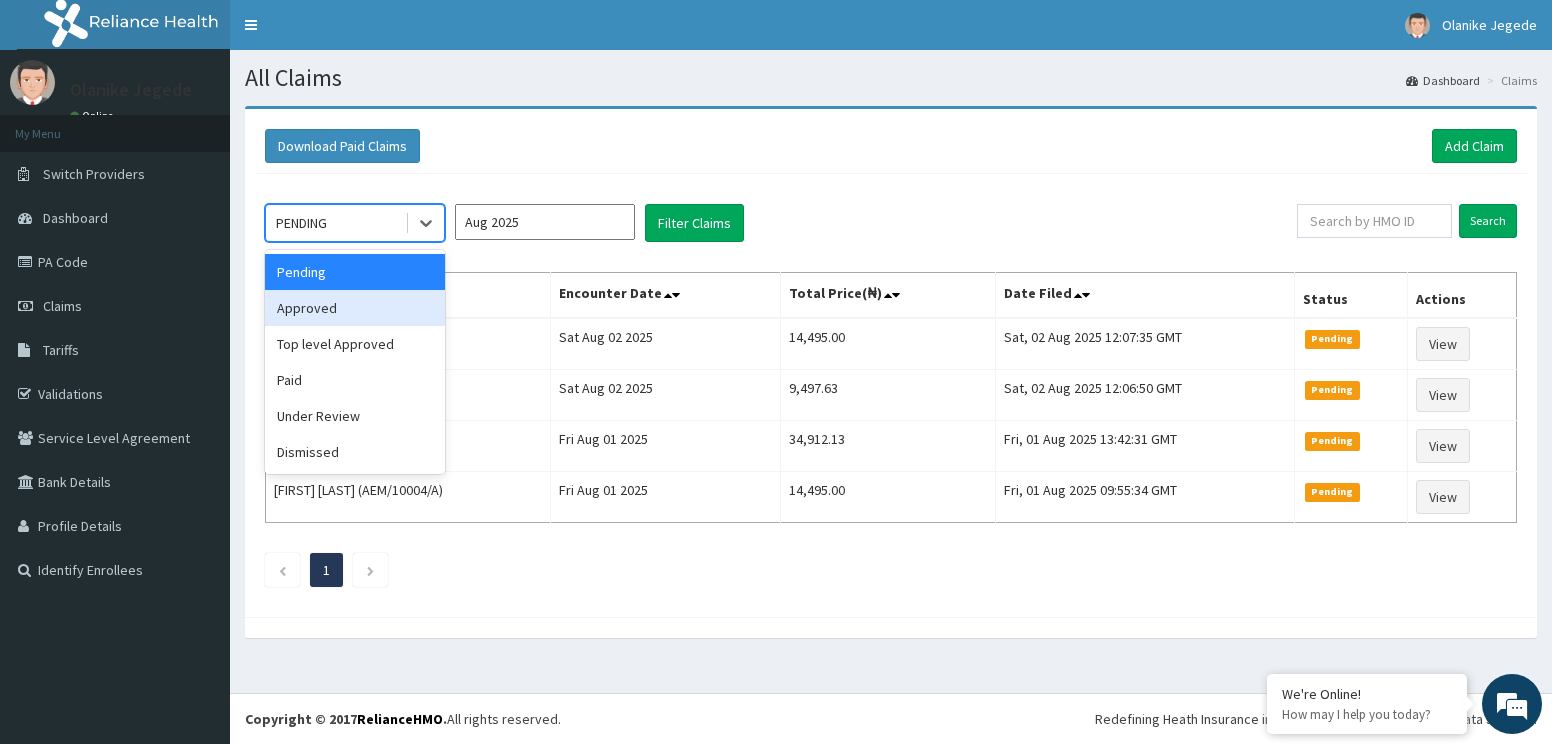 click on "Approved" at bounding box center (355, 308) 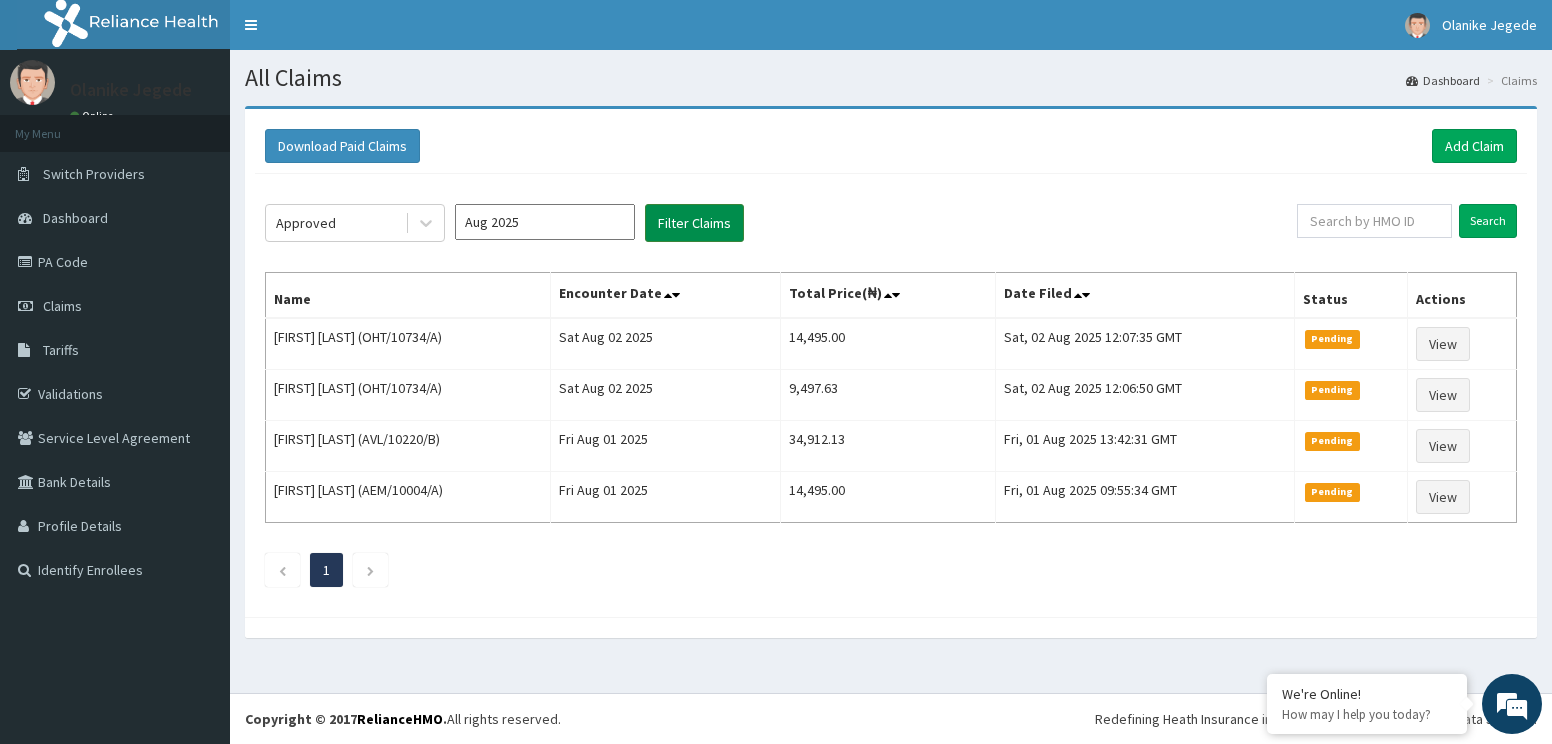 click on "Filter Claims" at bounding box center (694, 223) 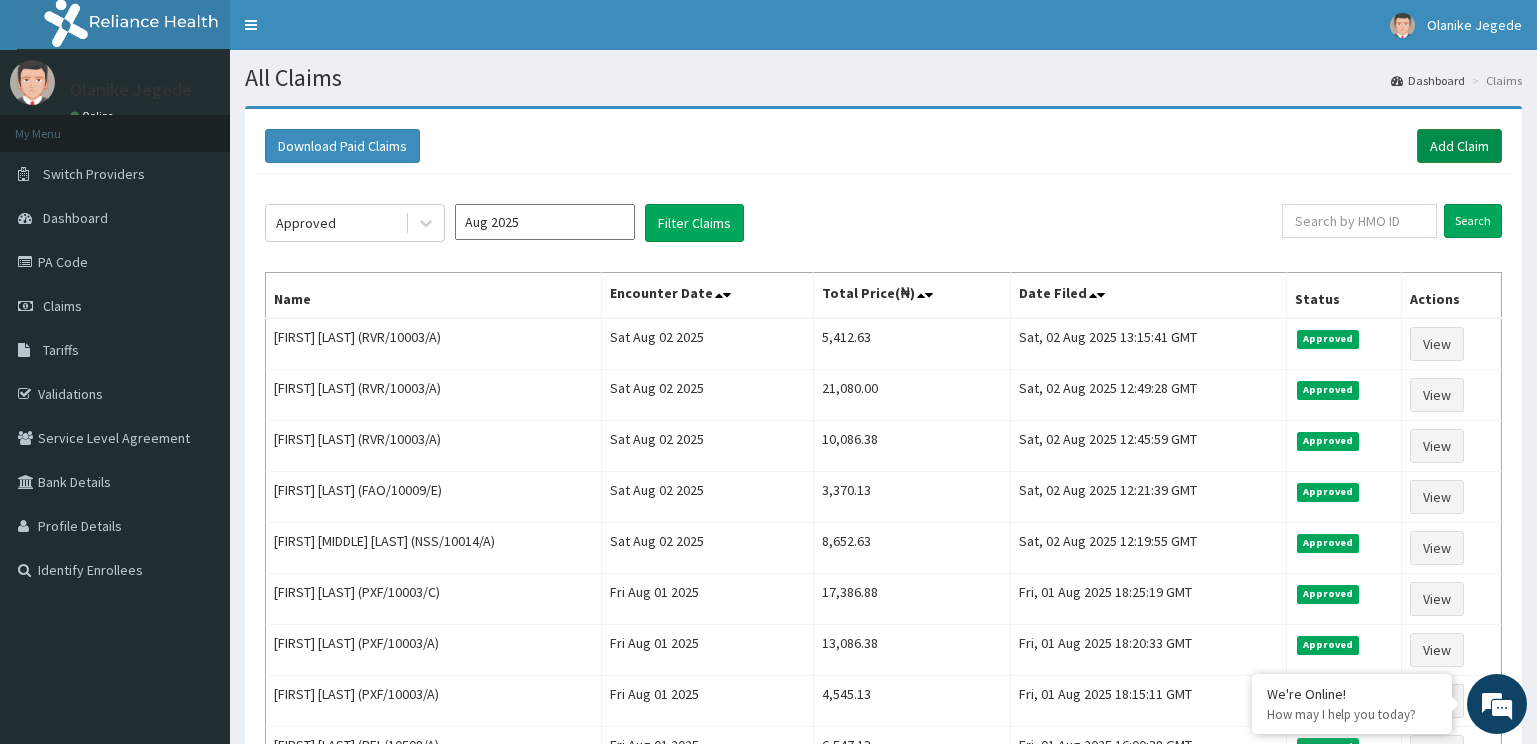 click on "Add Claim" at bounding box center (1459, 146) 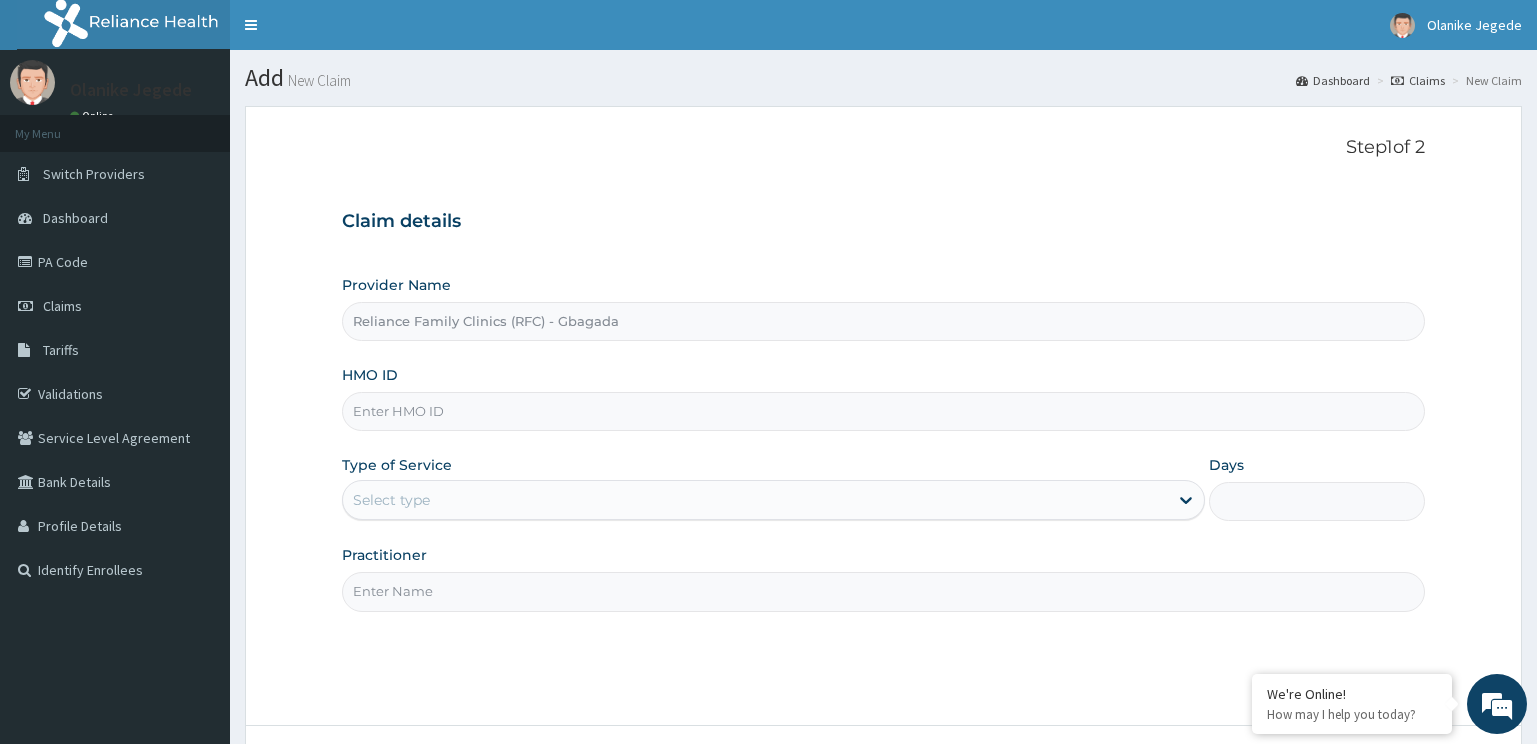 scroll, scrollTop: 0, scrollLeft: 0, axis: both 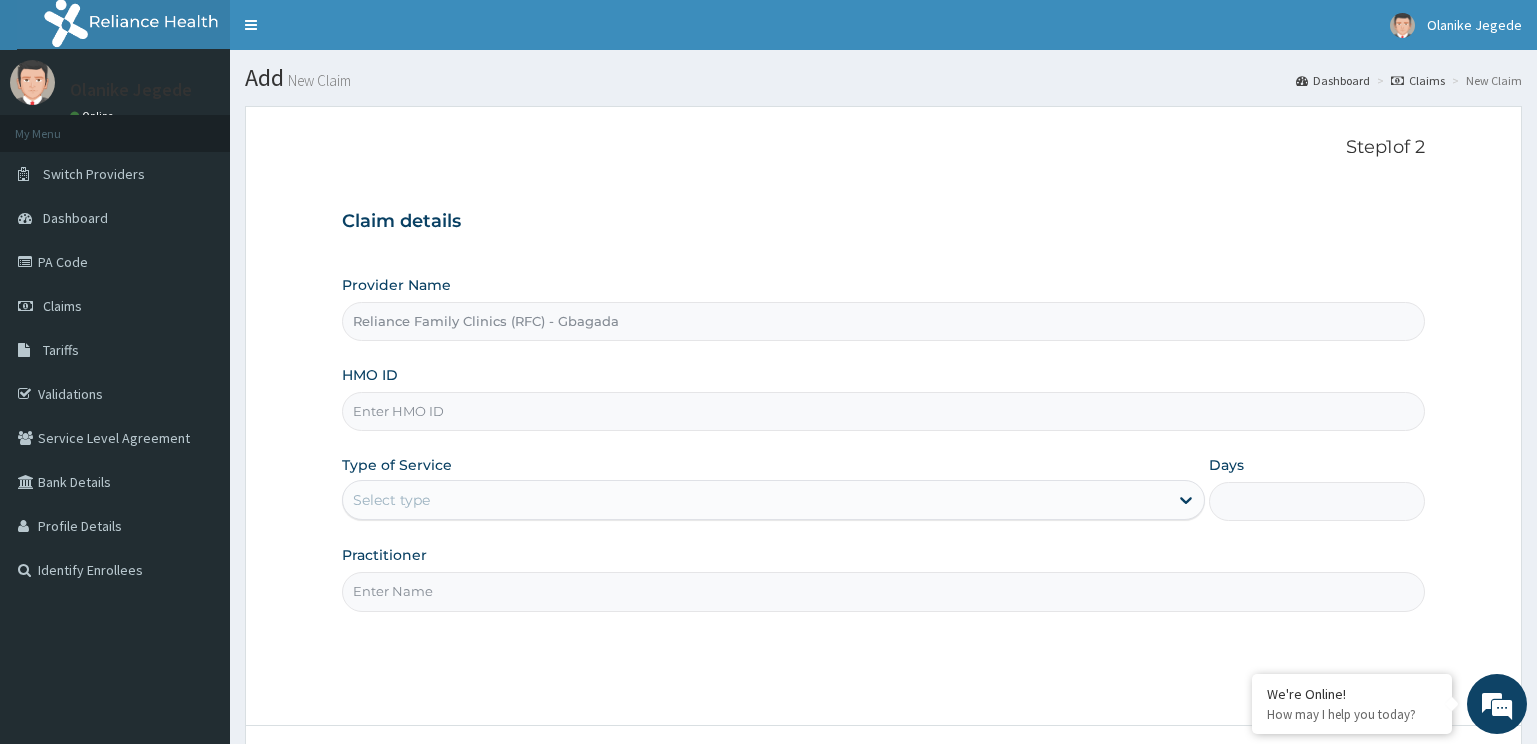 drag, startPoint x: 483, startPoint y: 408, endPoint x: 533, endPoint y: 351, distance: 75.82216 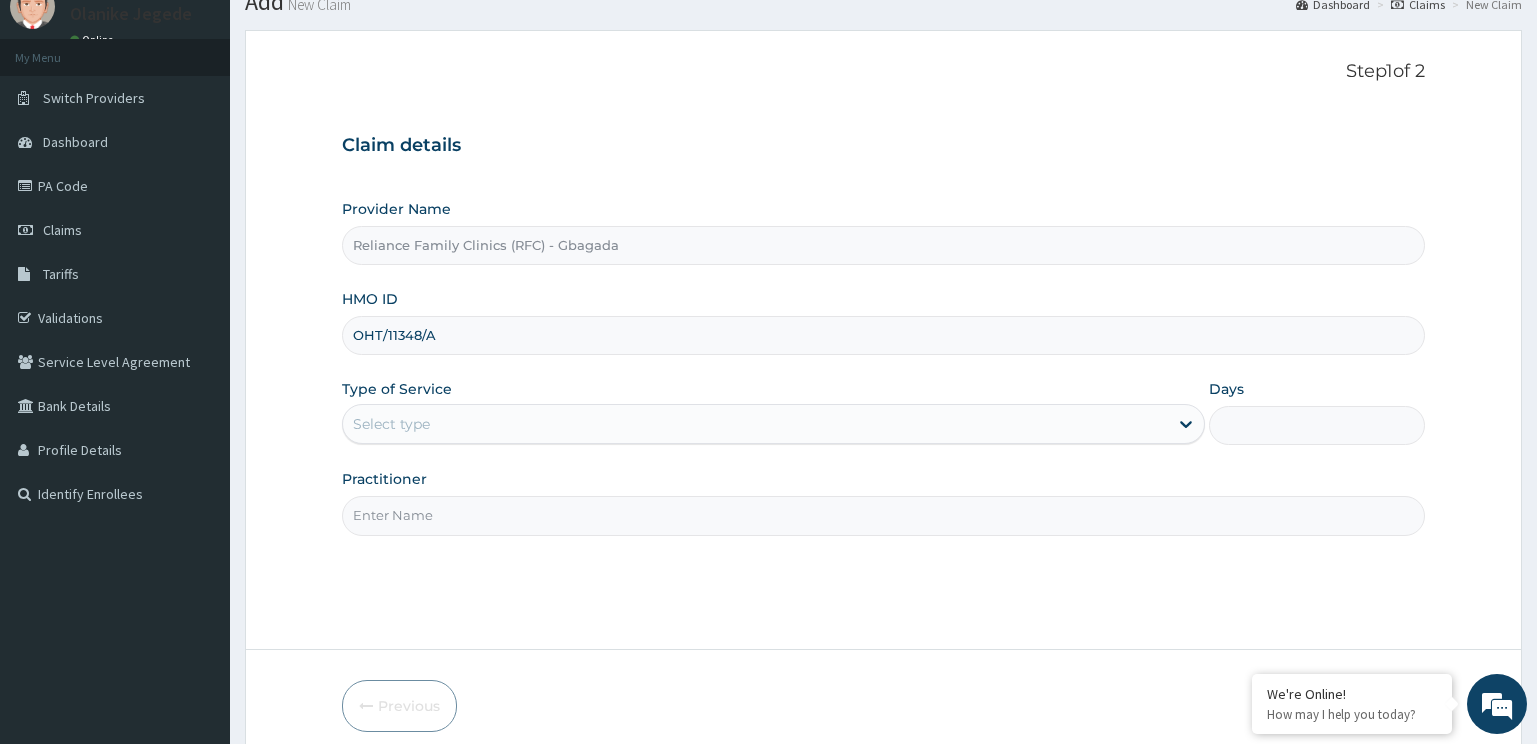 scroll, scrollTop: 161, scrollLeft: 0, axis: vertical 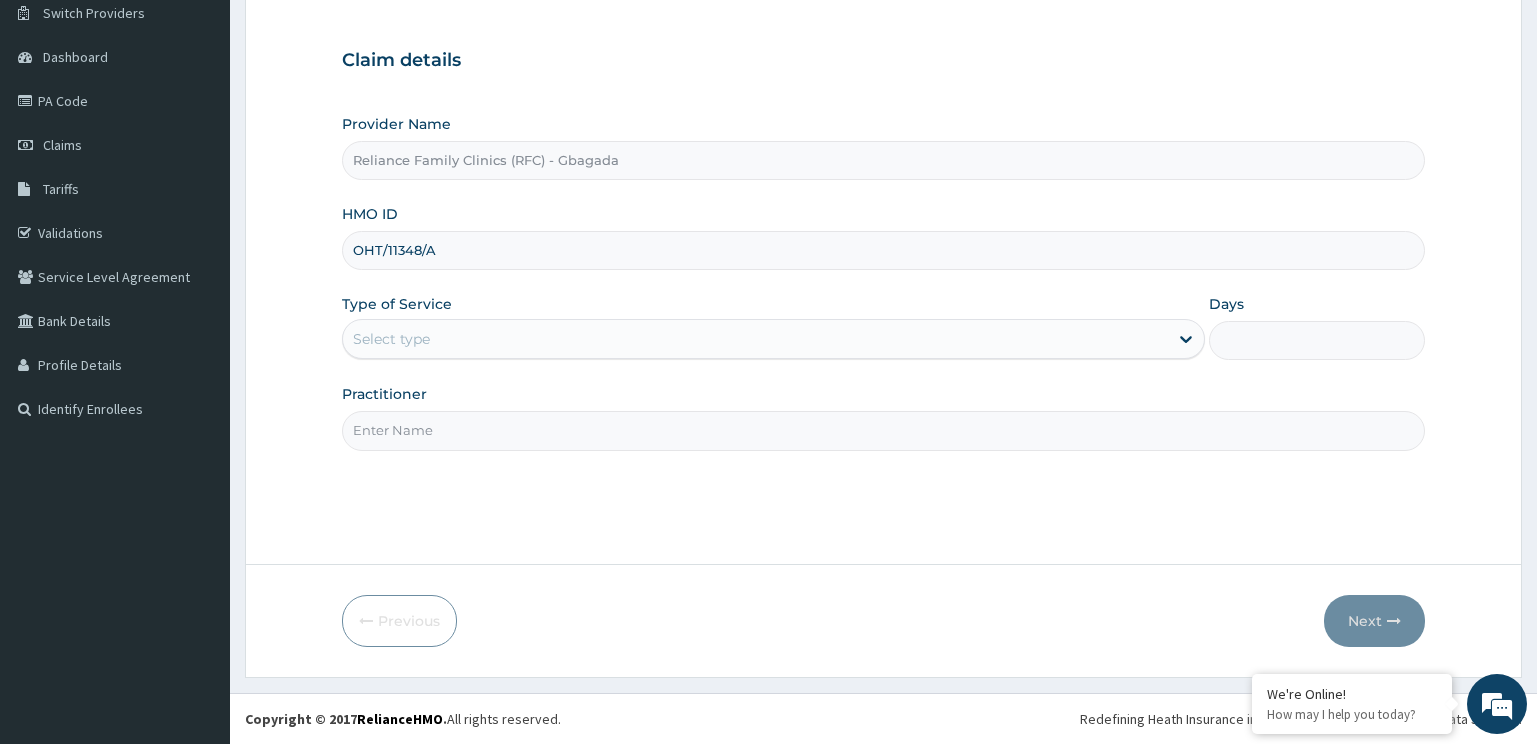type on "OHT/11348/A" 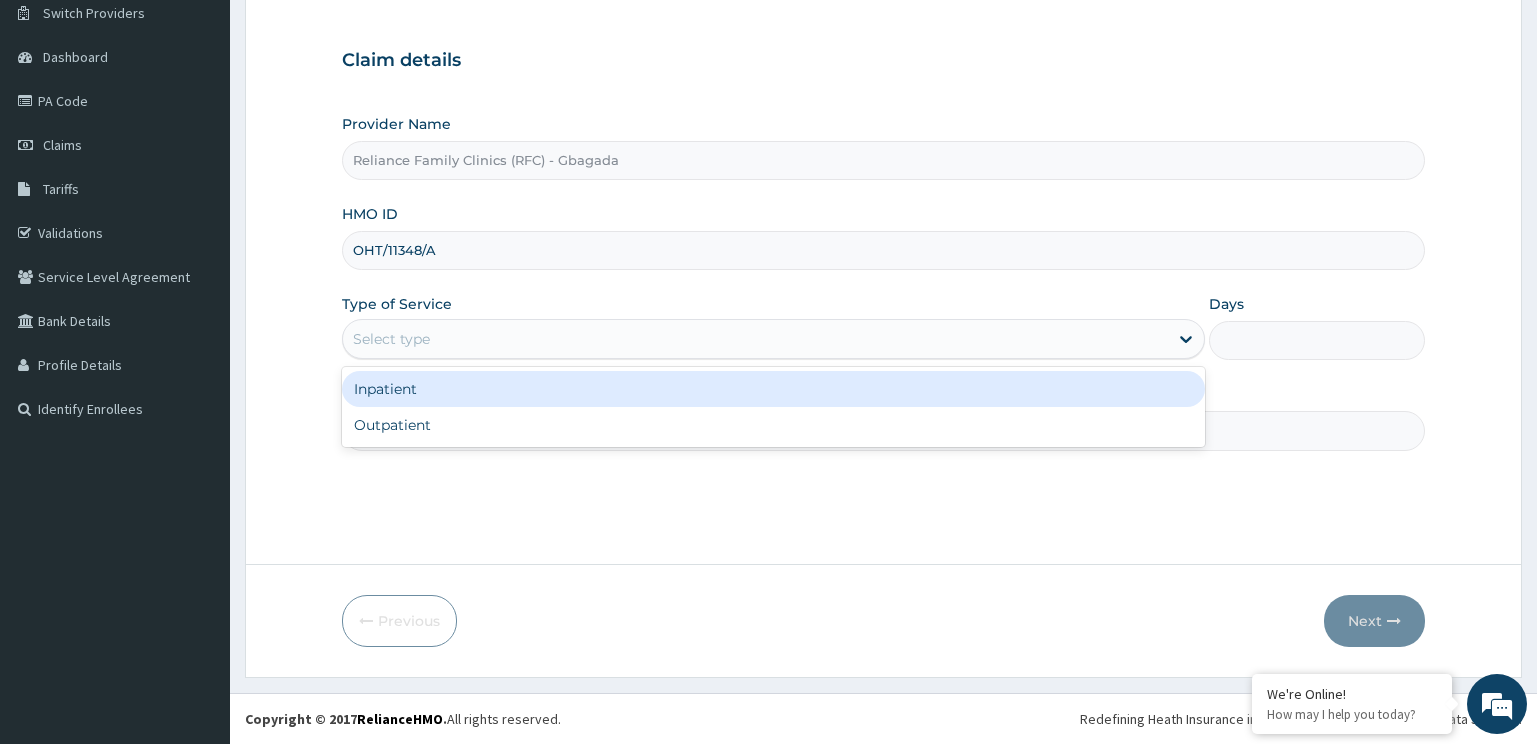 click on "Select type" at bounding box center [756, 339] 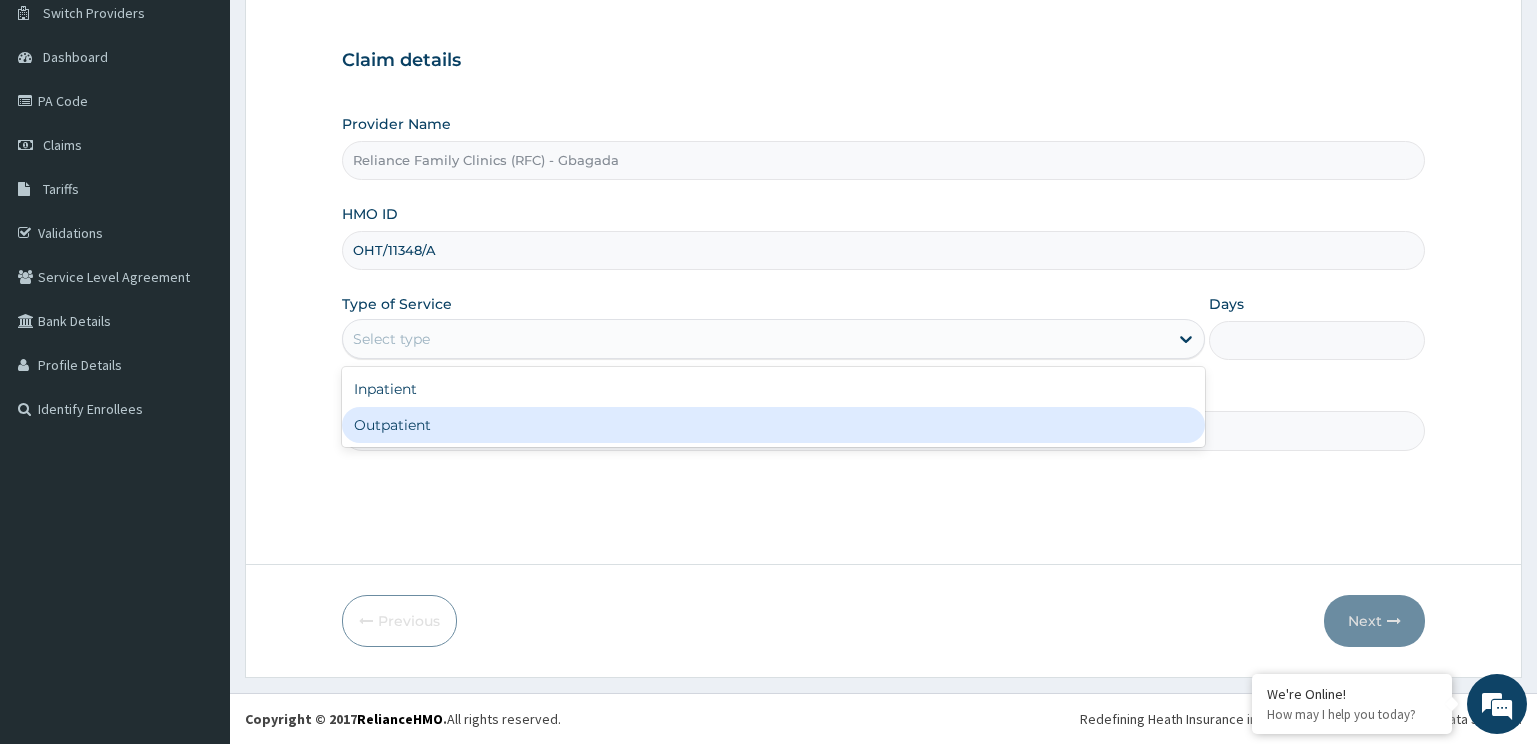 click on "Outpatient" at bounding box center (774, 425) 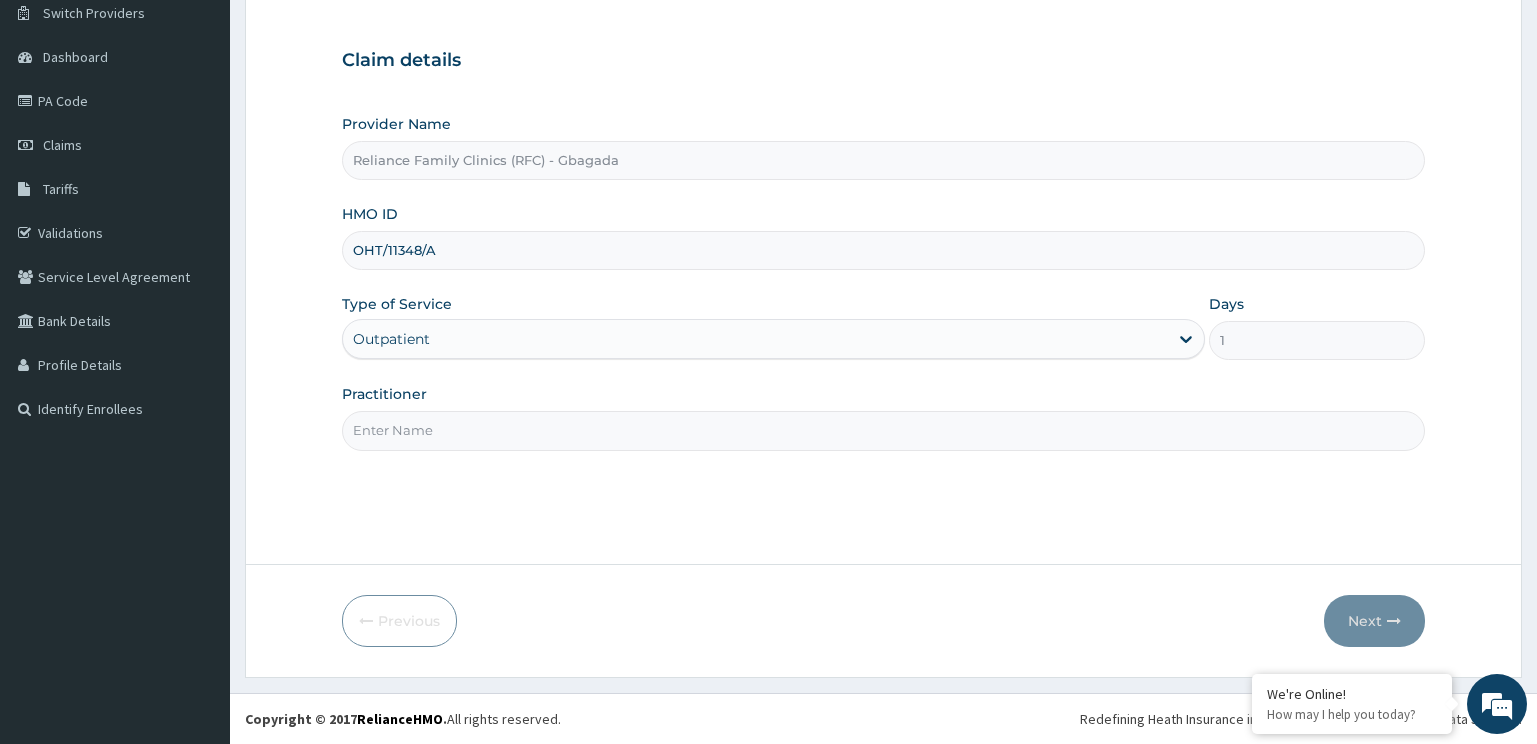 drag, startPoint x: 460, startPoint y: 434, endPoint x: 460, endPoint y: 386, distance: 48 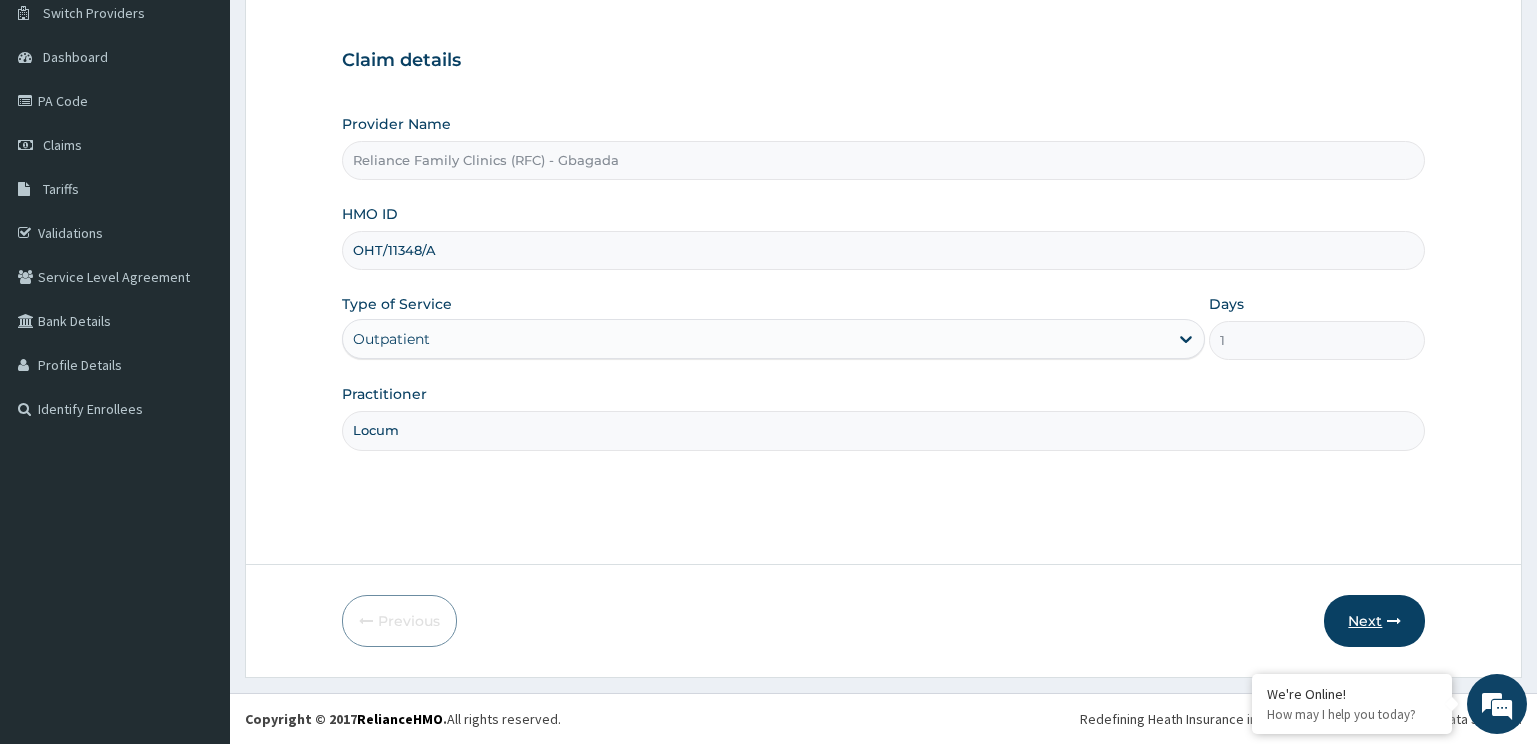 click on "Next" at bounding box center [1374, 621] 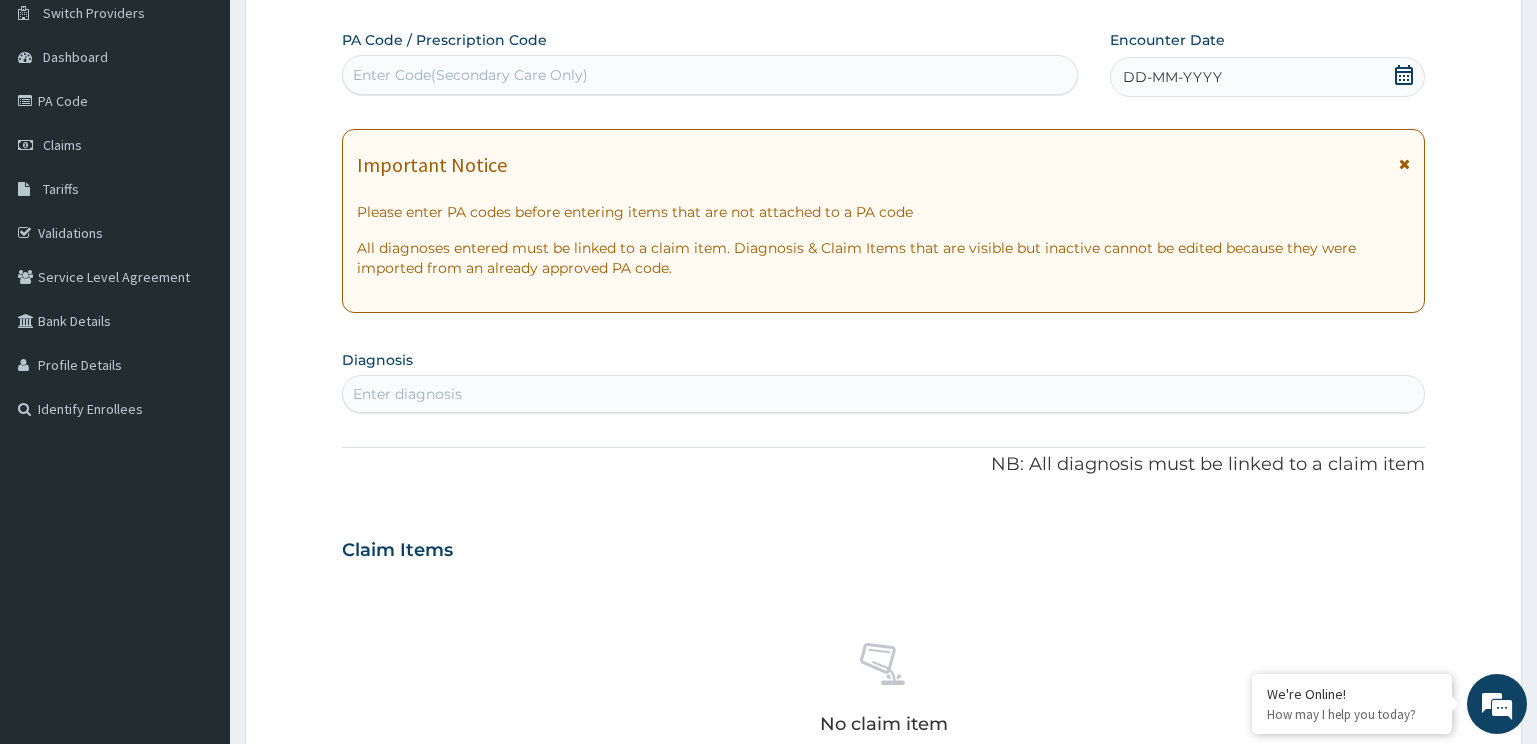 click on "Enter Code(Secondary Care Only)" at bounding box center (710, 75) 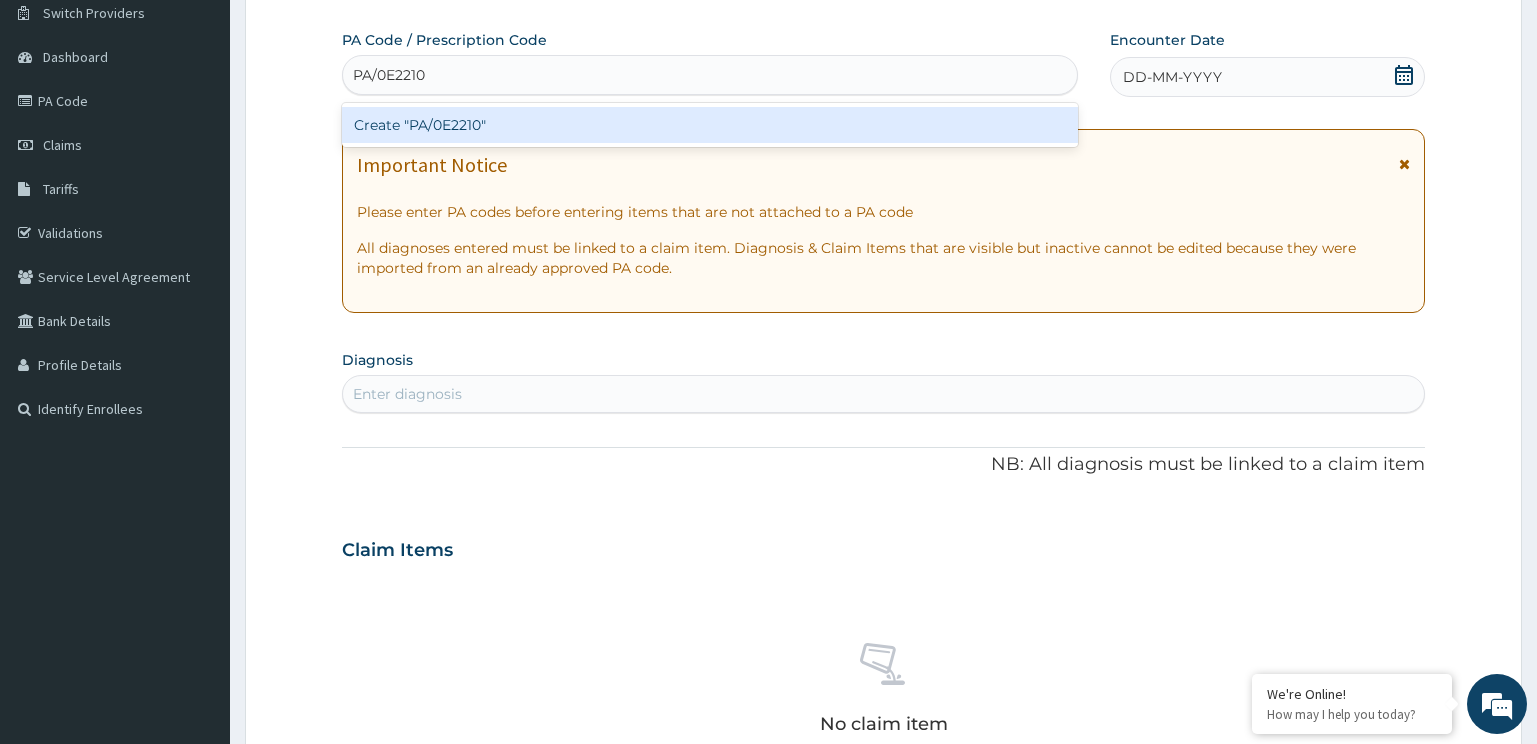 click on "Create "PA/0E2210"" at bounding box center (710, 125) 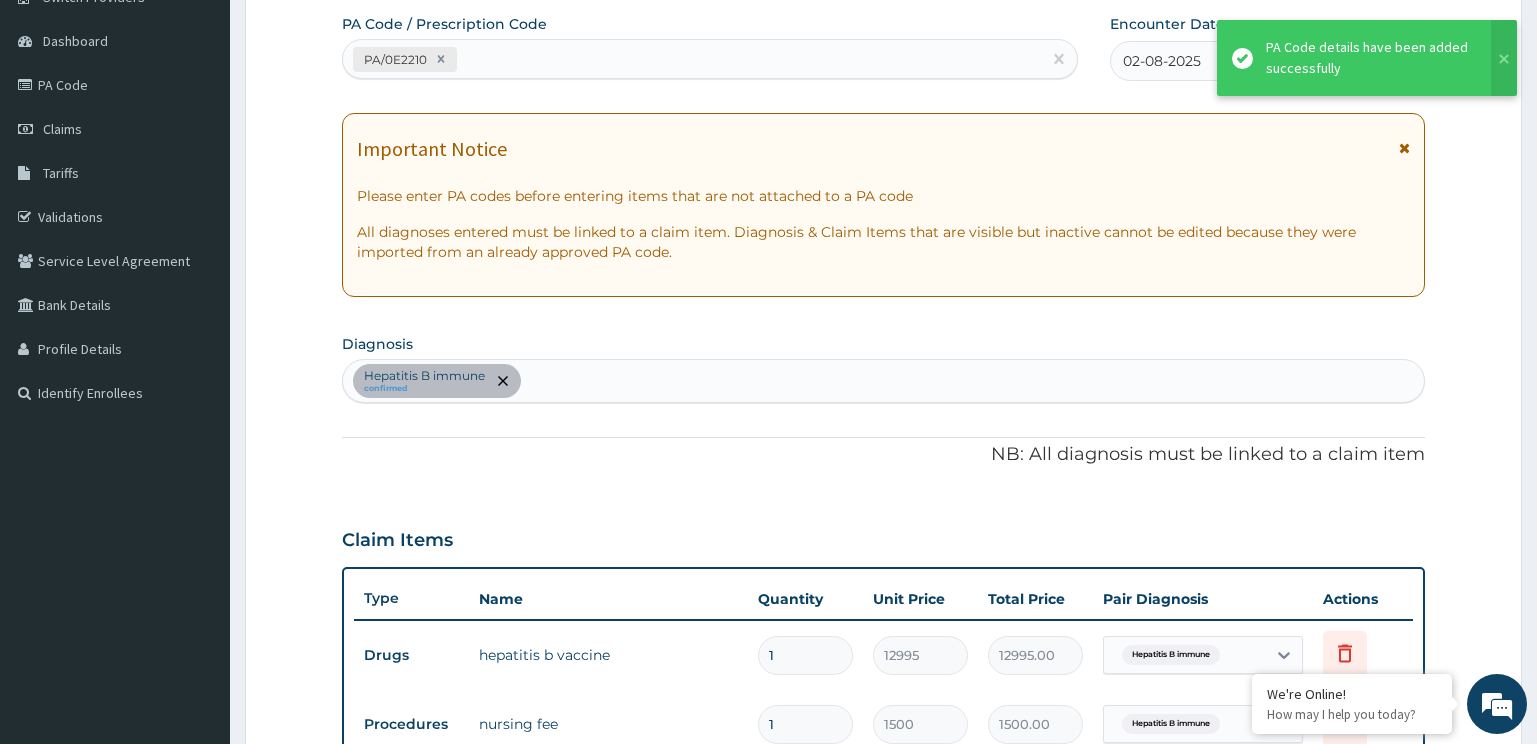 scroll, scrollTop: 672, scrollLeft: 0, axis: vertical 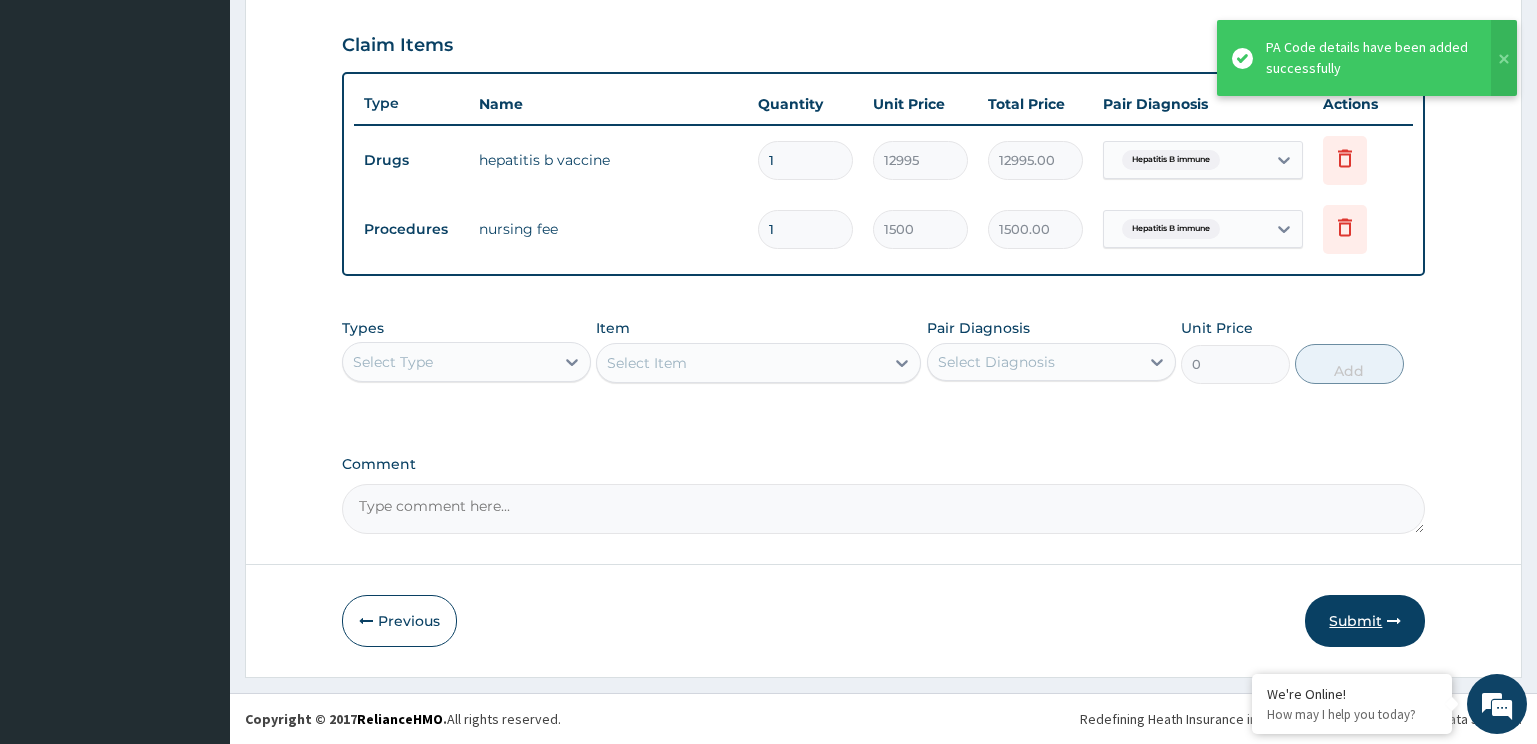 click on "Submit" at bounding box center [1365, 621] 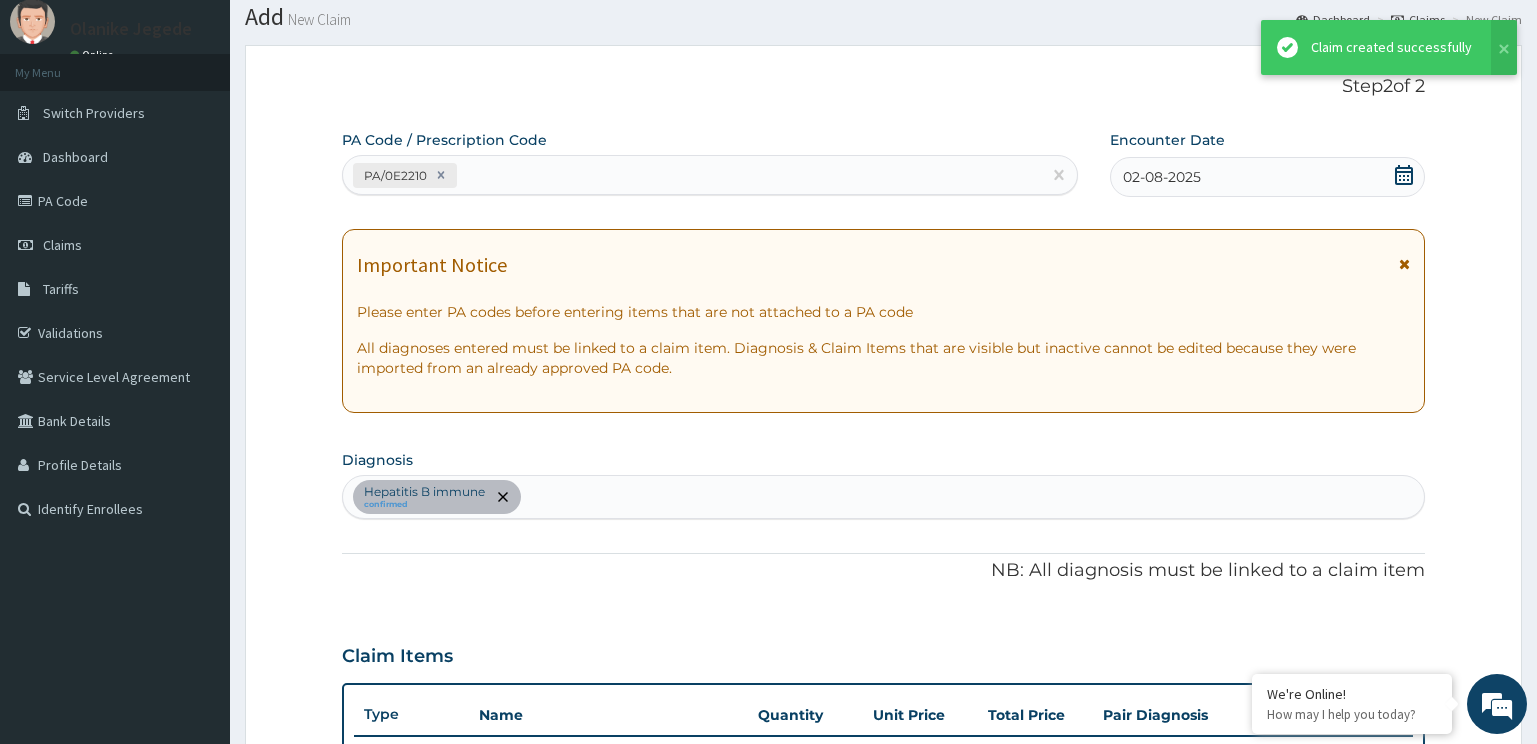 scroll, scrollTop: 672, scrollLeft: 0, axis: vertical 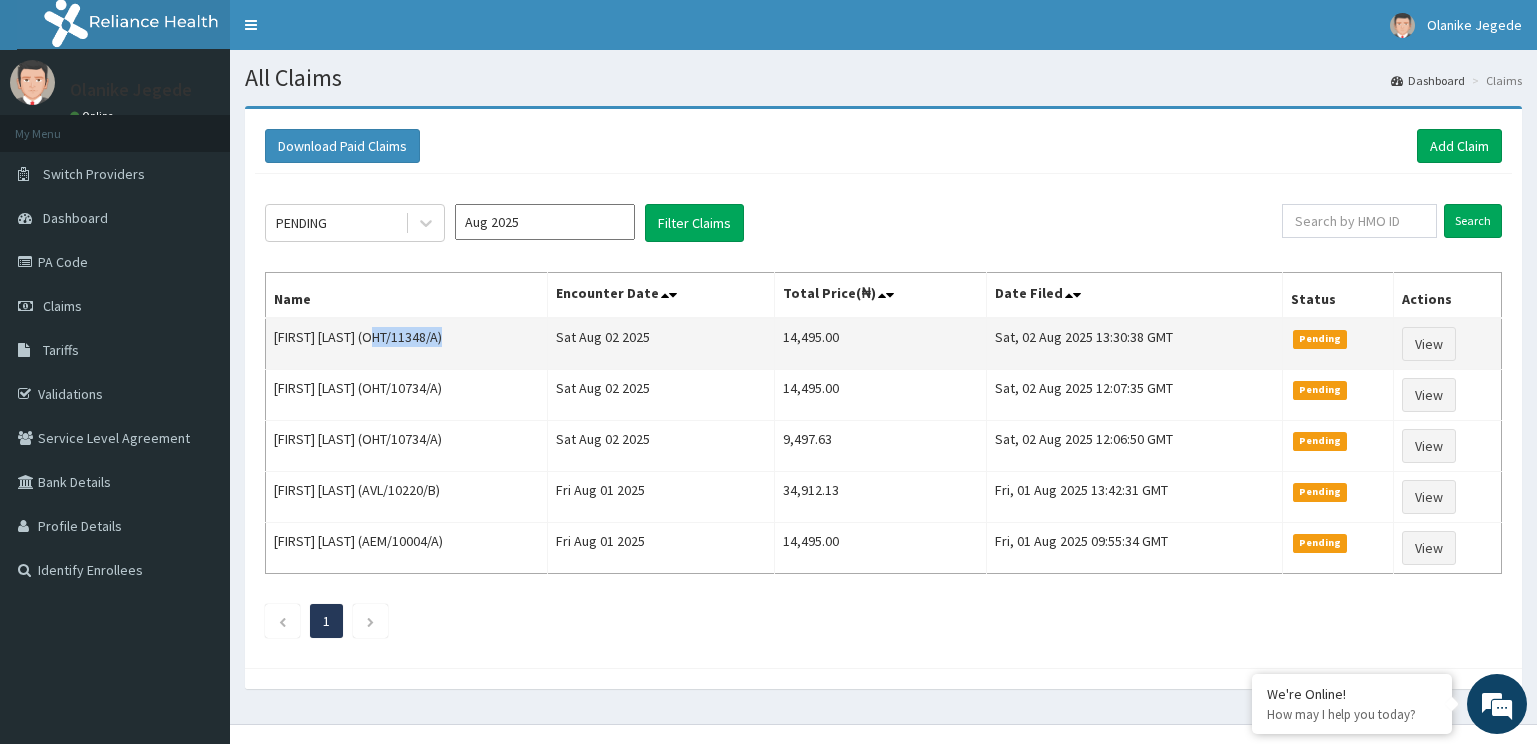 drag, startPoint x: 455, startPoint y: 331, endPoint x: 381, endPoint y: 339, distance: 74.431175 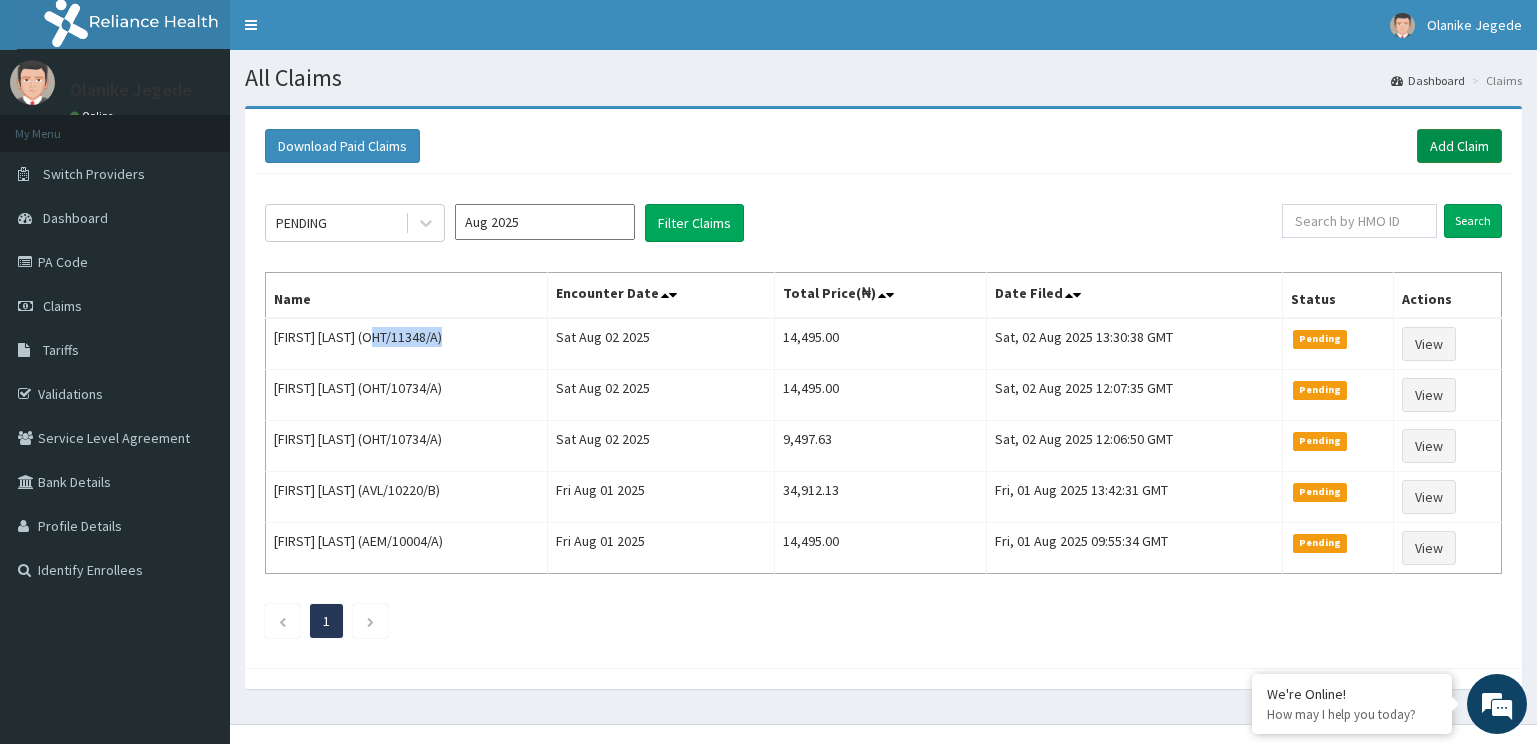 click on "Add Claim" at bounding box center (1459, 146) 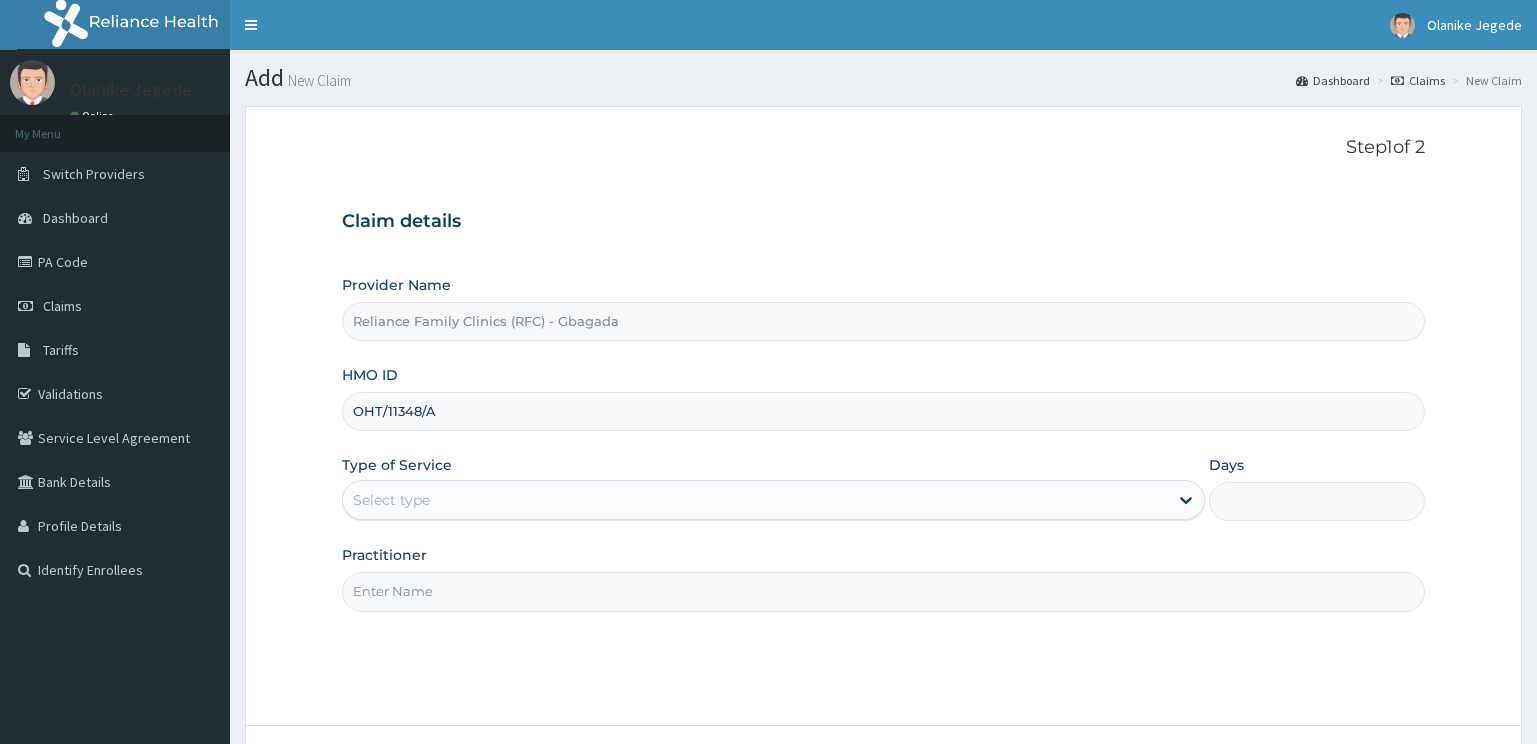scroll, scrollTop: 0, scrollLeft: 0, axis: both 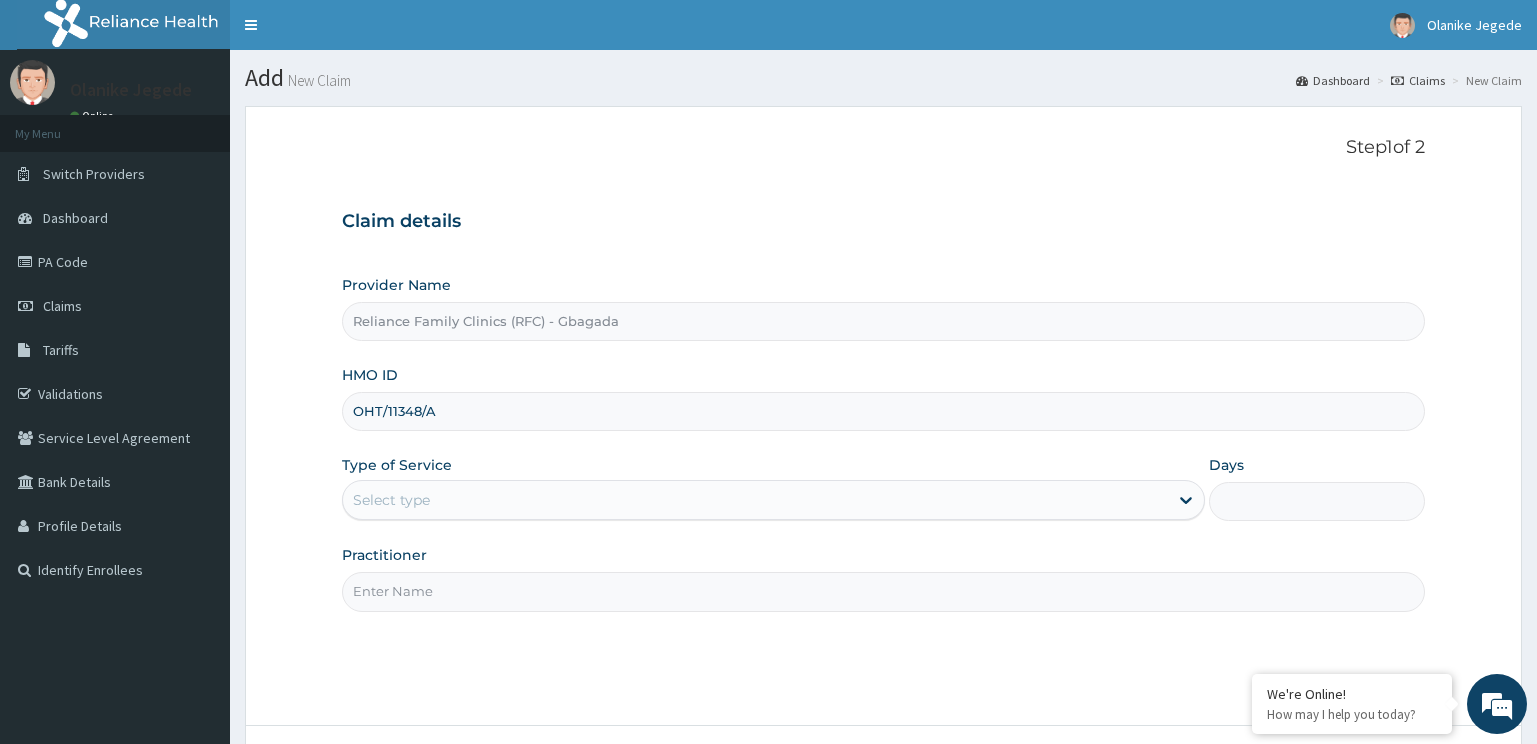 type on "OHT/11348/A" 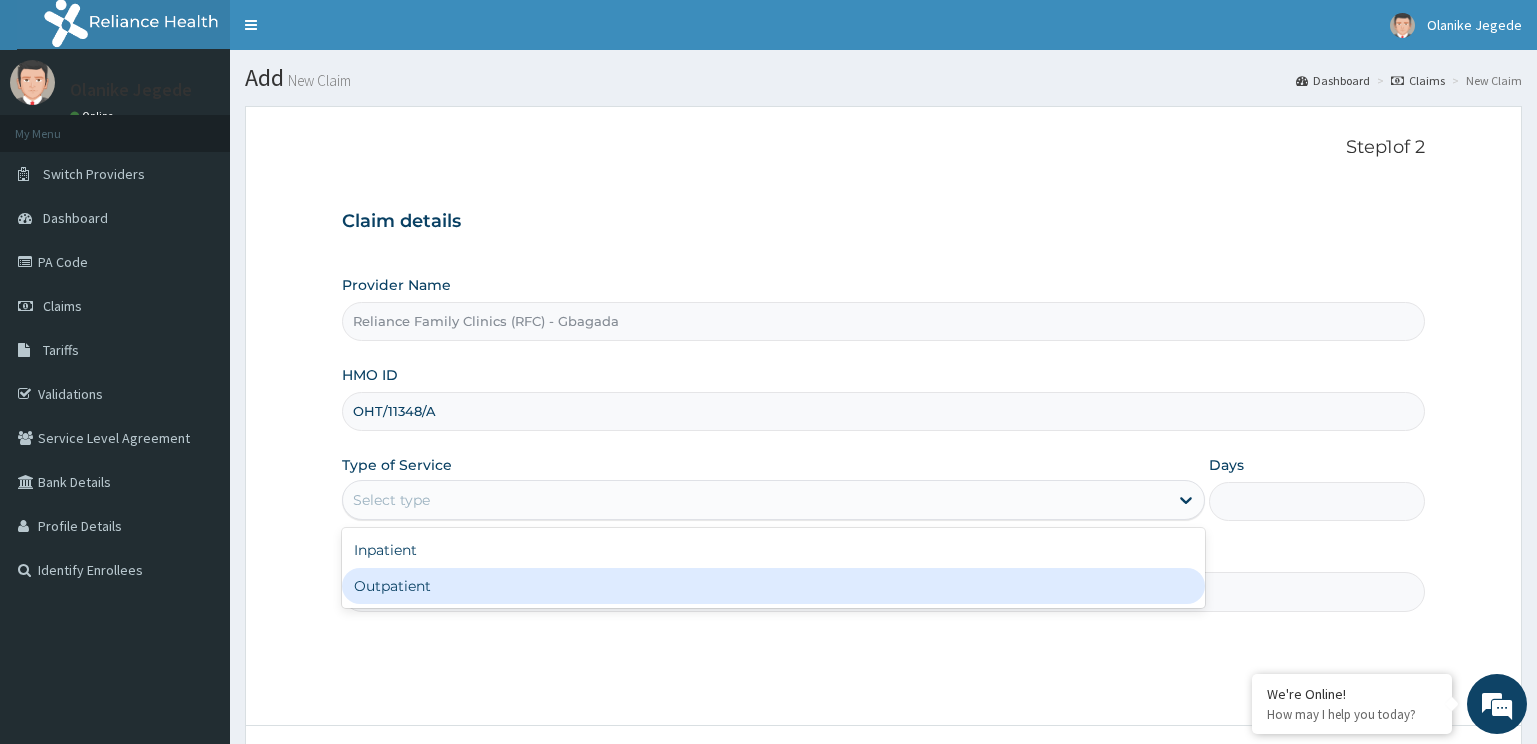 click on "Outpatient" at bounding box center [774, 586] 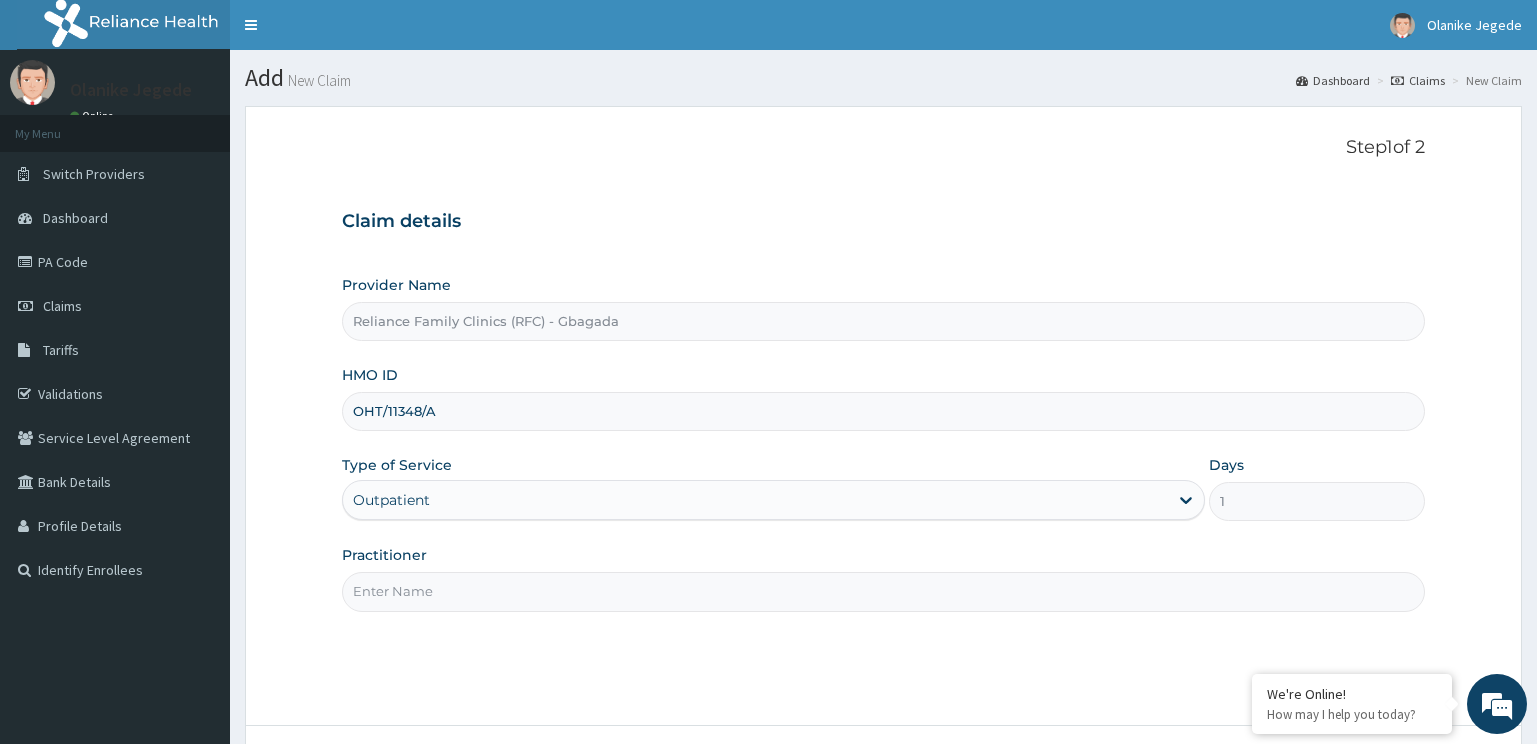 click on "Practitioner" at bounding box center [884, 591] 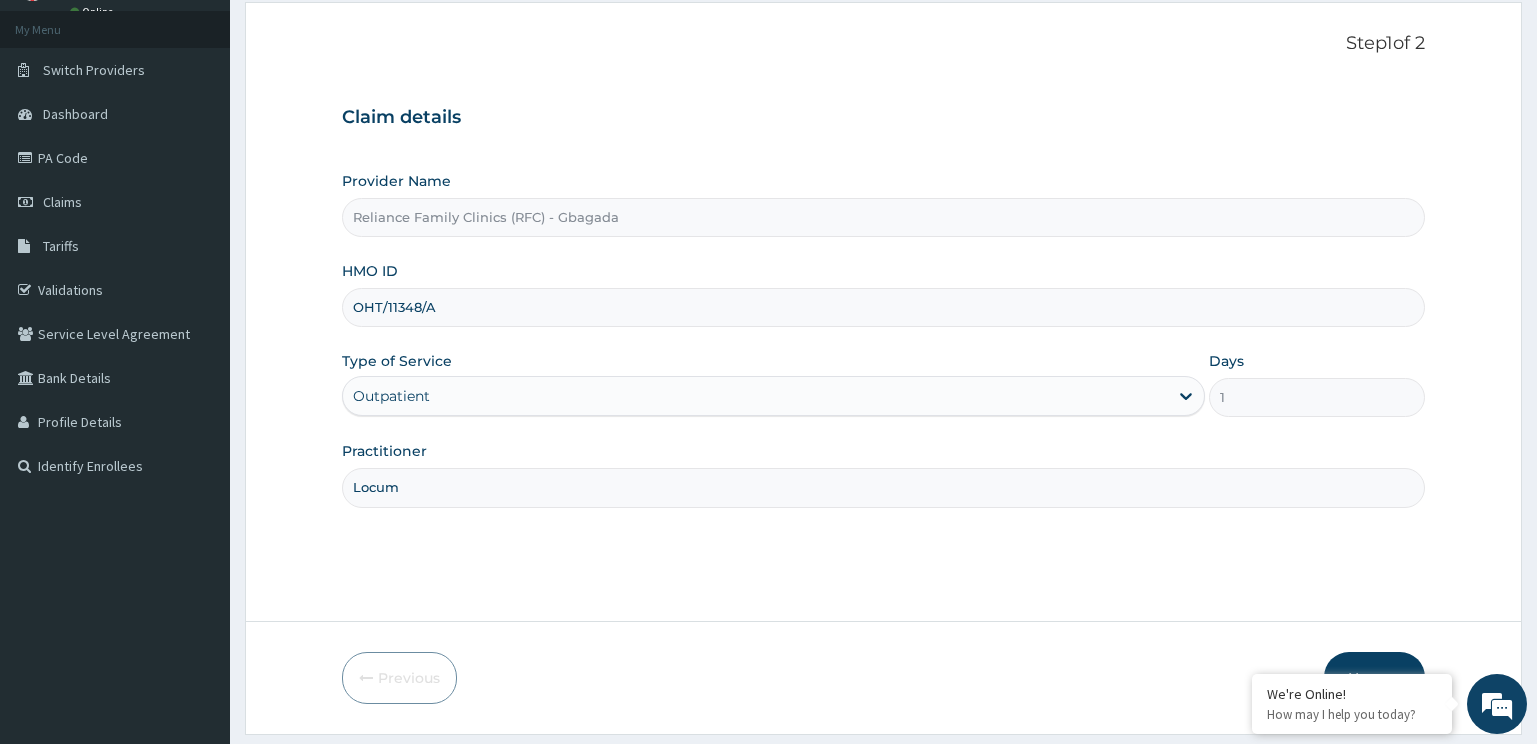 scroll, scrollTop: 161, scrollLeft: 0, axis: vertical 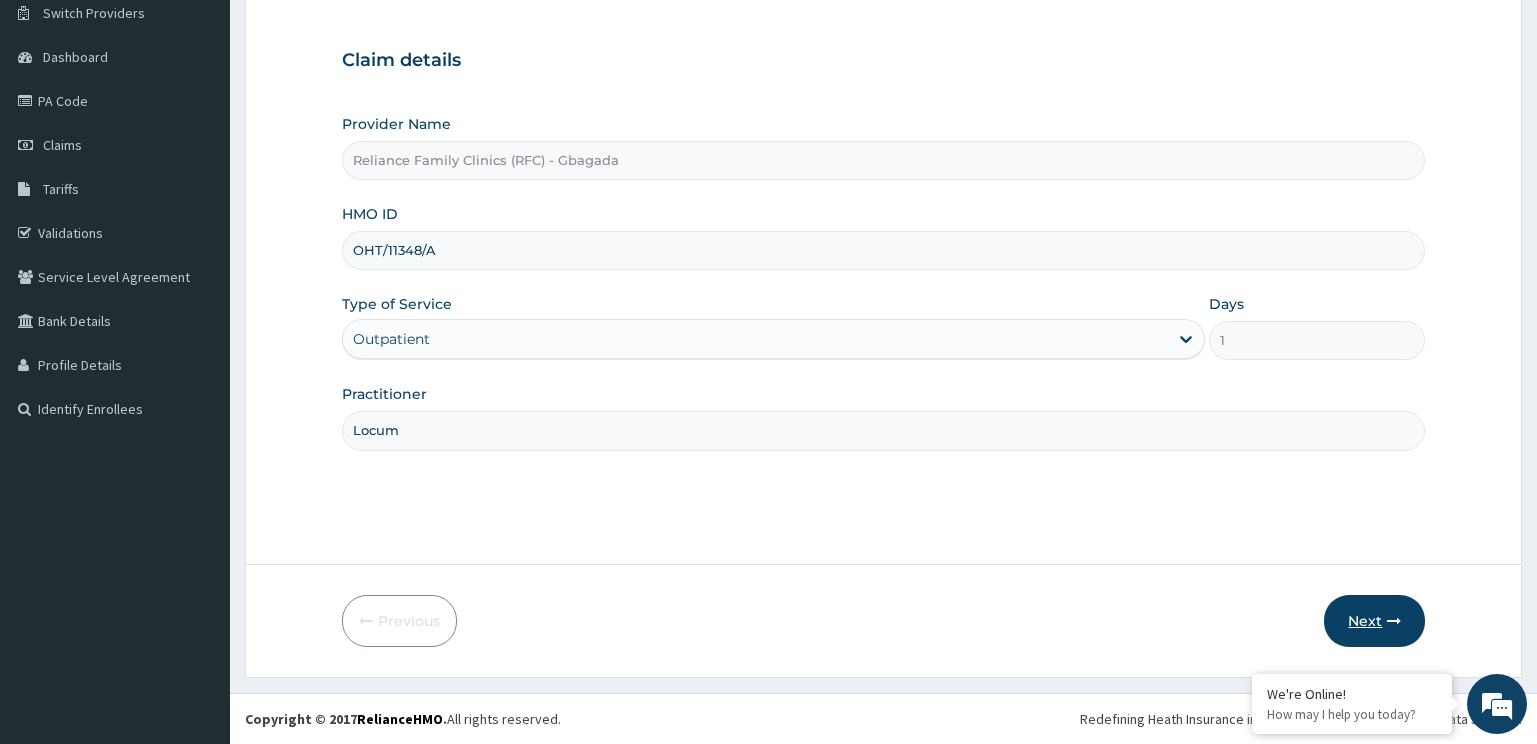 click on "Next" at bounding box center [1374, 621] 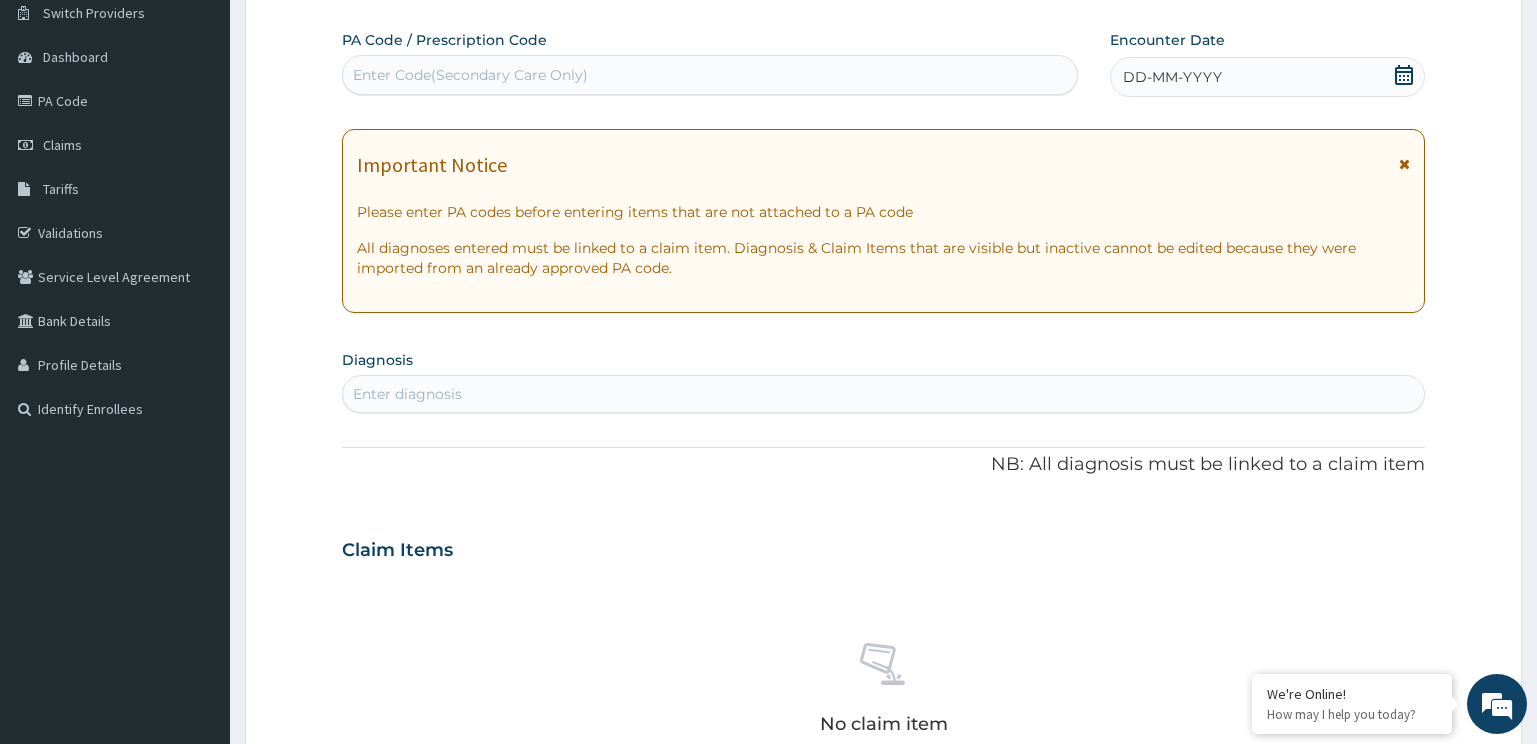 click on "PA Code / Prescription Code Enter Code(Secondary Care Only) Encounter Date DD-MM-YYYY Important Notice Please enter PA codes before entering items that are not attached to a PA code   All diagnoses entered must be linked to a claim item. Diagnosis & Claim Items that are visible but inactive cannot be edited because they were imported from an already approved PA code. Diagnosis Enter diagnosis NB: All diagnosis must be linked to a claim item Claim Items No claim item Types Select Type Item Select Item Pair Diagnosis Select Diagnosis Unit Price 0 Add Comment" at bounding box center (884, 547) 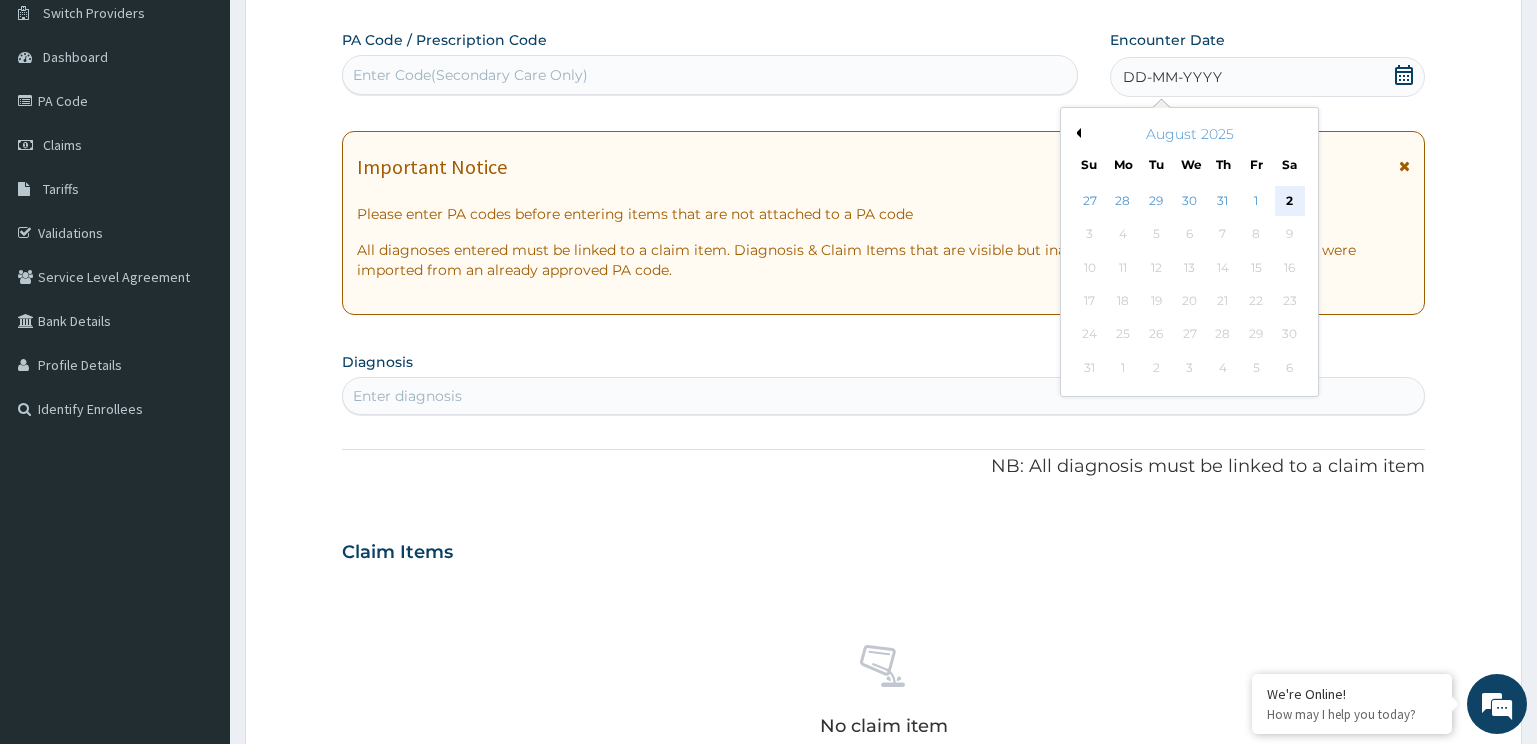 click on "2" at bounding box center [1289, 201] 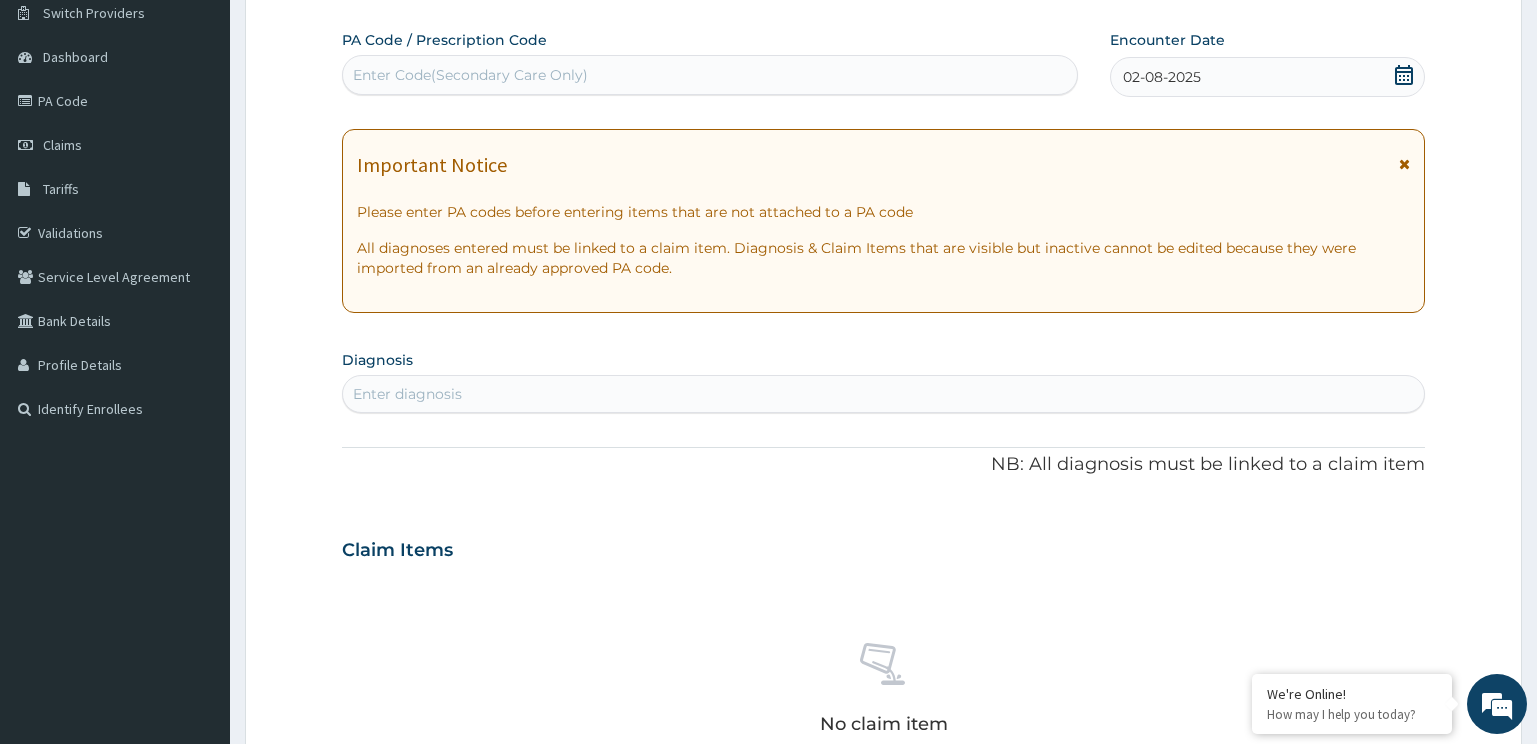 scroll, scrollTop: 0, scrollLeft: 0, axis: both 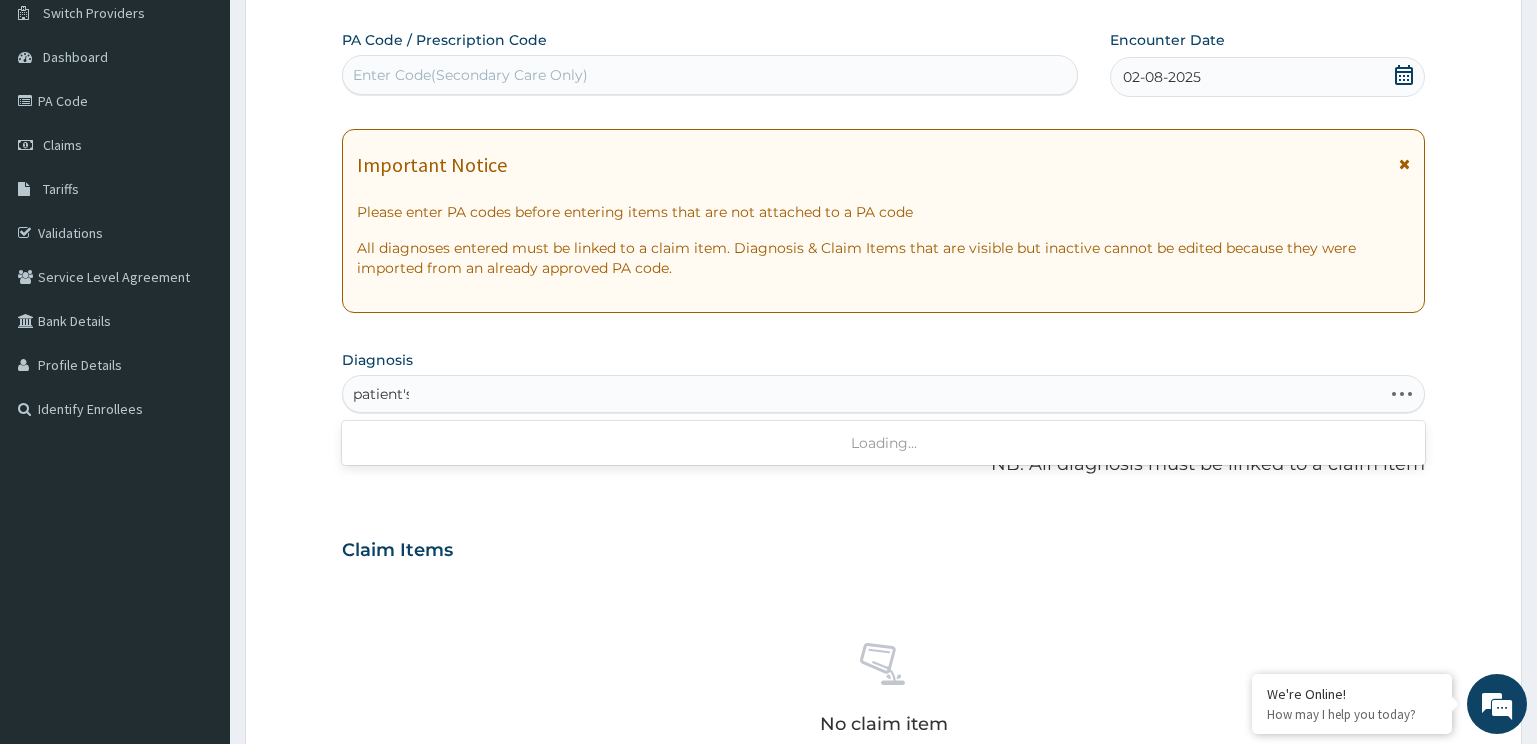 type on "patient's" 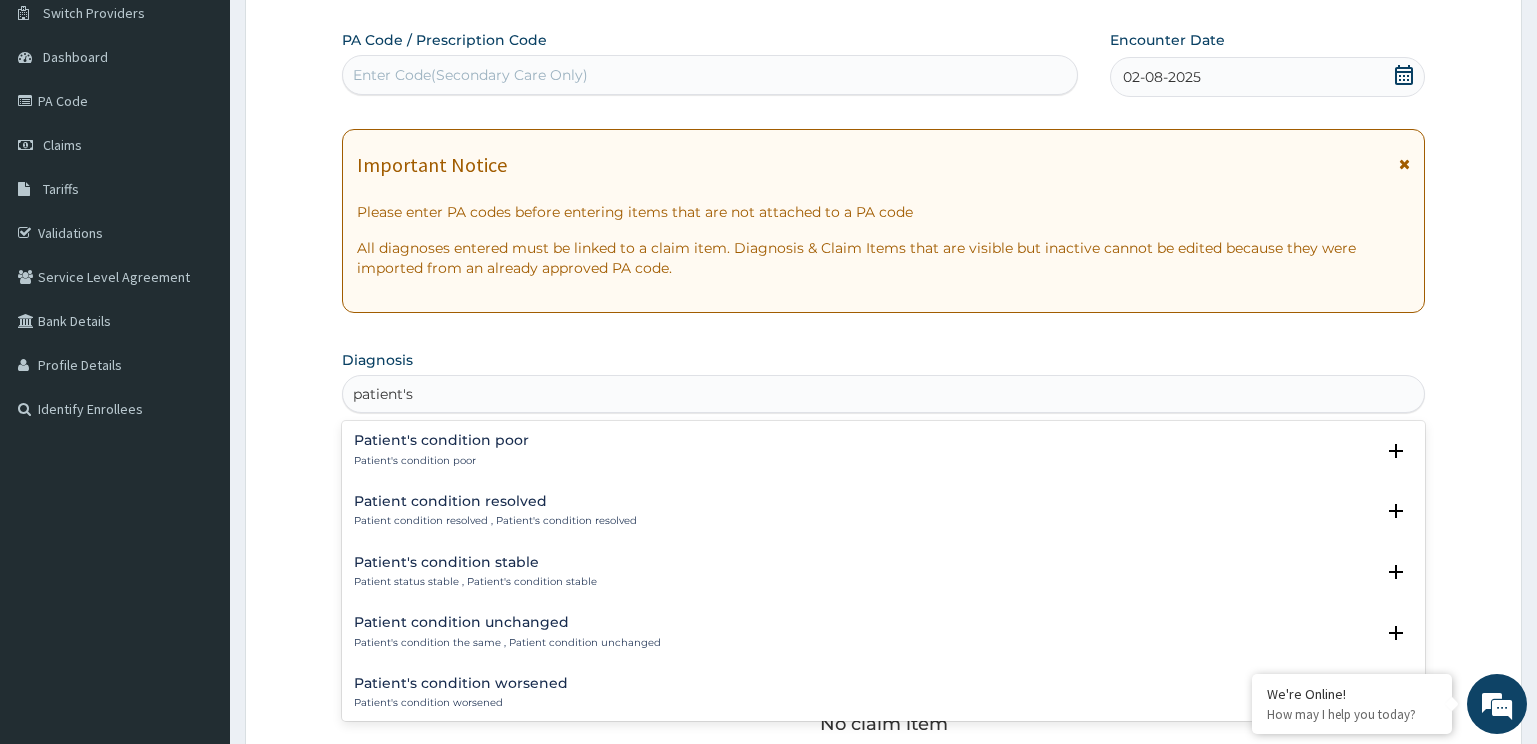 click on "Patient status stable , Patient's condition stable" at bounding box center (475, 582) 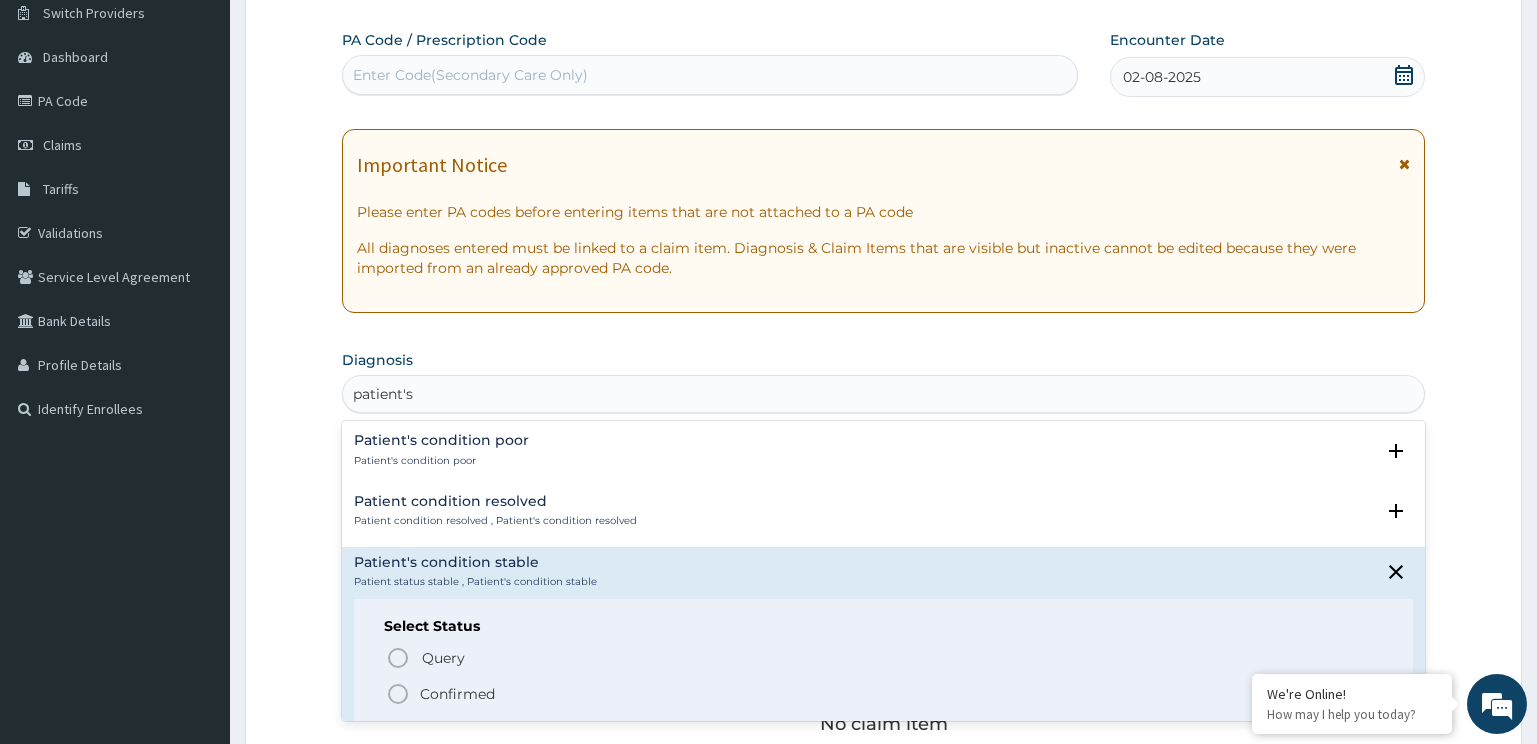 click on "Confirmed" at bounding box center [457, 694] 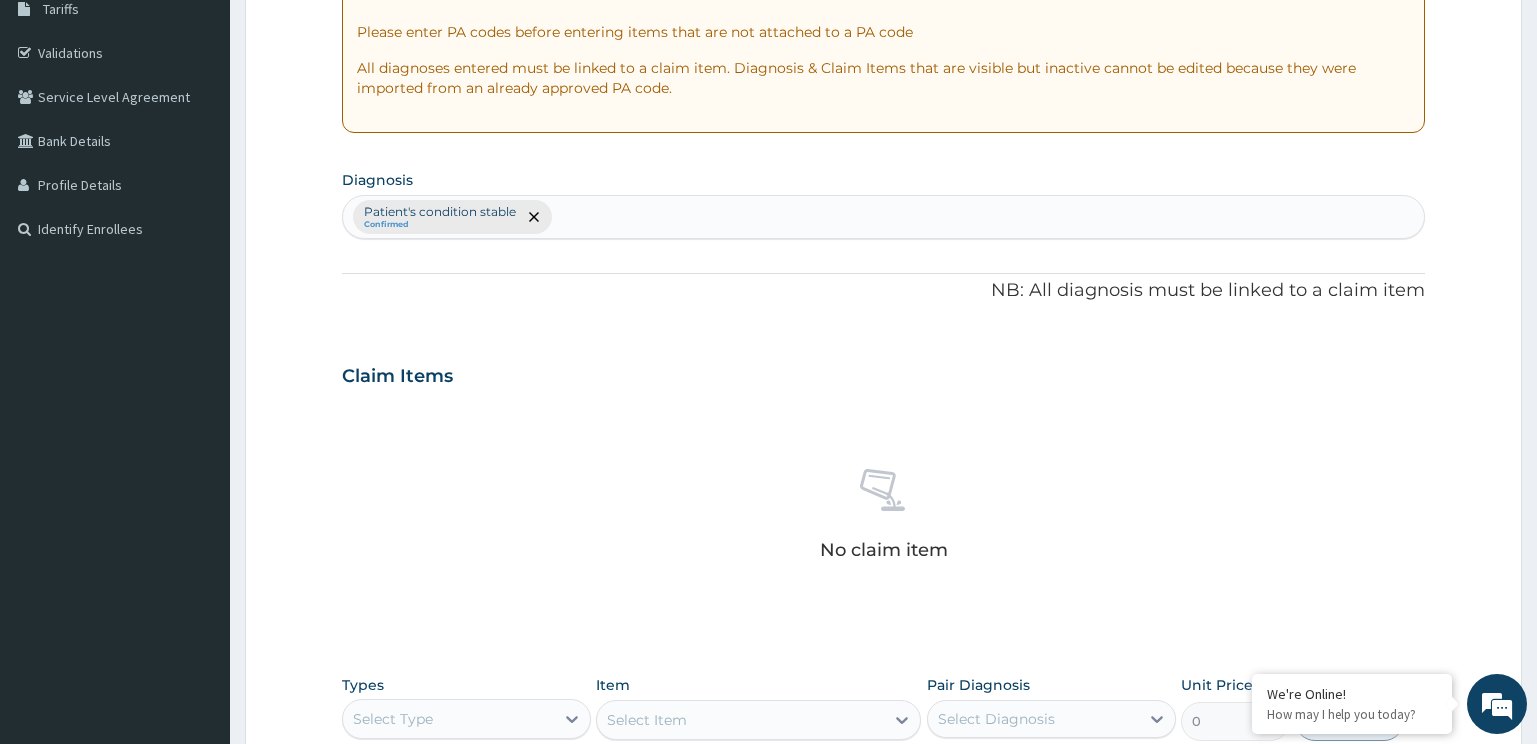 scroll, scrollTop: 561, scrollLeft: 0, axis: vertical 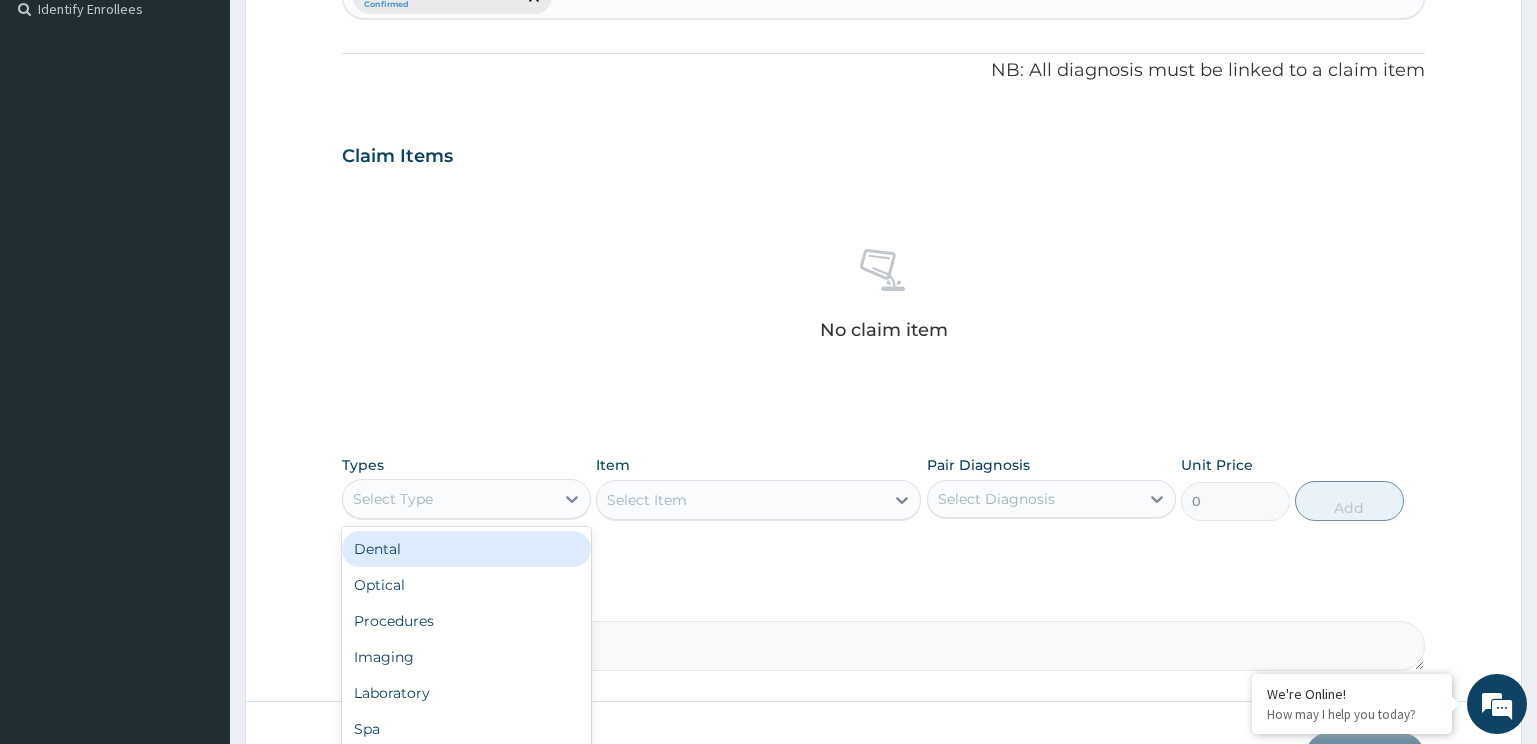 click on "Select Type" at bounding box center [448, 499] 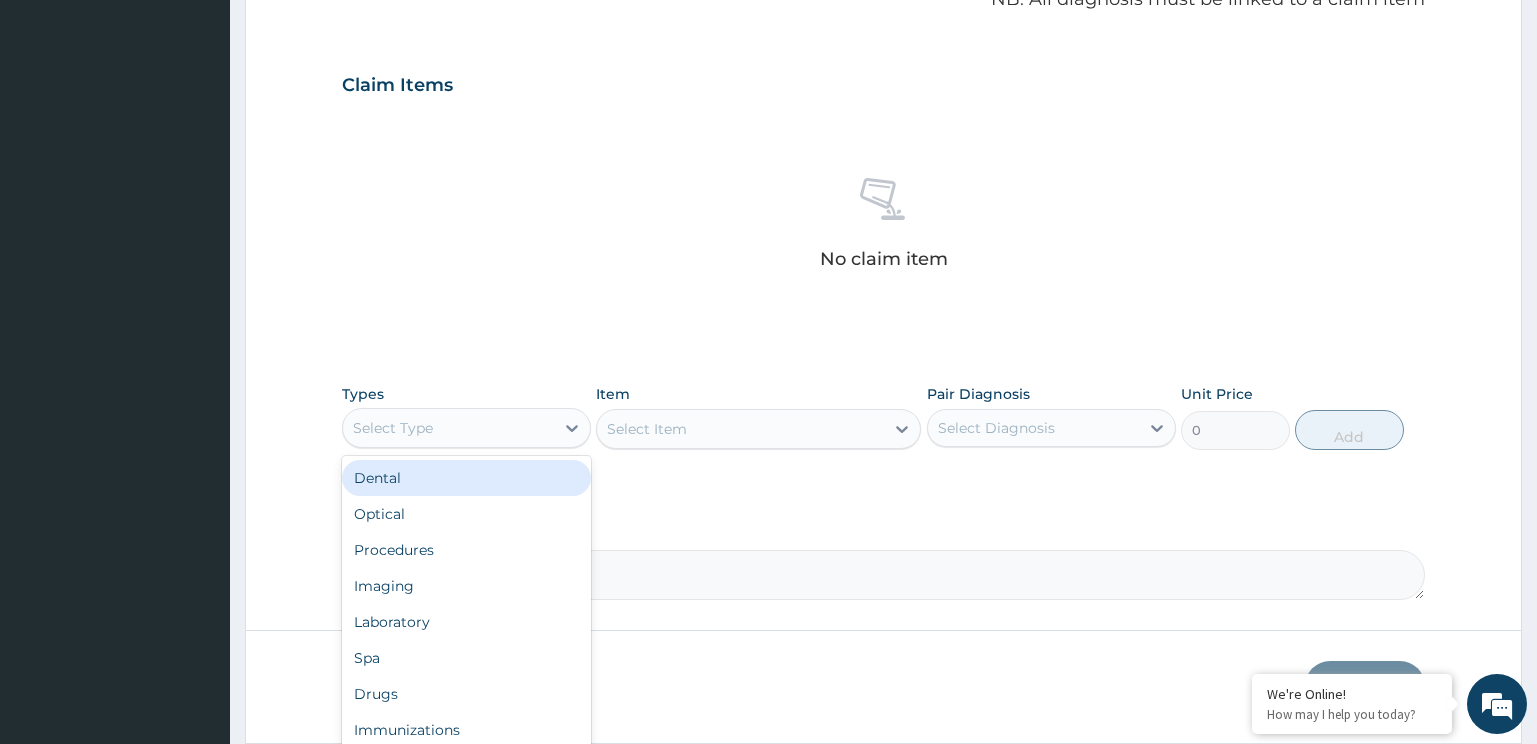 scroll, scrollTop: 661, scrollLeft: 0, axis: vertical 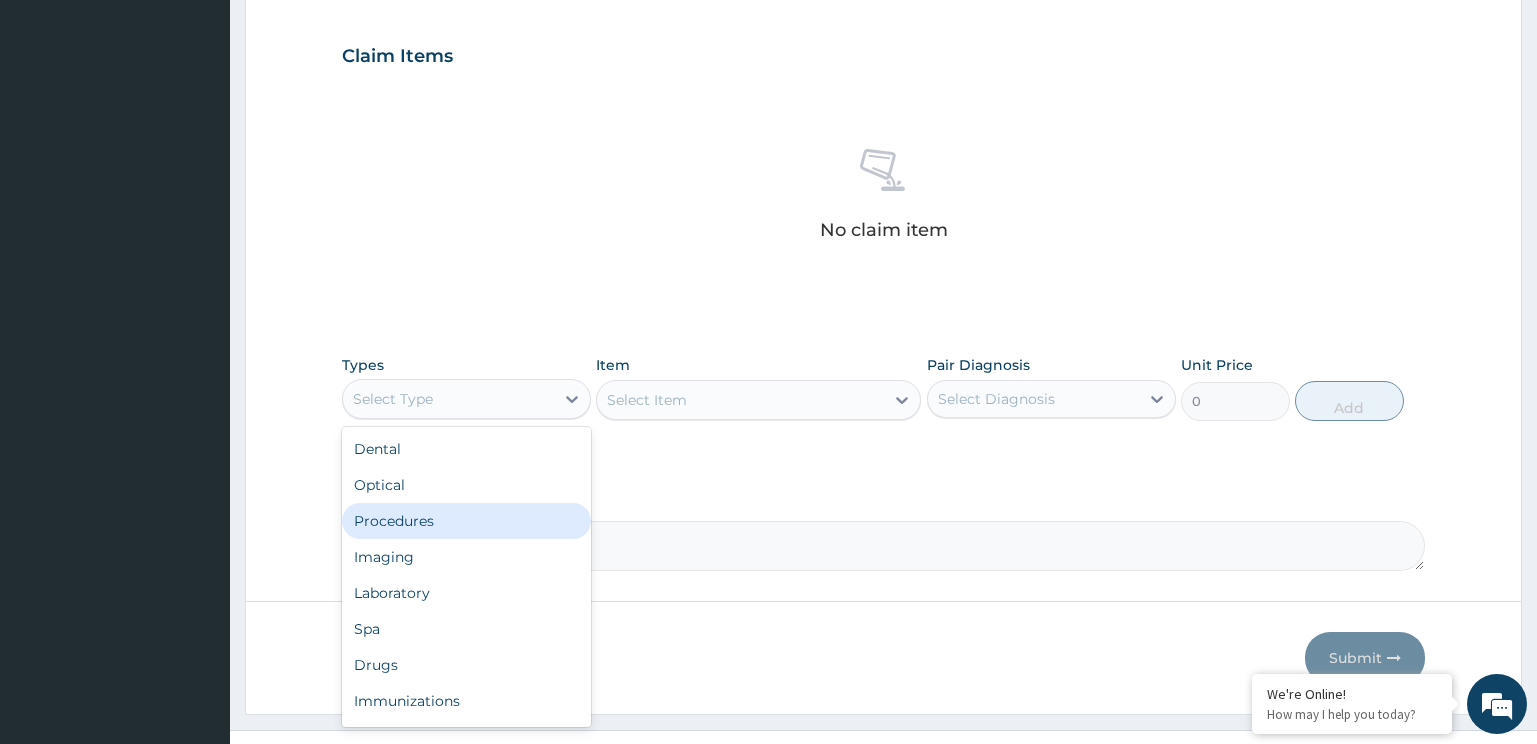 click on "Procedures" at bounding box center (466, 521) 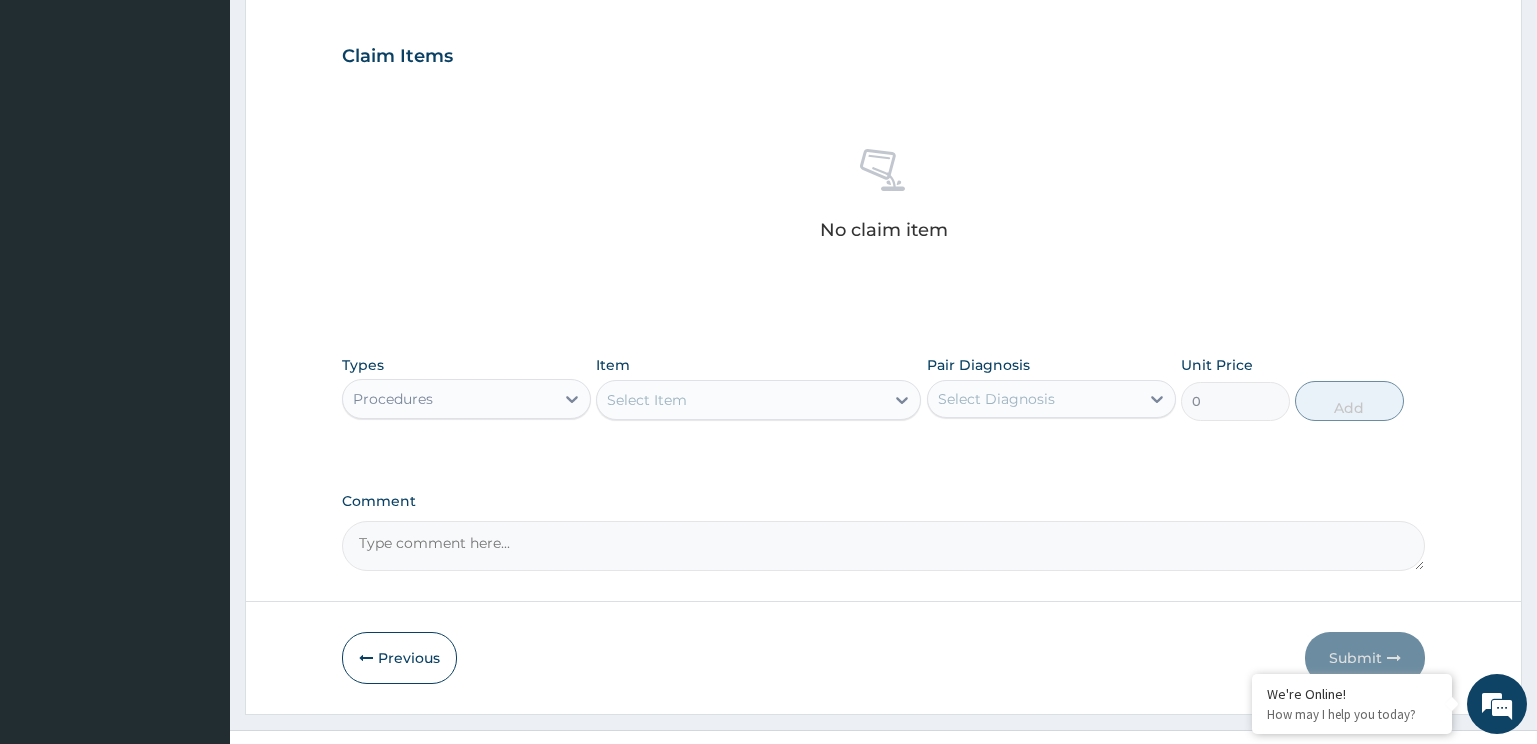 click on "Select Item" at bounding box center [740, 400] 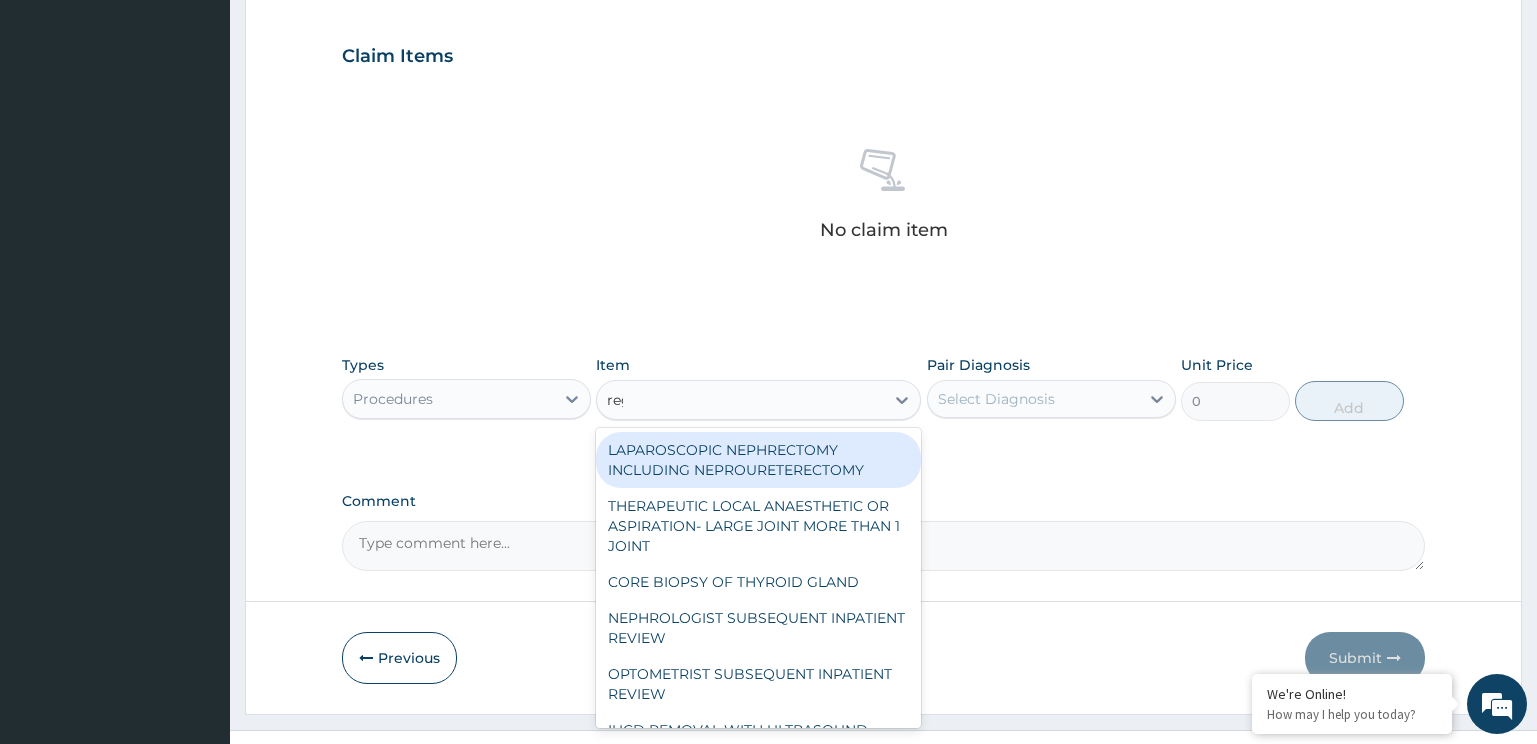 type on "regi" 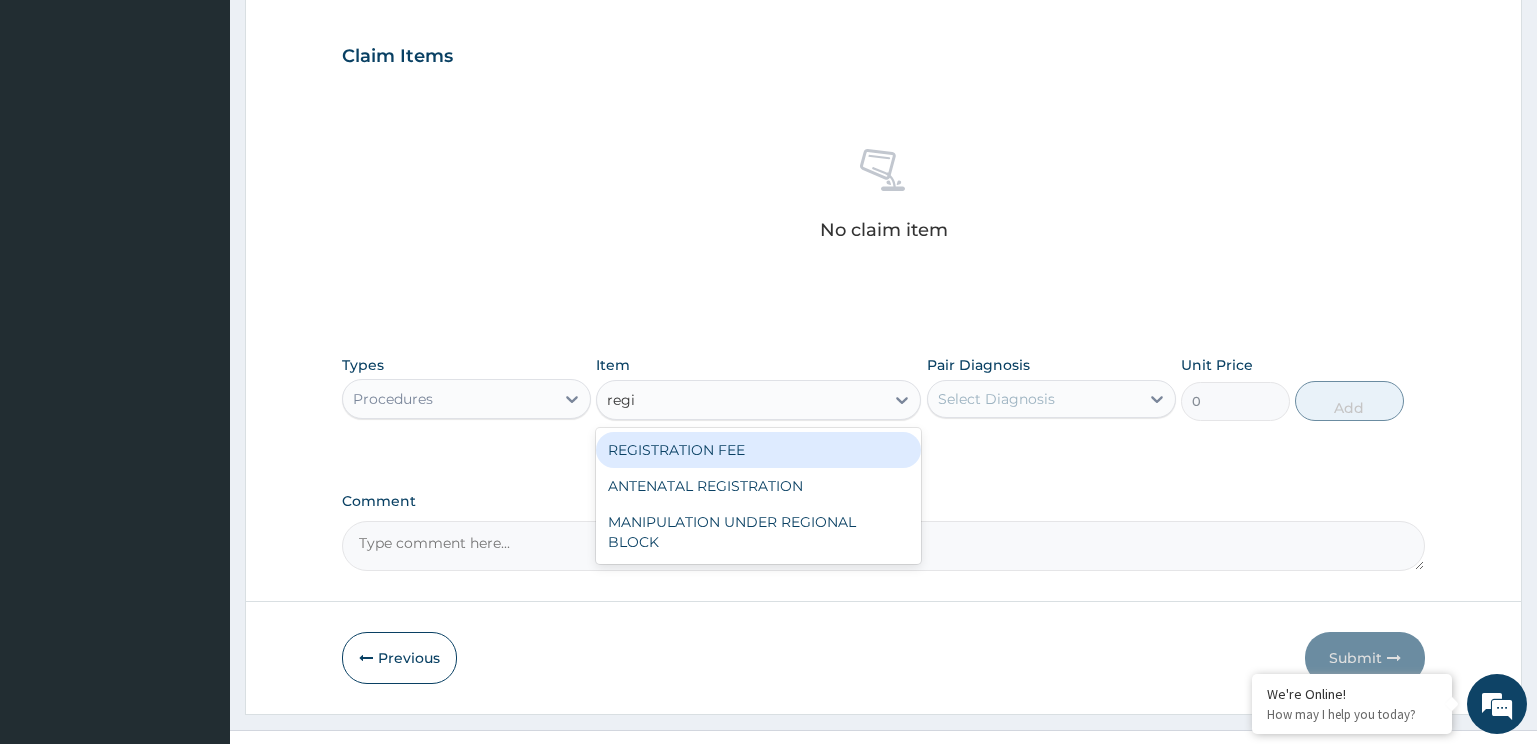 click on "REGISTRATION FEE" at bounding box center [758, 450] 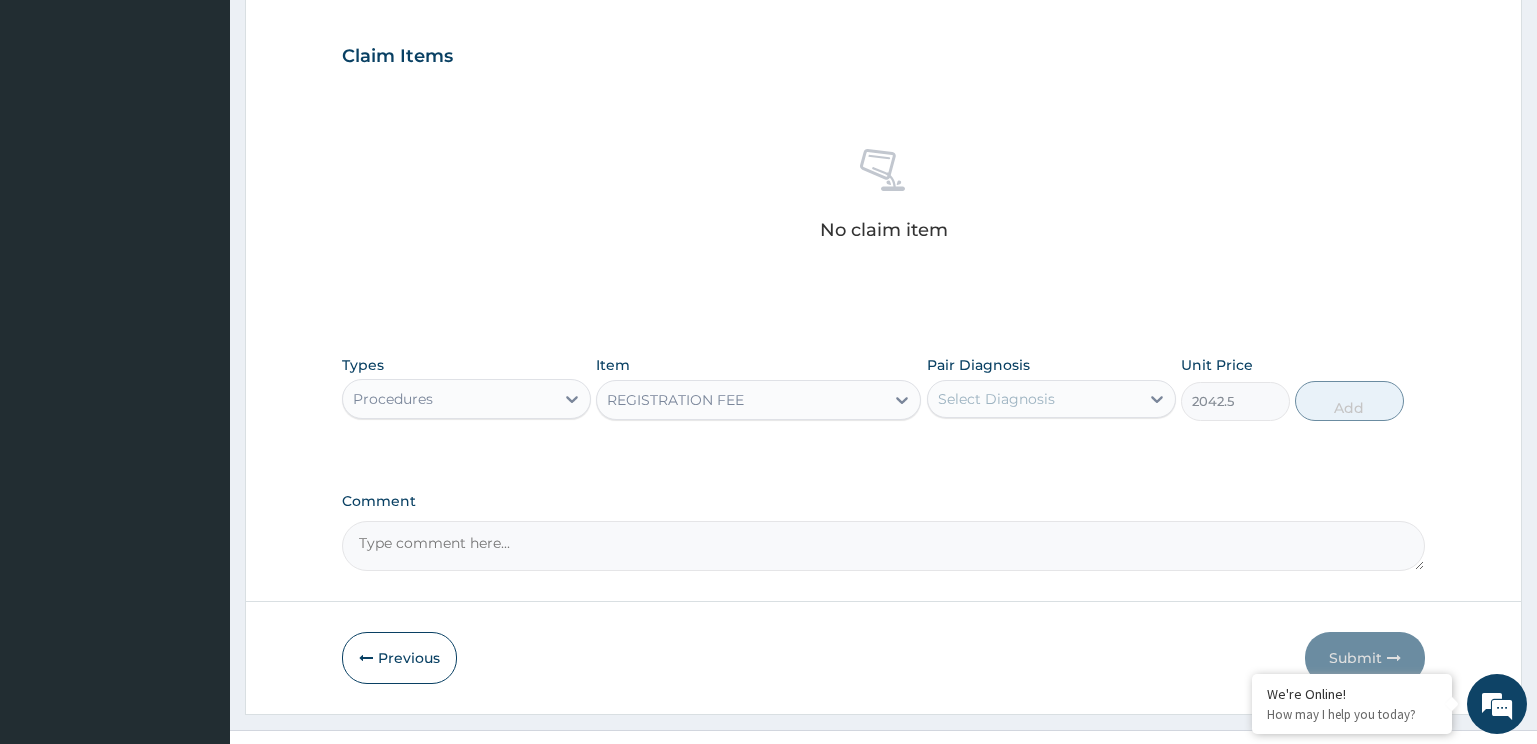 click on "Pair Diagnosis Select Diagnosis" at bounding box center (1051, 388) 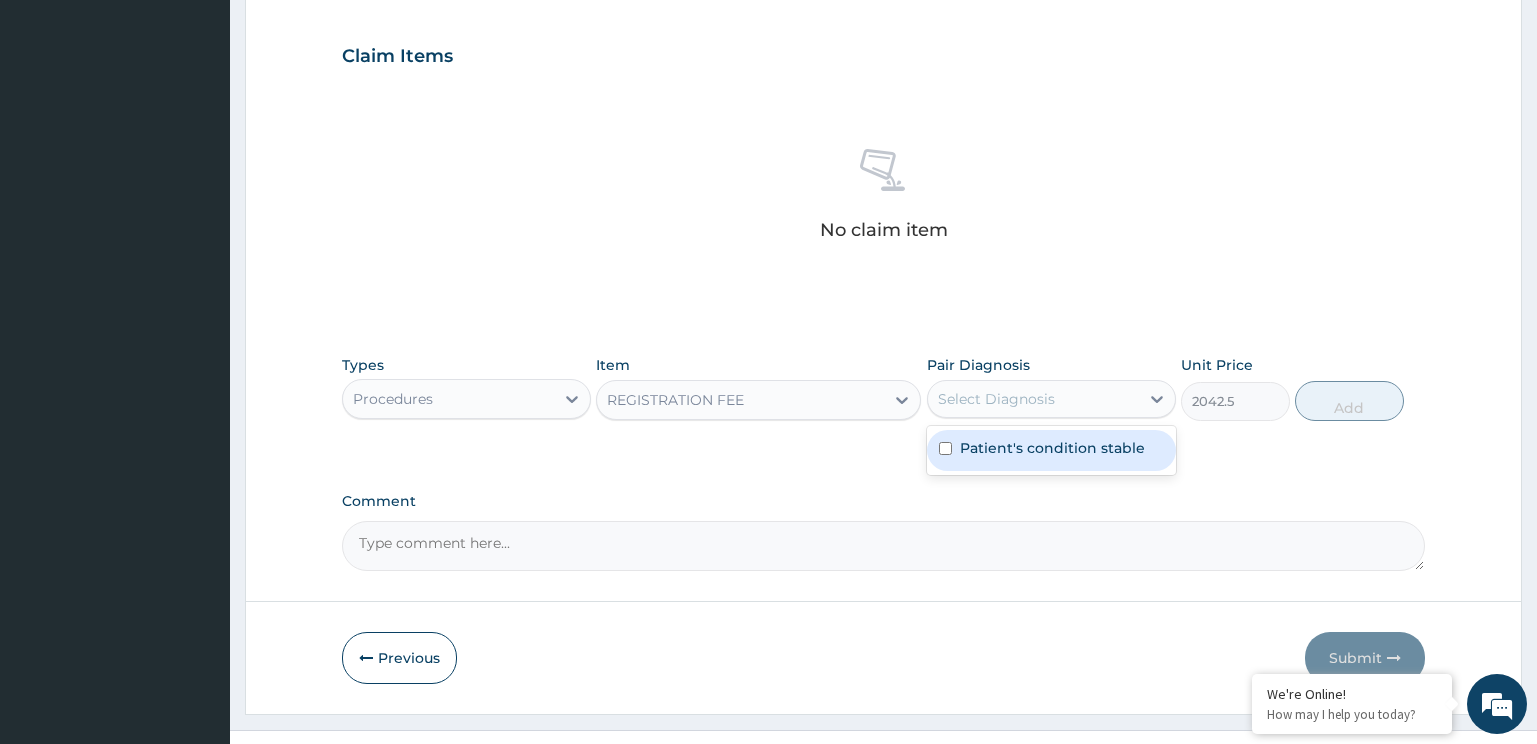 click on "Patient's condition stable" at bounding box center [1052, 448] 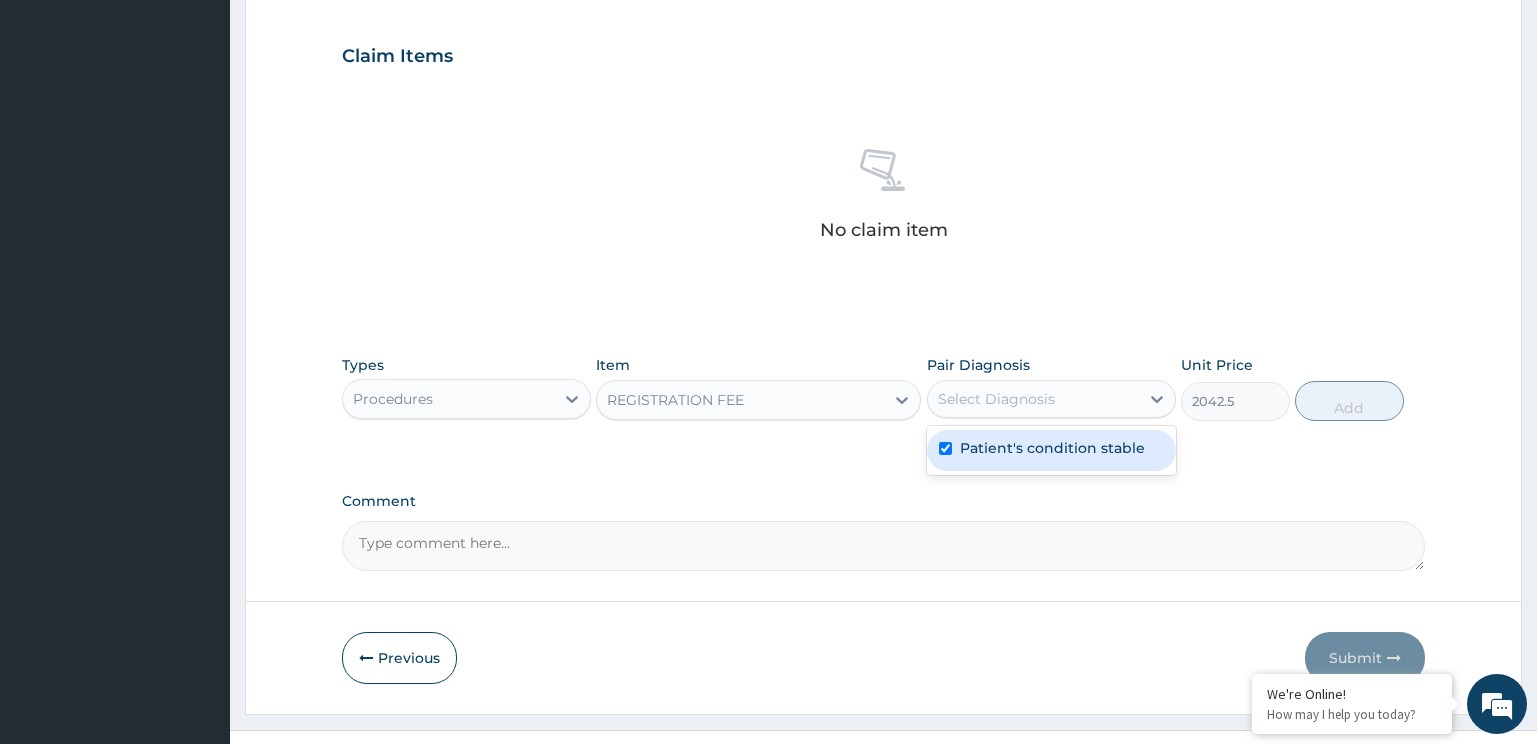 click on "Add" at bounding box center (1349, 401) 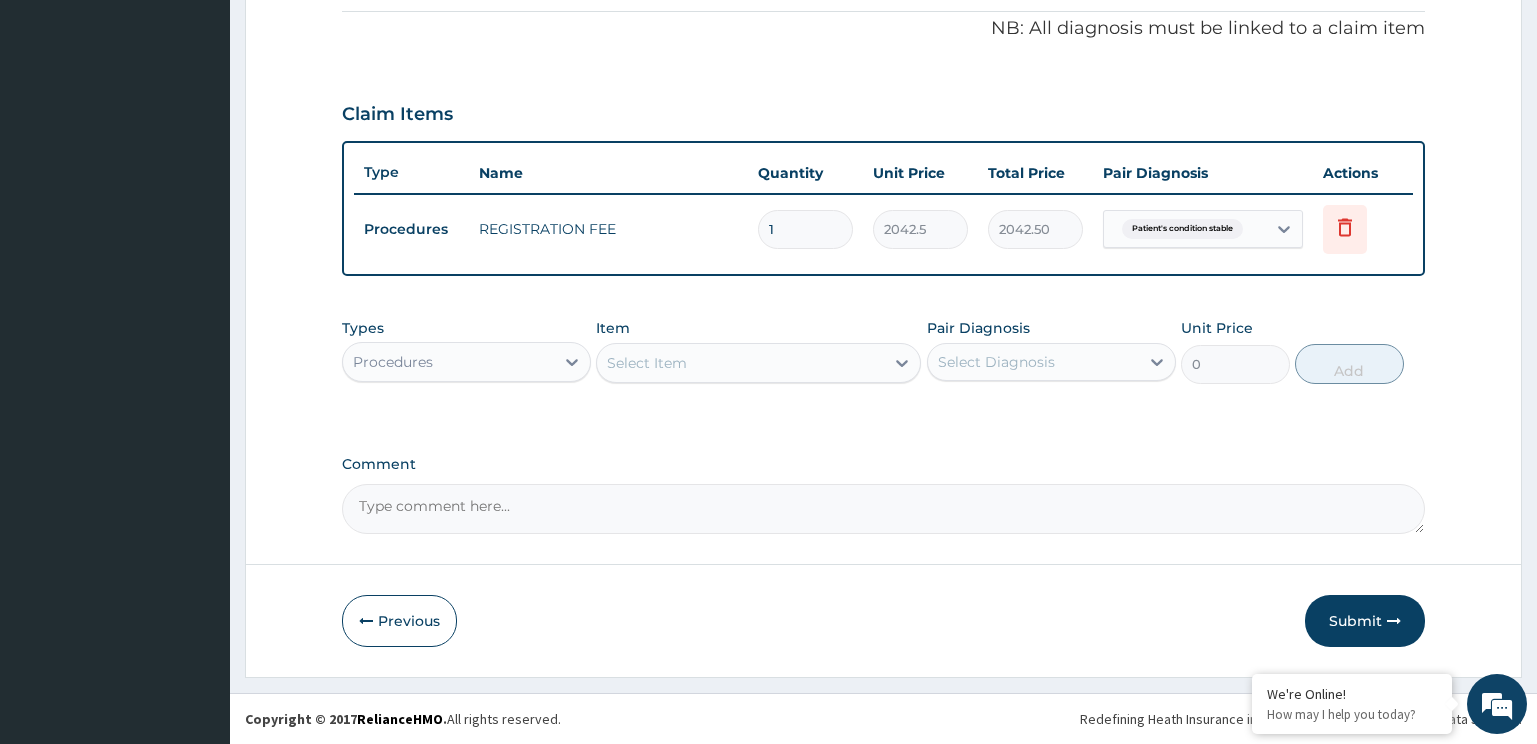 scroll, scrollTop: 603, scrollLeft: 0, axis: vertical 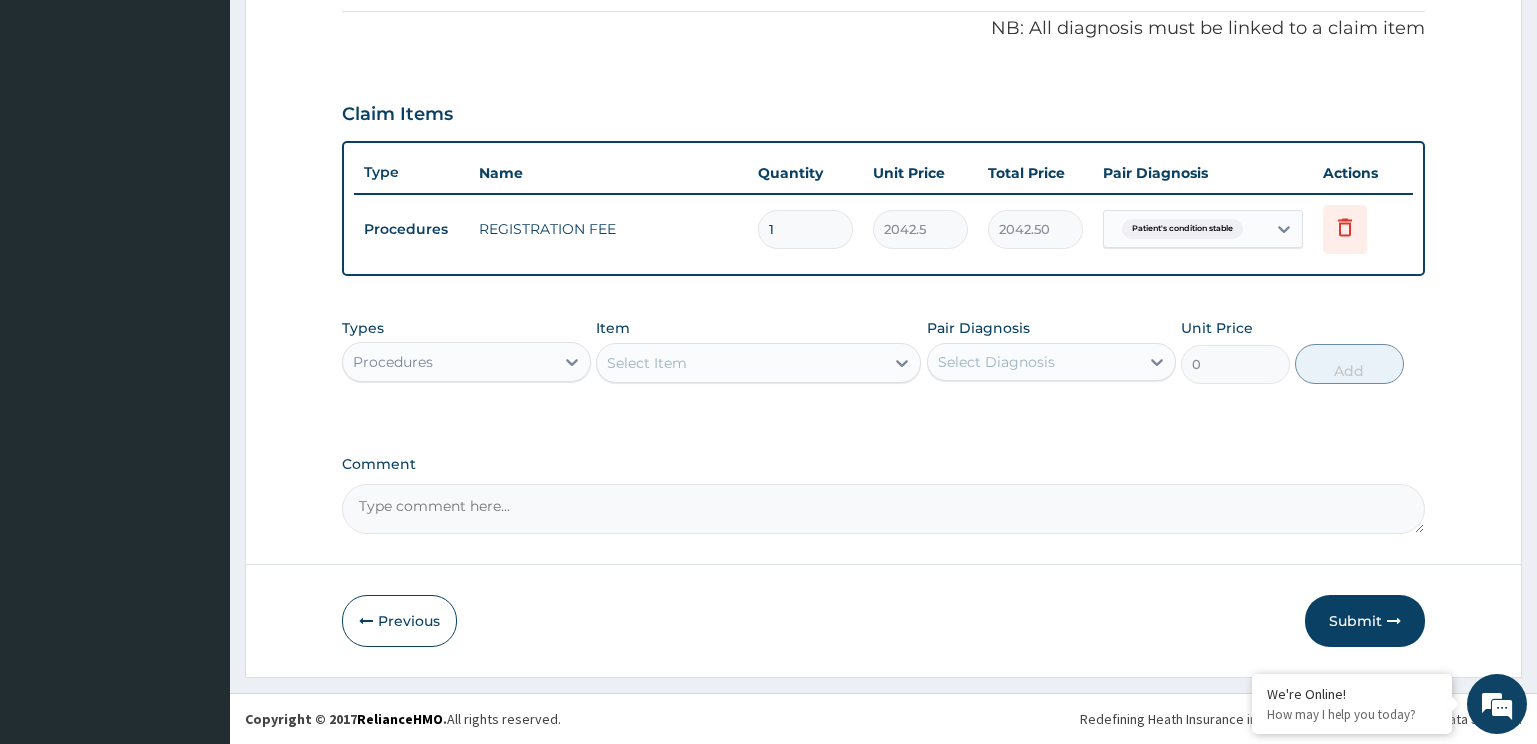 click on "Select Item" at bounding box center [758, 363] 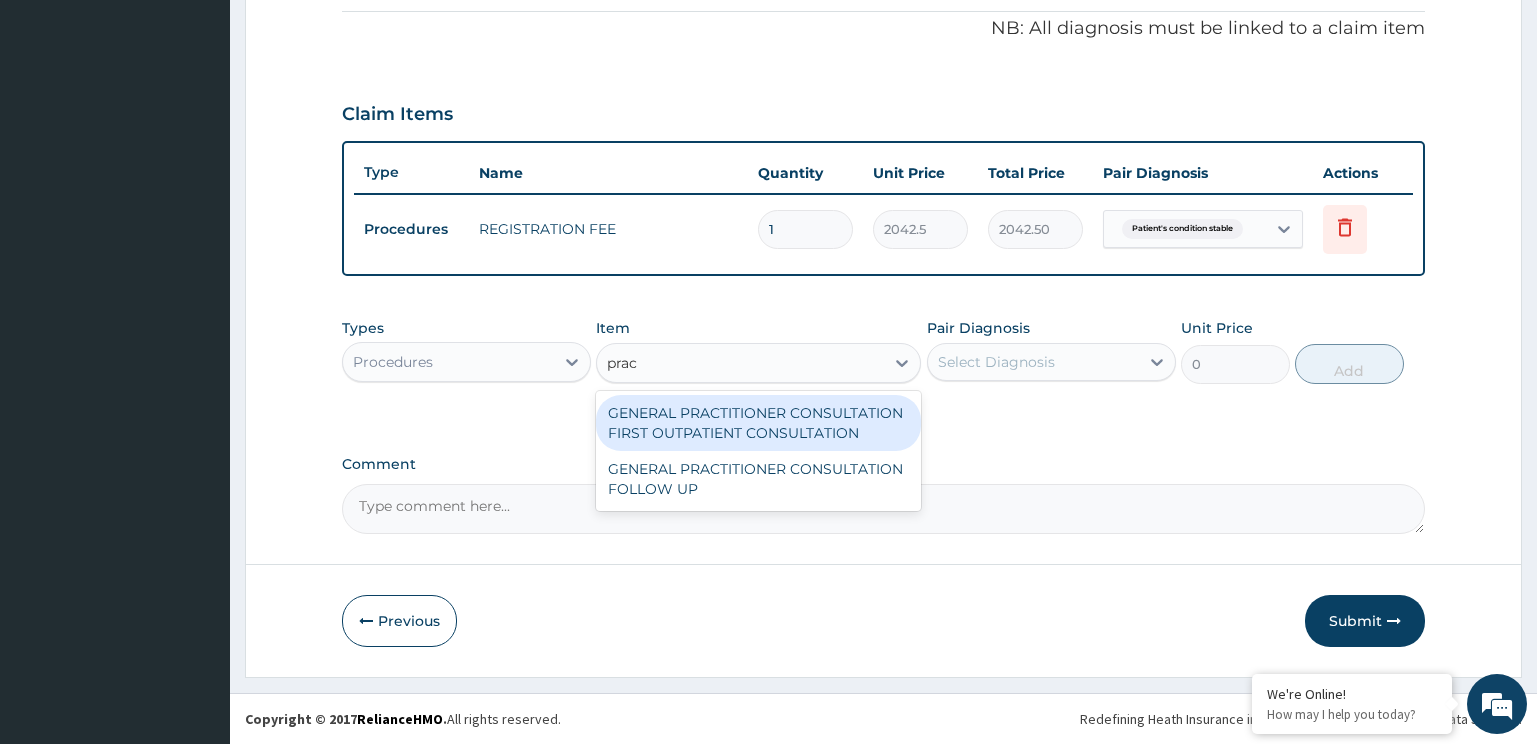 type on "pract" 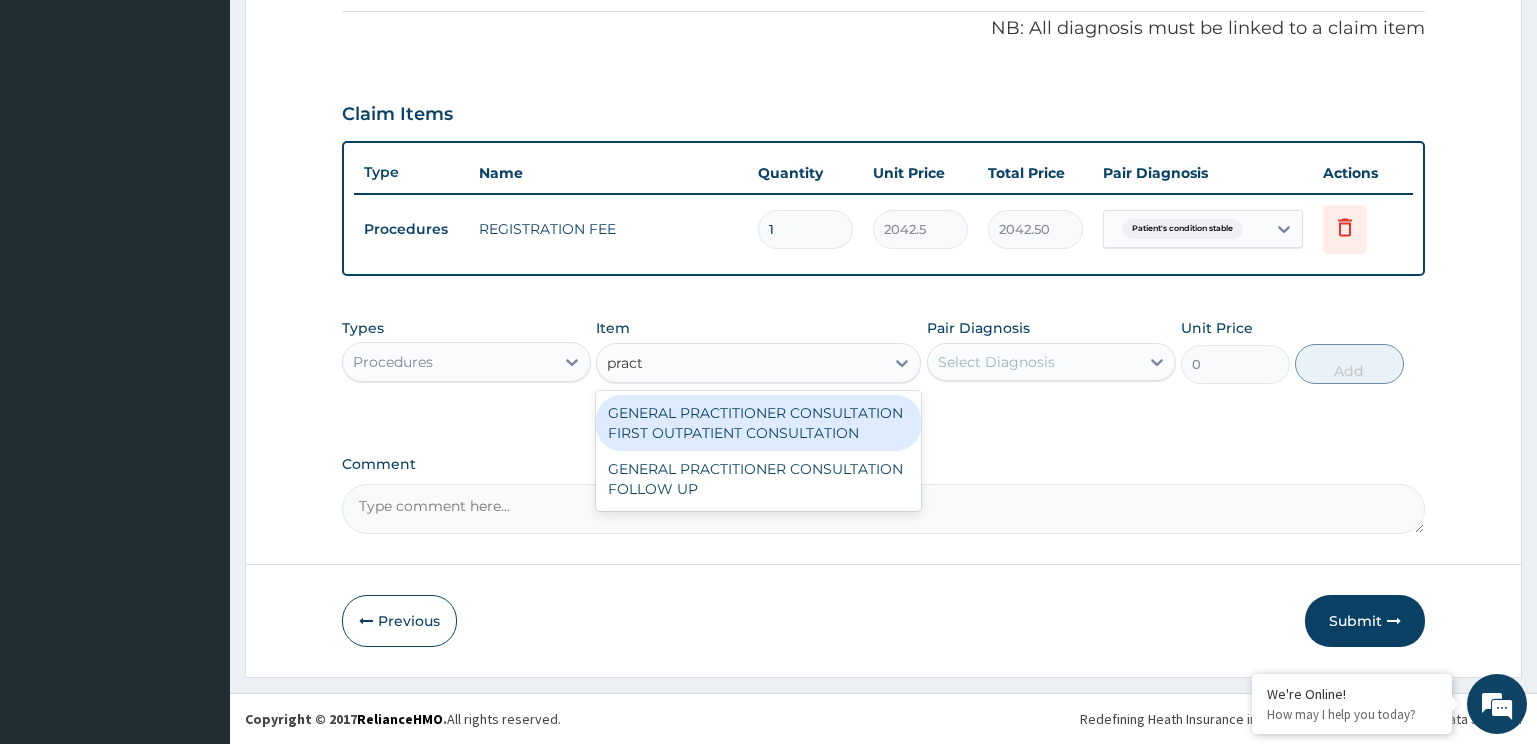 drag, startPoint x: 807, startPoint y: 413, endPoint x: 968, endPoint y: 386, distance: 163.24828 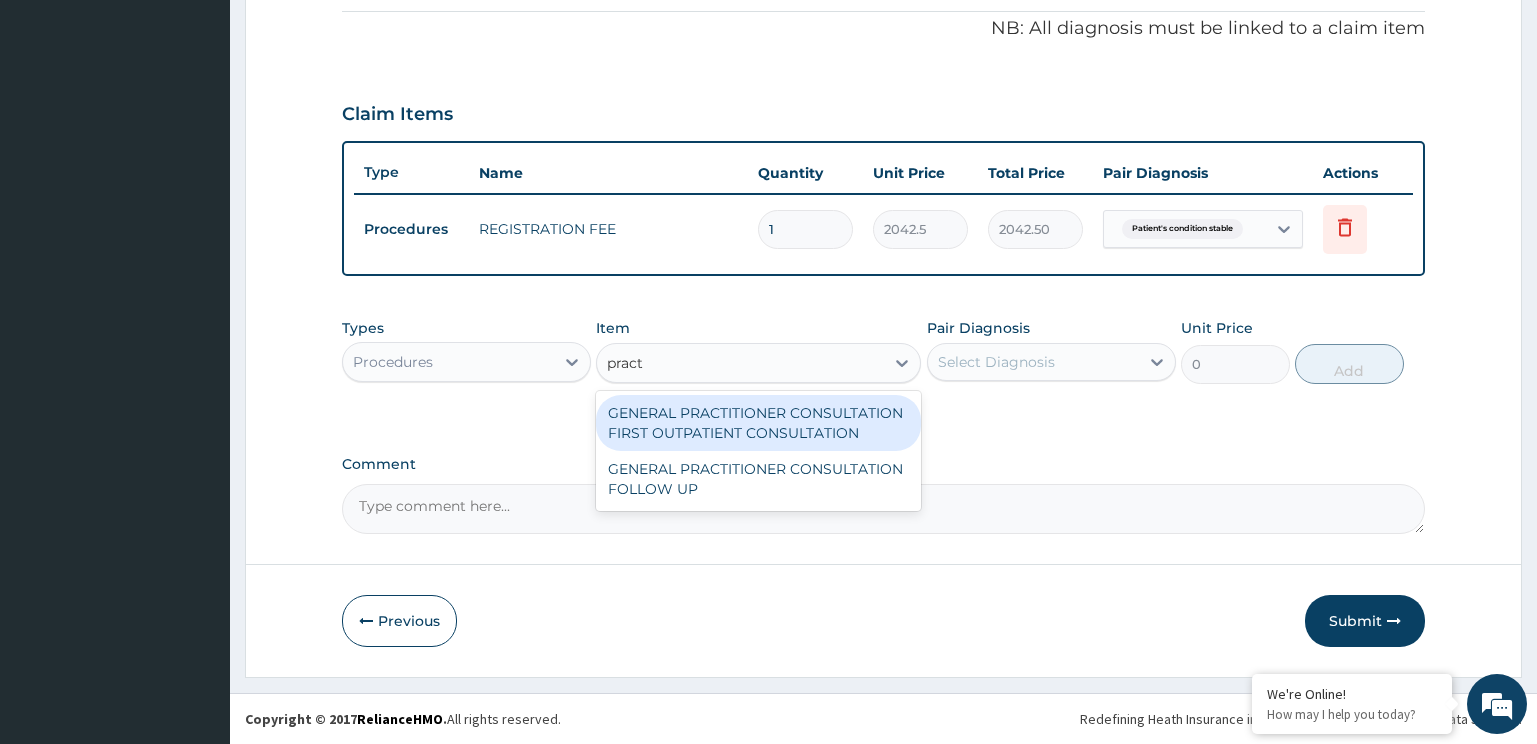 click on "GENERAL PRACTITIONER CONSULTATION FIRST OUTPATIENT CONSULTATION" at bounding box center [758, 423] 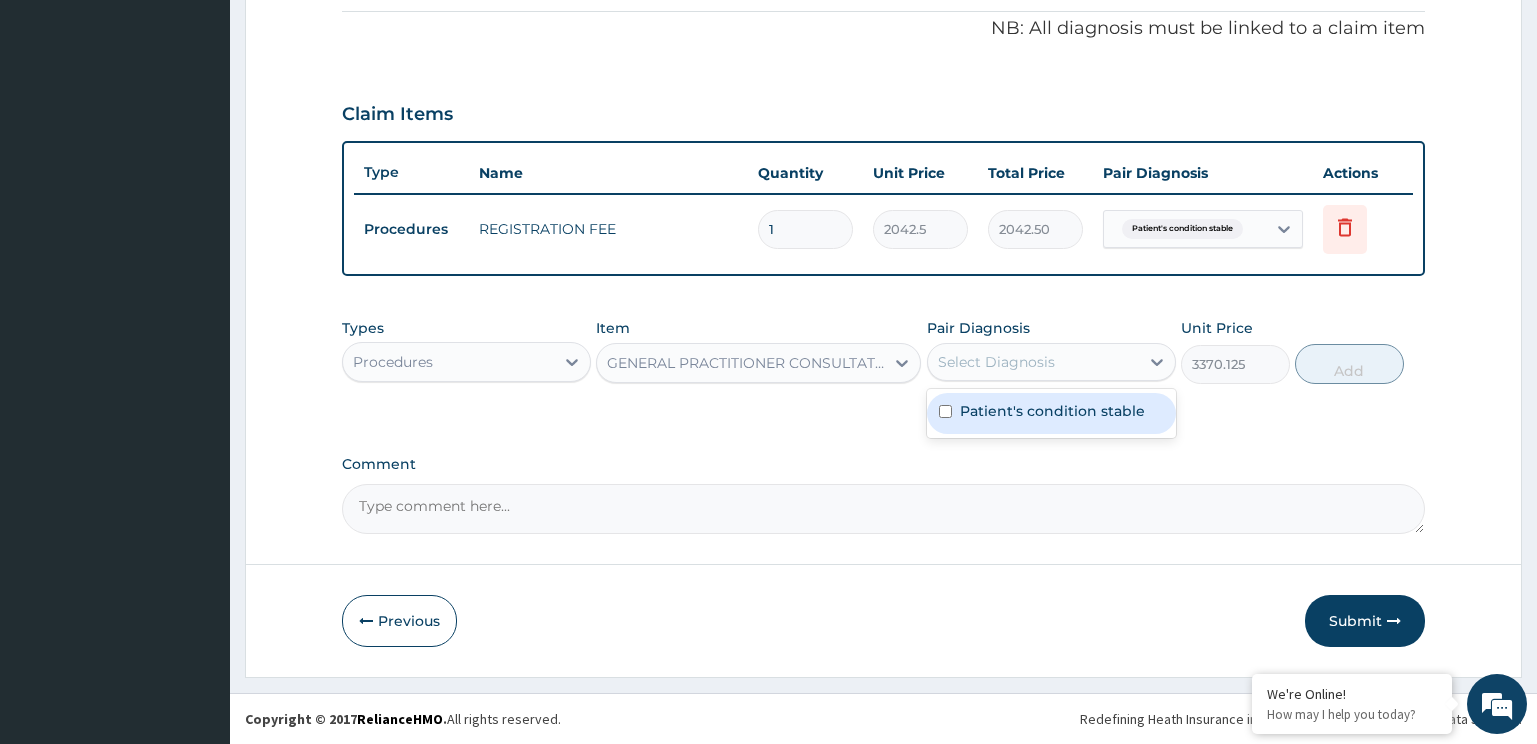 click on "Select Diagnosis" at bounding box center (996, 362) 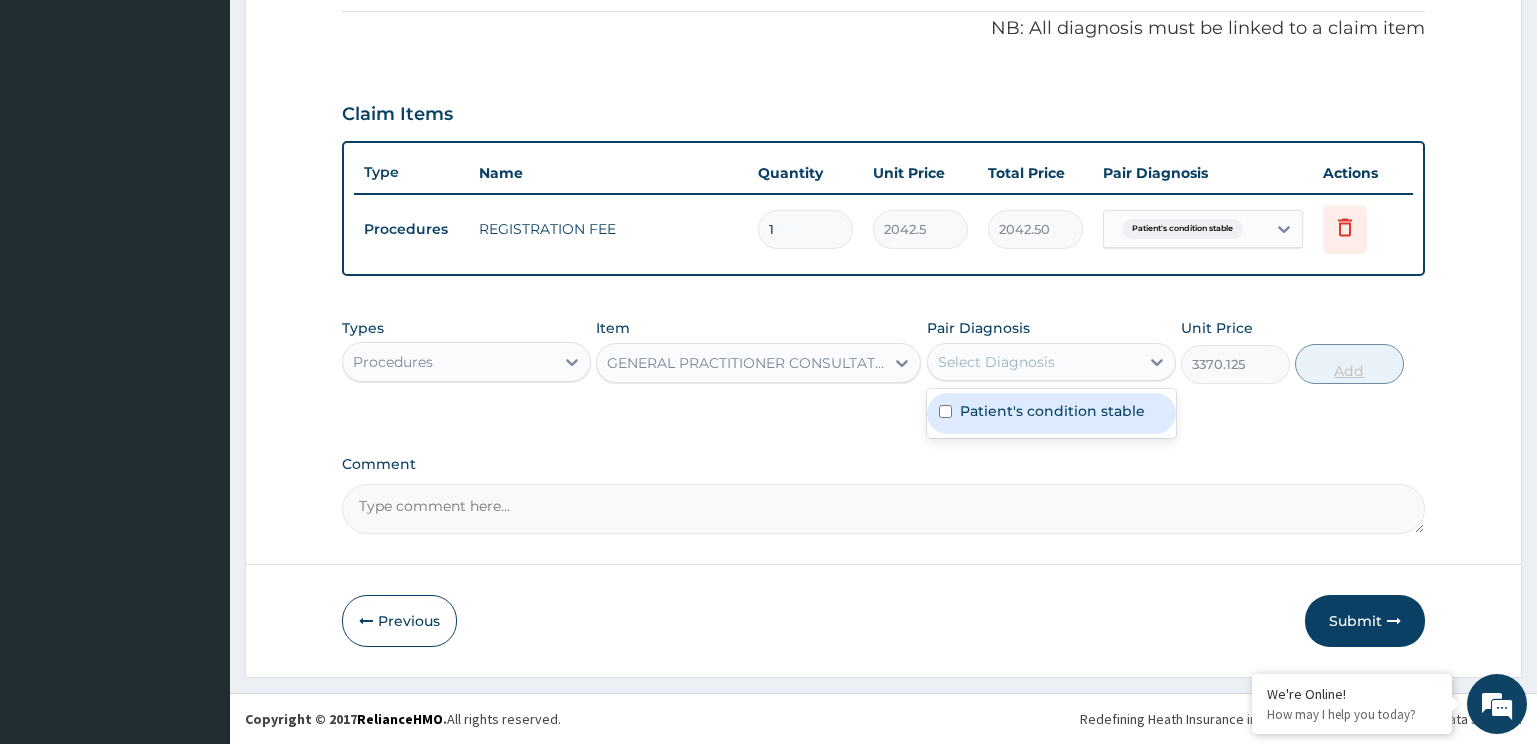 click on "Patient's condition stable" at bounding box center (1051, 413) 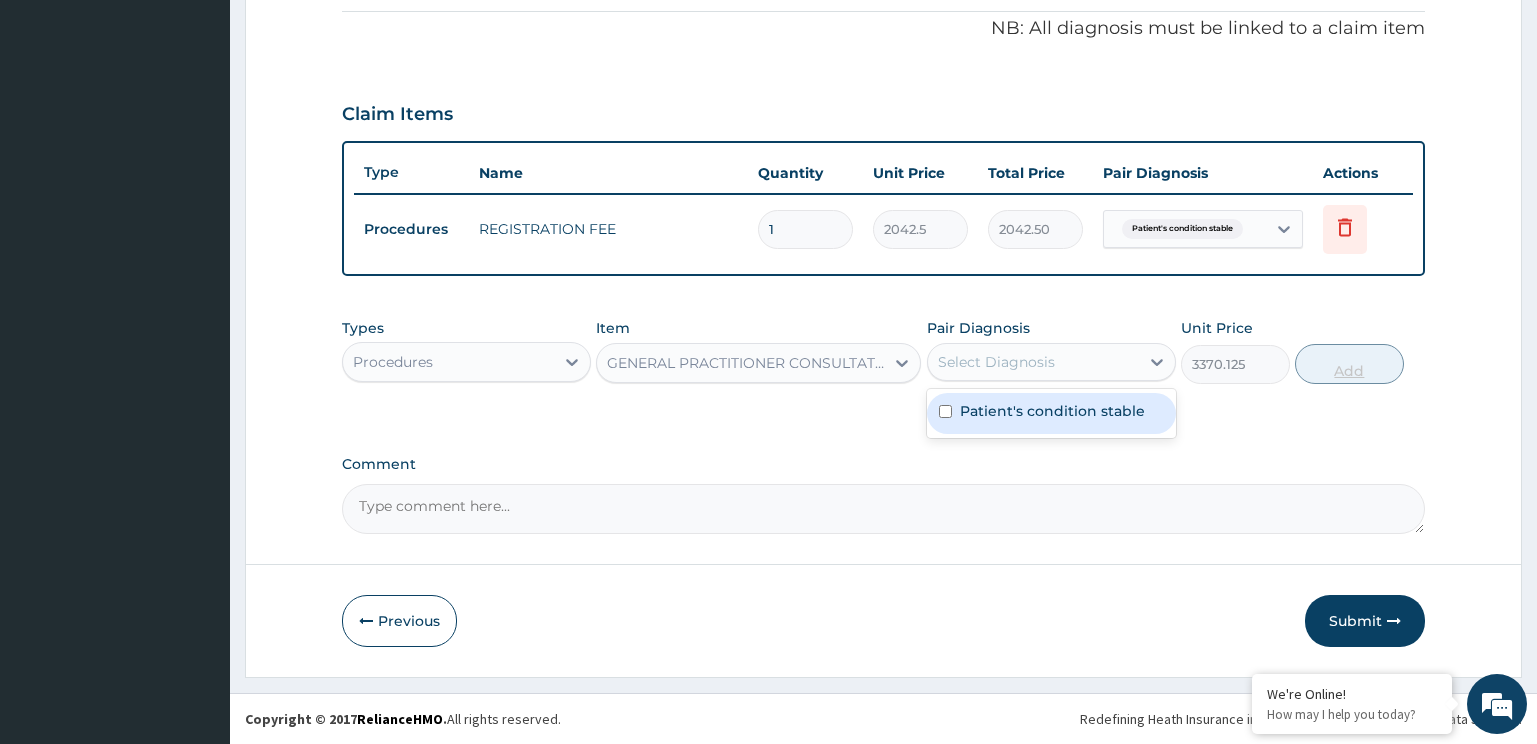 click on "Patient's condition stable" at bounding box center [1052, 411] 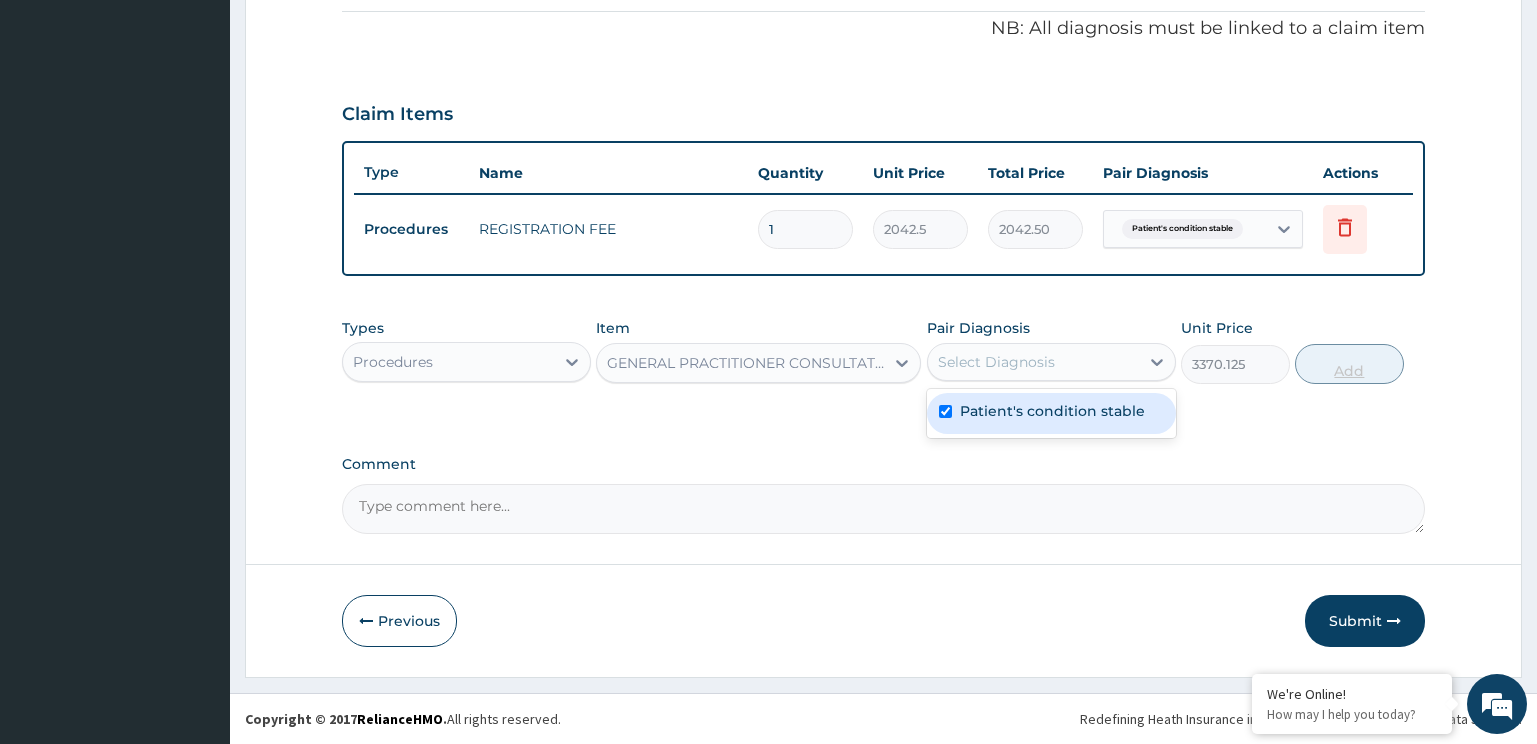 checkbox on "true" 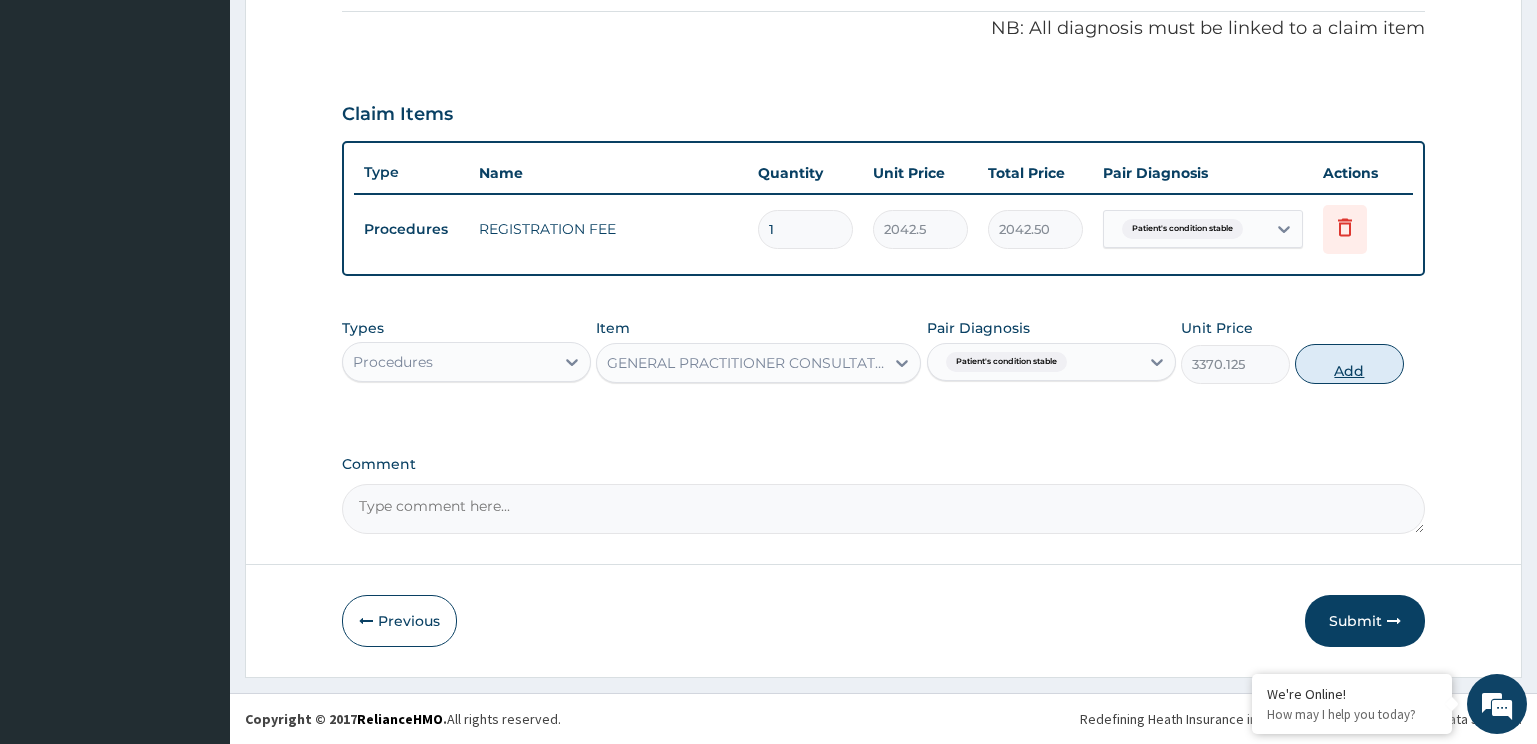 click on "Add" at bounding box center [1349, 364] 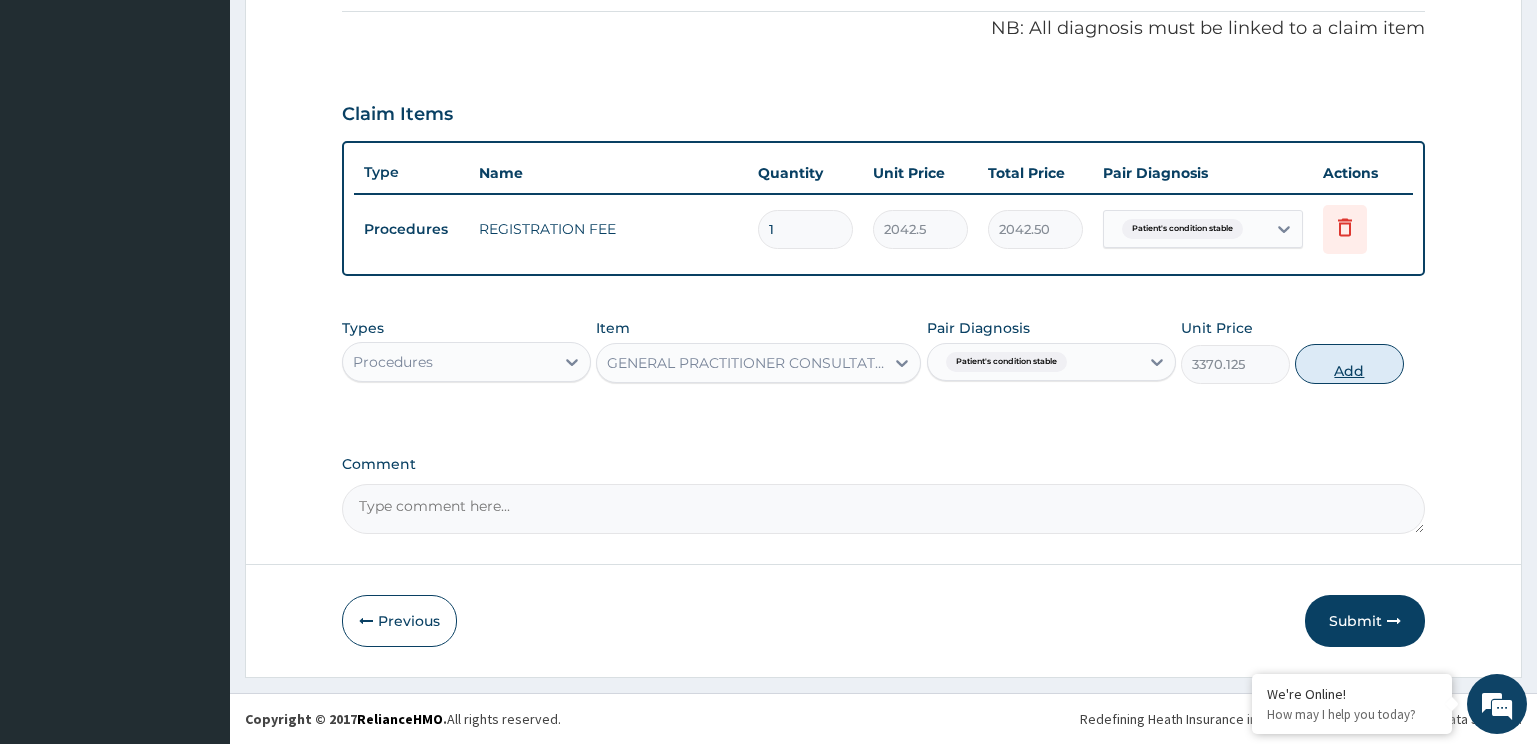 type on "0" 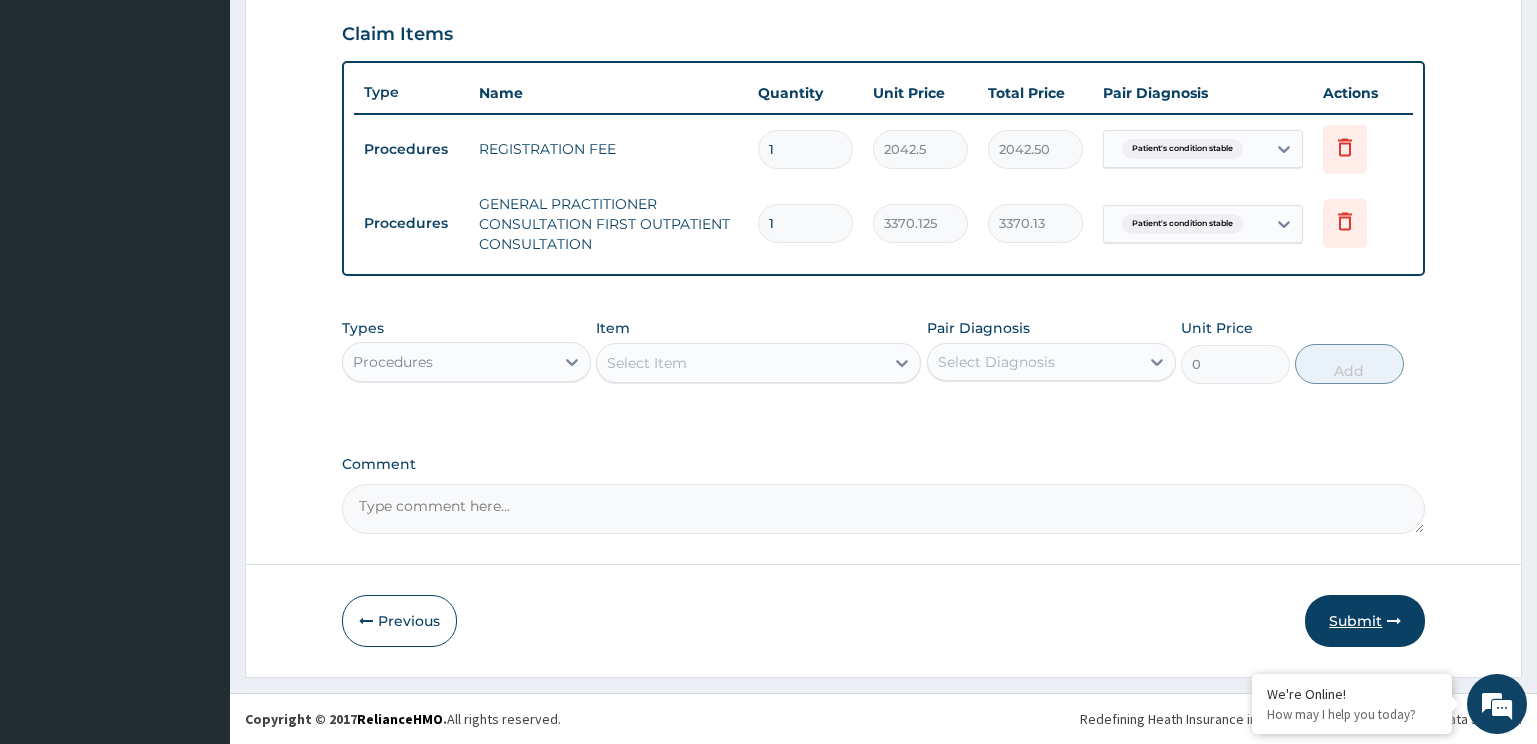 click on "Submit" at bounding box center [1365, 621] 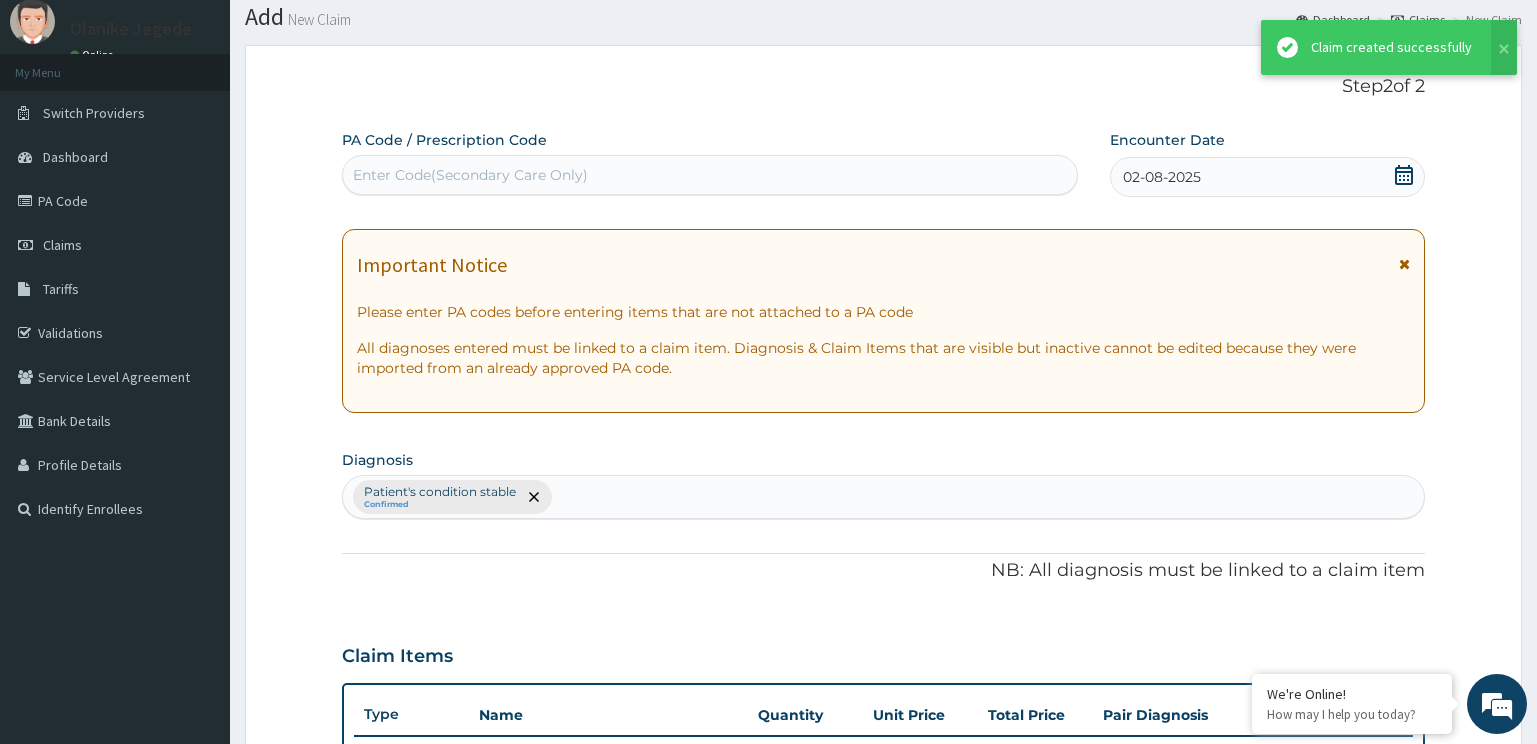 scroll, scrollTop: 683, scrollLeft: 0, axis: vertical 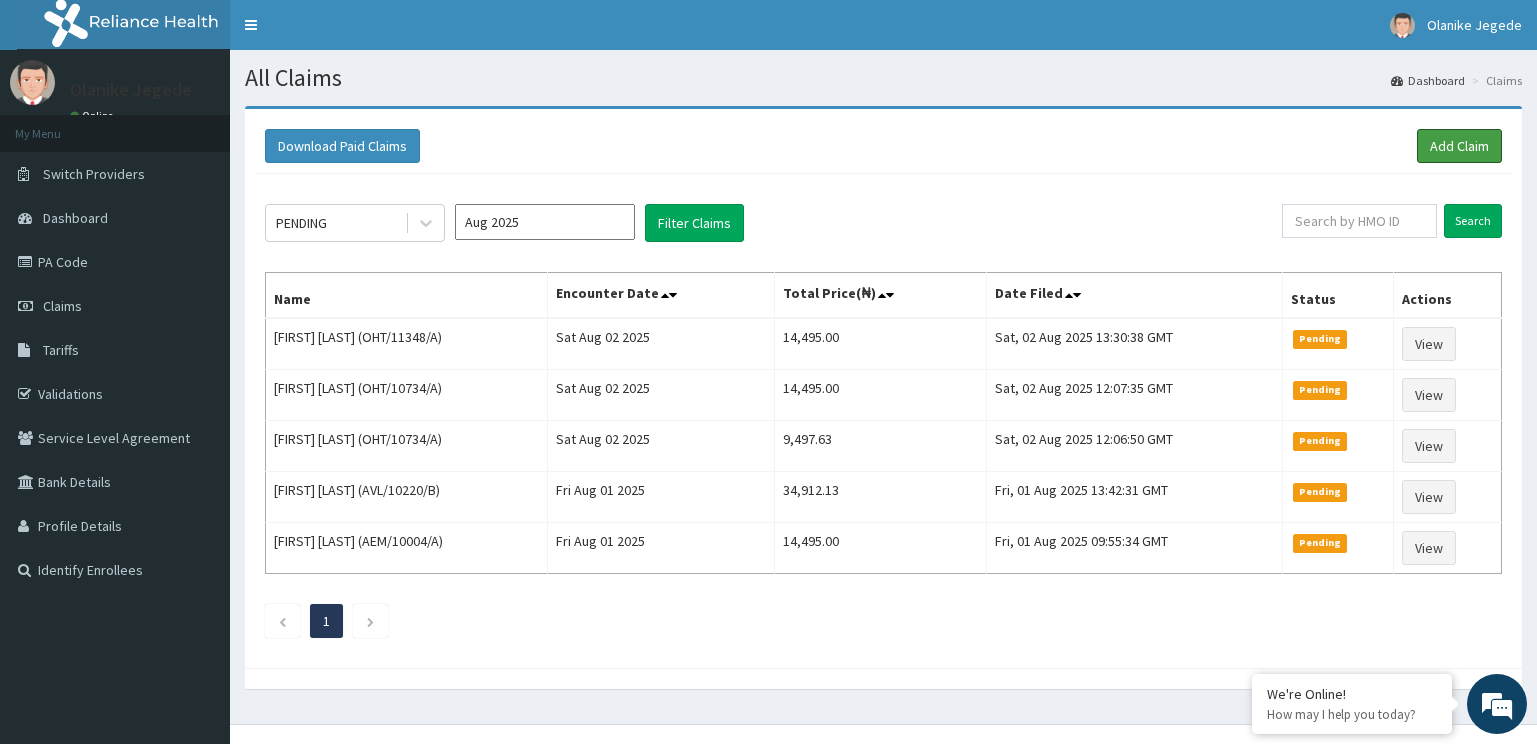 drag, startPoint x: 1441, startPoint y: 145, endPoint x: 1113, endPoint y: 16, distance: 352.45566 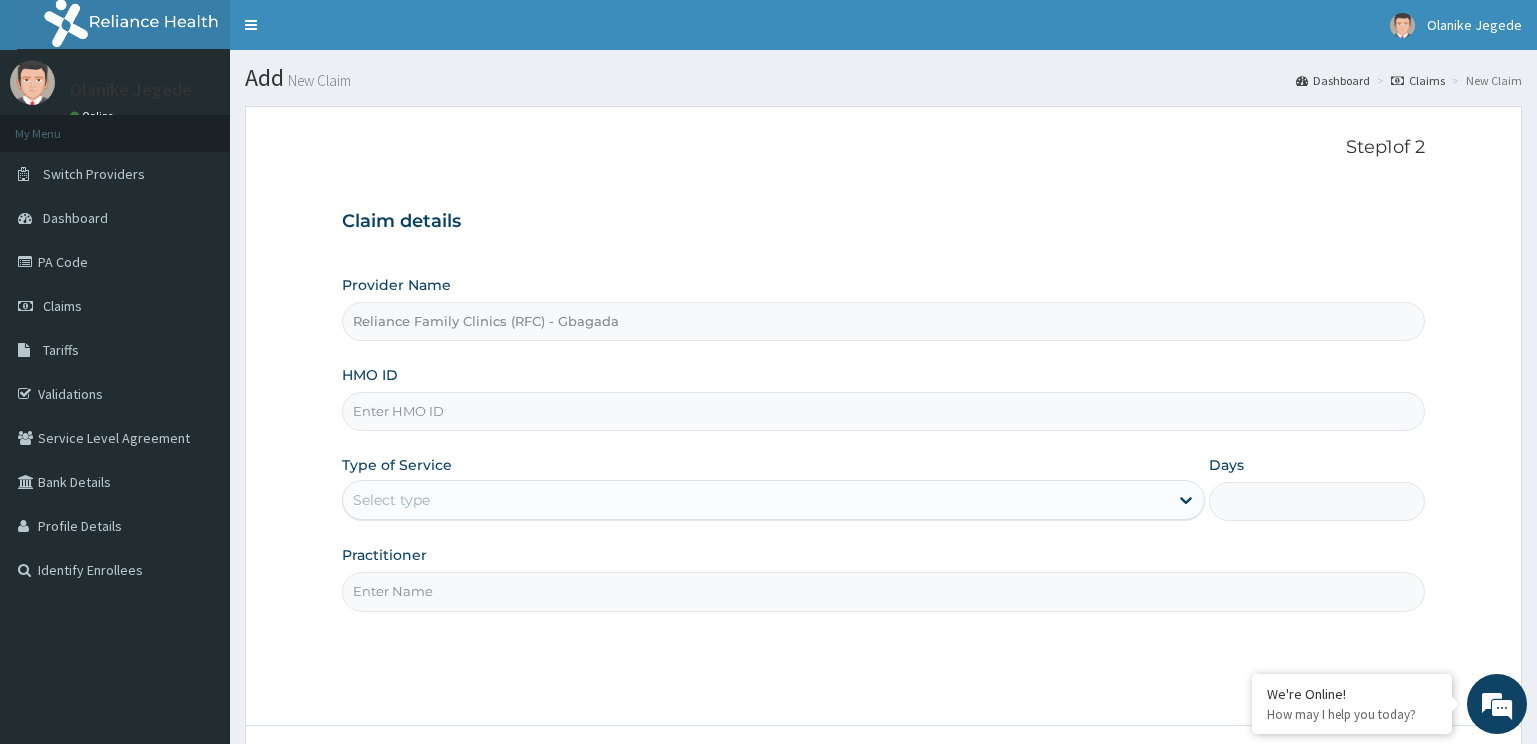 scroll, scrollTop: 0, scrollLeft: 0, axis: both 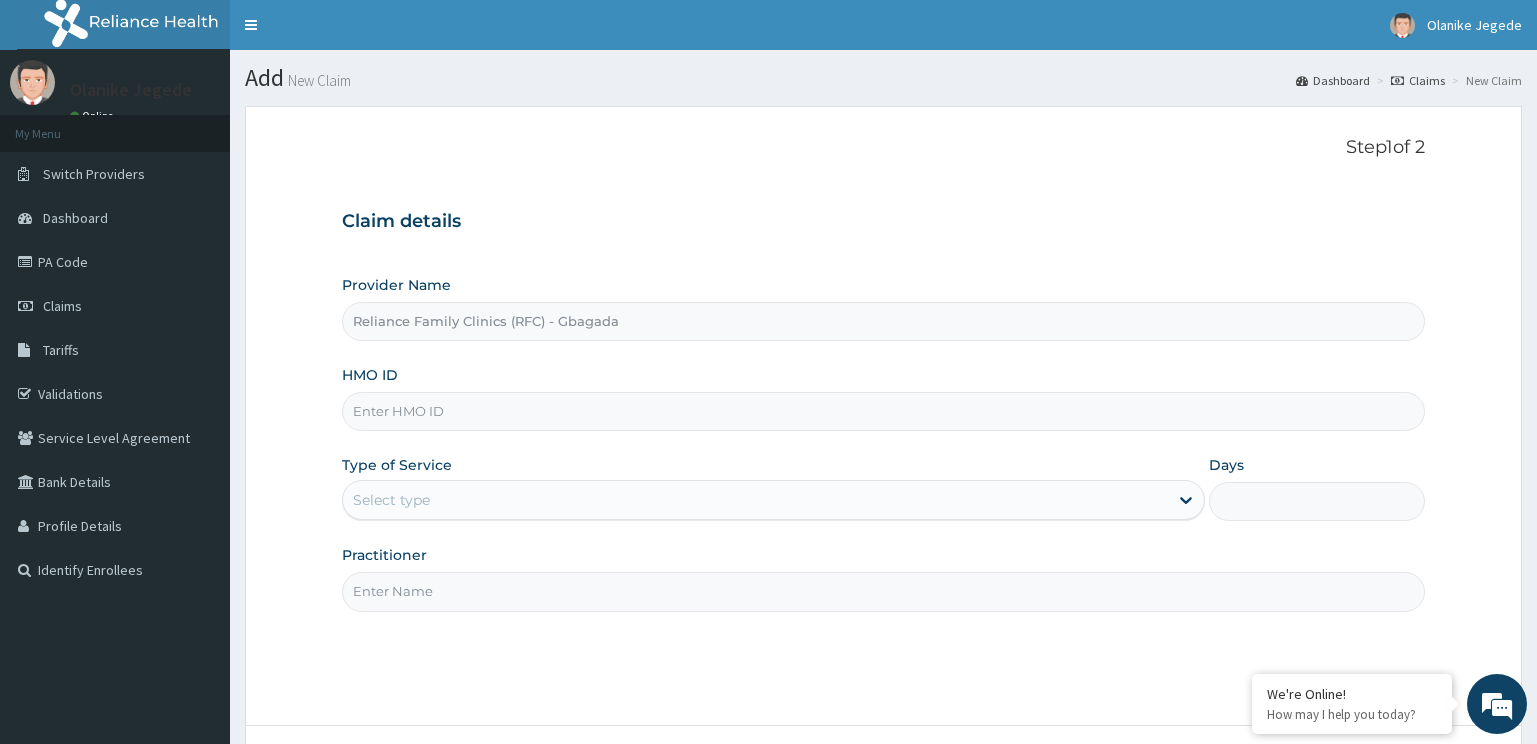 click on "HMO ID" at bounding box center (884, 411) 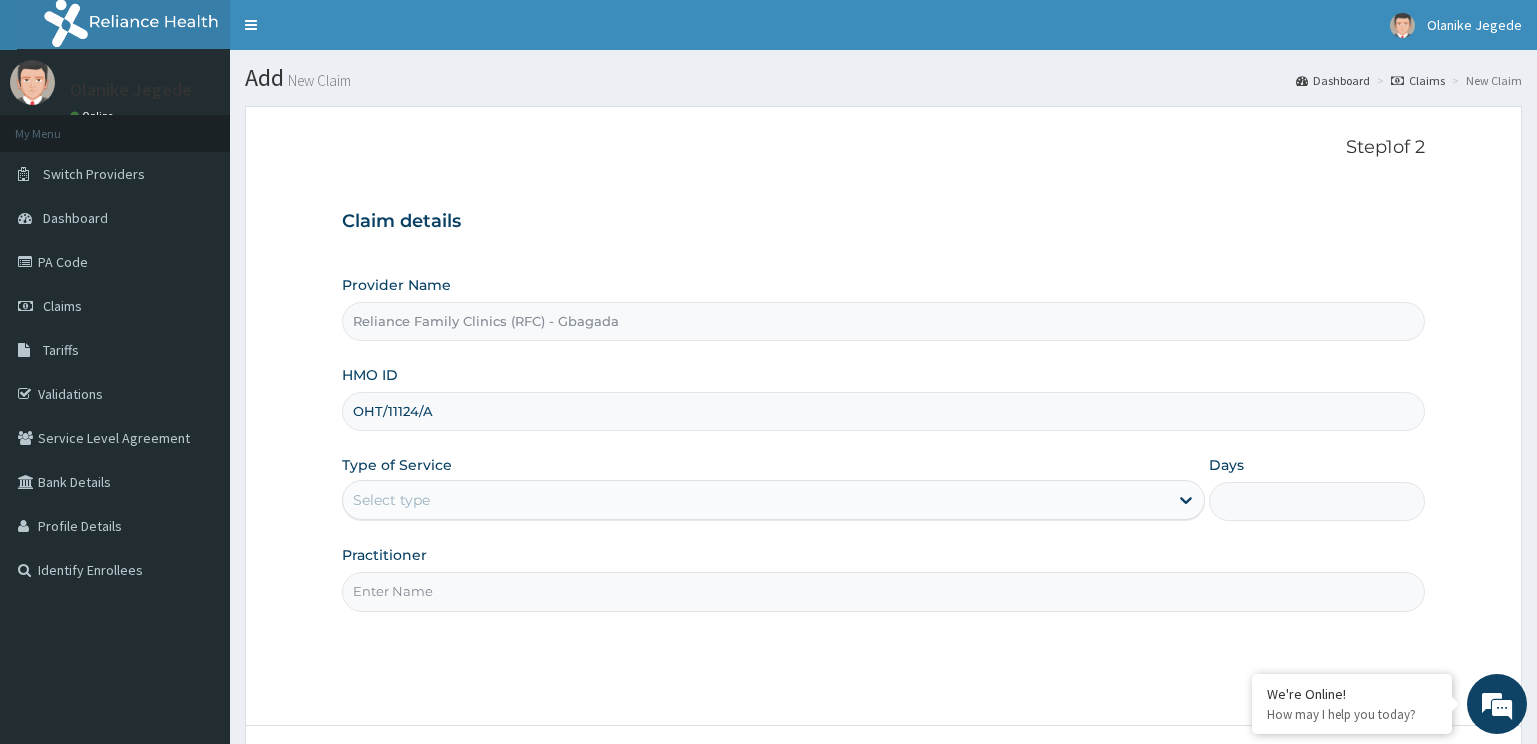 scroll, scrollTop: 0, scrollLeft: 0, axis: both 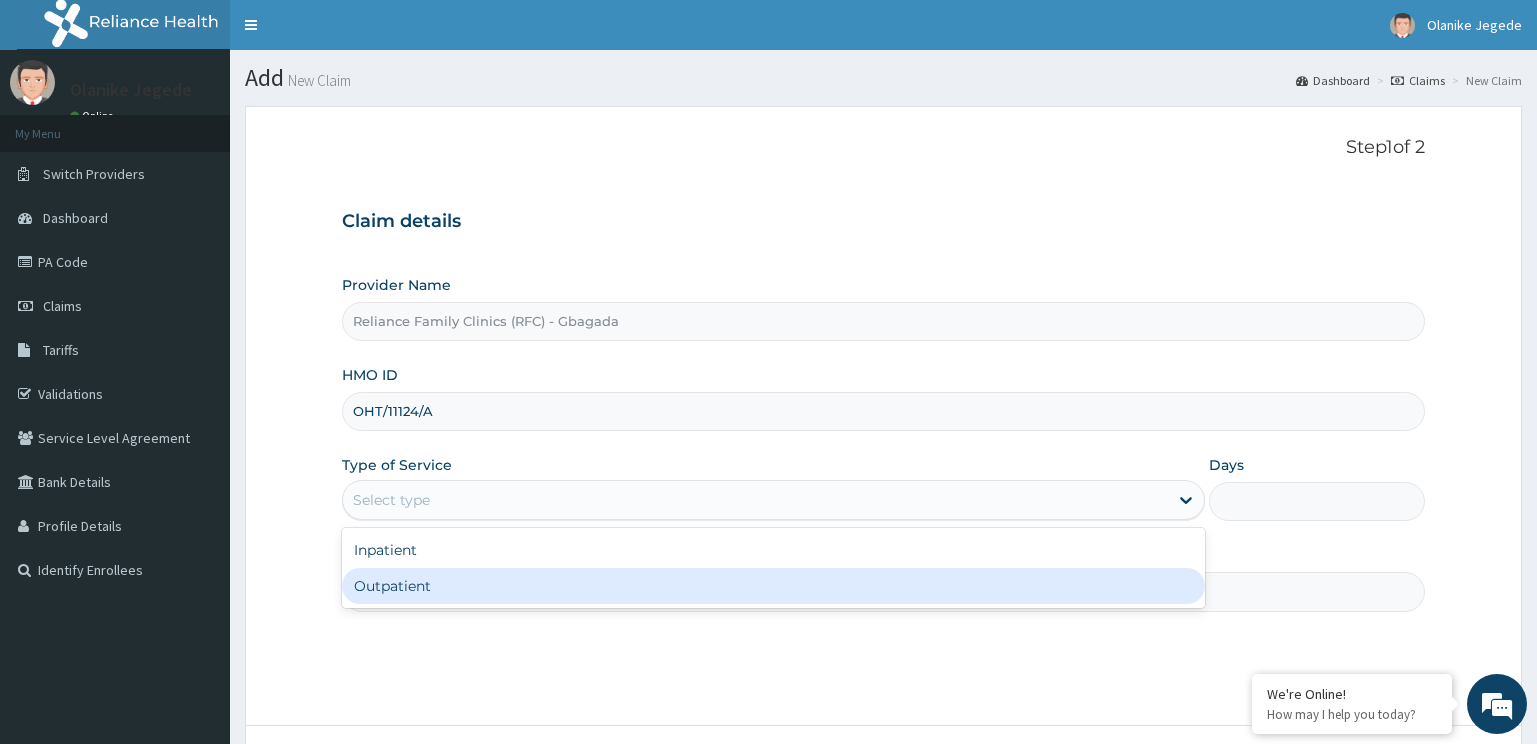 click on "Outpatient" at bounding box center (774, 586) 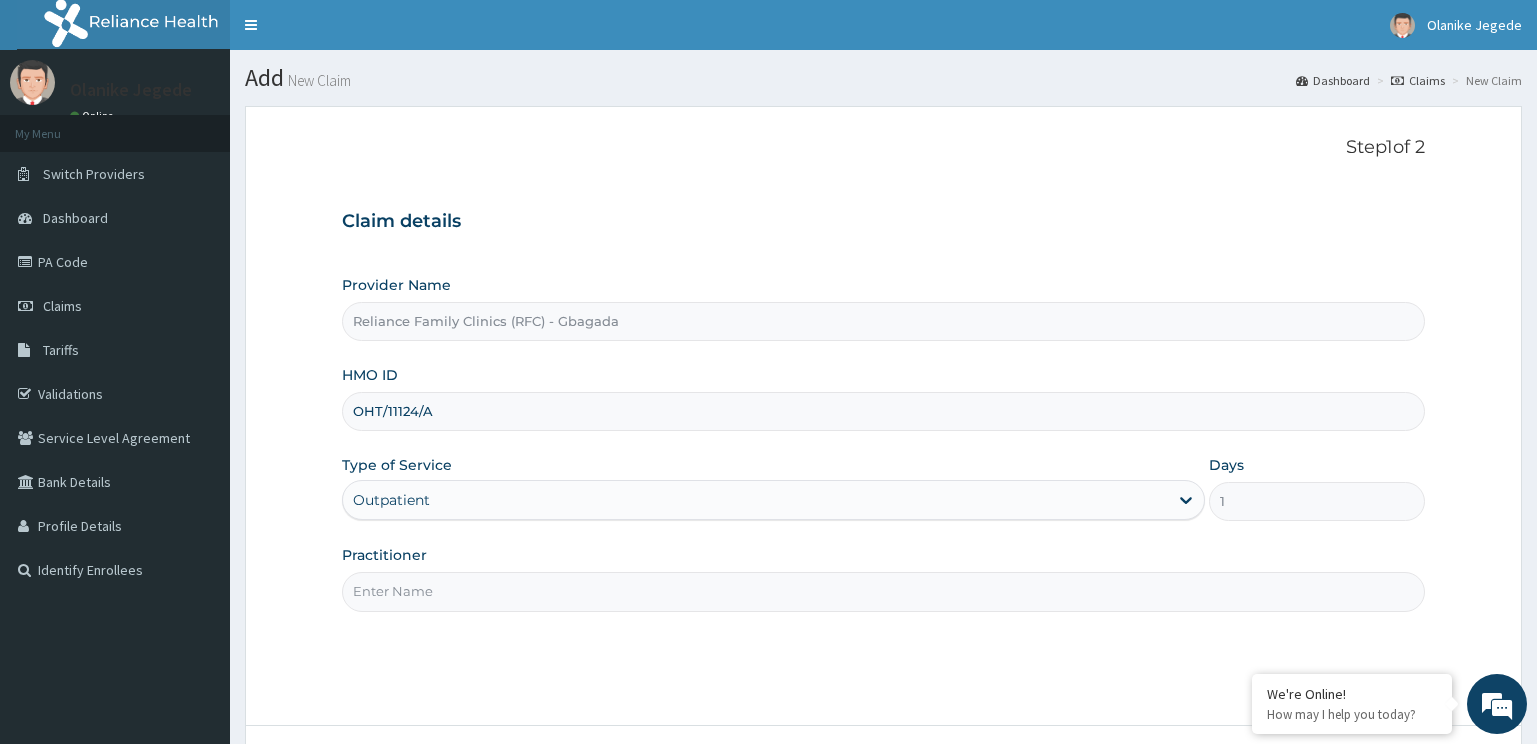 click on "Practitioner" at bounding box center [884, 591] 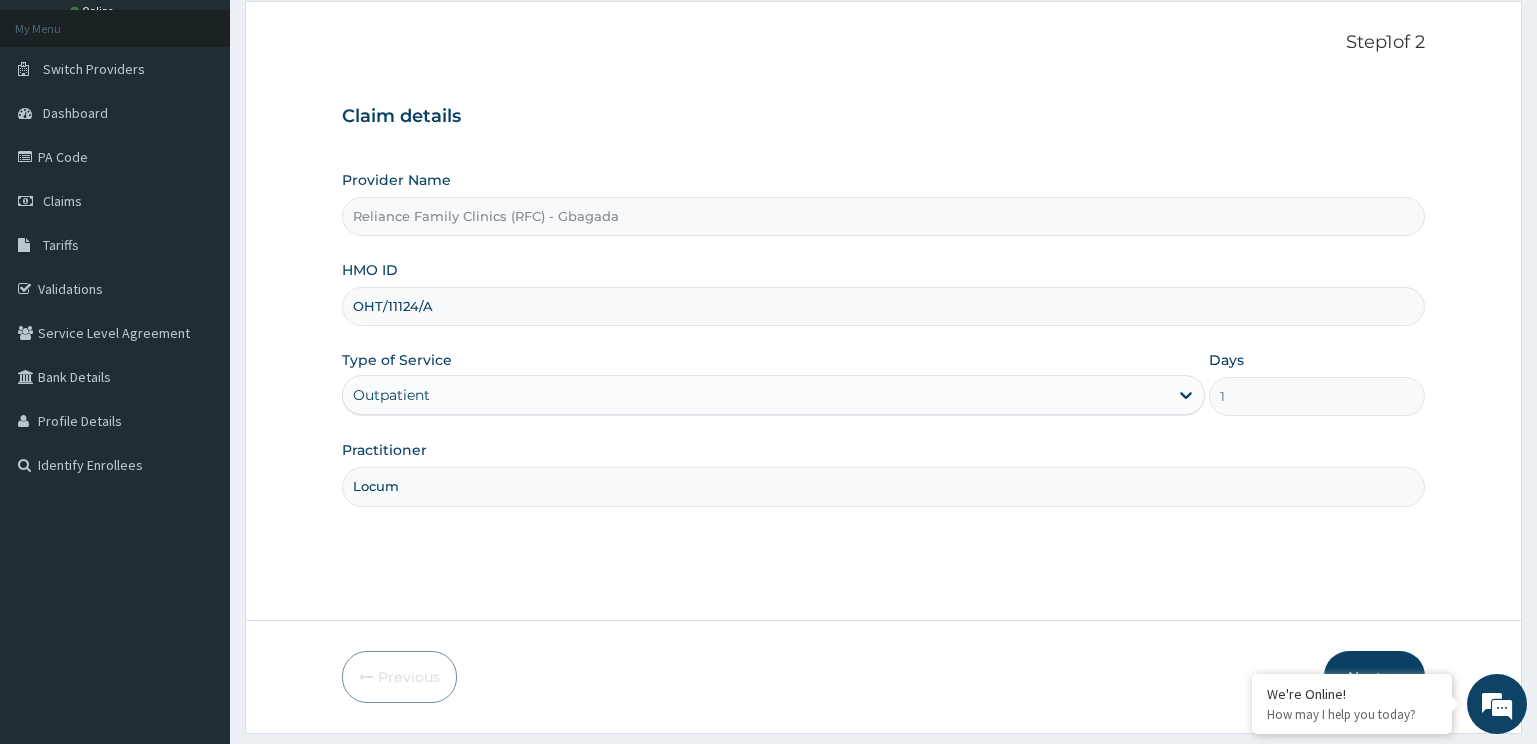 scroll, scrollTop: 161, scrollLeft: 0, axis: vertical 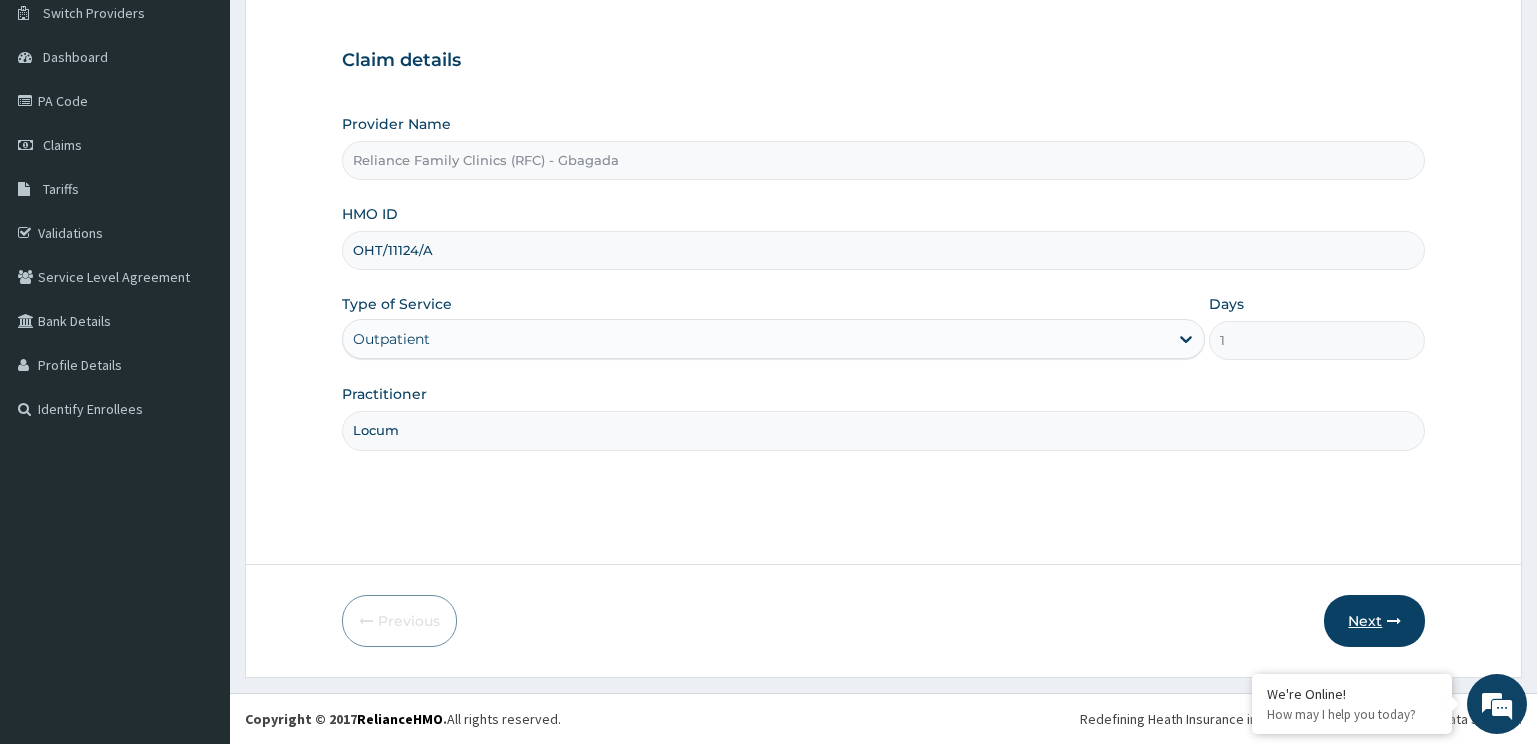 click on "Next" at bounding box center [1374, 621] 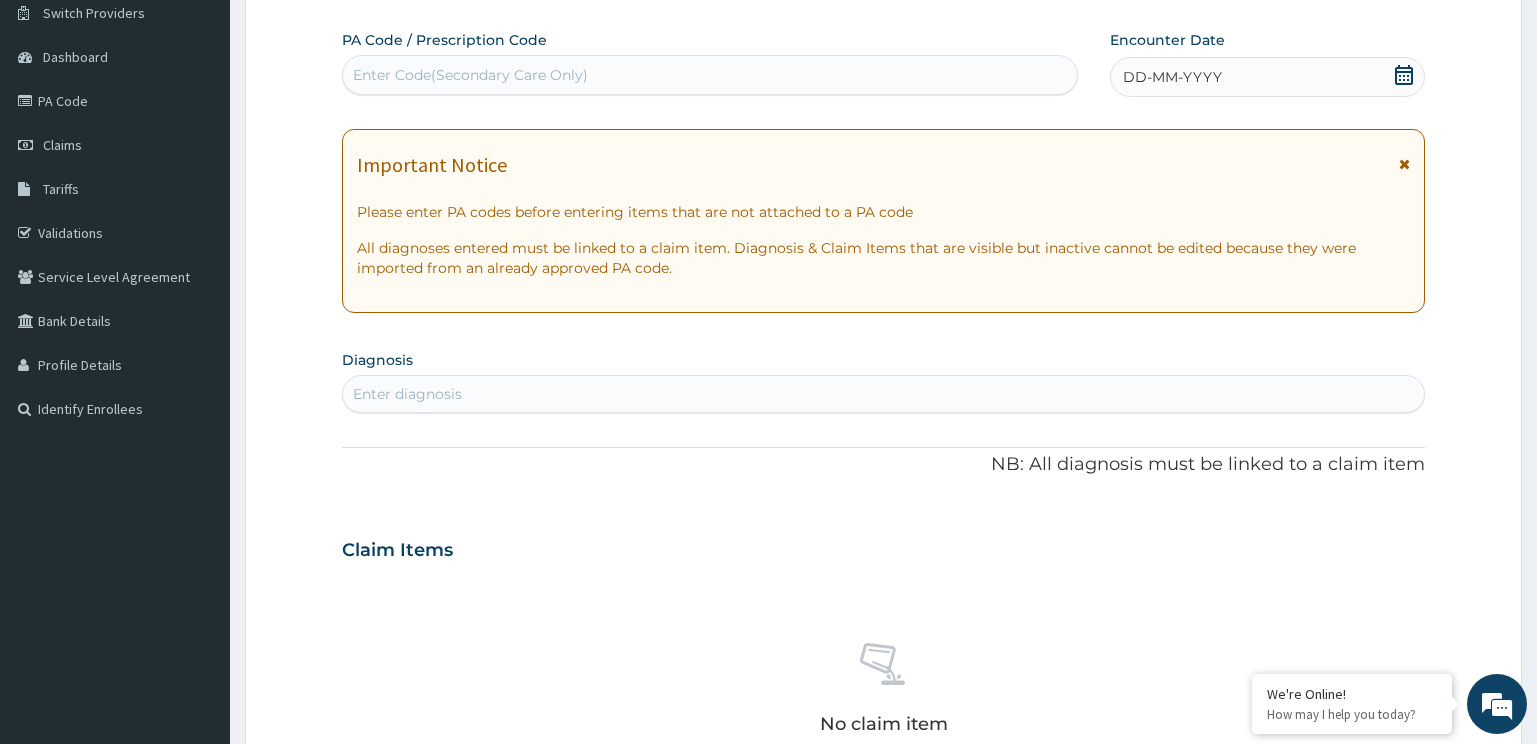 click on "Enter diagnosis" at bounding box center [884, 394] 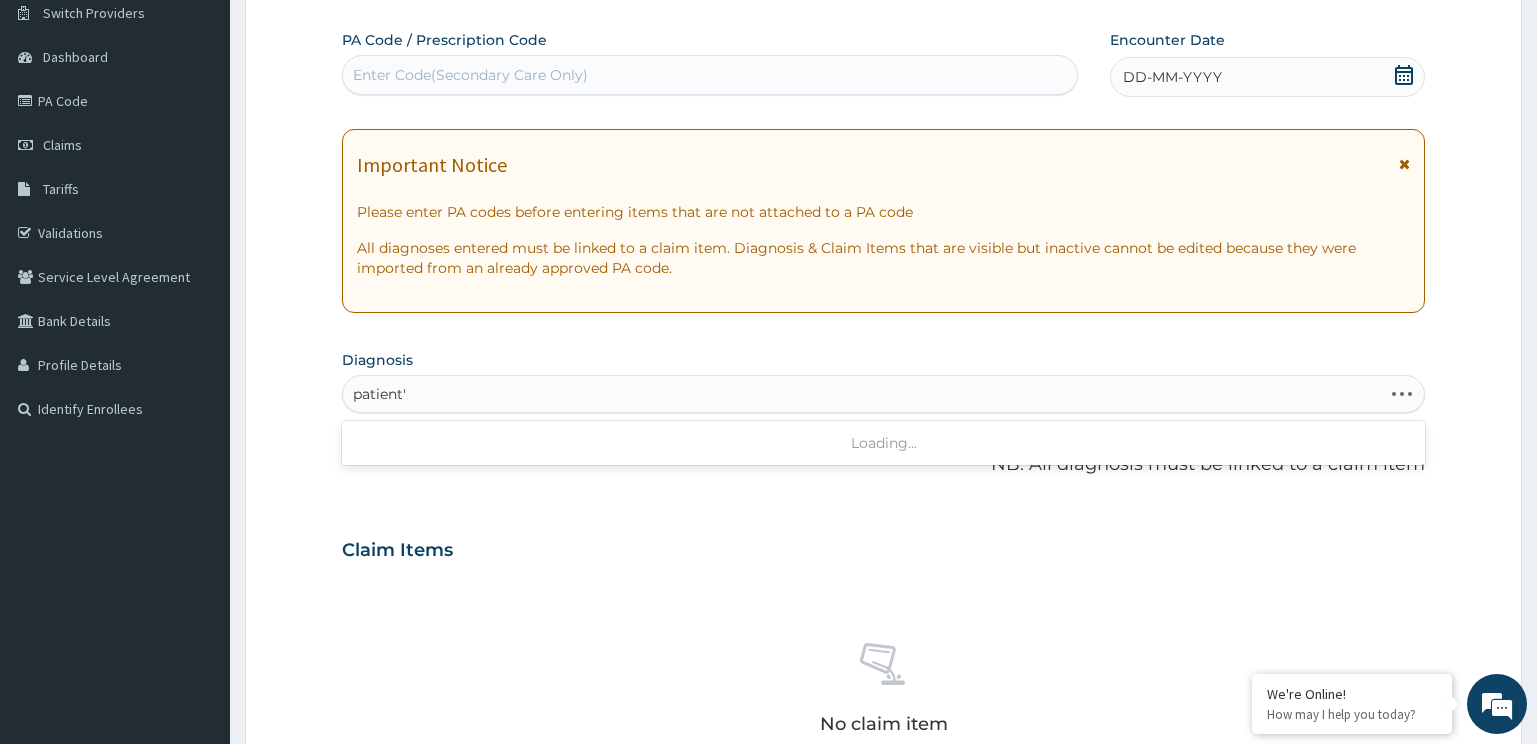 type on "patient's" 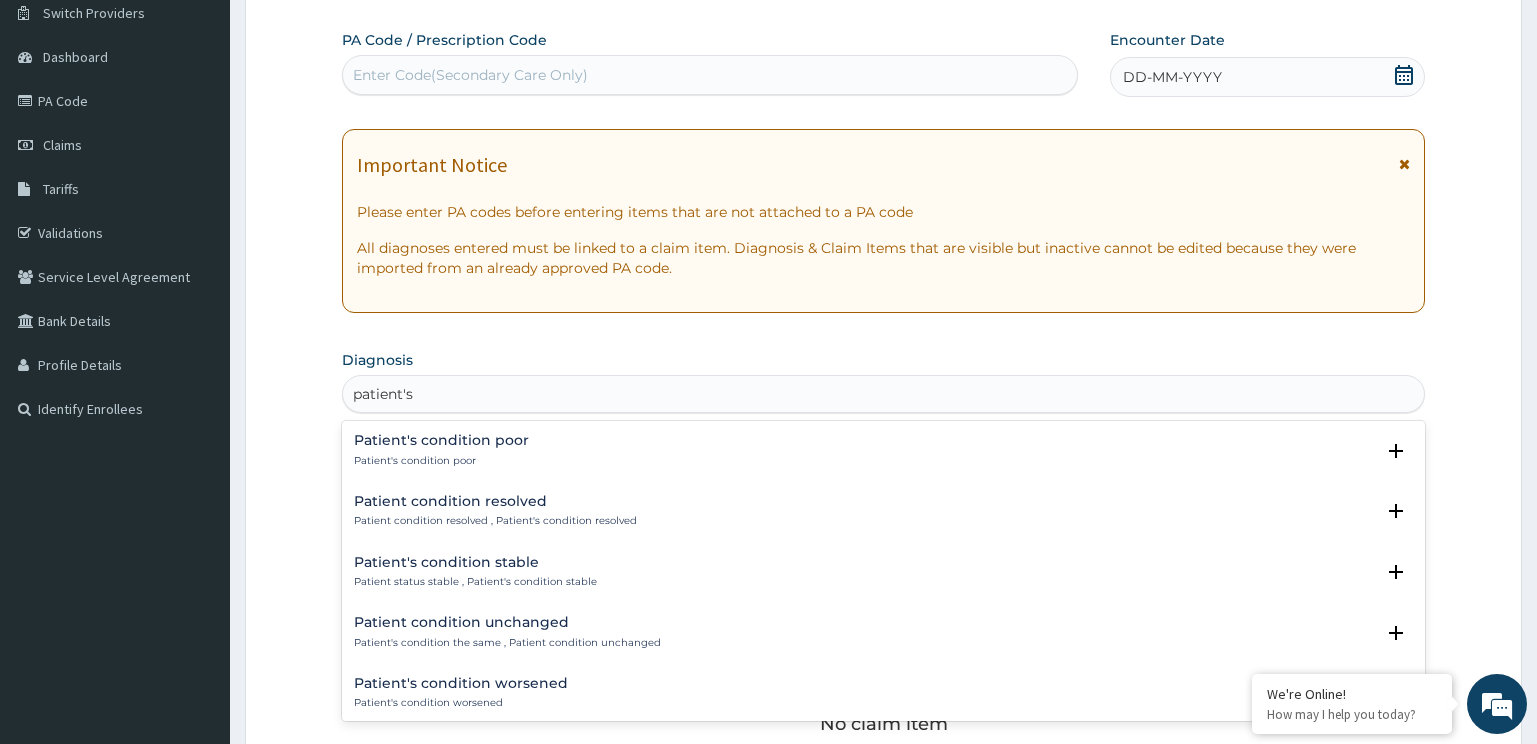drag, startPoint x: 480, startPoint y: 511, endPoint x: 478, endPoint y: 579, distance: 68.0294 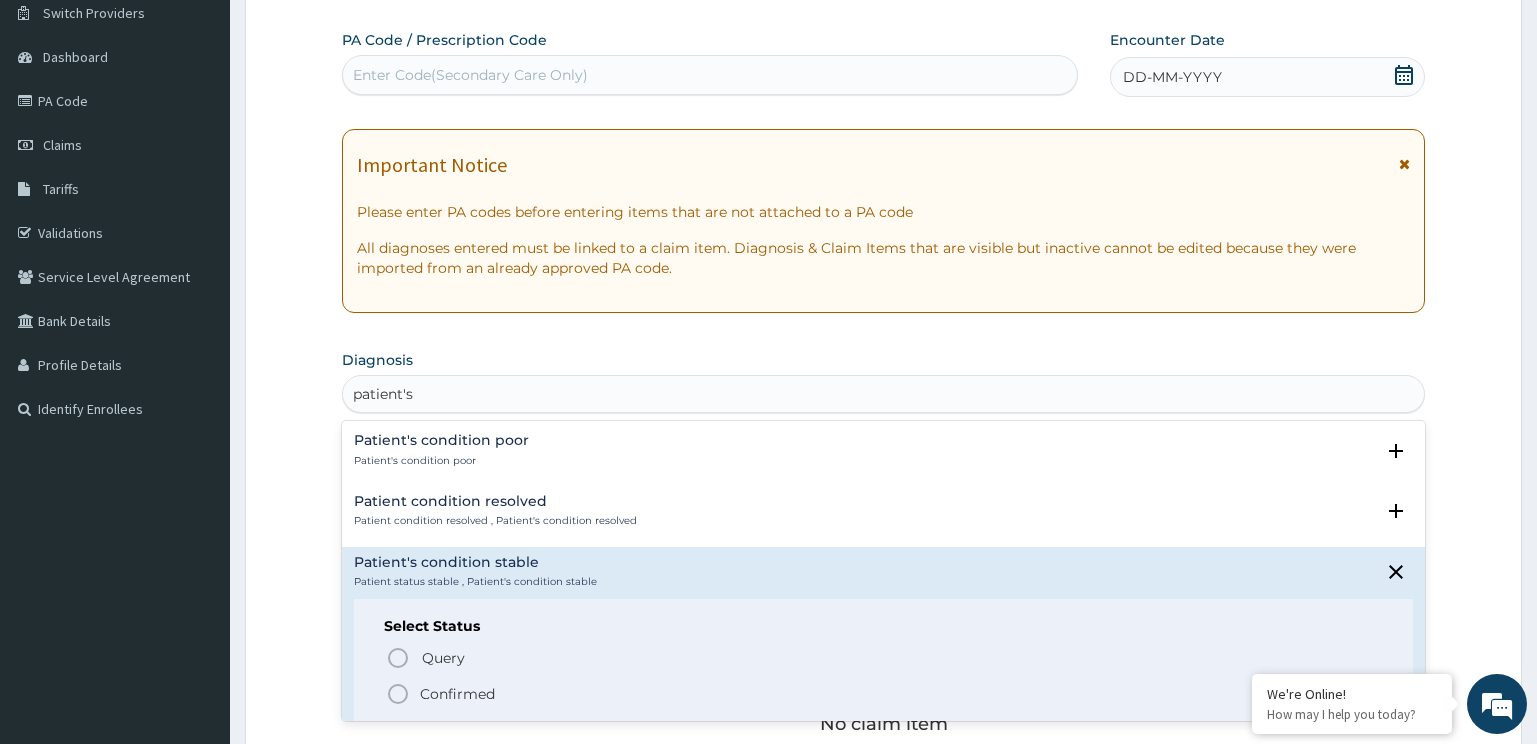 click on "Confirmed" at bounding box center (457, 694) 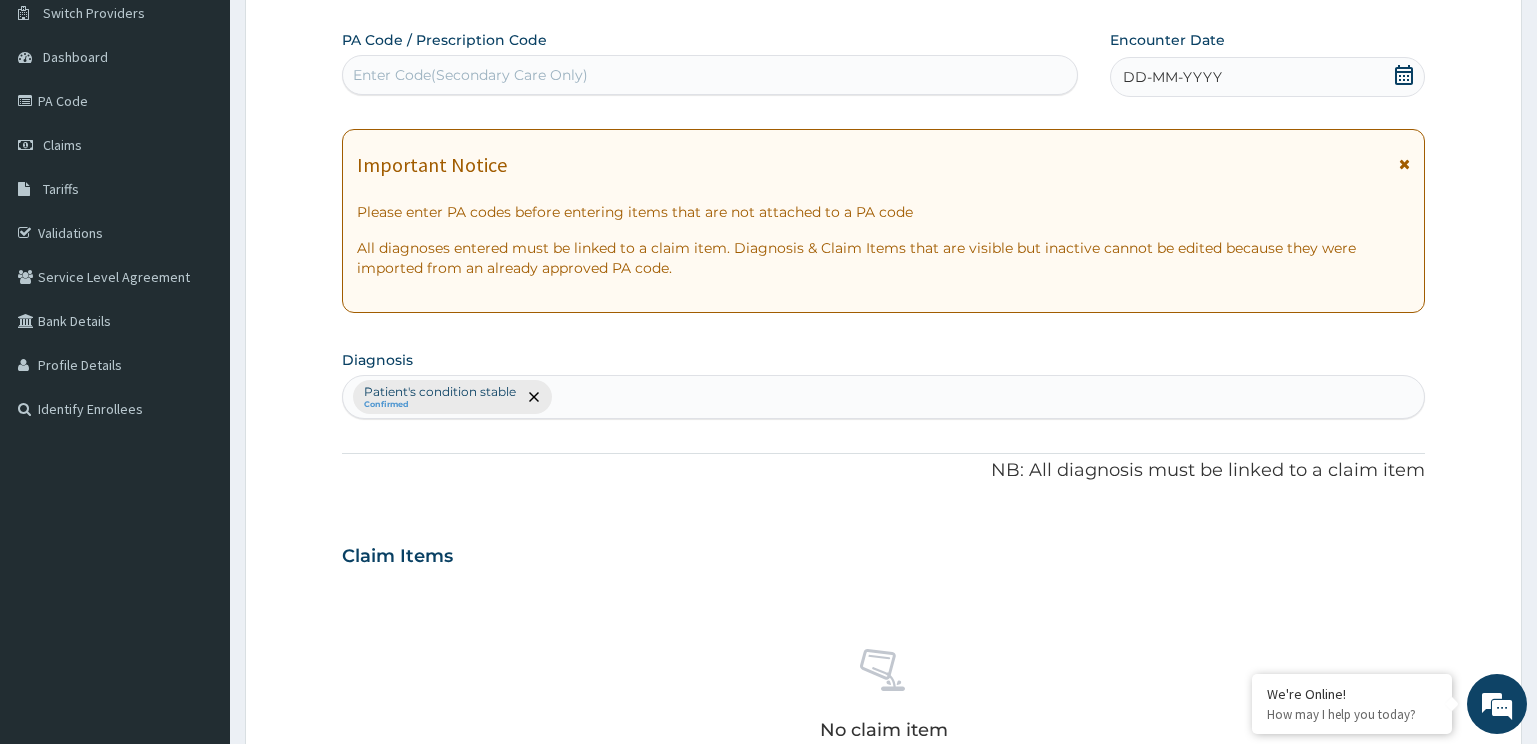 click on "DD-MM-YYYY" at bounding box center [1268, 77] 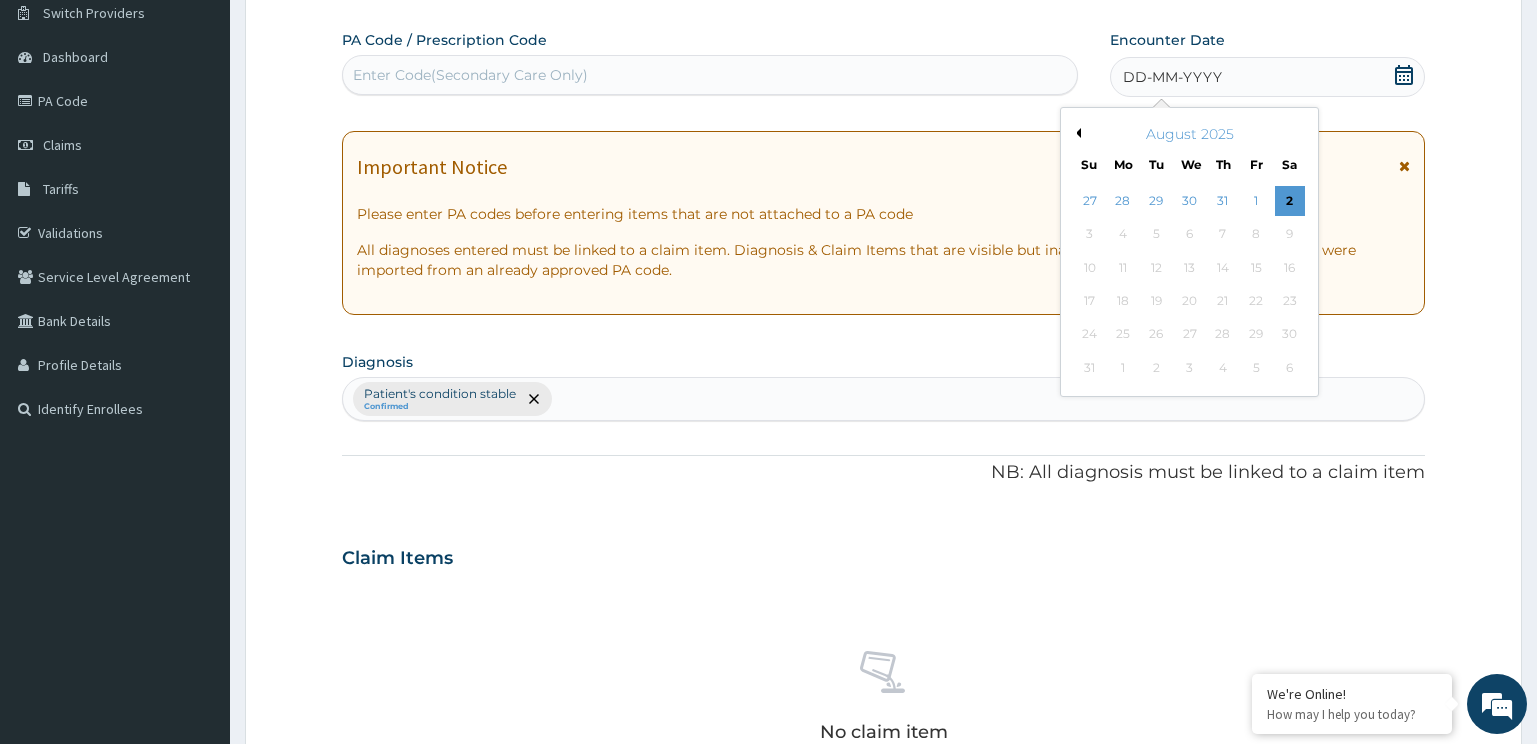 click on "2" at bounding box center (1289, 201) 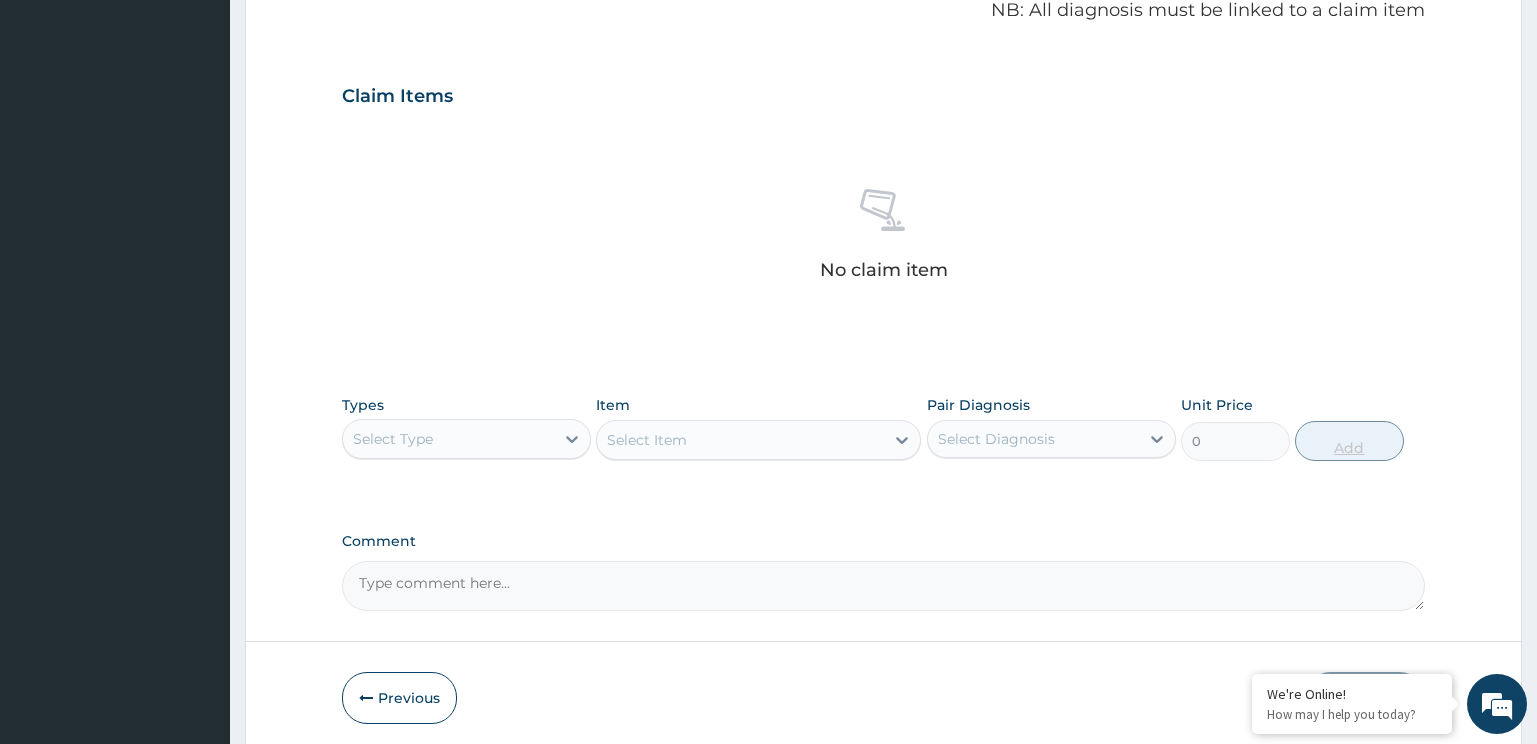 scroll, scrollTop: 661, scrollLeft: 0, axis: vertical 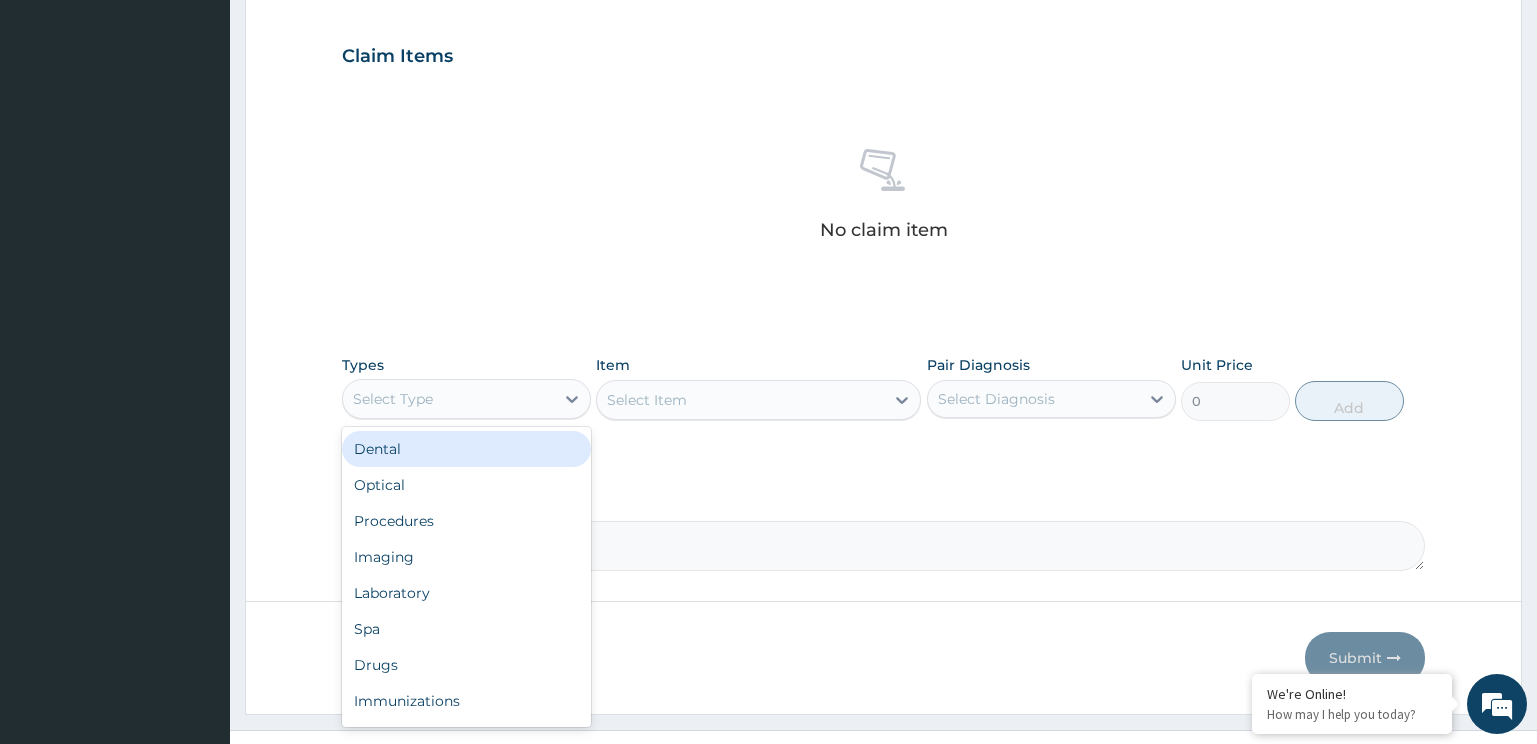 click on "Select Type" at bounding box center (466, 399) 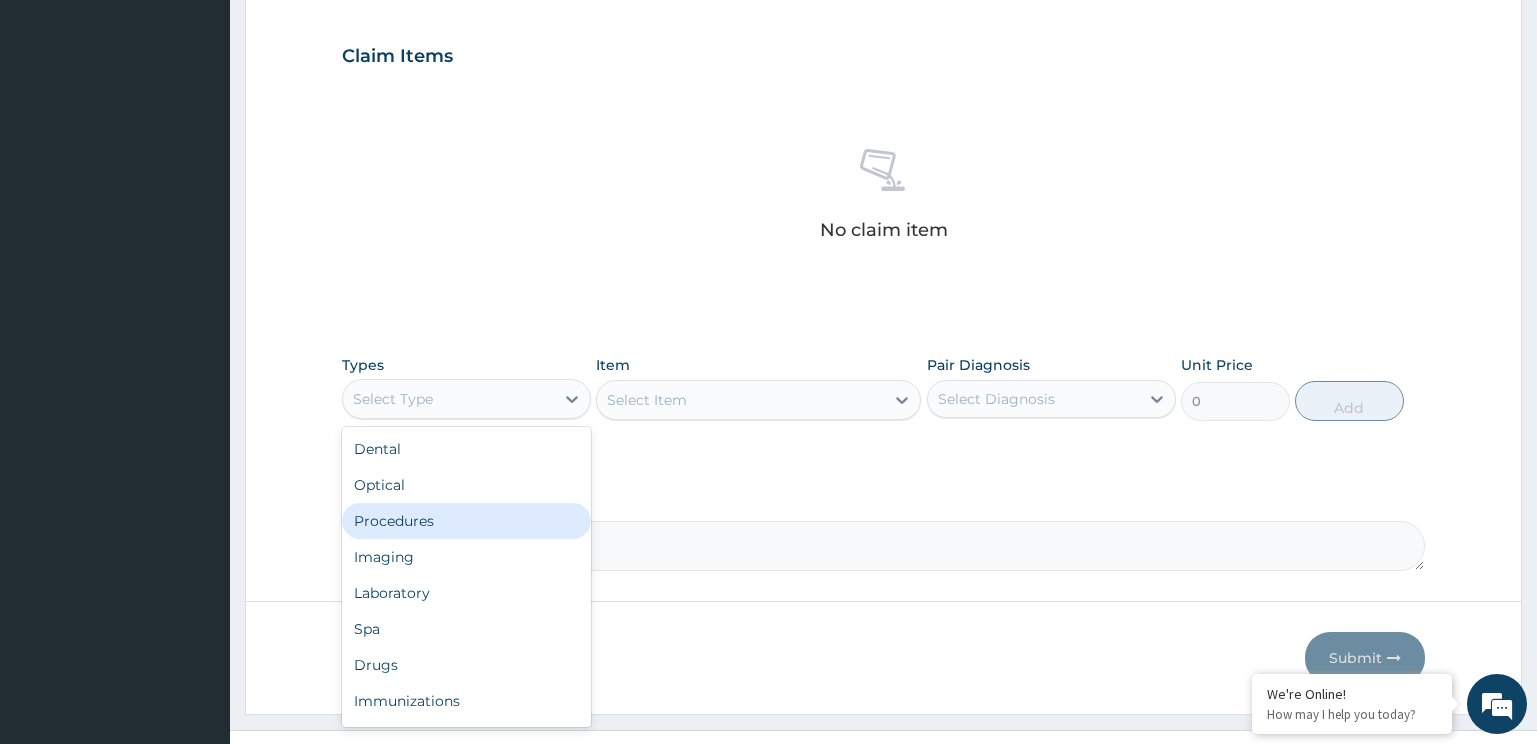 click on "Procedures" at bounding box center (466, 521) 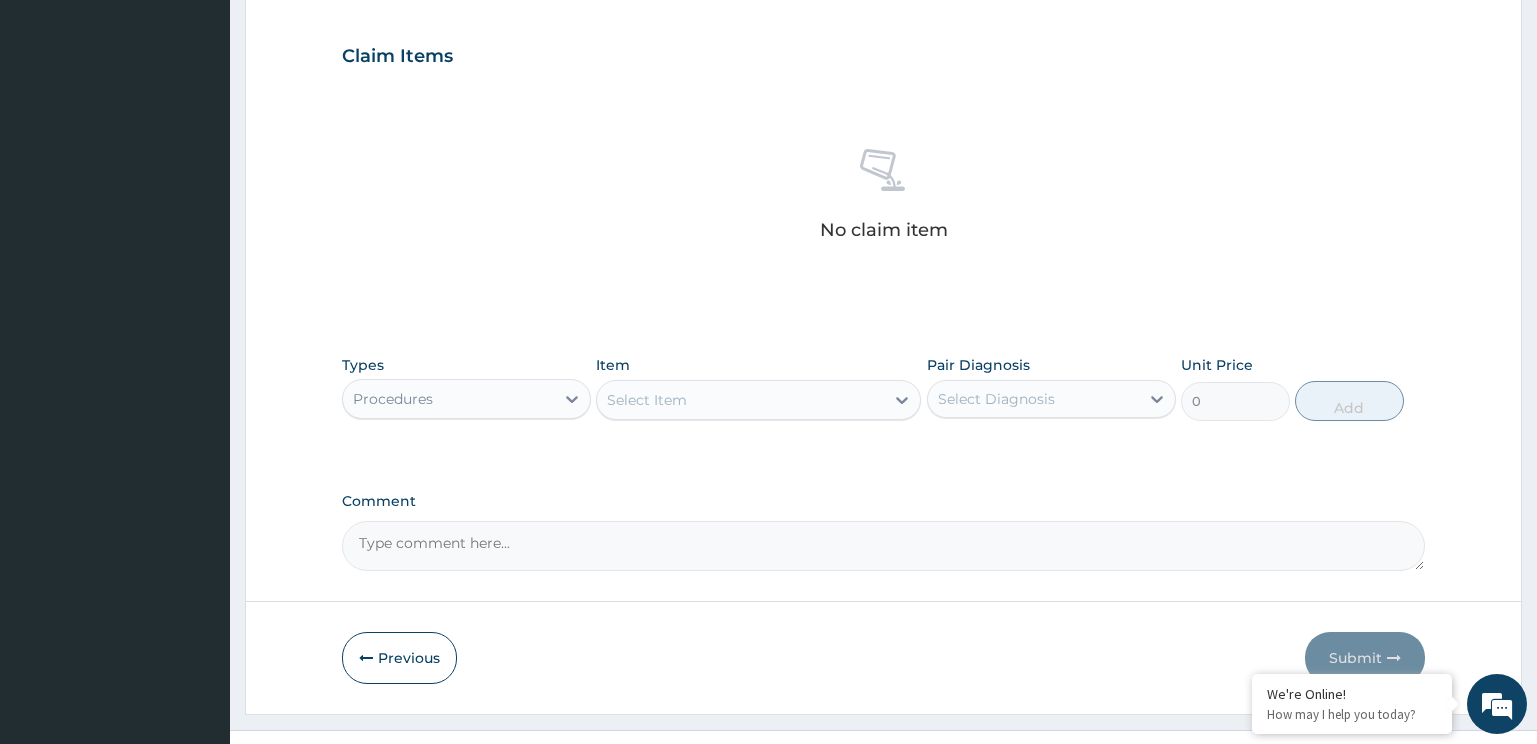 click on "Select Item" at bounding box center (740, 400) 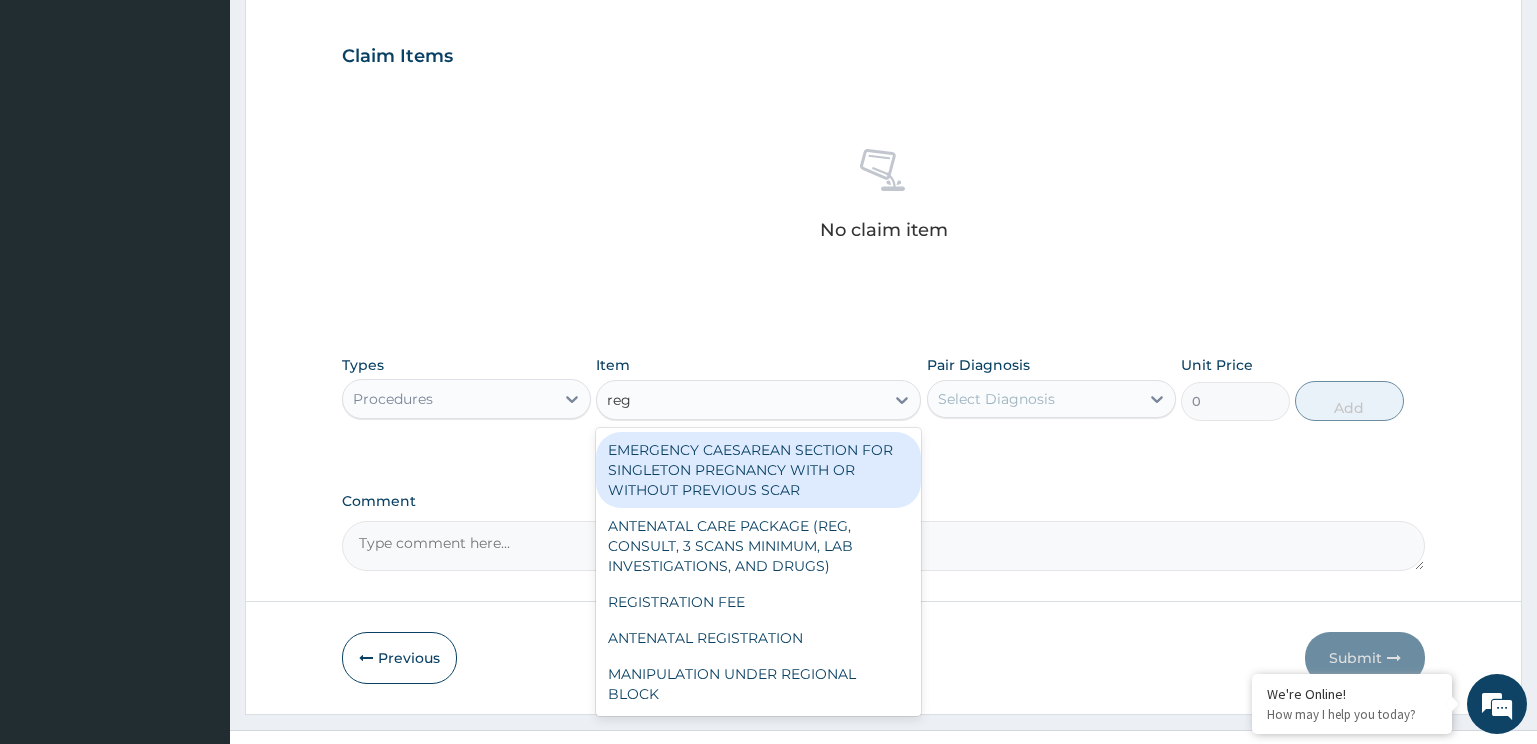 type on "regi" 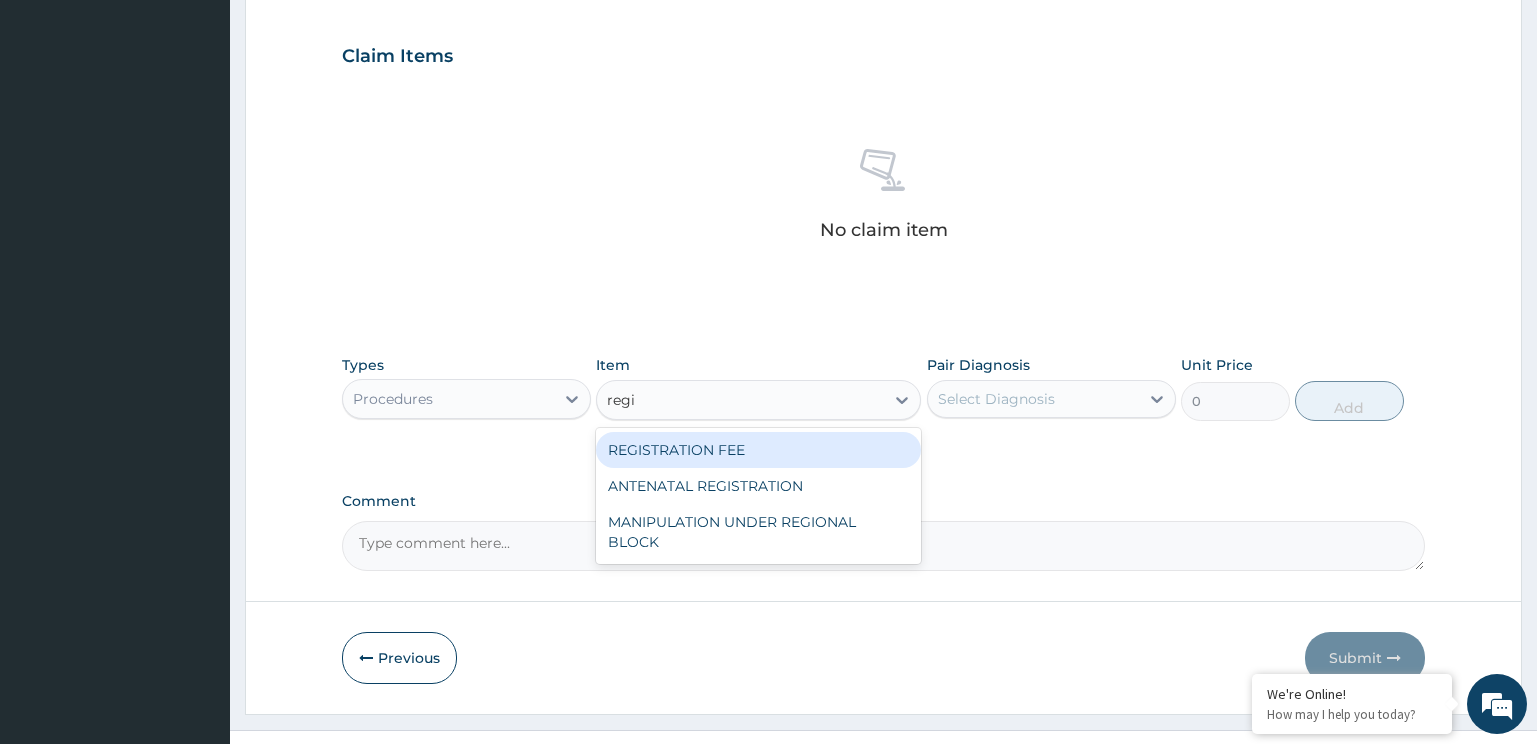 click on "REGISTRATION FEE" at bounding box center [758, 450] 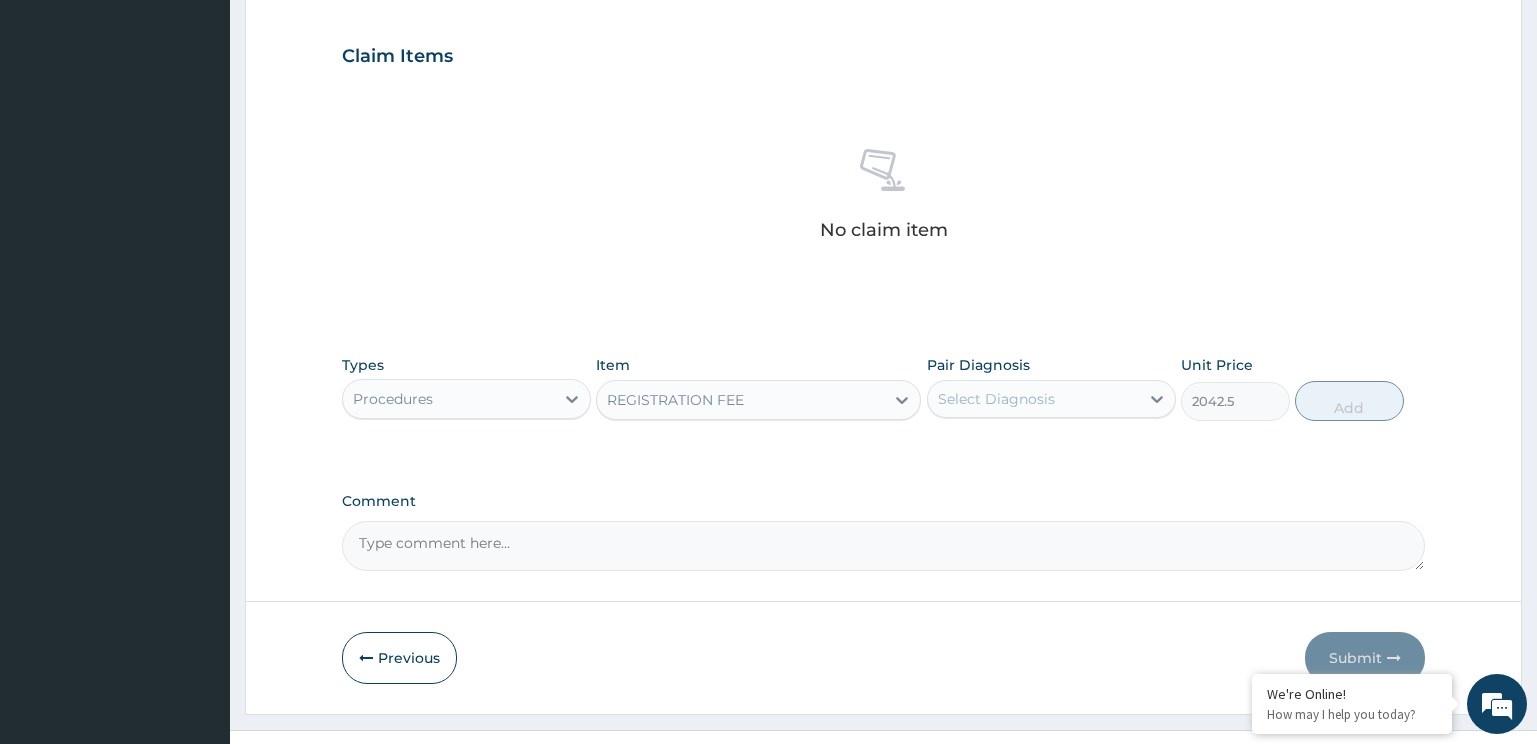 click on "Select Diagnosis" at bounding box center [1051, 399] 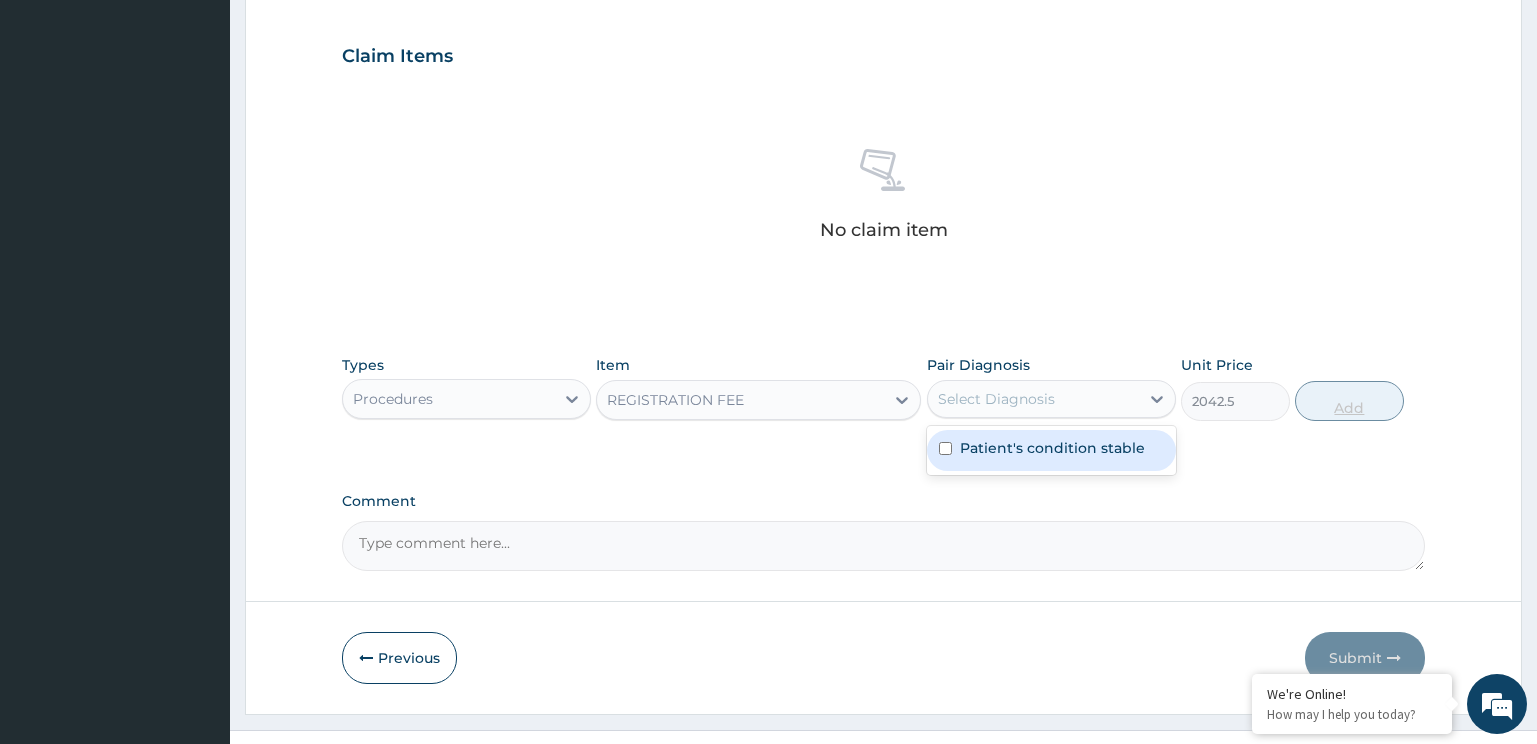 click on "Patient's condition stable" at bounding box center [1051, 450] 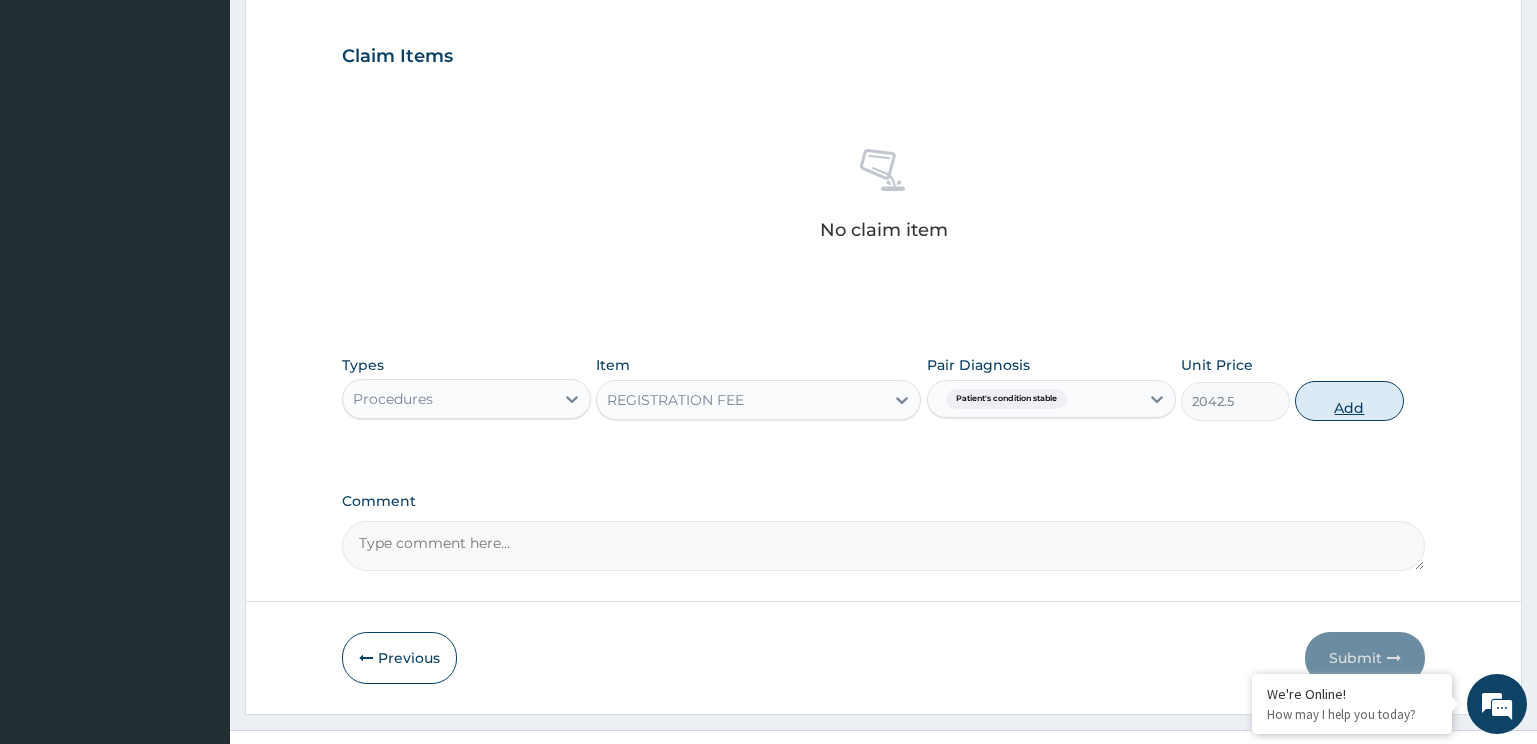 click on "Add" at bounding box center [1349, 401] 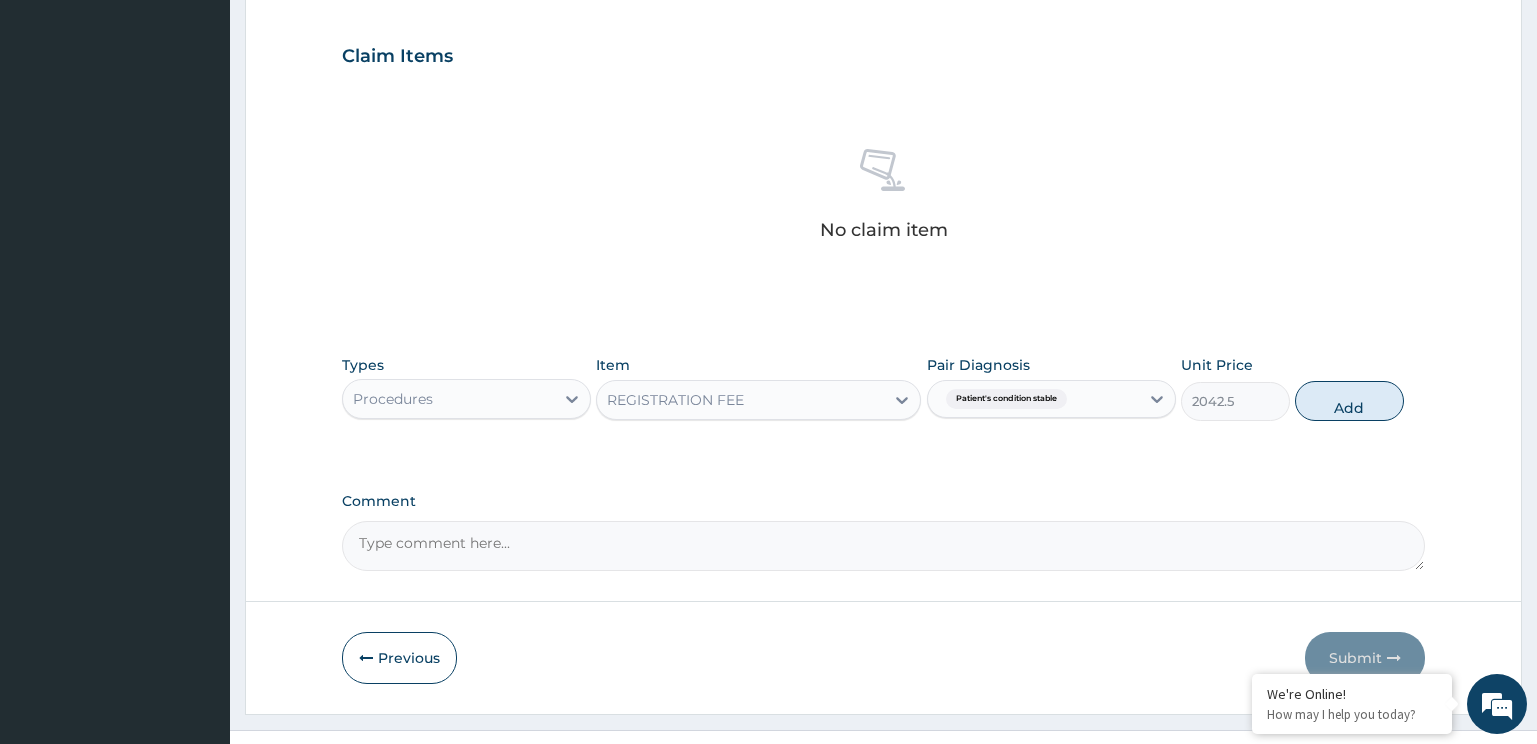 type on "0" 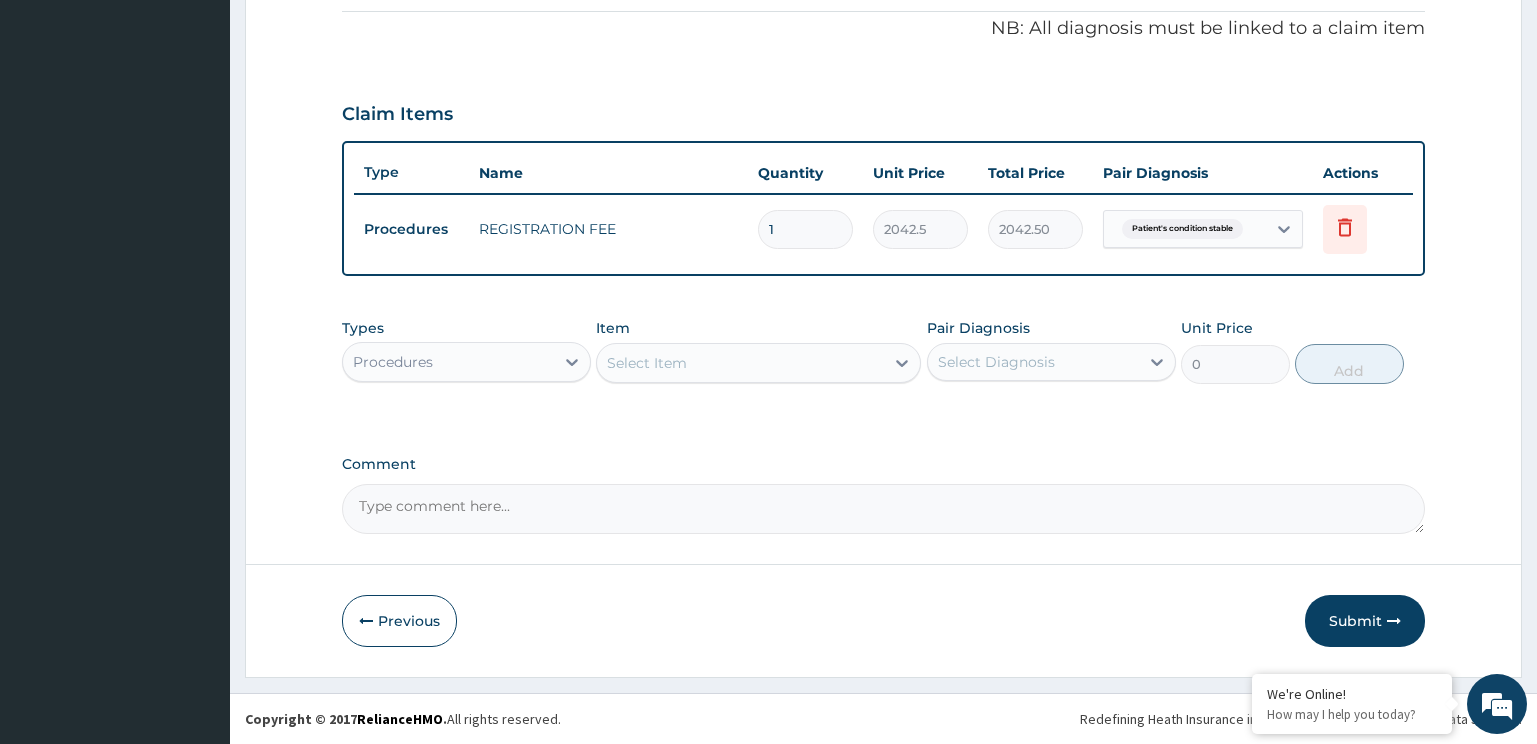 scroll, scrollTop: 603, scrollLeft: 0, axis: vertical 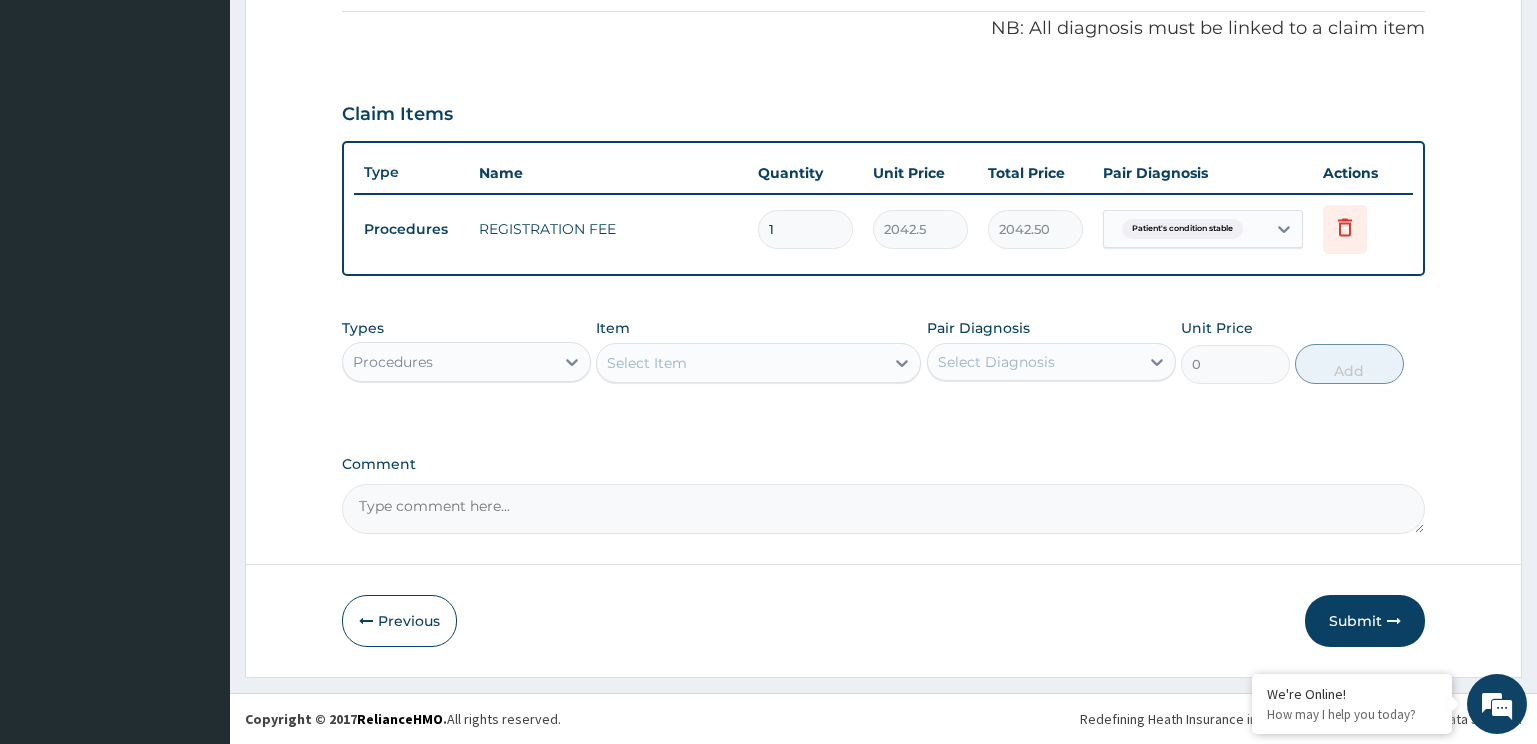 click on "Select Item" at bounding box center (740, 363) 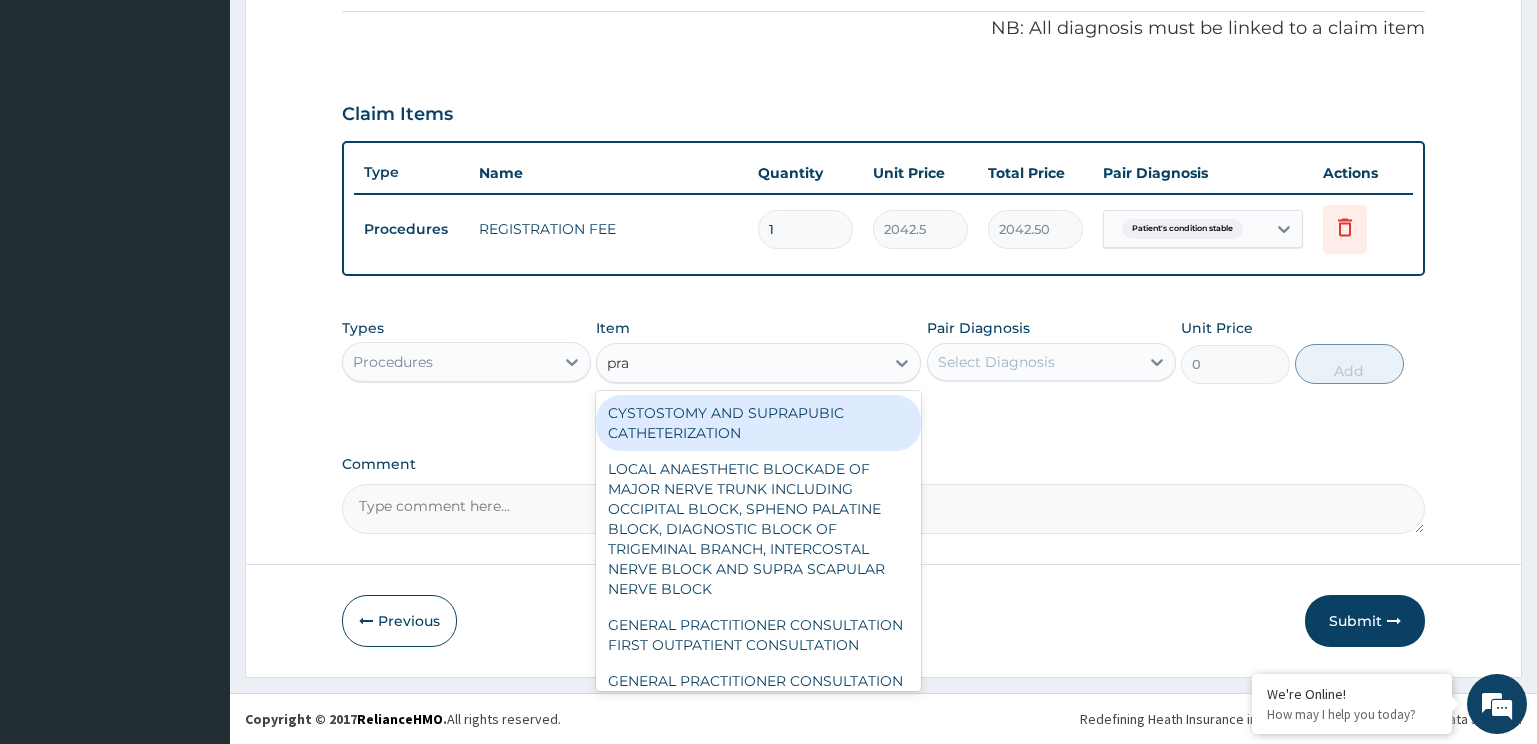 type on "prac" 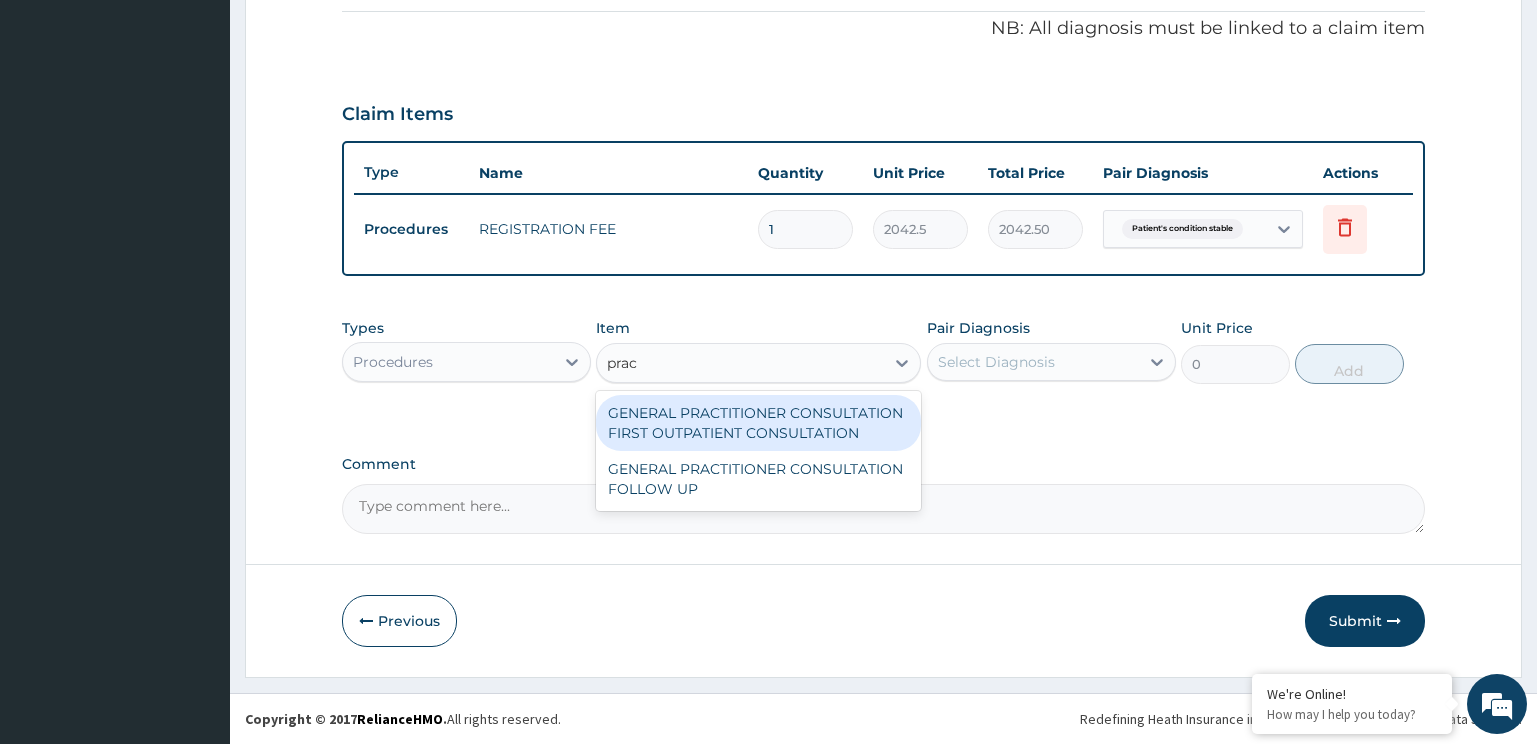 click on "GENERAL PRACTITIONER CONSULTATION FIRST OUTPATIENT CONSULTATION" at bounding box center [758, 423] 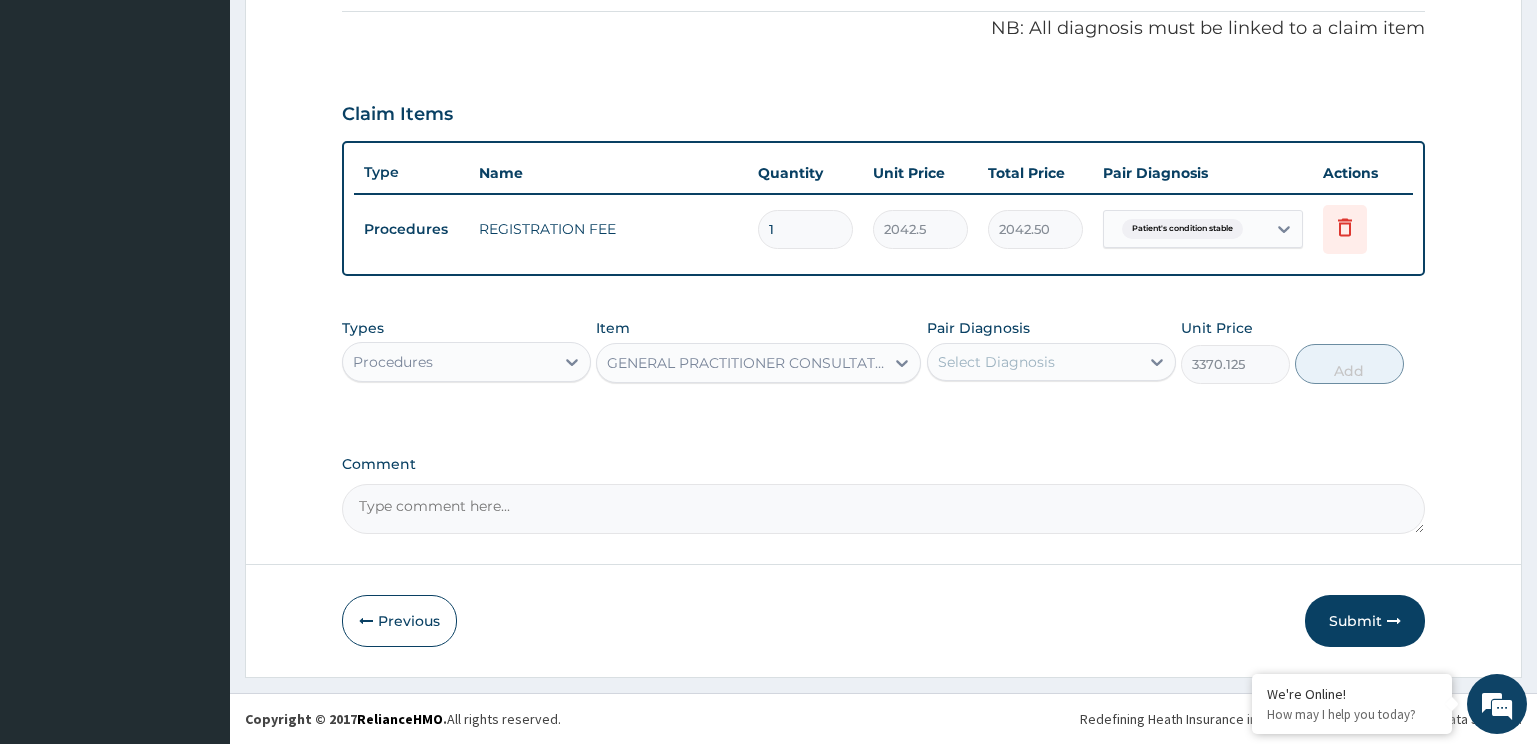 click on "Select Diagnosis" at bounding box center (1033, 362) 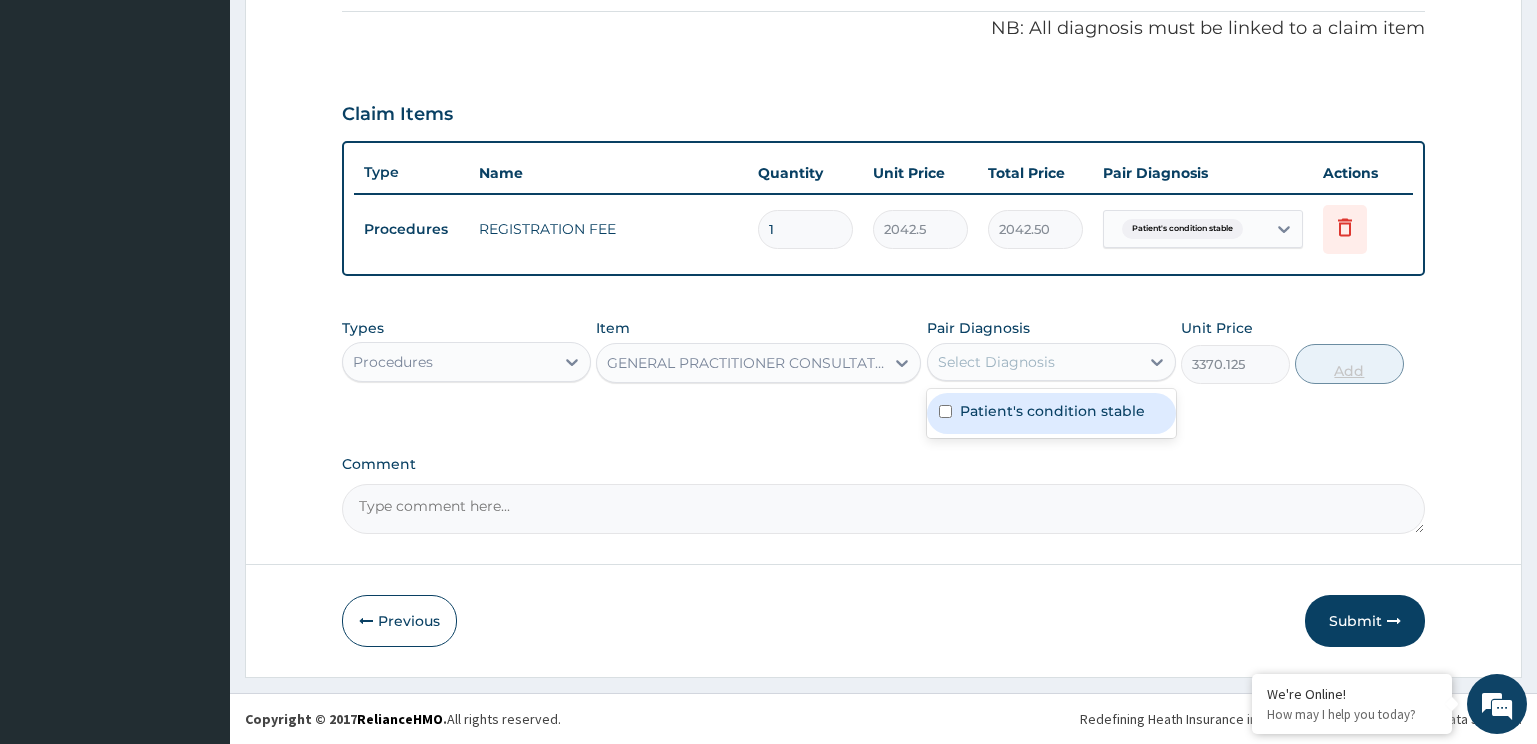 click on "Patient's condition stable" at bounding box center [1051, 413] 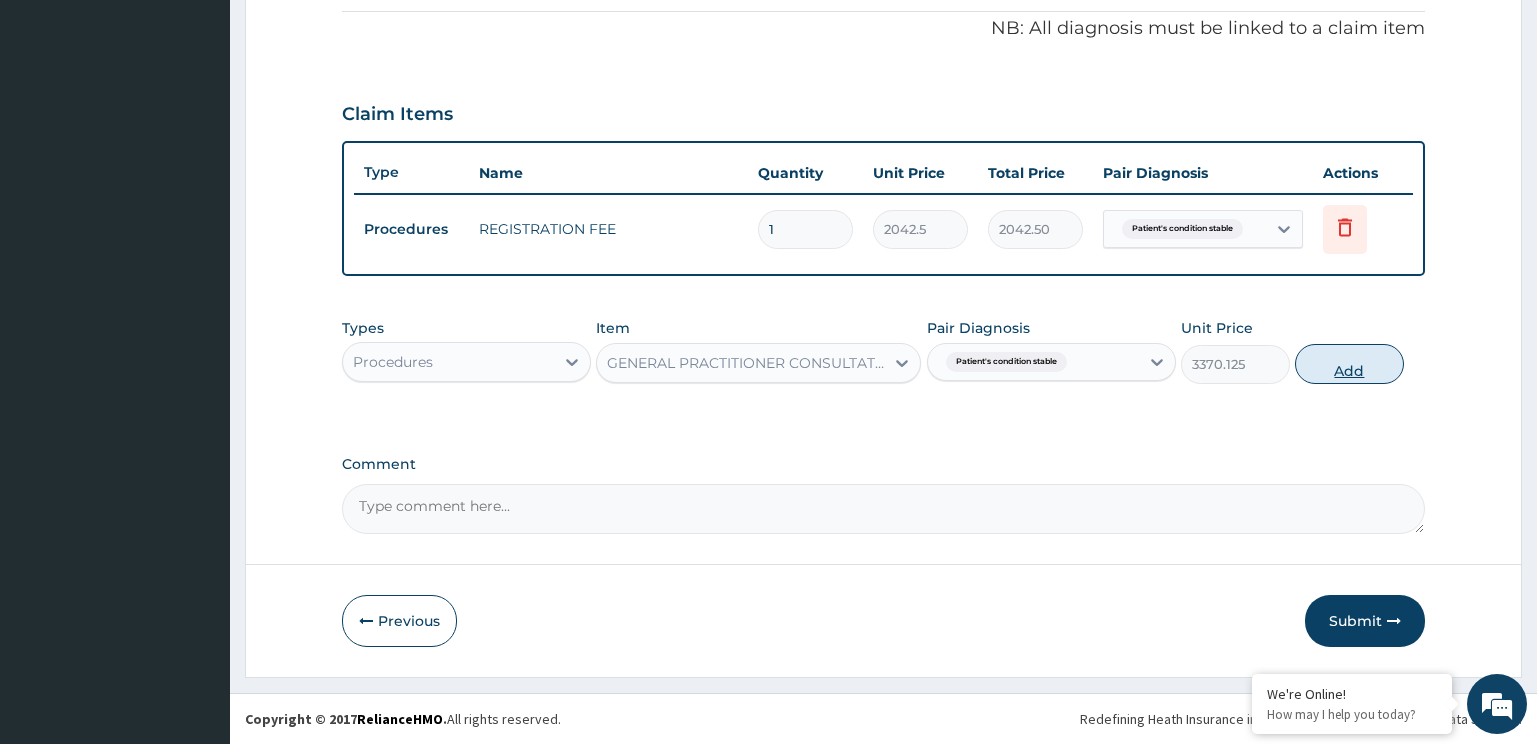 click on "Add" at bounding box center [1349, 364] 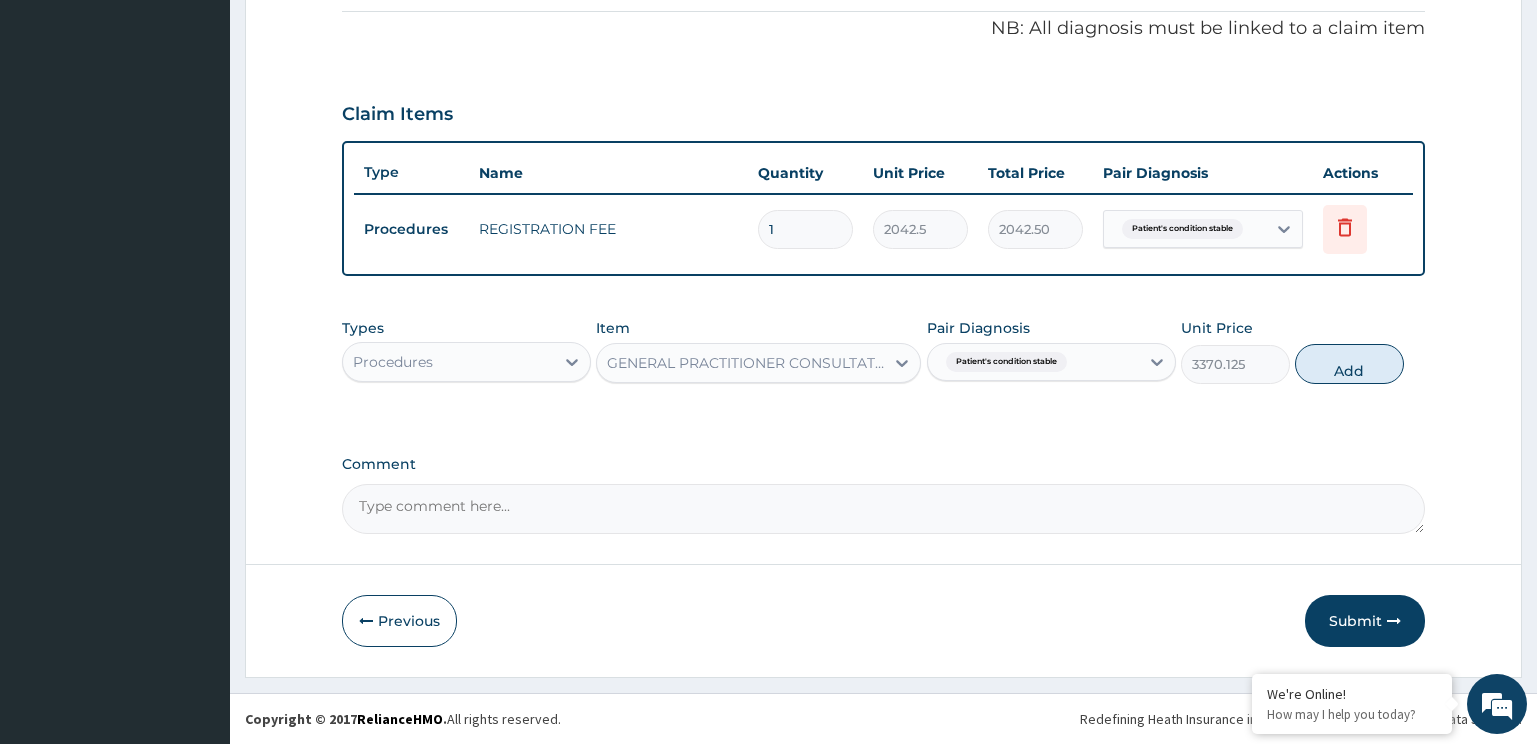 type on "0" 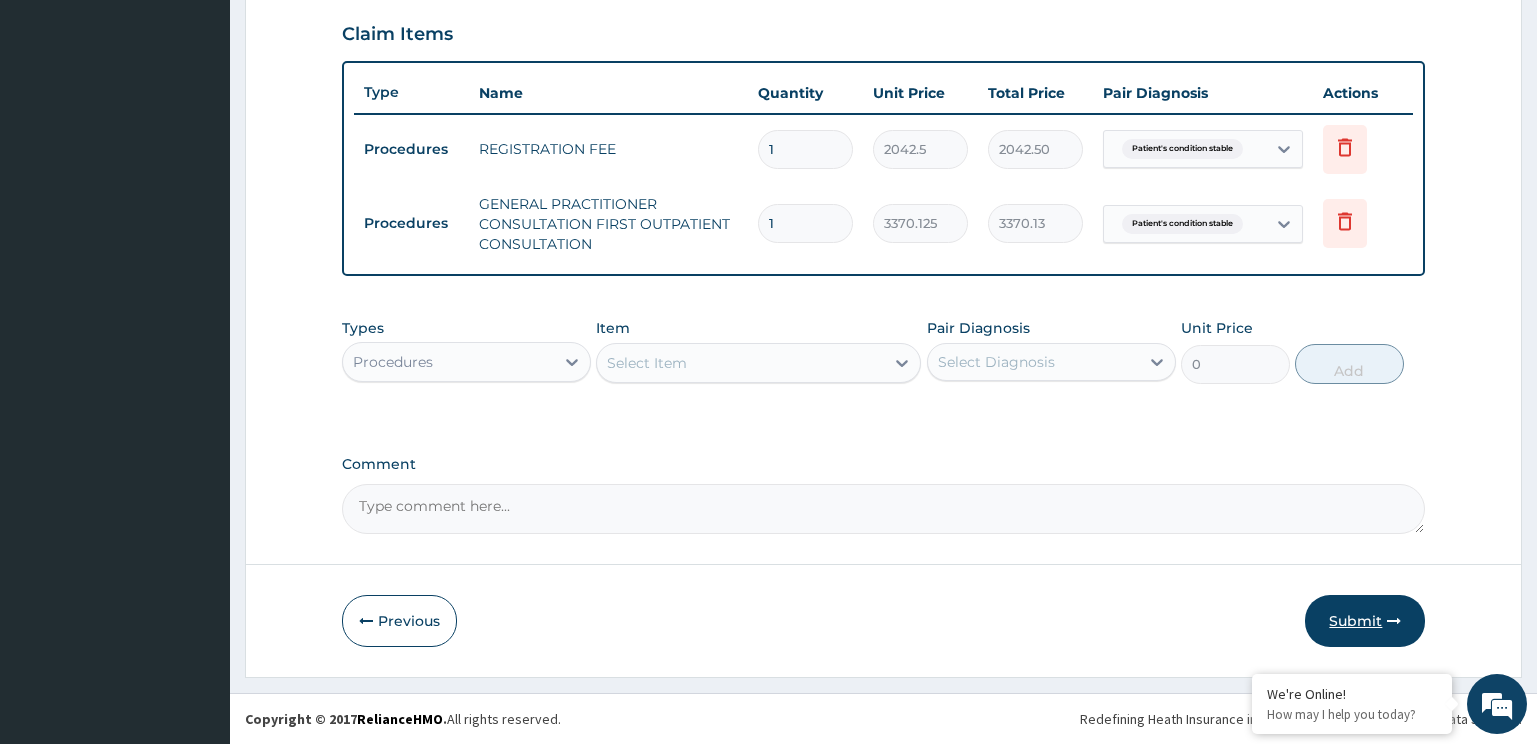 click on "Submit" at bounding box center (1365, 621) 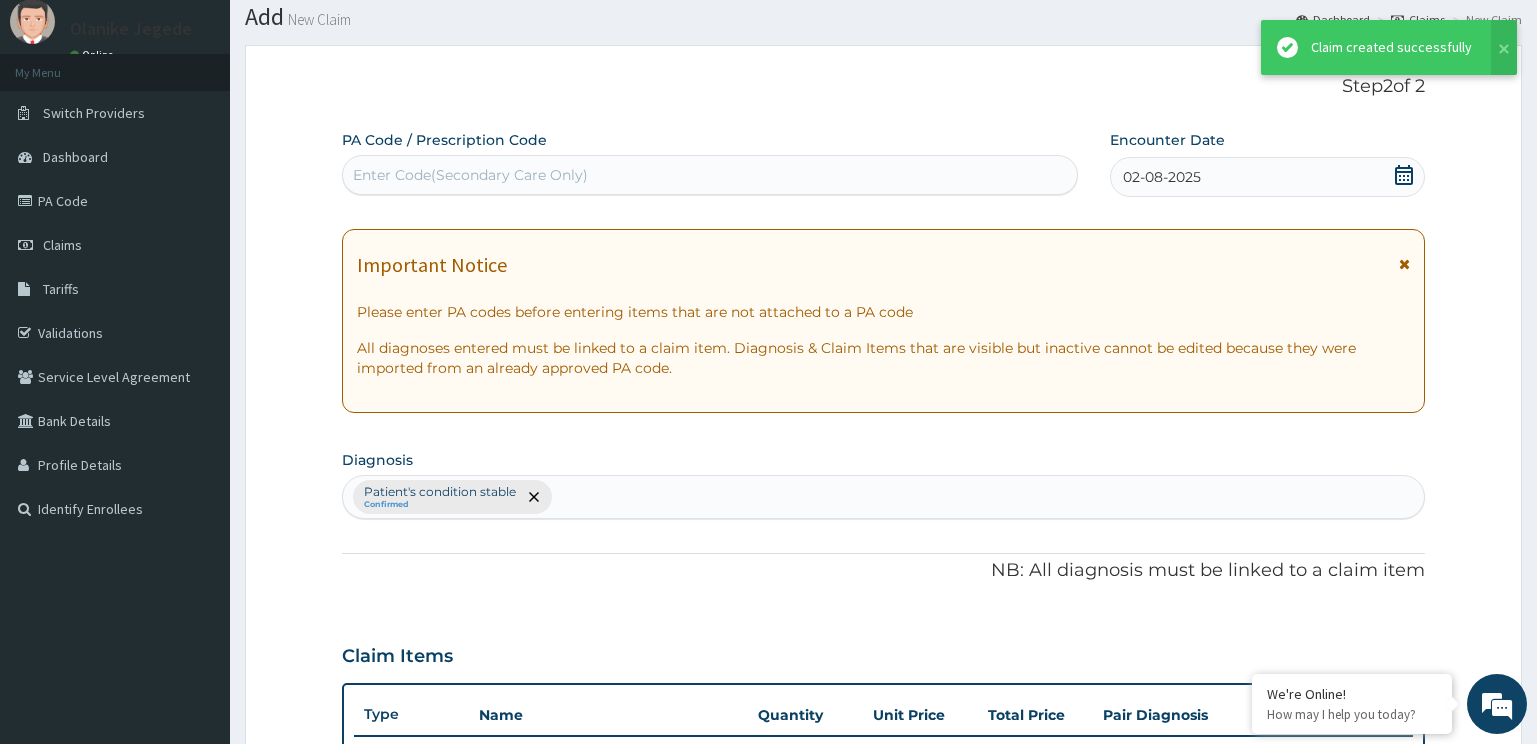 scroll, scrollTop: 683, scrollLeft: 0, axis: vertical 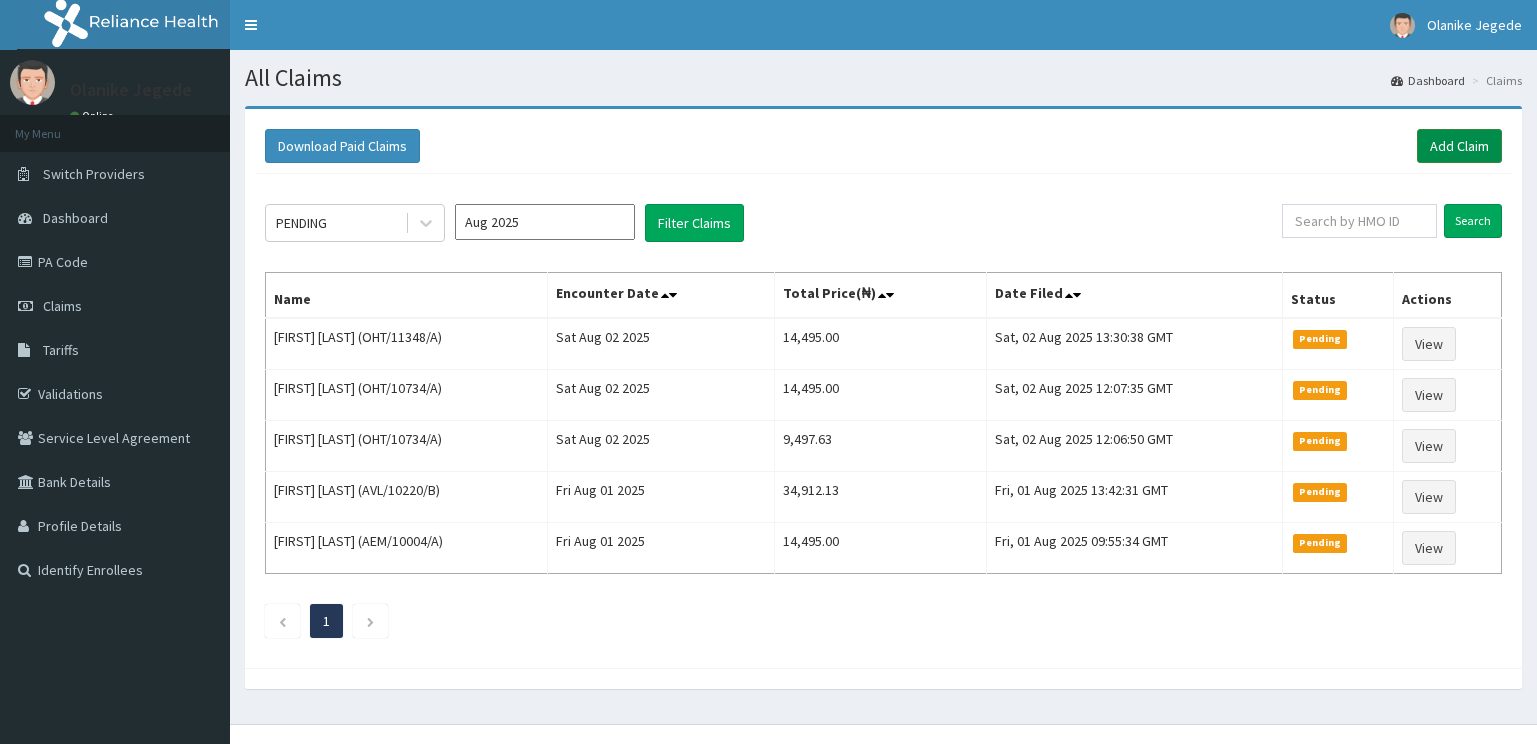 click on "Add Claim" at bounding box center (1459, 146) 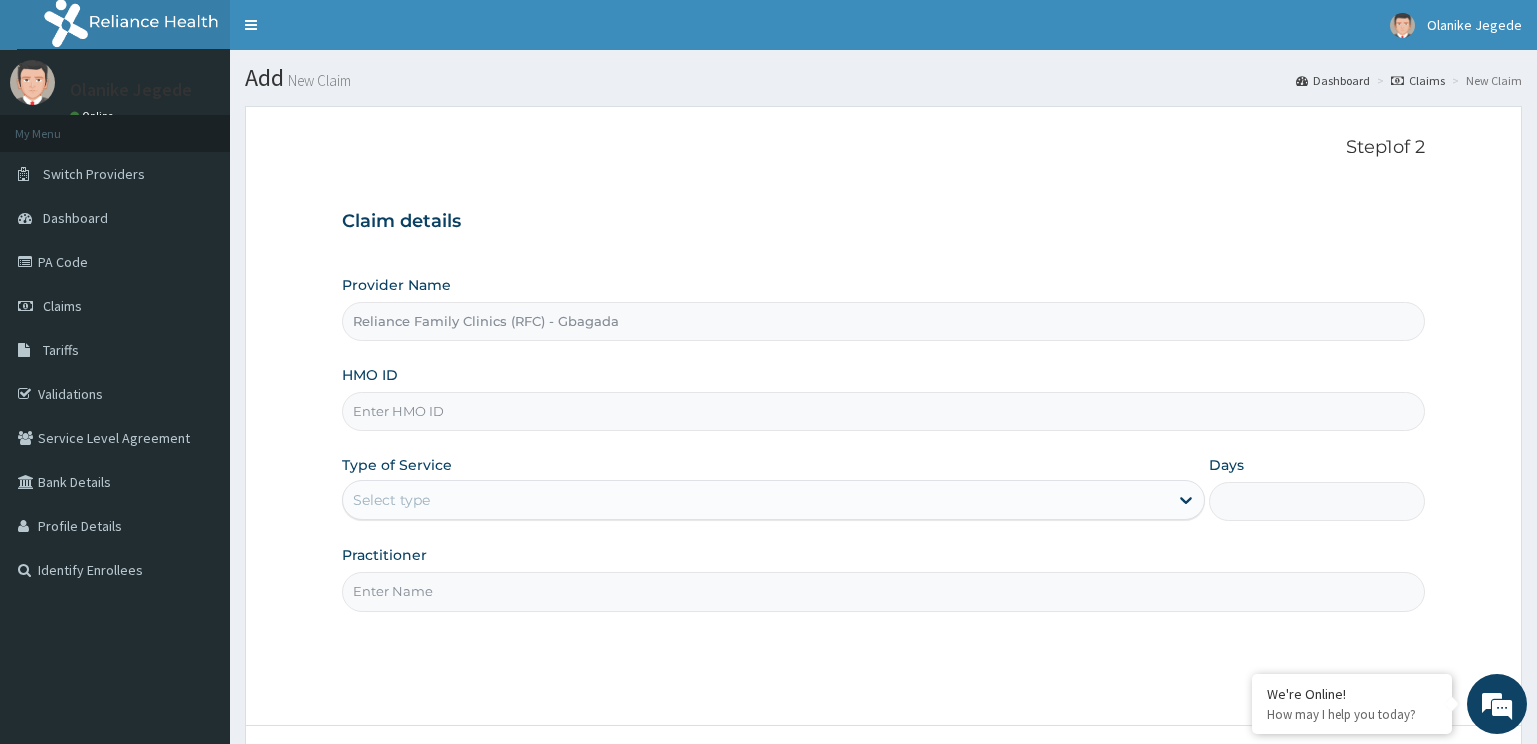 scroll, scrollTop: 0, scrollLeft: 0, axis: both 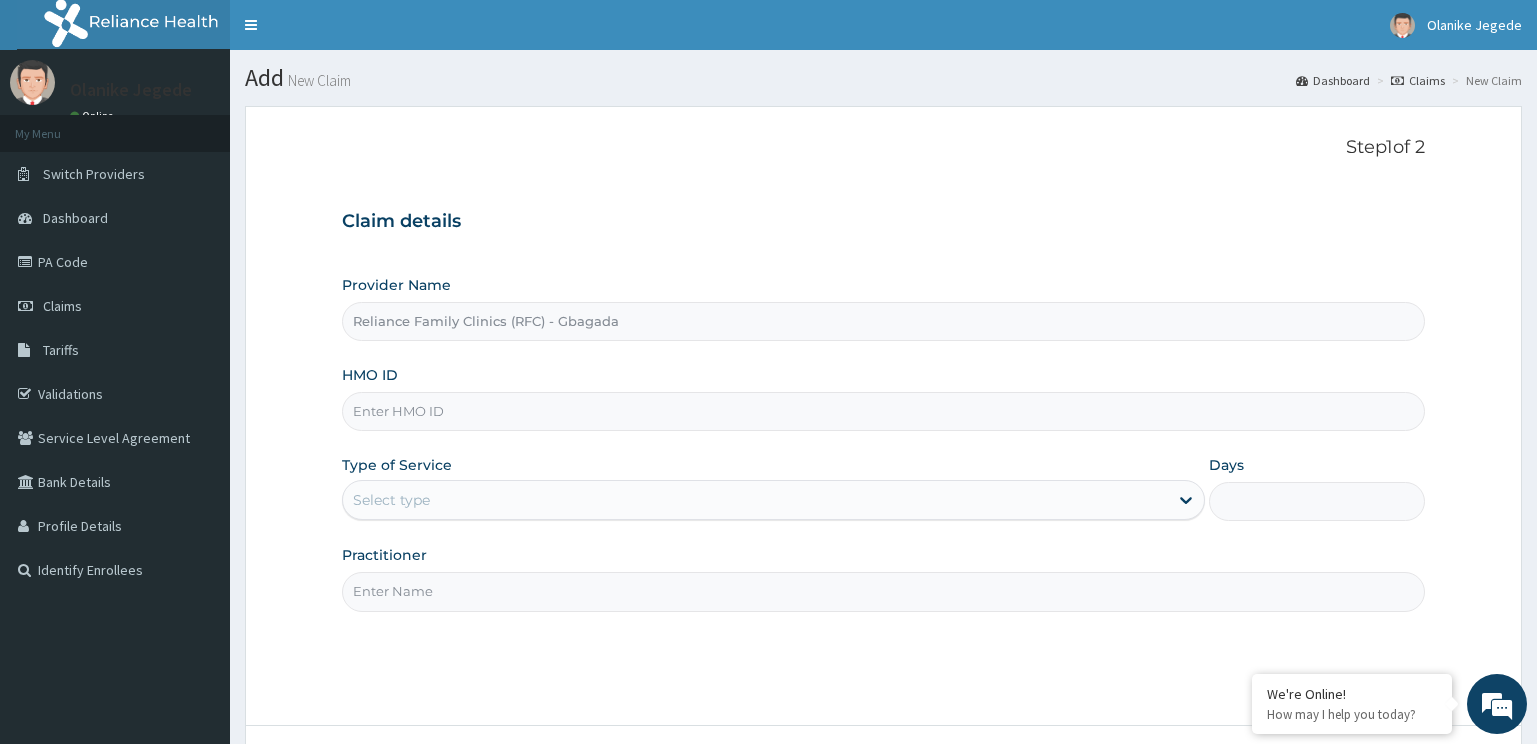 click on "HMO ID" at bounding box center [884, 411] 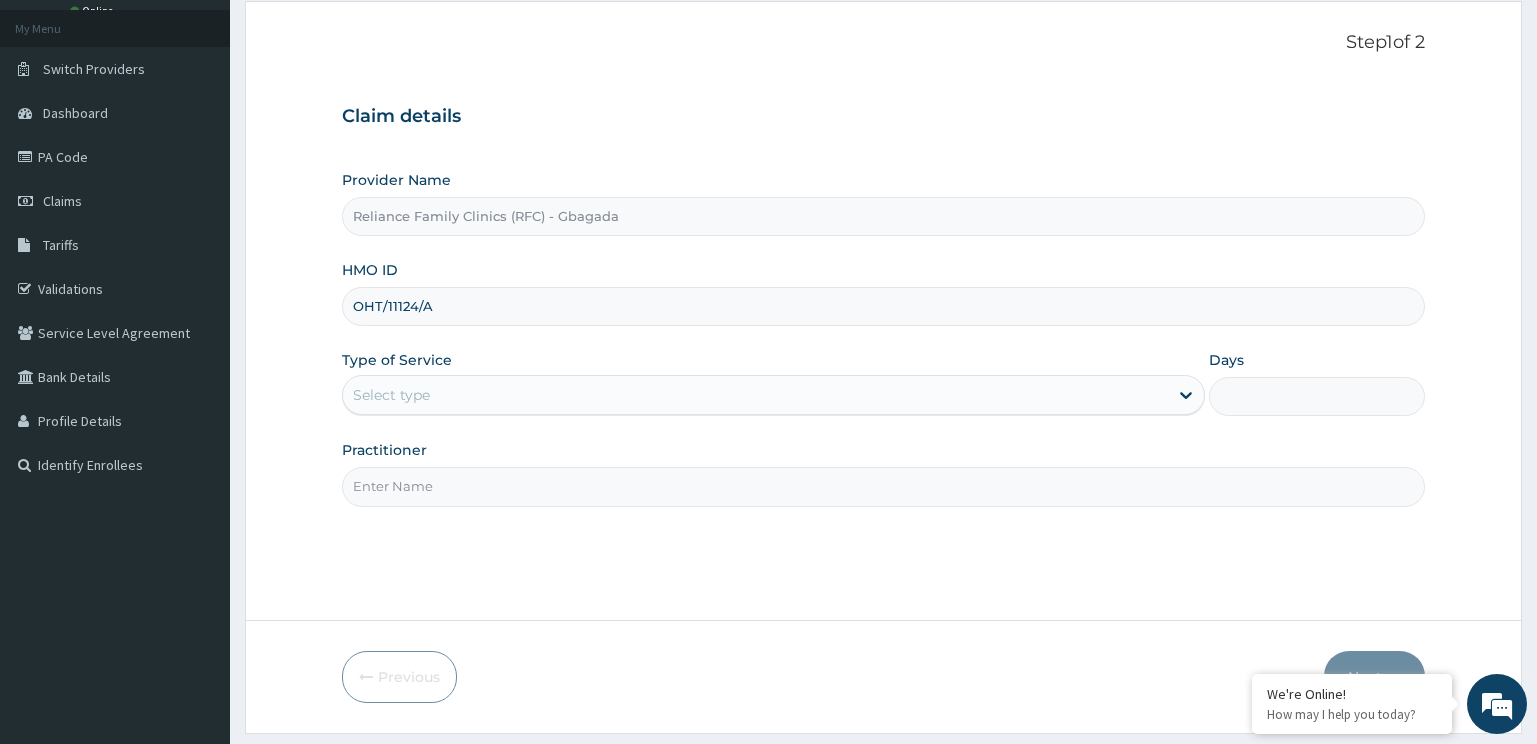 scroll, scrollTop: 161, scrollLeft: 0, axis: vertical 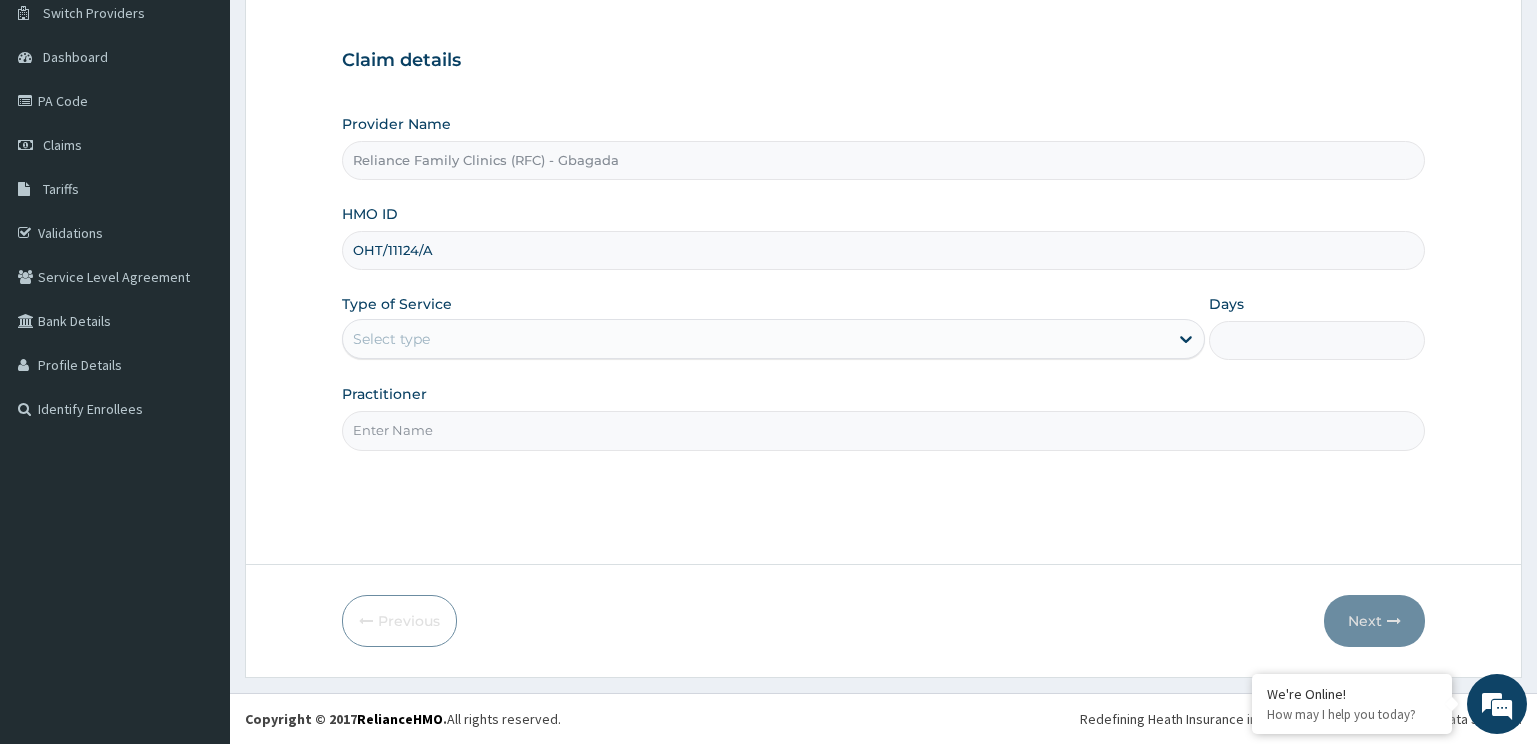 type on "OHT/11124/A" 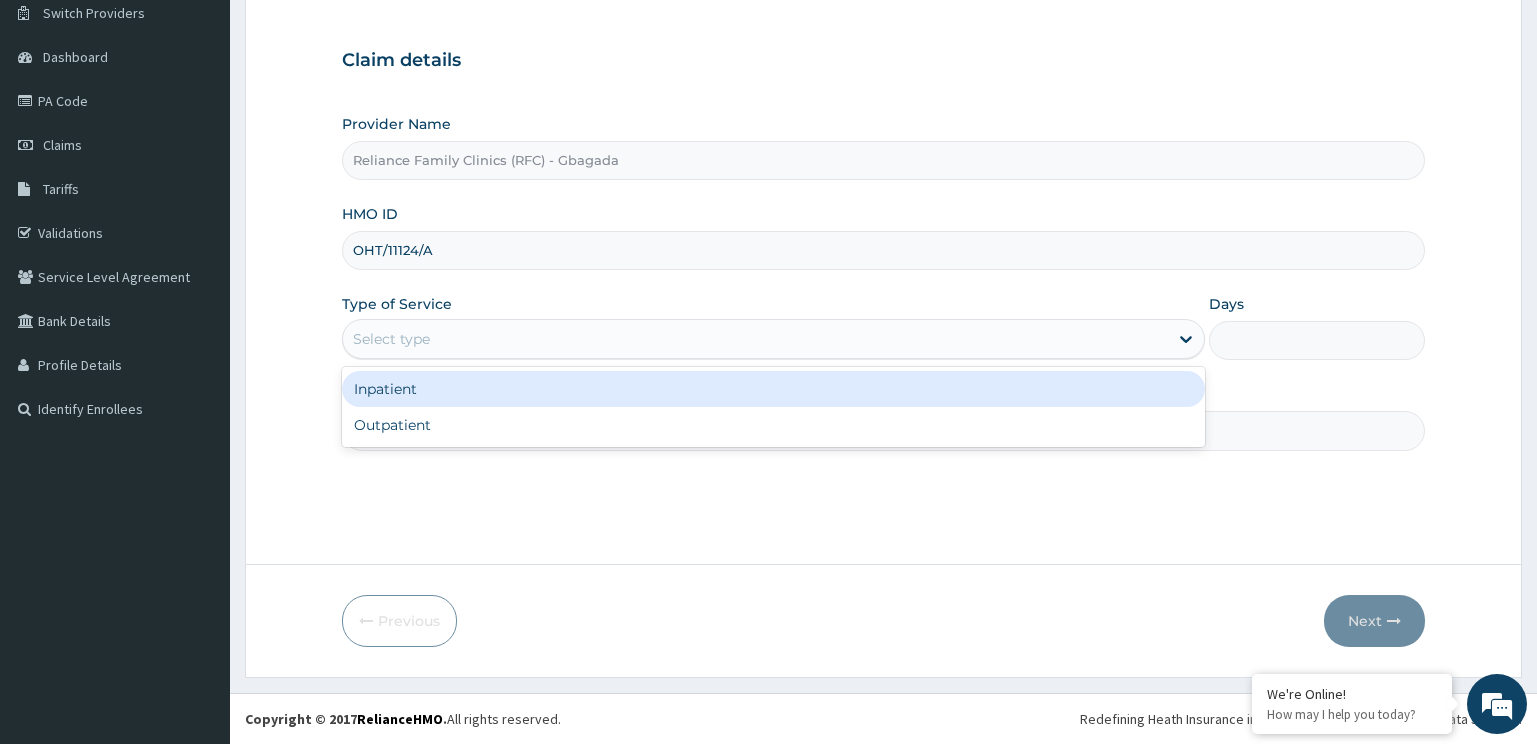 click on "Select type" at bounding box center (756, 339) 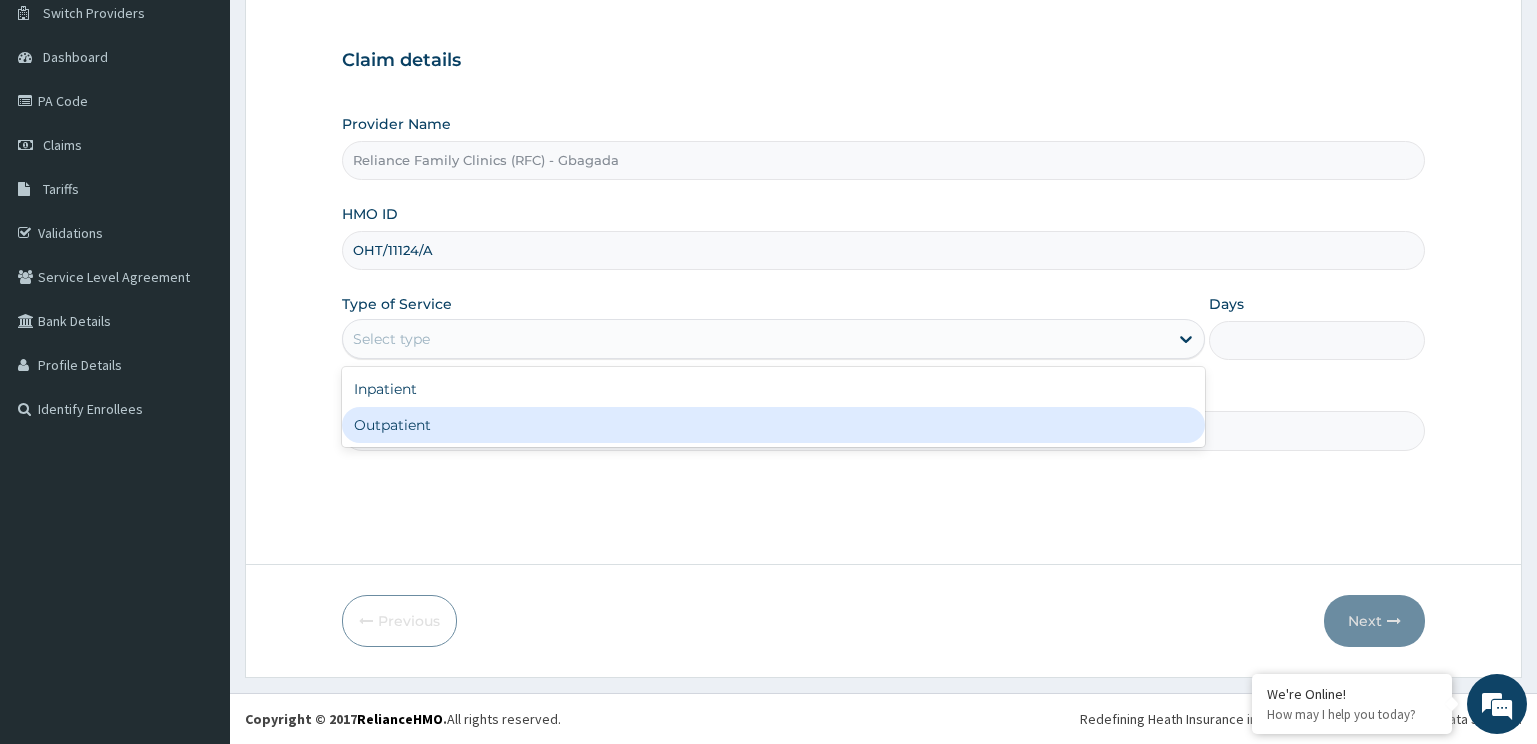 click on "Outpatient" at bounding box center [774, 425] 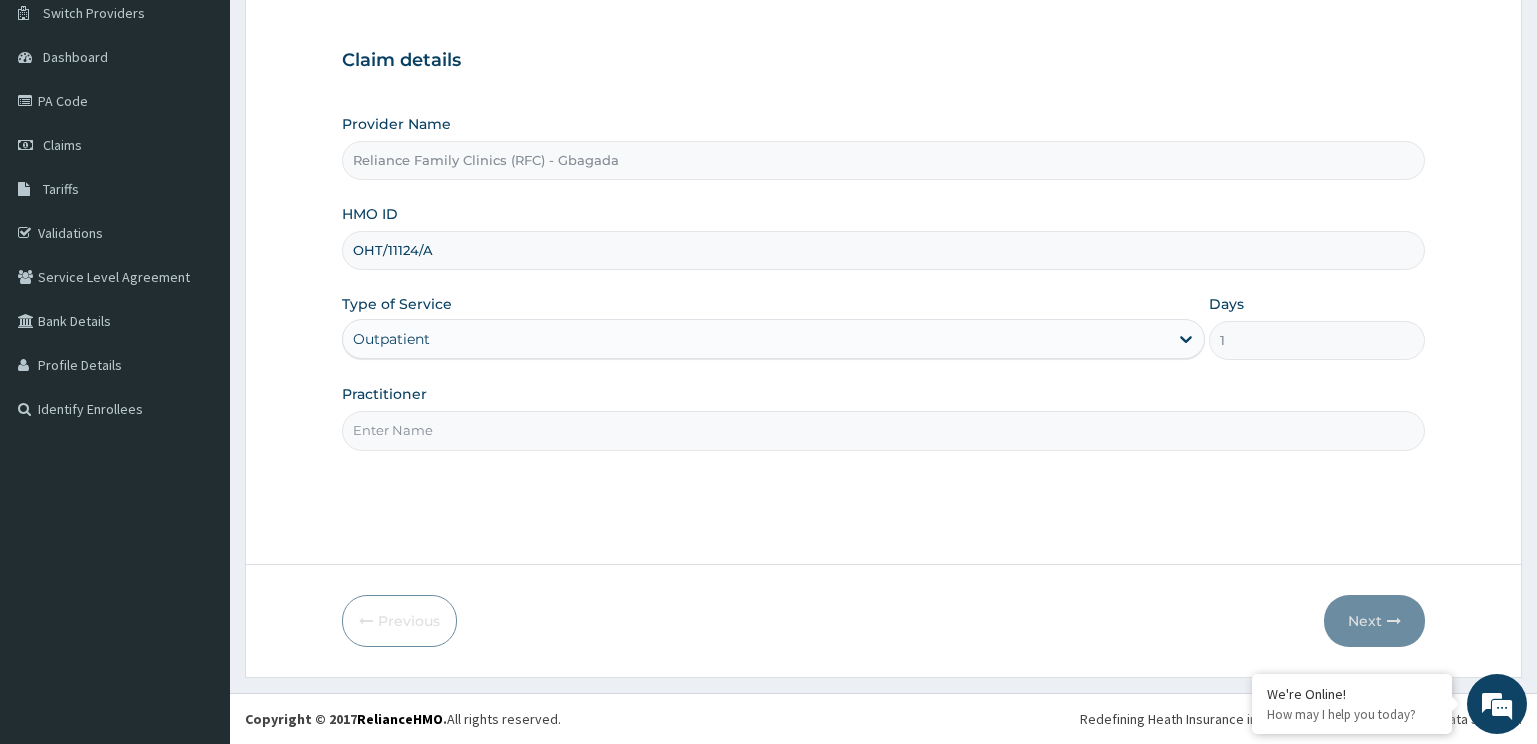 click on "Practitioner" at bounding box center [884, 430] 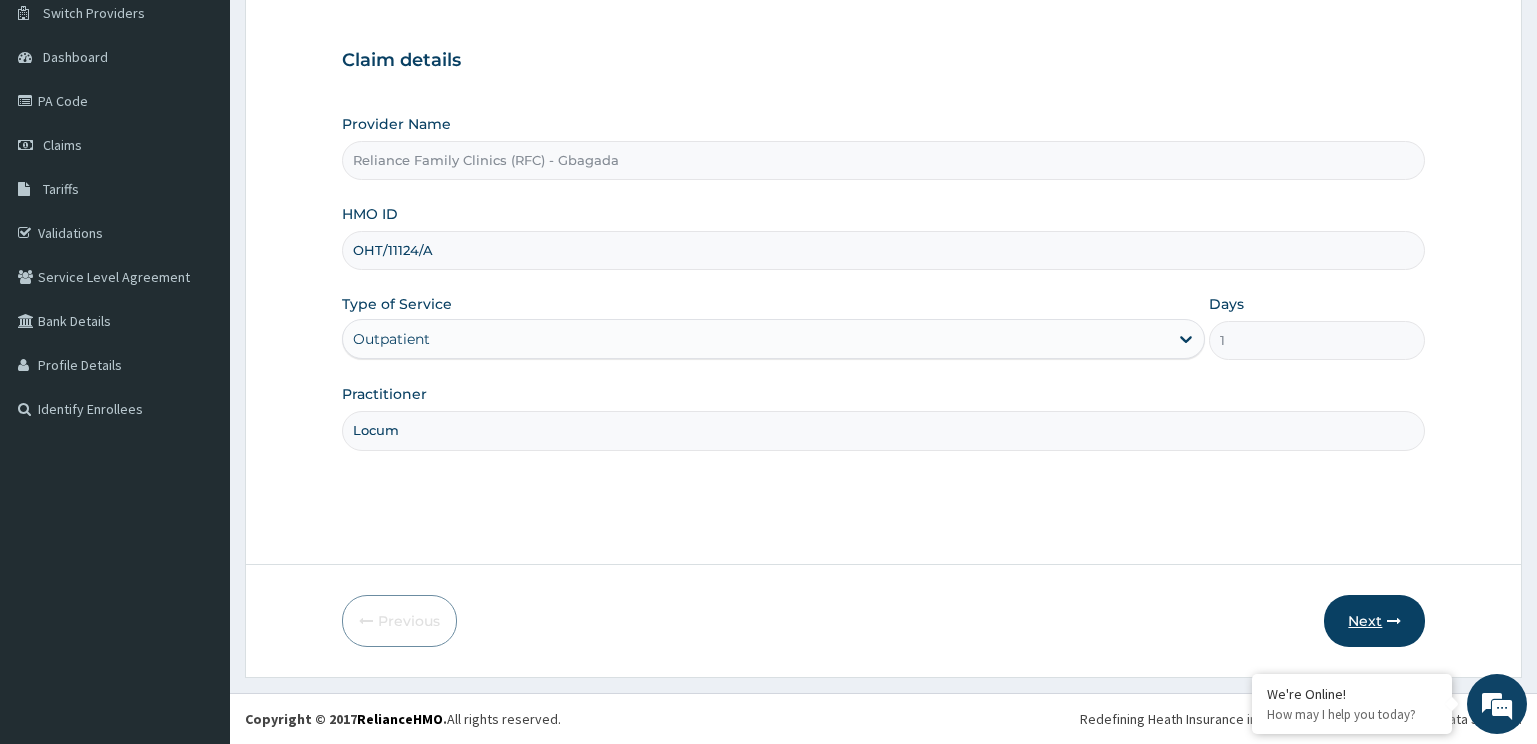 click on "Next" at bounding box center [1374, 621] 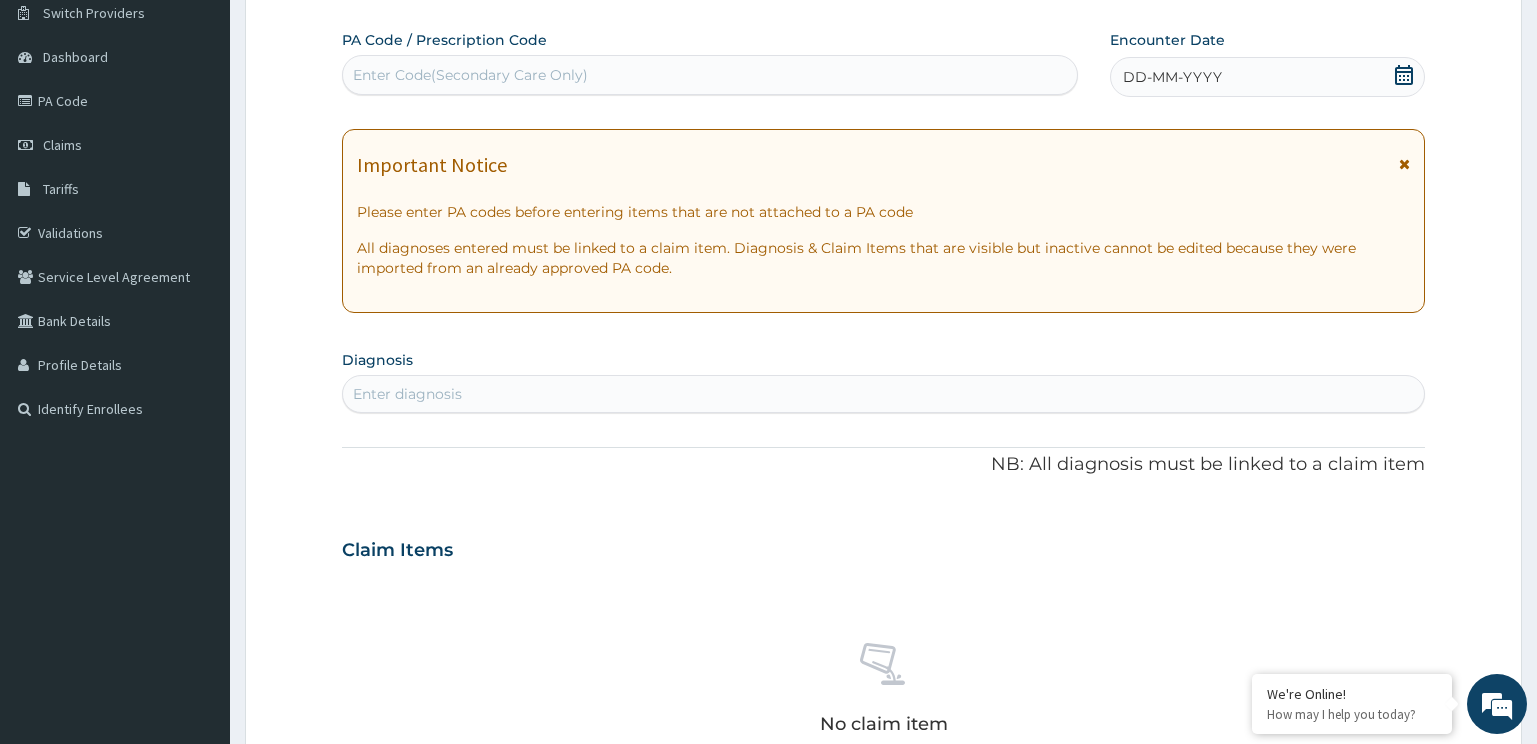 scroll, scrollTop: 0, scrollLeft: 0, axis: both 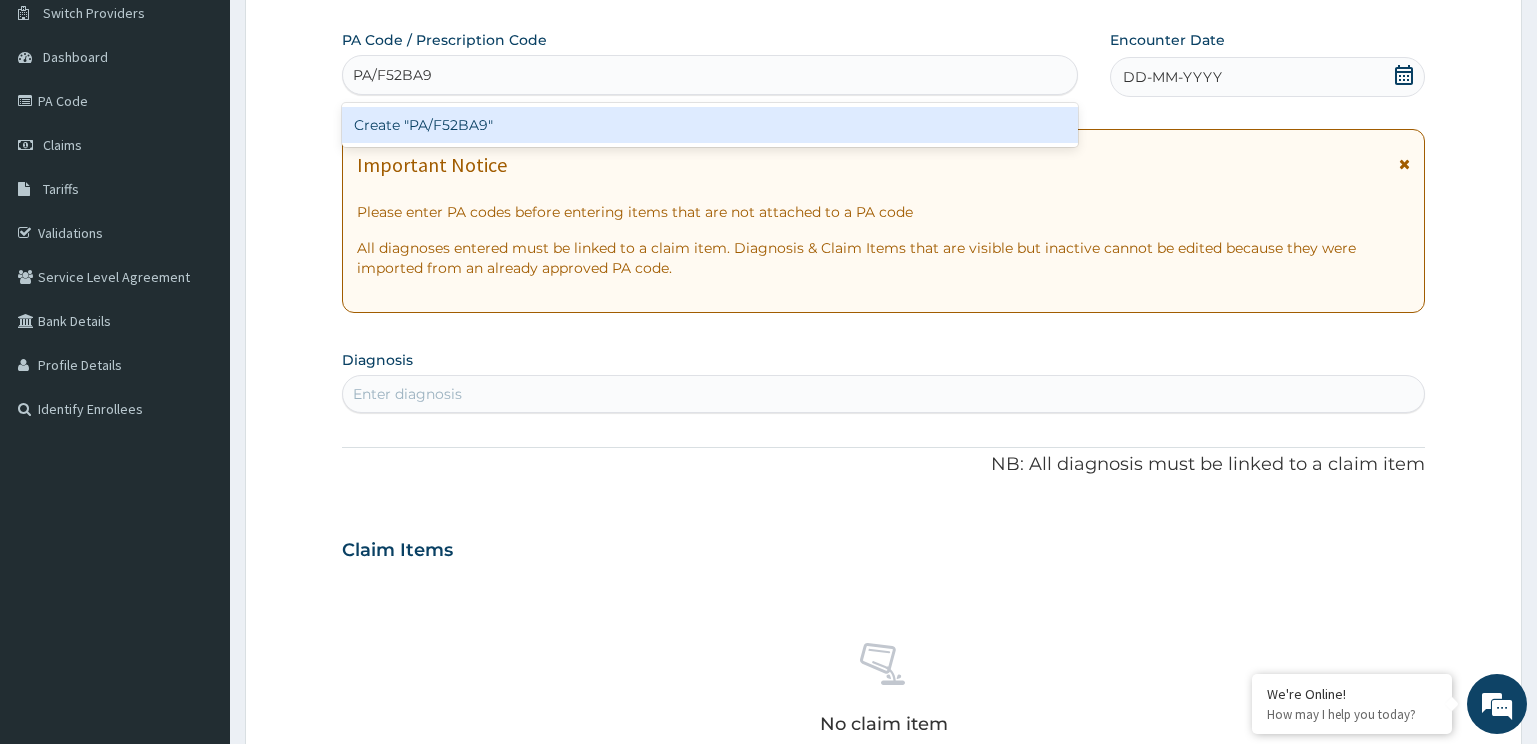 click on "Create "PA/F52BA9"" at bounding box center [710, 125] 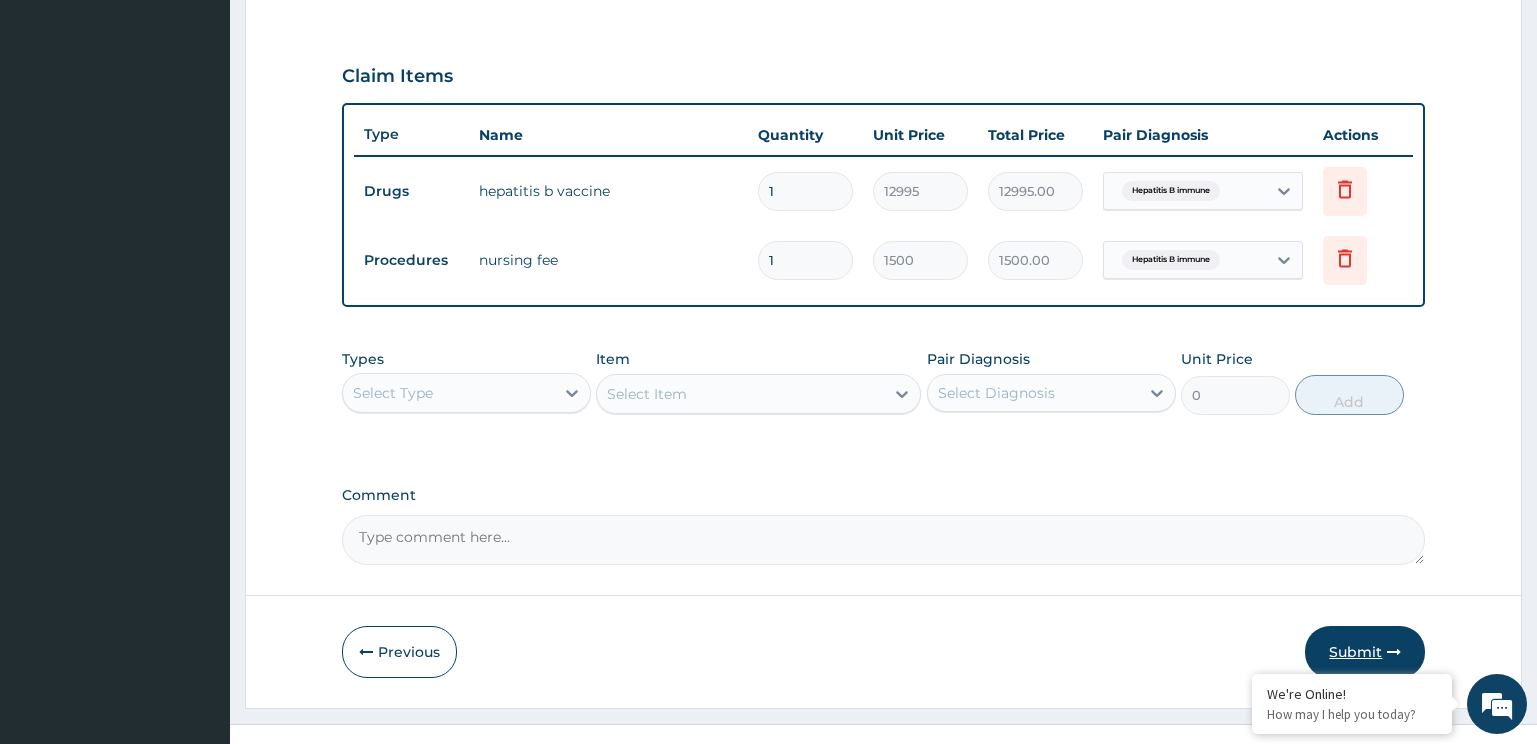 scroll, scrollTop: 672, scrollLeft: 0, axis: vertical 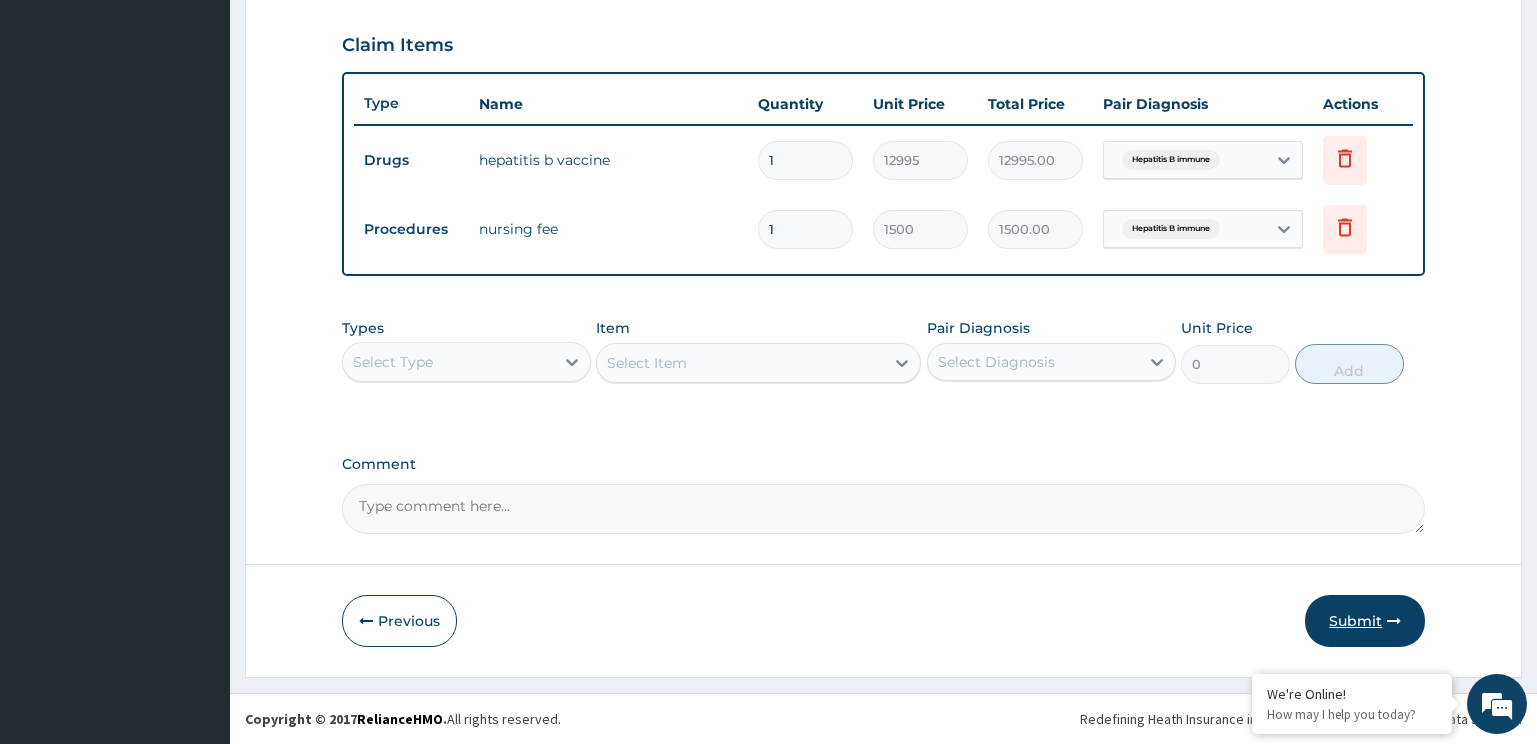 click on "Submit" at bounding box center [1365, 621] 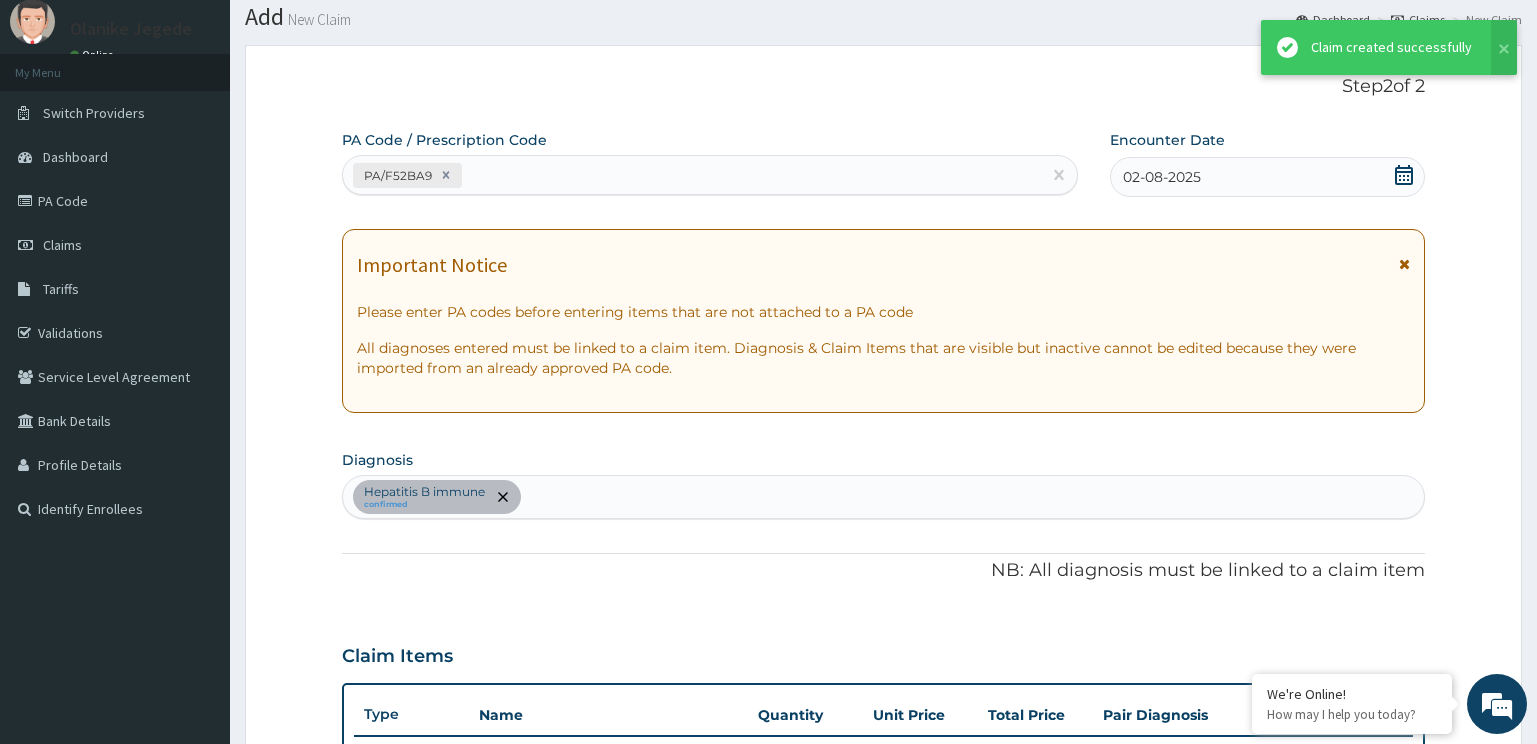 scroll, scrollTop: 672, scrollLeft: 0, axis: vertical 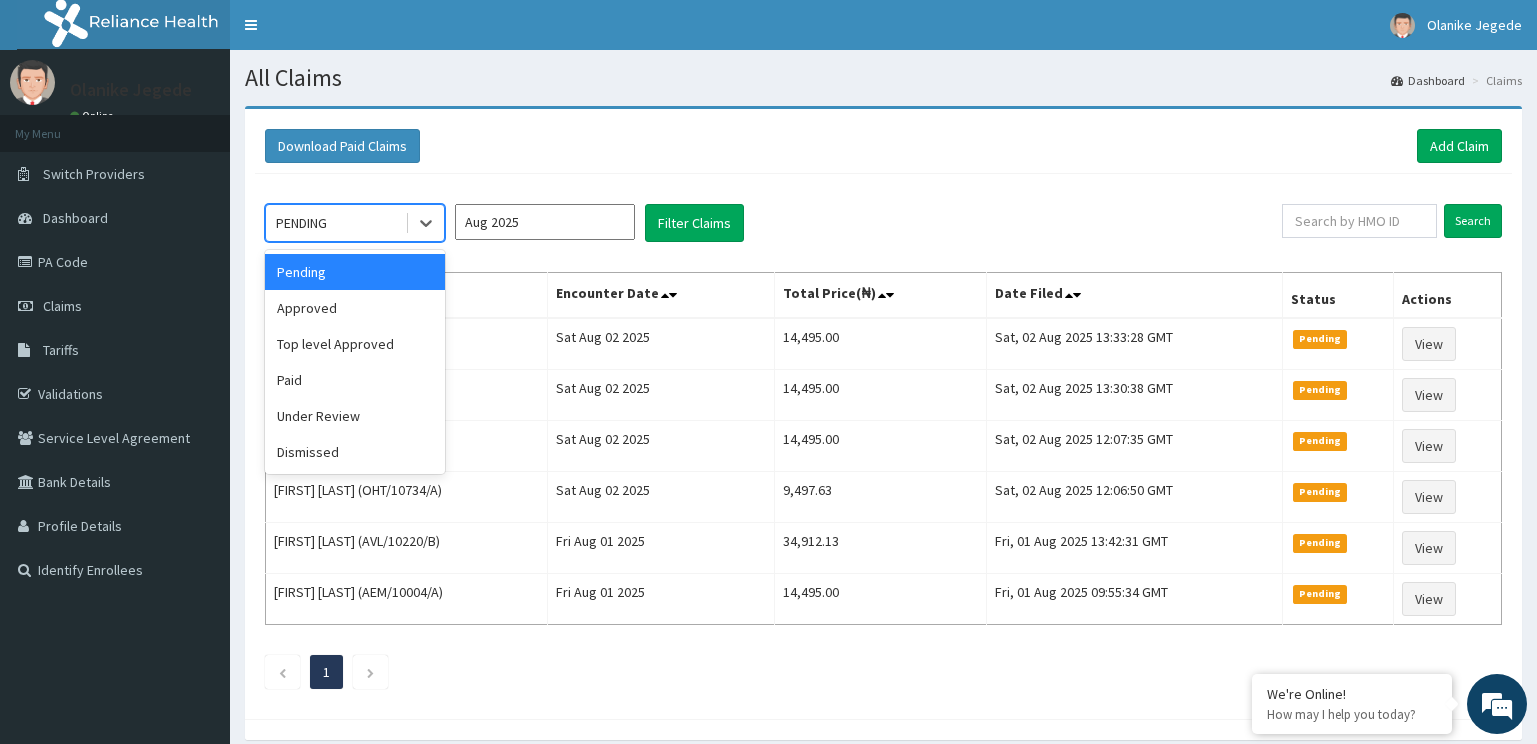 click on "PENDING" at bounding box center (335, 223) 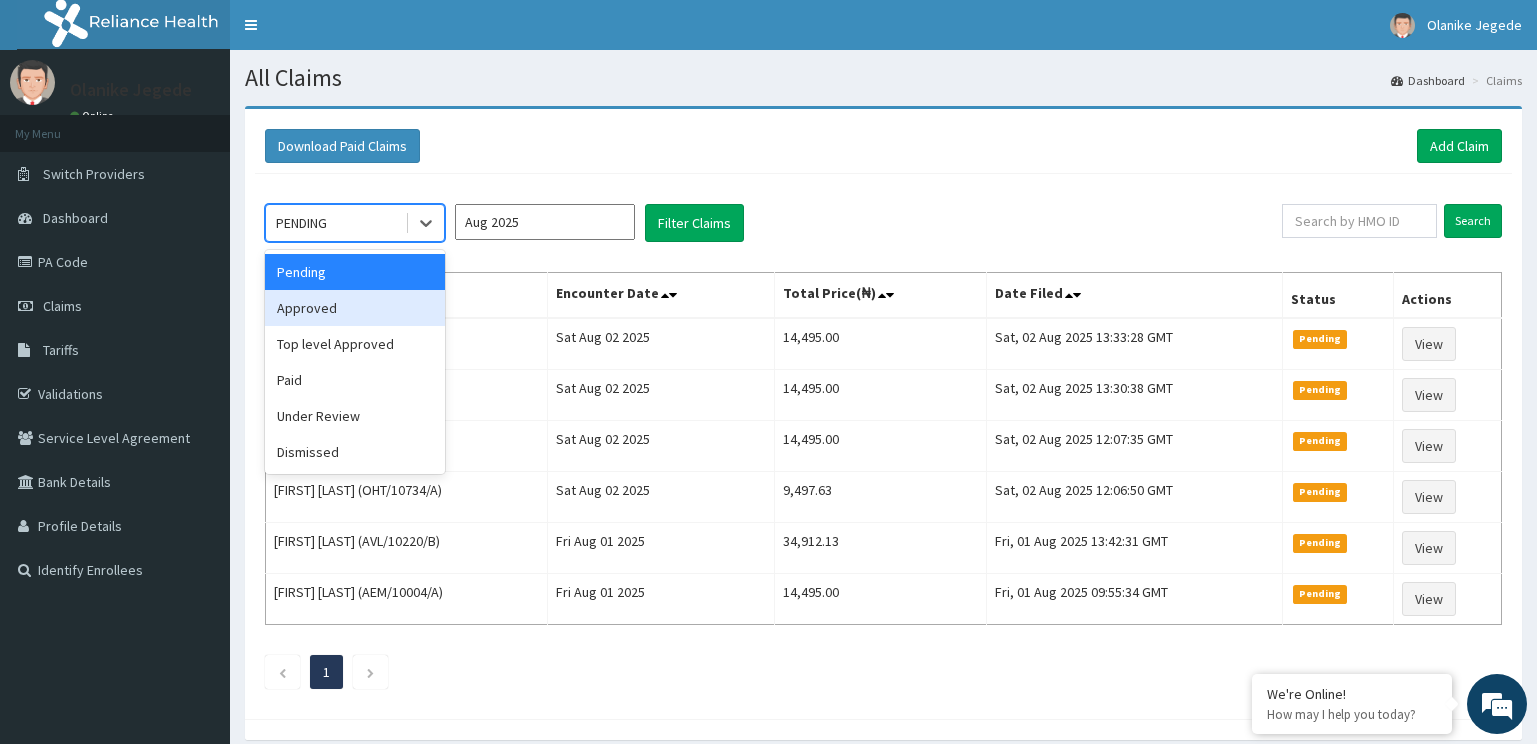 click on "Approved" at bounding box center [355, 308] 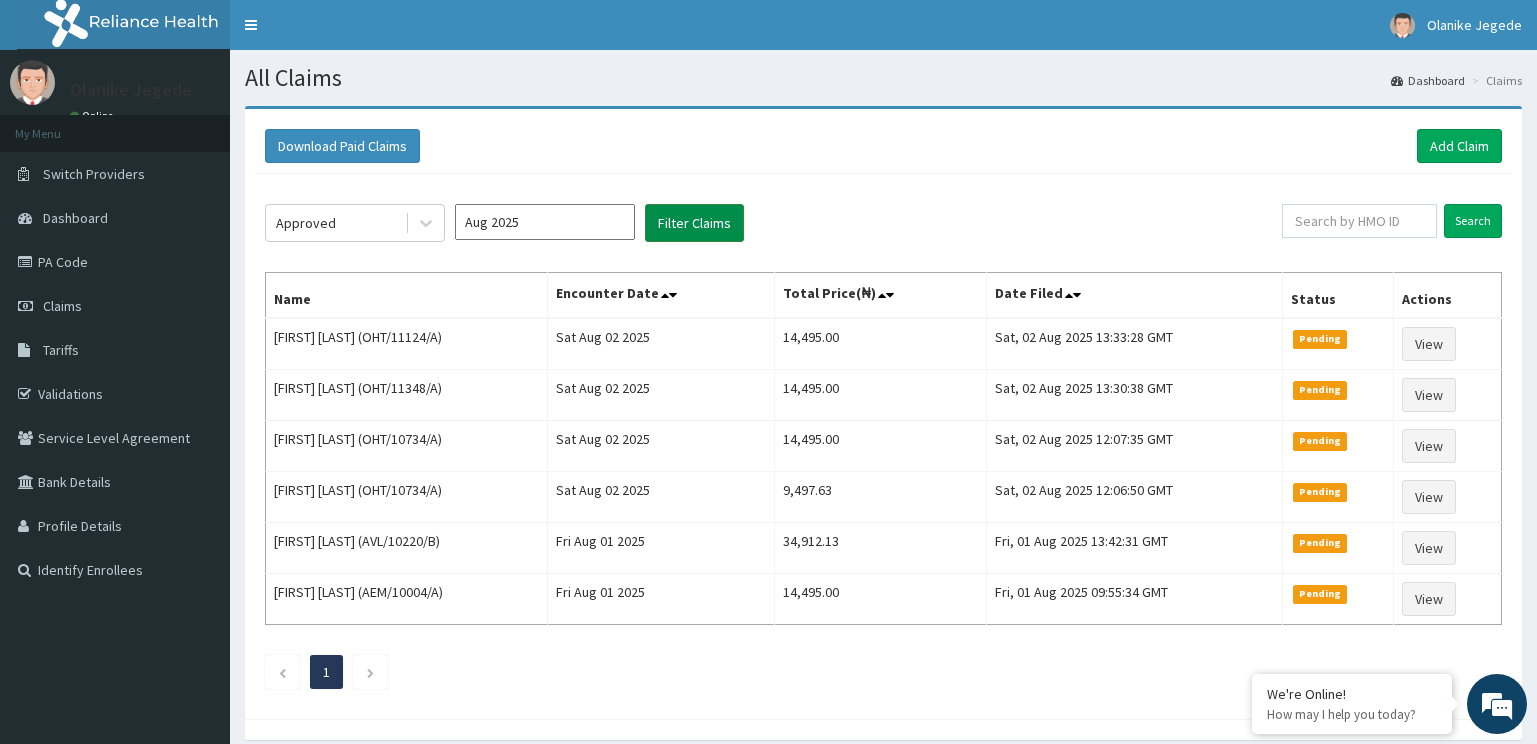click on "Filter Claims" at bounding box center [694, 223] 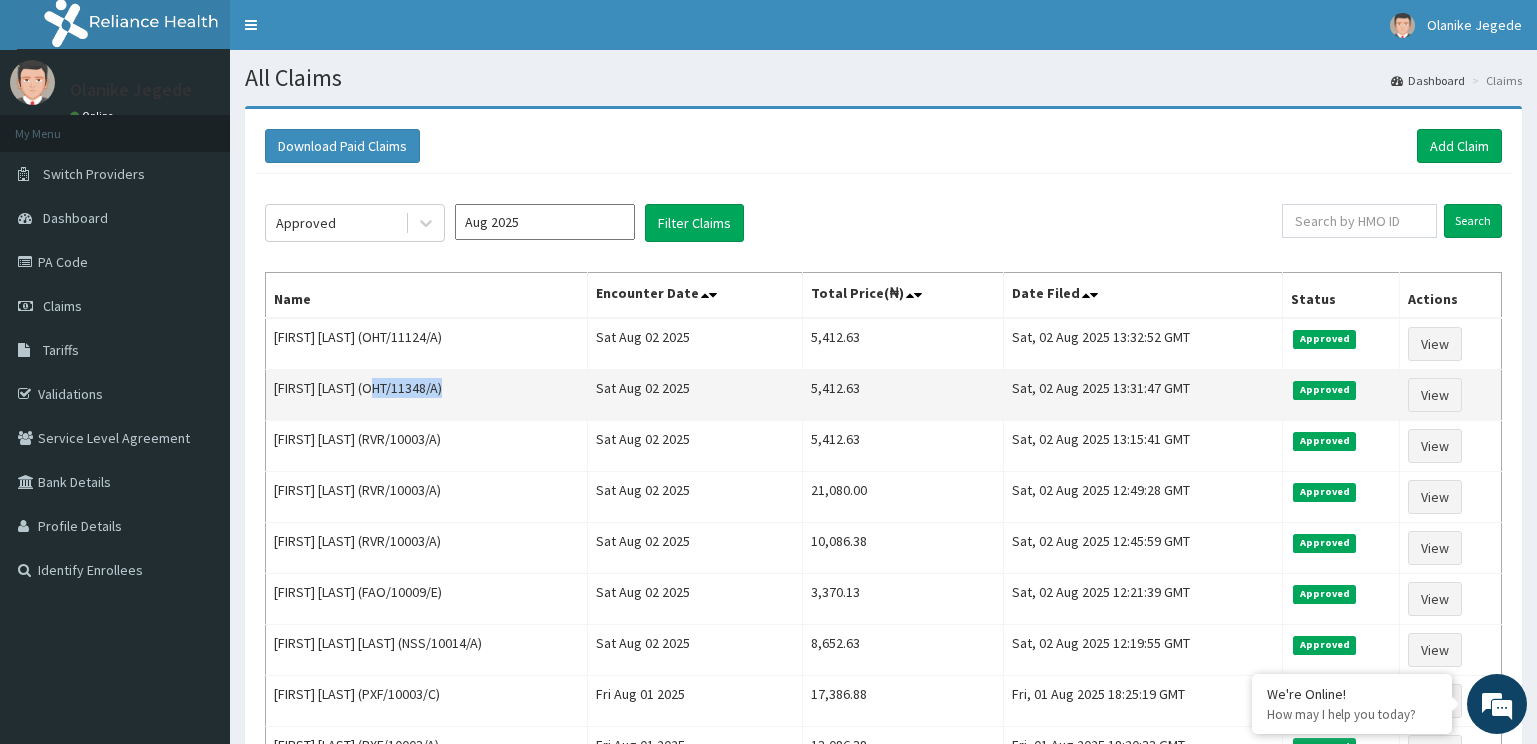 drag, startPoint x: 452, startPoint y: 389, endPoint x: 378, endPoint y: 394, distance: 74.168724 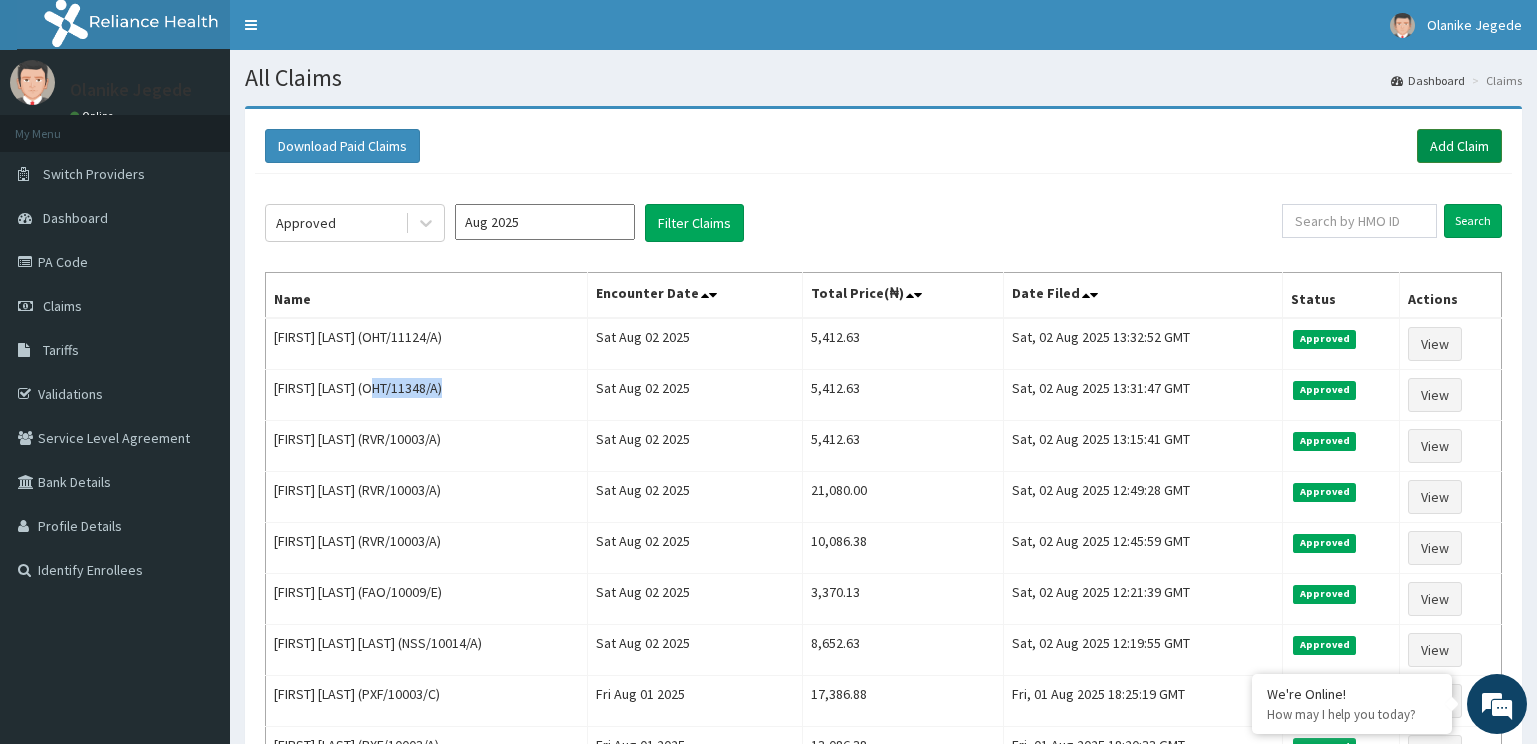 click on "Add Claim" at bounding box center (1459, 146) 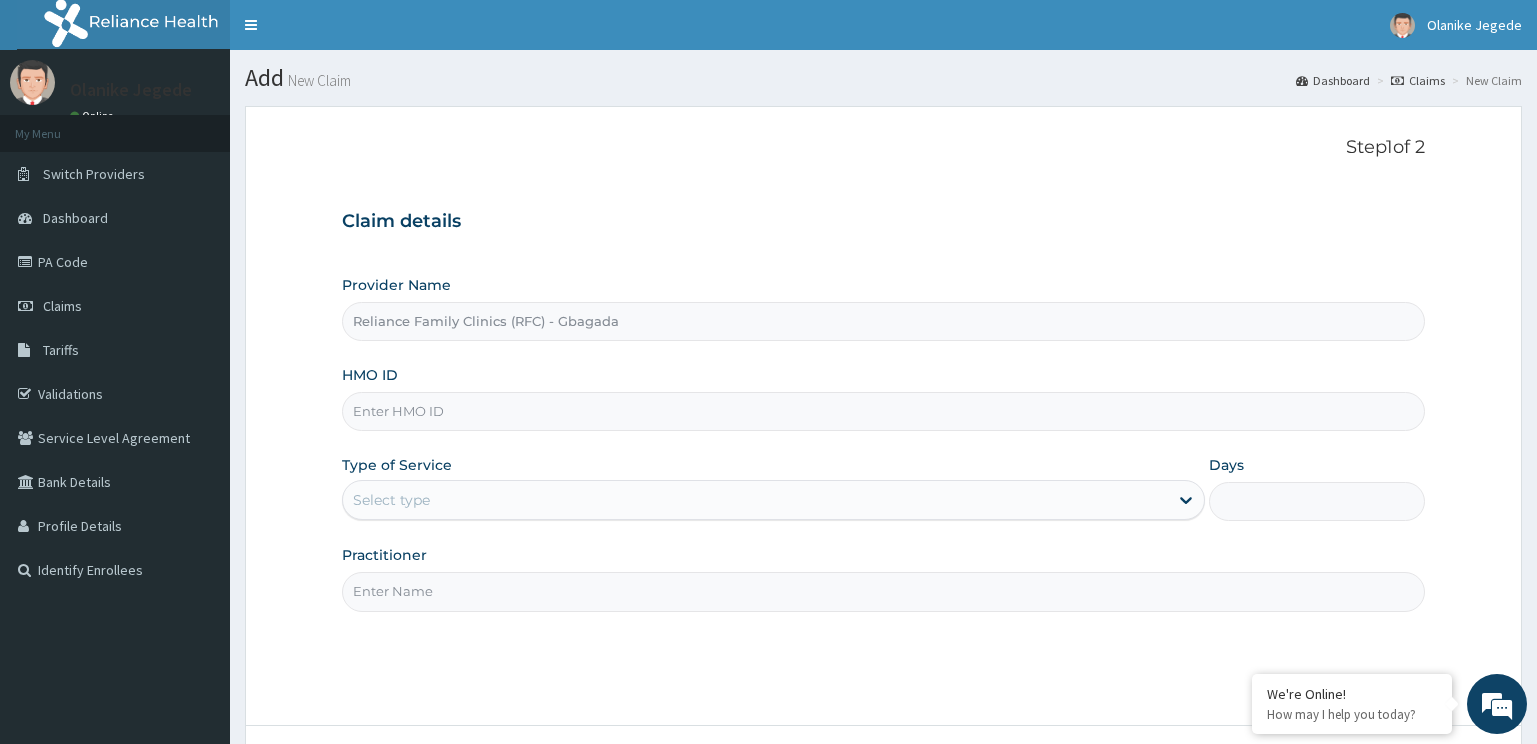 scroll, scrollTop: 0, scrollLeft: 0, axis: both 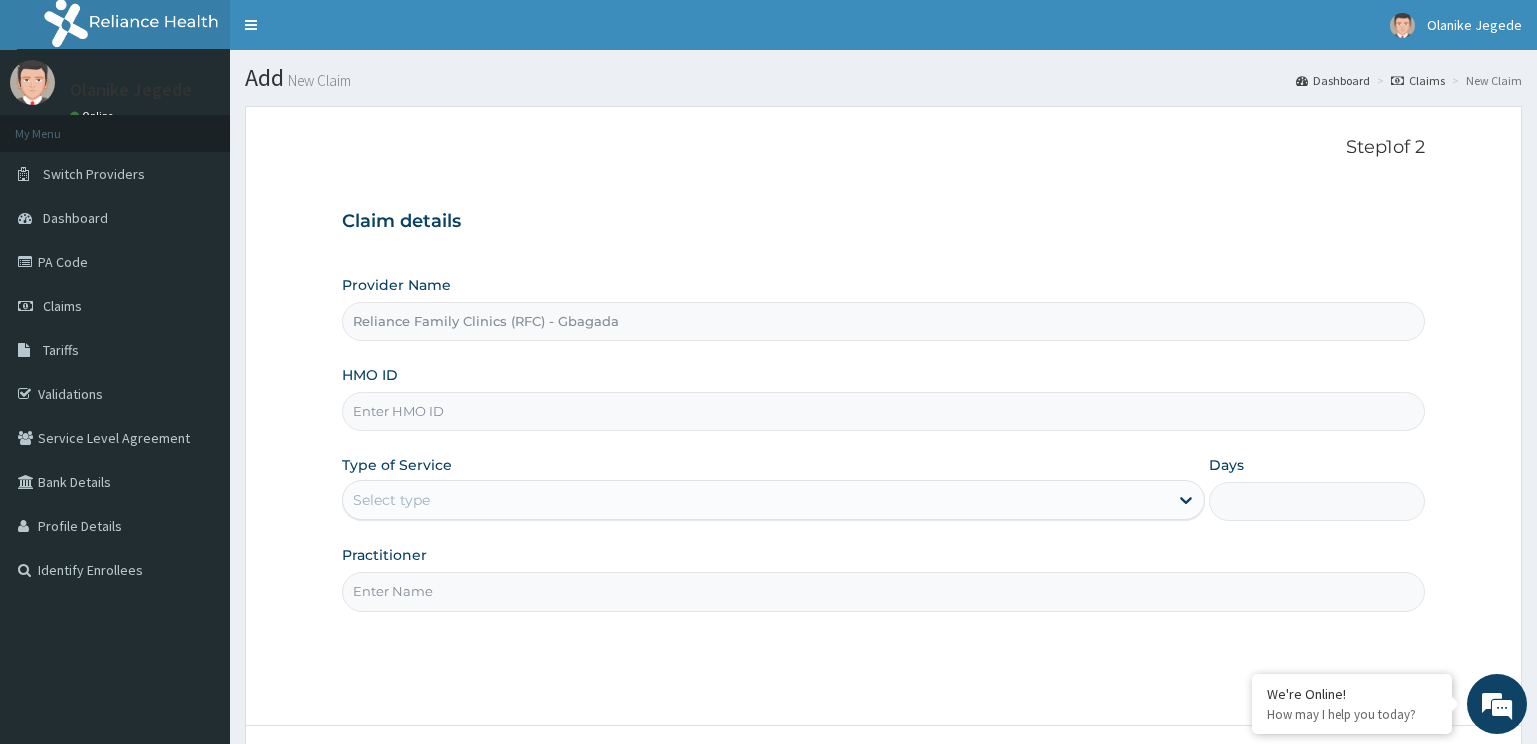 click on "HMO ID" at bounding box center (884, 411) 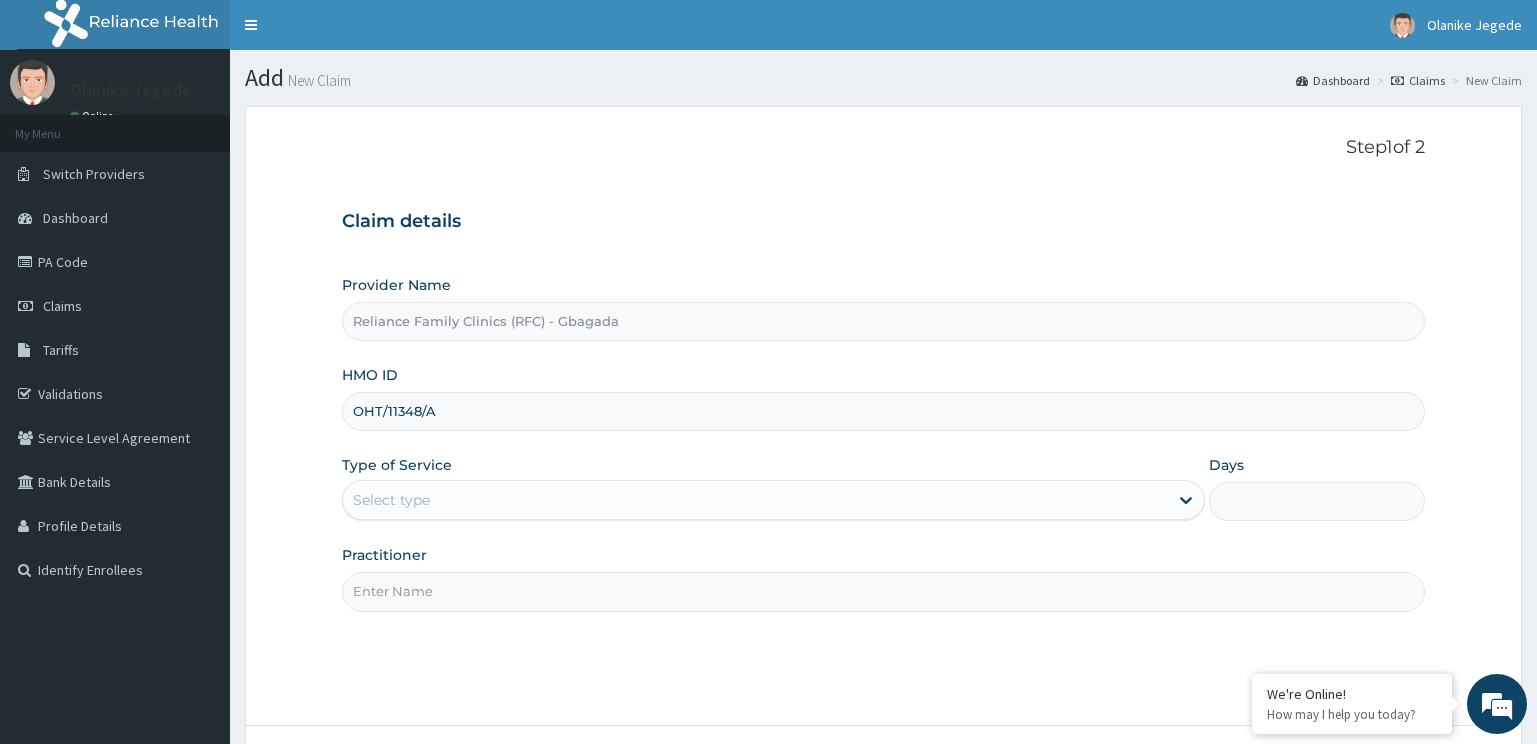 scroll, scrollTop: 0, scrollLeft: 0, axis: both 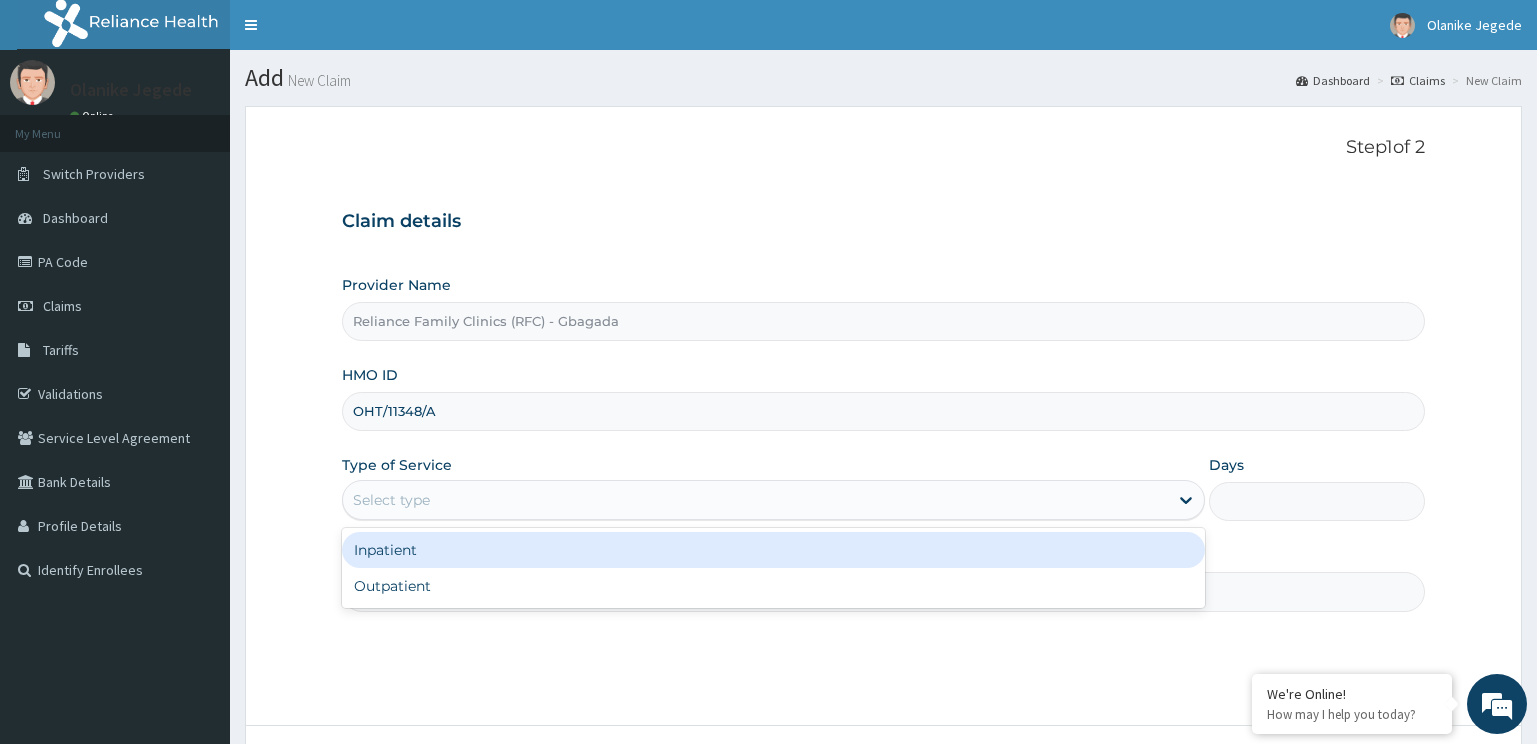 click on "Select type" at bounding box center (756, 500) 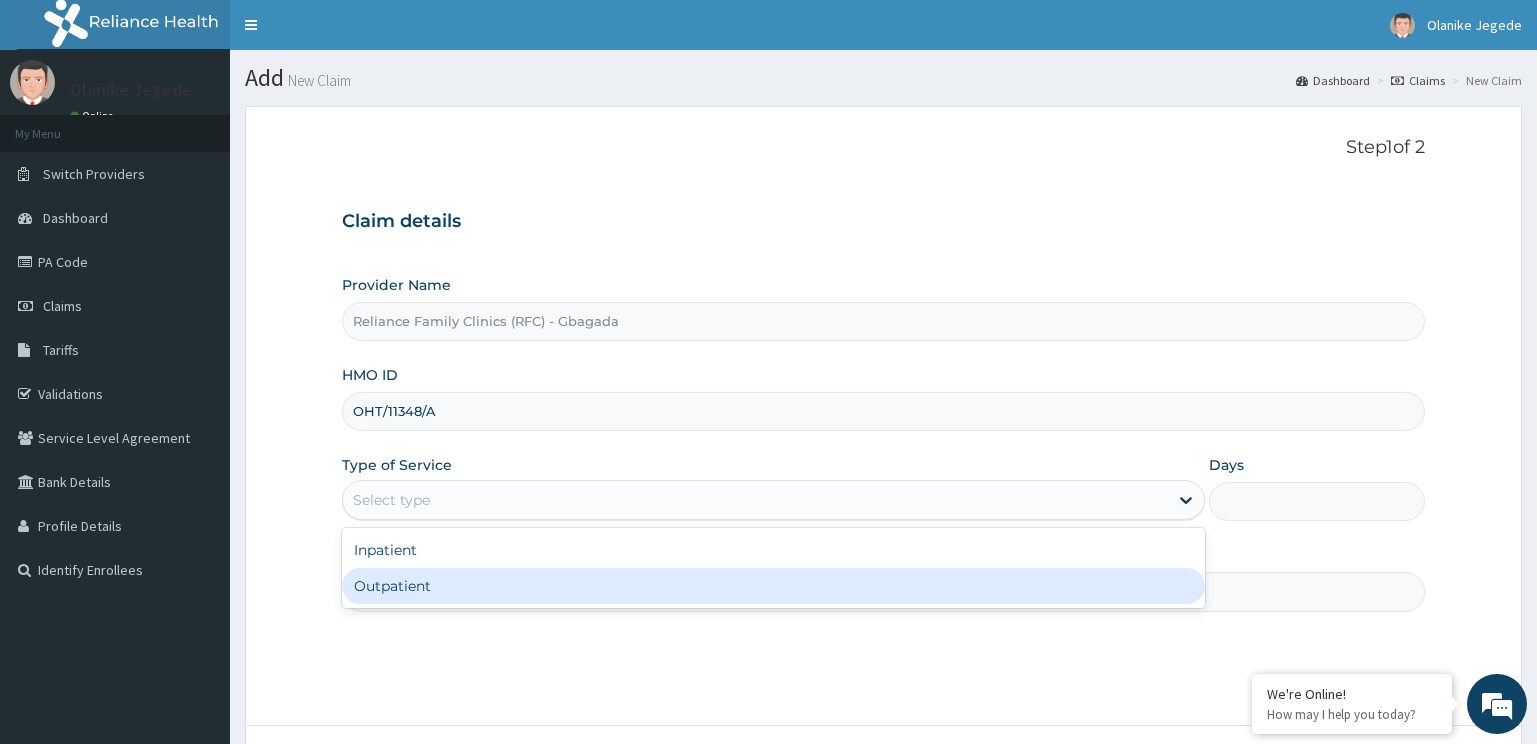 click on "Outpatient" at bounding box center (774, 586) 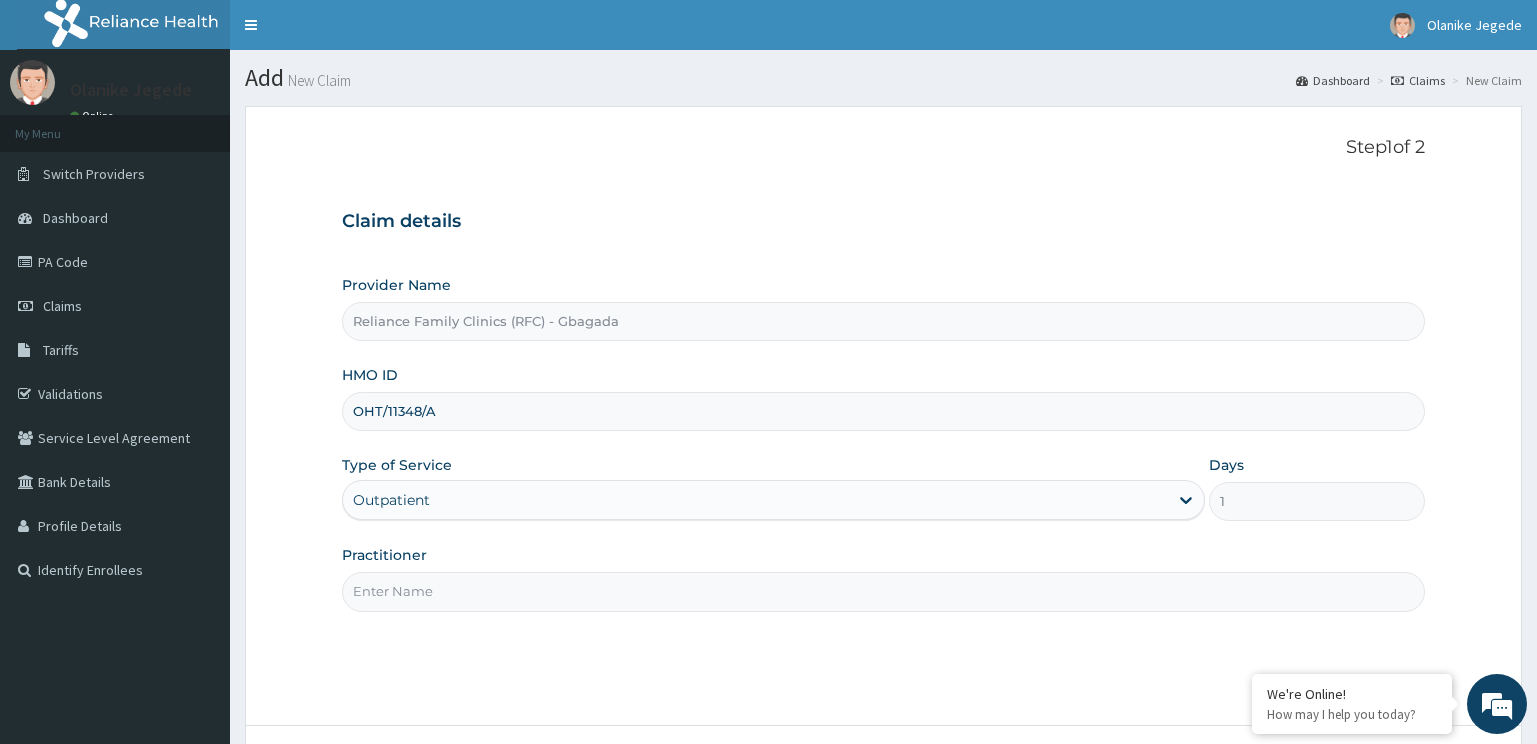 click on "Practitioner" at bounding box center [884, 591] 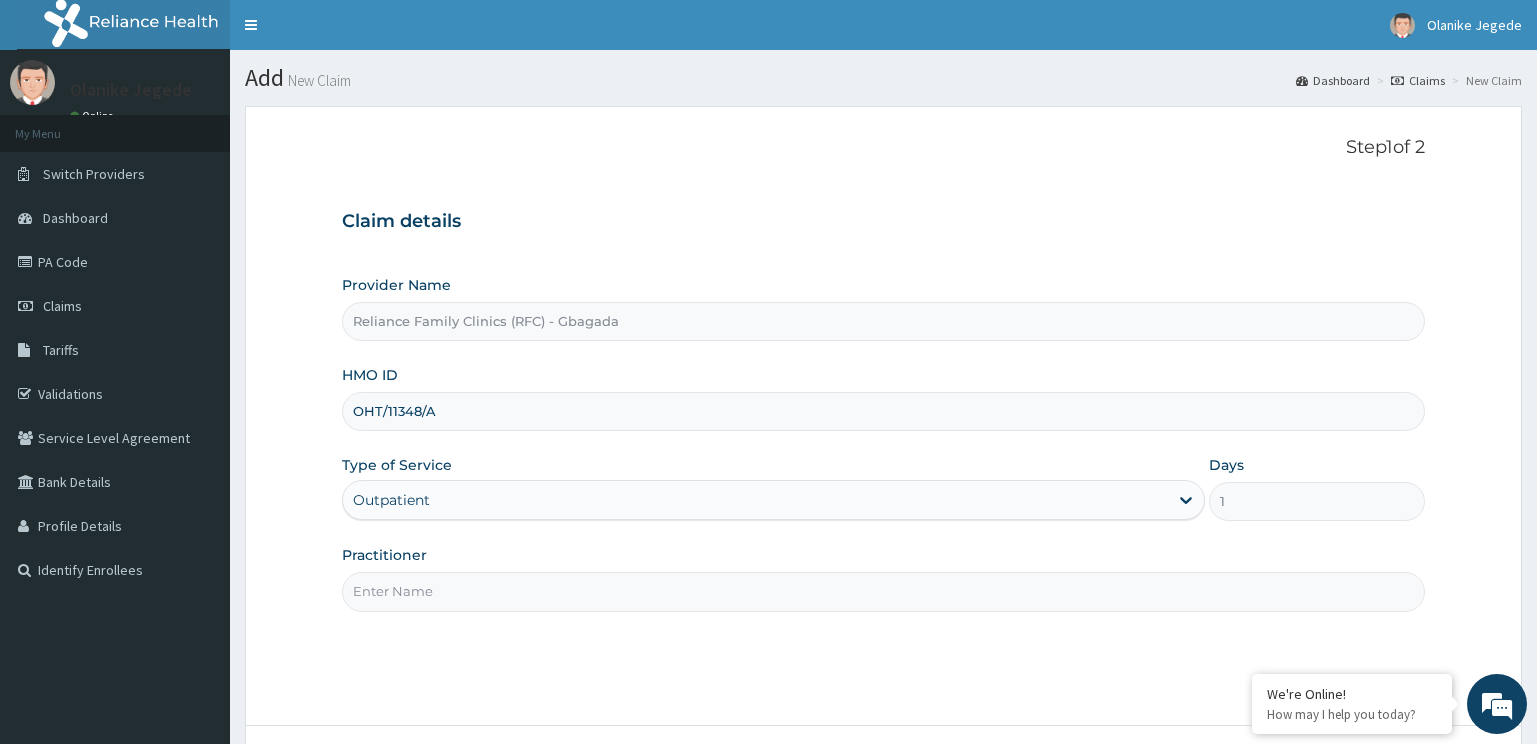 type on "Locum" 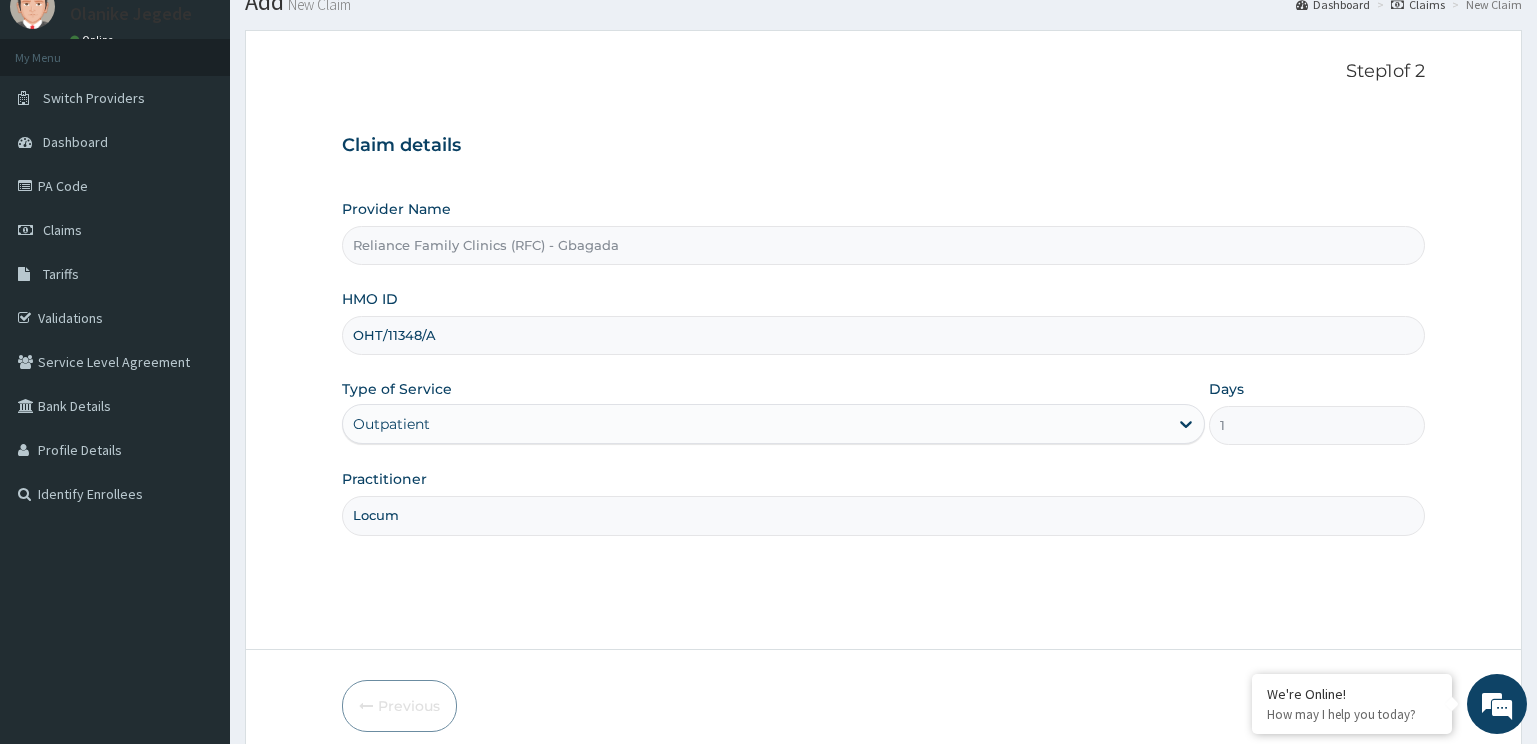 scroll, scrollTop: 161, scrollLeft: 0, axis: vertical 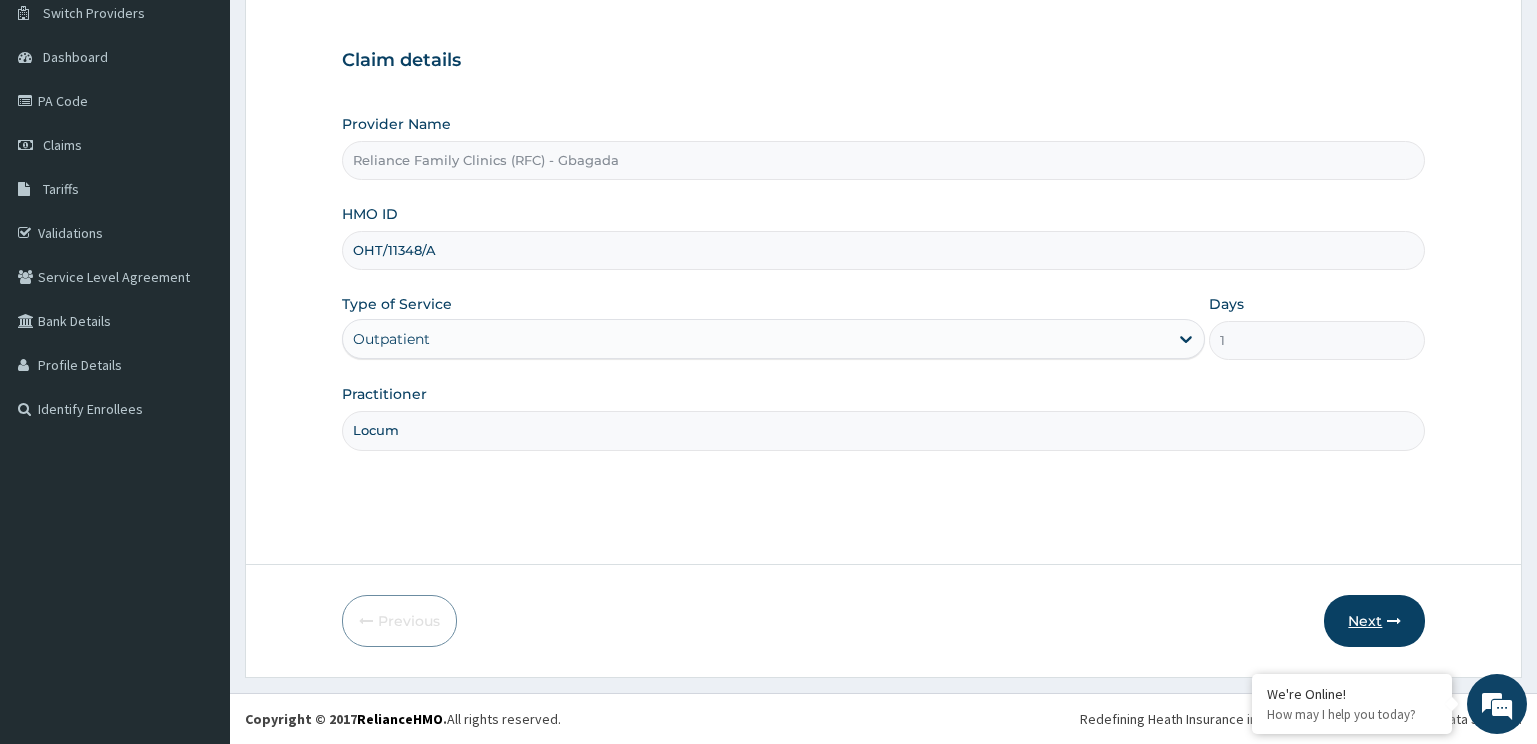 click on "Next" at bounding box center [1374, 621] 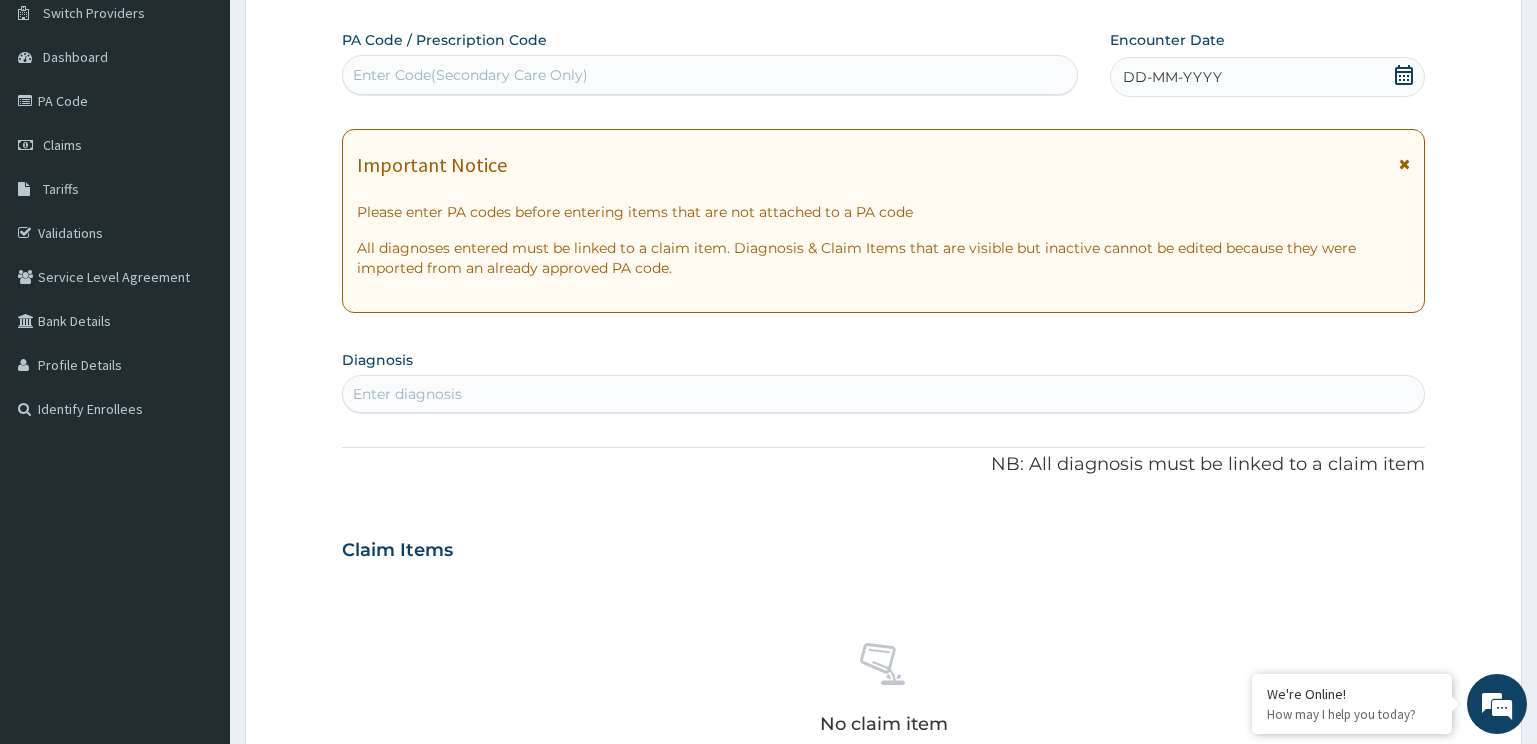 click on "No claim item" at bounding box center (884, 692) 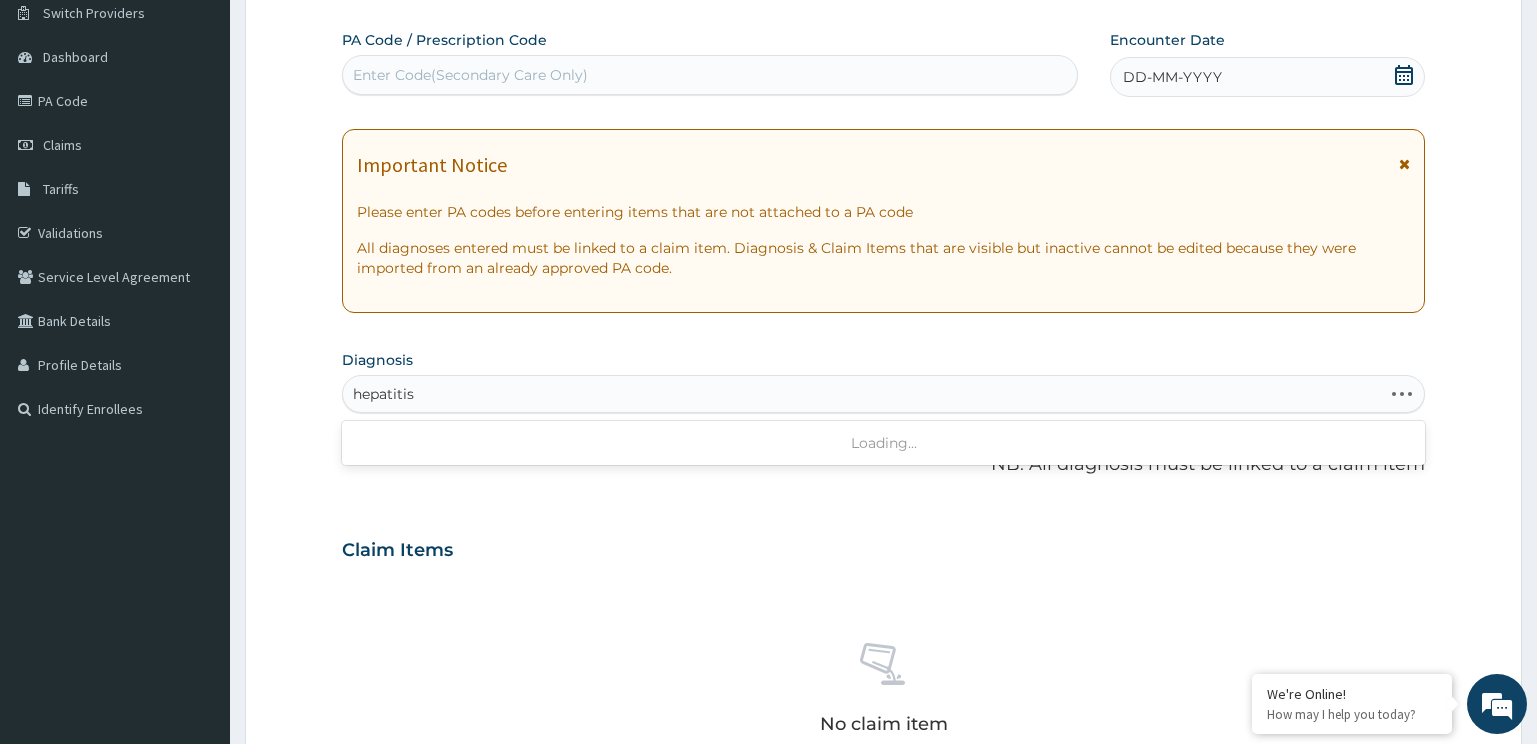 type on "hepatitis b" 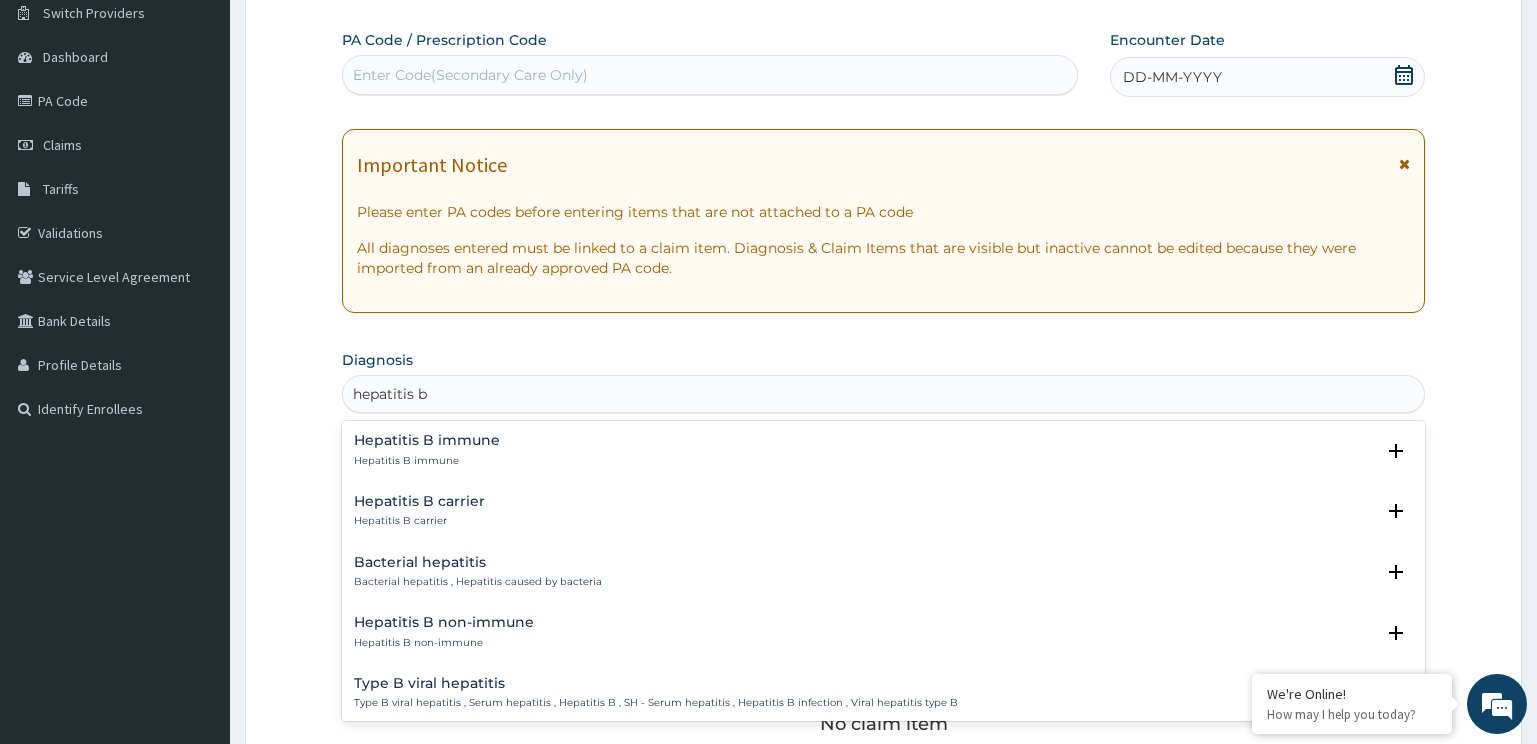 click on "Hepatitis B carrier" at bounding box center (419, 501) 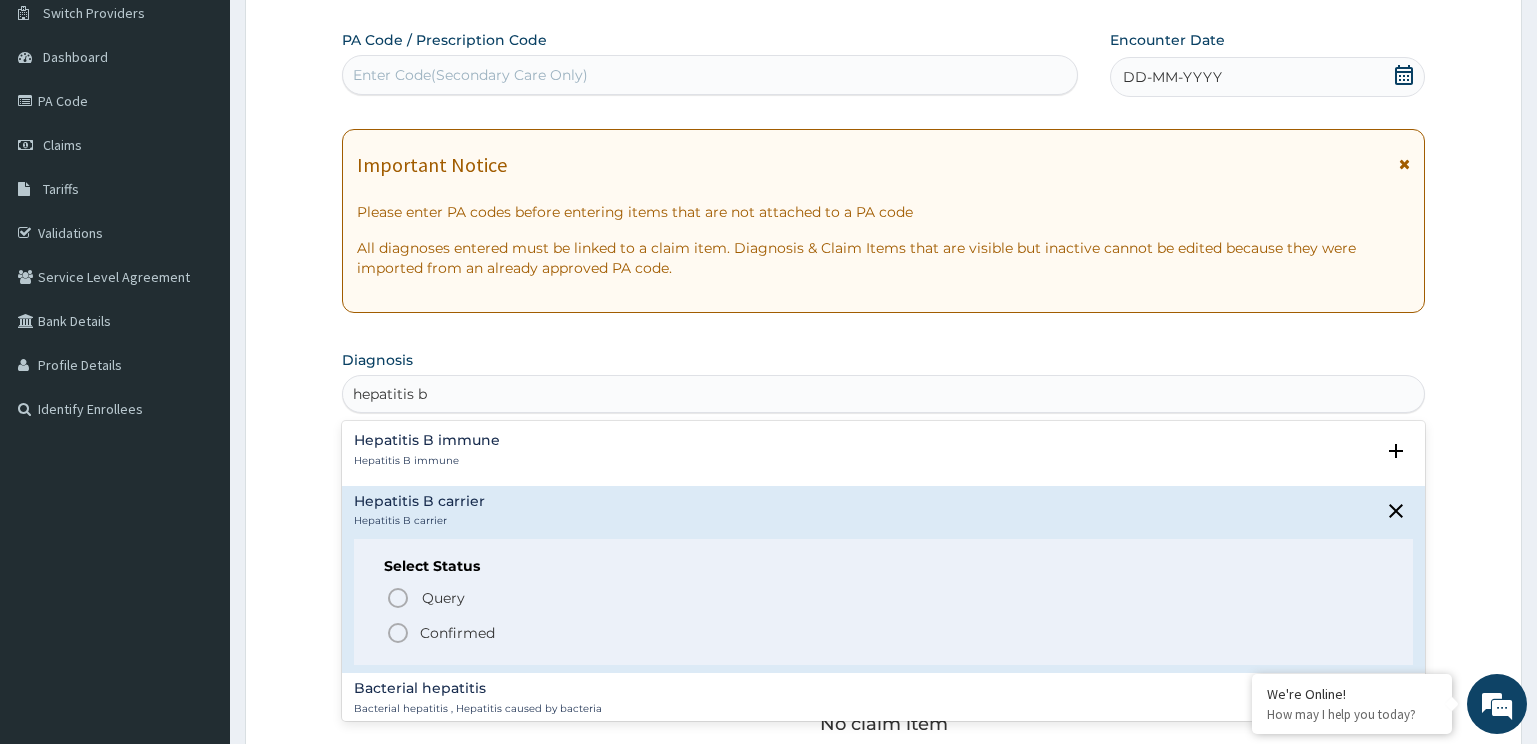 scroll, scrollTop: 0, scrollLeft: 0, axis: both 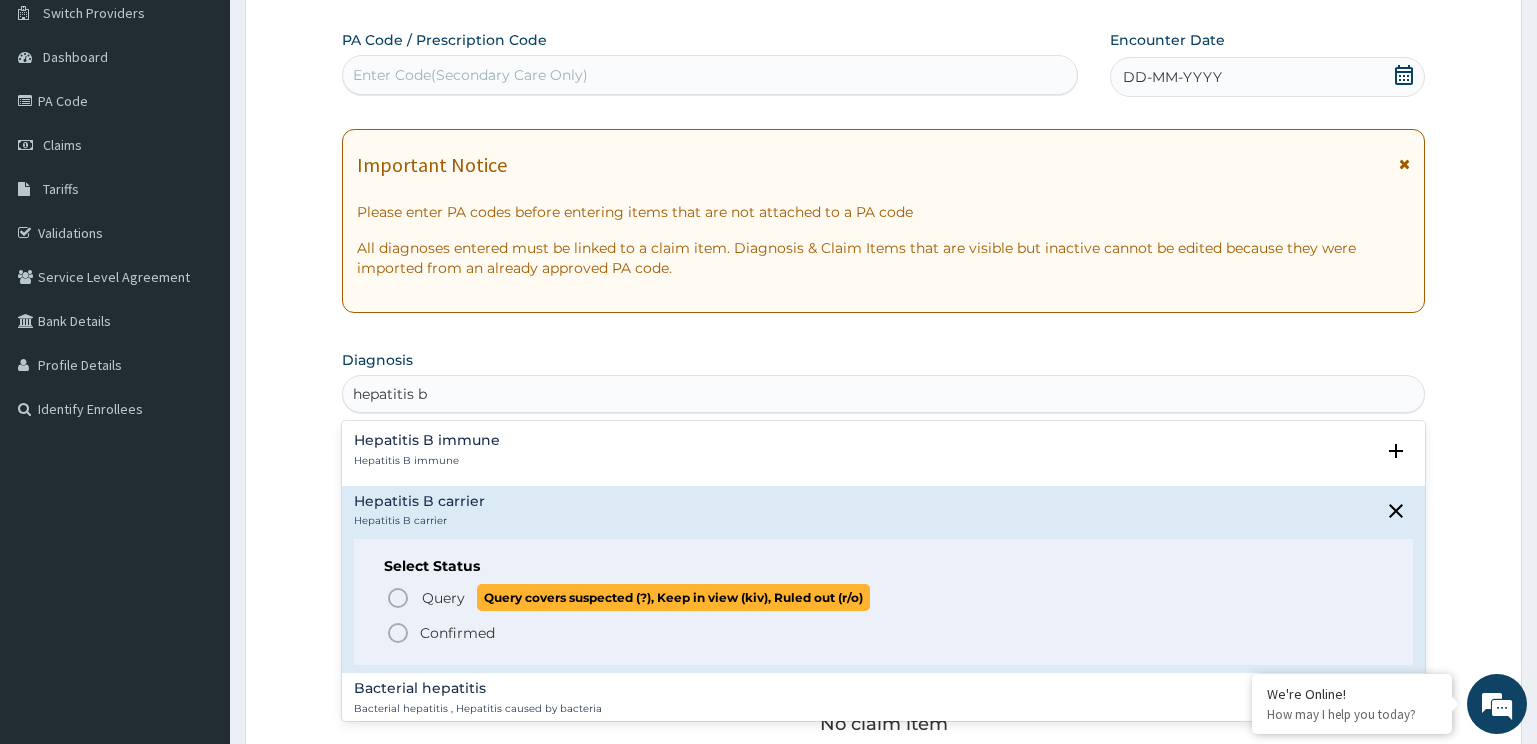 drag, startPoint x: 446, startPoint y: 592, endPoint x: 1198, endPoint y: 78, distance: 910.8787 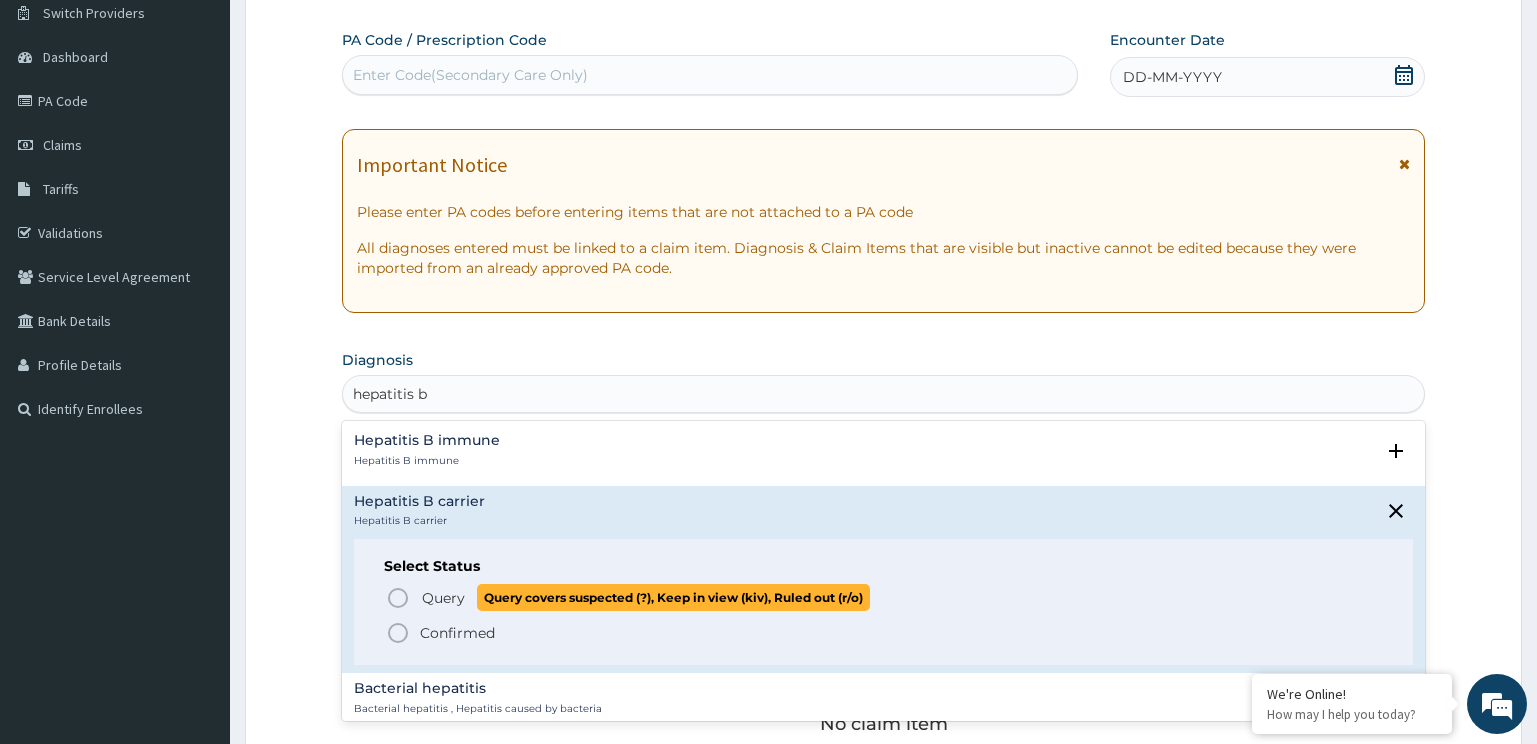 click on "Query" at bounding box center [443, 598] 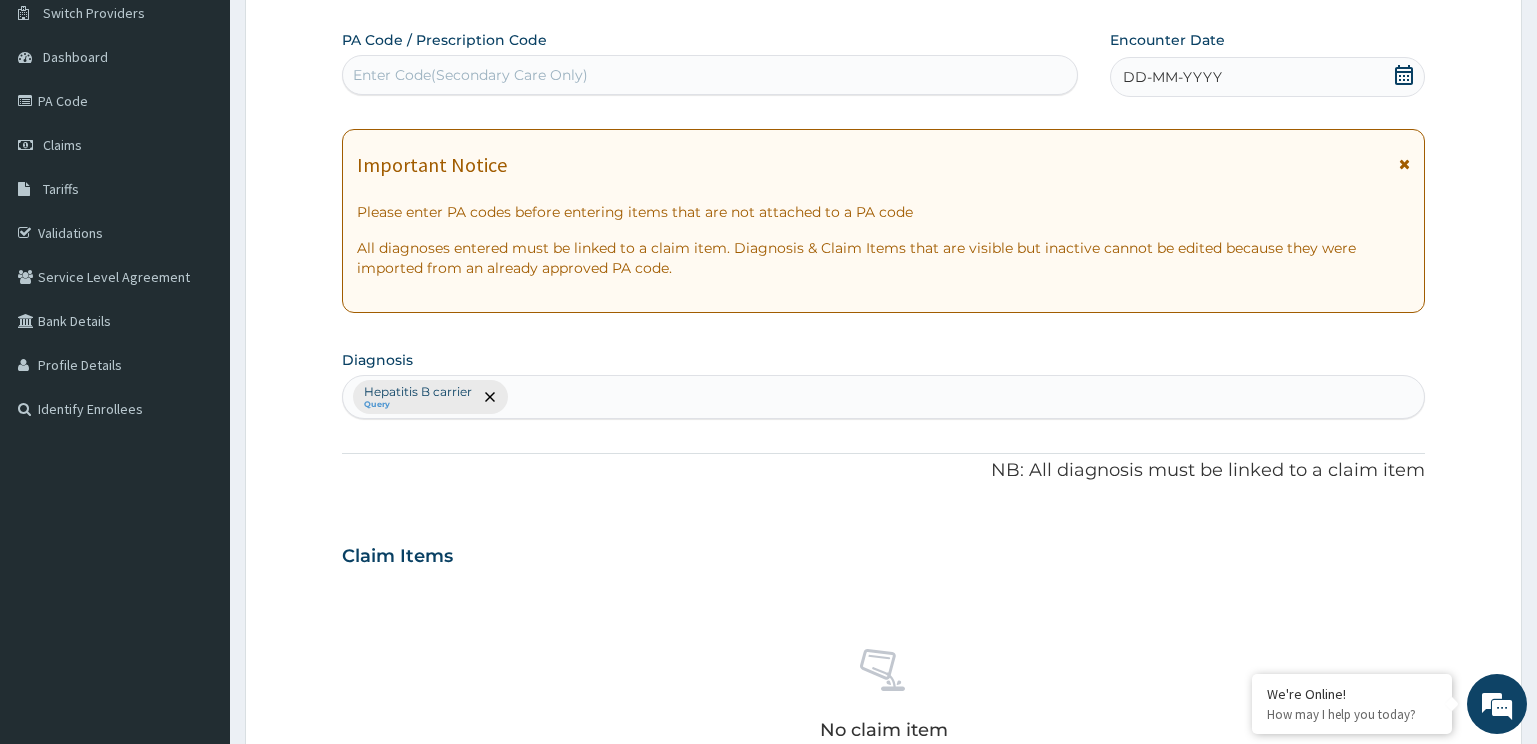 click on "DD-MM-YYYY" at bounding box center [1172, 77] 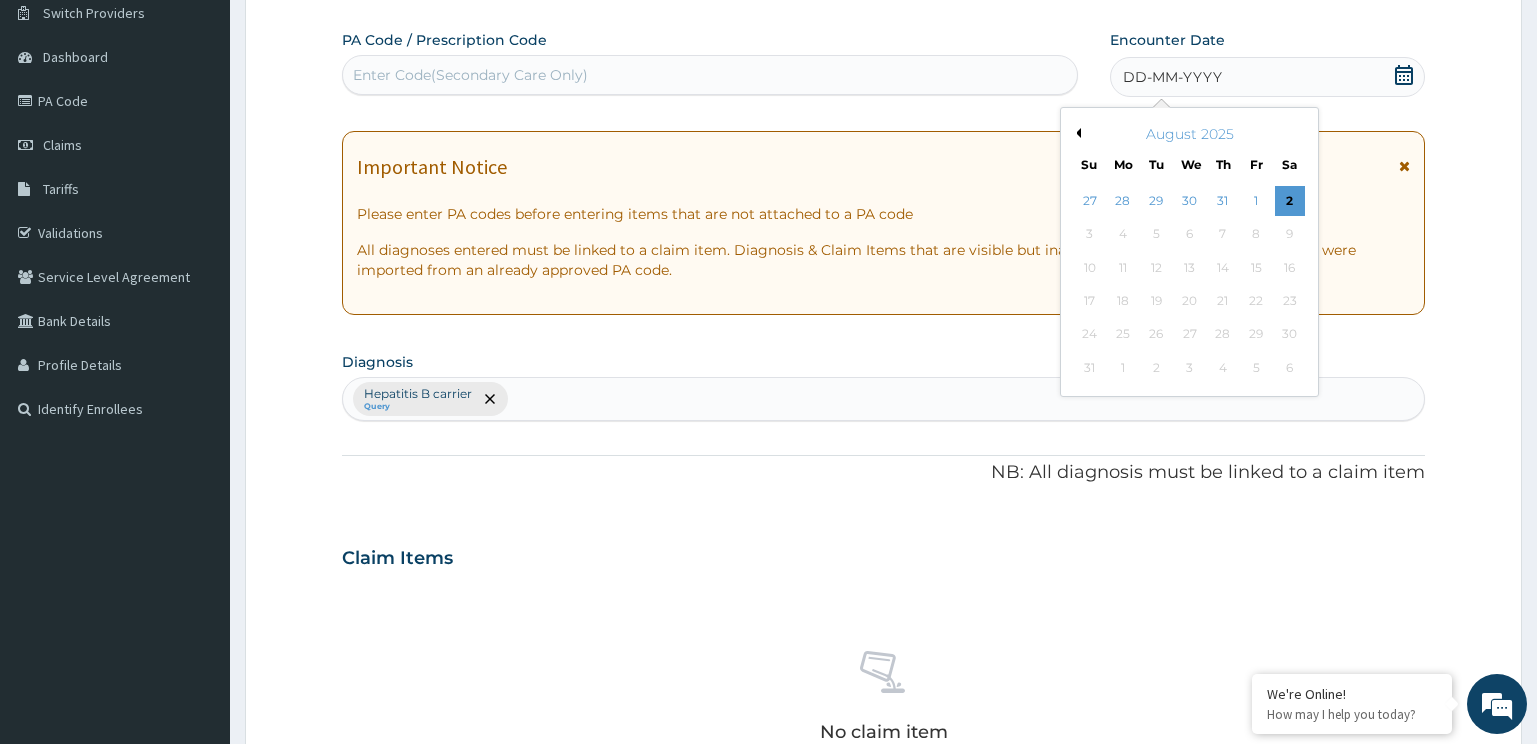 click on "2" at bounding box center (1289, 201) 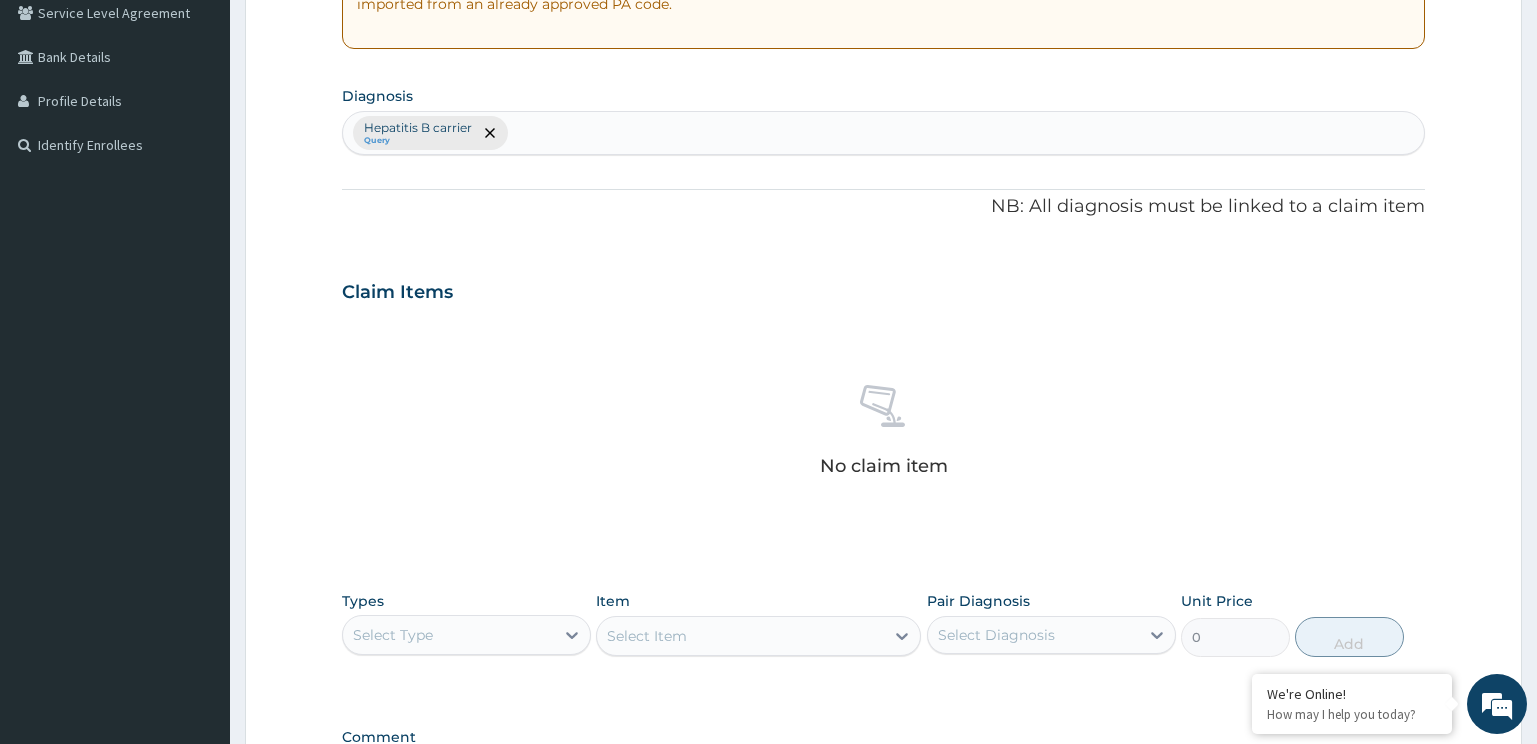 scroll, scrollTop: 561, scrollLeft: 0, axis: vertical 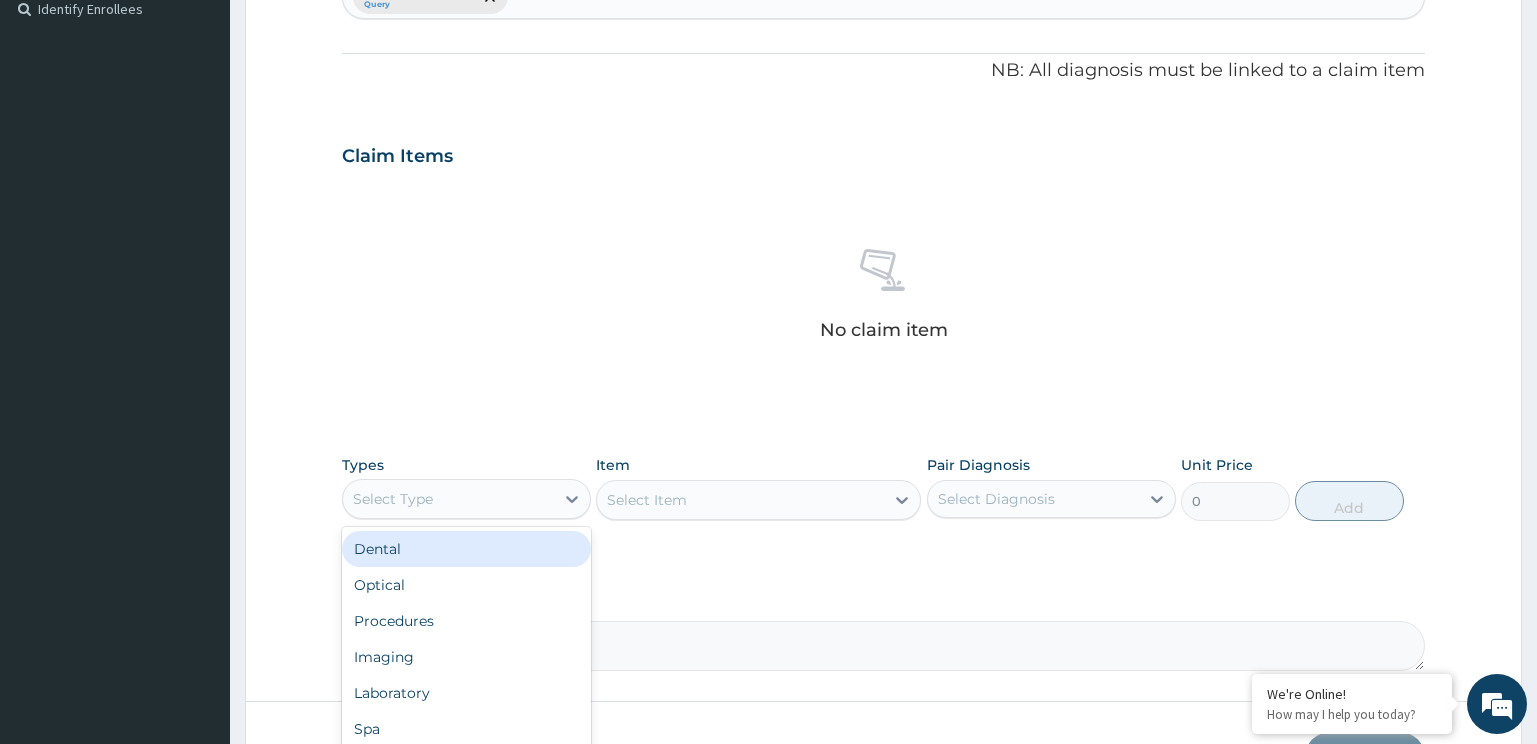 click on "Select Type" at bounding box center [448, 499] 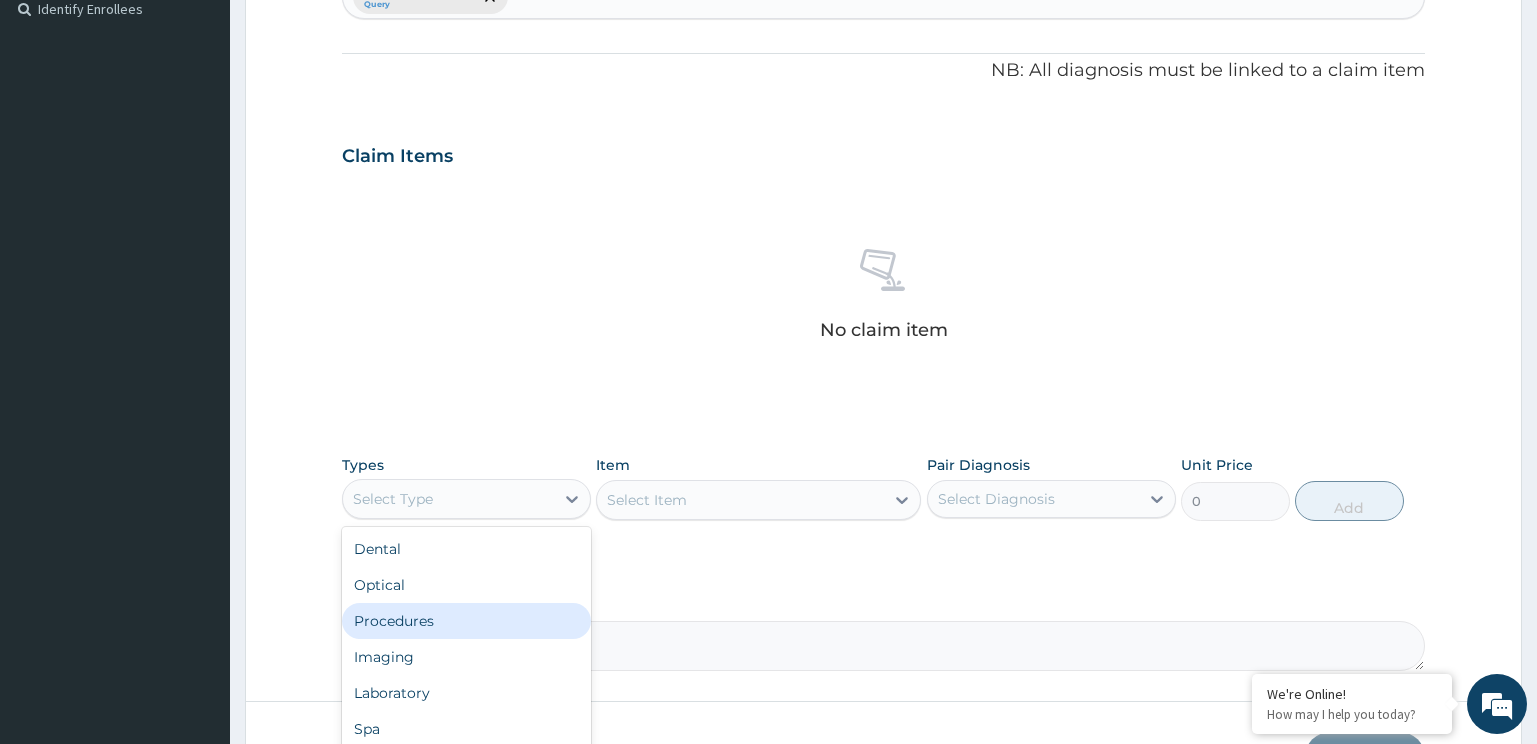 click on "Procedures" at bounding box center [466, 621] 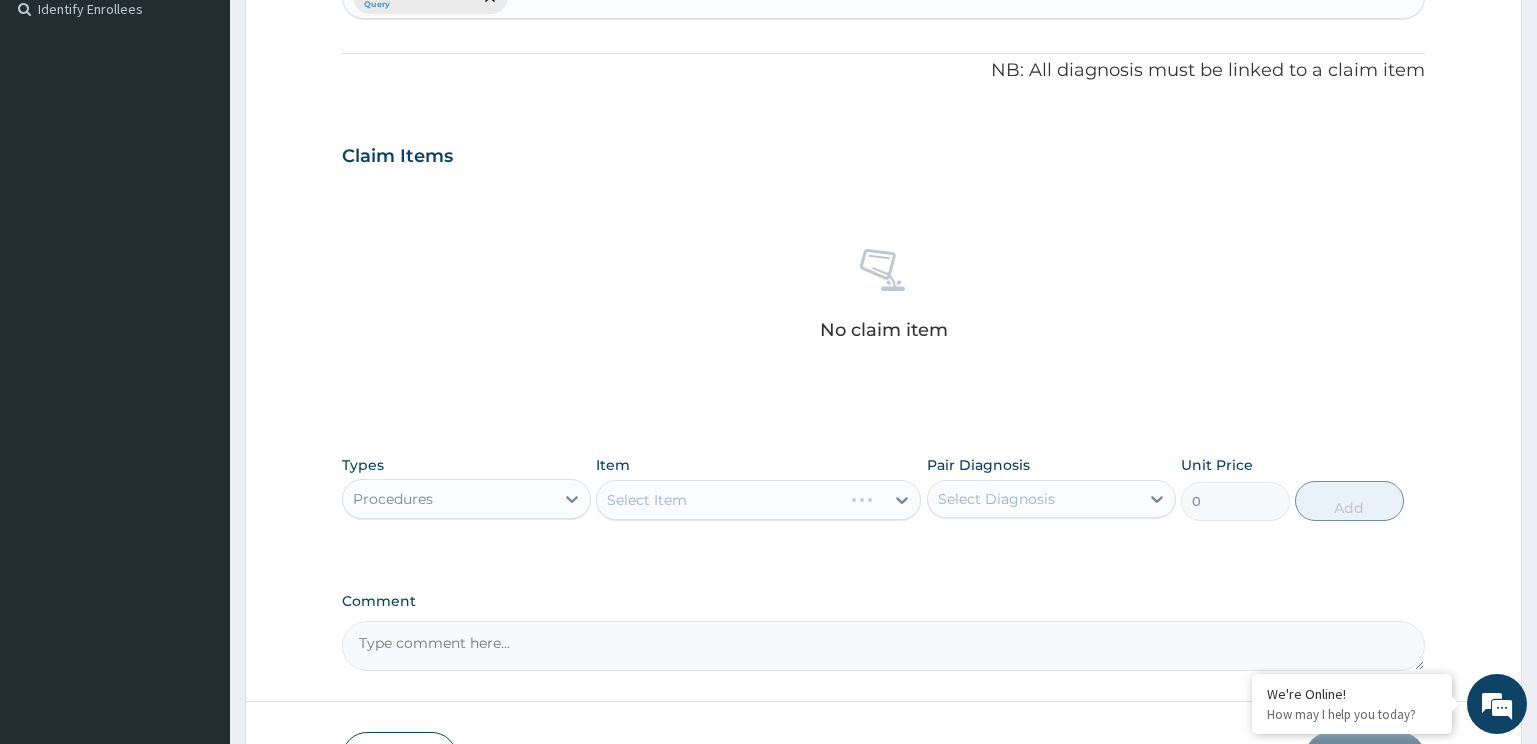 click on "Procedures" at bounding box center (393, 499) 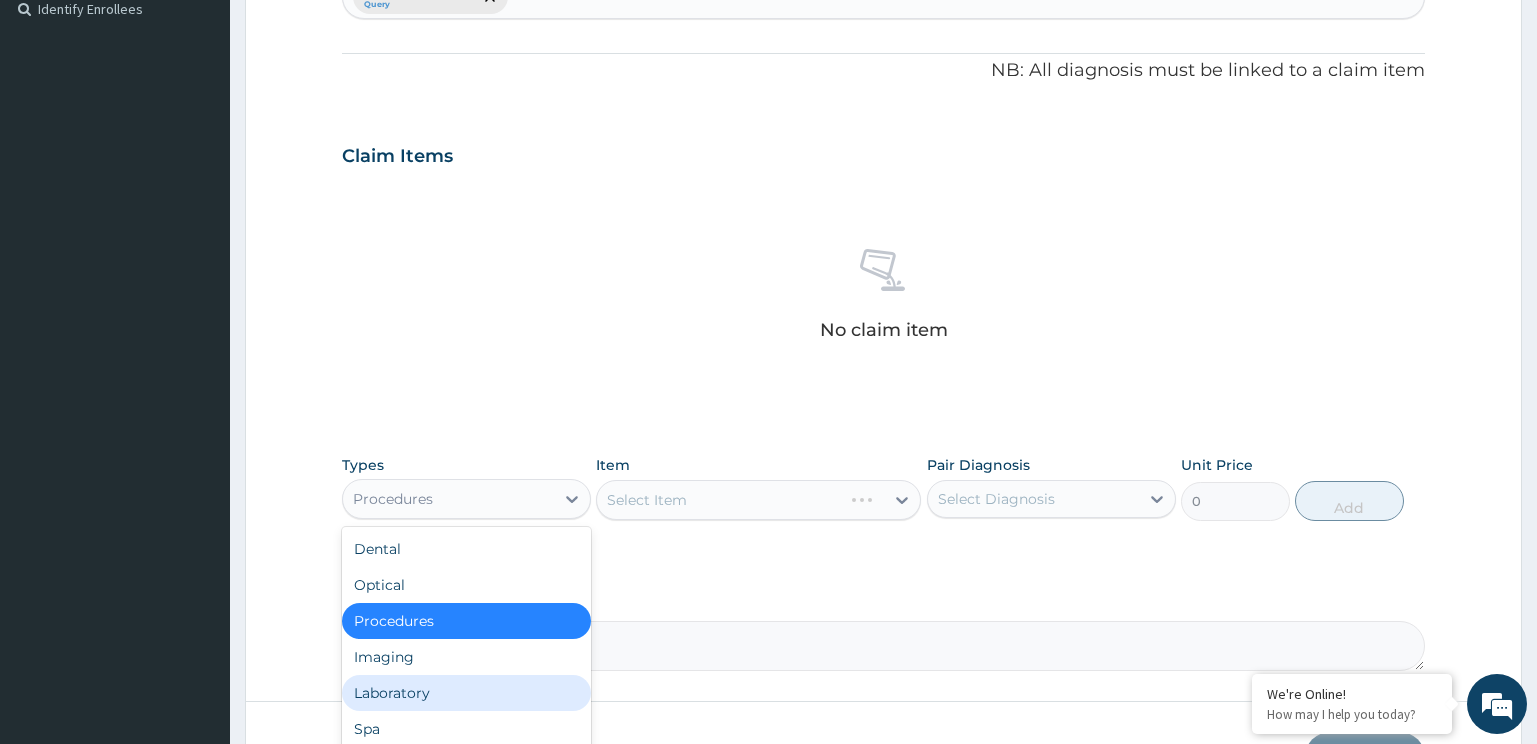 click on "Laboratory" at bounding box center [466, 693] 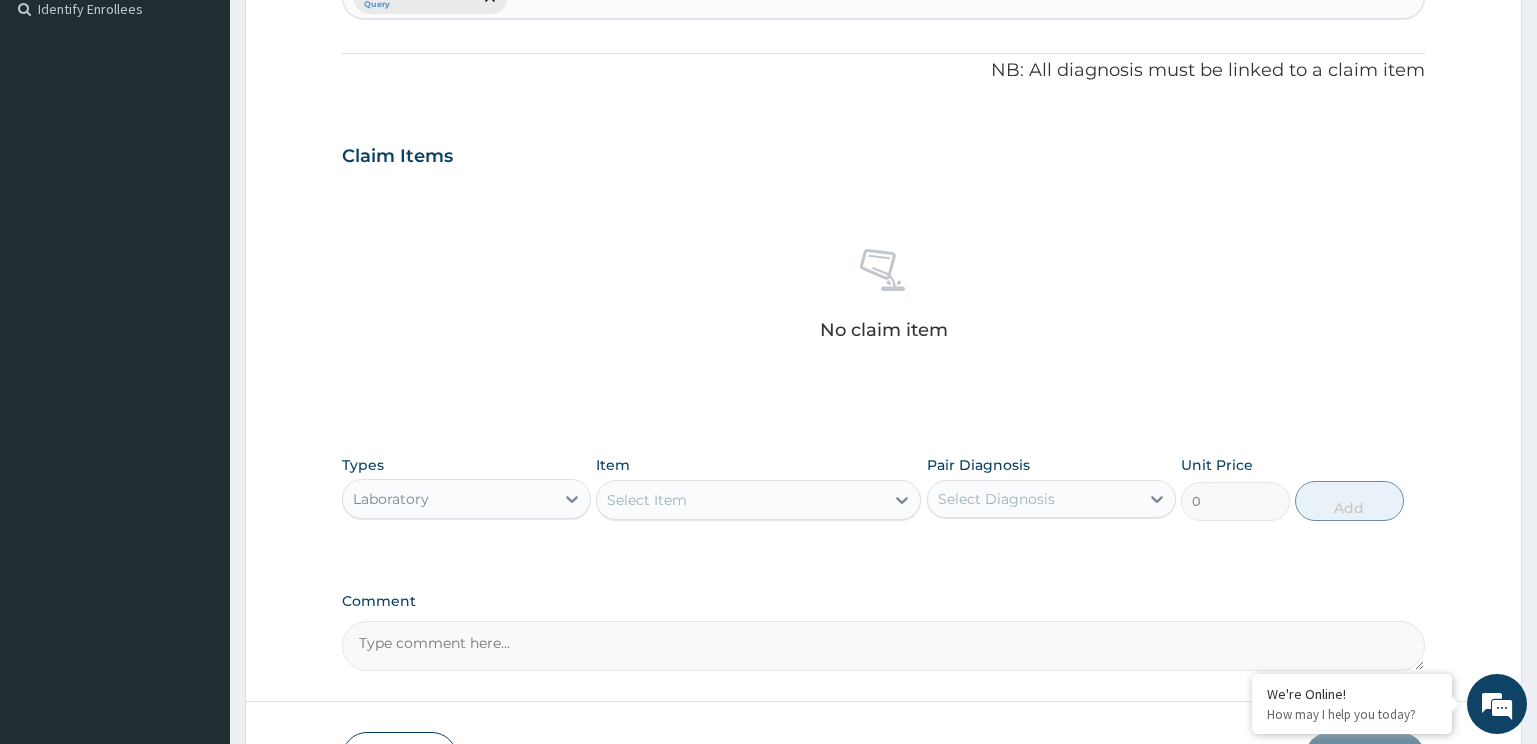click on "Select Item" at bounding box center (740, 500) 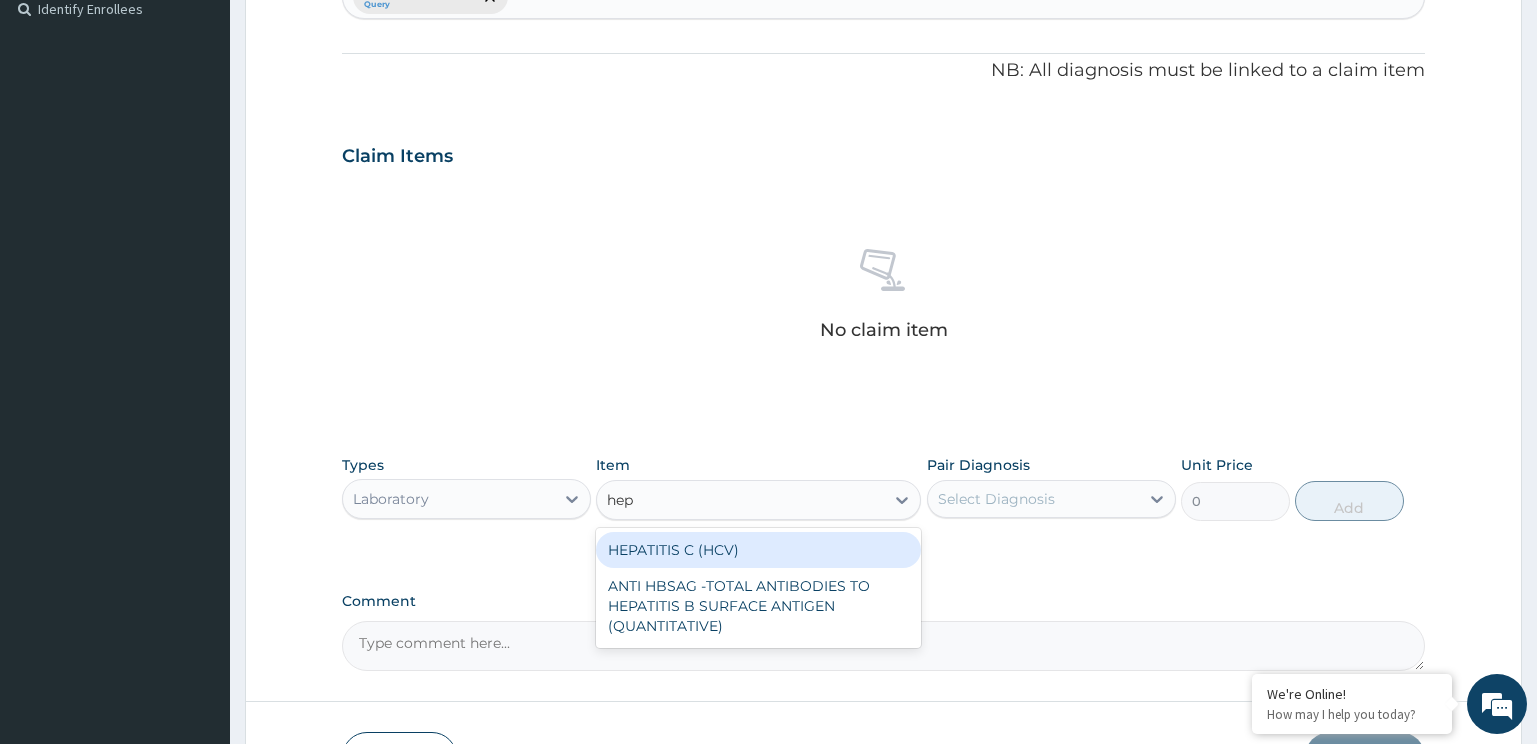 type on "hepa" 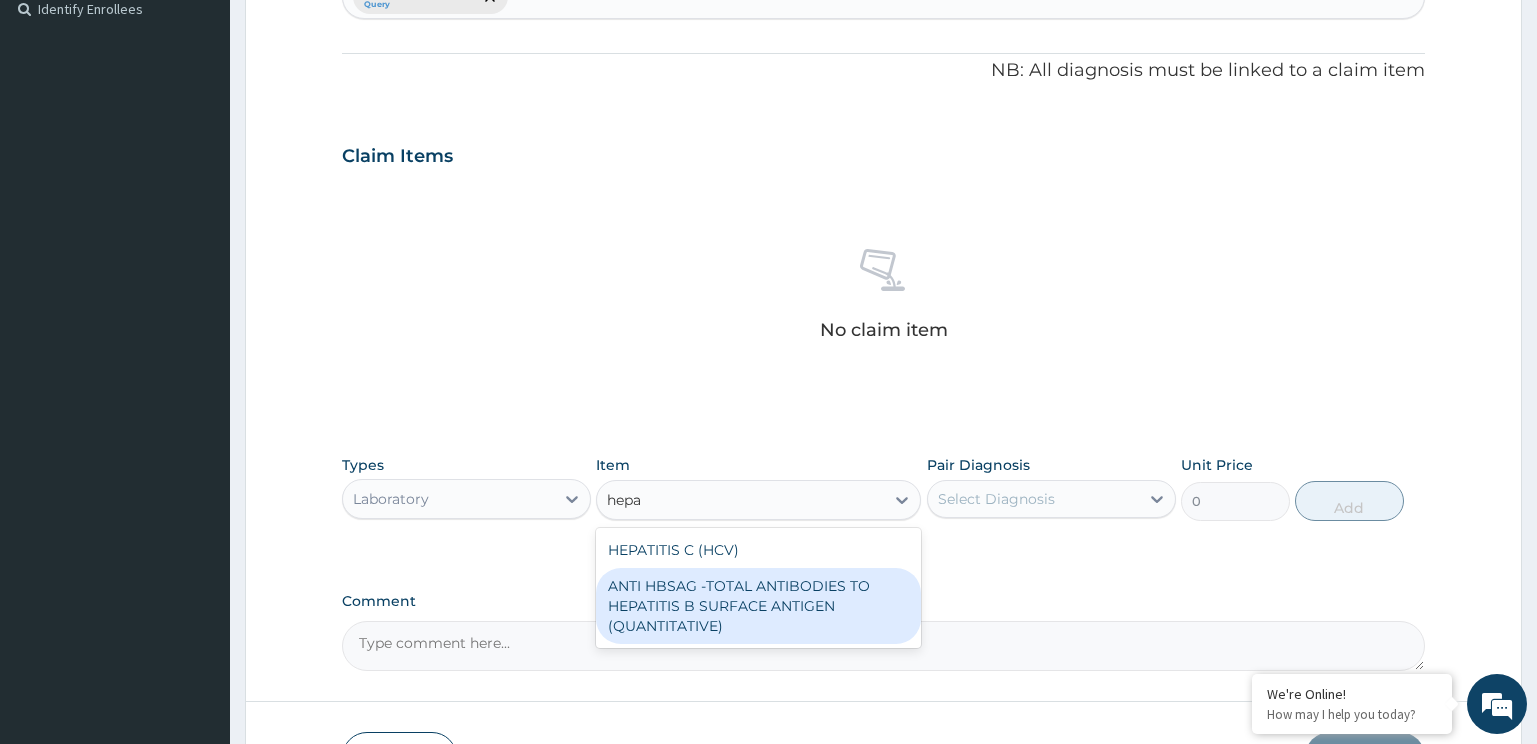 type 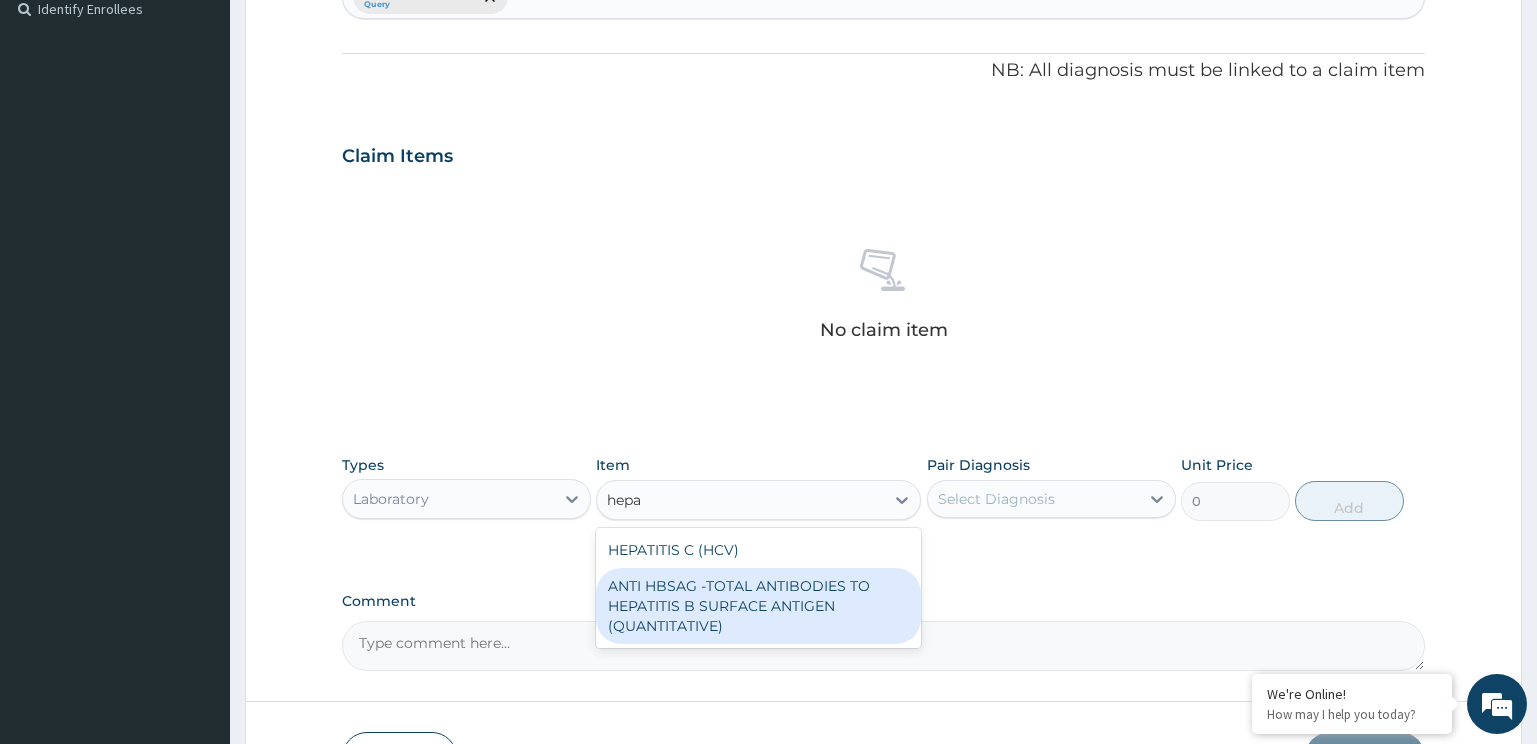 type on "4085" 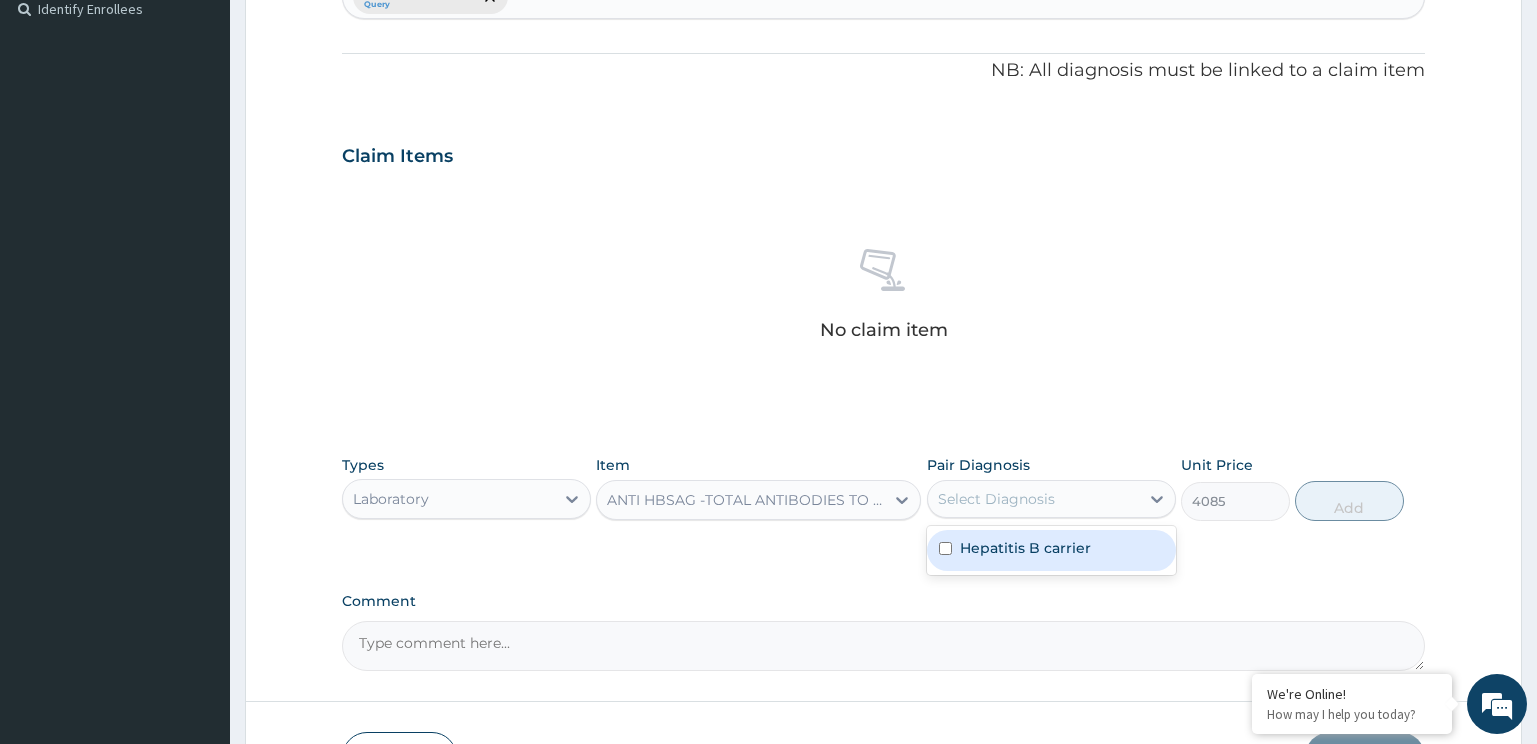click on "Select Diagnosis" at bounding box center [1033, 499] 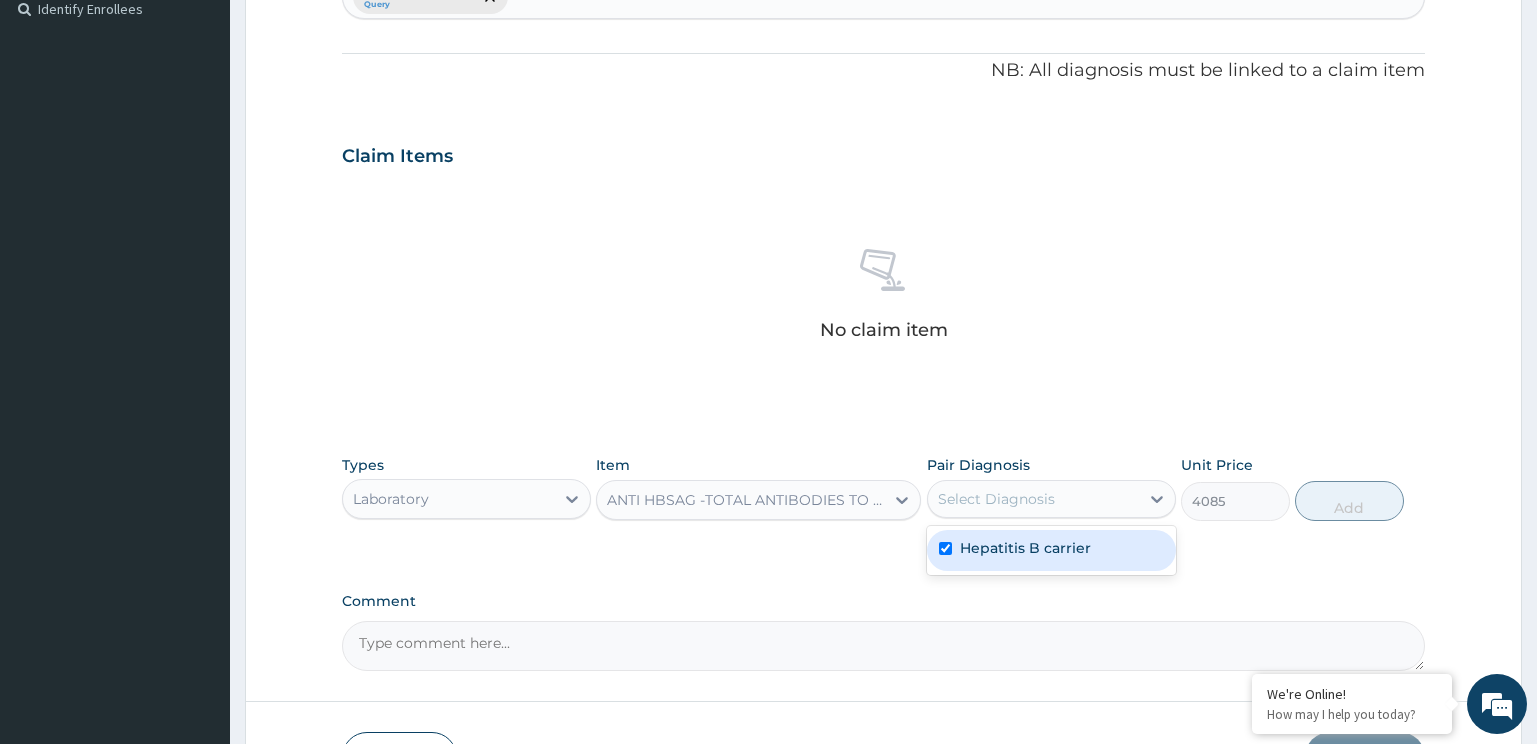 checkbox on "true" 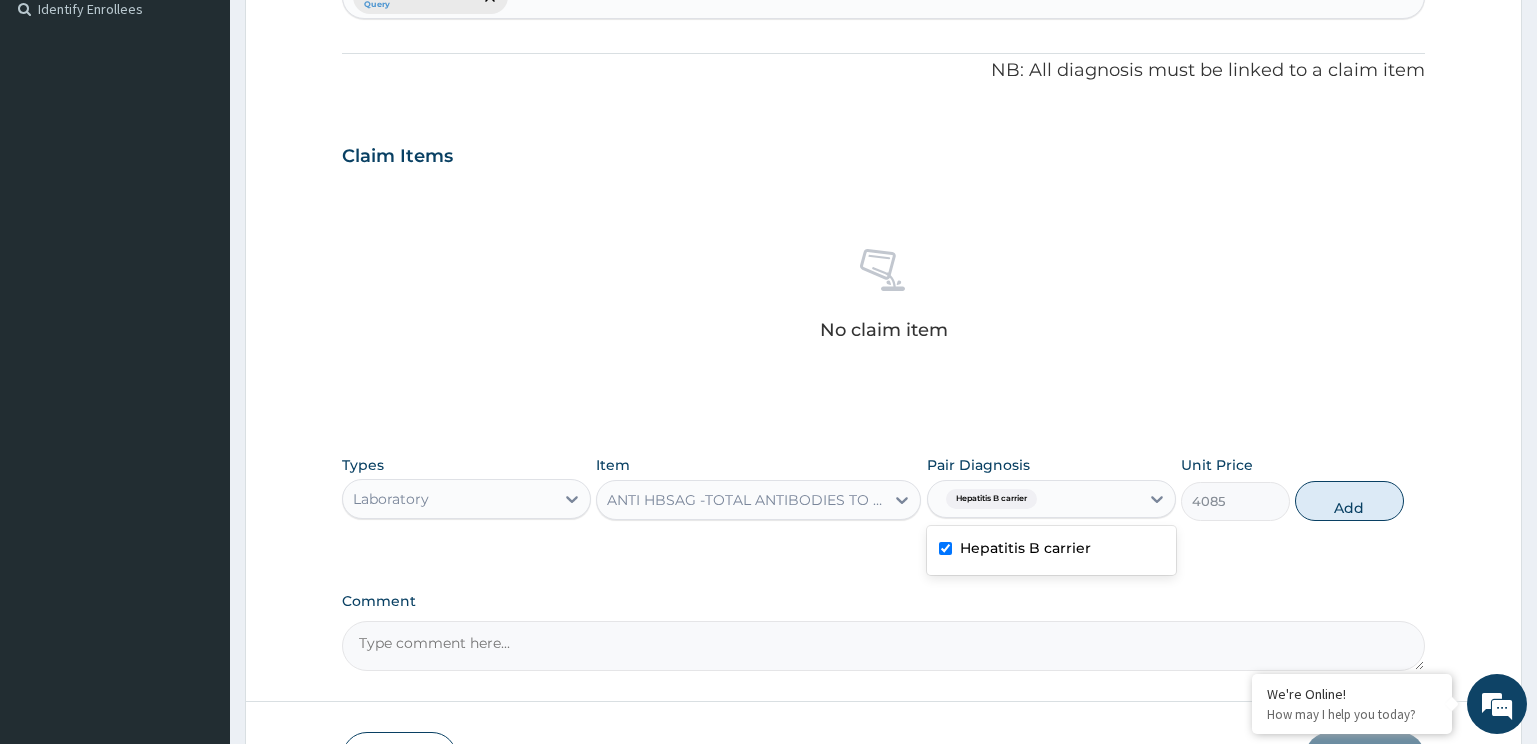 drag, startPoint x: 1343, startPoint y: 509, endPoint x: 1354, endPoint y: 509, distance: 11 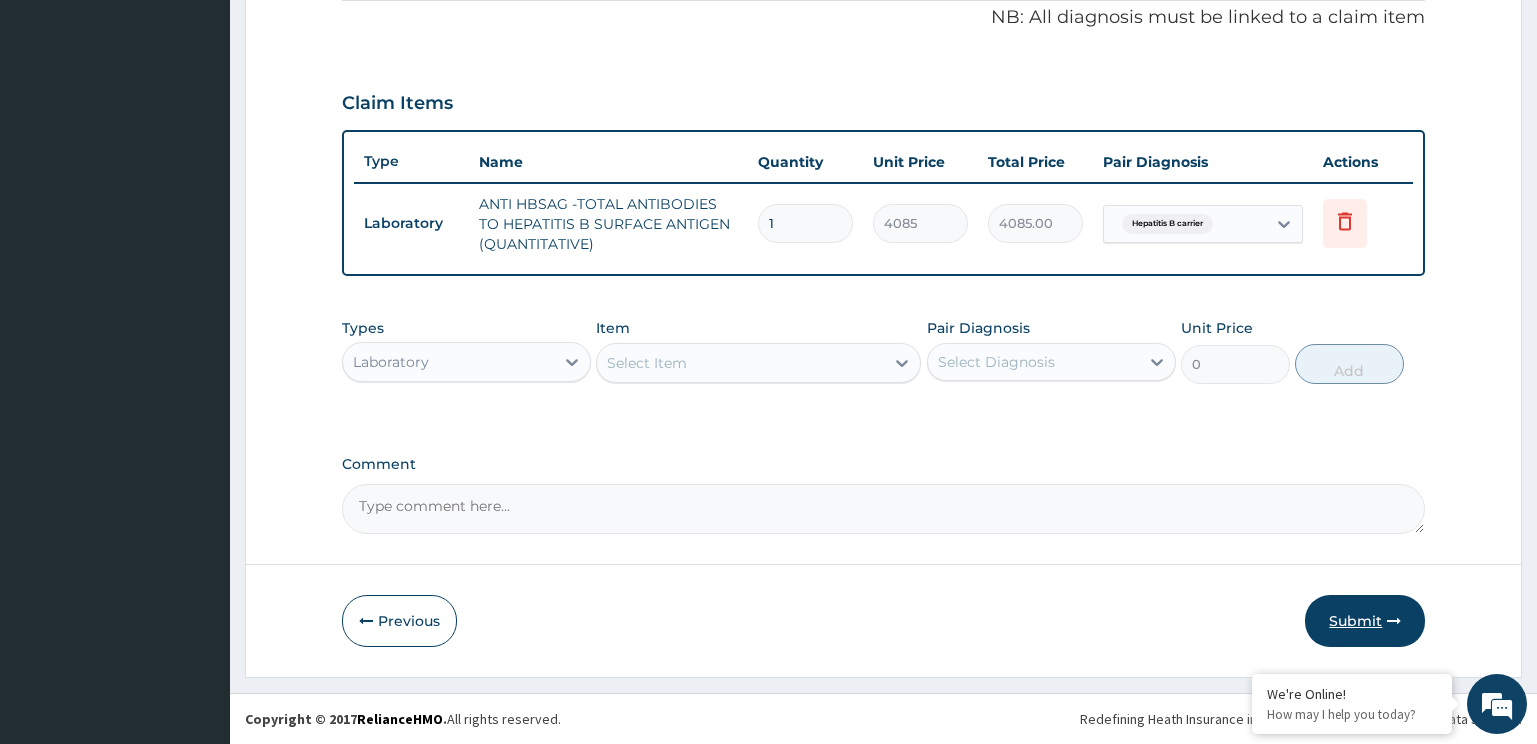 click on "Step  2  of 2 PA Code / Prescription Code Enter Code(Secondary Care Only) Encounter Date 02-08-2025 Important Notice Please enter PA codes before entering items that are not attached to a PA code   All diagnoses entered must be linked to a claim item. Diagnosis & Claim Items that are visible but inactive cannot be edited because they were imported from an already approved PA code. Diagnosis Hepatitis B carrier Query NB: All diagnosis must be linked to a claim item Claim Items Type Name Quantity Unit Price Total Price Pair Diagnosis Actions Laboratory ANTI HBSAG -TOTAL ANTIBODIES TO HEPATITIS B SURFACE ANTIGEN (QUANTITATIVE) 1 4085 4085.00 Hepatitis B carrier Delete Types Laboratory Item Select Item Pair Diagnosis Select Diagnosis Unit Price 0 Add Comment     Previous   Submit" at bounding box center (883, 84) 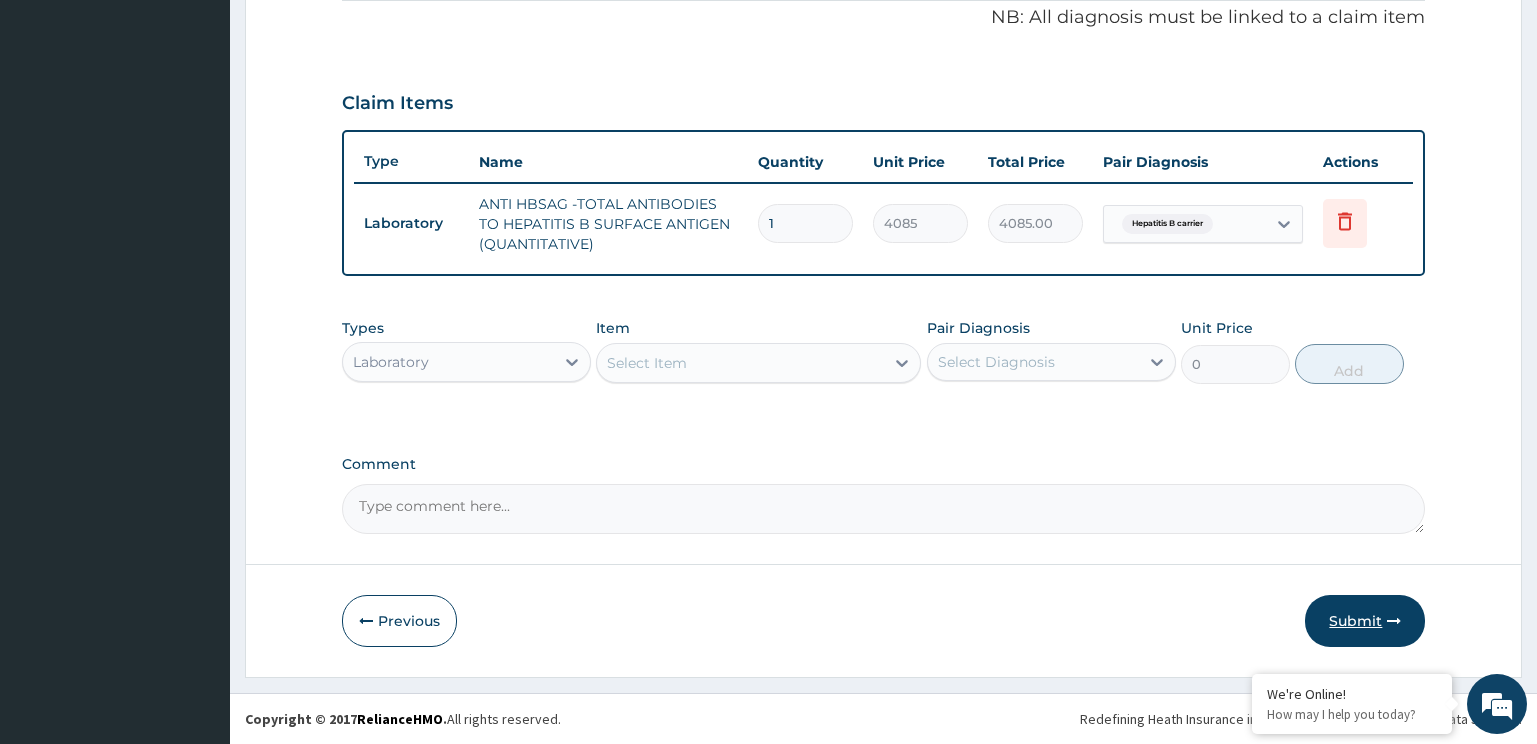 click on "Submit" at bounding box center [1365, 621] 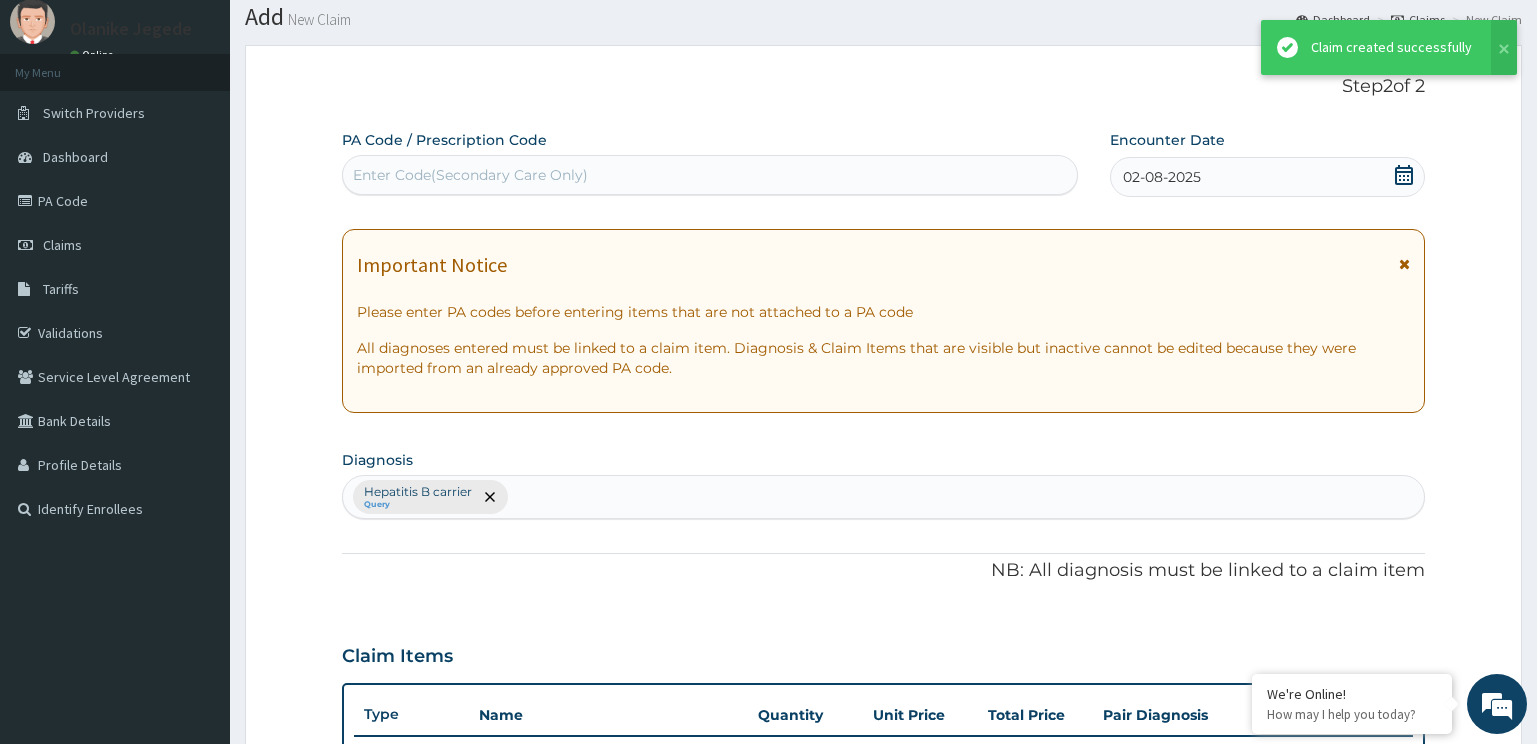 scroll, scrollTop: 614, scrollLeft: 0, axis: vertical 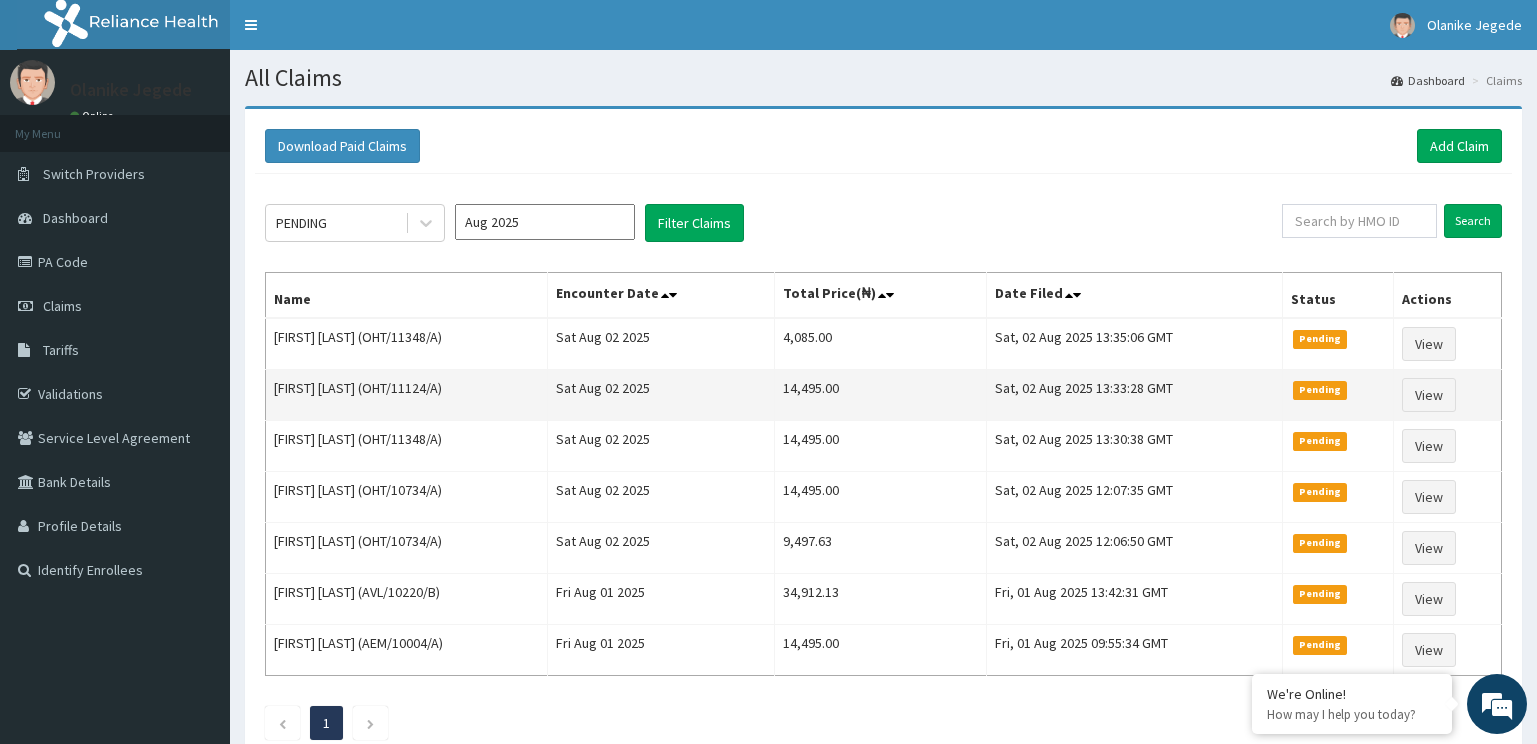 drag, startPoint x: 466, startPoint y: 382, endPoint x: 395, endPoint y: 387, distance: 71.17584 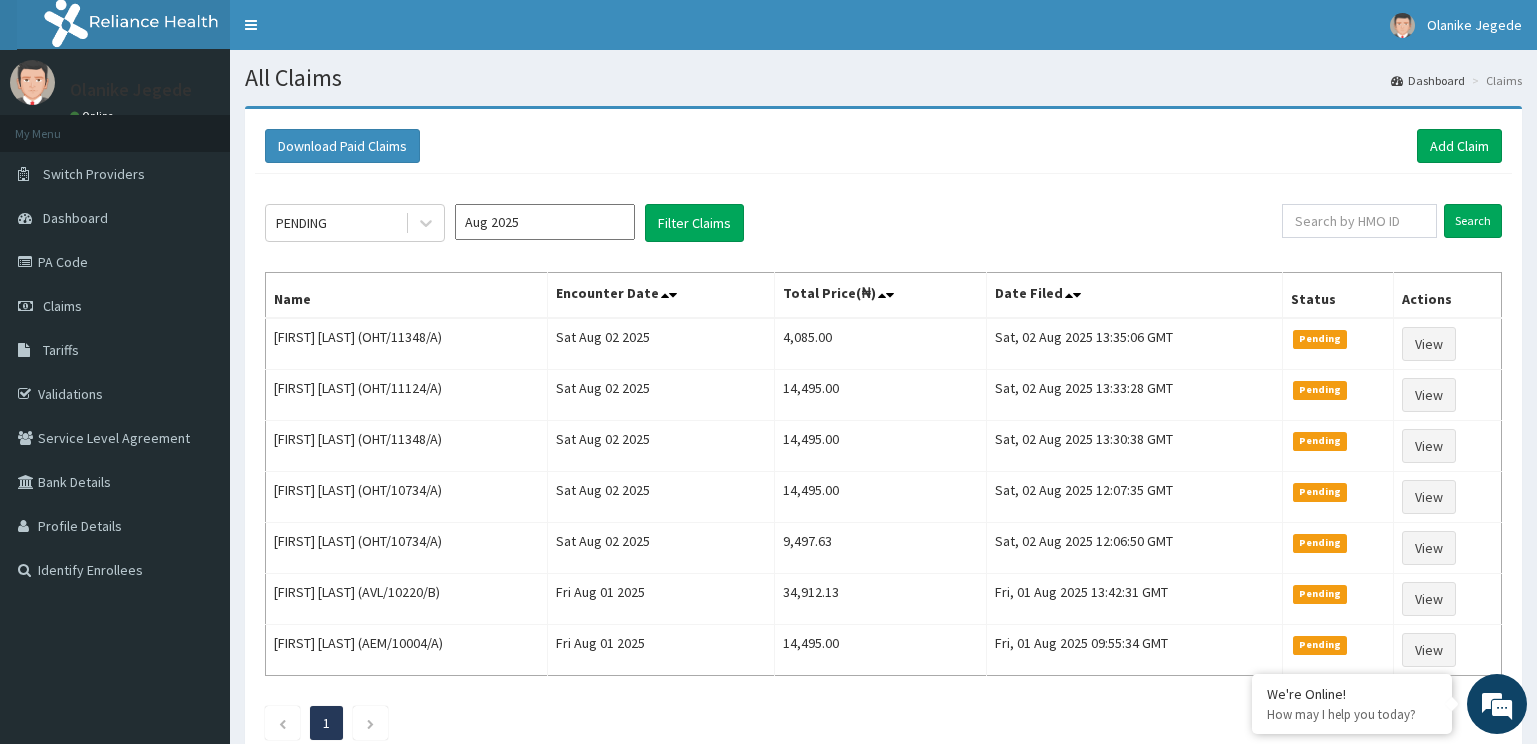 copy on "OHT/11124/A" 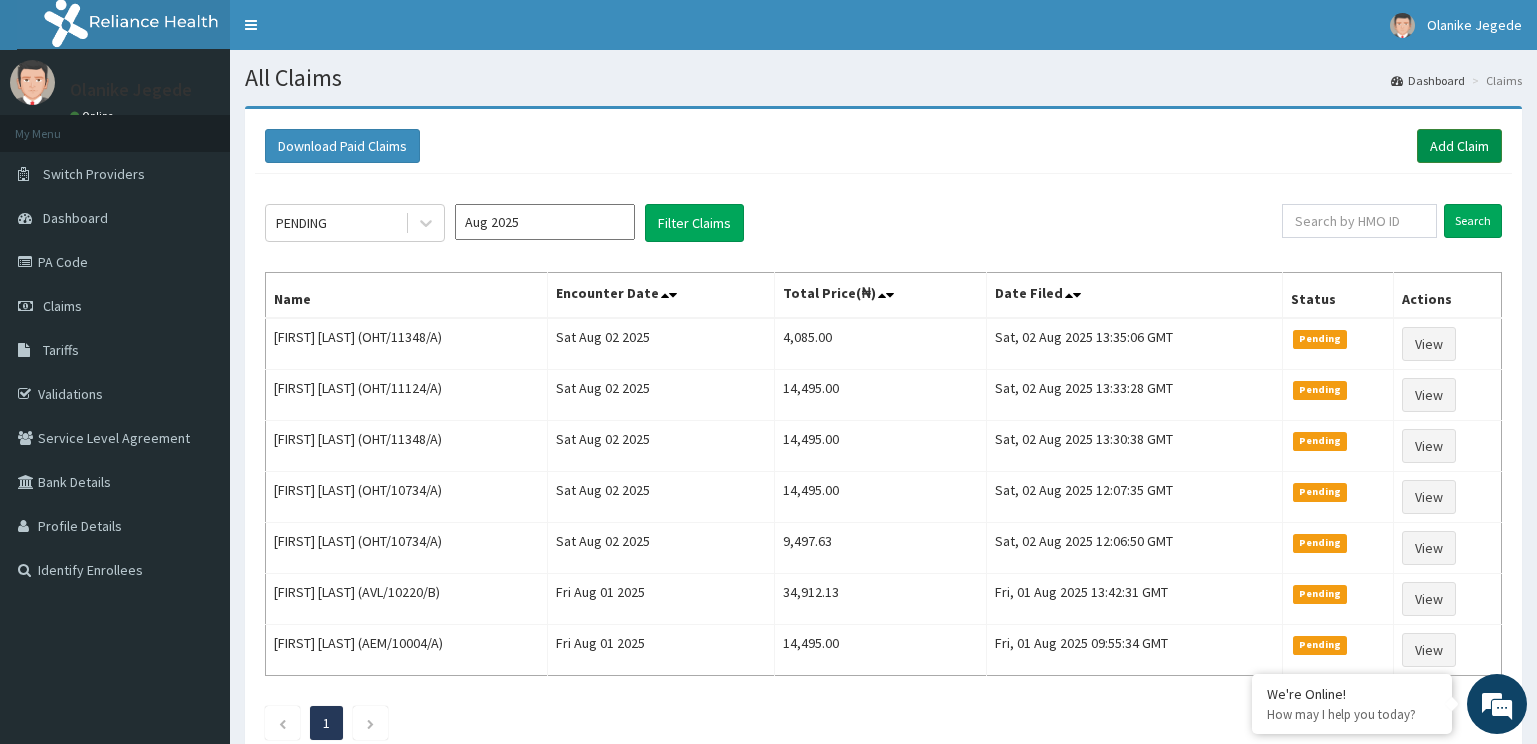click on "Add Claim" at bounding box center (1459, 146) 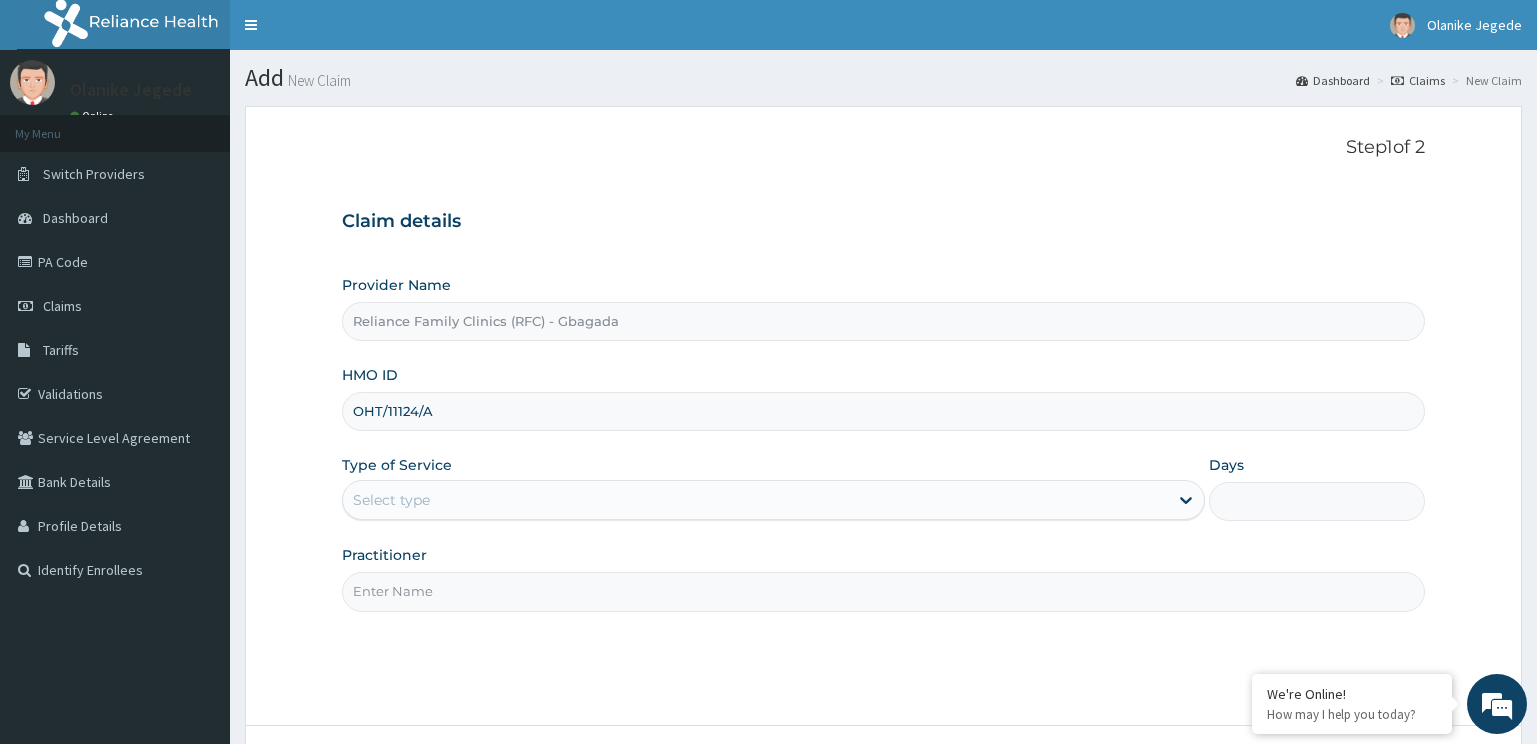 scroll, scrollTop: 0, scrollLeft: 0, axis: both 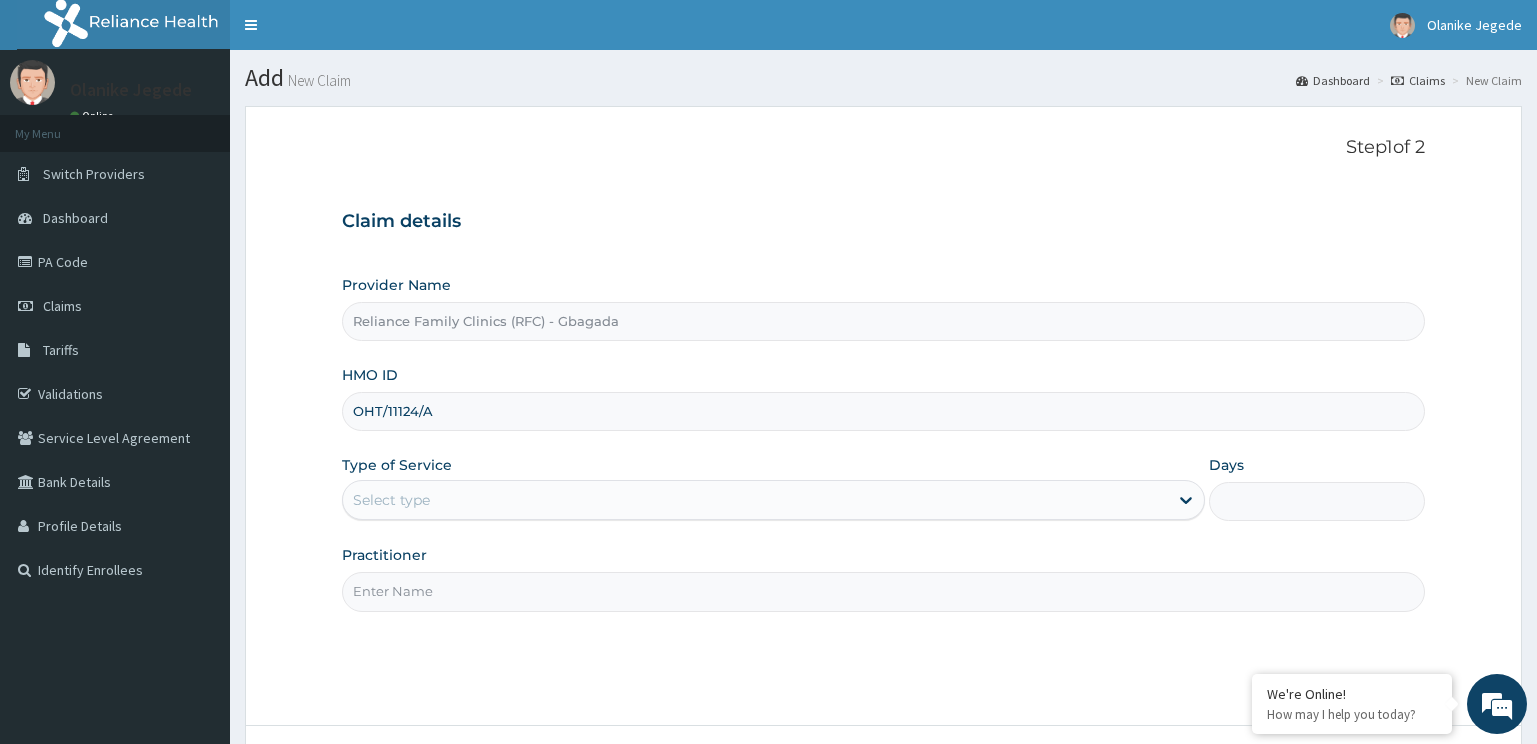 type on "OHT/11124/A" 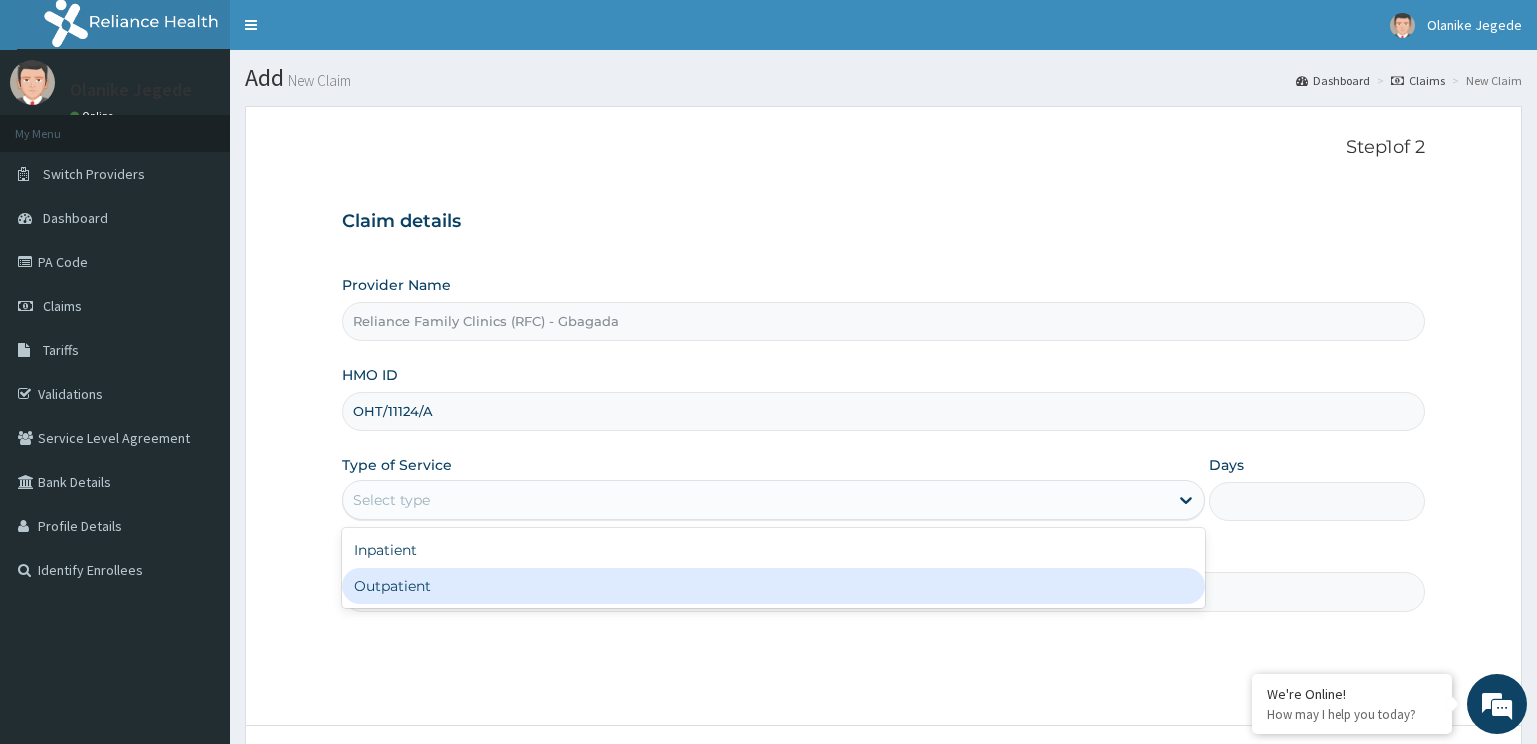 click on "Outpatient" at bounding box center [774, 586] 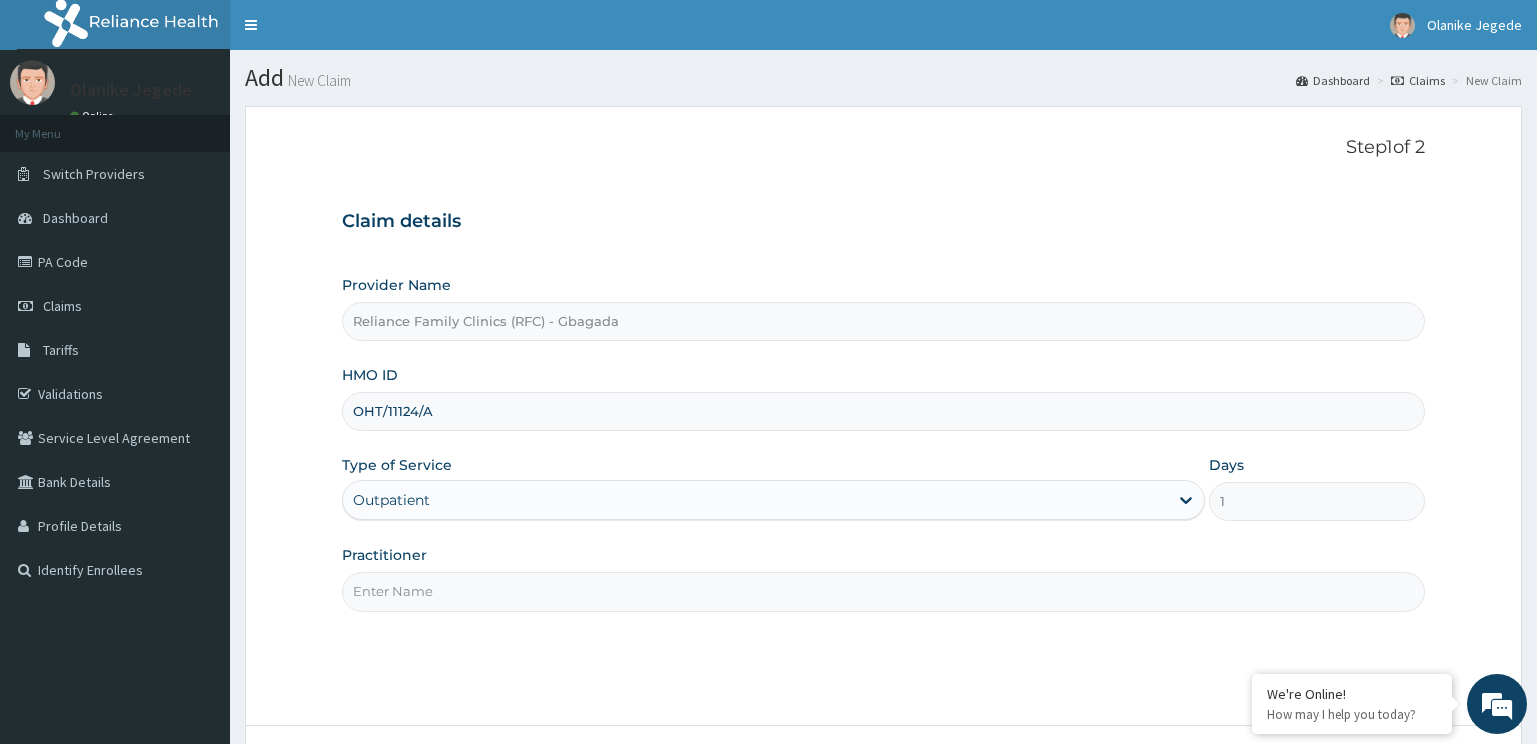 click on "Practitioner" at bounding box center [884, 591] 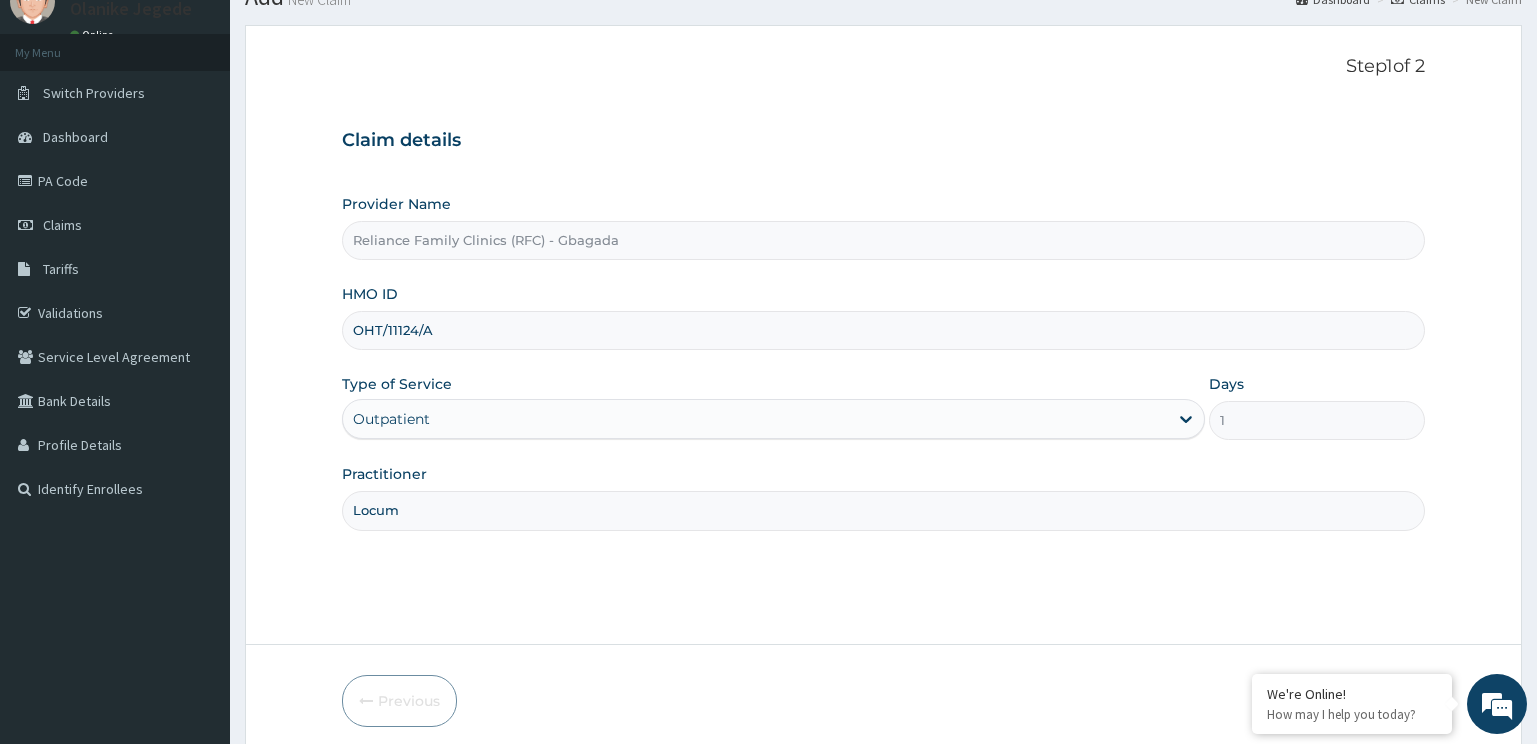 scroll, scrollTop: 161, scrollLeft: 0, axis: vertical 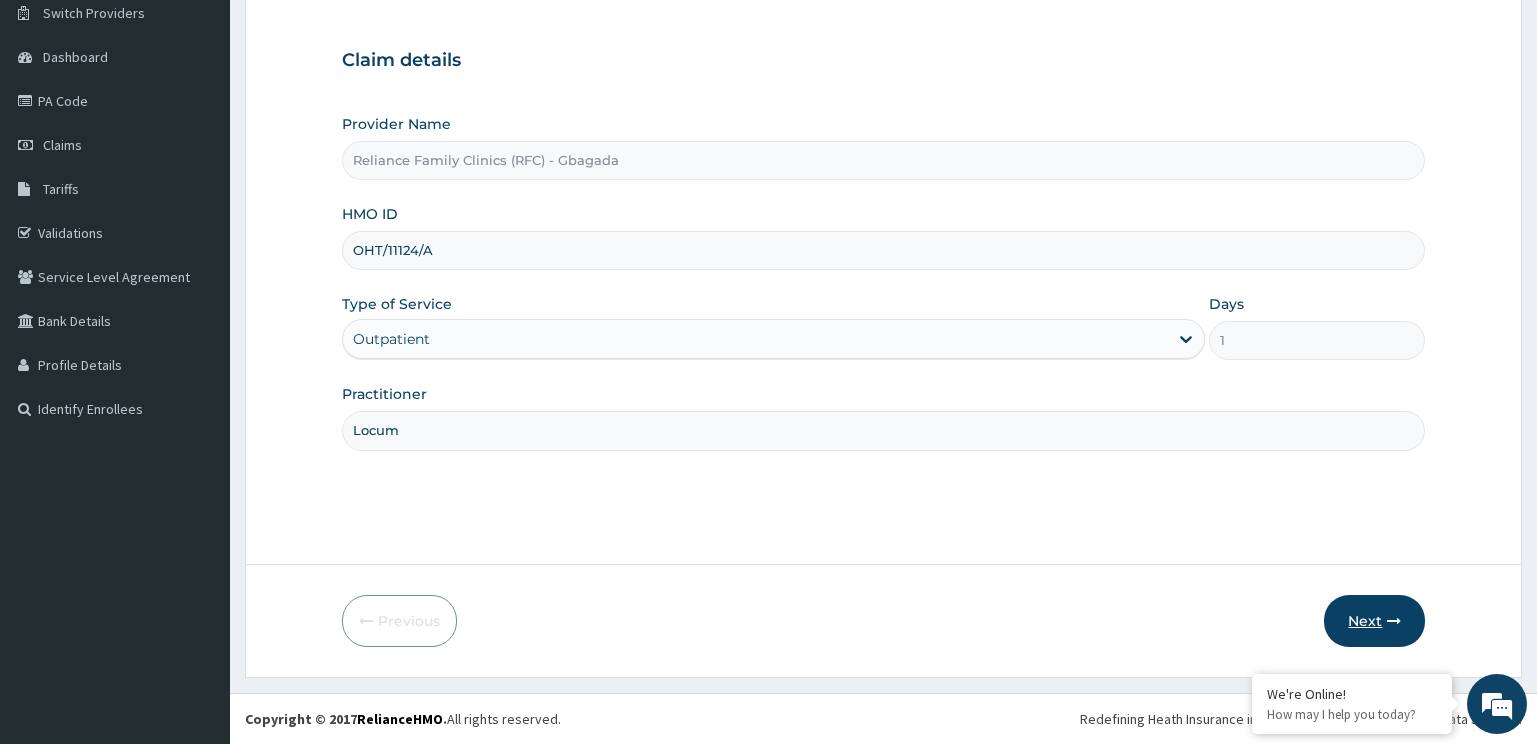 click on "Next" at bounding box center [1374, 621] 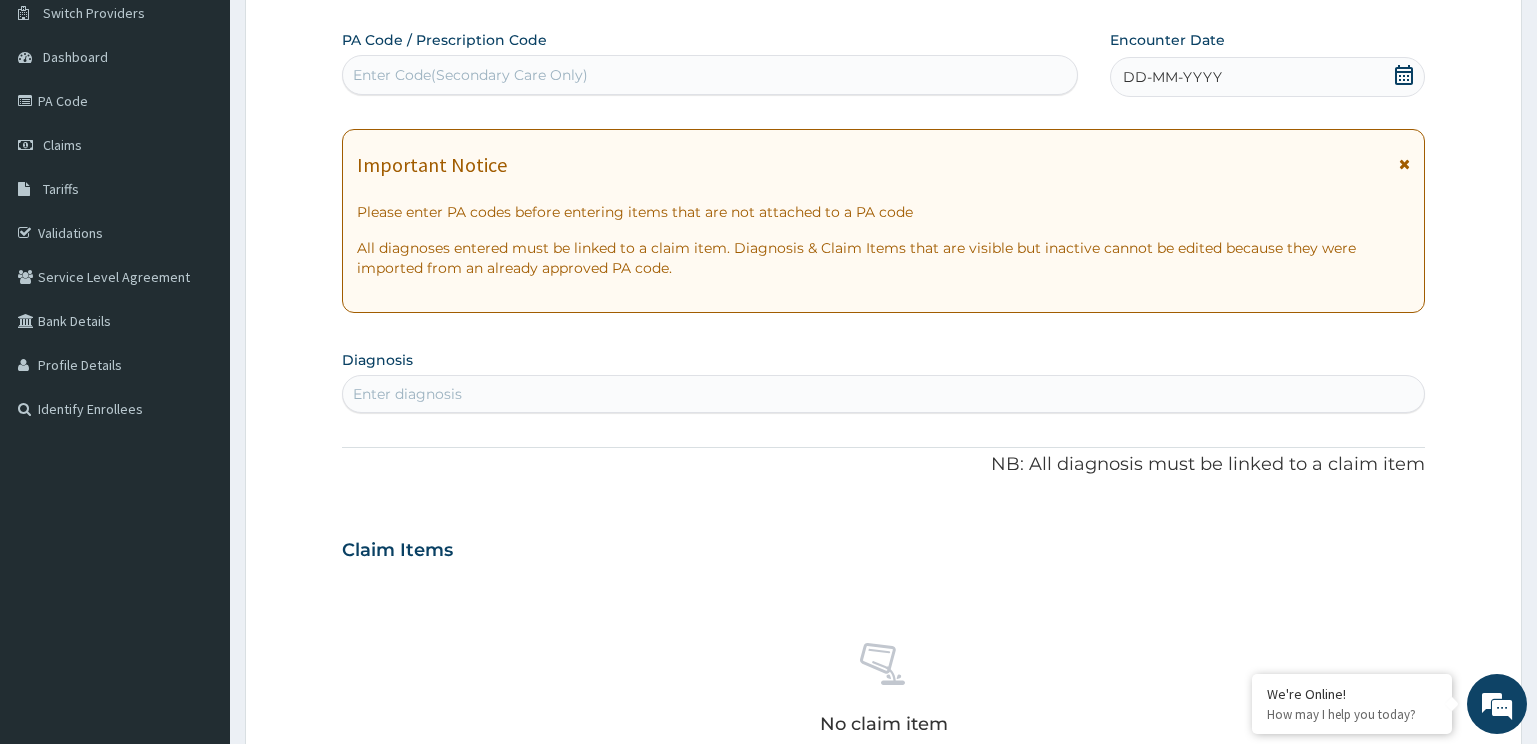 click on "Enter diagnosis" at bounding box center [884, 394] 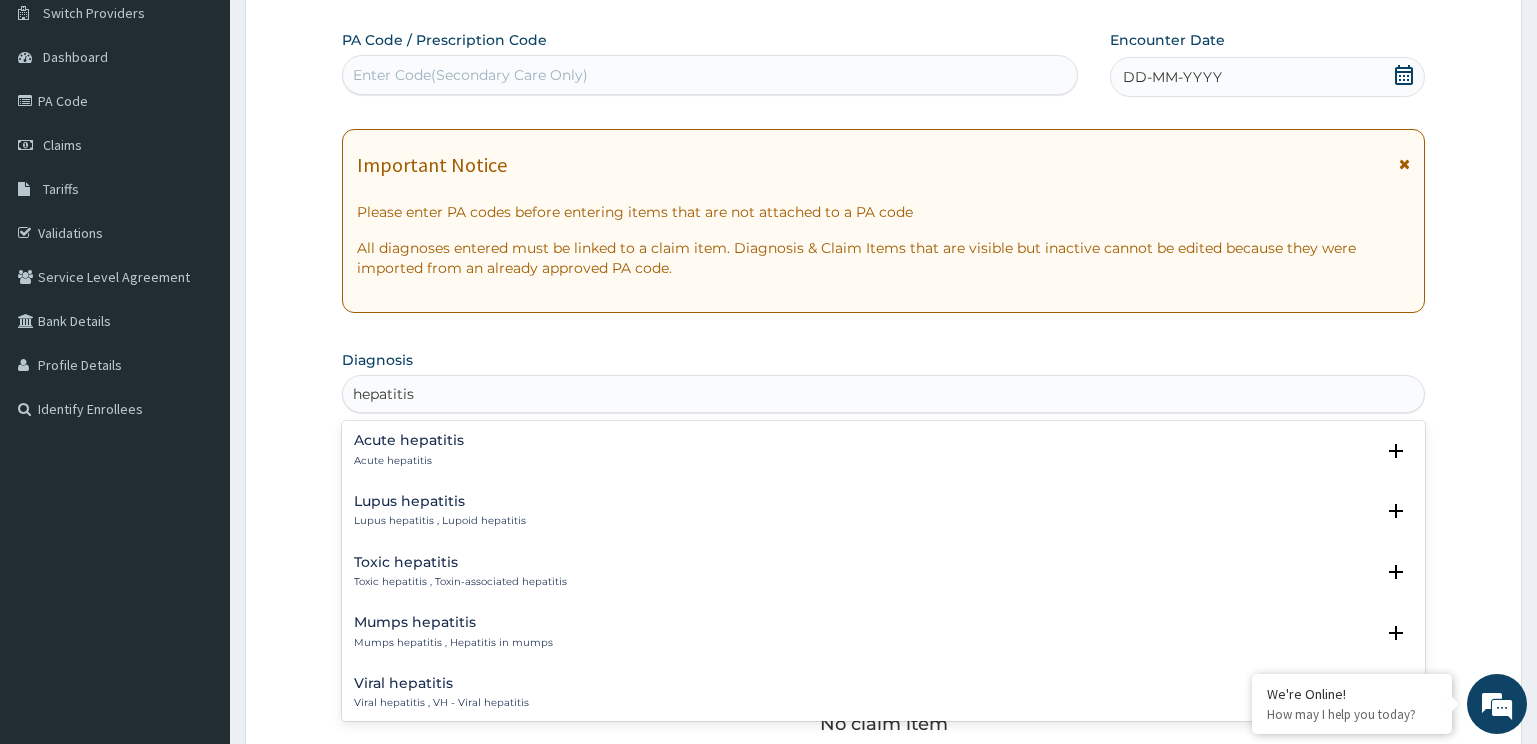 type on "hepatitis b" 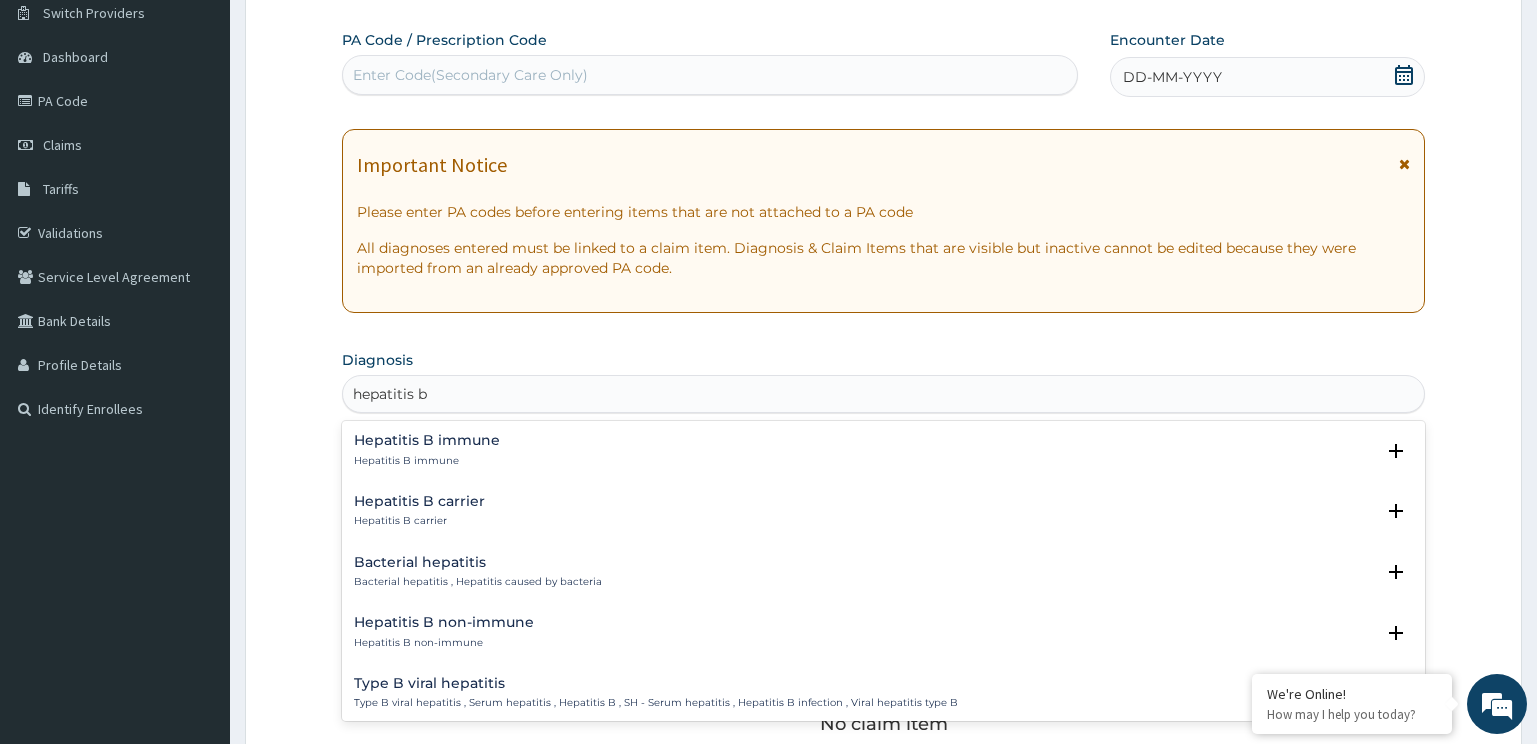 click on "Hepatitis B carrier" at bounding box center [419, 521] 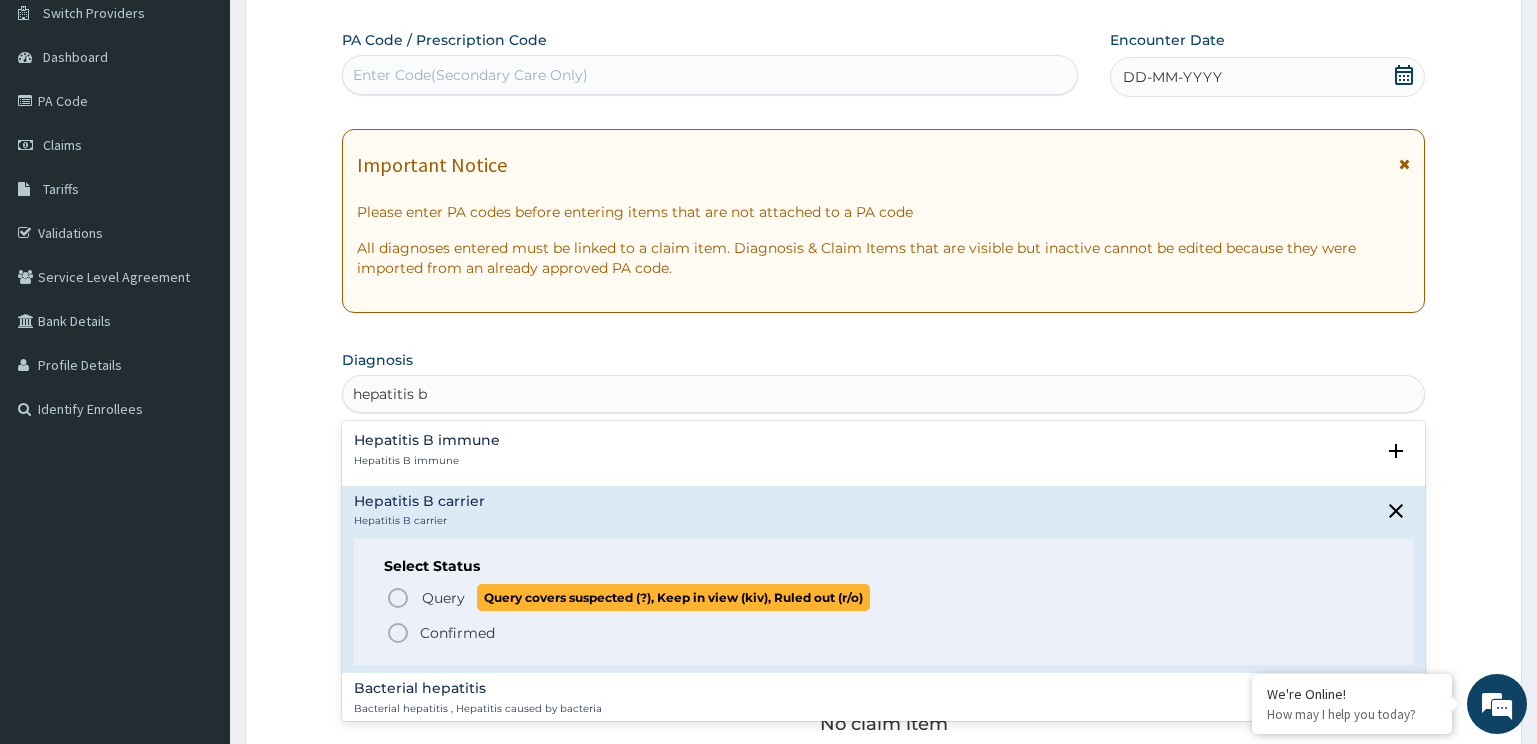 click on "Query Query covers suspected (?), Keep in view (kiv), Ruled out (r/o)" at bounding box center (645, 597) 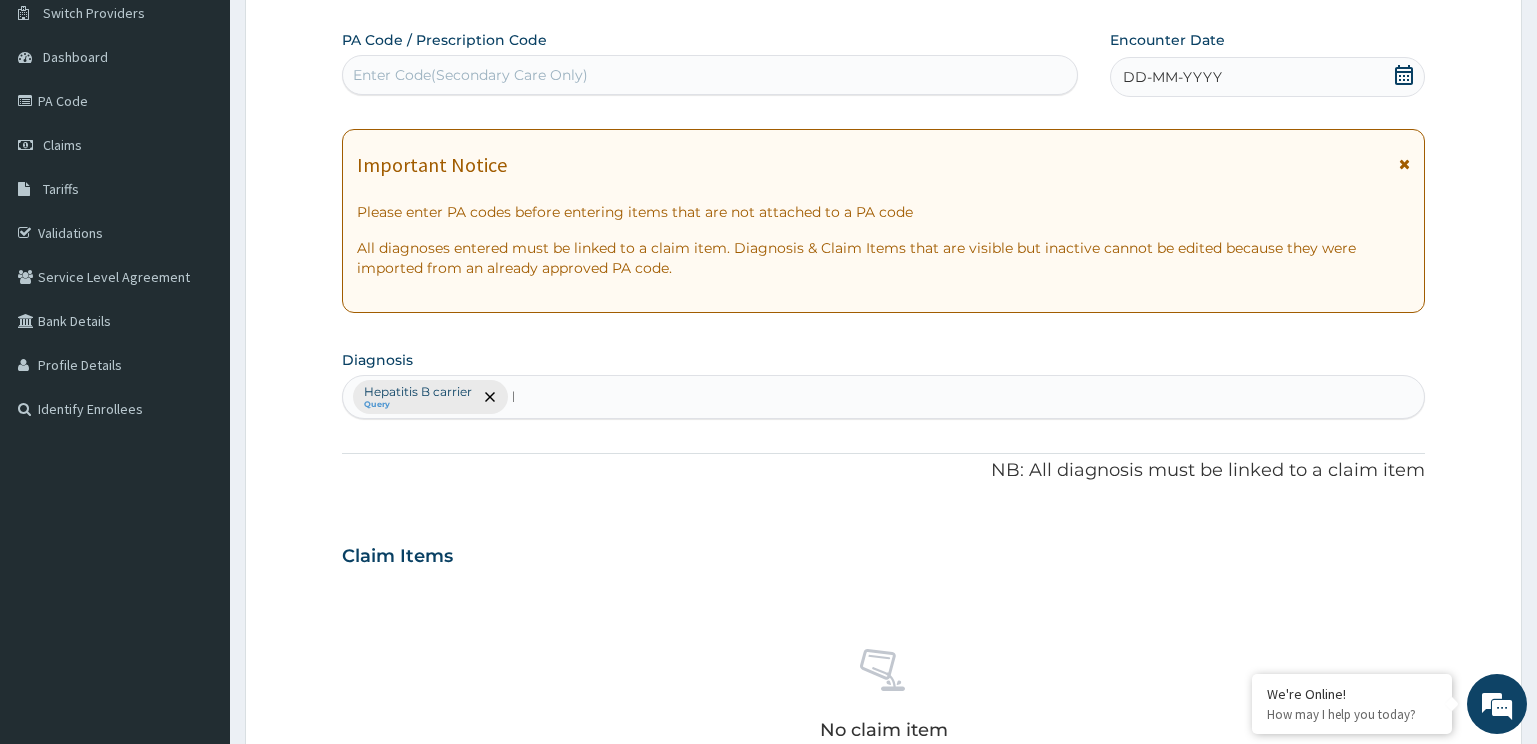 type 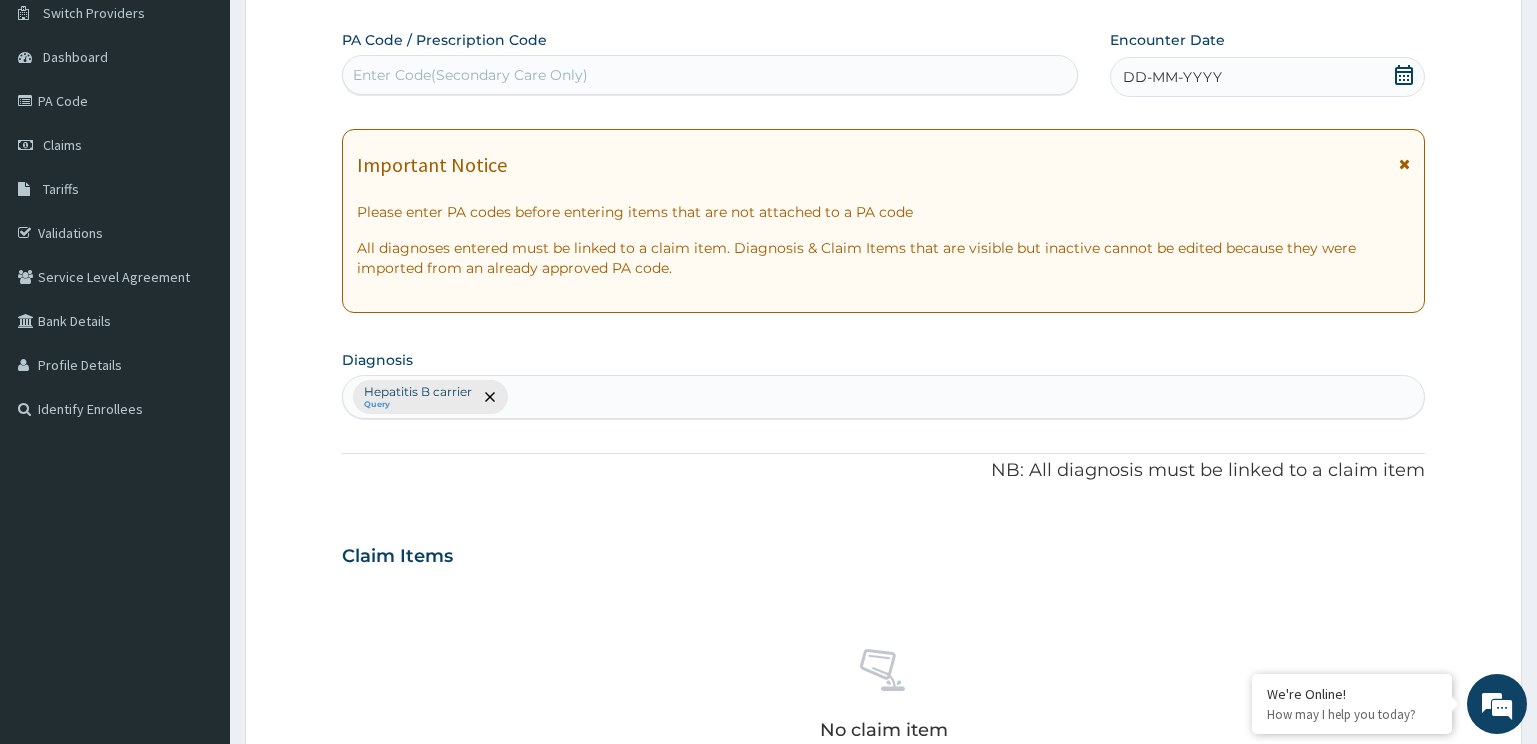 scroll, scrollTop: 0, scrollLeft: 0, axis: both 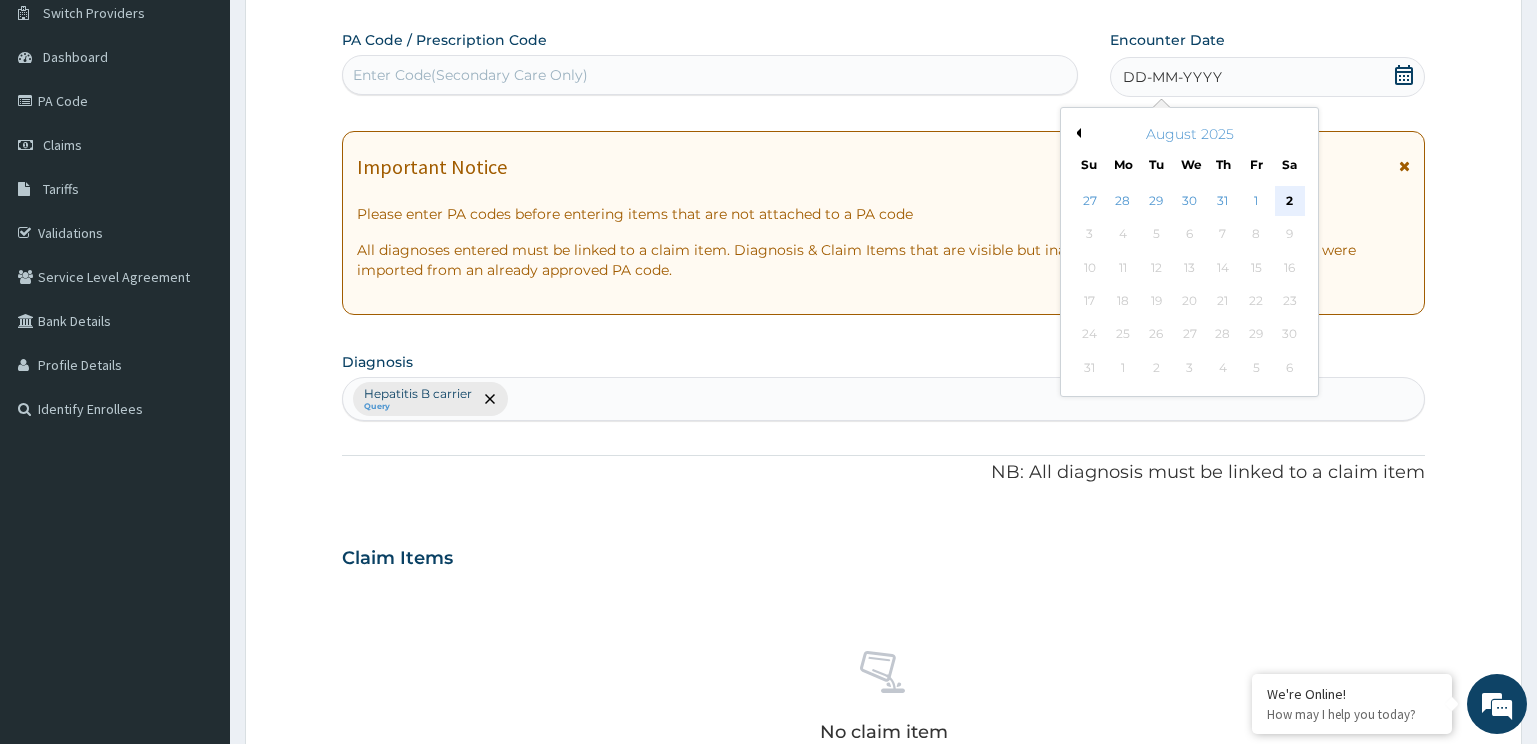 click on "2" at bounding box center (1289, 201) 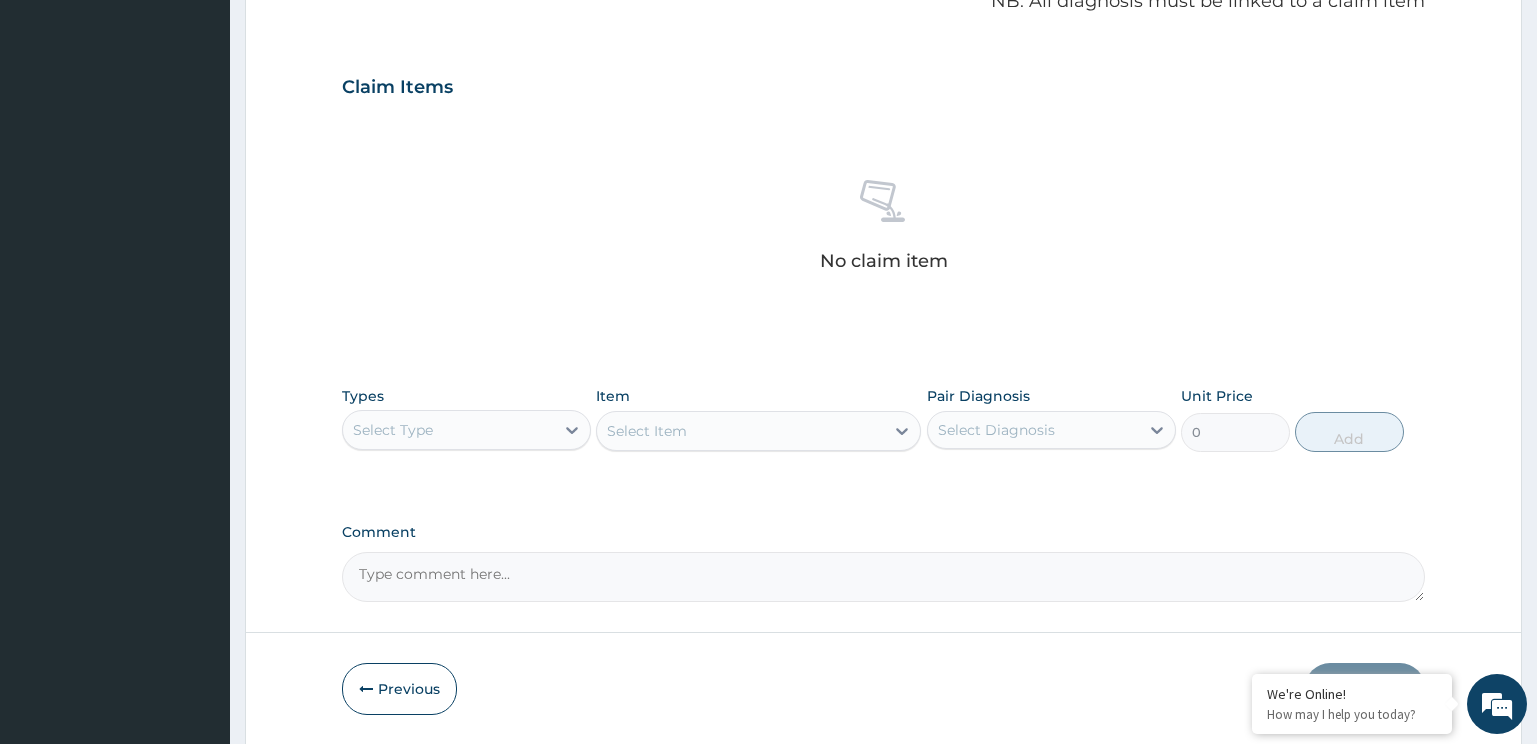 scroll, scrollTop: 661, scrollLeft: 0, axis: vertical 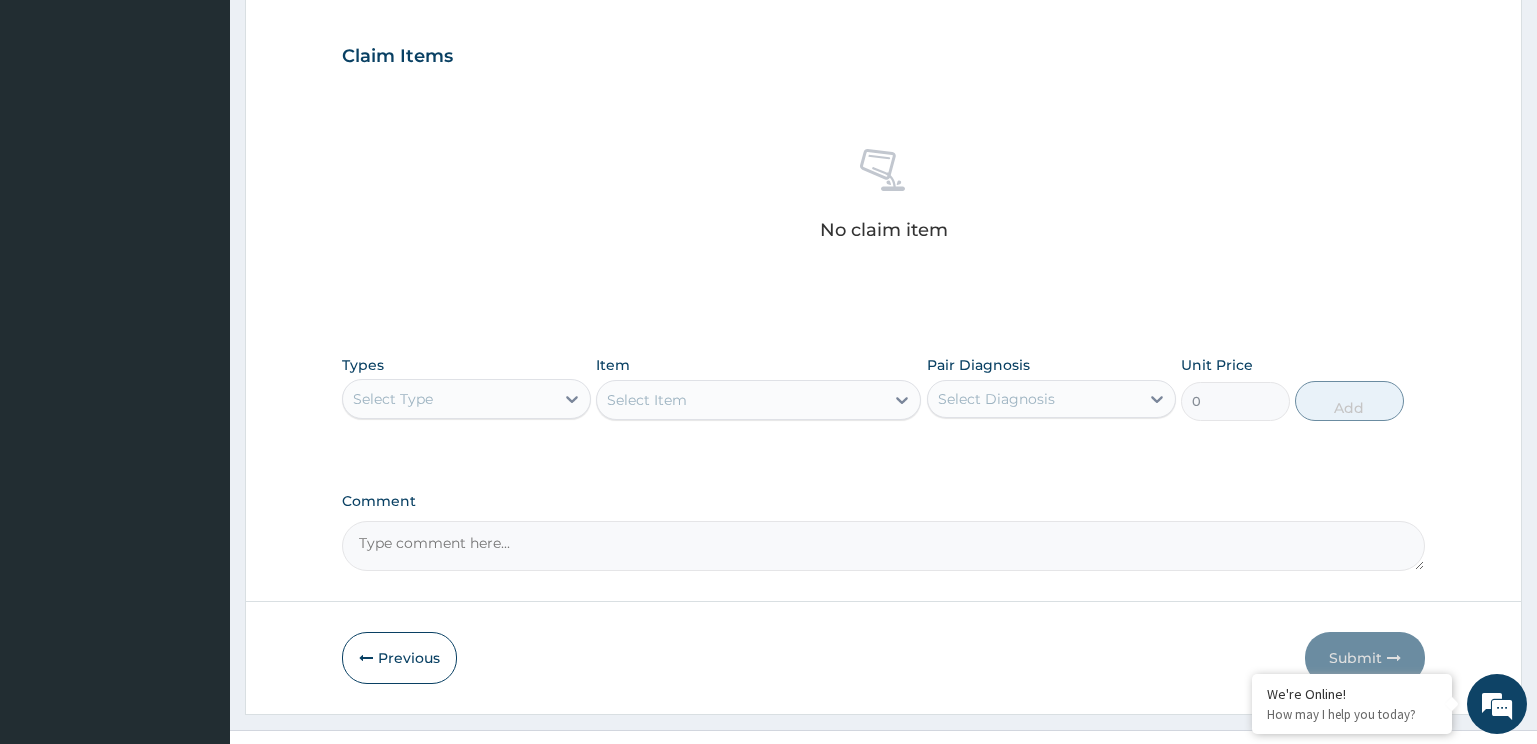 click on "Types Select Type Item Select Item Pair Diagnosis Select Diagnosis Unit Price 0 Add" at bounding box center [884, 388] 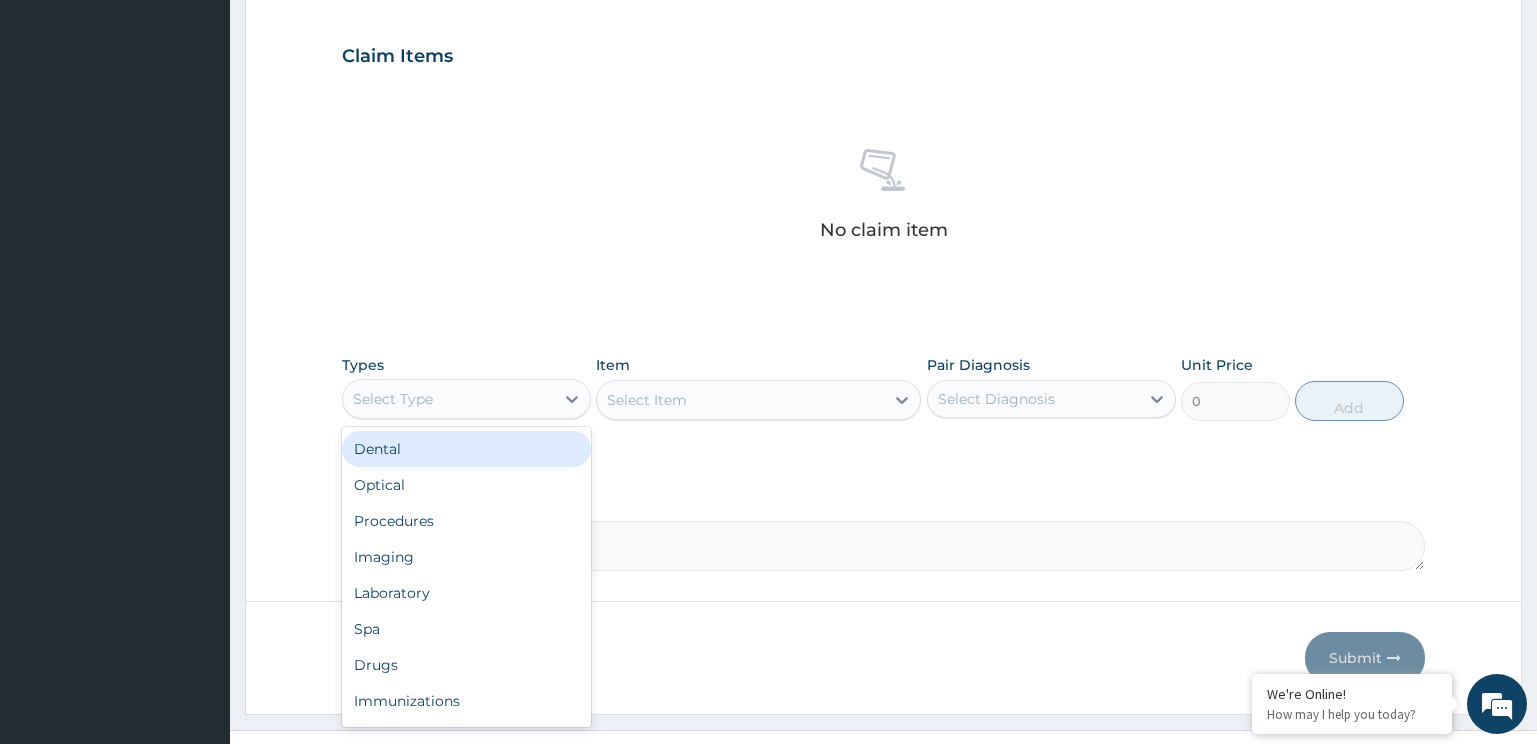 click on "Select Type" at bounding box center [448, 399] 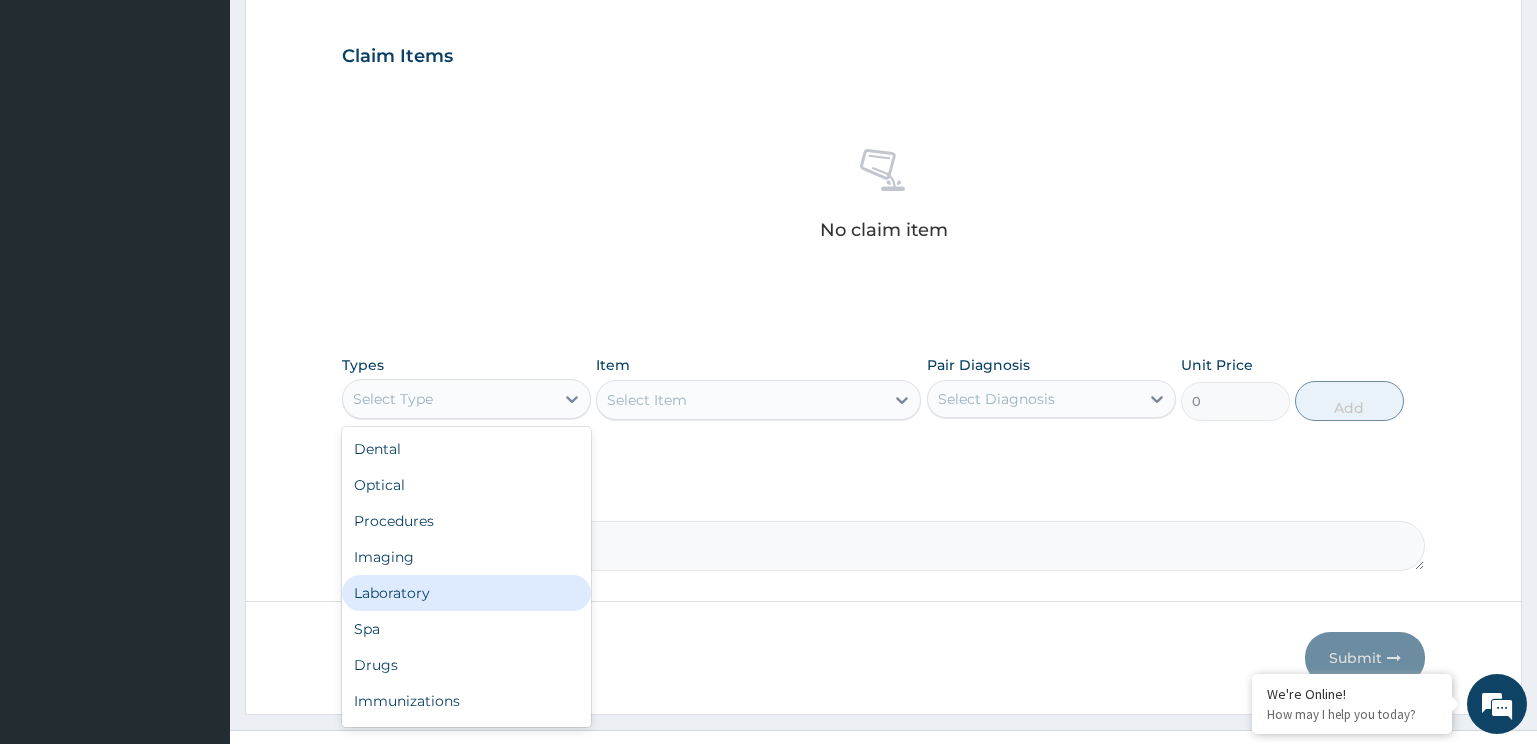 drag, startPoint x: 422, startPoint y: 612, endPoint x: 426, endPoint y: 597, distance: 15.524175 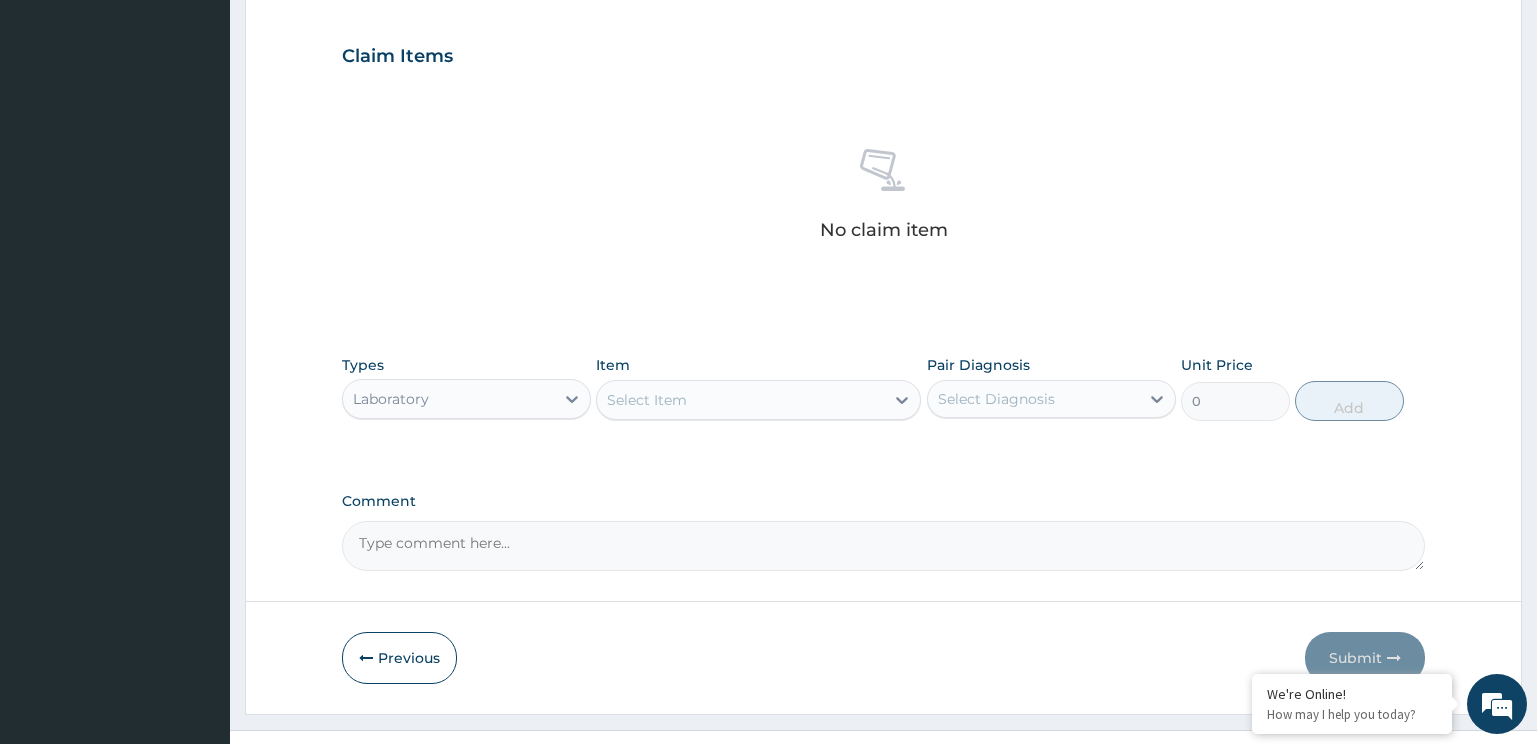 click on "Select Item" at bounding box center [740, 400] 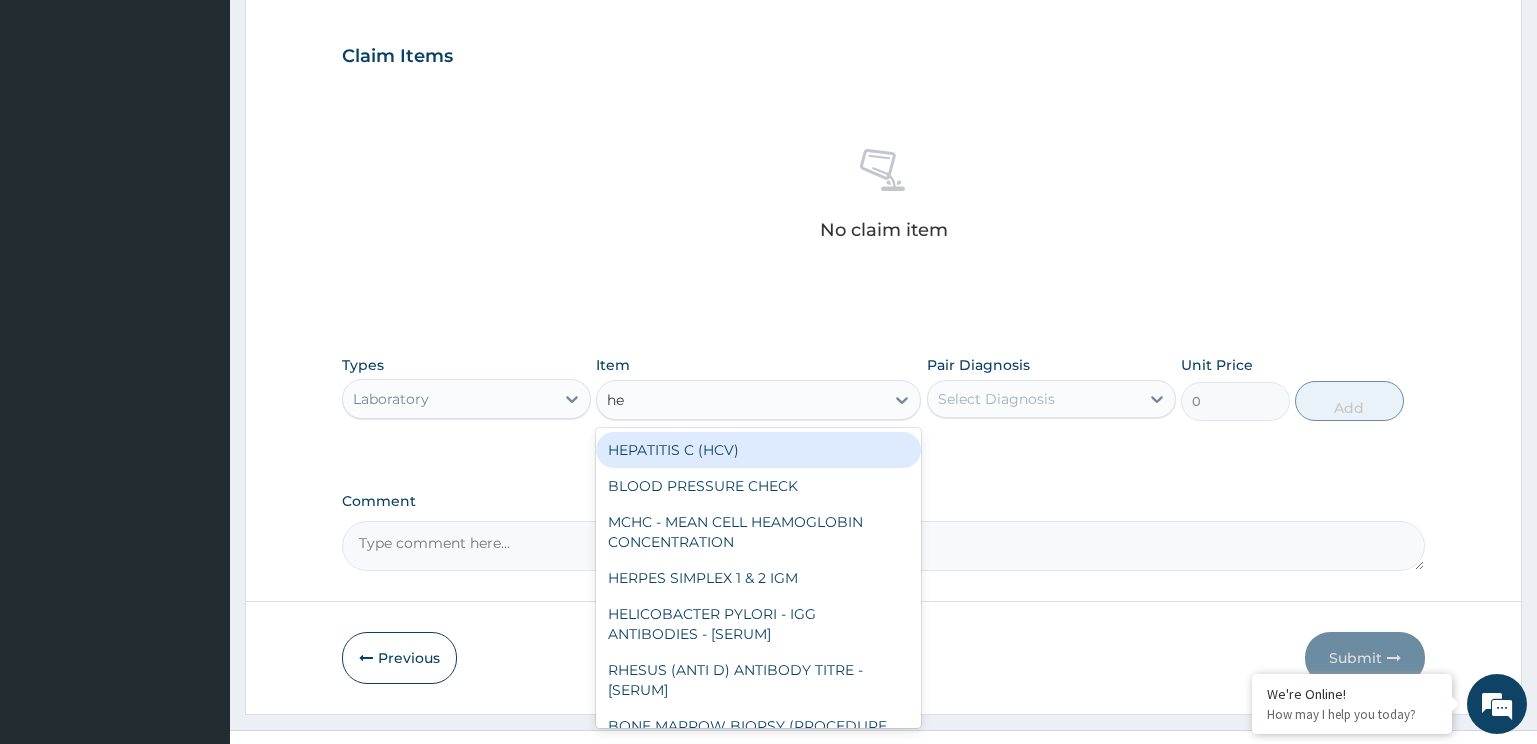 type on "hep" 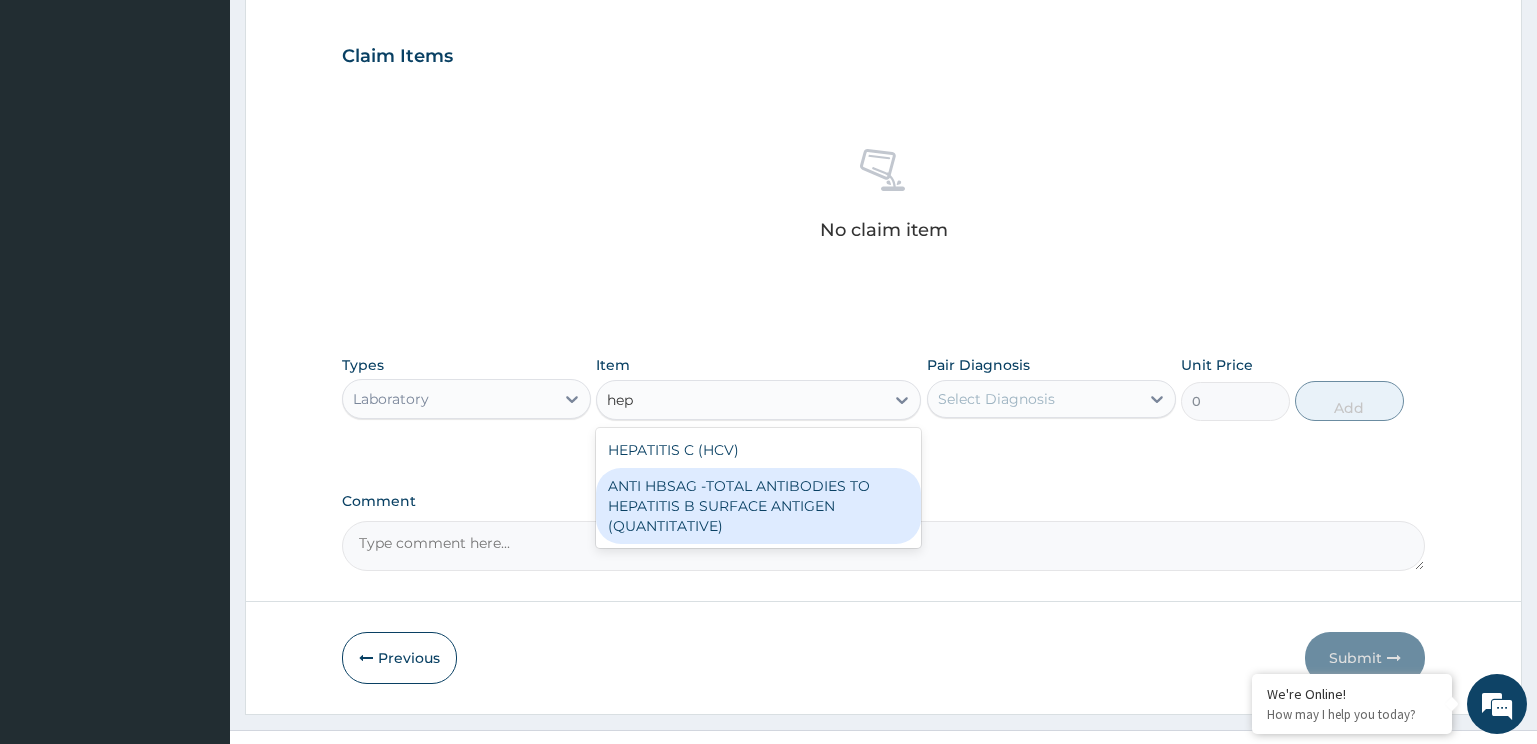 click on "ANTI HBSAG -TOTAL ANTIBODIES TO HEPATITIS B SURFACE ANTIGEN (QUANTITATIVE)" at bounding box center [758, 506] 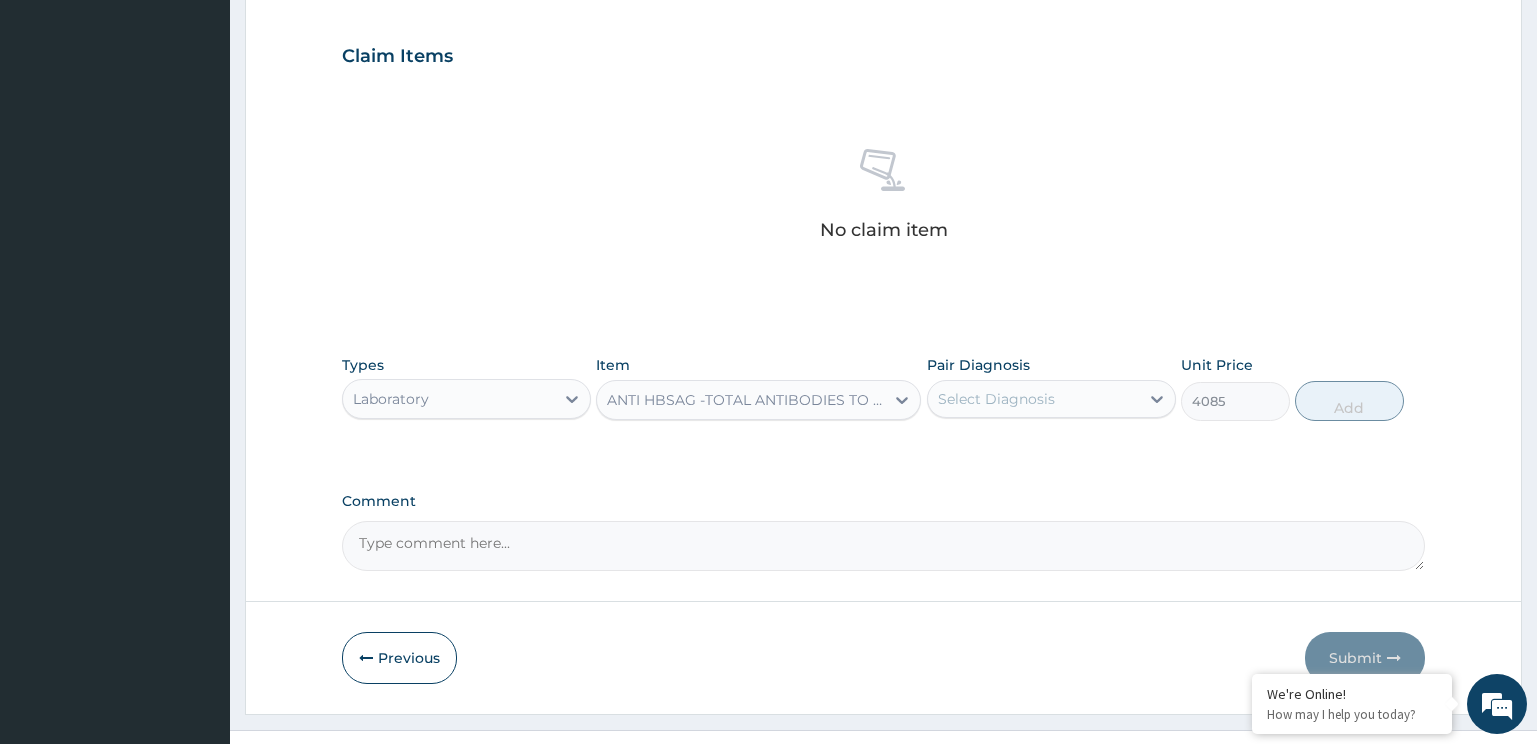 drag, startPoint x: 1110, startPoint y: 371, endPoint x: 1080, endPoint y: 403, distance: 43.863426 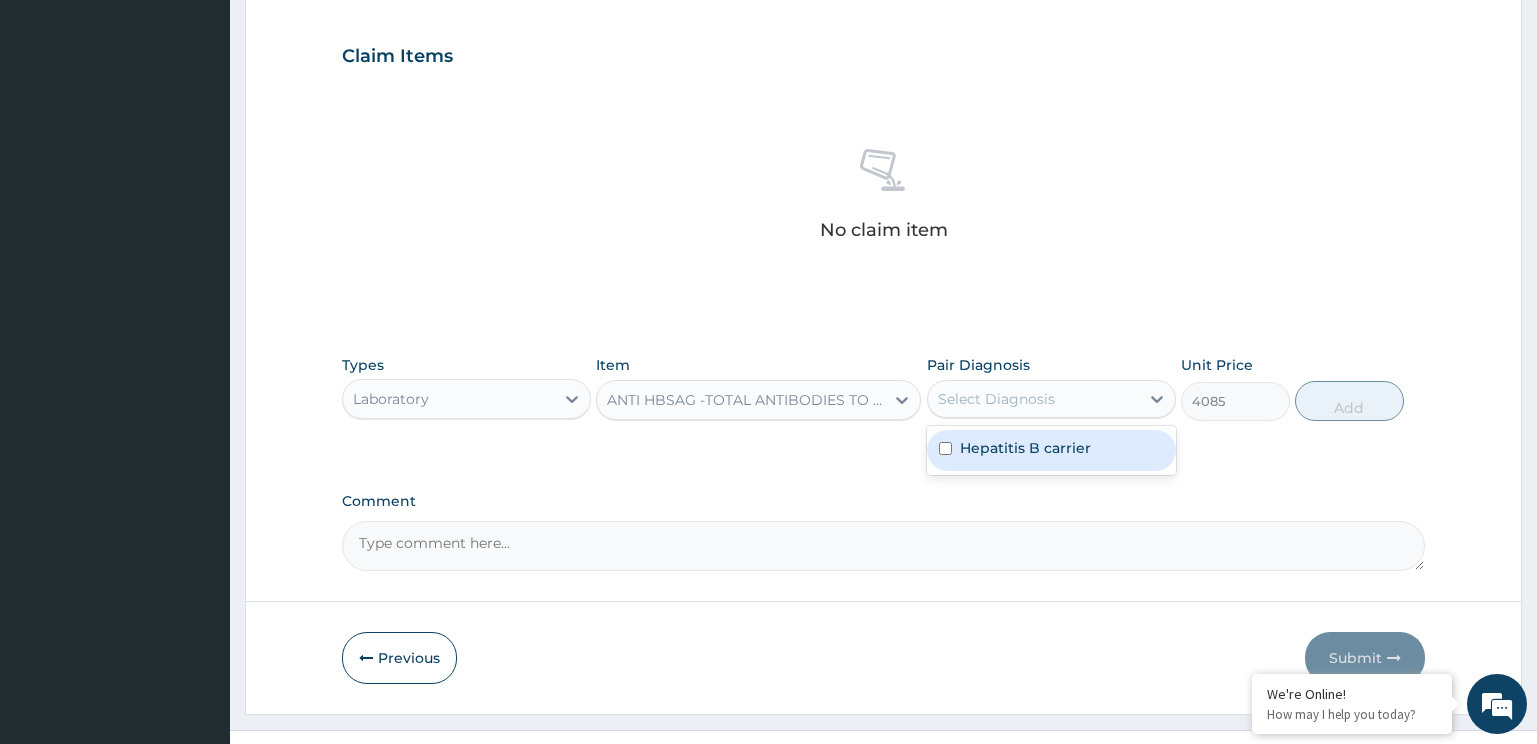 click on "Hepatitis B carrier" at bounding box center [1025, 448] 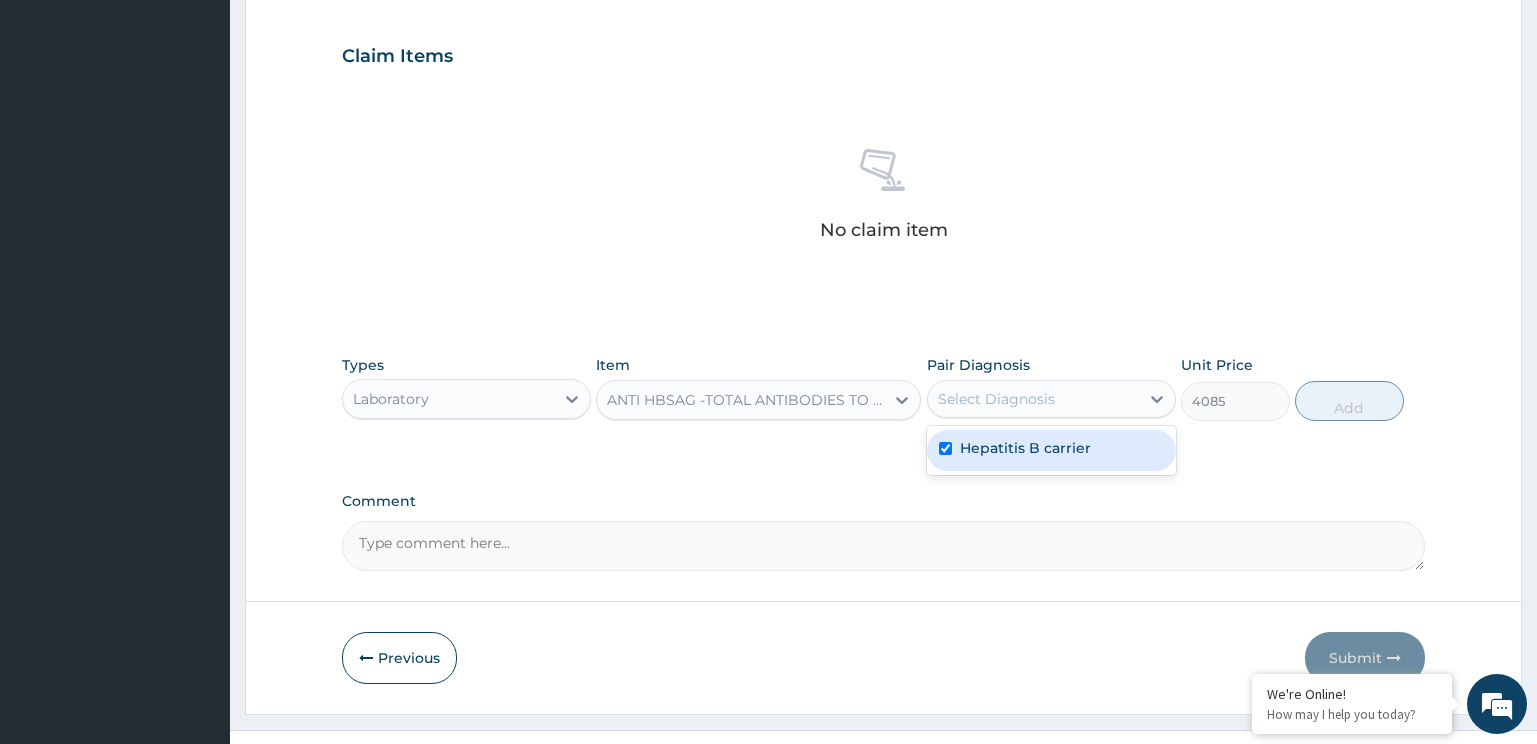 click on "Add" at bounding box center [1349, 401] 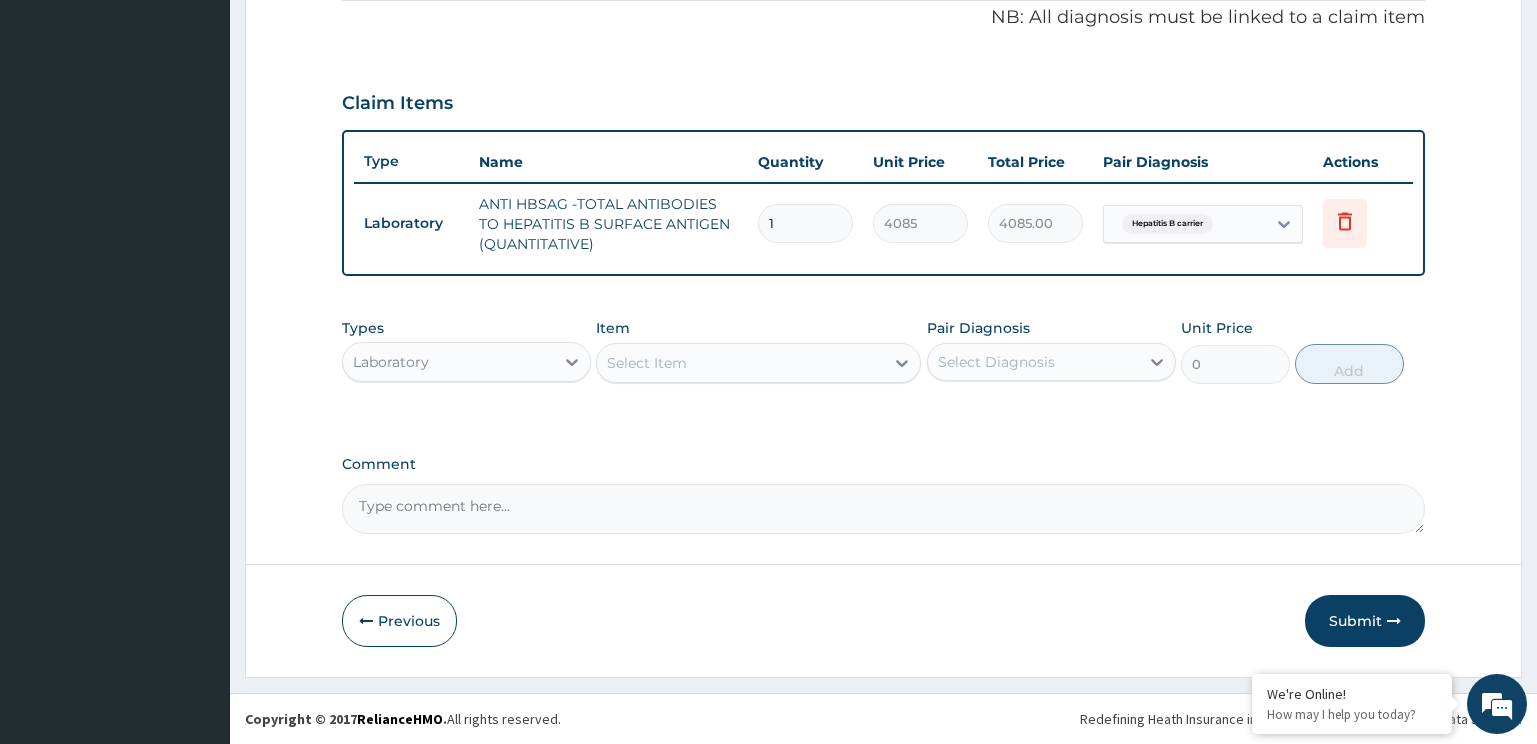 scroll, scrollTop: 614, scrollLeft: 0, axis: vertical 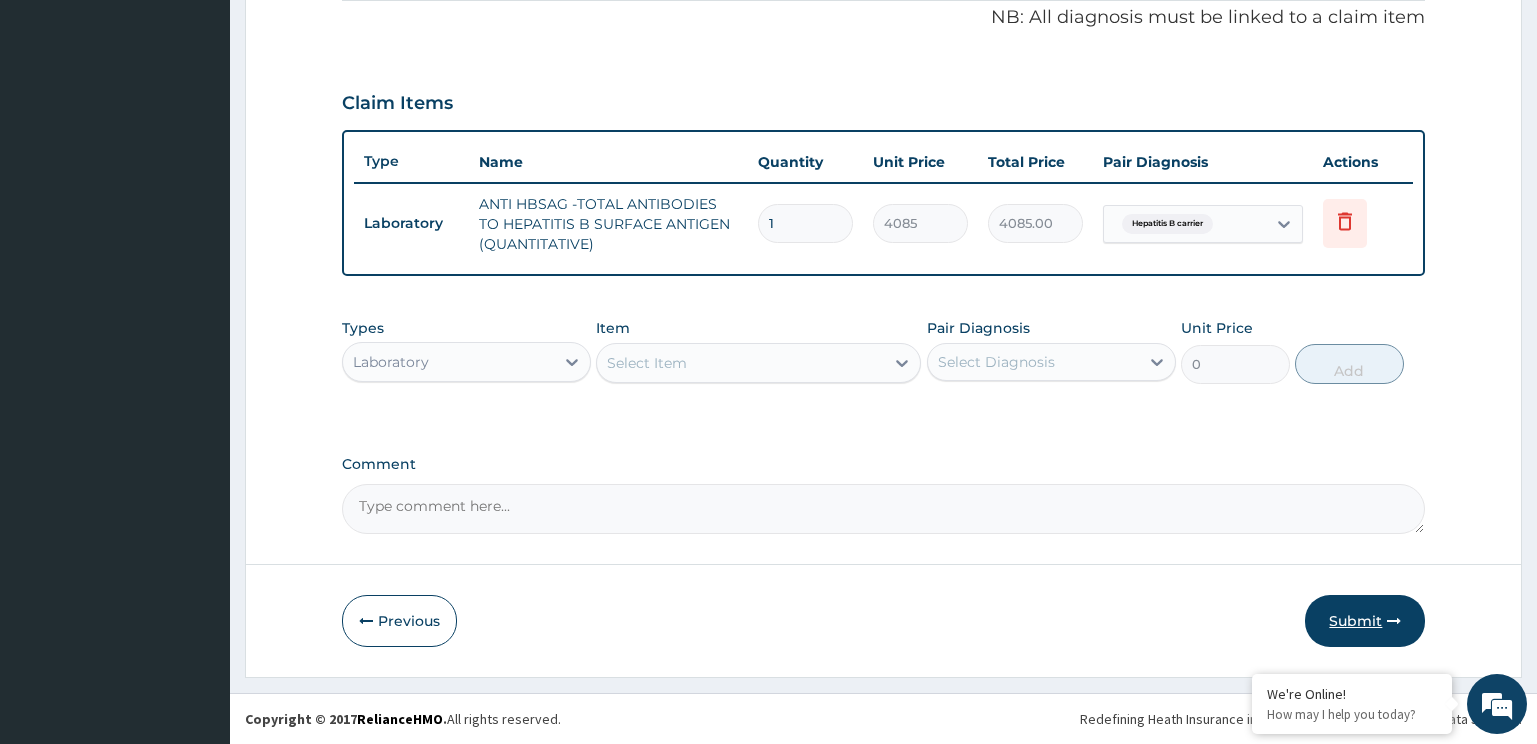 click on "Submit" at bounding box center (1365, 621) 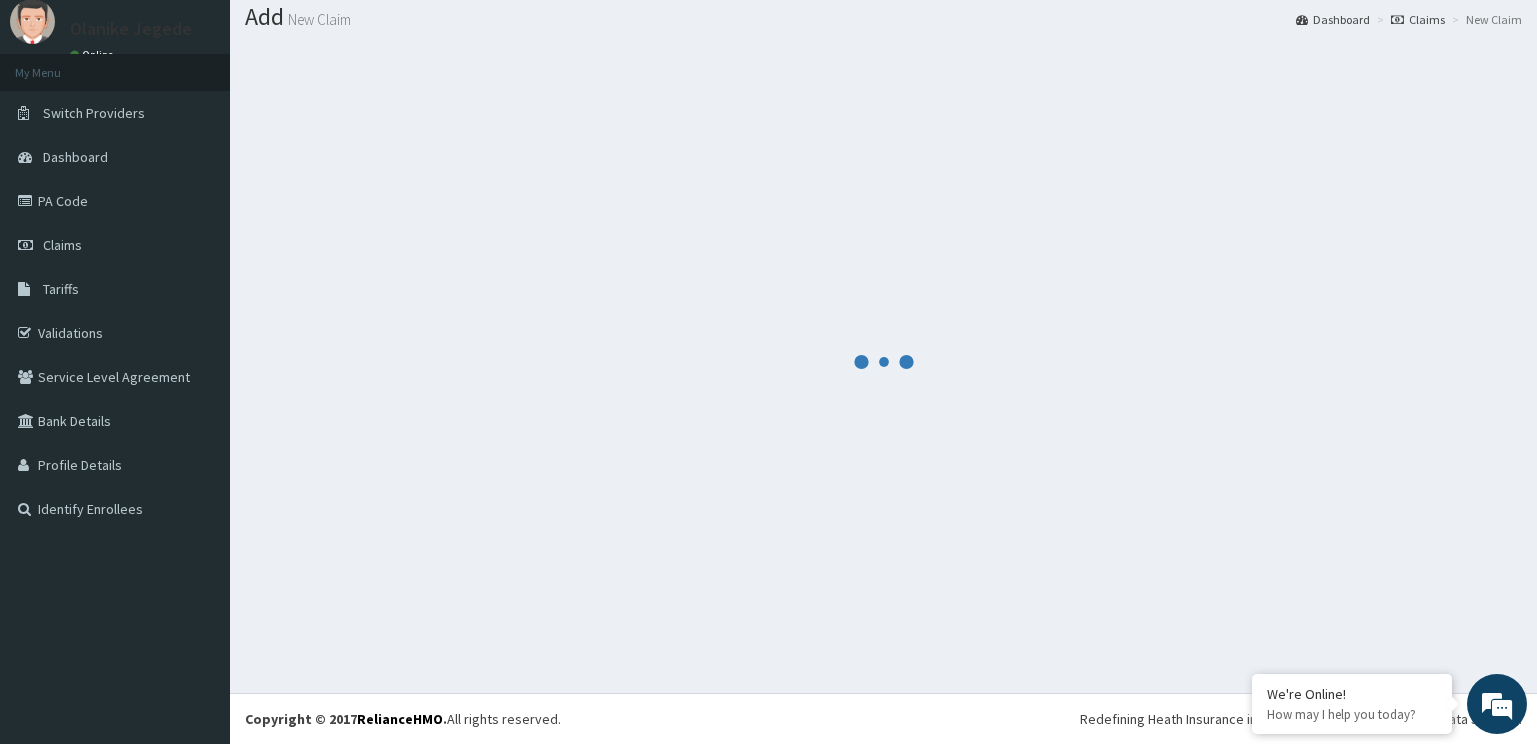 scroll, scrollTop: 61, scrollLeft: 0, axis: vertical 